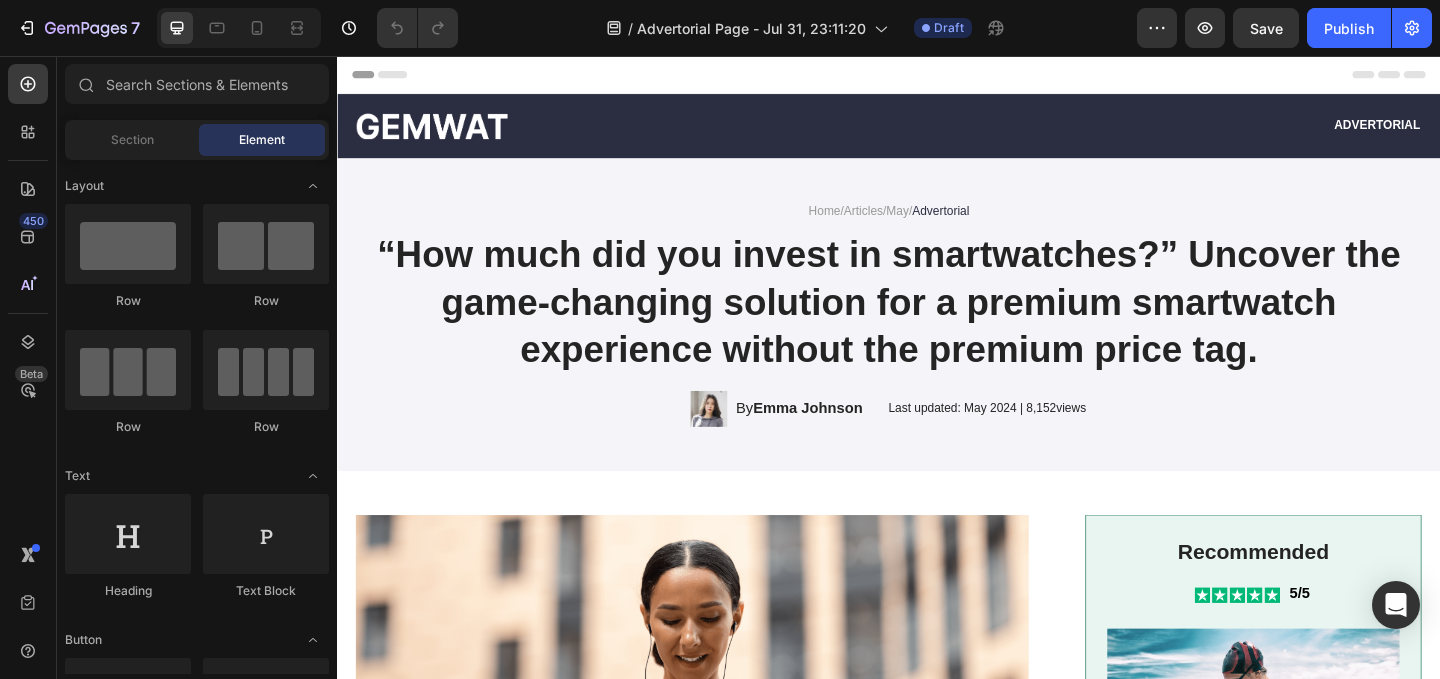 scroll, scrollTop: 0, scrollLeft: 0, axis: both 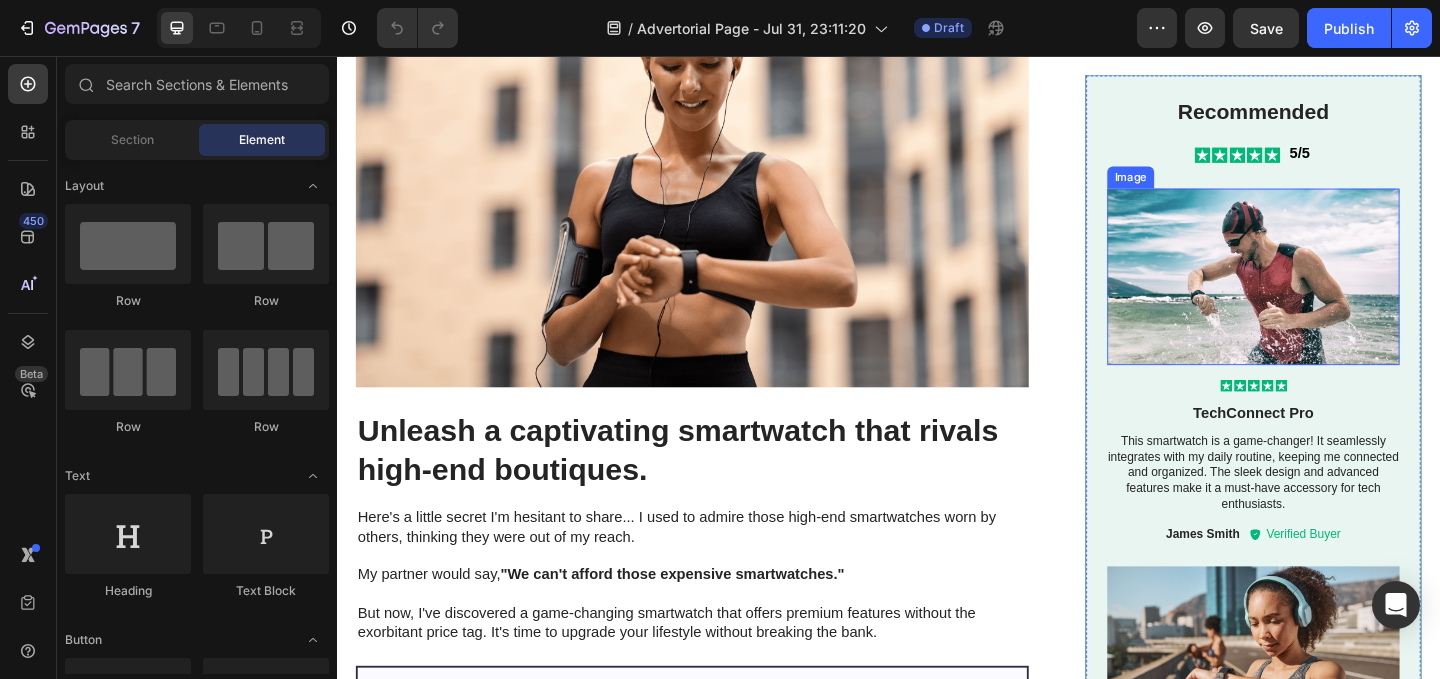 click at bounding box center [1334, 296] 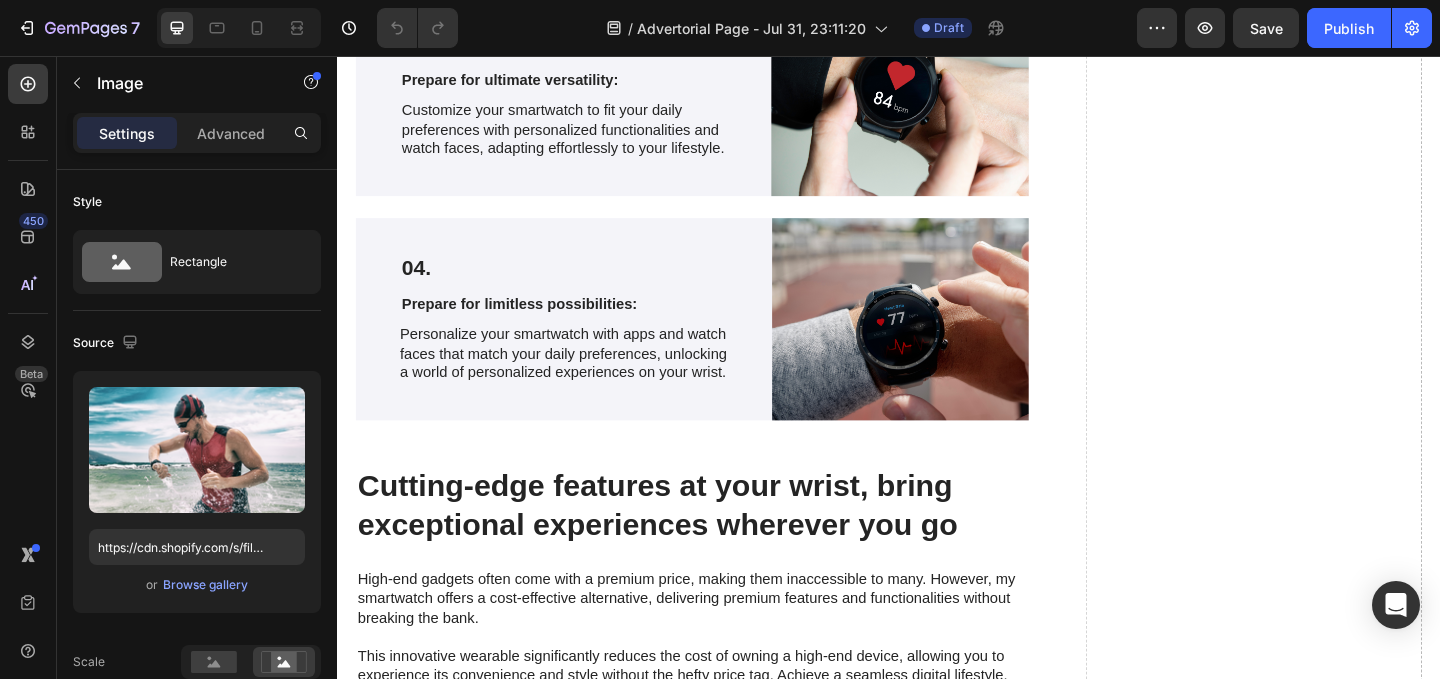 scroll, scrollTop: 4104, scrollLeft: 0, axis: vertical 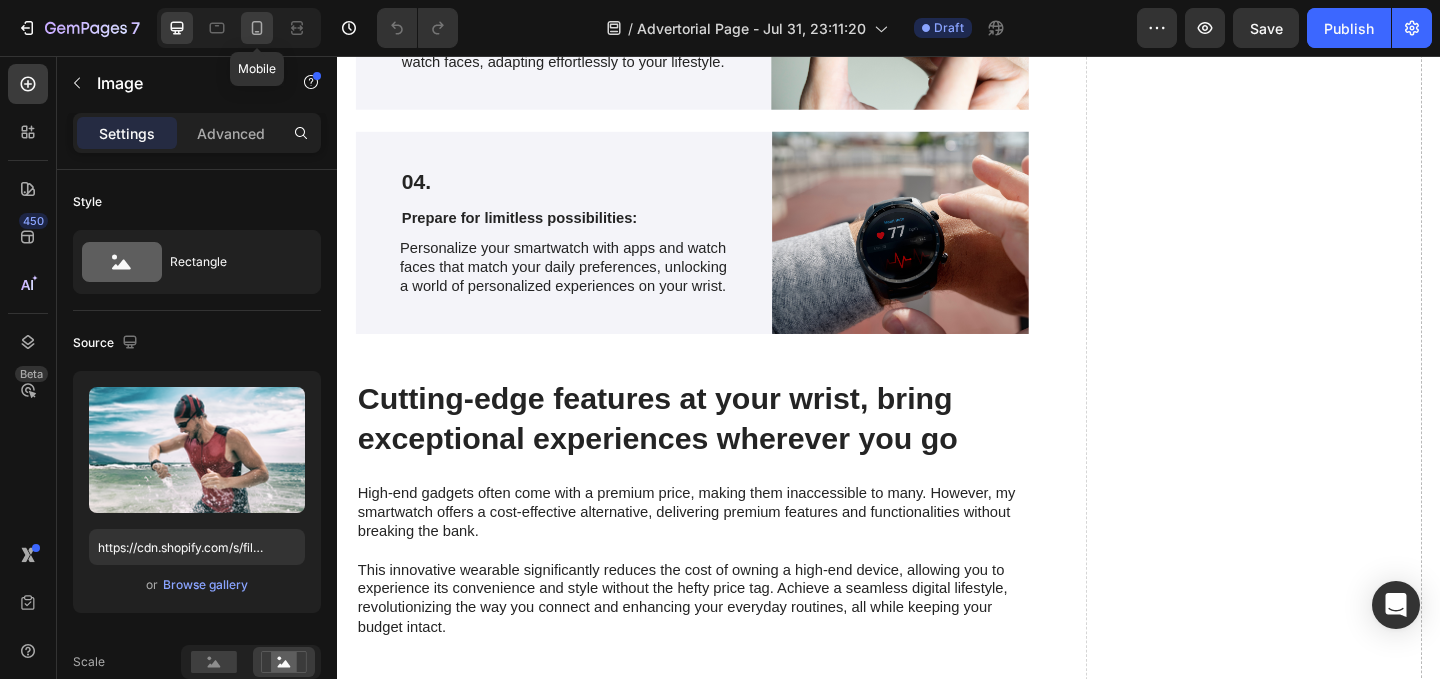 click 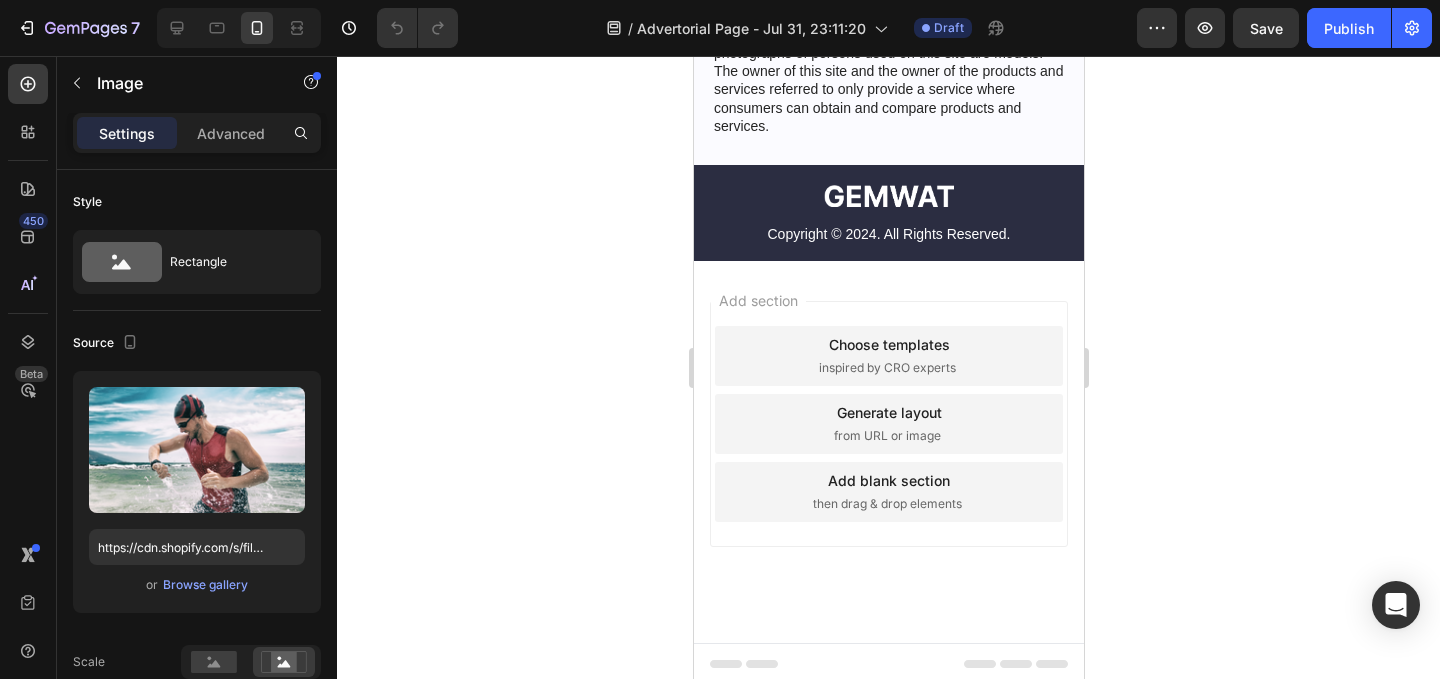 scroll, scrollTop: 8712, scrollLeft: 0, axis: vertical 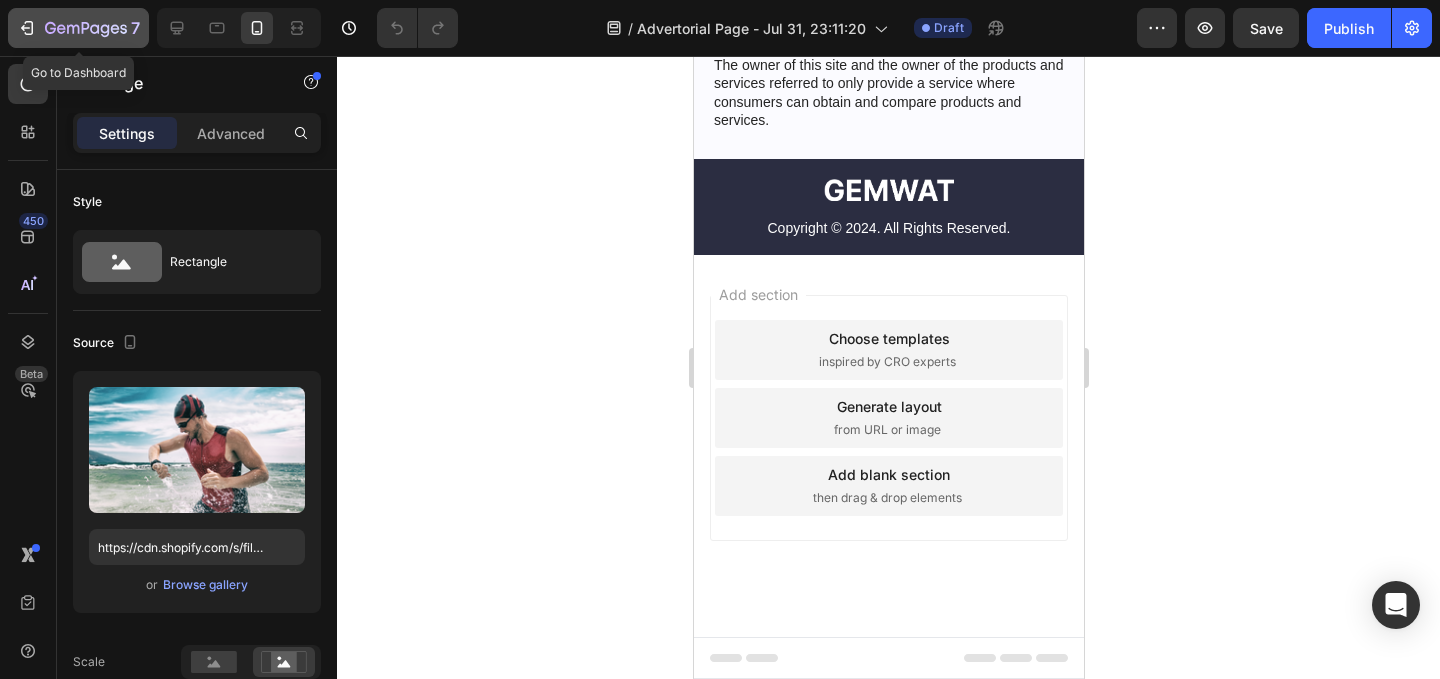 click 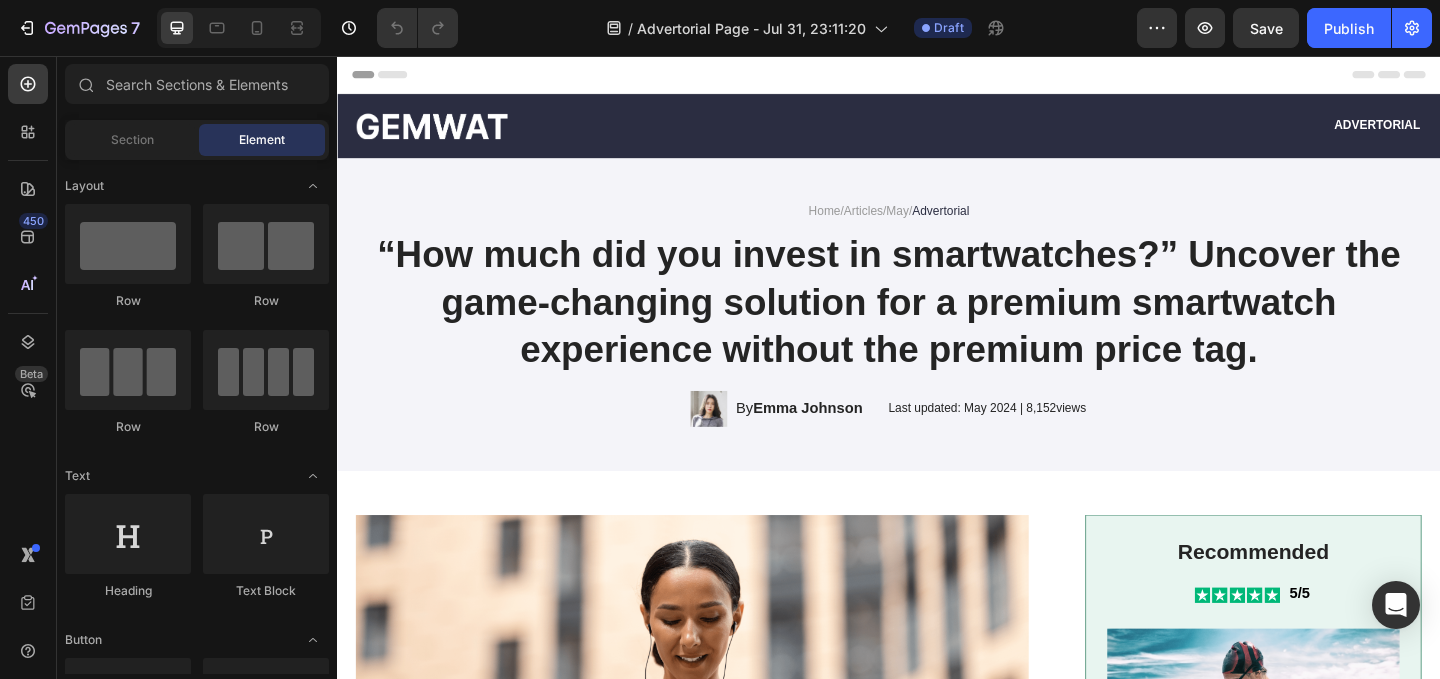 scroll, scrollTop: 0, scrollLeft: 0, axis: both 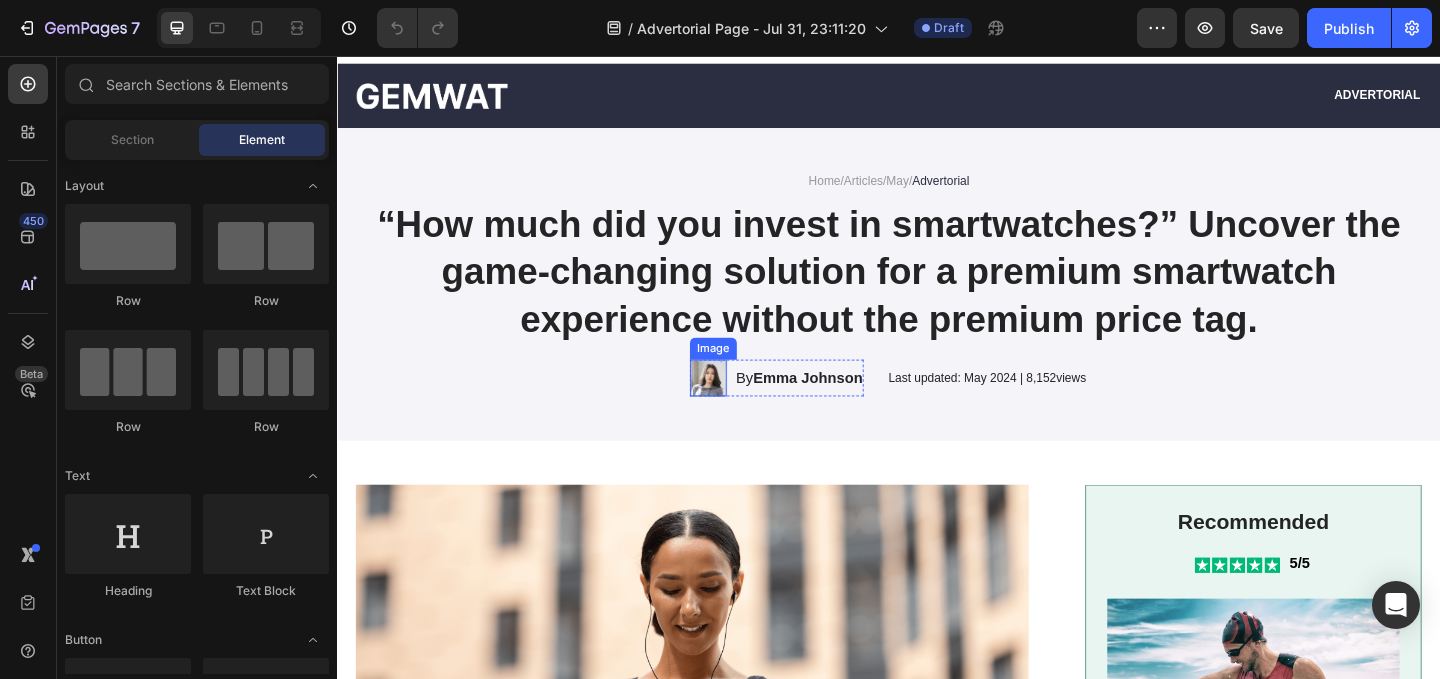 click at bounding box center [741, 406] 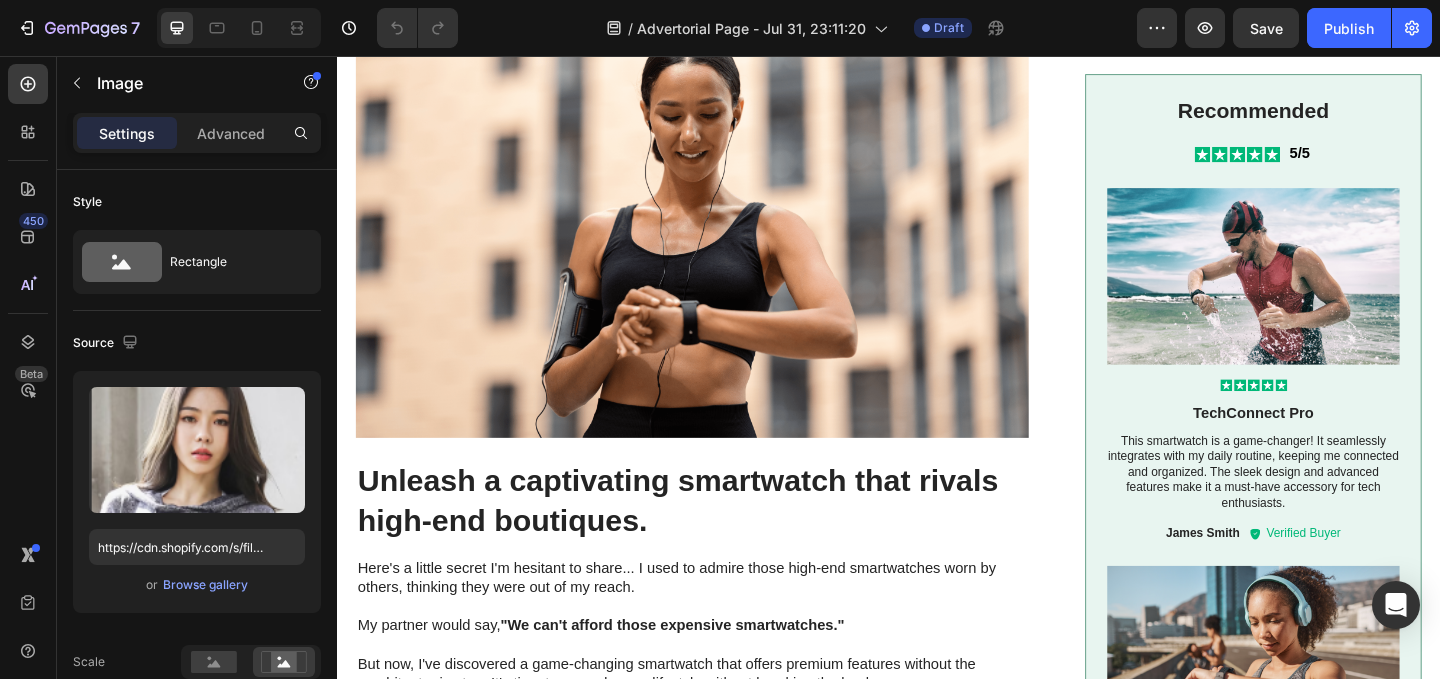 scroll, scrollTop: 0, scrollLeft: 0, axis: both 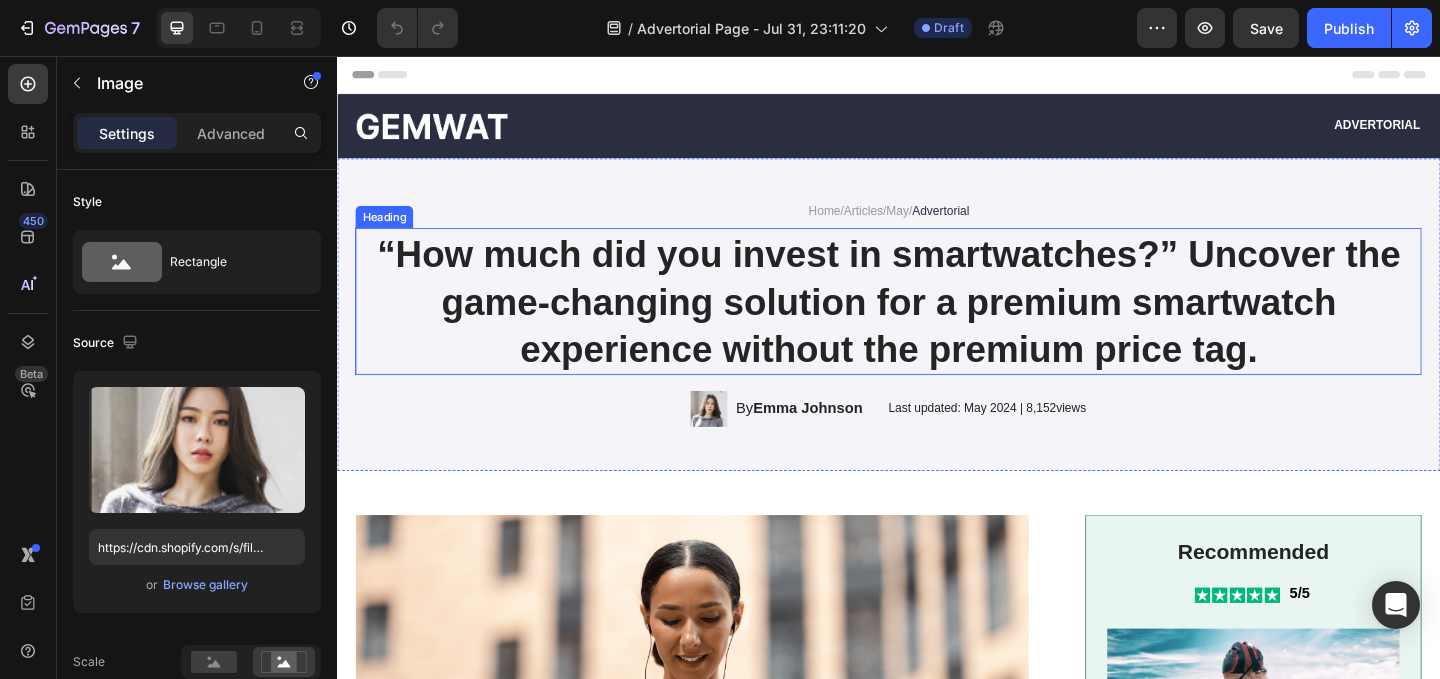 click on "“How much did you invest in smartwatches?” Uncover the game-changing solution for a premium smartwatch experience without the premium price tag." at bounding box center [937, 323] 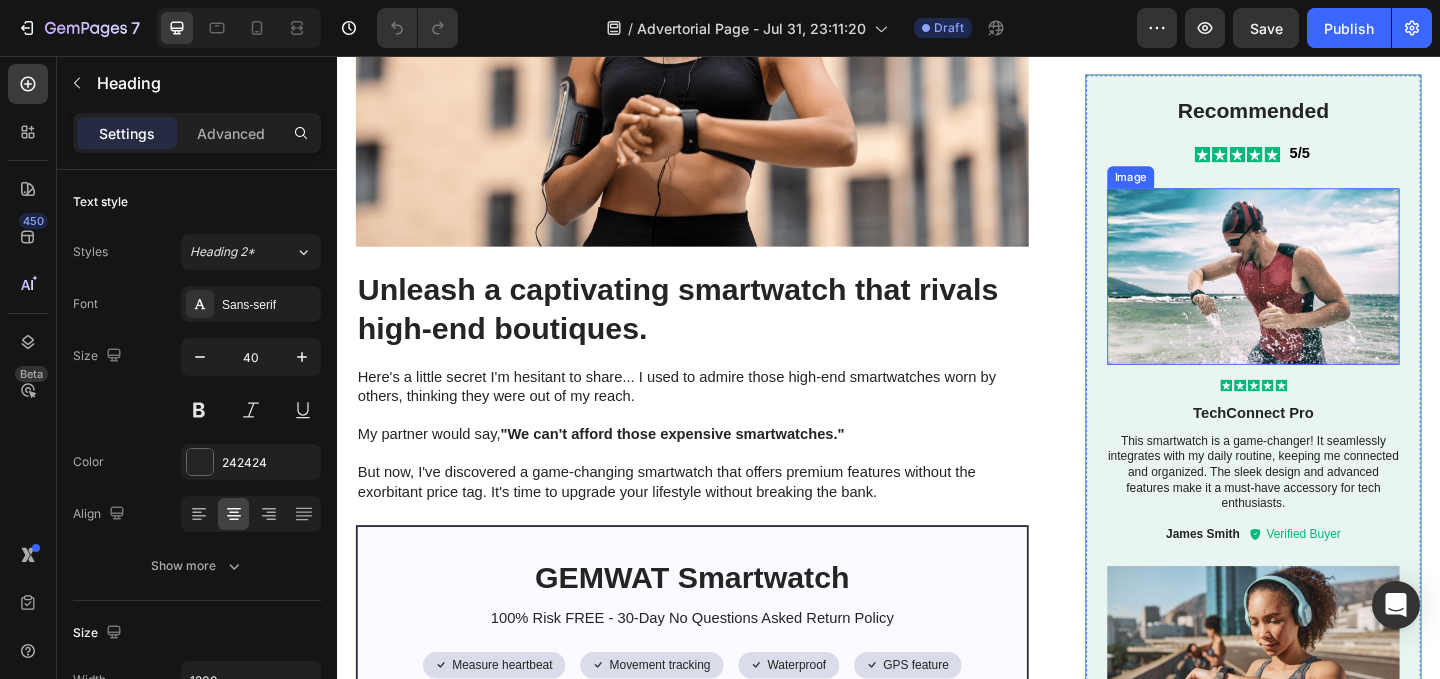 scroll, scrollTop: 0, scrollLeft: 0, axis: both 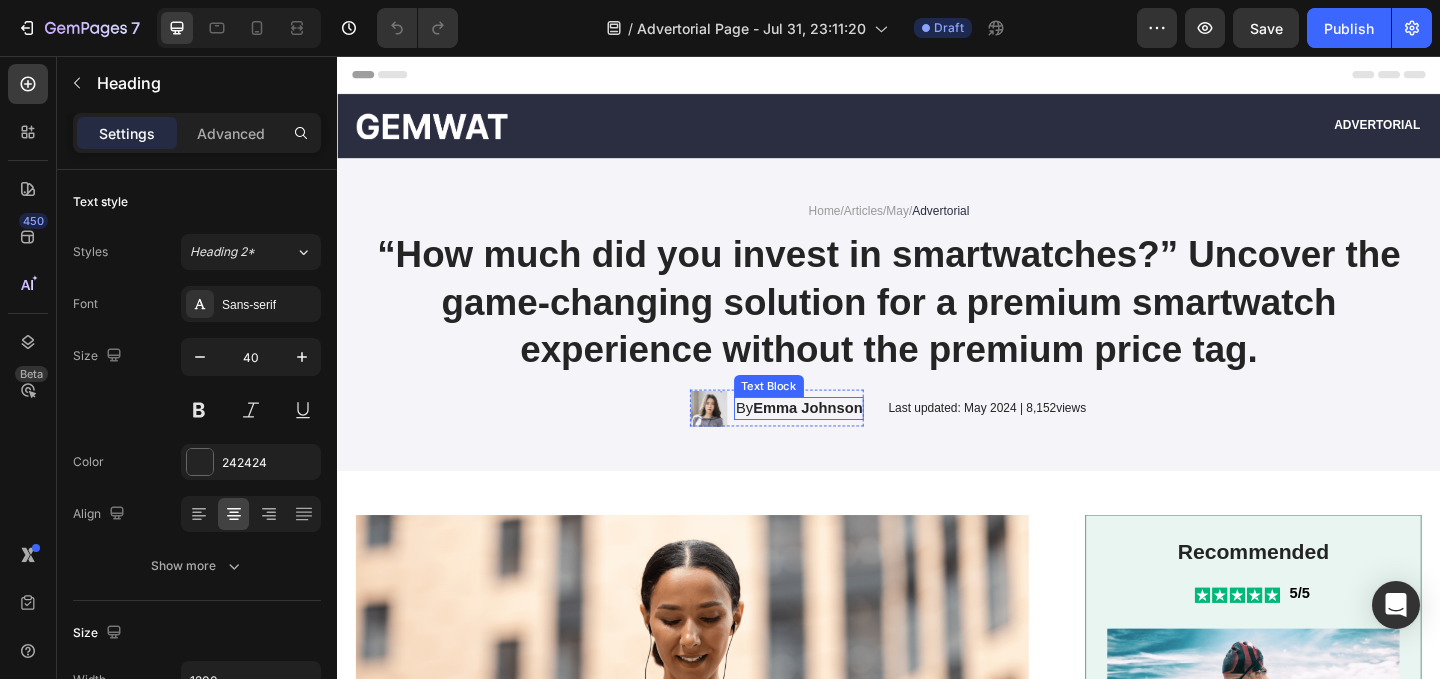click on "Emma Johnson" at bounding box center (848, 438) 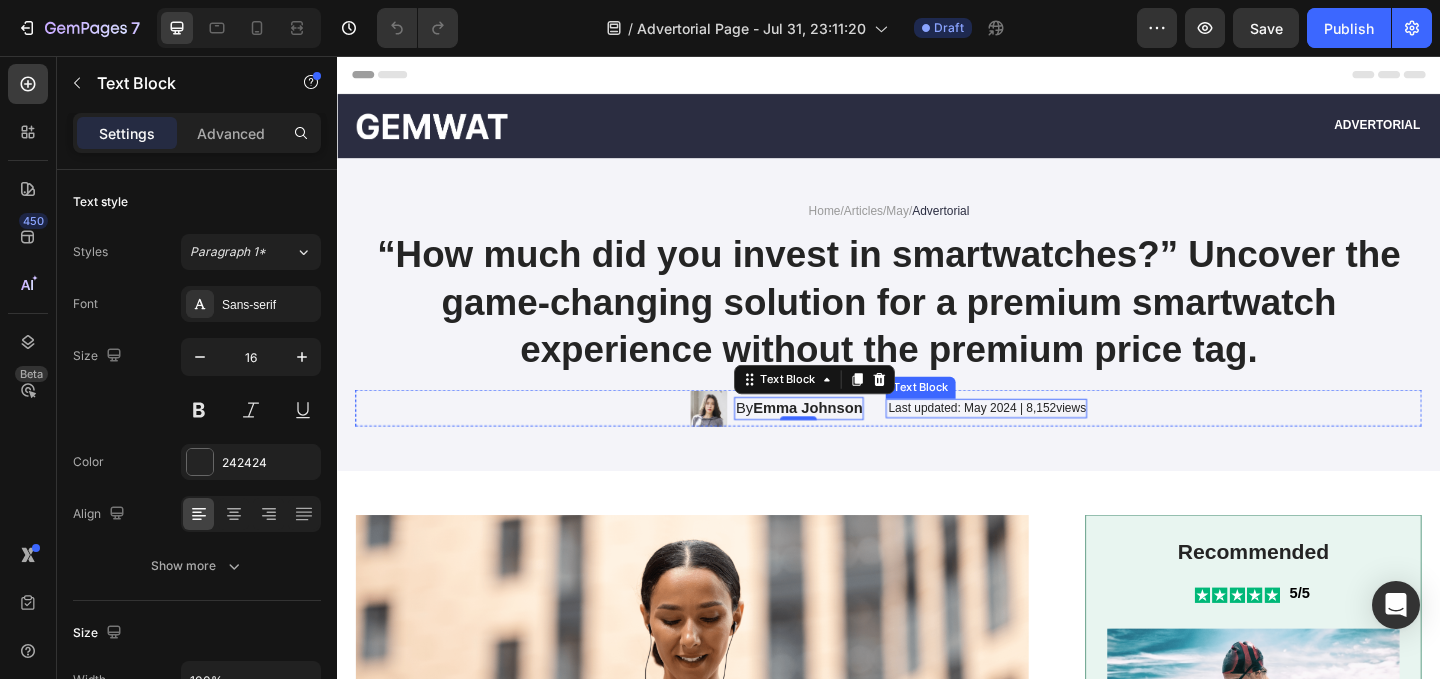 click on "Last updated: May 2024 | 8,152views" at bounding box center [1043, 439] 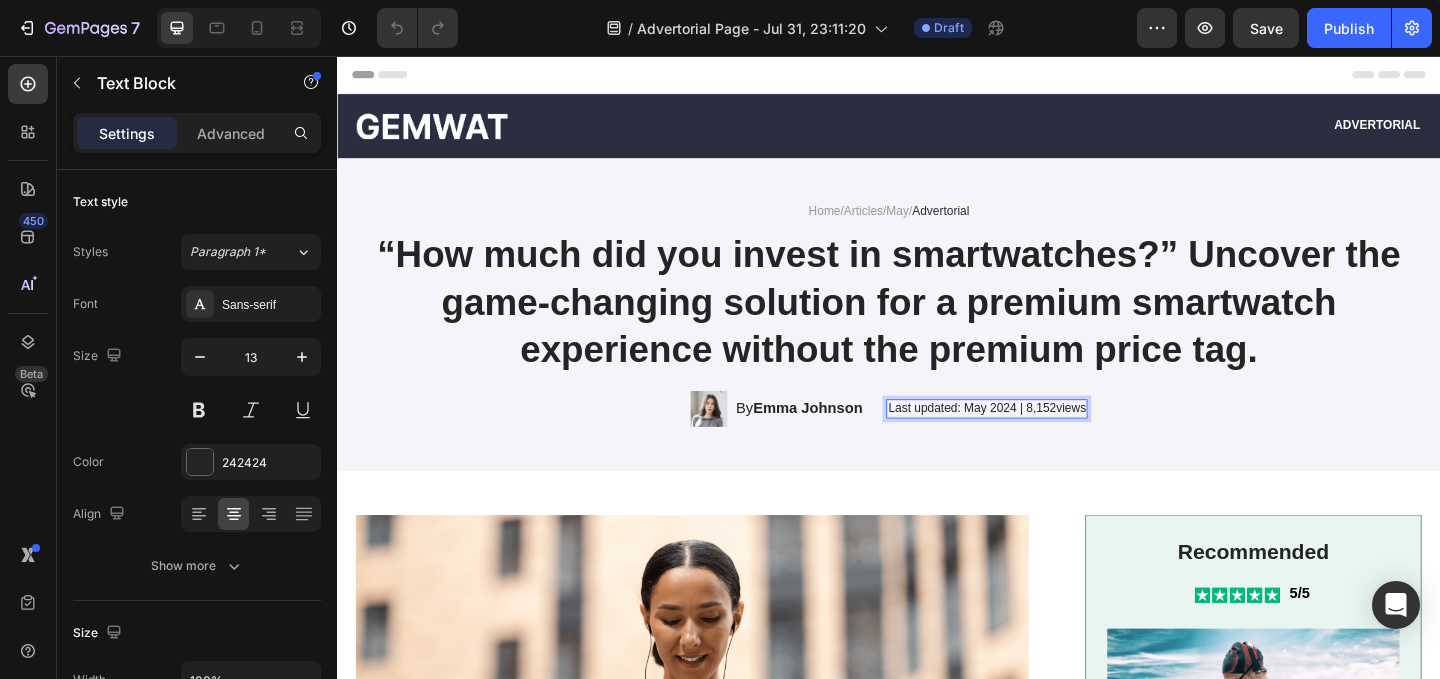click on "Last updated: May 2024 | 8,152views" at bounding box center [1043, 439] 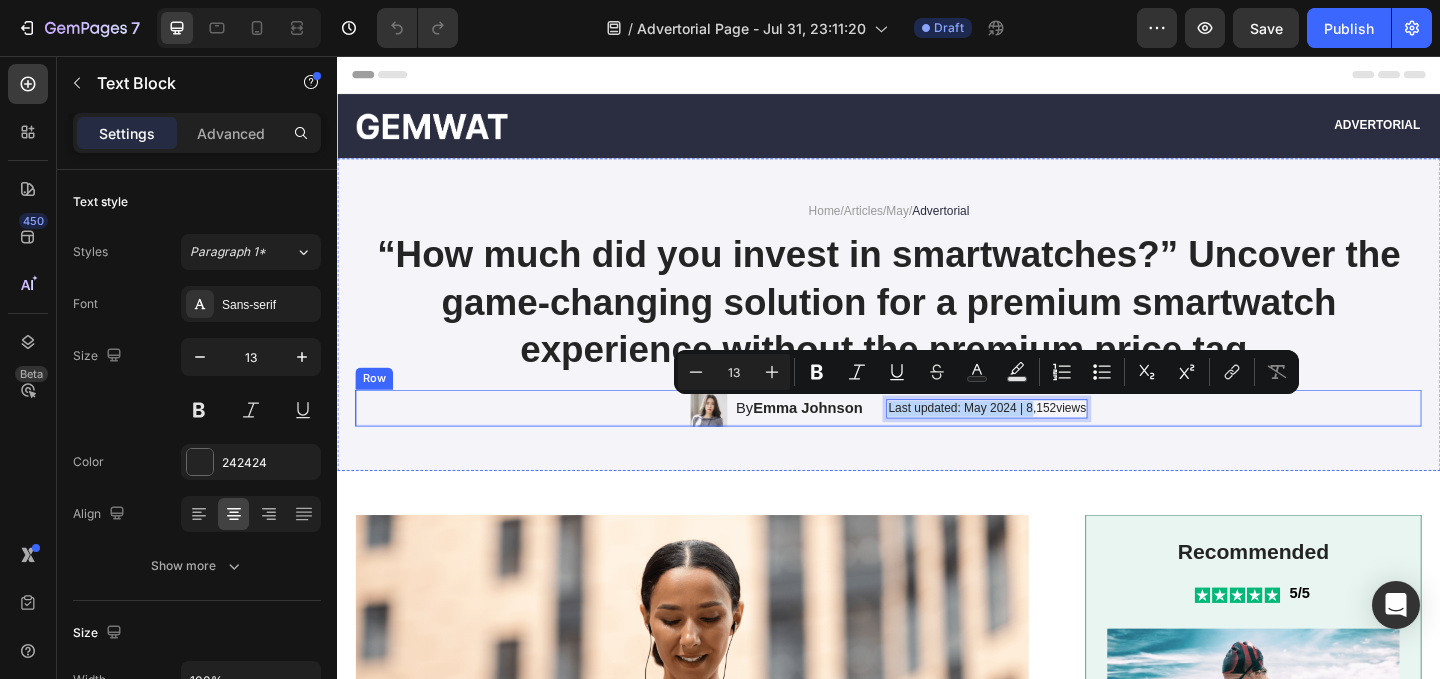 drag, startPoint x: 1097, startPoint y: 438, endPoint x: 932, endPoint y: 446, distance: 165.19383 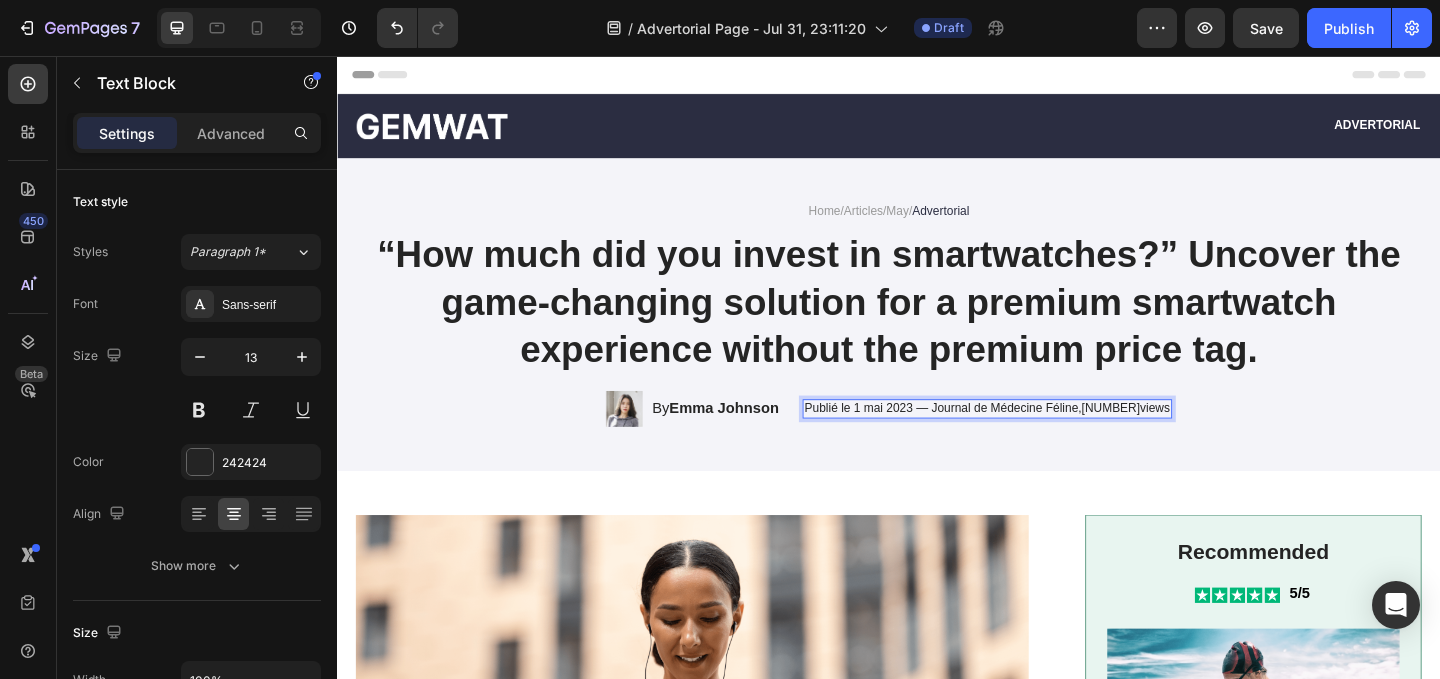 click on "Publié le 1 mai 2023 — Journal de Médecine Féline,[NUMBER]views" at bounding box center [1043, 439] 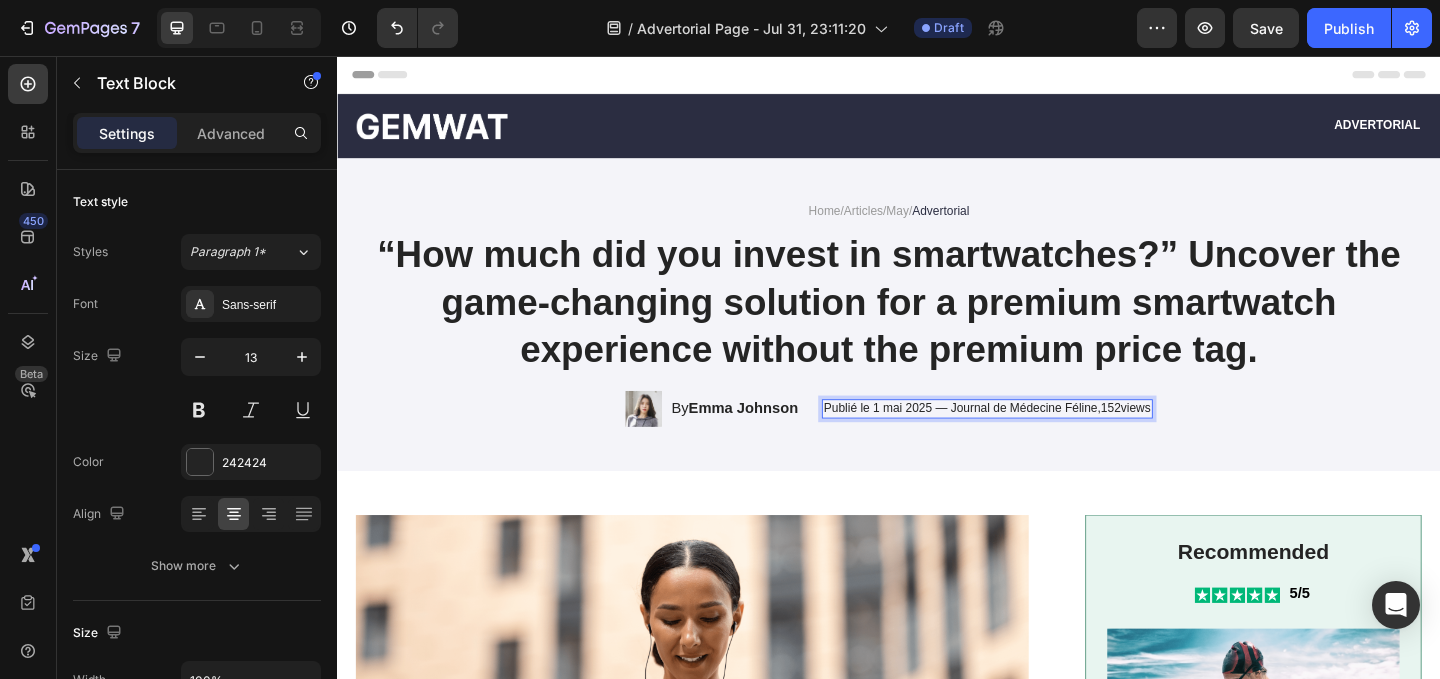 click on "Publié le 1 mai 2025 — Journal de Médecine Féline,152views" at bounding box center [1044, 439] 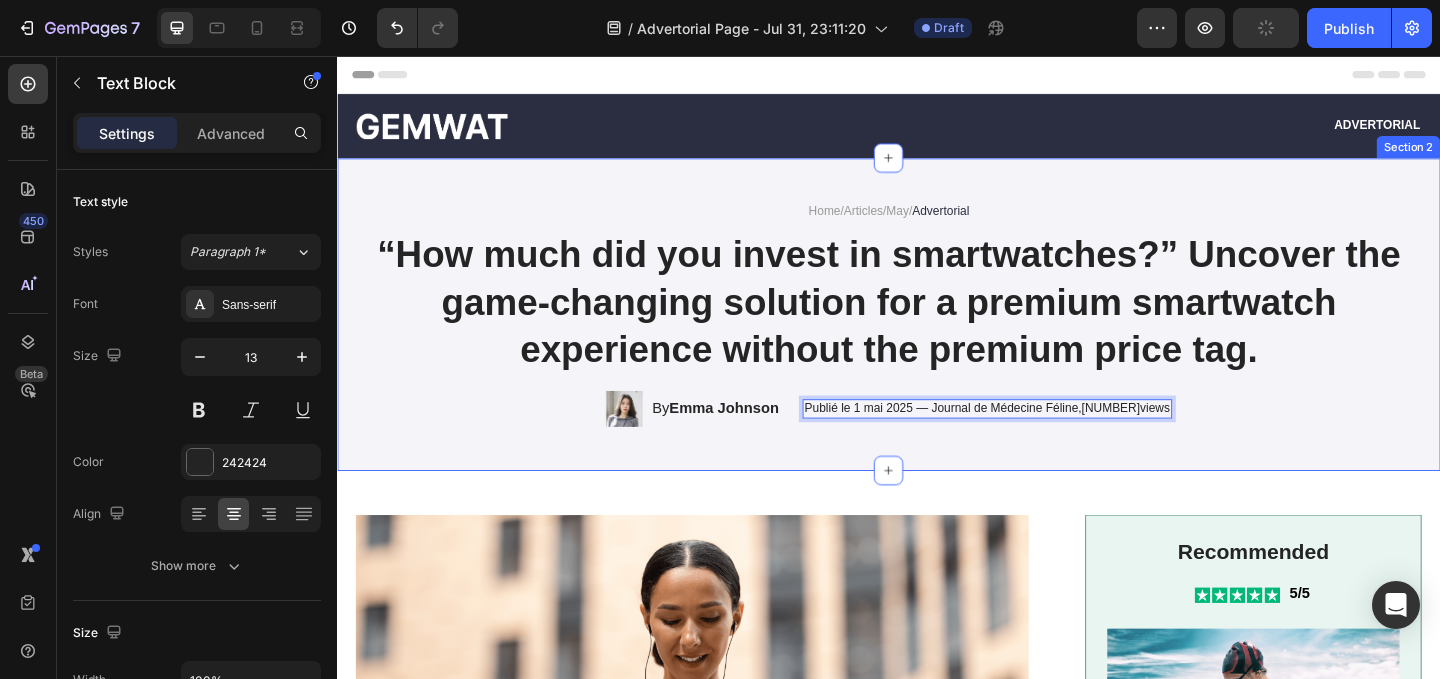 click on "Home  /  Articles  /  May  /  Advertorial Text Block “How much did you invest in smartwatches?” Uncover the game-changing solution for a premium smartwatch experience without the premium price tag. Heading Image By  [FIRST] [LAST] Text Block Row Publié le 1 mai 2025 — Journal de Médecine Féline,152 views Text Block   0 Row Section 2" at bounding box center [937, 337] 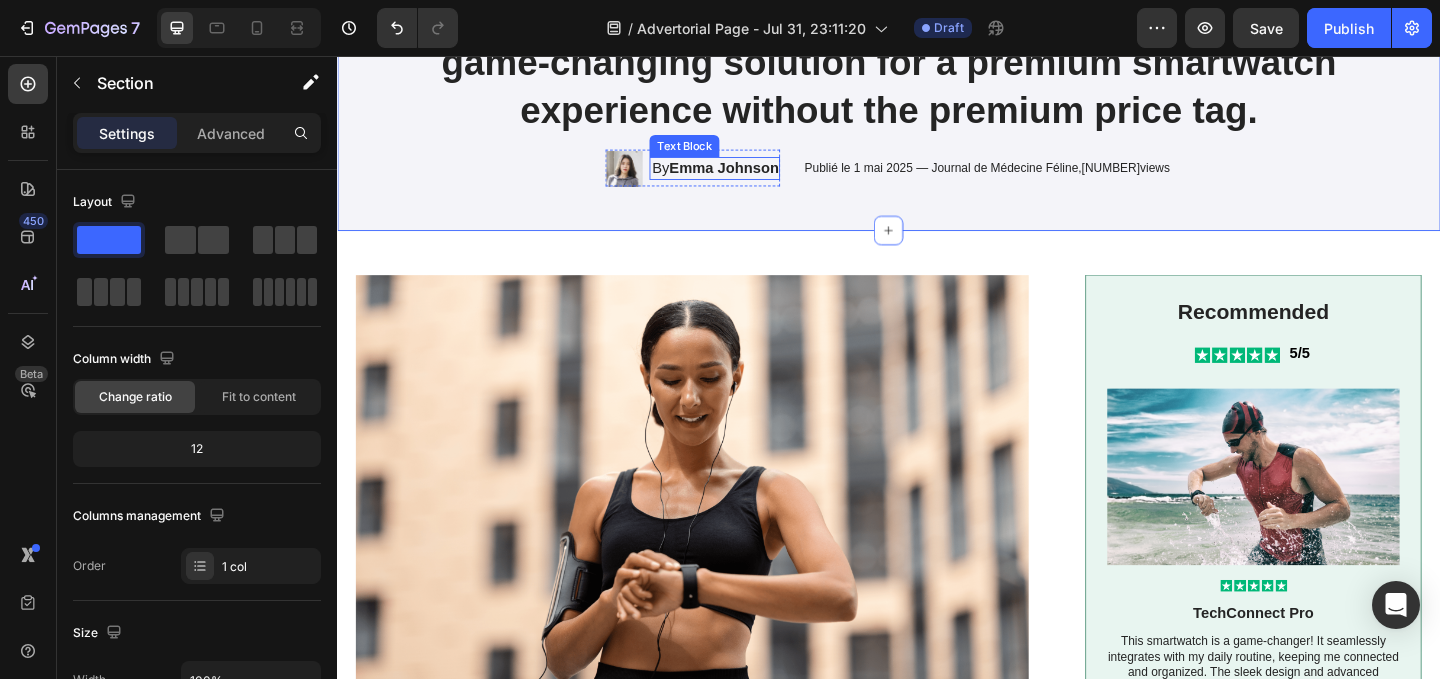 scroll, scrollTop: 0, scrollLeft: 0, axis: both 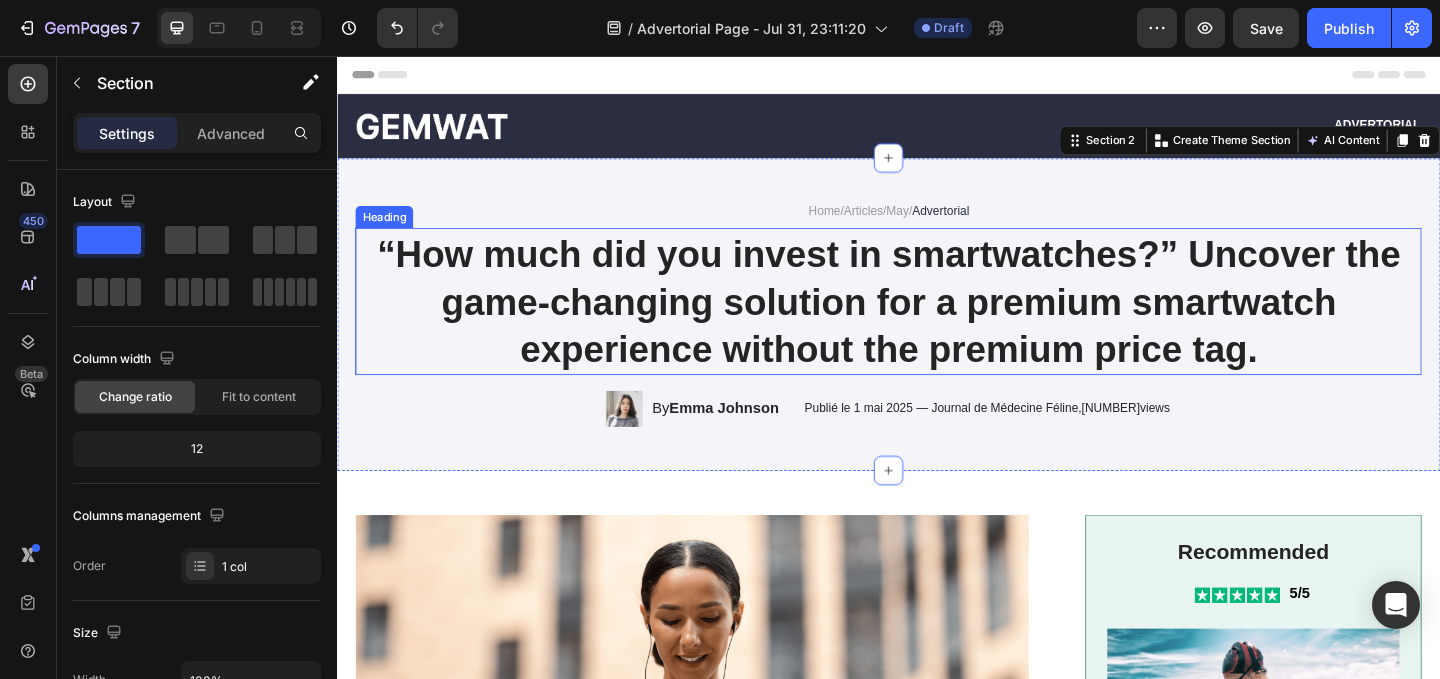 click on "“How much did you invest in smartwatches?” Uncover the game-changing solution for a premium smartwatch experience without the premium price tag." at bounding box center [937, 323] 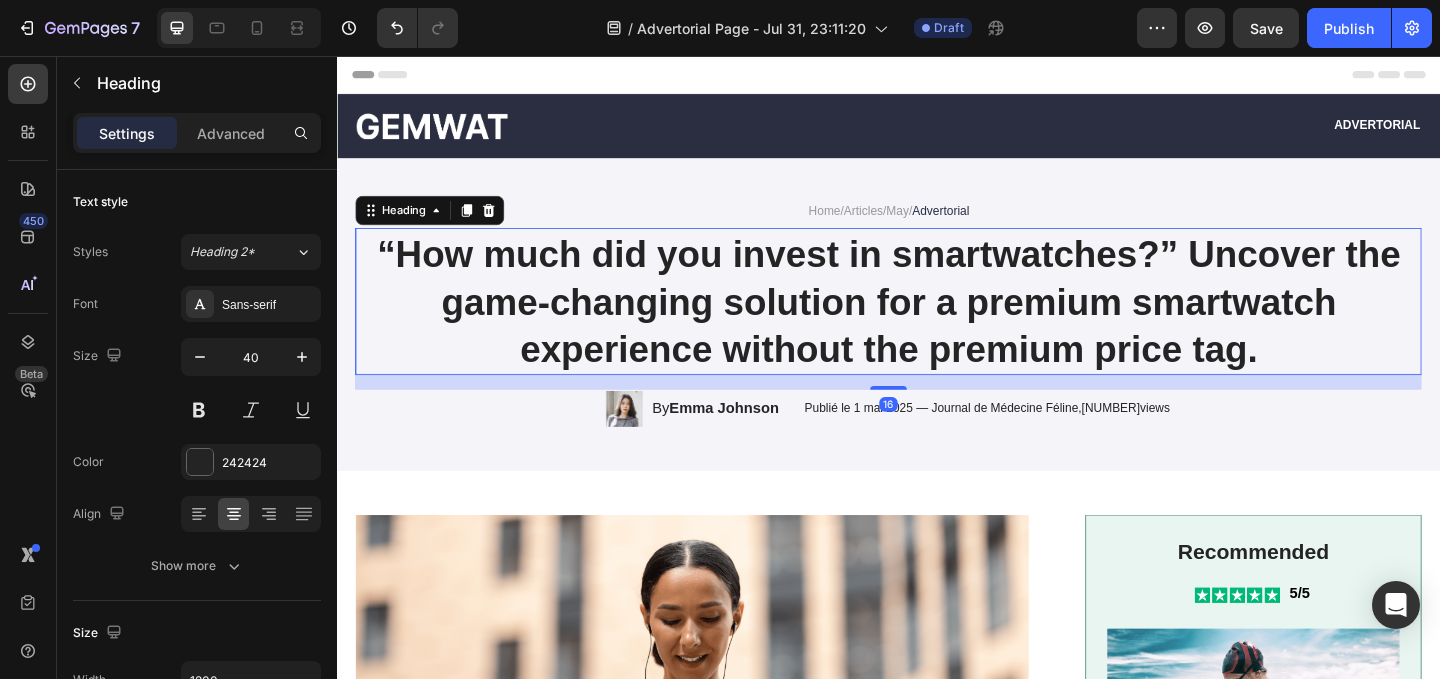 click on "“How much did you invest in smartwatches?” Uncover the game-changing solution for a premium smartwatch experience without the premium price tag." at bounding box center [937, 323] 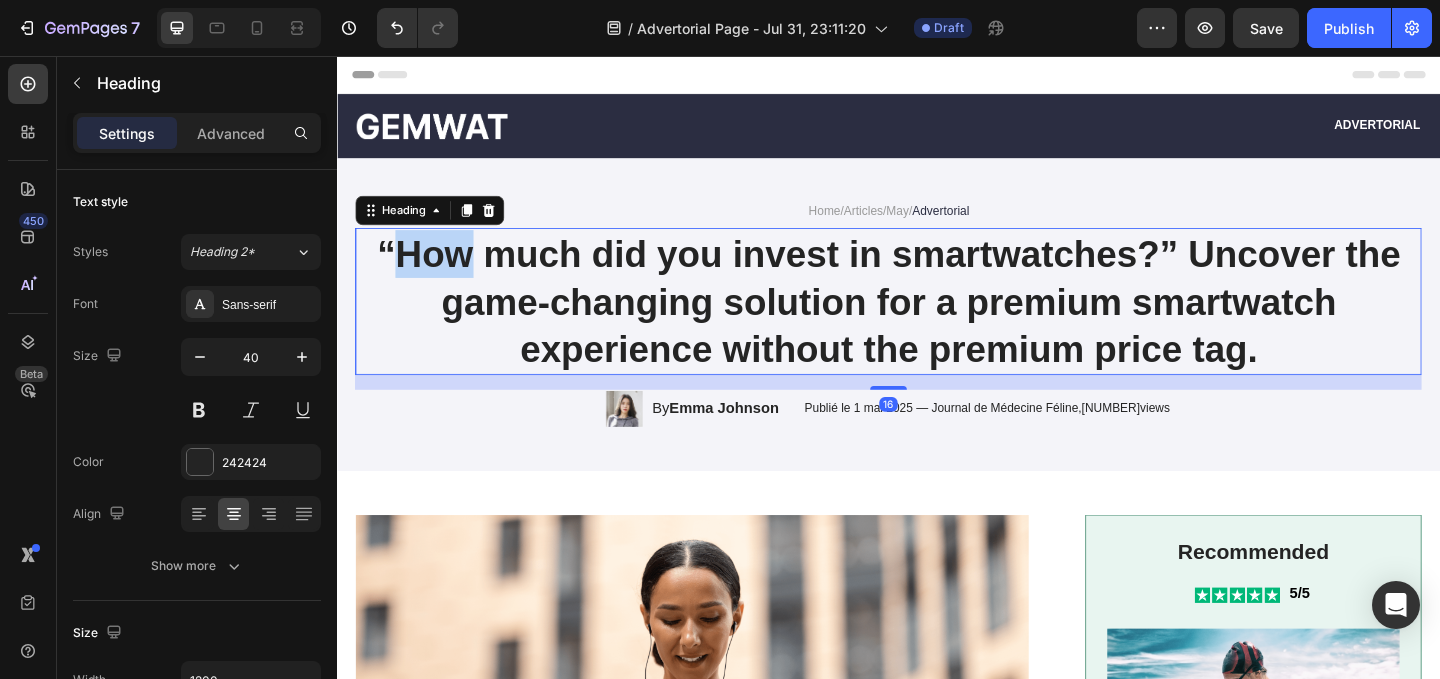 click on "“How much did you invest in smartwatches?” Uncover the game-changing solution for a premium smartwatch experience without the premium price tag." at bounding box center [937, 323] 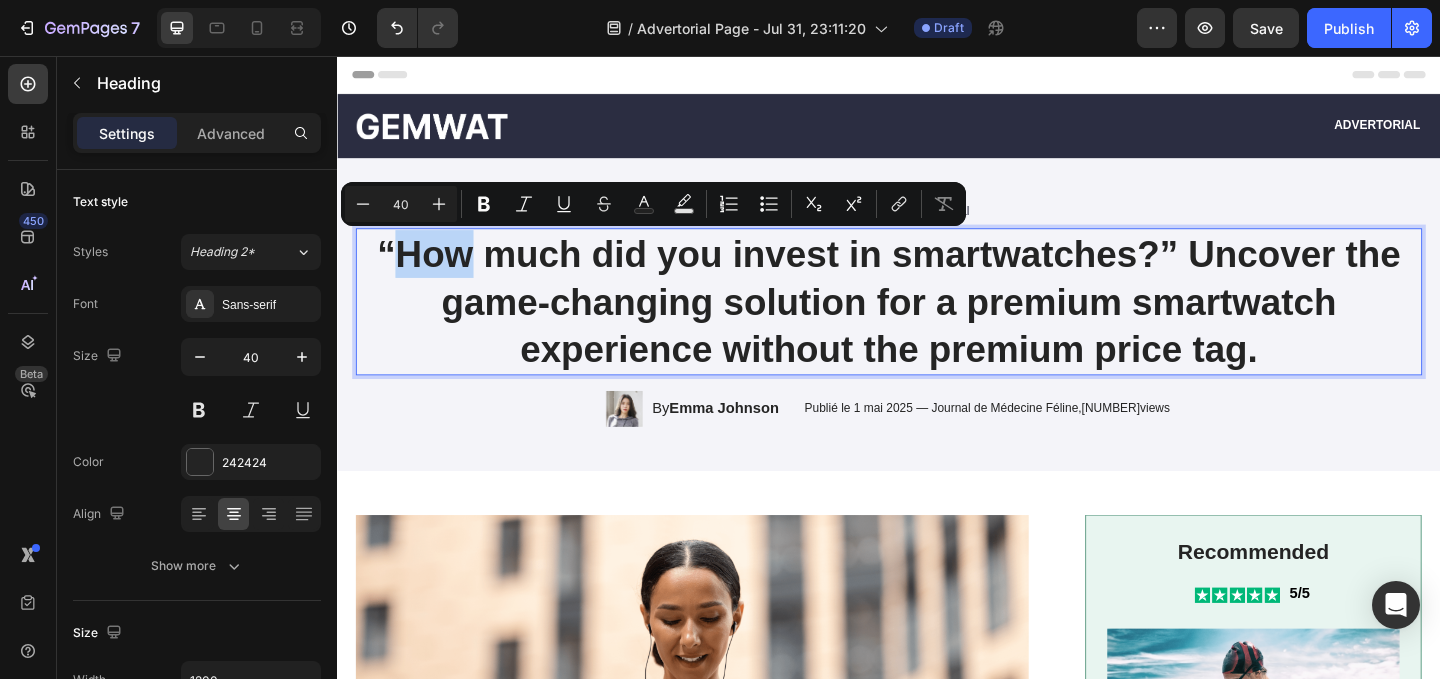 click on "“How much did you invest in smartwatches?” Uncover the game-changing solution for a premium smartwatch experience without the premium price tag." at bounding box center [937, 323] 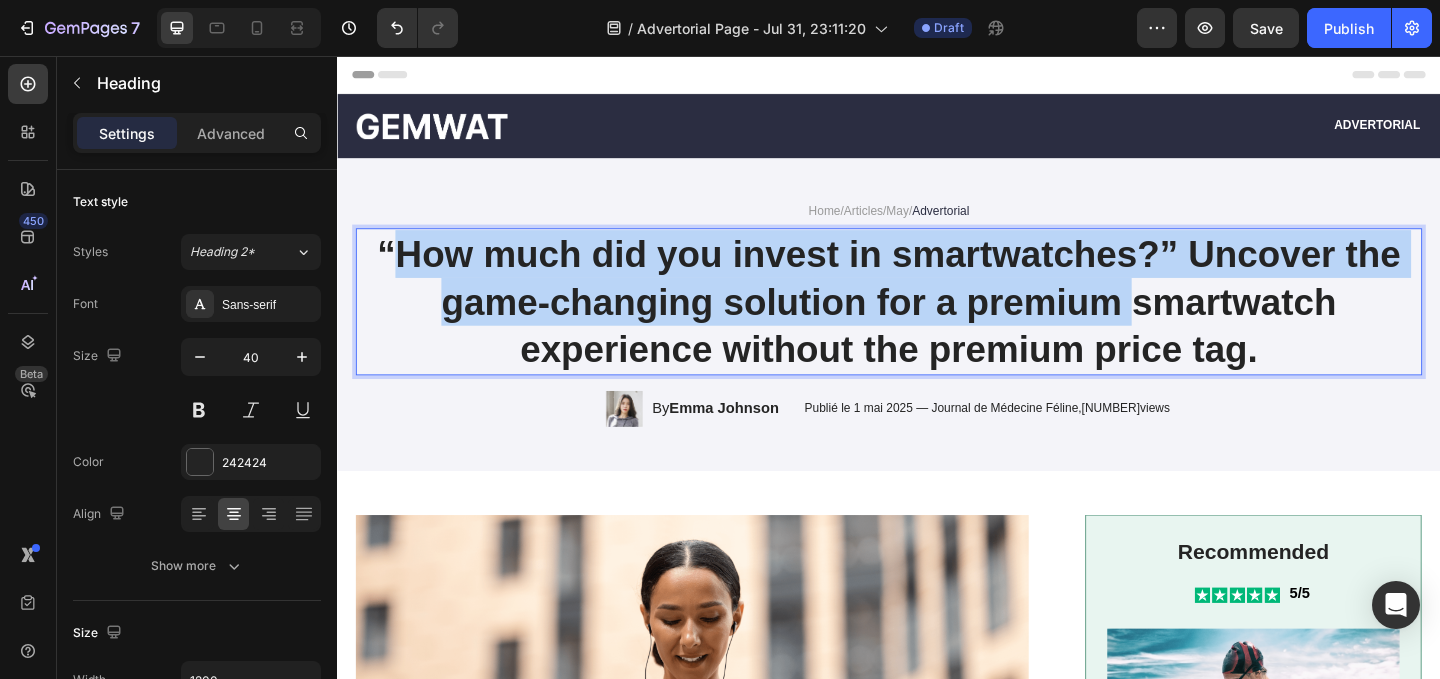drag, startPoint x: 406, startPoint y: 272, endPoint x: 1211, endPoint y: 338, distance: 807.70105 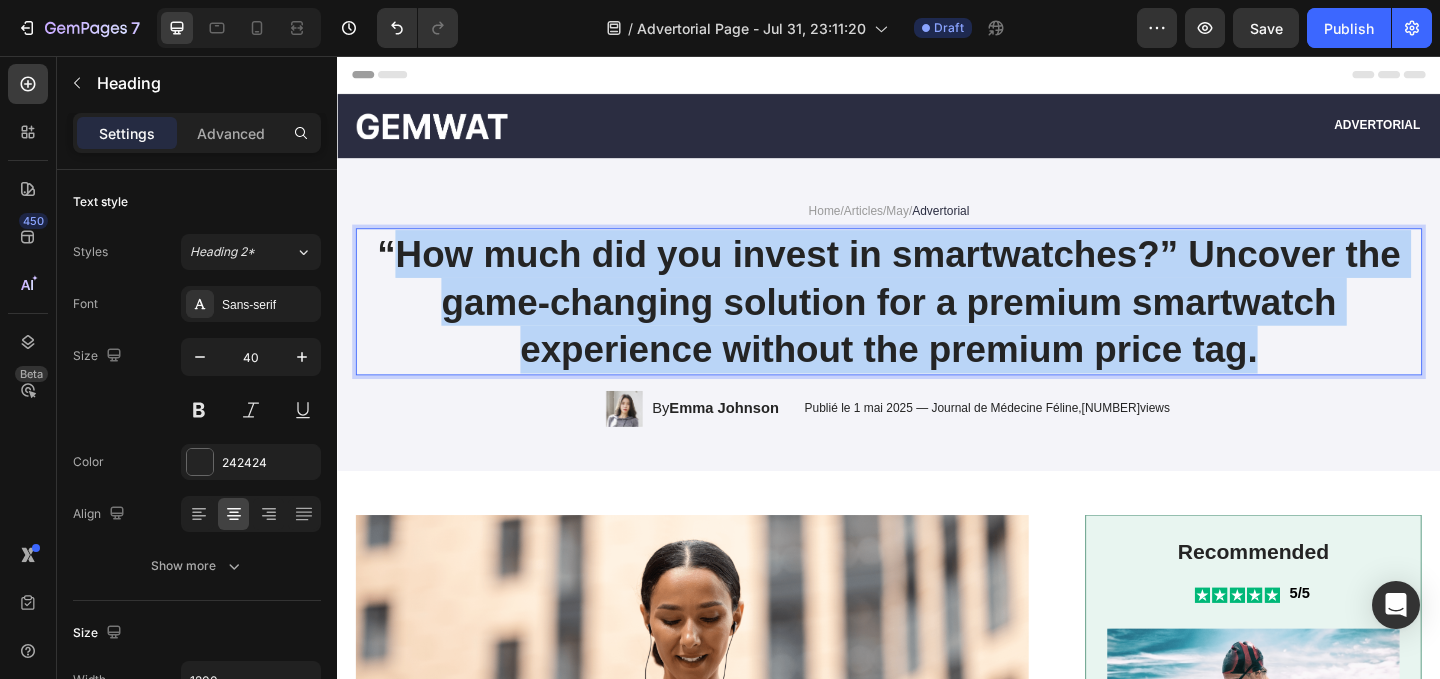 drag, startPoint x: 1347, startPoint y: 379, endPoint x: 405, endPoint y: 284, distance: 946.7782 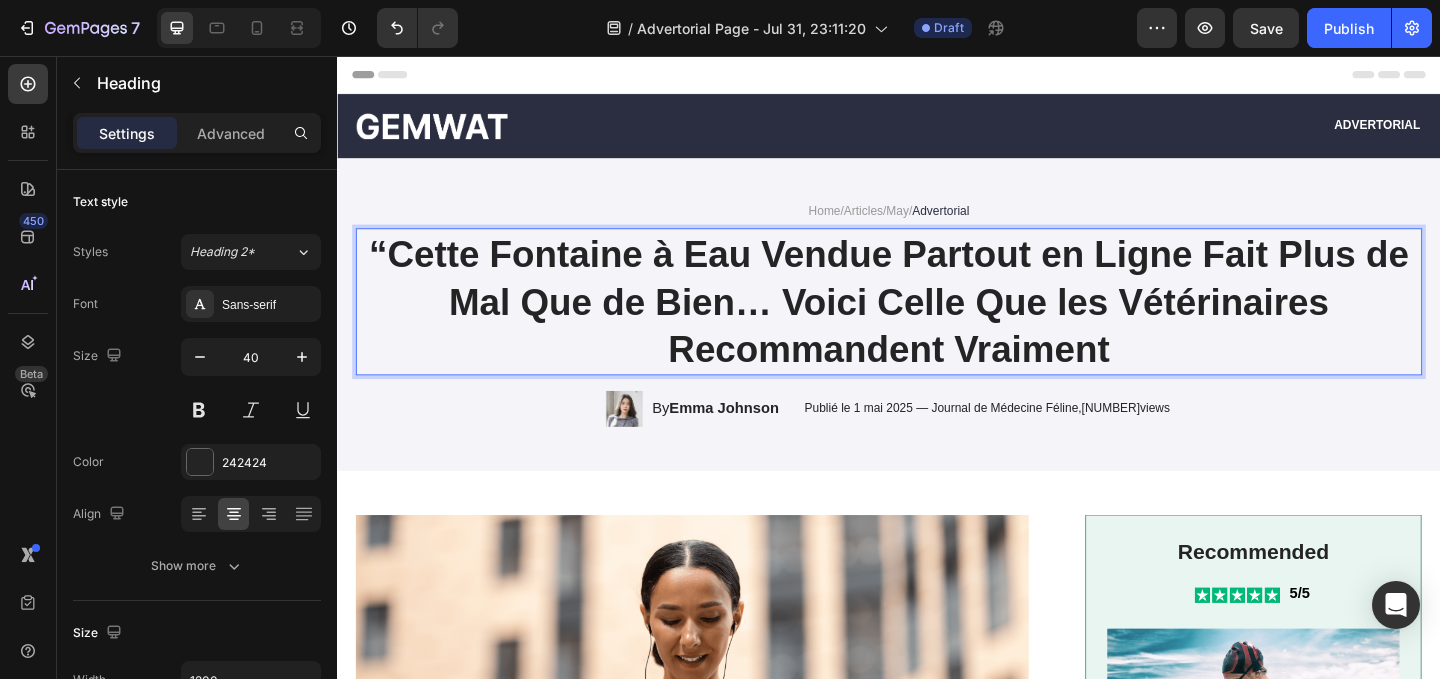 click on "“Cette Fontaine à Eau Vendue Partout en Ligne Fait Plus de Mal Que de Bien… Voici Celle Que les Vétérinaires Recommandent Vraiment" at bounding box center (937, 323) 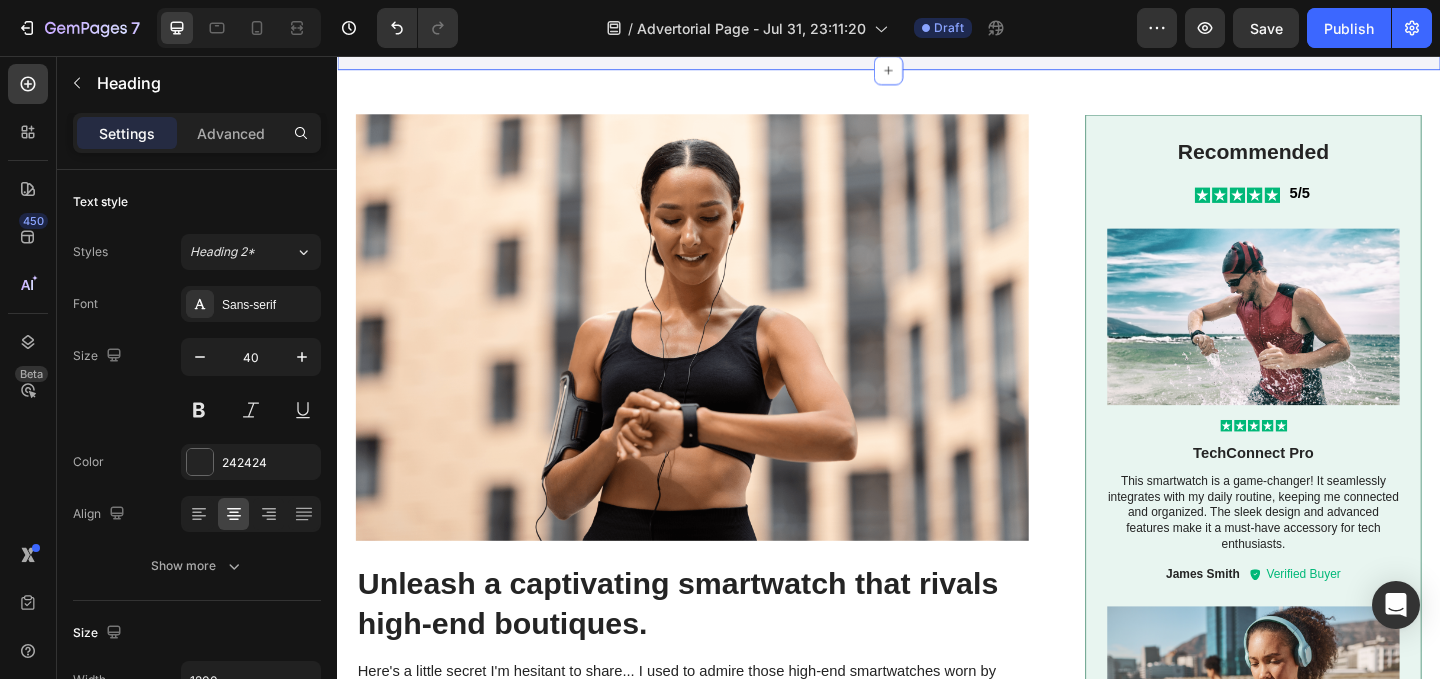 scroll, scrollTop: 440, scrollLeft: 0, axis: vertical 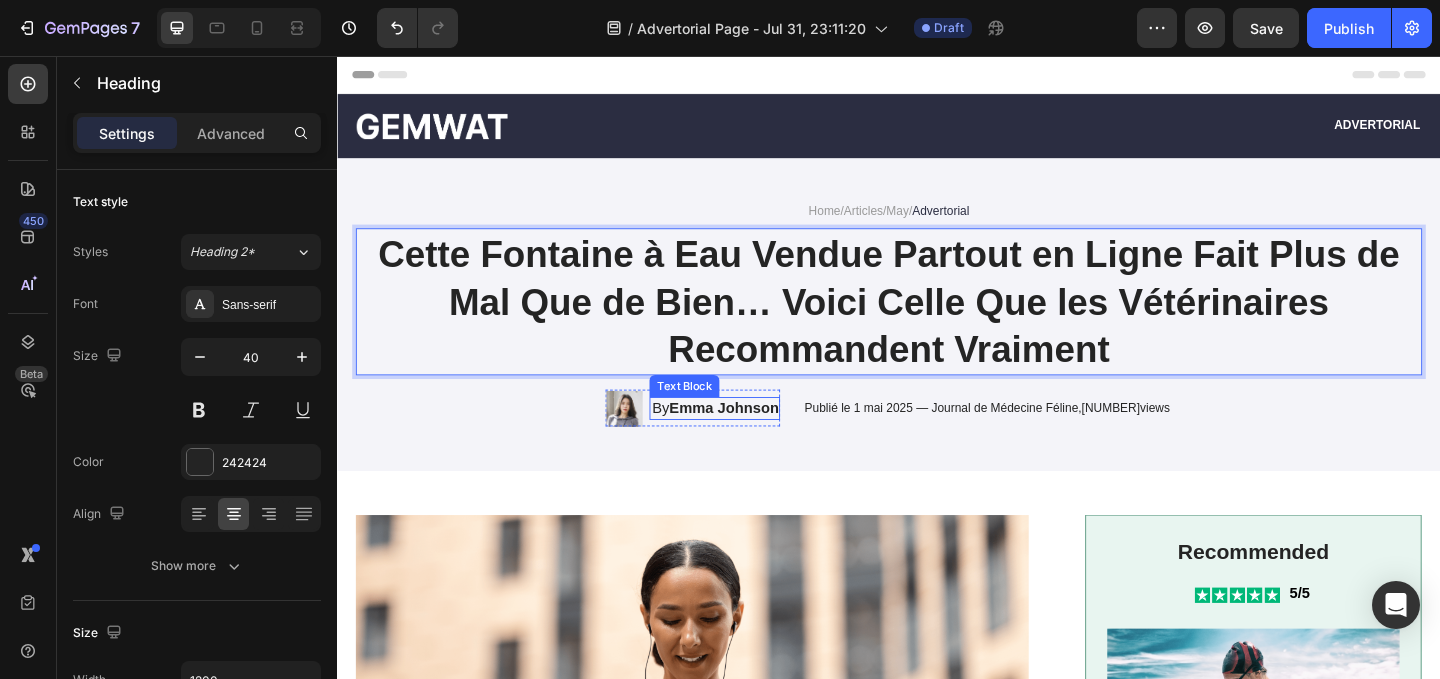 click on "Emma Johnson" at bounding box center (757, 438) 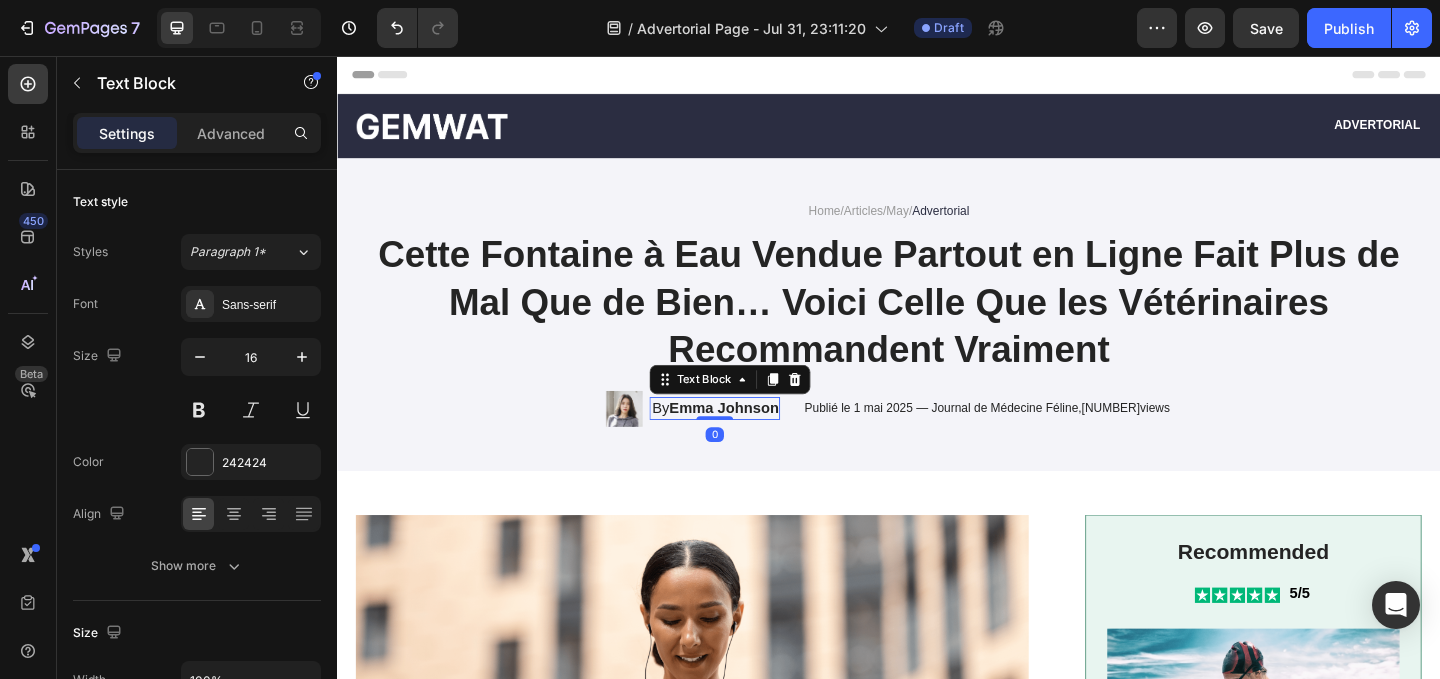 click on "Emma Johnson" at bounding box center [757, 438] 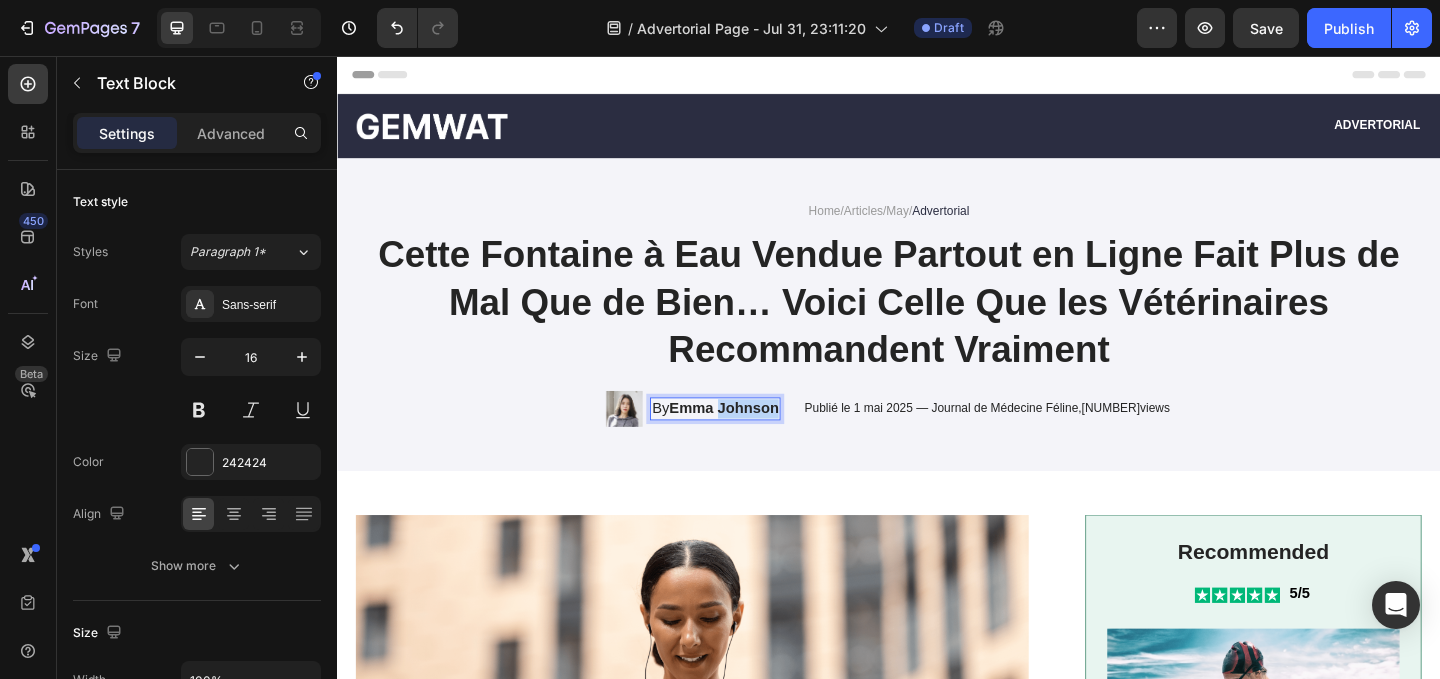 click on "Emma Johnson" at bounding box center (757, 438) 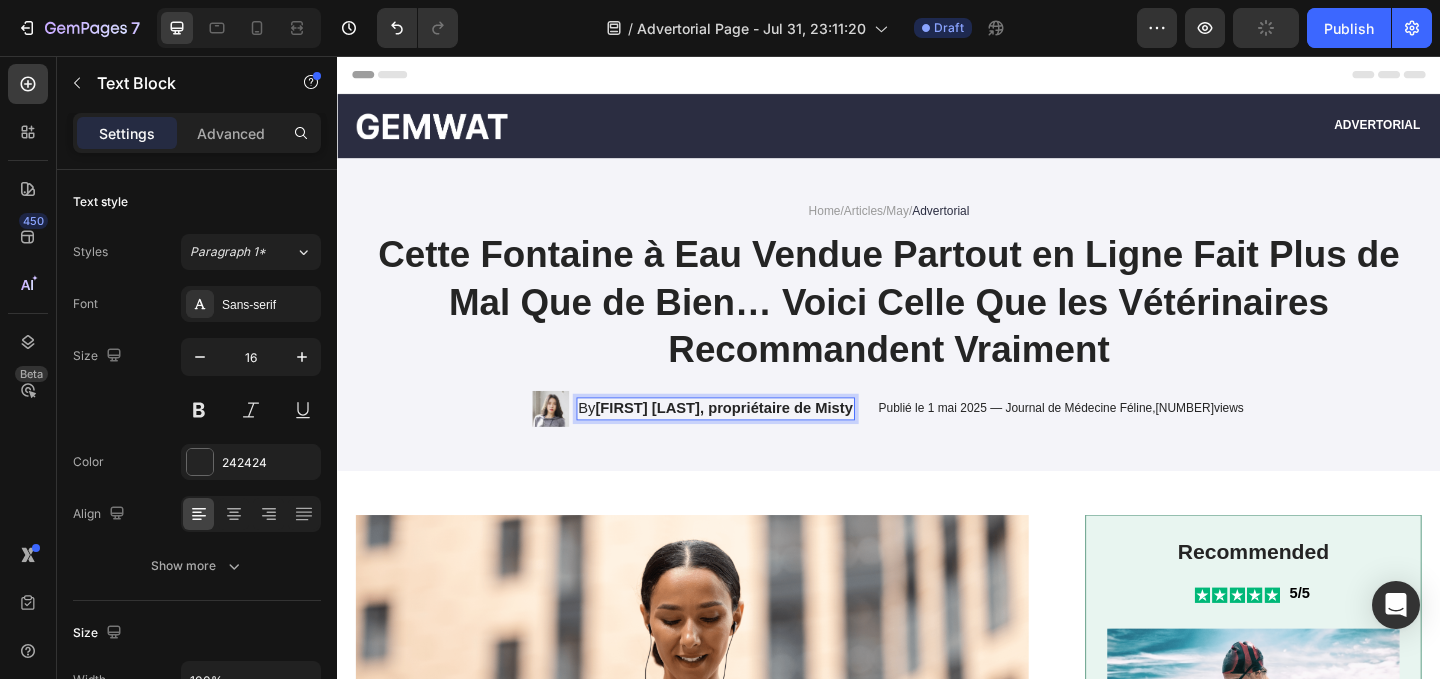 click on "[FIRST] [LAST], propriétaire de Misty" at bounding box center [758, 438] 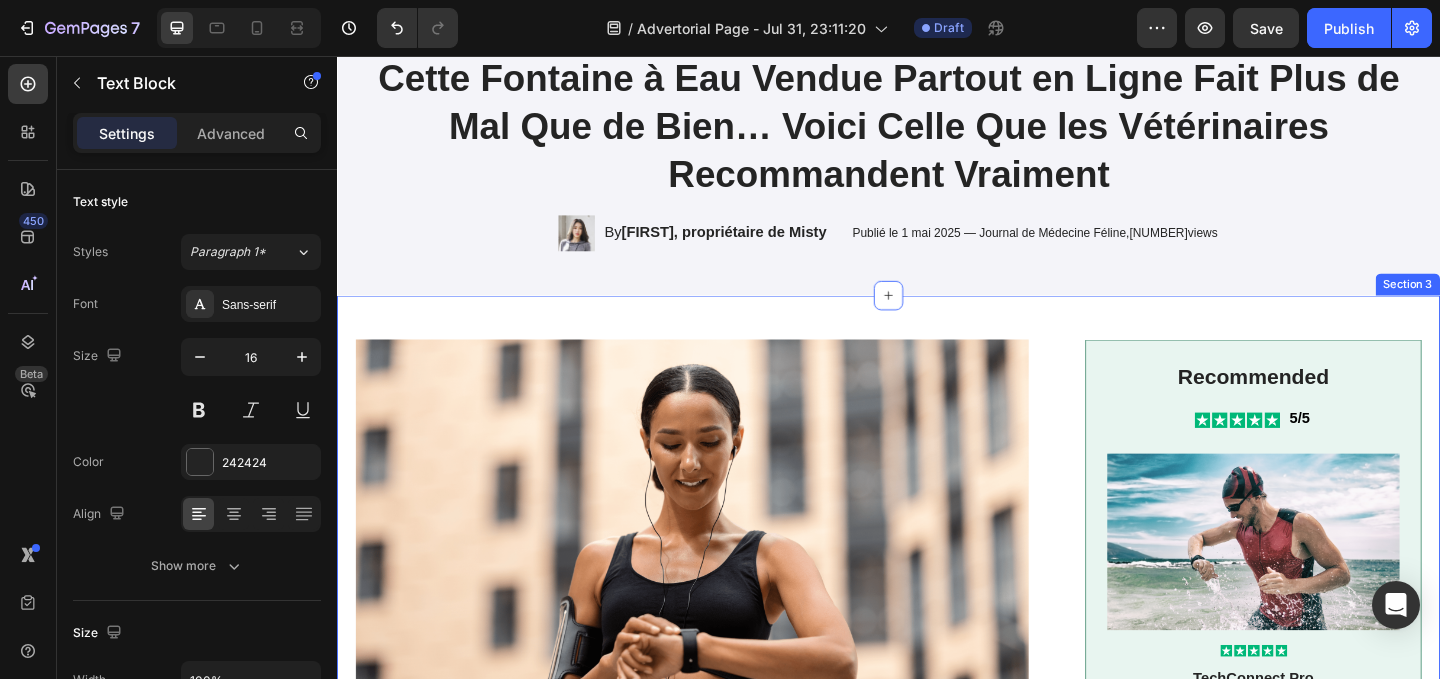 scroll, scrollTop: 652, scrollLeft: 0, axis: vertical 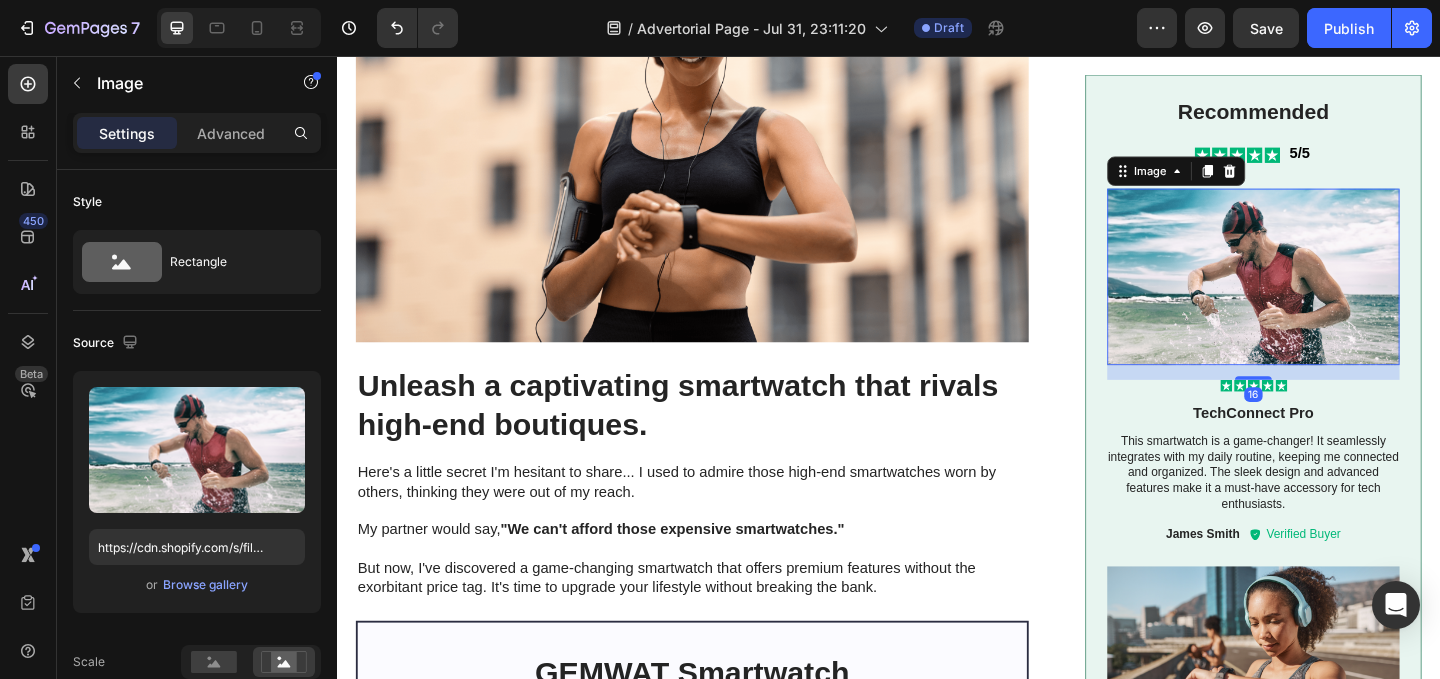 click at bounding box center (1334, 296) 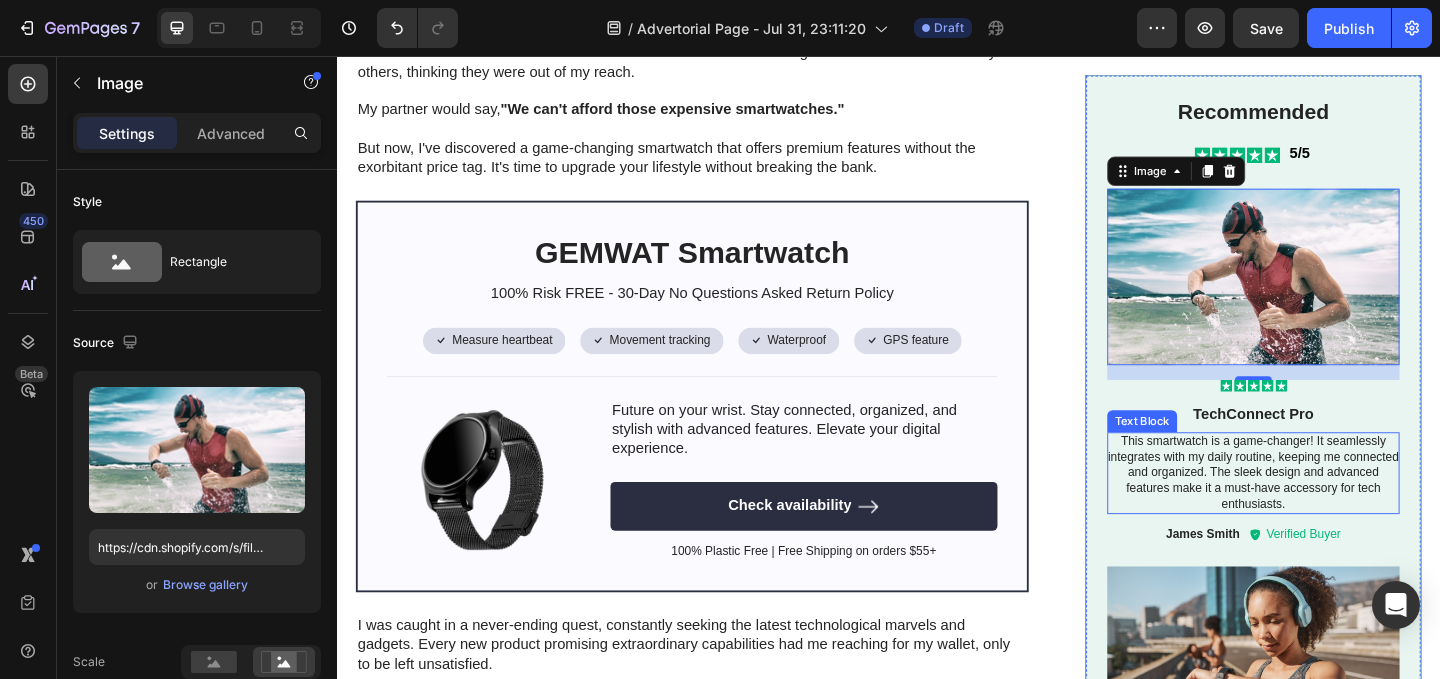 scroll, scrollTop: 1129, scrollLeft: 0, axis: vertical 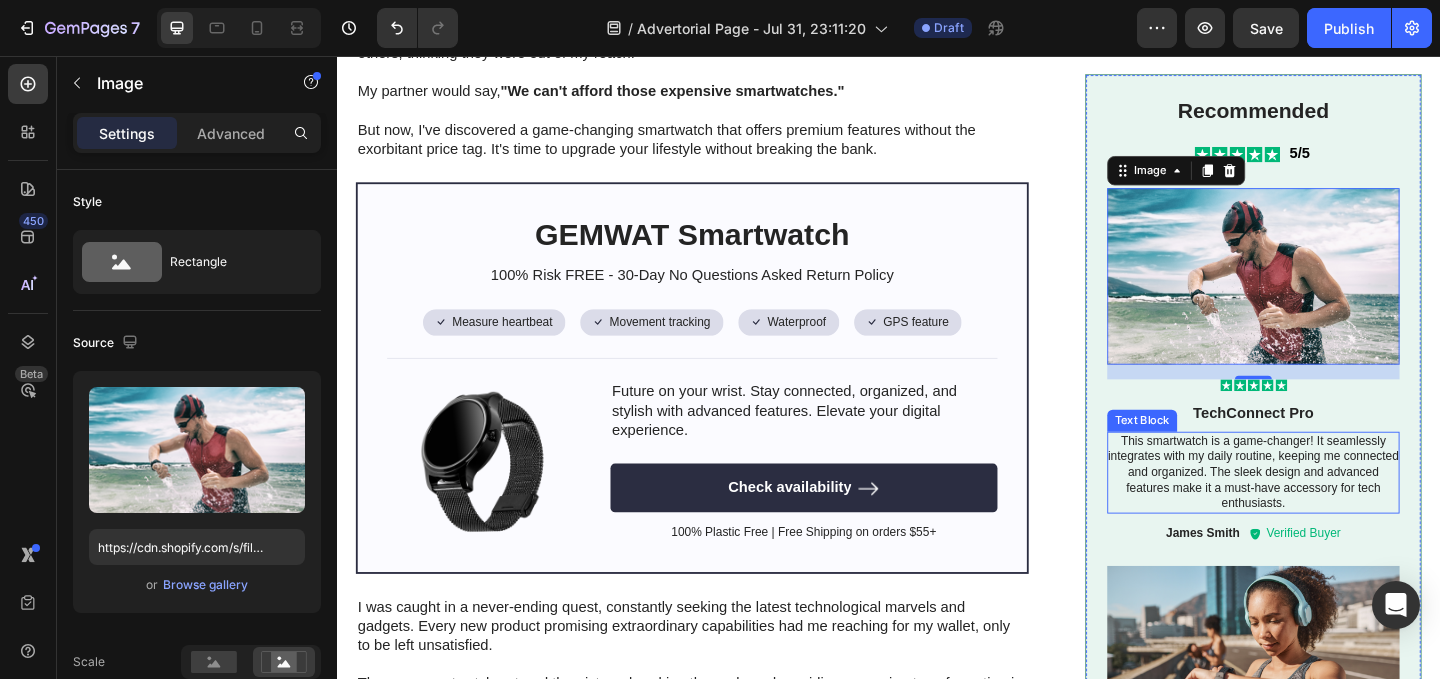 click on "This smartwatch is a game-changer! It seamlessly integrates with my daily routine, keeping me connected and organized. The sleek design and advanced features make it a must-have accessory for tech enthusiasts." at bounding box center [1334, 509] 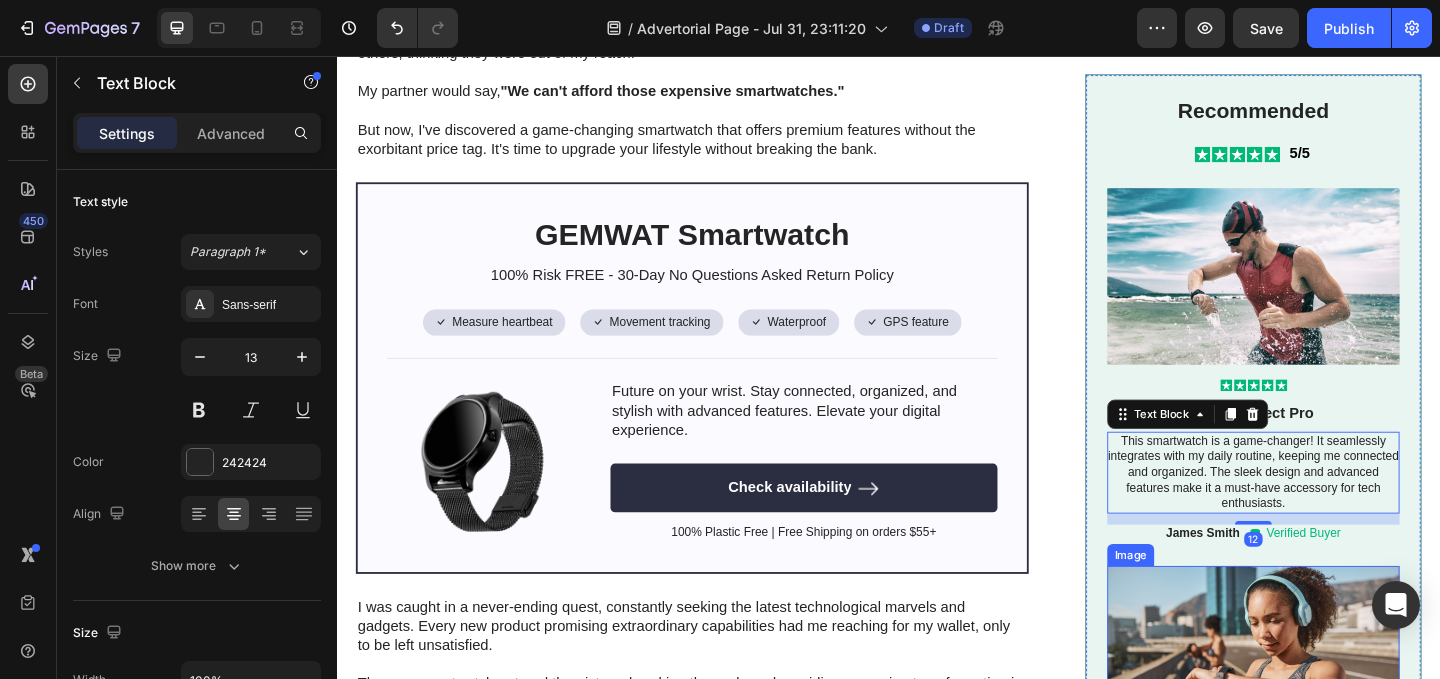 click at bounding box center [1334, 707] 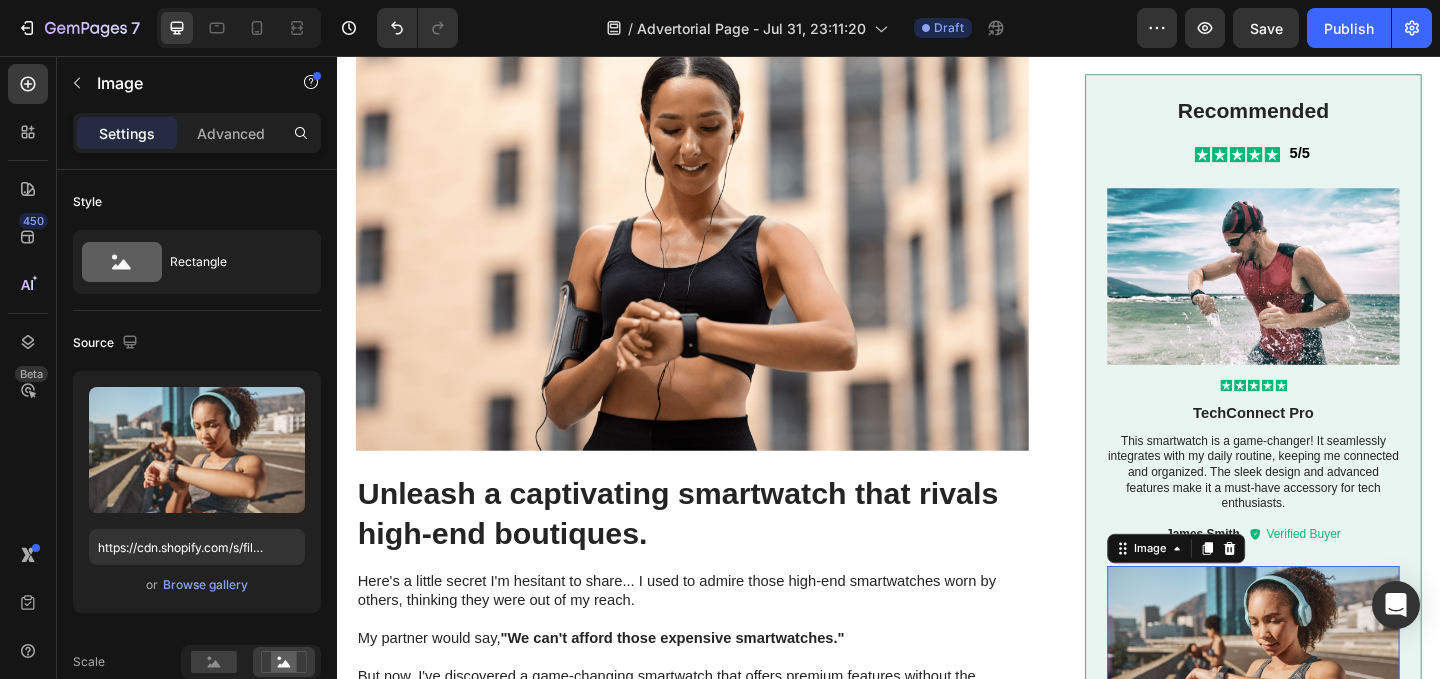scroll, scrollTop: 557, scrollLeft: 0, axis: vertical 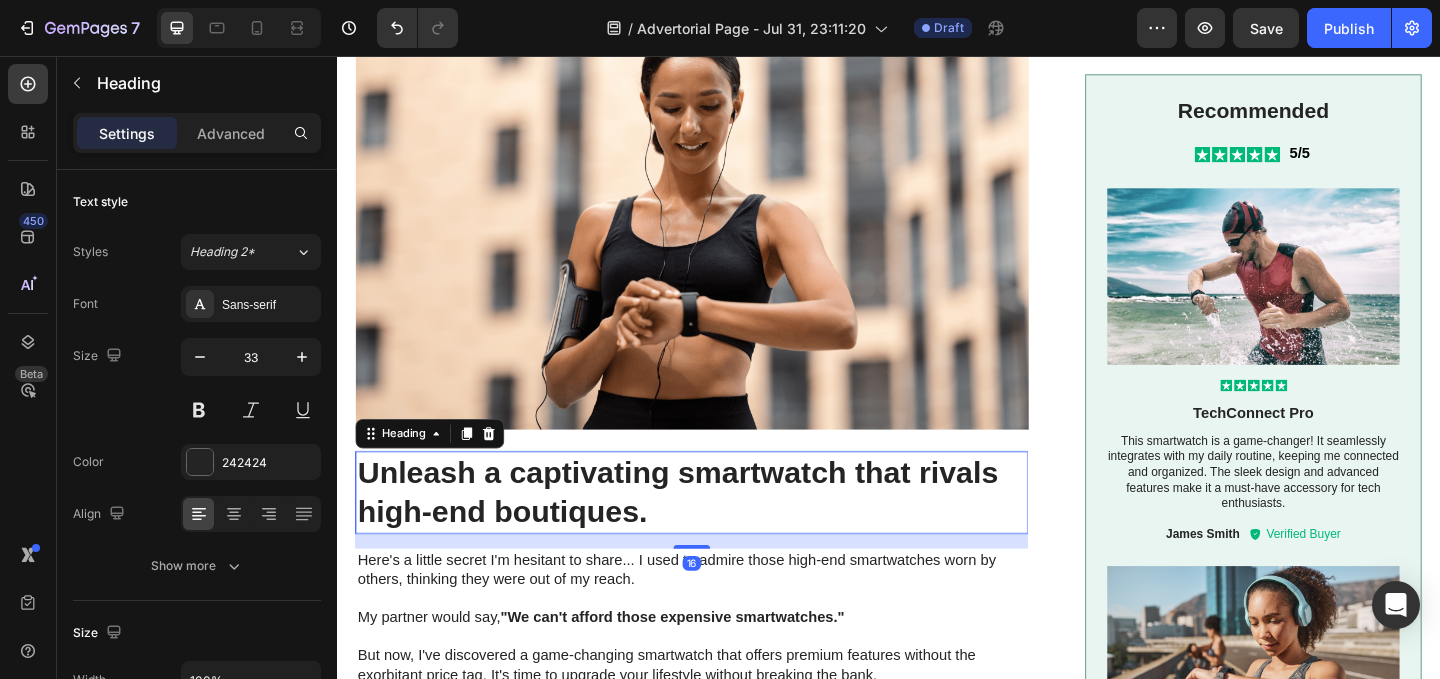 click on "Unleash a captivating smartwatch that rivals high-end boutiques." at bounding box center [723, 531] 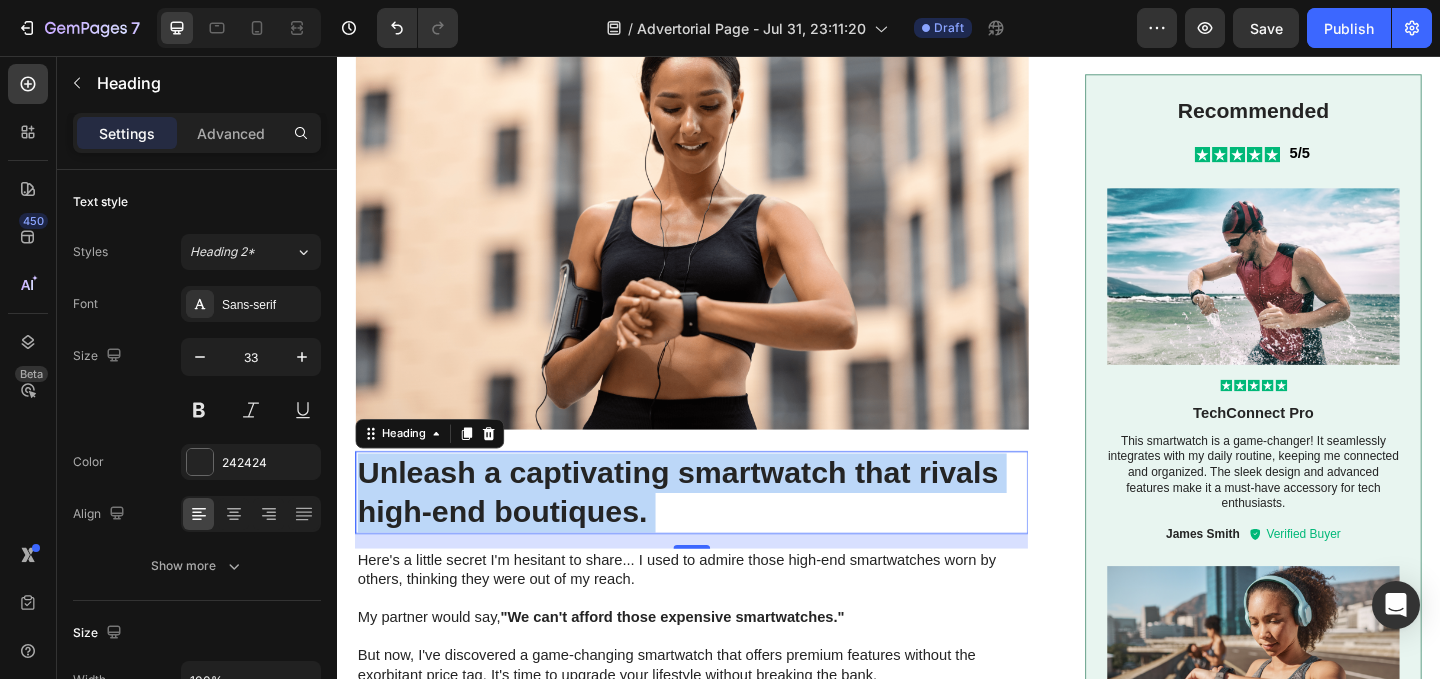 click on "Unleash a captivating smartwatch that rivals high-end boutiques." at bounding box center [723, 531] 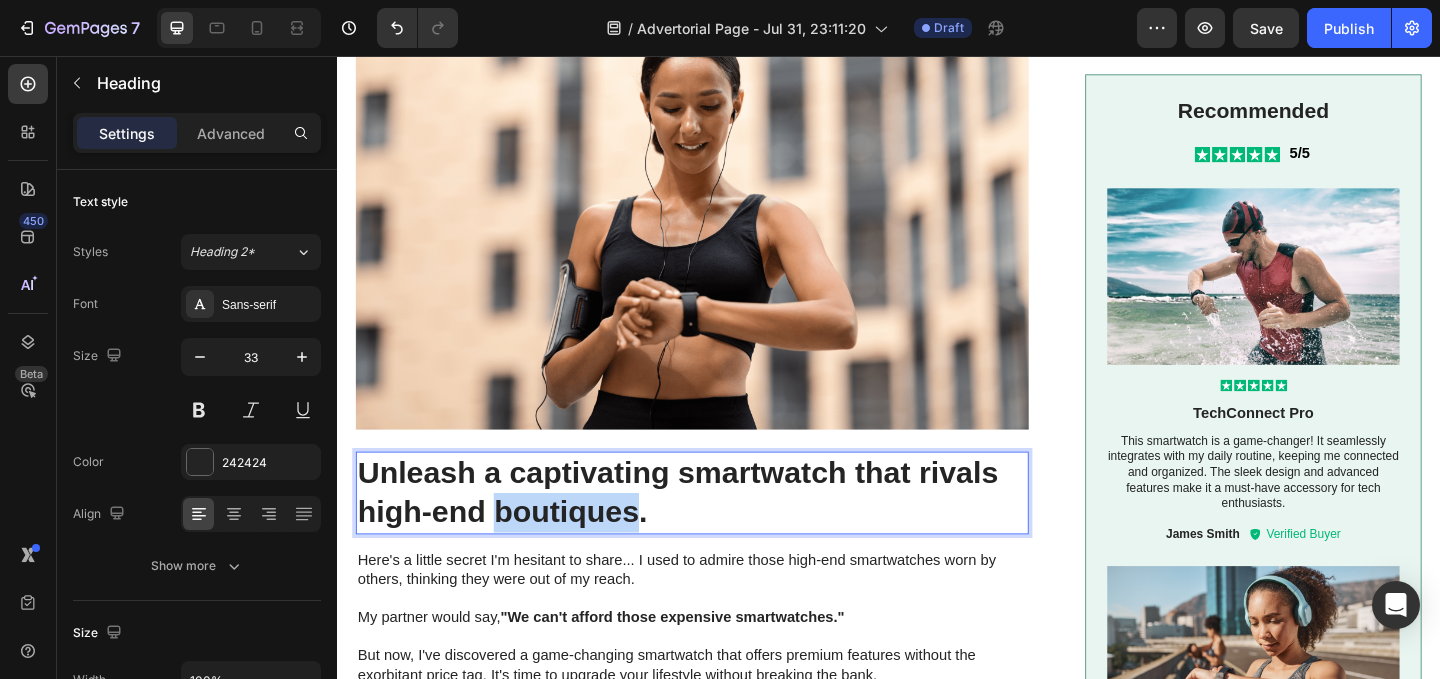 click on "Unleash a captivating smartwatch that rivals high-end boutiques." at bounding box center [723, 531] 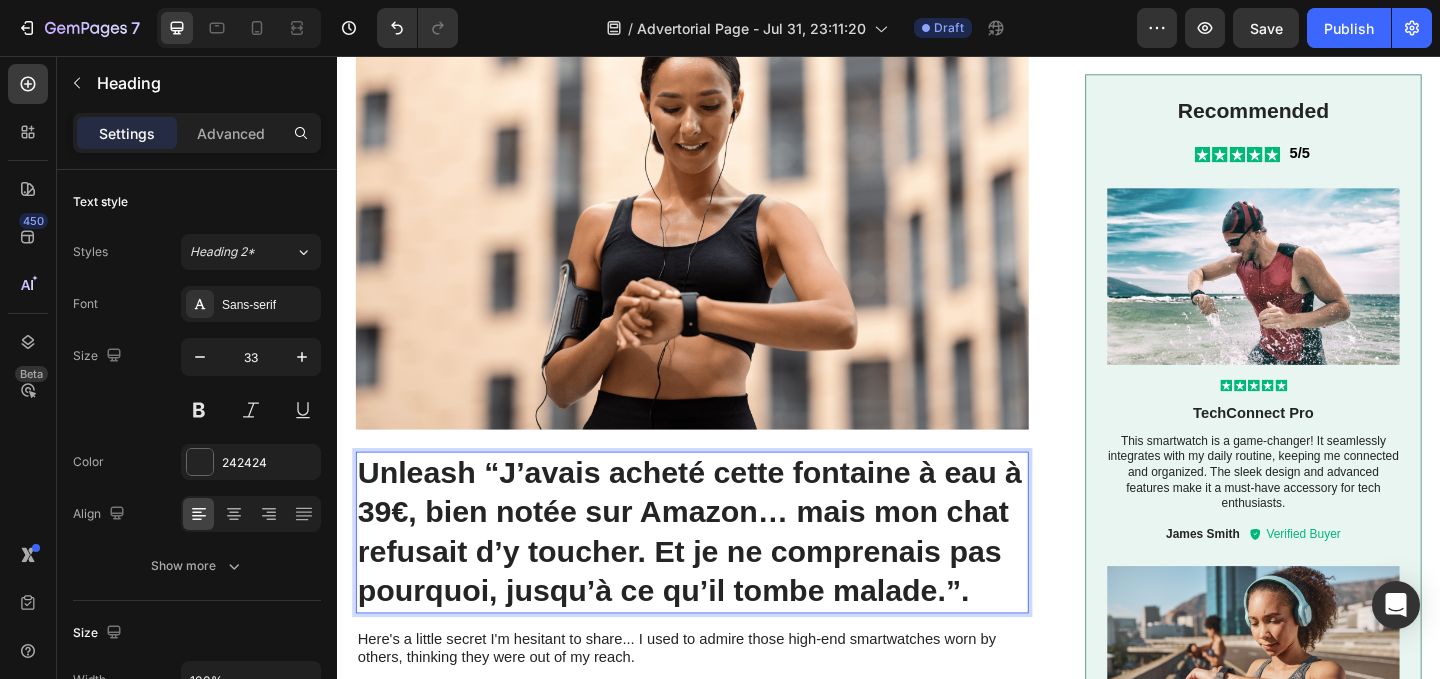 click on "Unleash “J’avais acheté cette fontaine à eau à 39€, bien notée sur Amazon… mais mon chat refusait d’y toucher. Et je ne comprenais pas pourquoi, jusqu’à ce qu’il tombe malade.”." at bounding box center [723, 574] 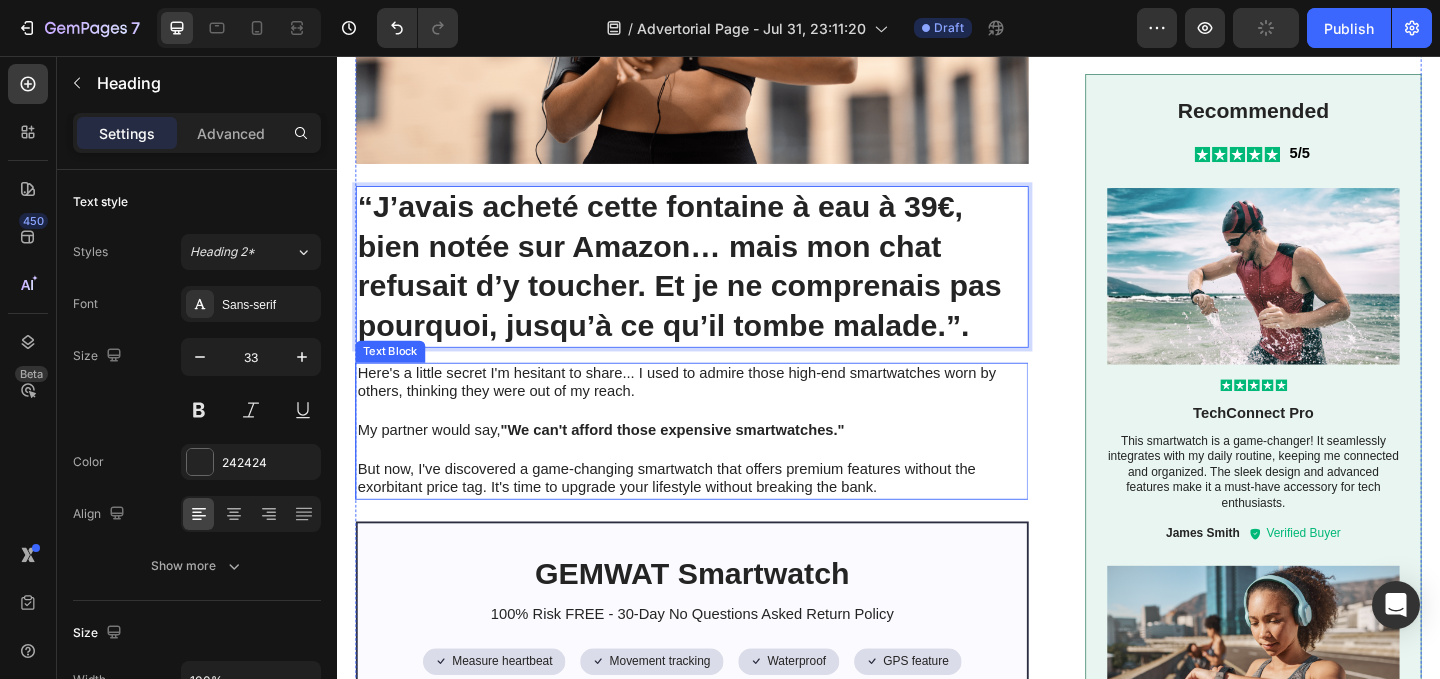 scroll, scrollTop: 902, scrollLeft: 0, axis: vertical 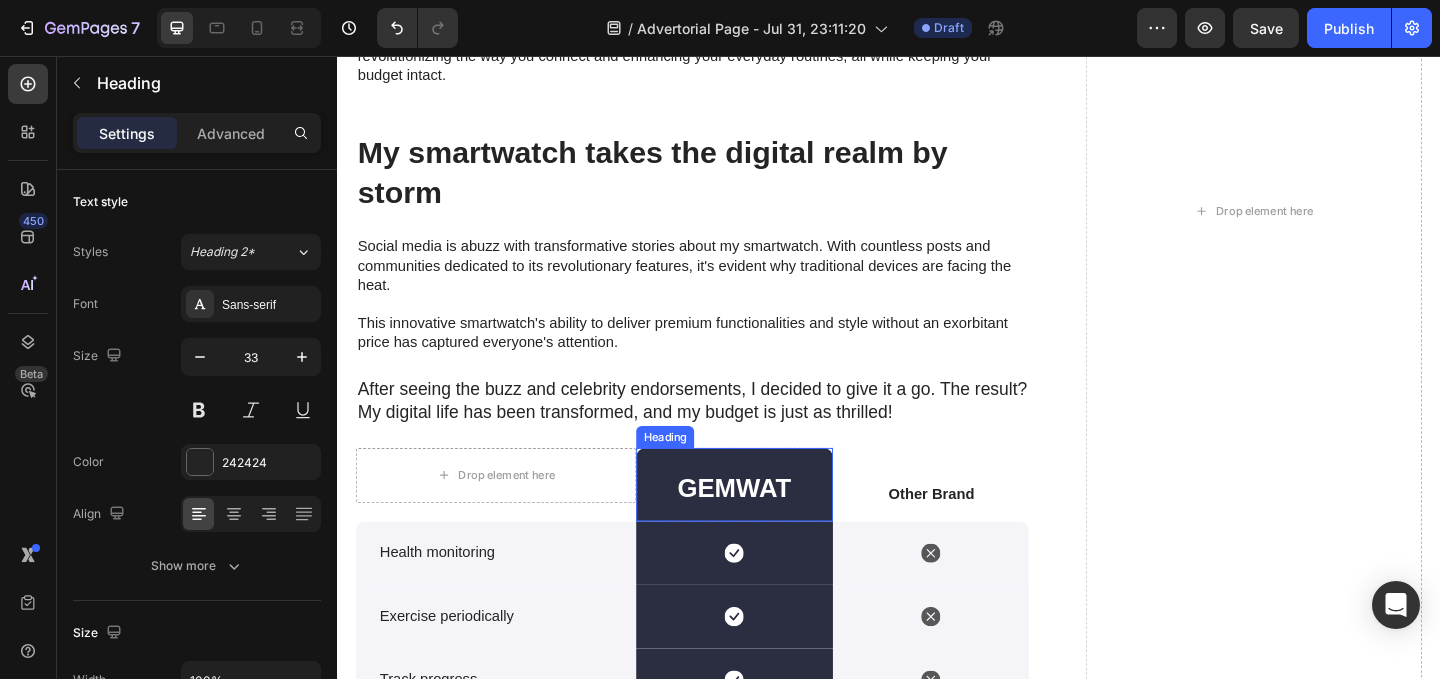 click on "GEMWAT" at bounding box center (769, 526) 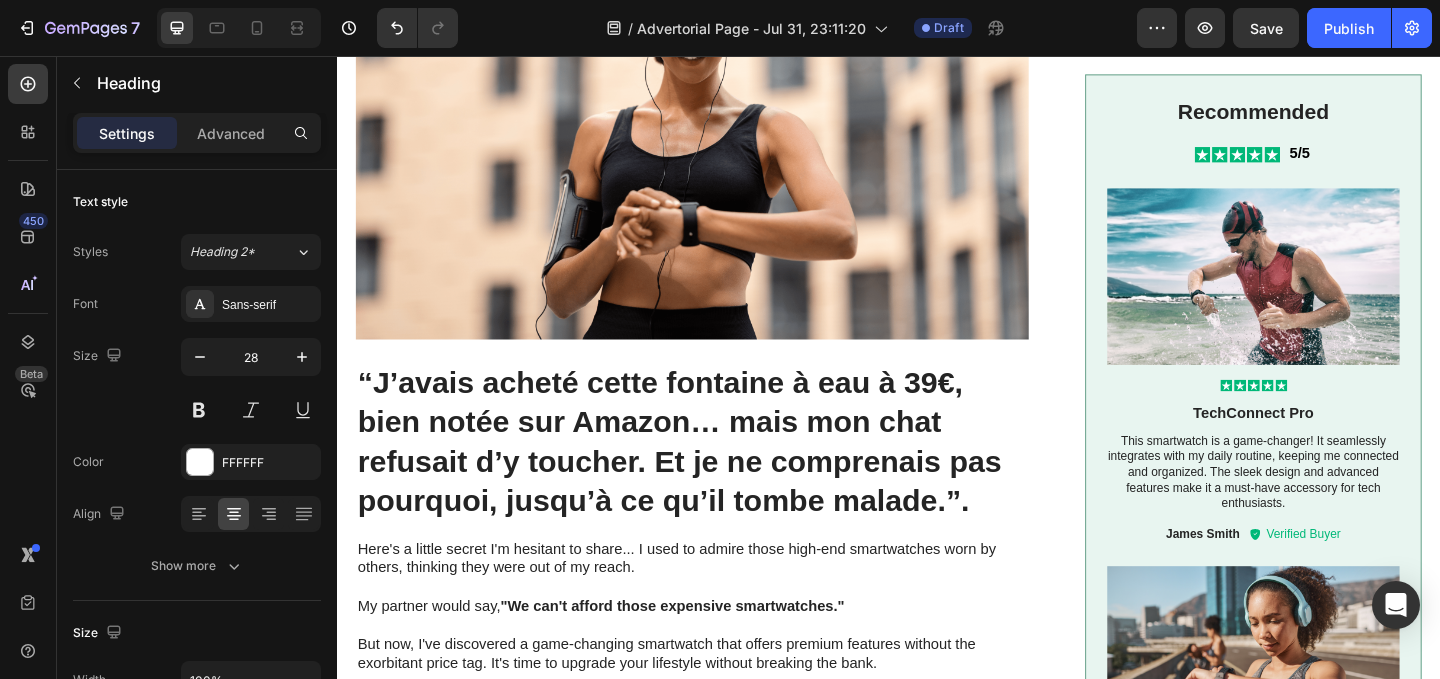 scroll, scrollTop: 0, scrollLeft: 0, axis: both 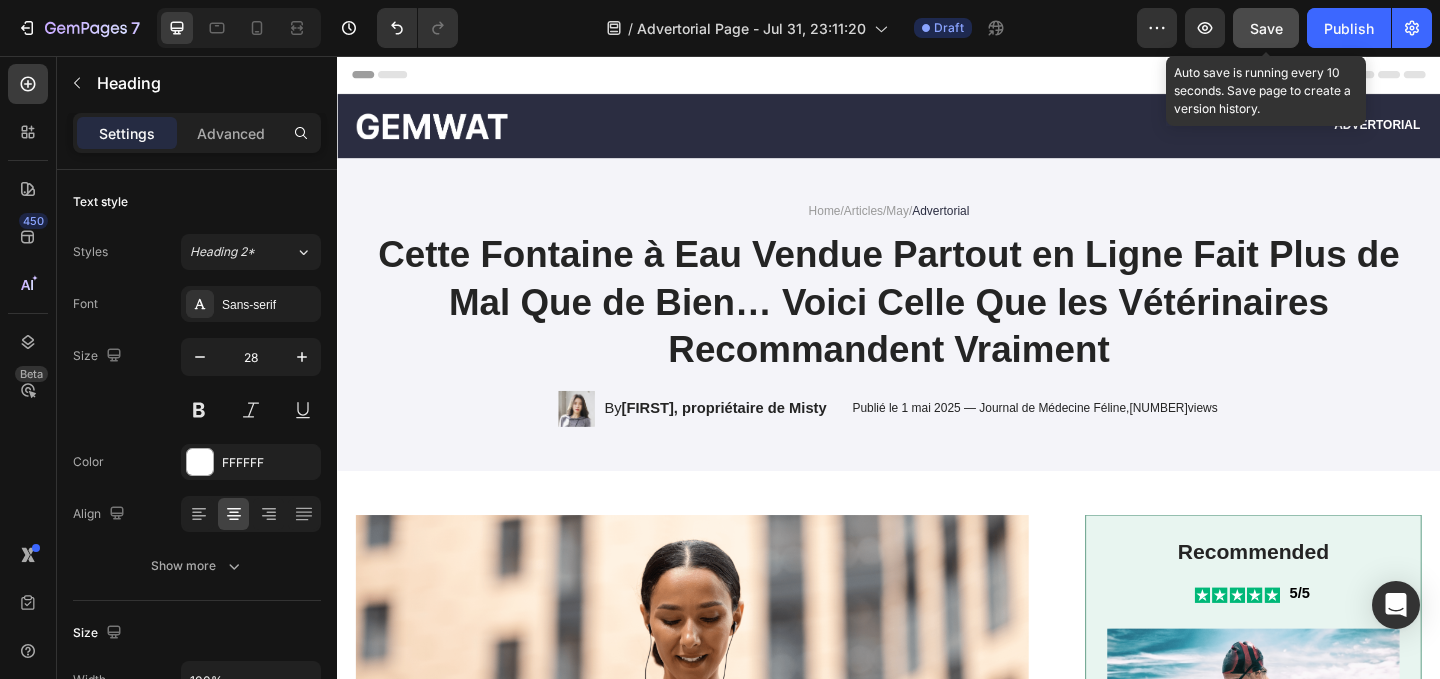 click on "Save" at bounding box center [1266, 28] 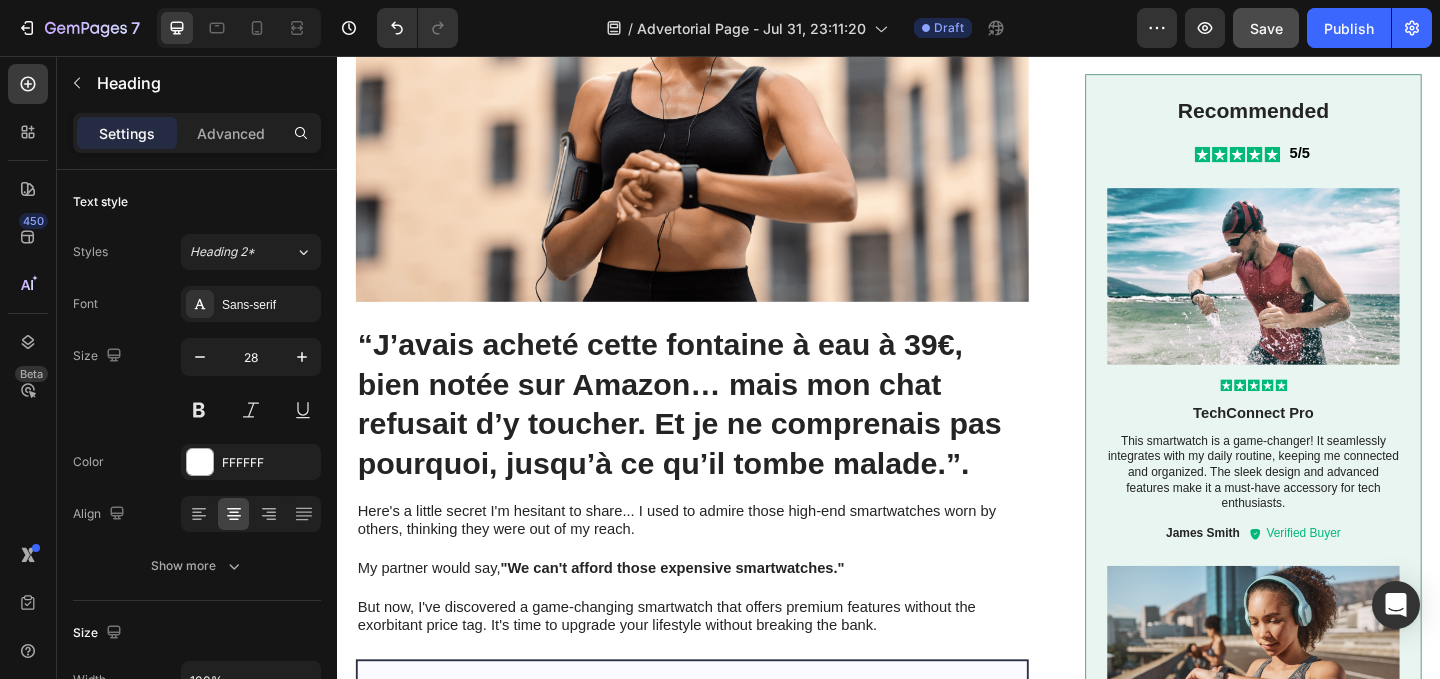 scroll, scrollTop: 708, scrollLeft: 0, axis: vertical 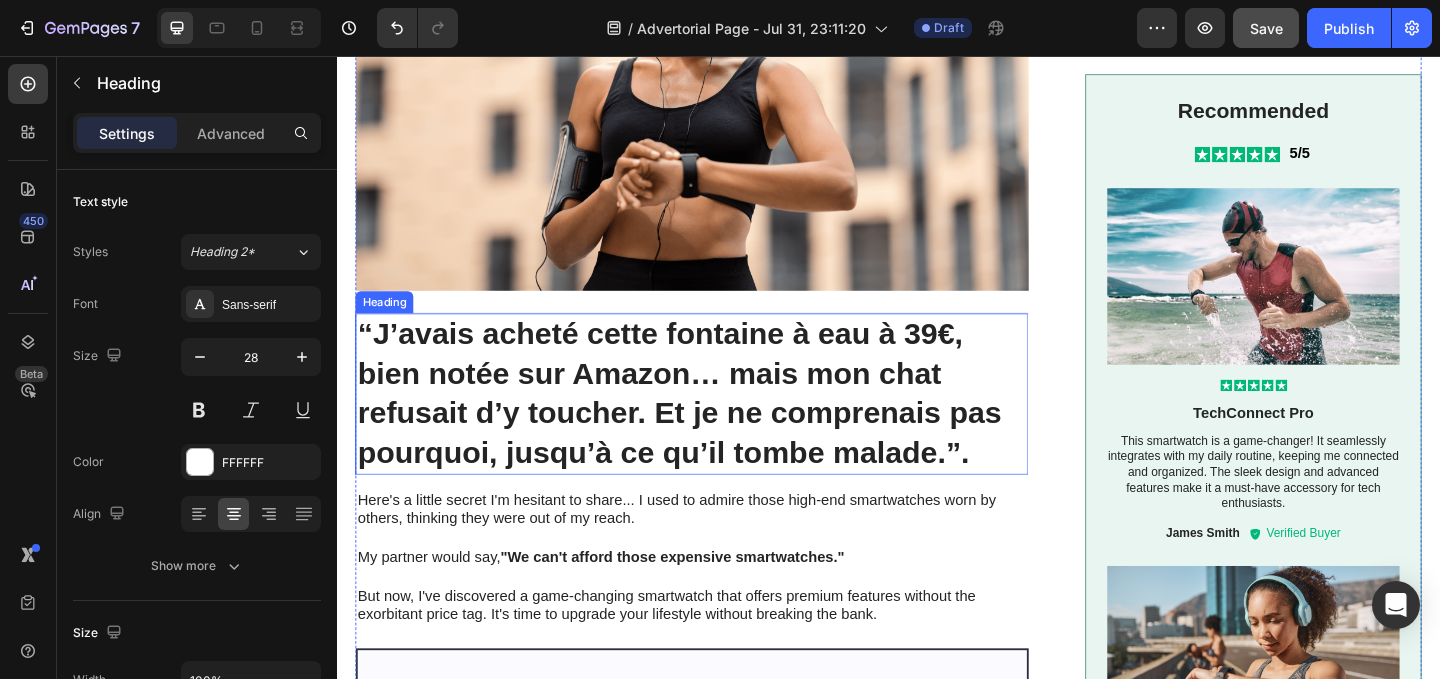 click on "“J’avais acheté cette fontaine à eau à 39€, bien notée sur Amazon… mais mon chat refusait d’y toucher. Et je ne comprenais pas pourquoi, jusqu’à ce qu’il tombe malade.”." at bounding box center [723, 423] 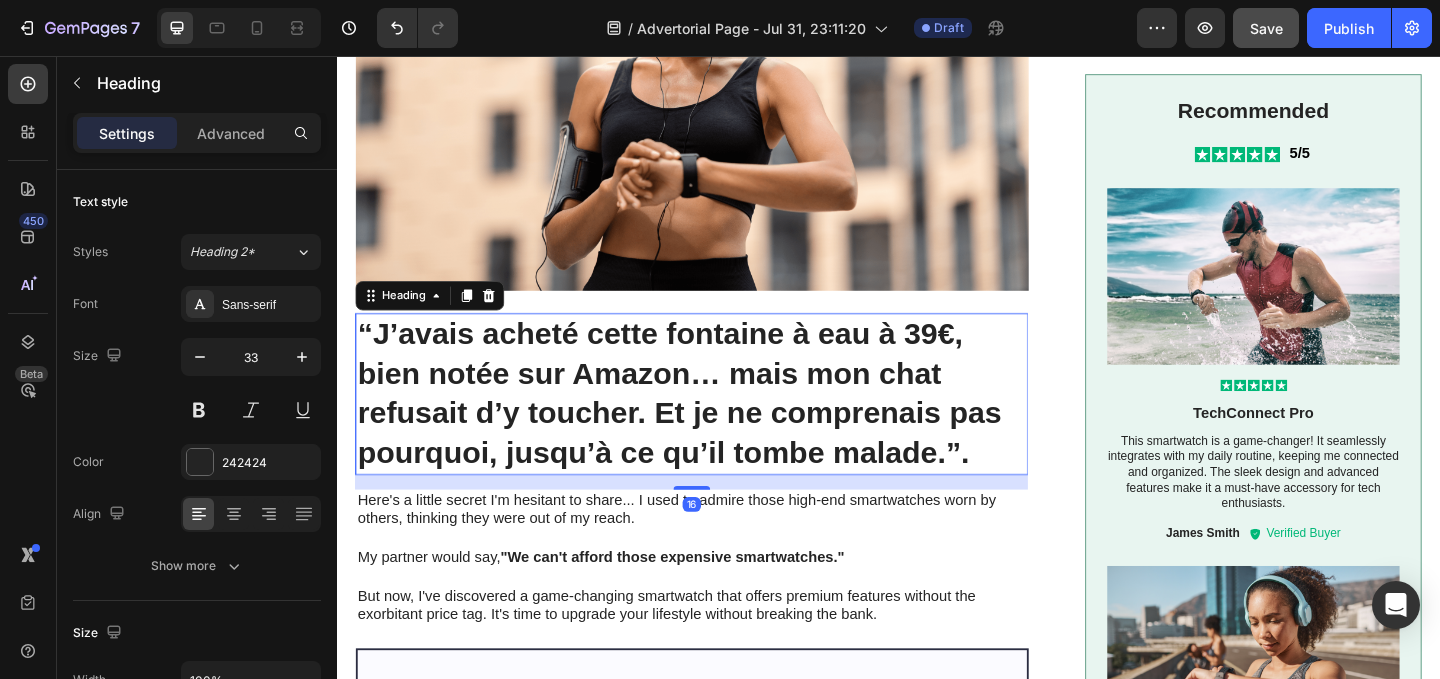 click on "“J’avais acheté cette fontaine à eau à 39€, bien notée sur Amazon… mais mon chat refusait d’y toucher. Et je ne comprenais pas pourquoi, jusqu’à ce qu’il tombe malade.”." at bounding box center (723, 423) 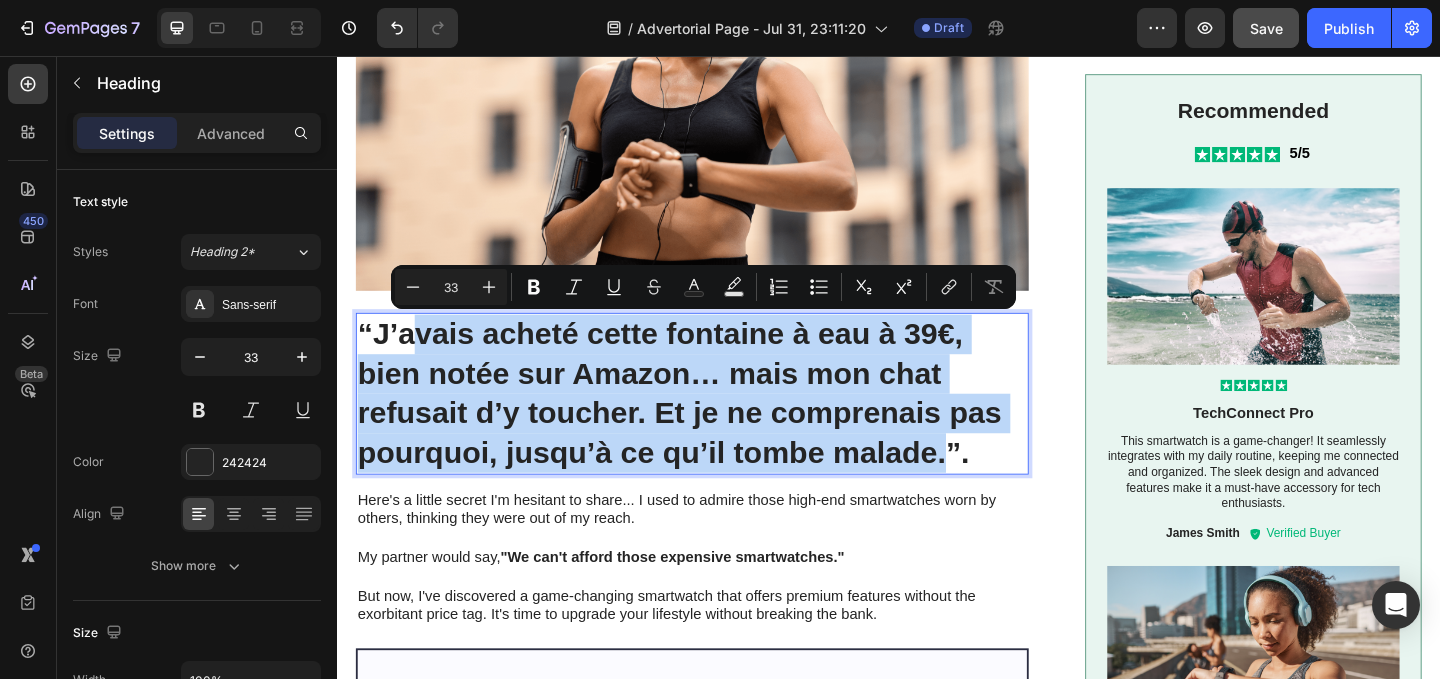 drag, startPoint x: 408, startPoint y: 352, endPoint x: 992, endPoint y: 495, distance: 601.25287 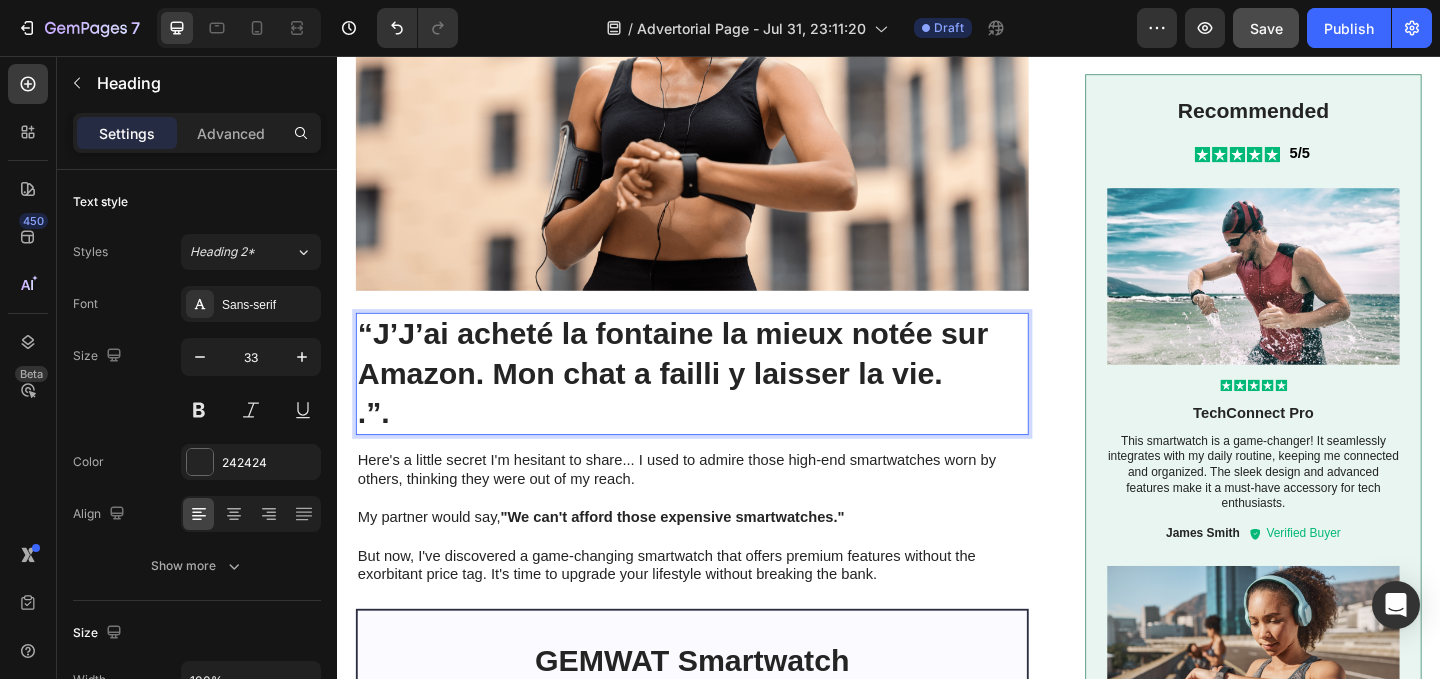 click on ".”." at bounding box center [723, 444] 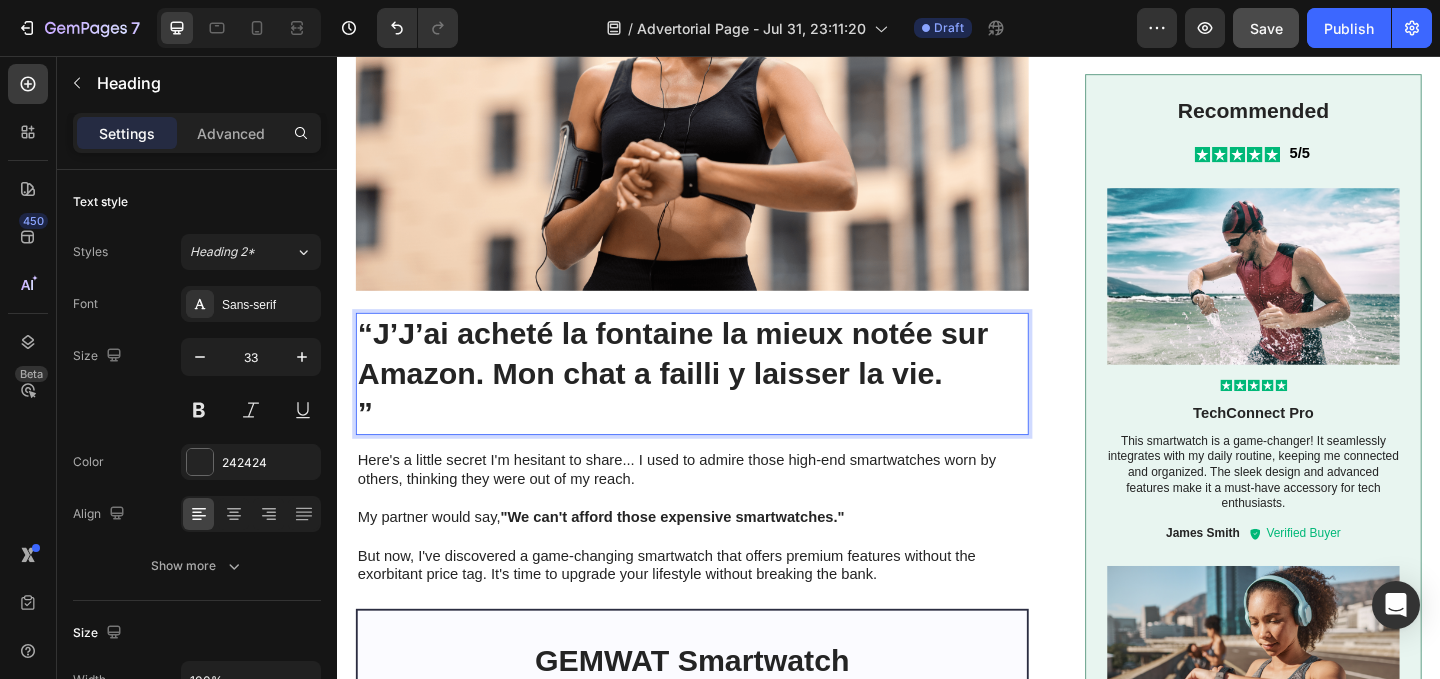 click on "“J’J’ai acheté la fontaine la mieux notée sur Amazon. Mon chat a failli y laisser la vie." at bounding box center (723, 380) 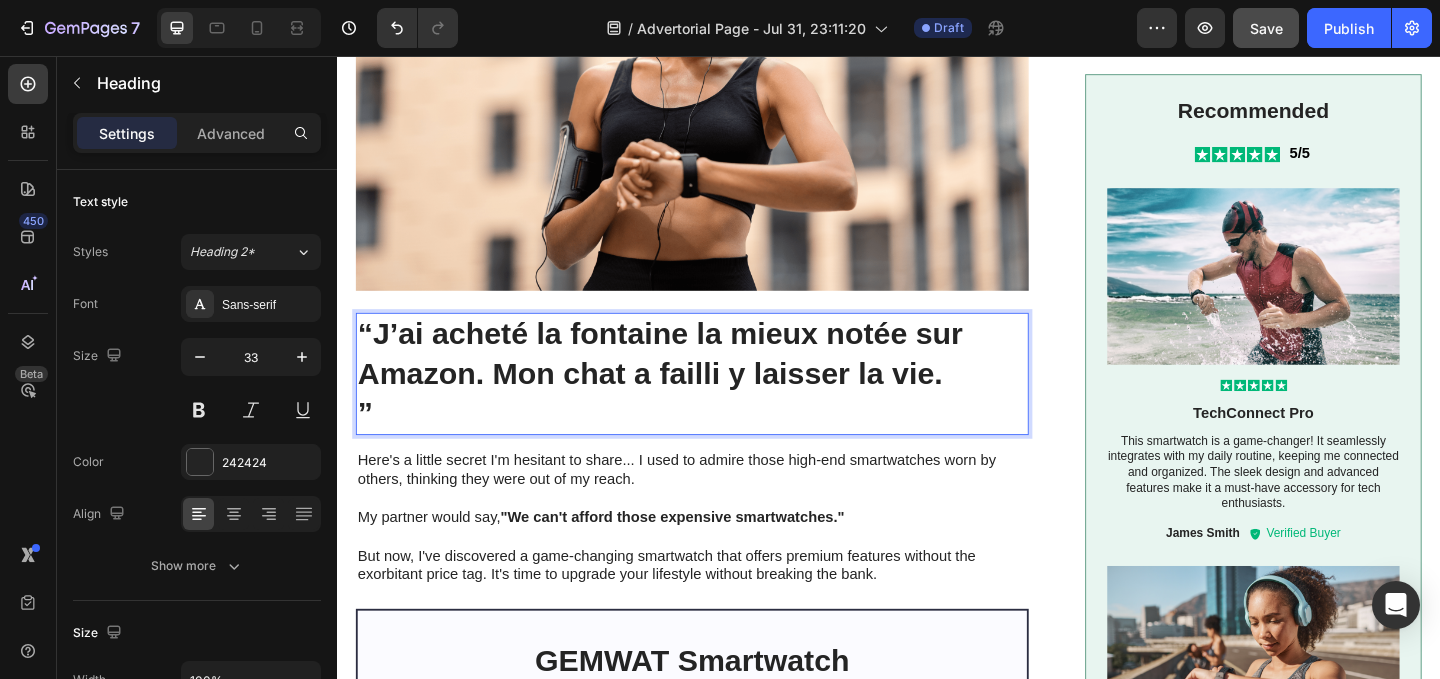 click on "”" at bounding box center (723, 444) 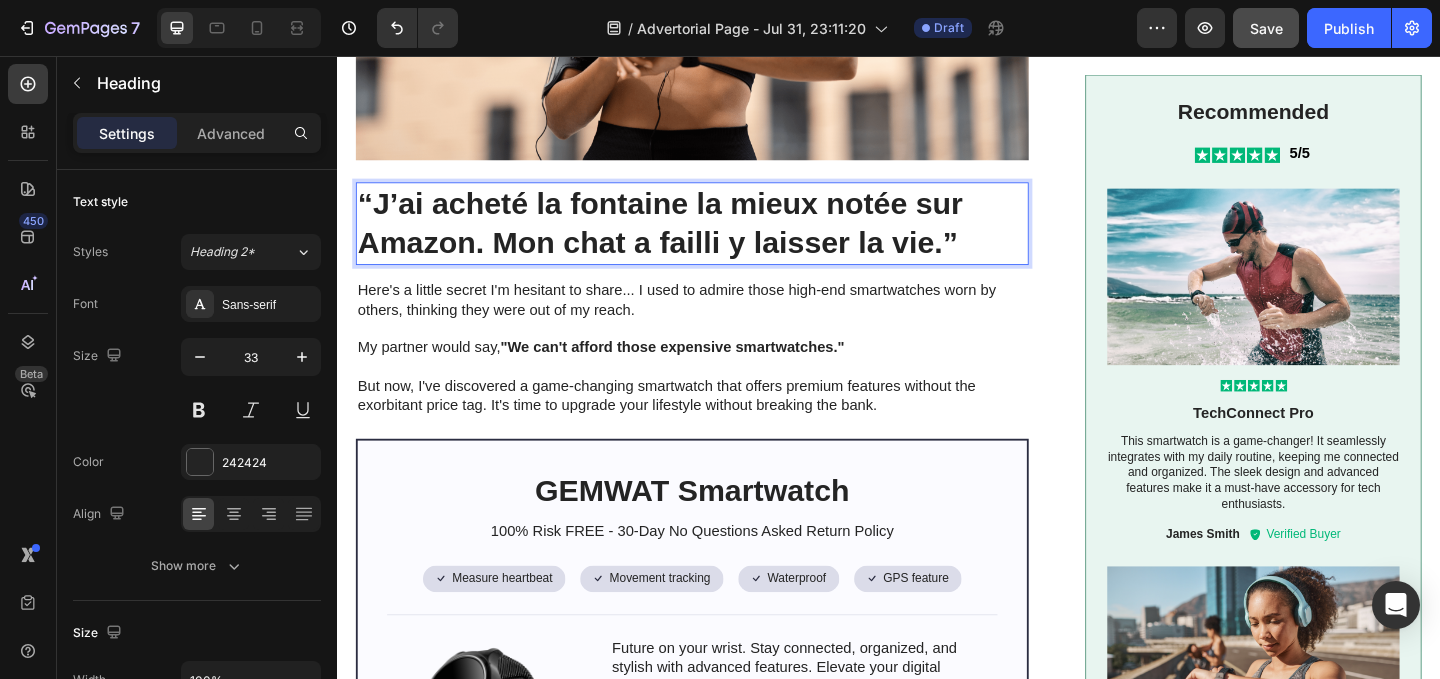 scroll, scrollTop: 854, scrollLeft: 0, axis: vertical 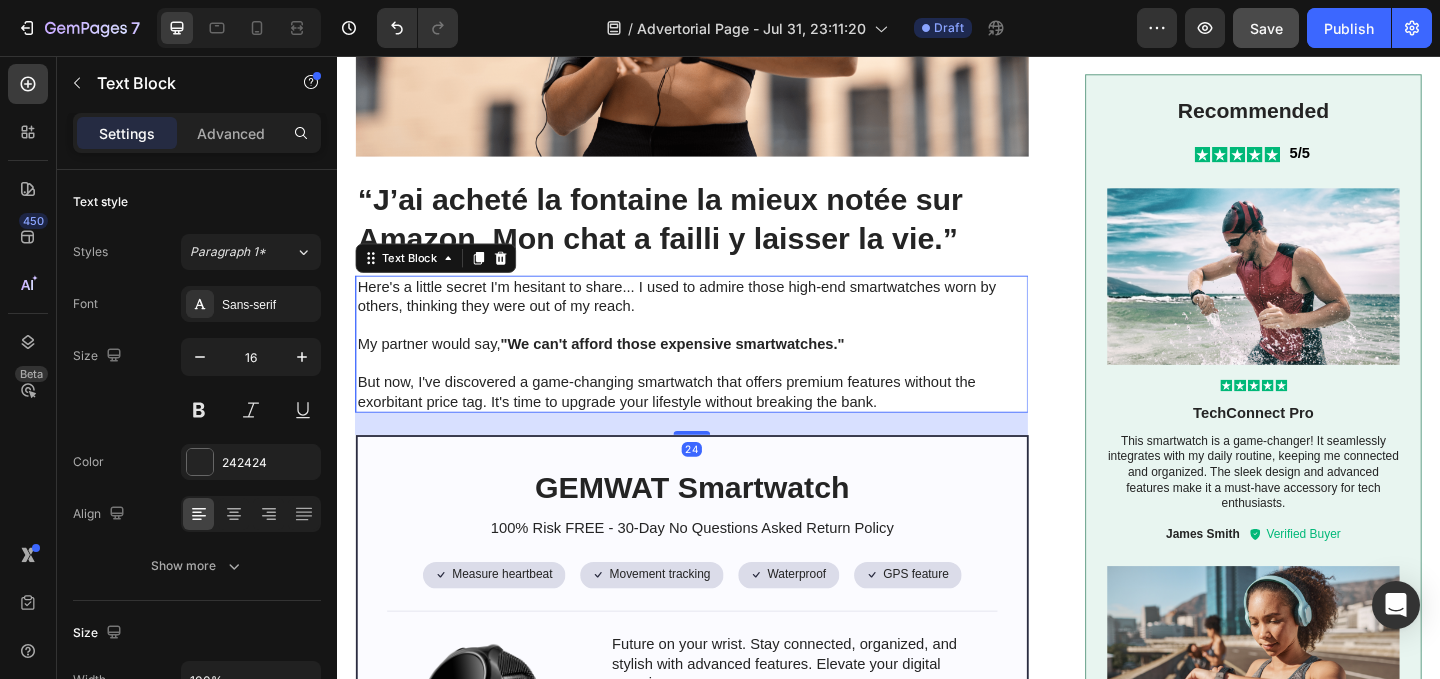click on "Here's a little secret I'm hesitant to share... I used to admire those high-end smartwatches worn by others, thinking they were out of my reach." at bounding box center (723, 318) 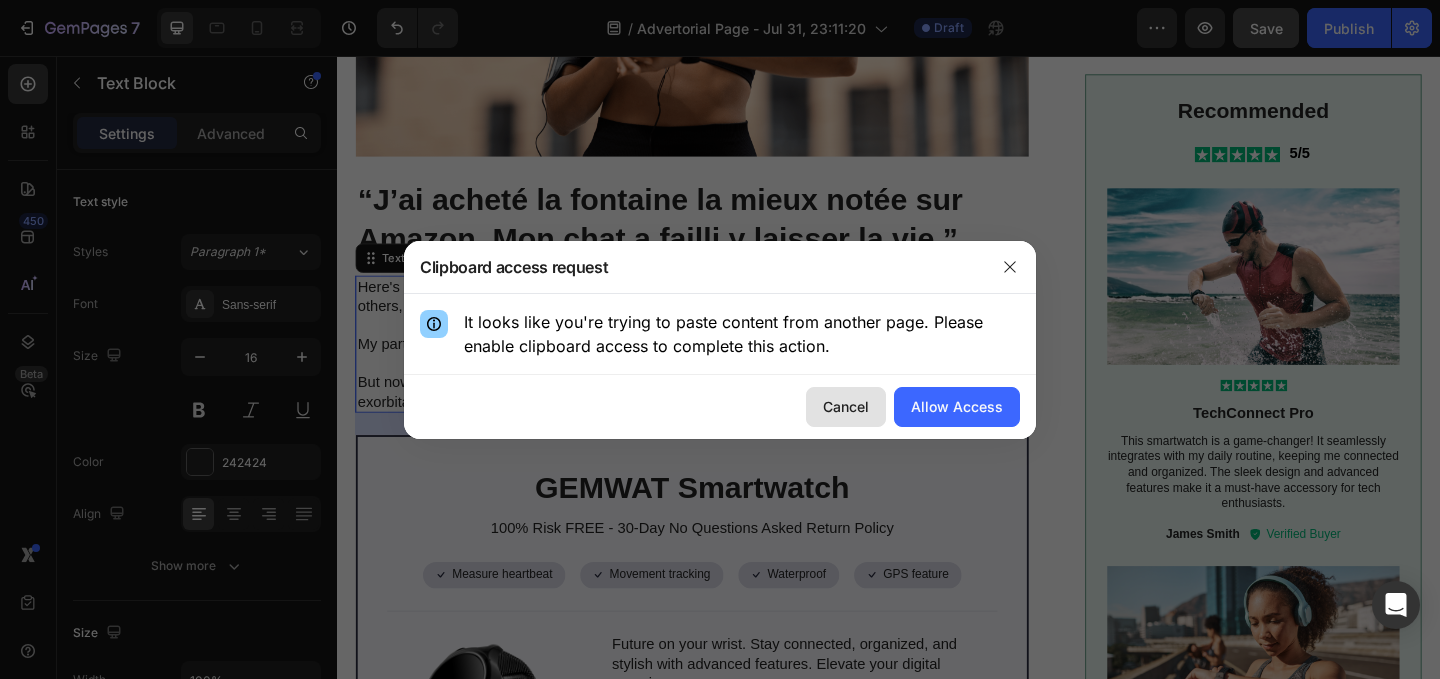 click on "Cancel" at bounding box center (846, 406) 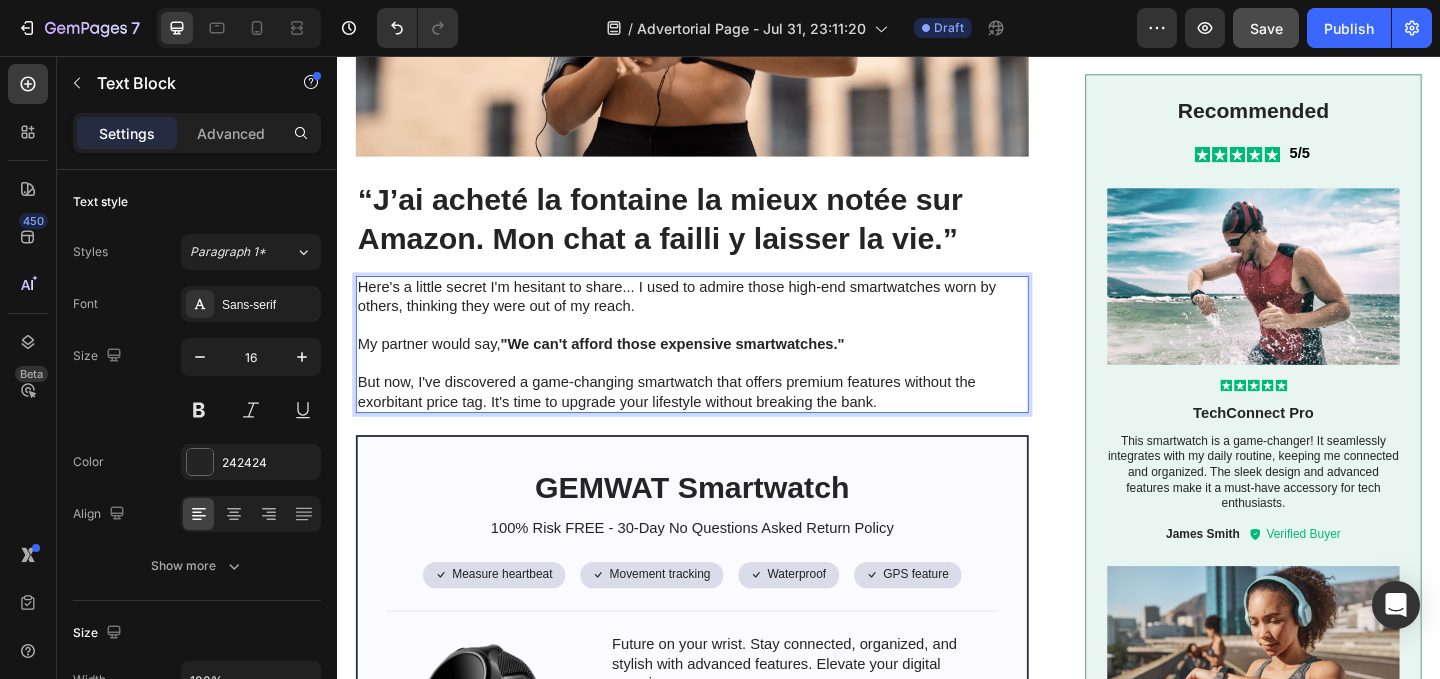 click at bounding box center (723, 348) 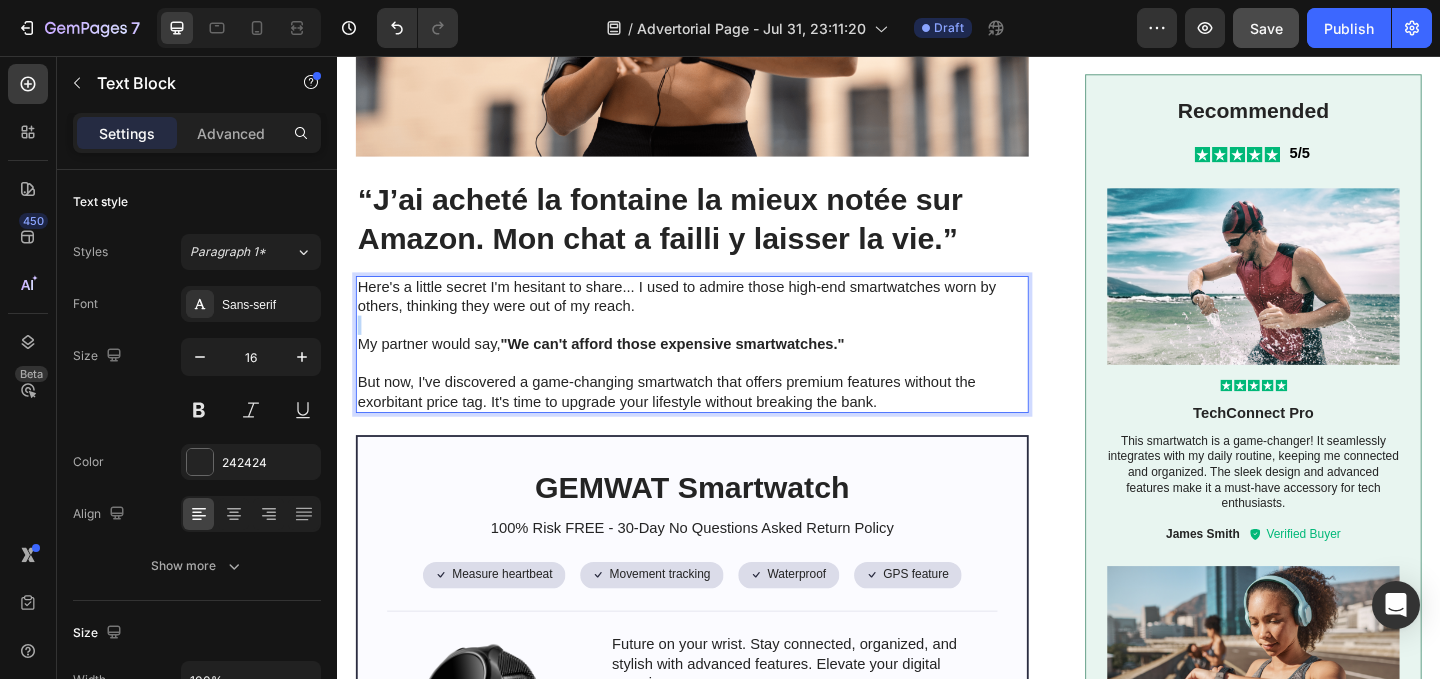 click at bounding box center (723, 348) 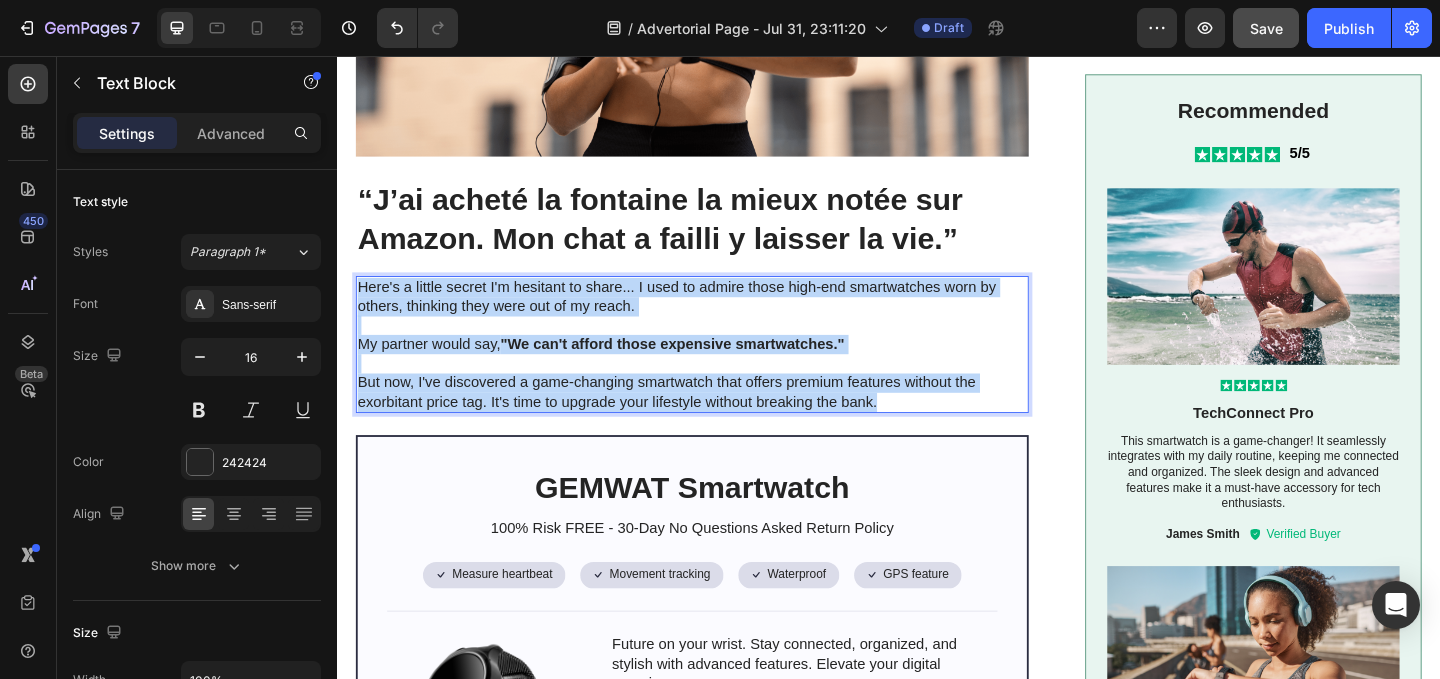 drag, startPoint x: 957, startPoint y: 427, endPoint x: 356, endPoint y: 312, distance: 611.90356 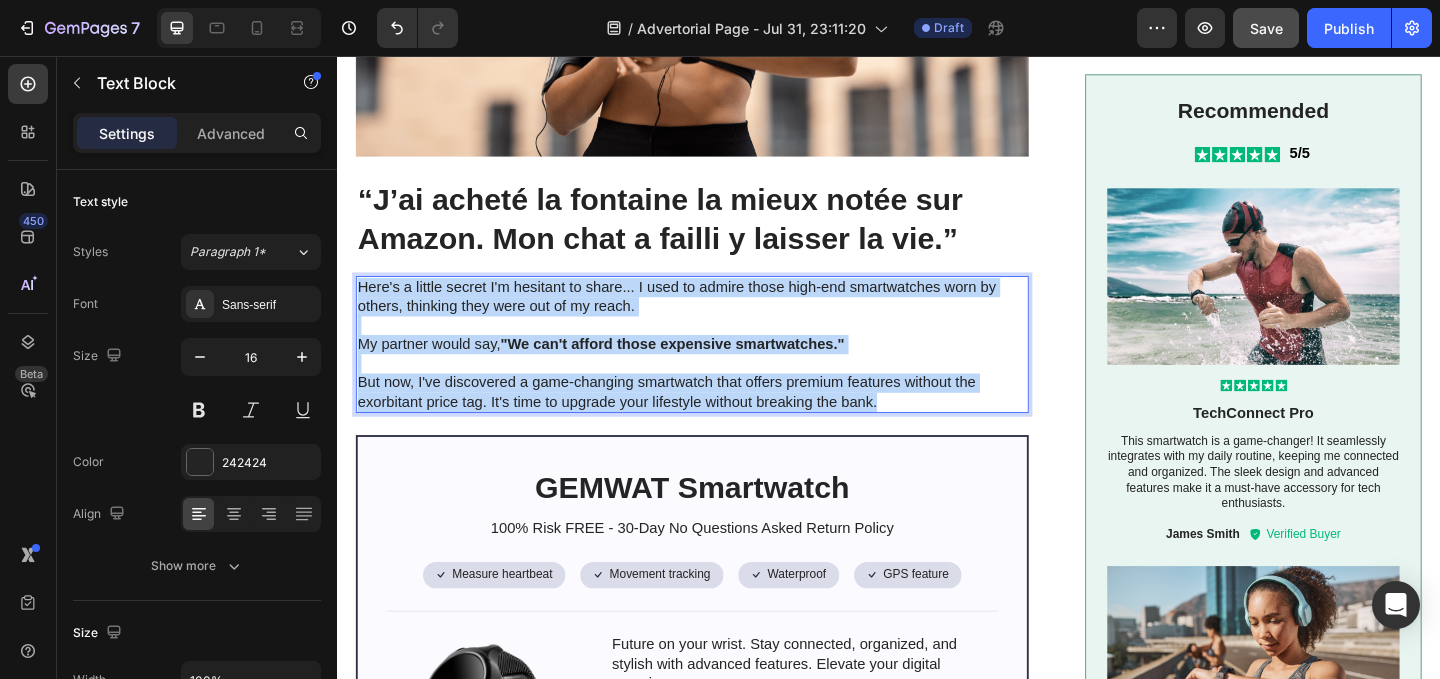 click on "Image  “J’ai acheté la fontaine la mieux notée sur Amazon. Mon chat a failli y laisser la vie.” Heading Here's a little secret I'm hesitant to share... I used to admire those high-end smartwatches worn by others, thinking they were out of my reach. My partner would say,  "We can't afford those expensive smartwatches." But now, I've discovered a game-changing smartwatch that offers premium features without the exorbitant price tag. It's time to upgrade your lifestyle without breaking the bank. Text Block   24 GEMWAT Smartwatch Heading 100% Risk FREE - 30-Day No Questions Asked Return Policy Text Block
Icon Measure heartbeat Text Block Row
Icon Movement tracking Text Block Row Row
Icon Waterproof Text Block Row
Icon GPS feature Text Block Row Row Row Image Future on your wrist. Stay connected, organized, and stylish with advanced features. Elevate your digital experience. Text Block
Check availability Button 100% Plastic Free | Free Shipping on orders $55+ Text Block Row Row" at bounding box center [937, 832] 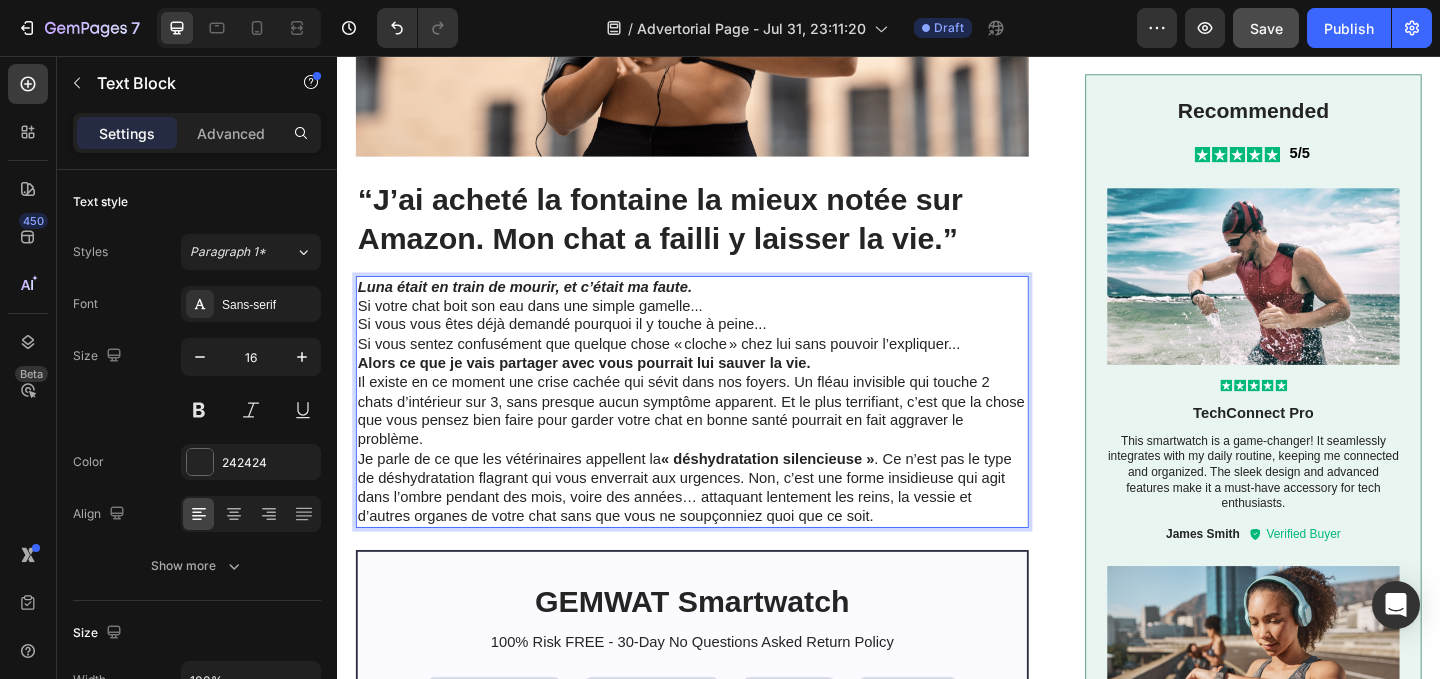 click on "Luna était en train de mourir, et c’était ma faute." at bounding box center [723, 307] 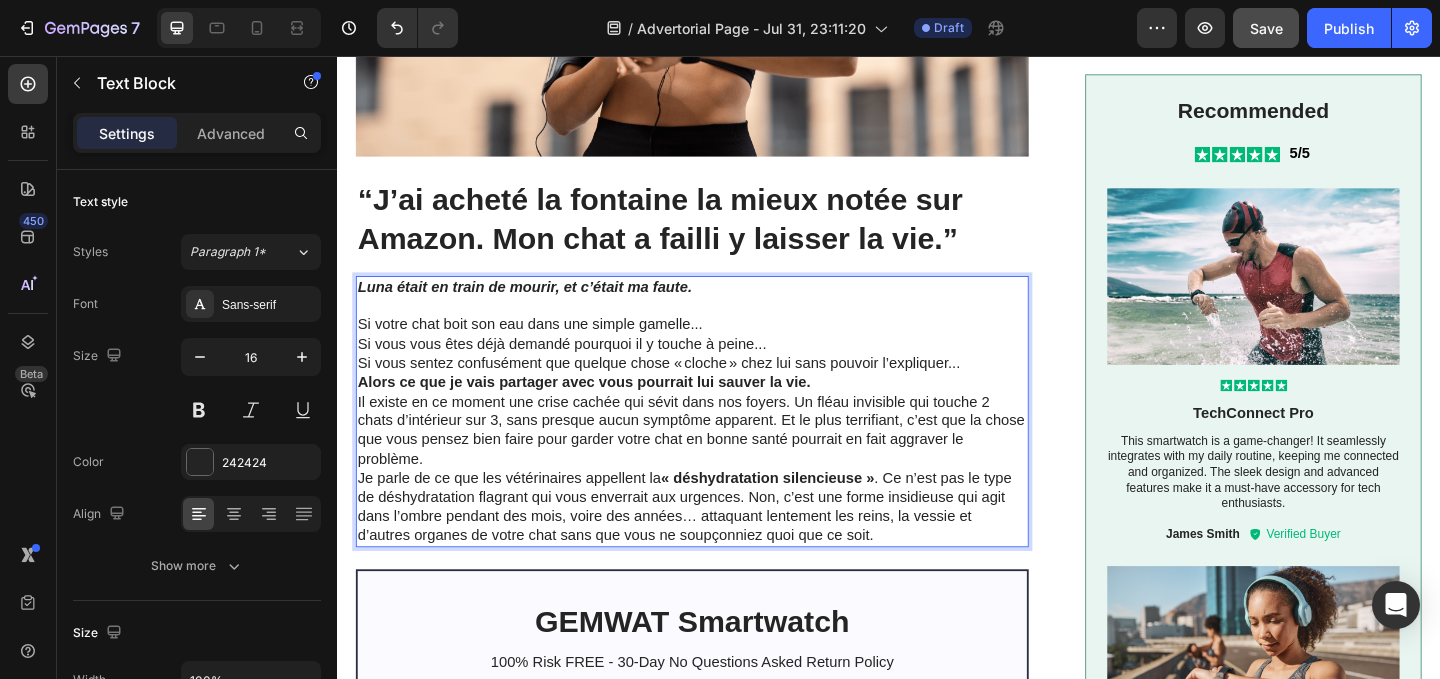 click on "Alors ce que je vais partager avec vous pourrait lui sauver la vie." at bounding box center (723, 411) 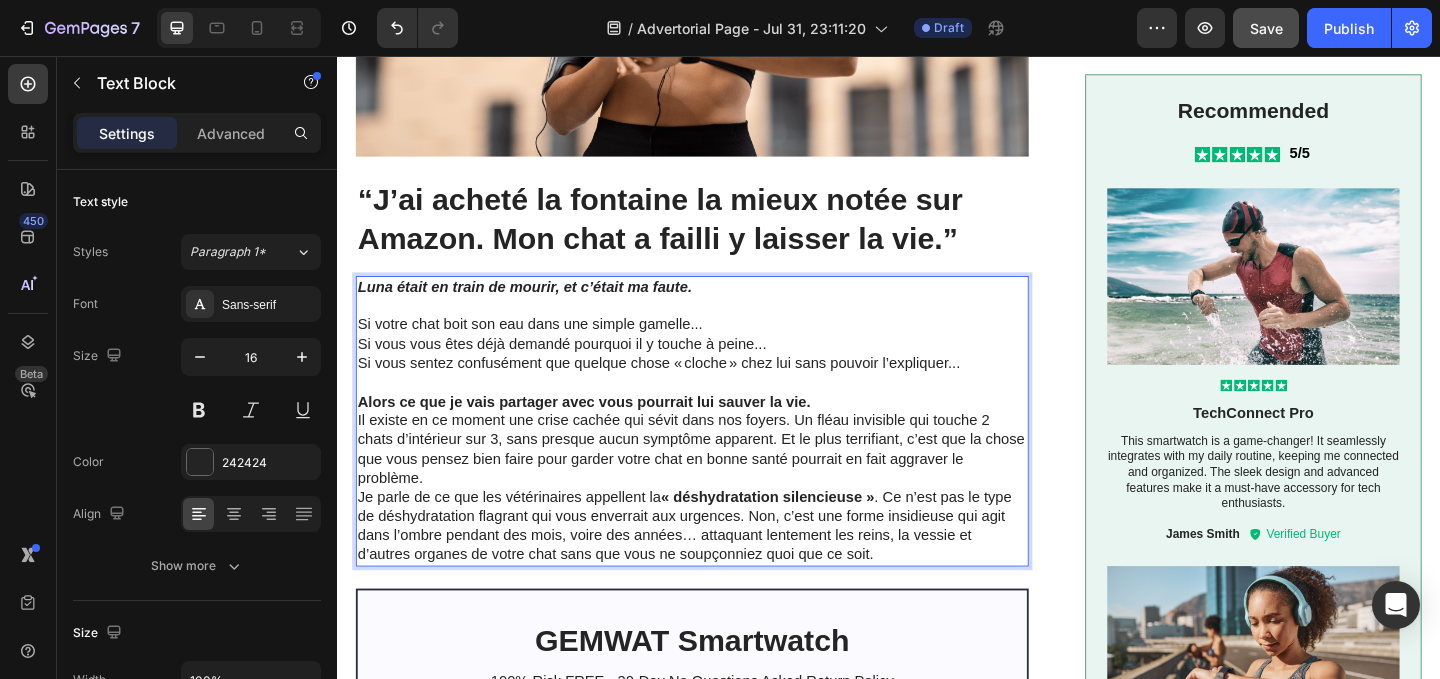 click on "Alors ce que je vais partager avec vous pourrait lui sauver la vie." at bounding box center (723, 432) 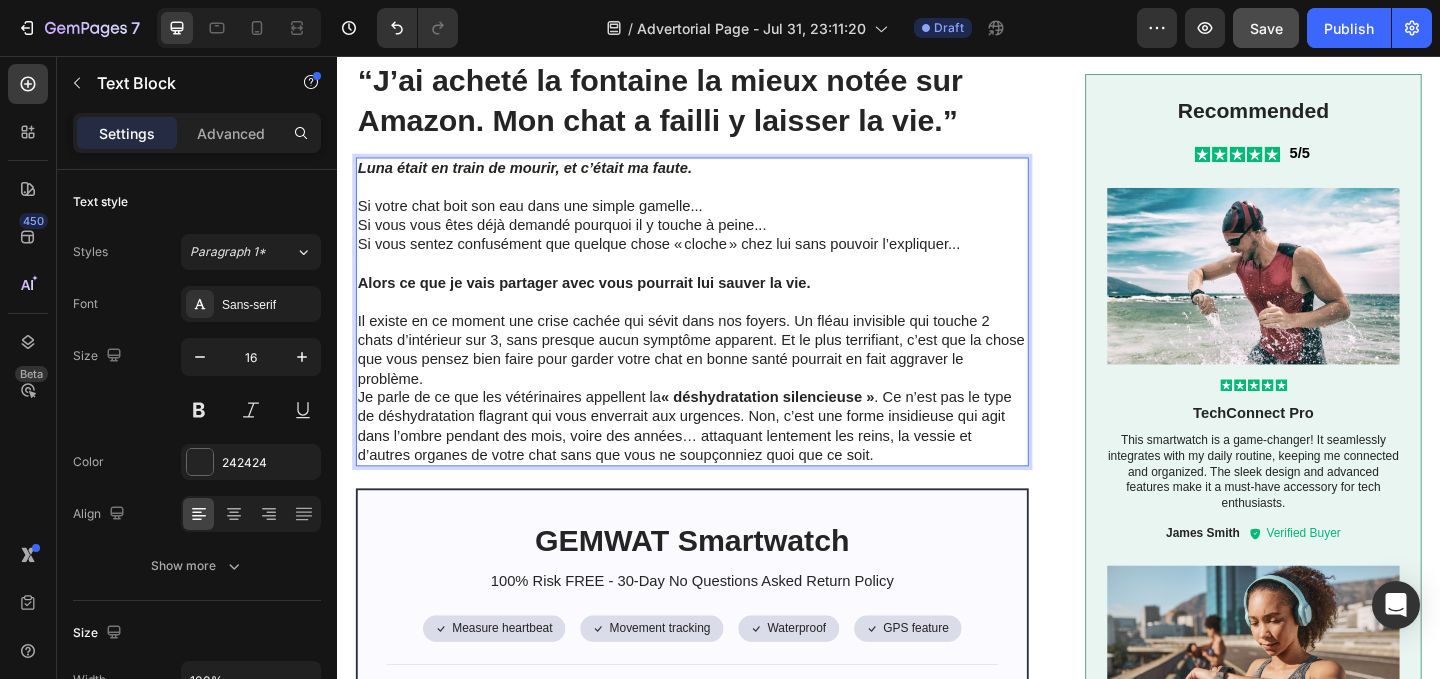 scroll, scrollTop: 994, scrollLeft: 0, axis: vertical 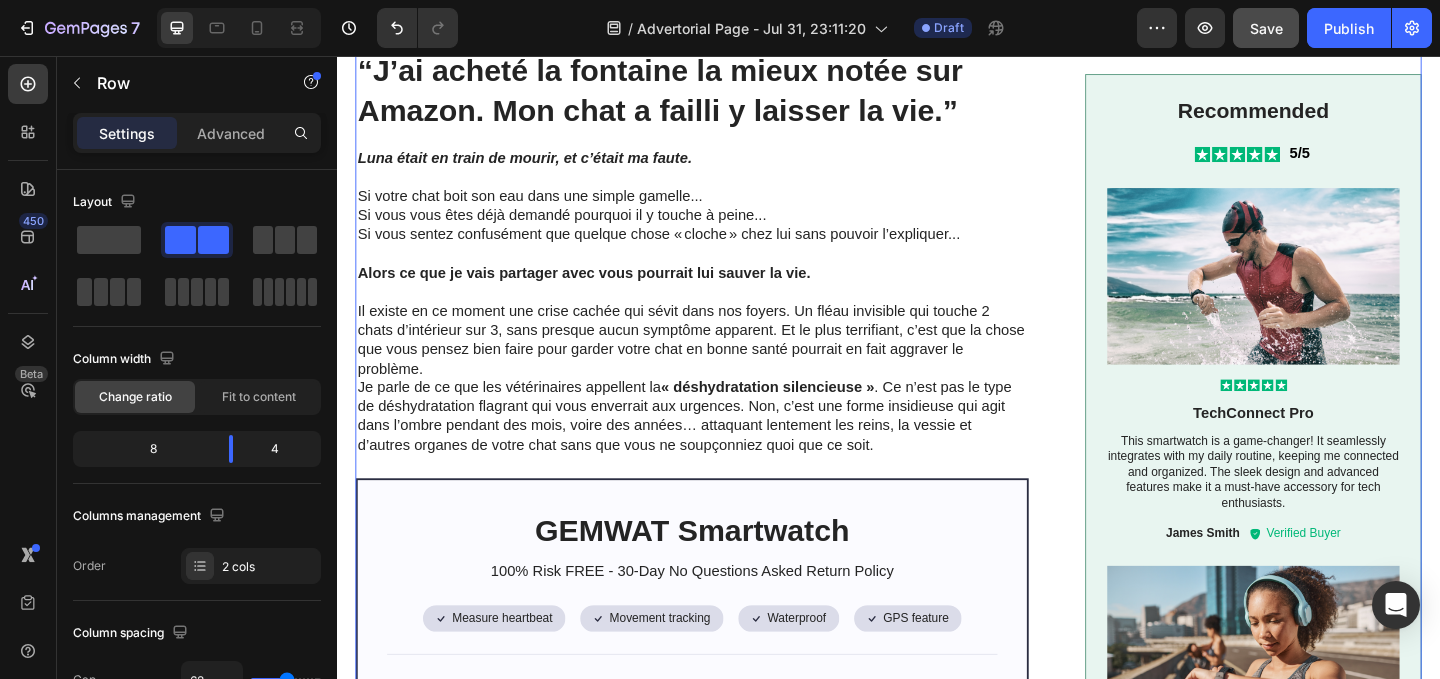 click on "Image  “J’ai acheté la fontaine la mieux notée sur Amazon. Mon chat a failli y laisser la vie.” Heading Luna était en train de mourir, et c’était ma faute. Si votre chat boit son eau dans une simple gamelle... Si vous vous êtes déjà demandé pourquoi il y touche à peine... Si vous sentez confusément que quelque chose « cloche » chez lui sans pouvoir l’expliquer... Alors ce que je vais partager avec vous pourrait lui sauver la vie. Il existe en ce moment une crise cachée qui sévit dans nos foyers. Un fléau invisible qui touche 2 chats d’intérieur sur 3, sans presque aucun symptôme apparent. Et le plus terrifiant, c’est que la chose que vous pensez bien faire pour garder votre chat en bonne santé pourrait en fait aggraver le problème. Je parle de ce que les vétérinaires appellent la  « déshydratation silencieuse » Text Block GEMWAT Smartwatch Heading 100% Risk FREE - 30-Day No Questions Asked Return Policy Text Block
Icon Measure heartbeat Text Block Row
Icon" at bounding box center (937, 797) 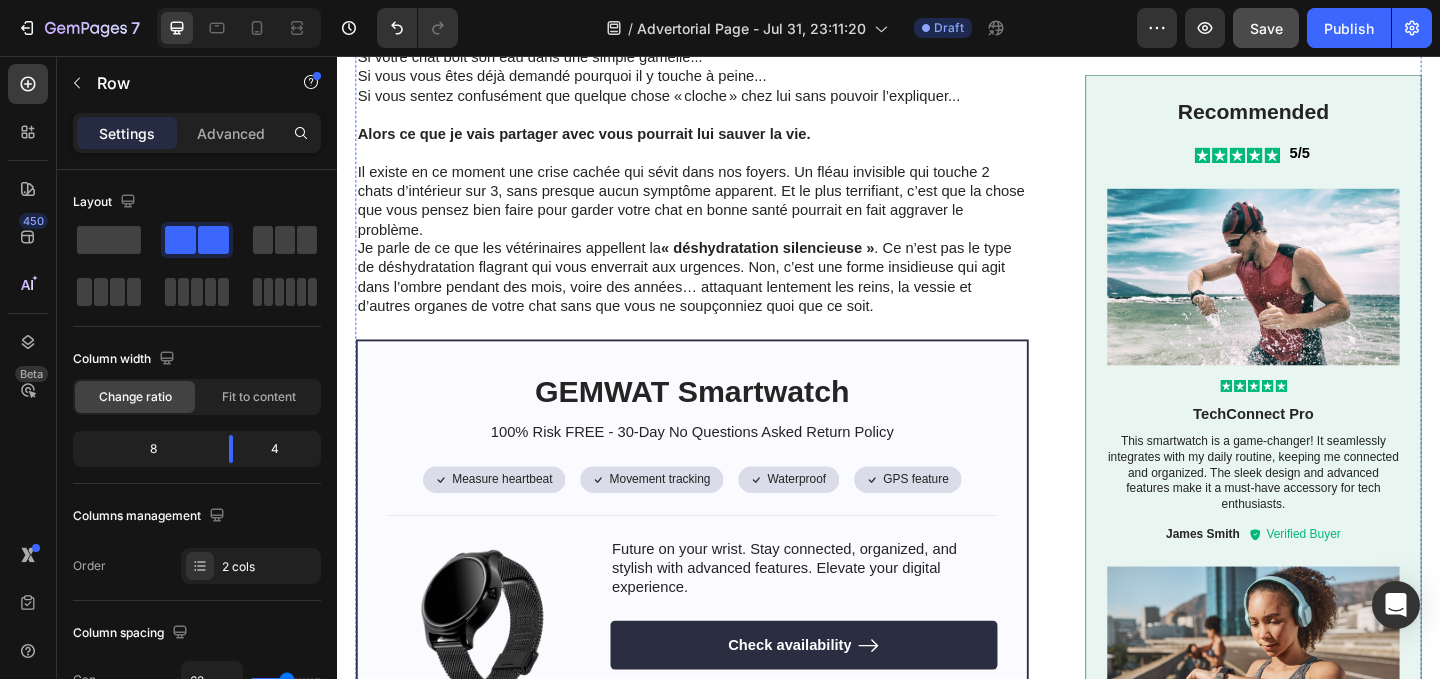 scroll, scrollTop: 1295, scrollLeft: 0, axis: vertical 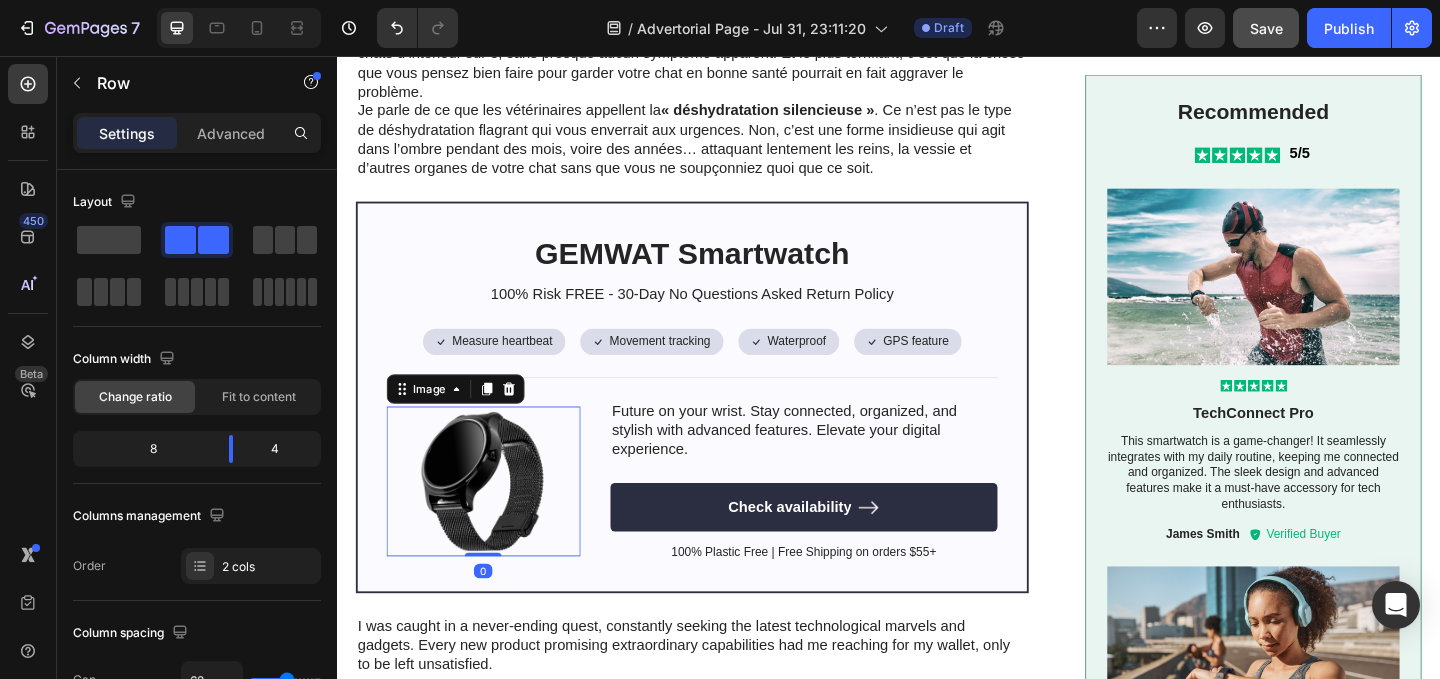 click at bounding box center (496, 518) 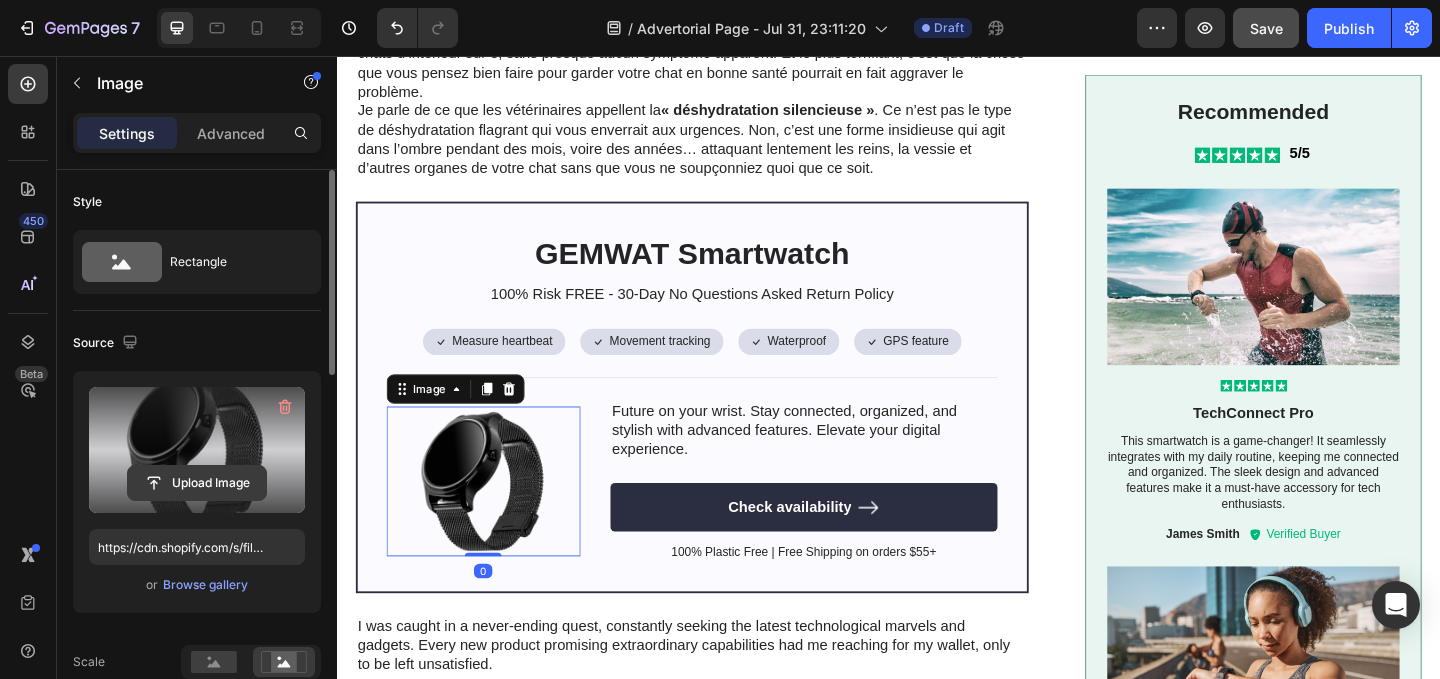 click 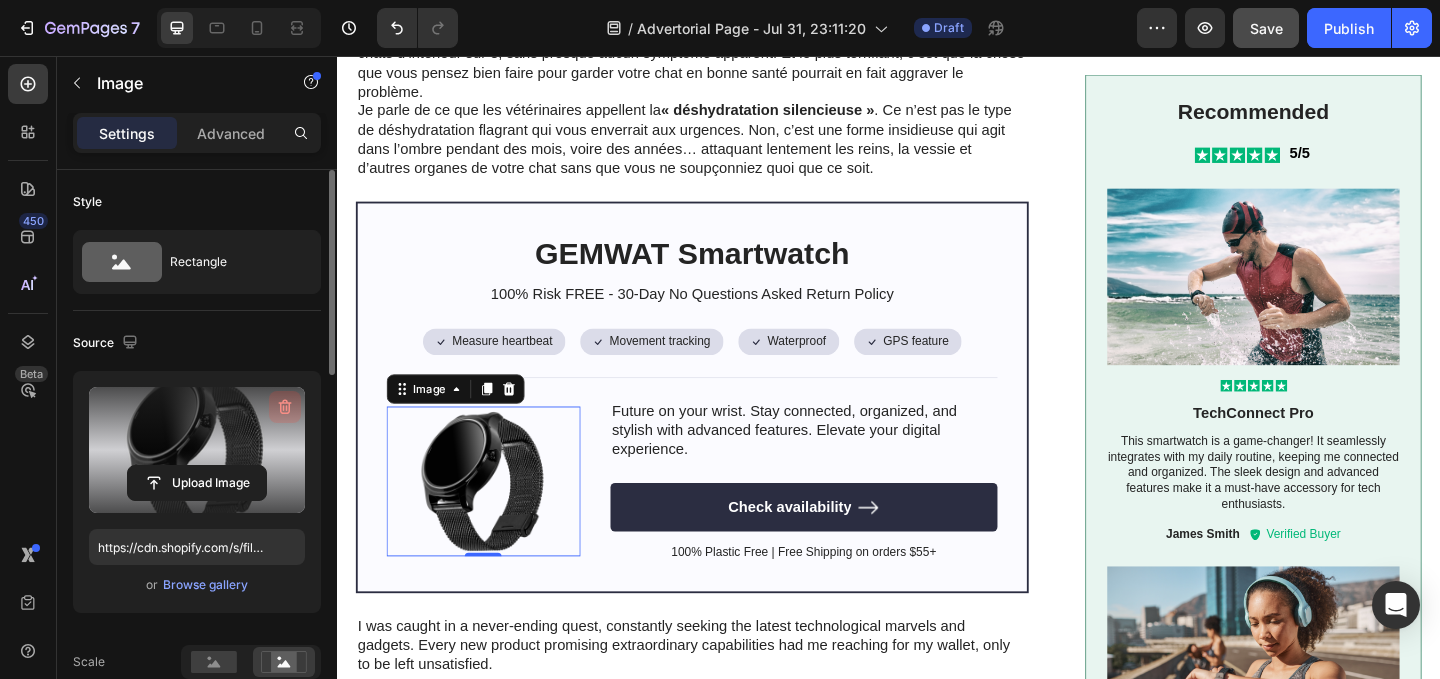 click 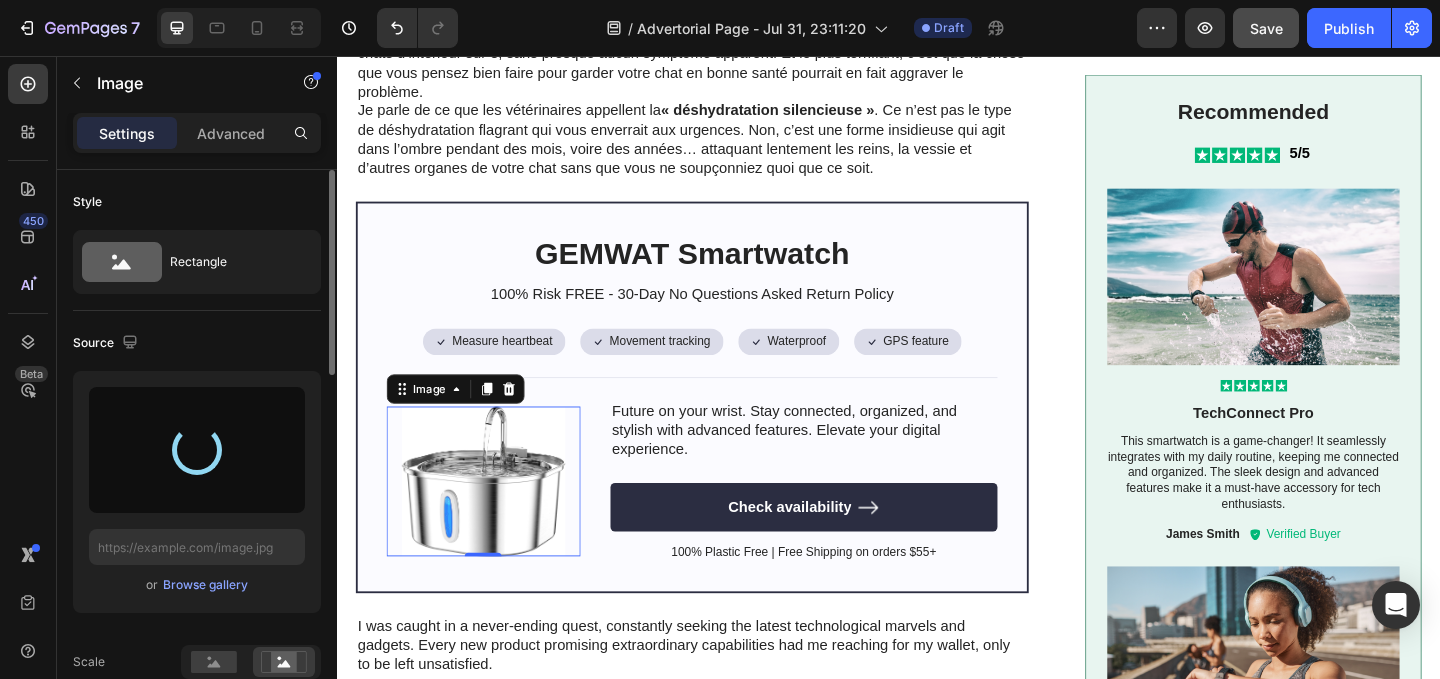 type on "https://cdn.shopify.com/s/files/1/0617/0643/6651/files/gempages_575377570325857219-af6eaddd-dff3-46b4-9a12-4e8dcc5252ae.jpg" 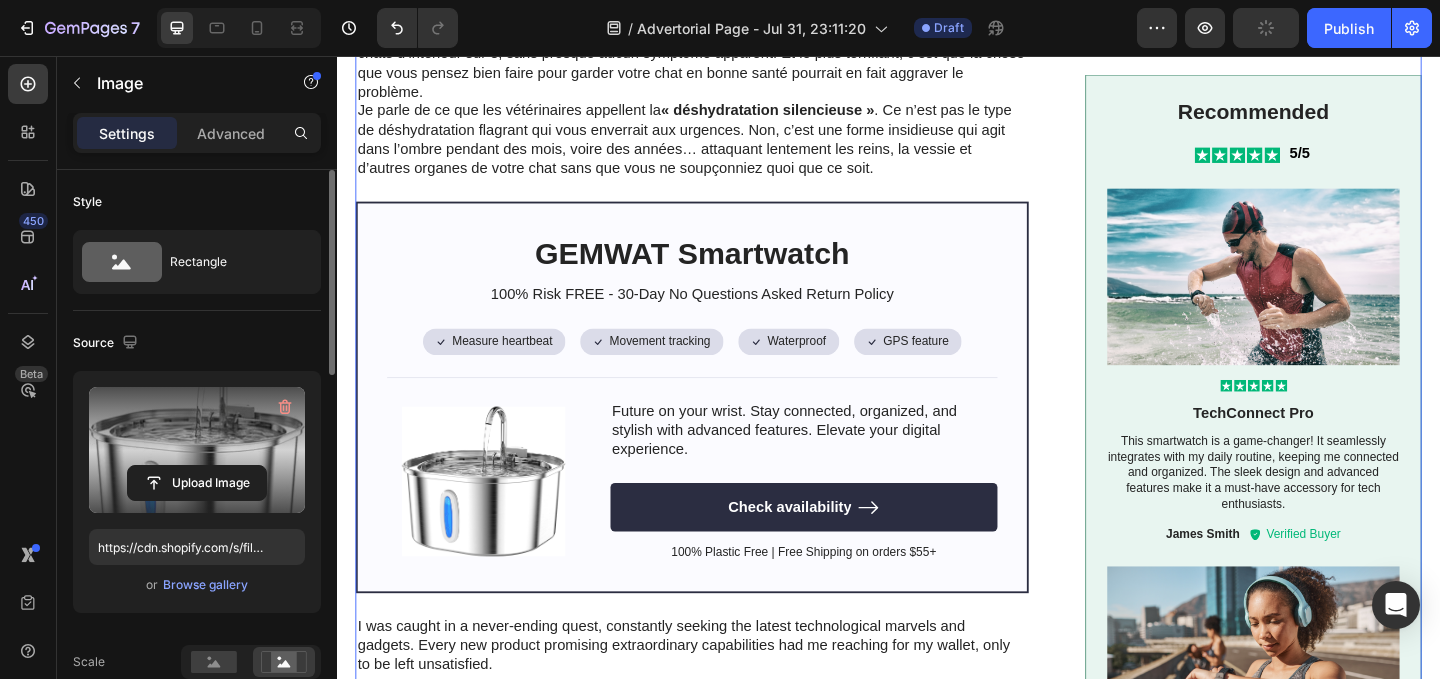 click on "Image  “J’ai acheté la fontaine la mieux notée sur Amazon. Mon chat a failli y laisser la vie.” Heading Luna était en train de mourir, et c’était ma faute. Si votre chat boit son eau dans une simple gamelle... Si vous vous êtes déjà demandé pourquoi il y touche à peine... Si vous sentez confusément que quelque chose « cloche » chez lui sans pouvoir l’expliquer... Alors ce que je vais partager avec vous pourrait lui sauver la vie. Il existe en ce moment une crise cachée qui sévit dans nos foyers. Un fléau invisible qui touche 2 chats d’intérieur sur 3, sans presque aucun symptôme apparent. Et le plus terrifiant, c’est que la chose que vous pensez bien faire pour garder votre chat en bonne santé pourrait en fait aggraver le problème. Je parle de ce que les vétérinaires appellent la  « déshydratation silencieuse » Text Block GEMWAT Smartwatch Heading 100% Risk FREE - 30-Day No Questions Asked Return Policy Text Block
Icon Measure heartbeat Text Block Row
Icon" at bounding box center (937, 496) 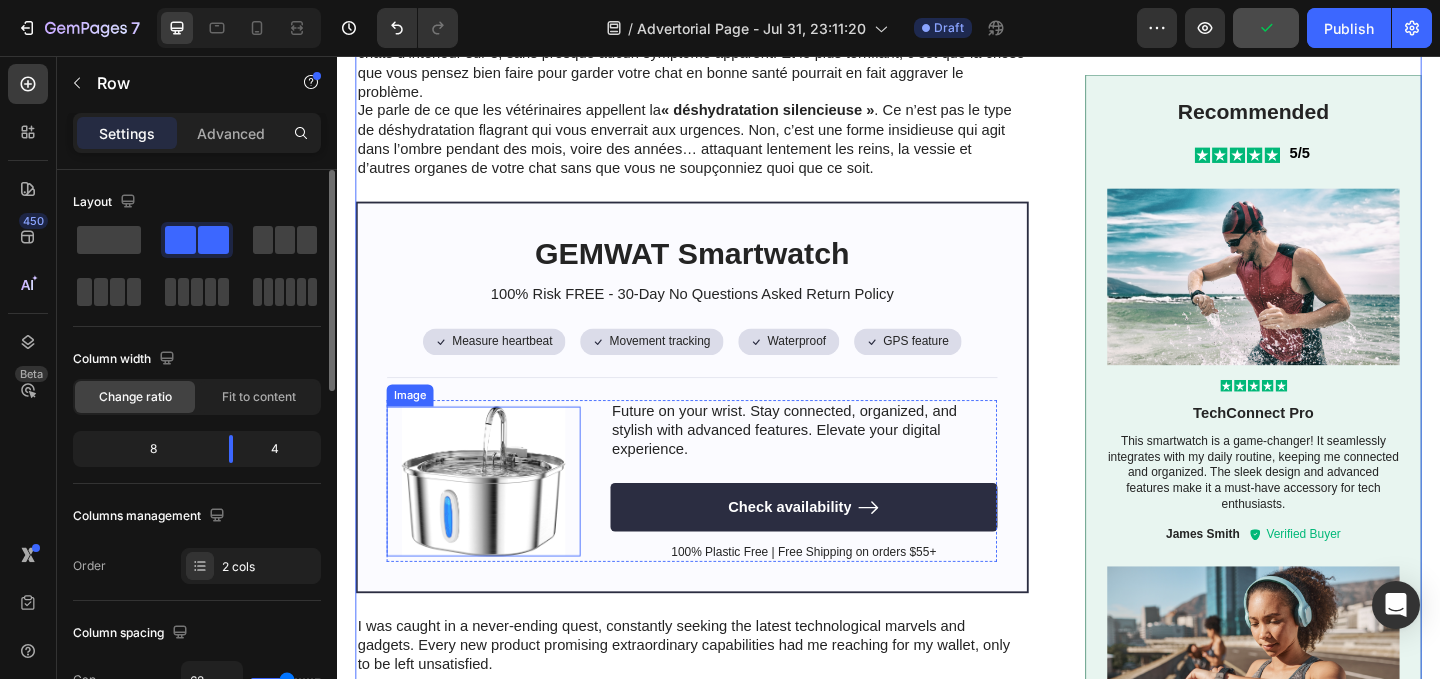 click at bounding box center [496, 518] 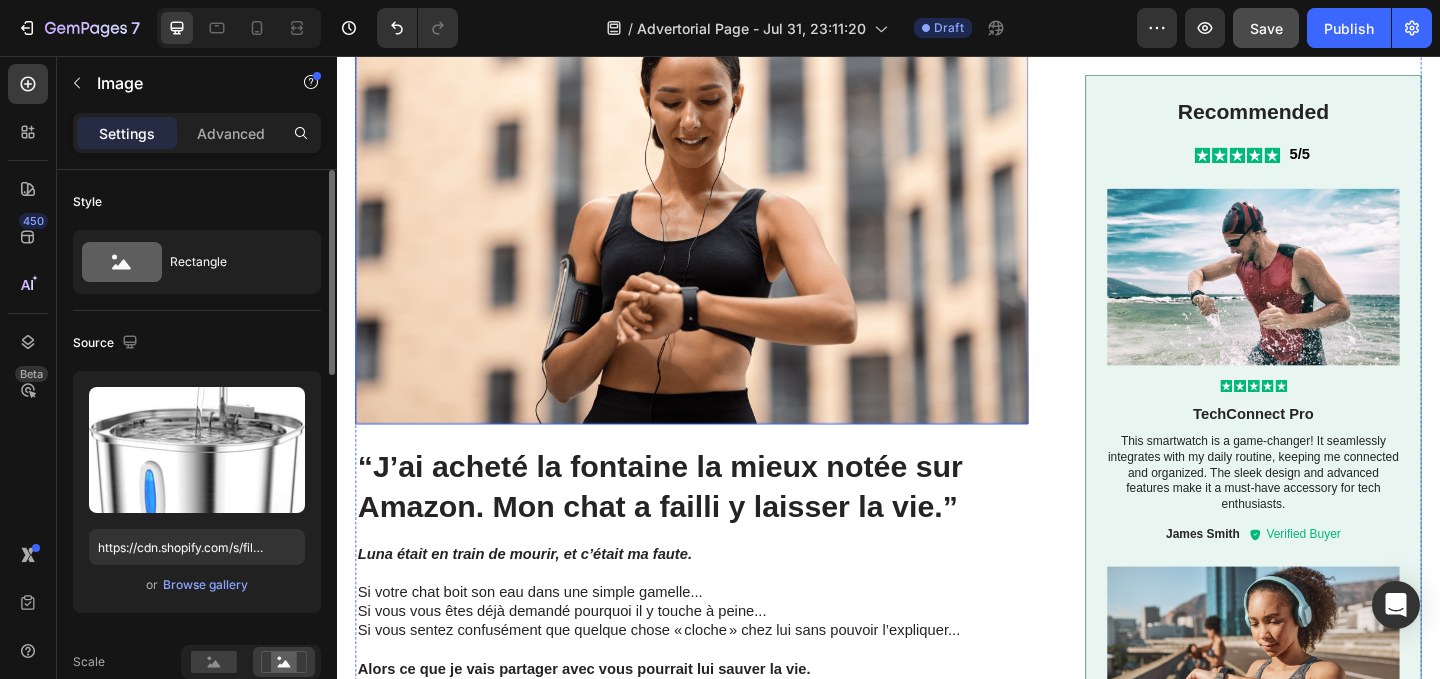 scroll, scrollTop: 573, scrollLeft: 0, axis: vertical 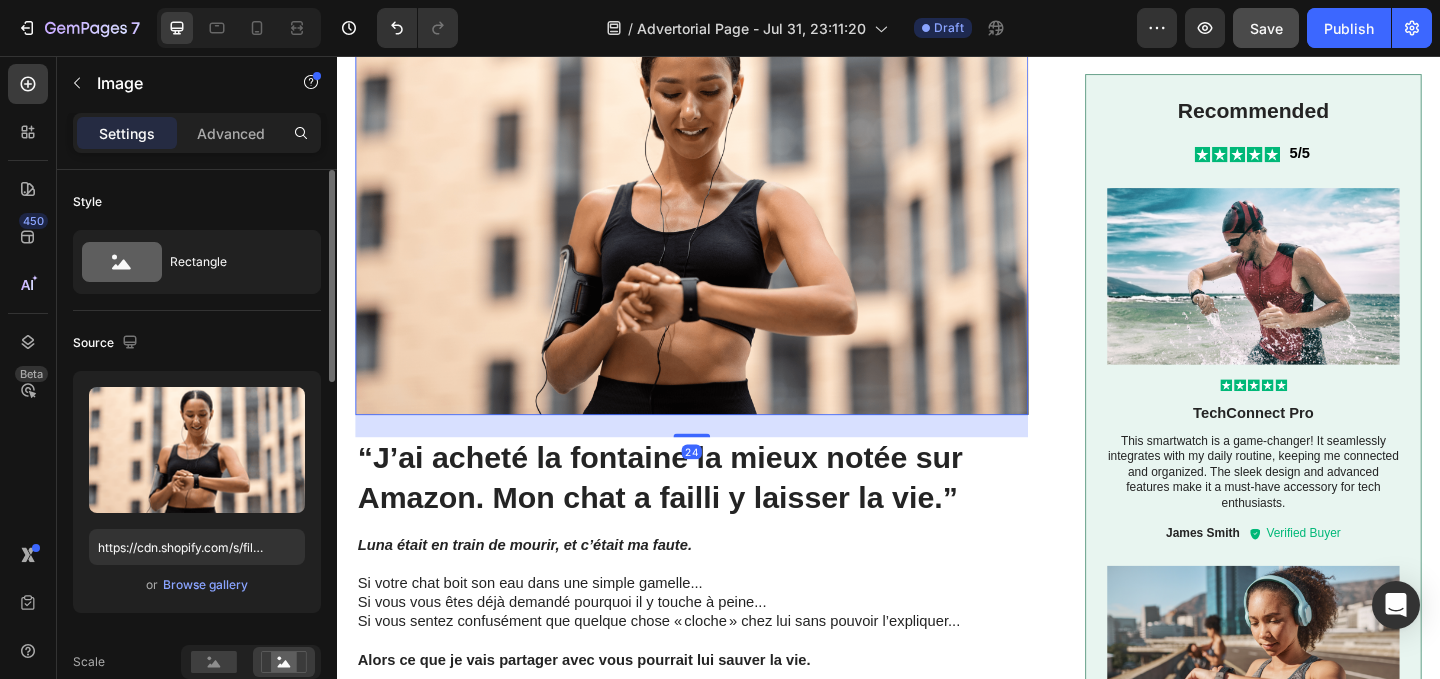 click at bounding box center [723, 214] 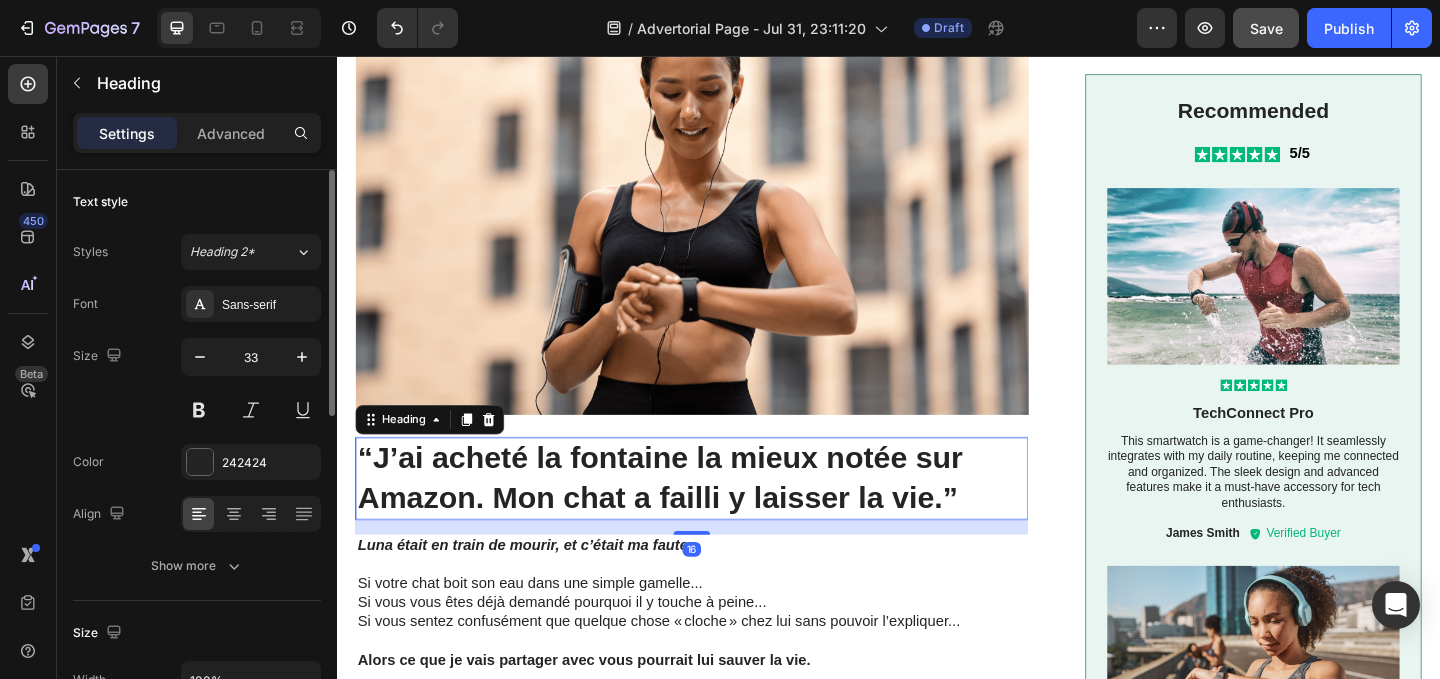 click on "“J’ai acheté la fontaine la mieux notée sur Amazon. Mon chat a failli y laisser la vie.”" at bounding box center [723, 515] 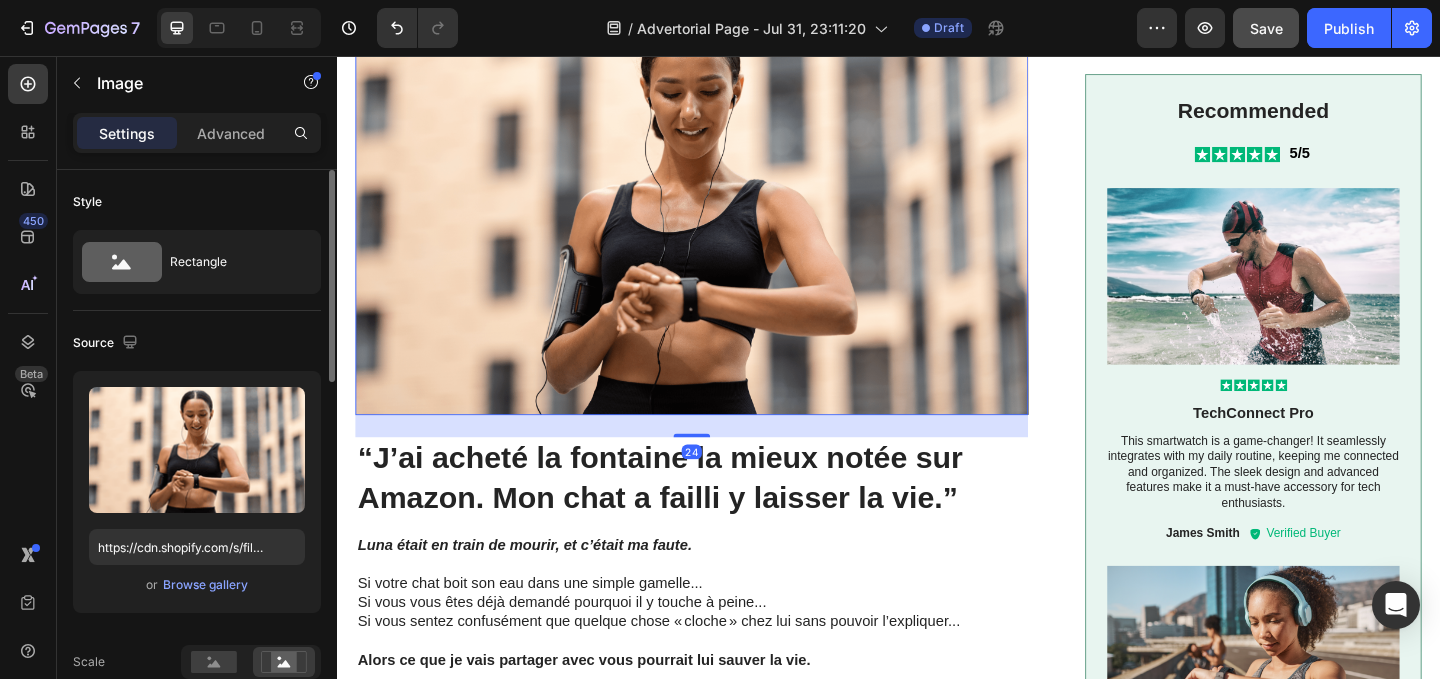 click at bounding box center (723, 214) 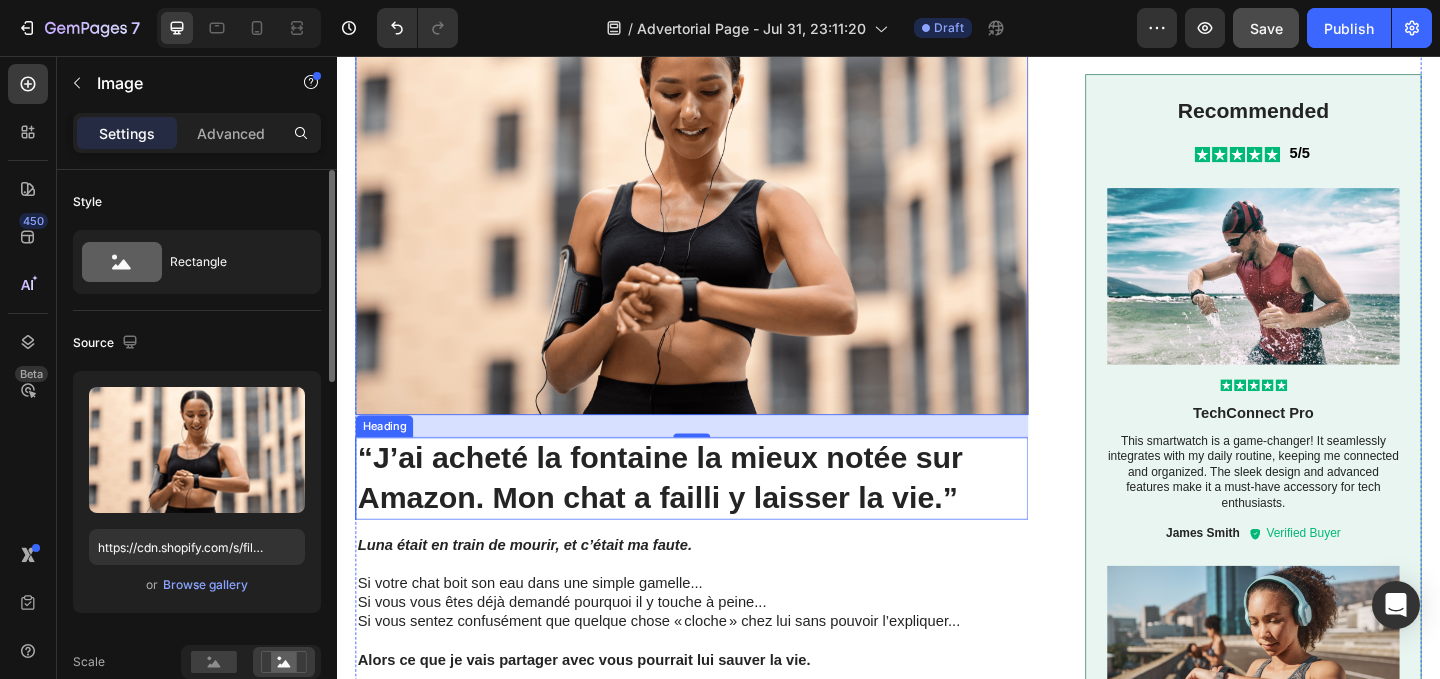 scroll, scrollTop: 1426, scrollLeft: 0, axis: vertical 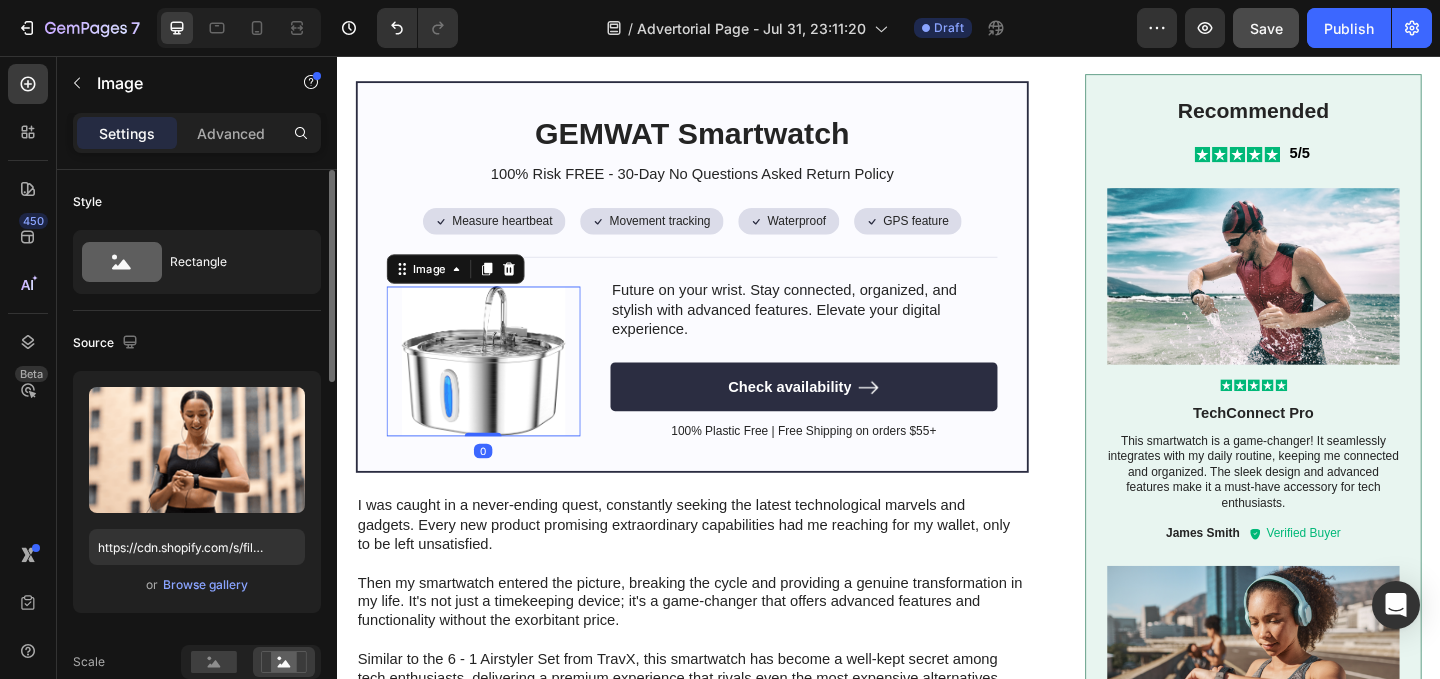click at bounding box center [496, 387] 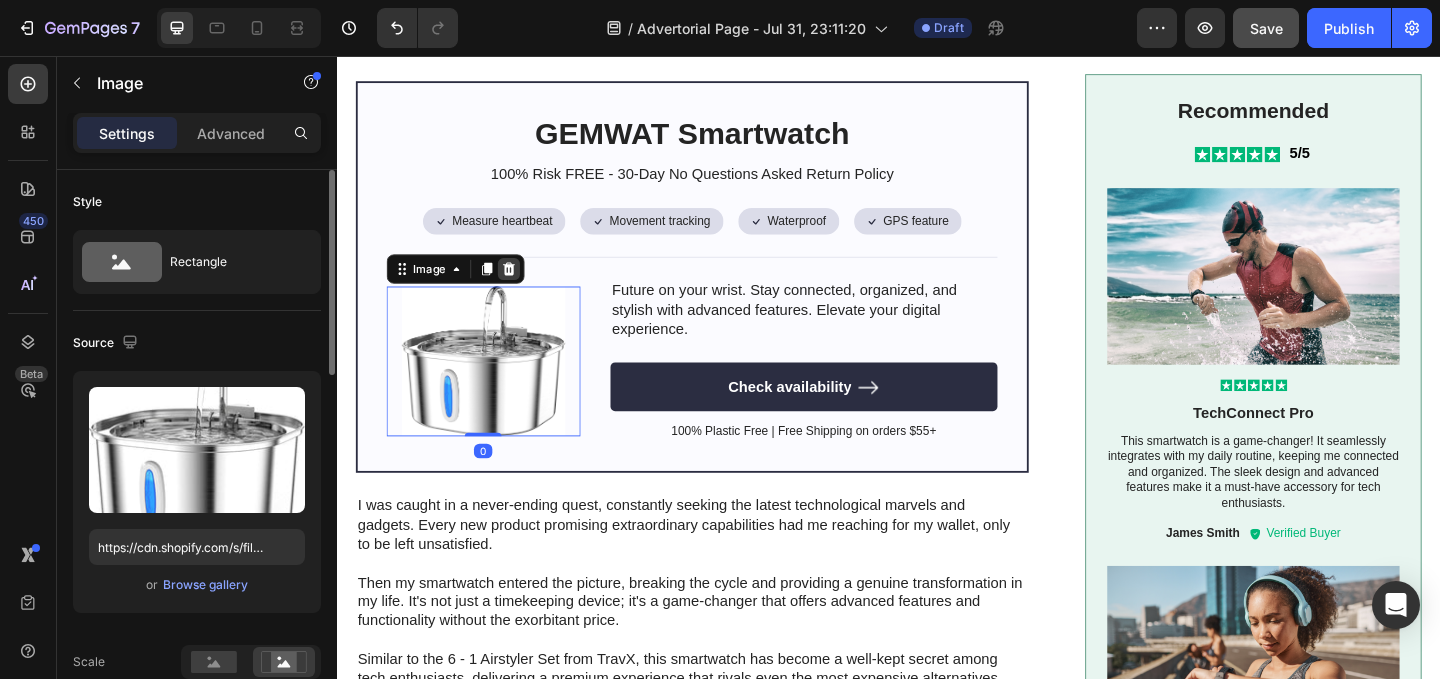 click 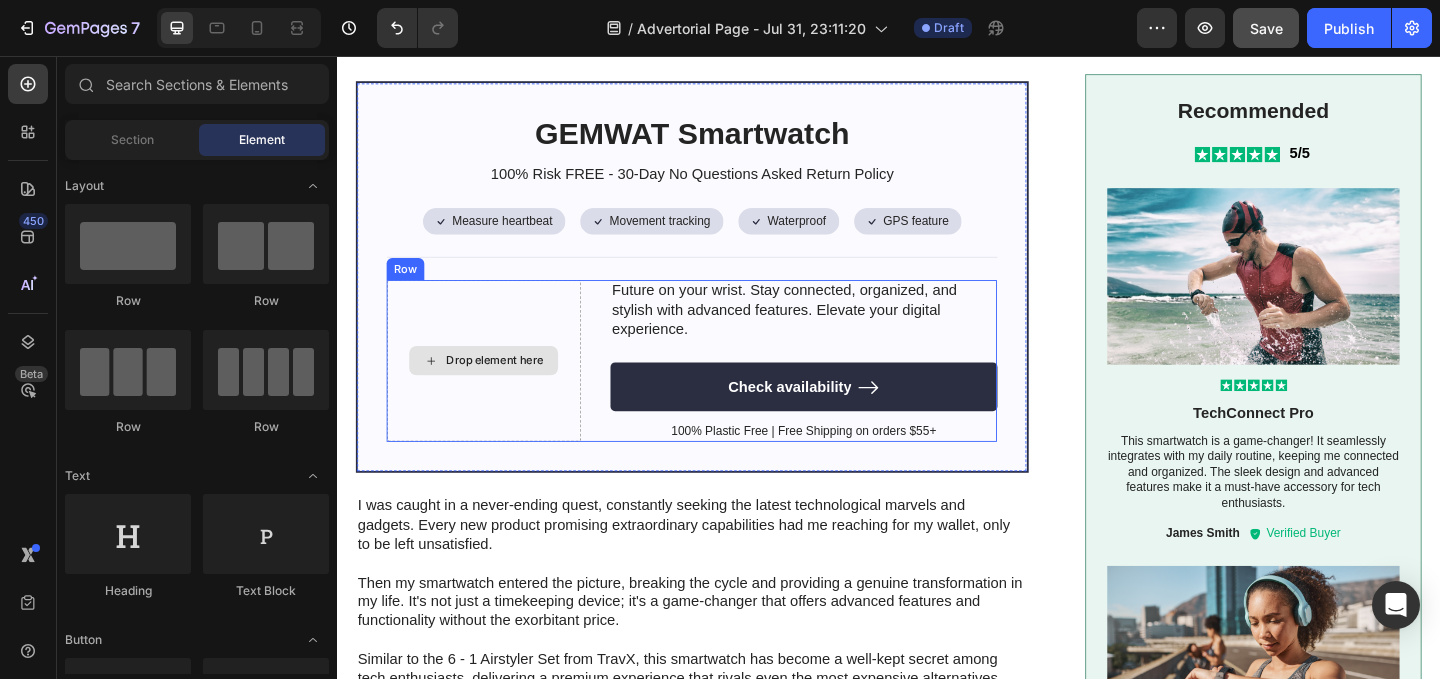 click on "Drop element here" at bounding box center (496, 387) 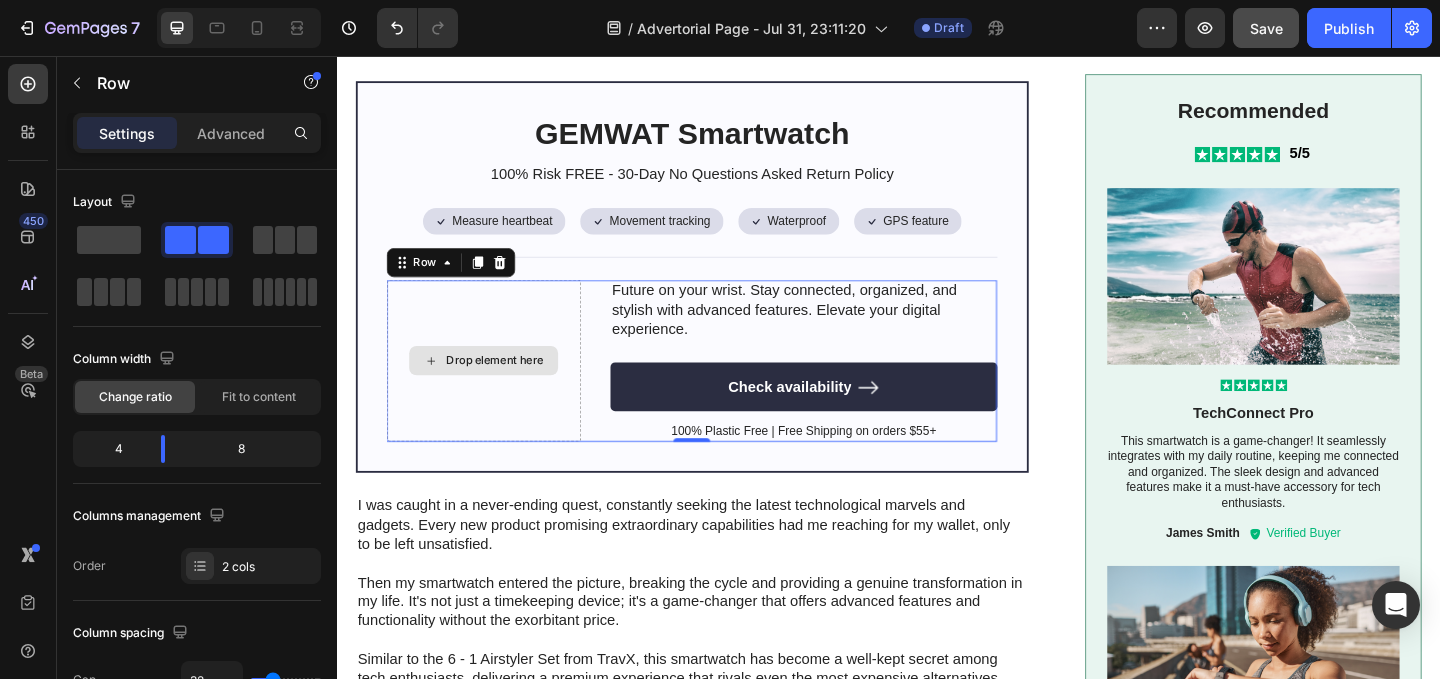 click on "Drop element here" at bounding box center (496, 387) 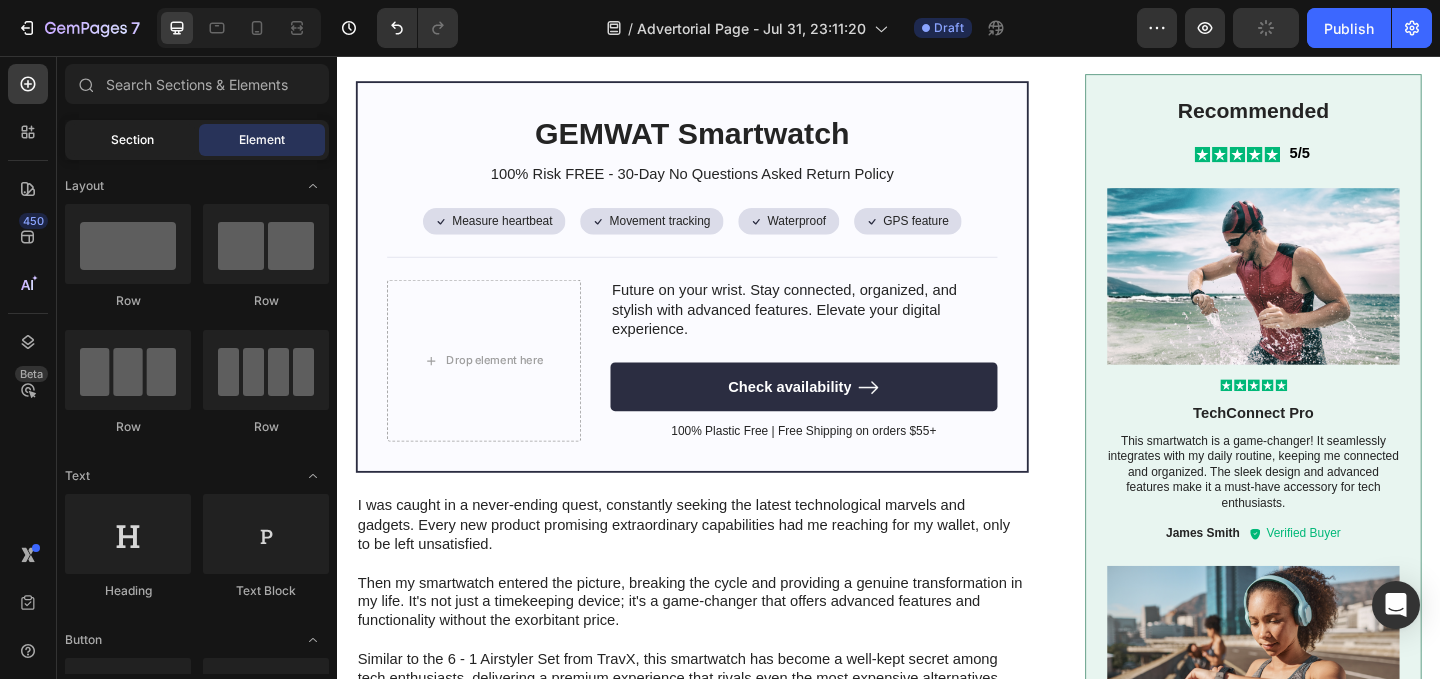 click on "Section" 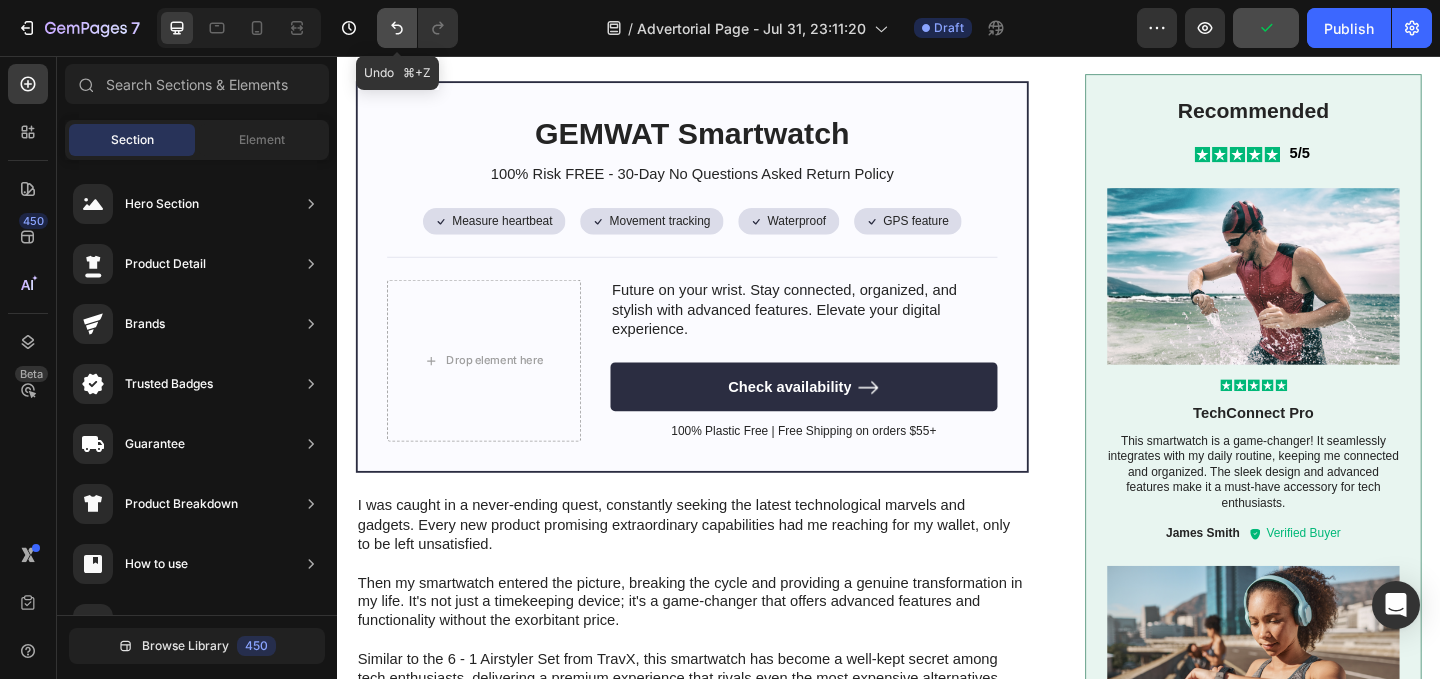 click 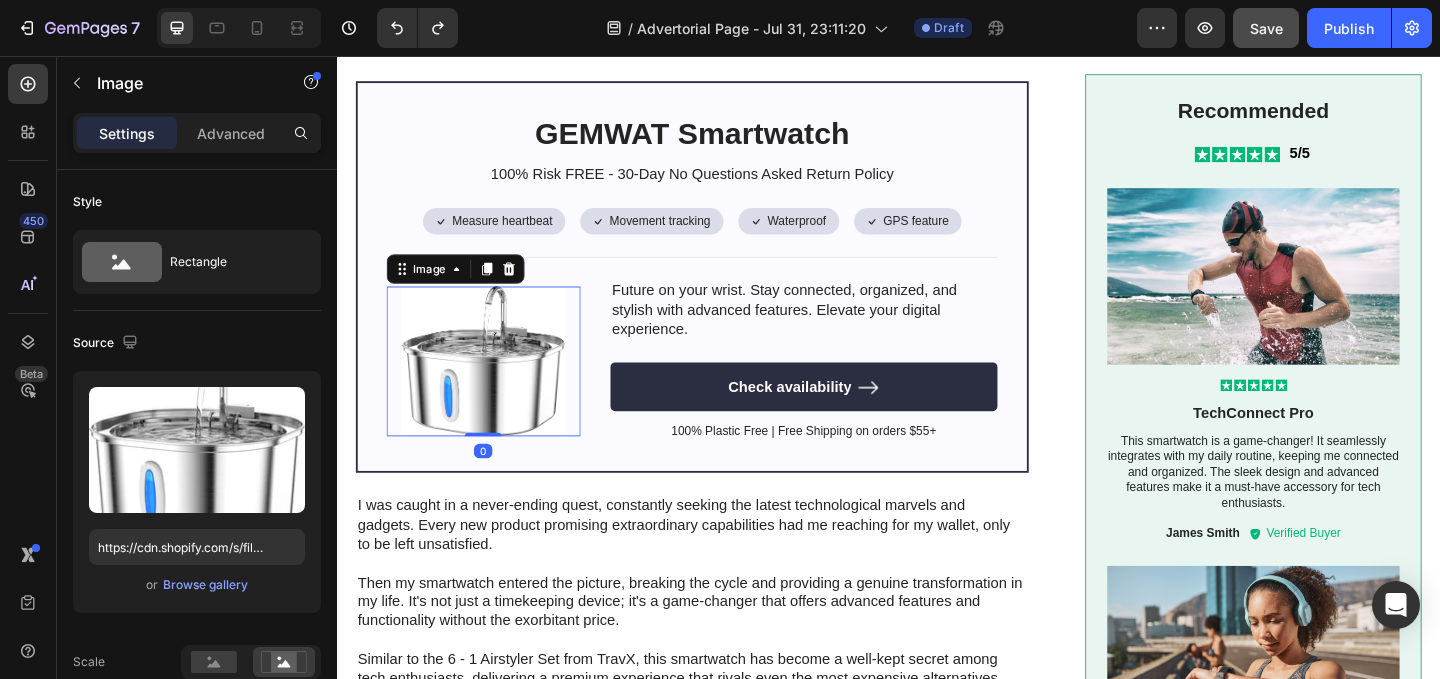 click at bounding box center (496, 387) 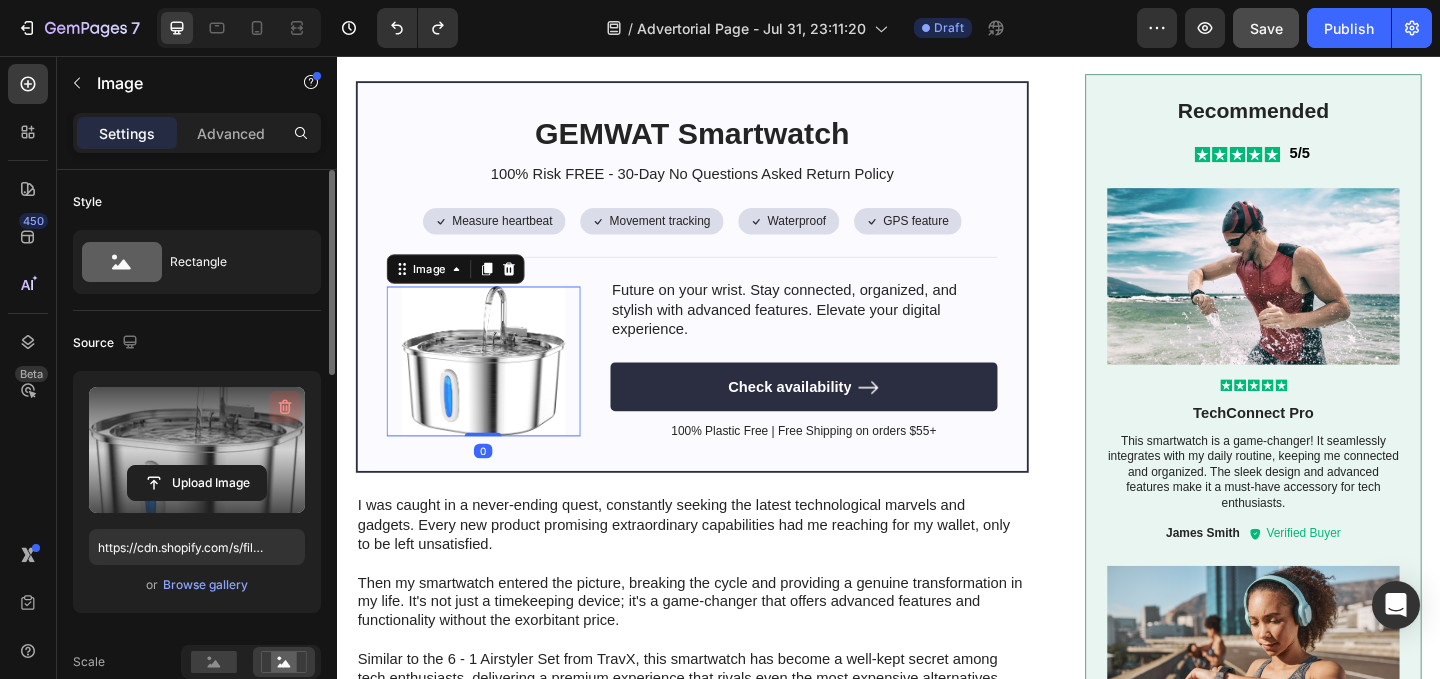 click 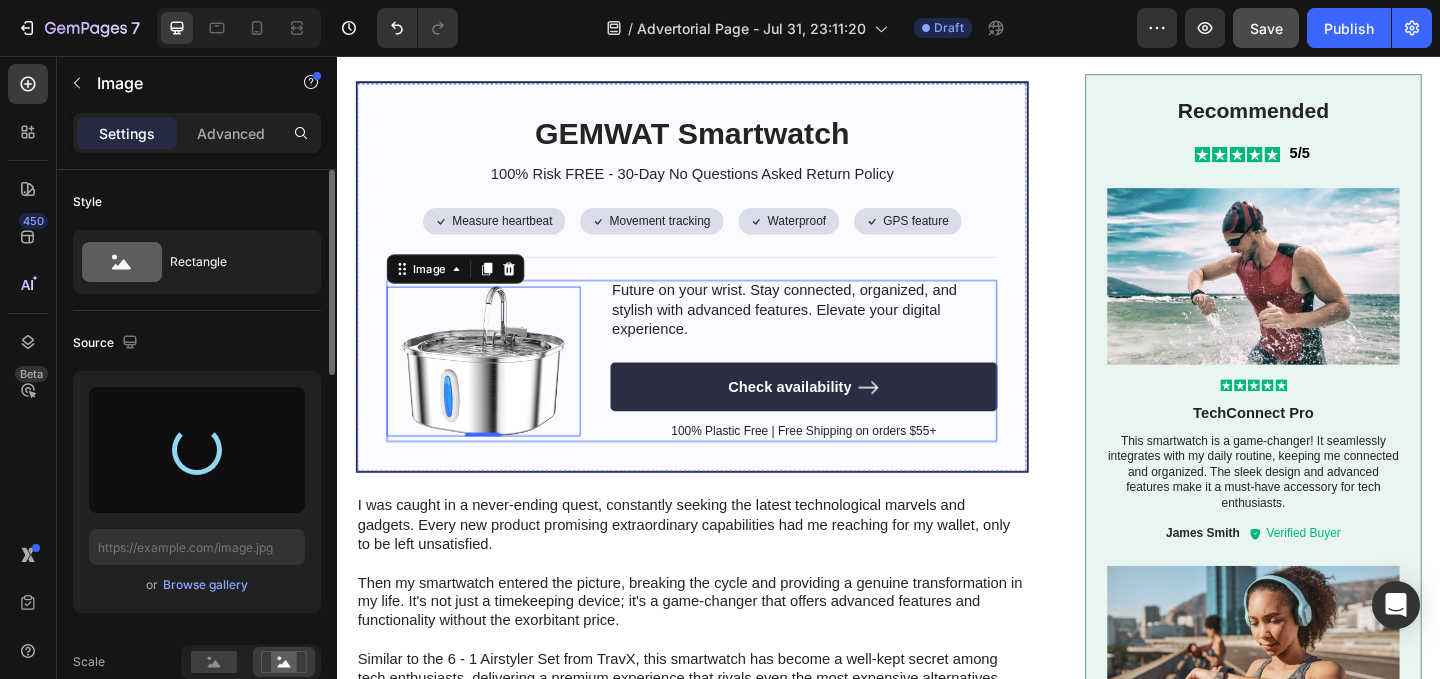 type on "https://cdn.shopify.com/s/files/1/0617/0643/6651/files/gempages_575377570325857219-2de2887d-87dc-4367-a8a8-bc57e9111139.png" 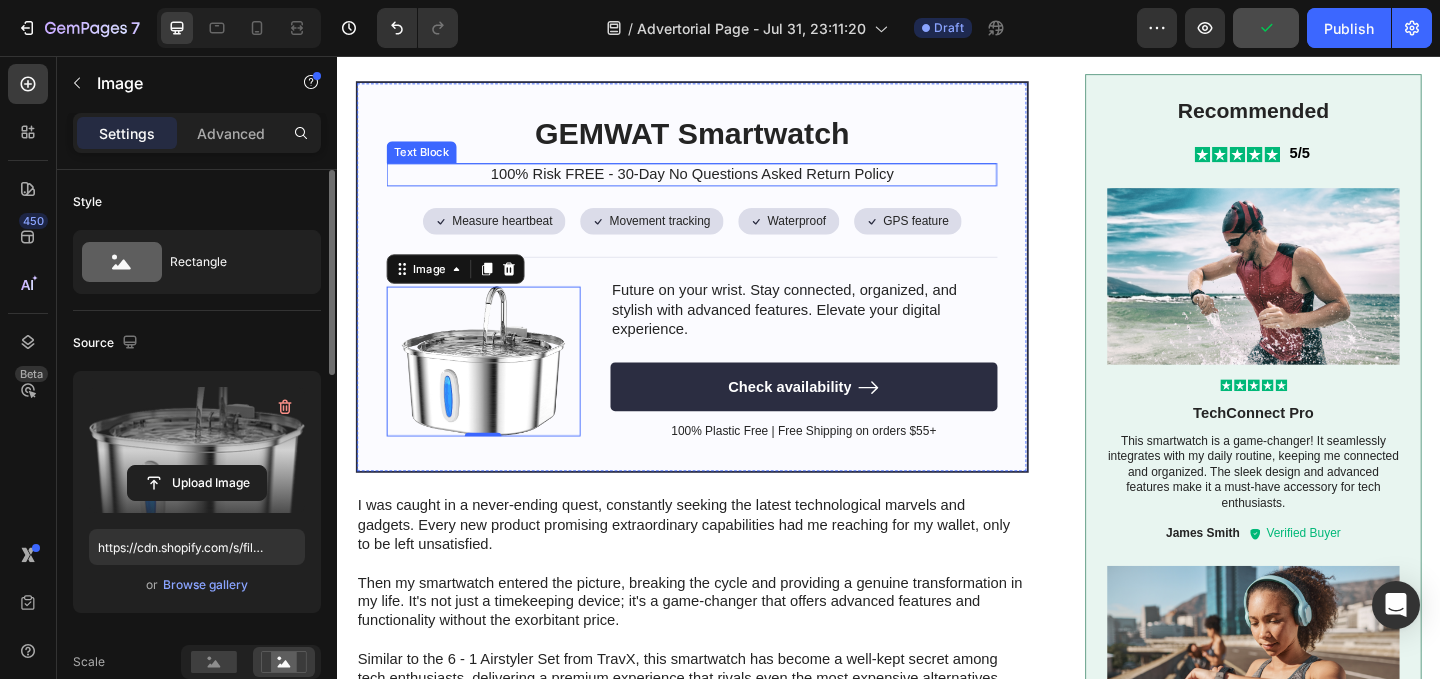 click on "100% Risk FREE - 30-Day No Questions Asked Return Policy" at bounding box center [723, 184] 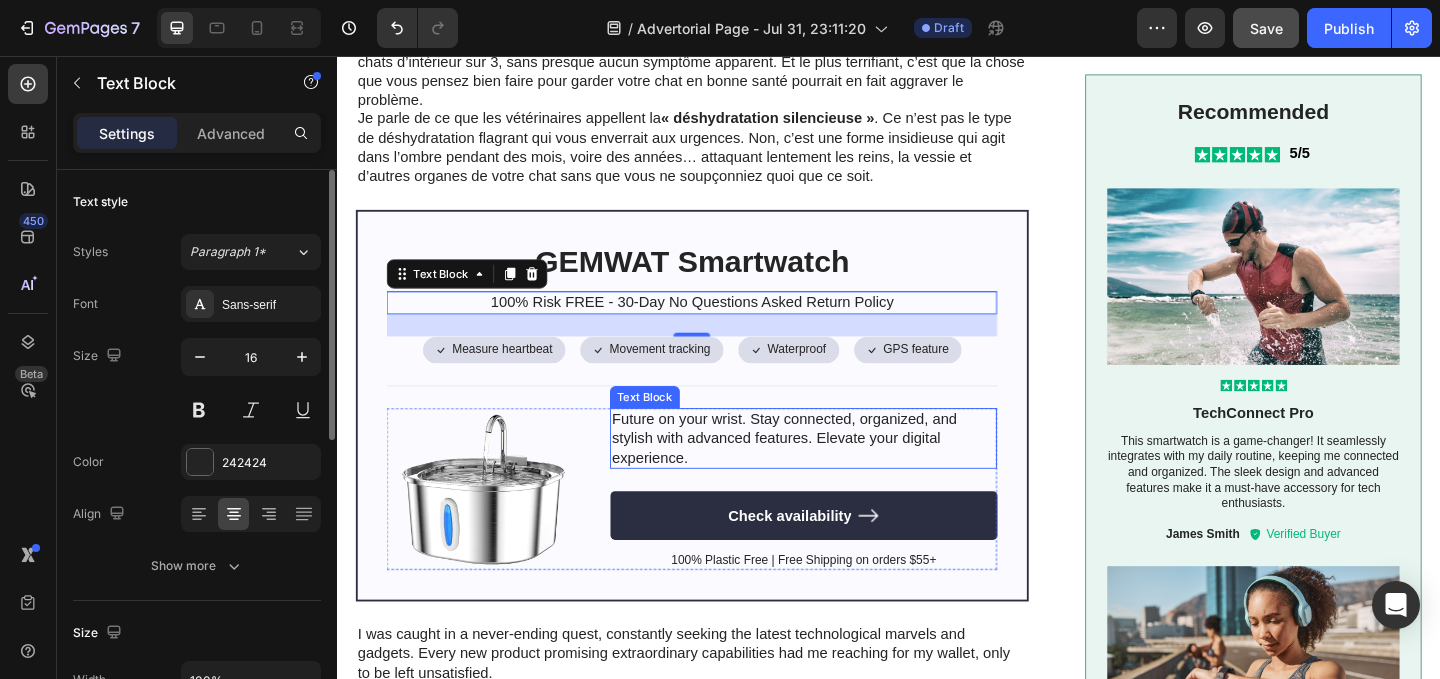 scroll, scrollTop: 1273, scrollLeft: 0, axis: vertical 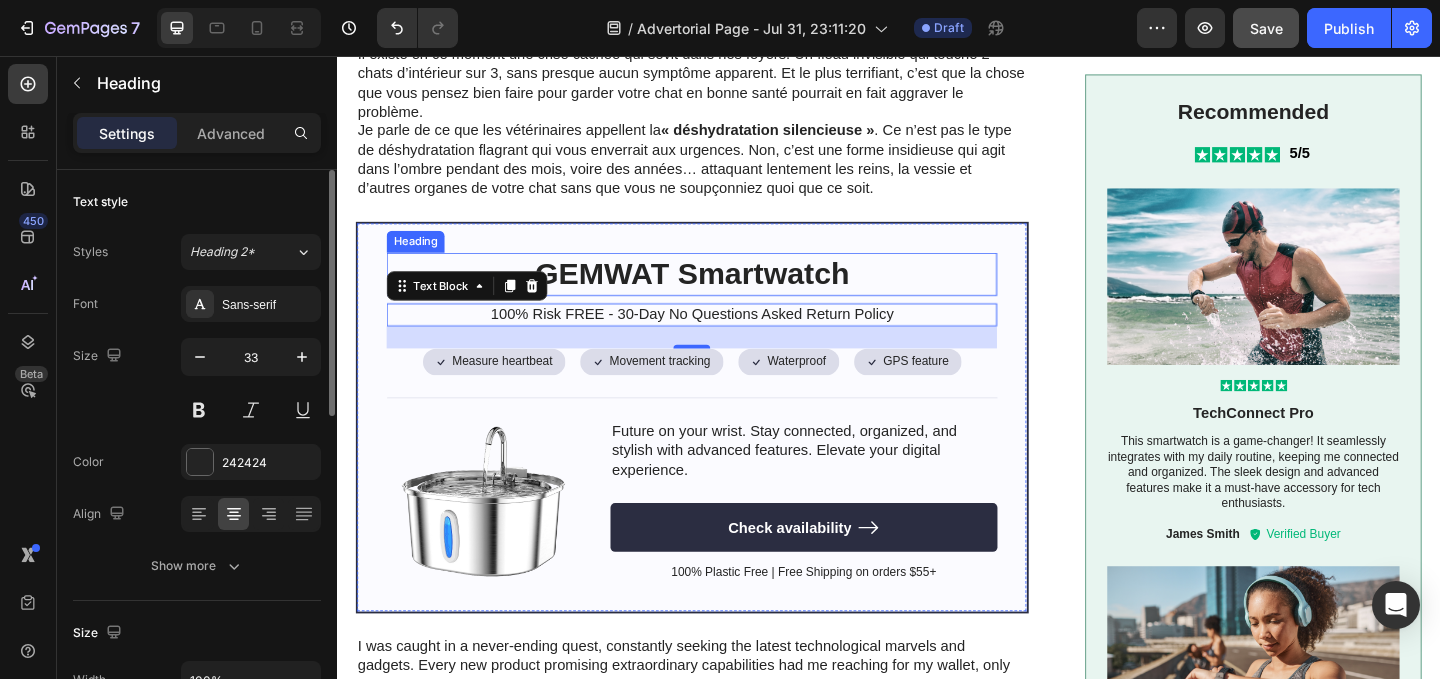 click on "GEMWAT Smartwatch" at bounding box center (723, 293) 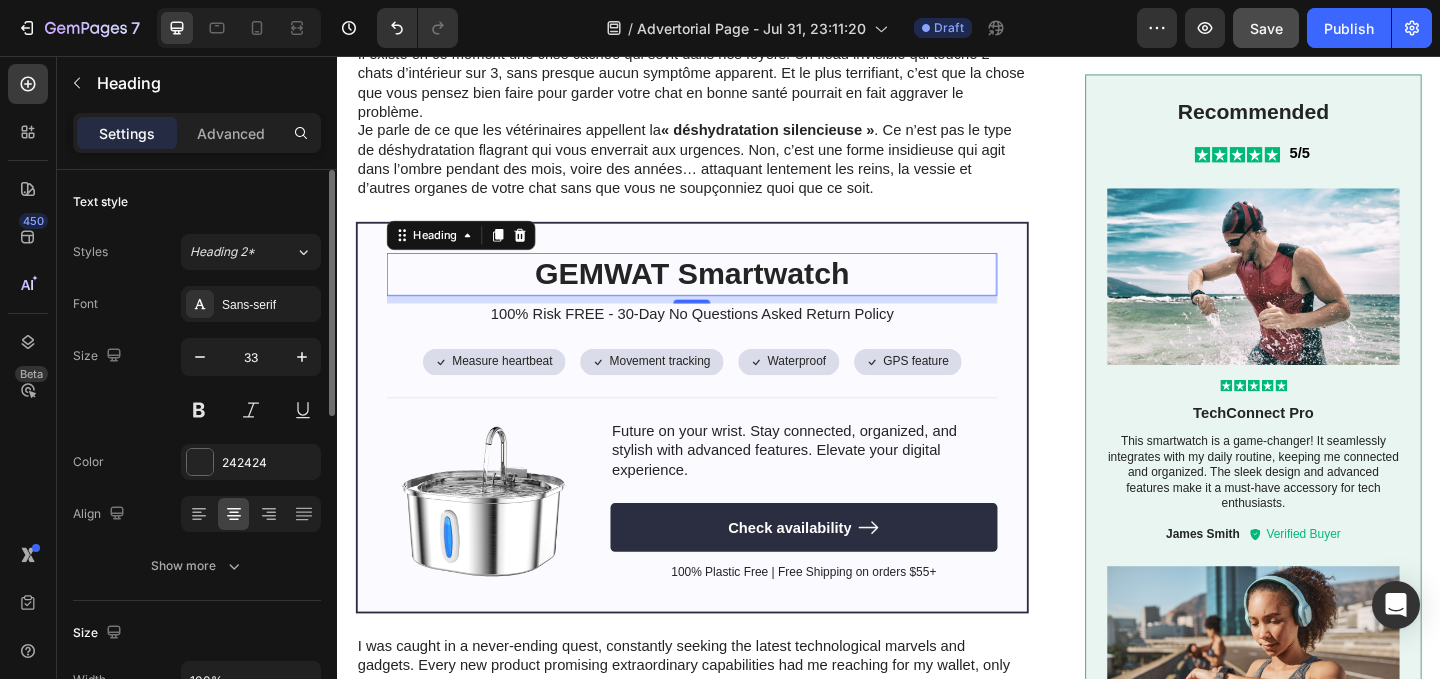 click on "GEMWAT Smartwatch" at bounding box center (723, 293) 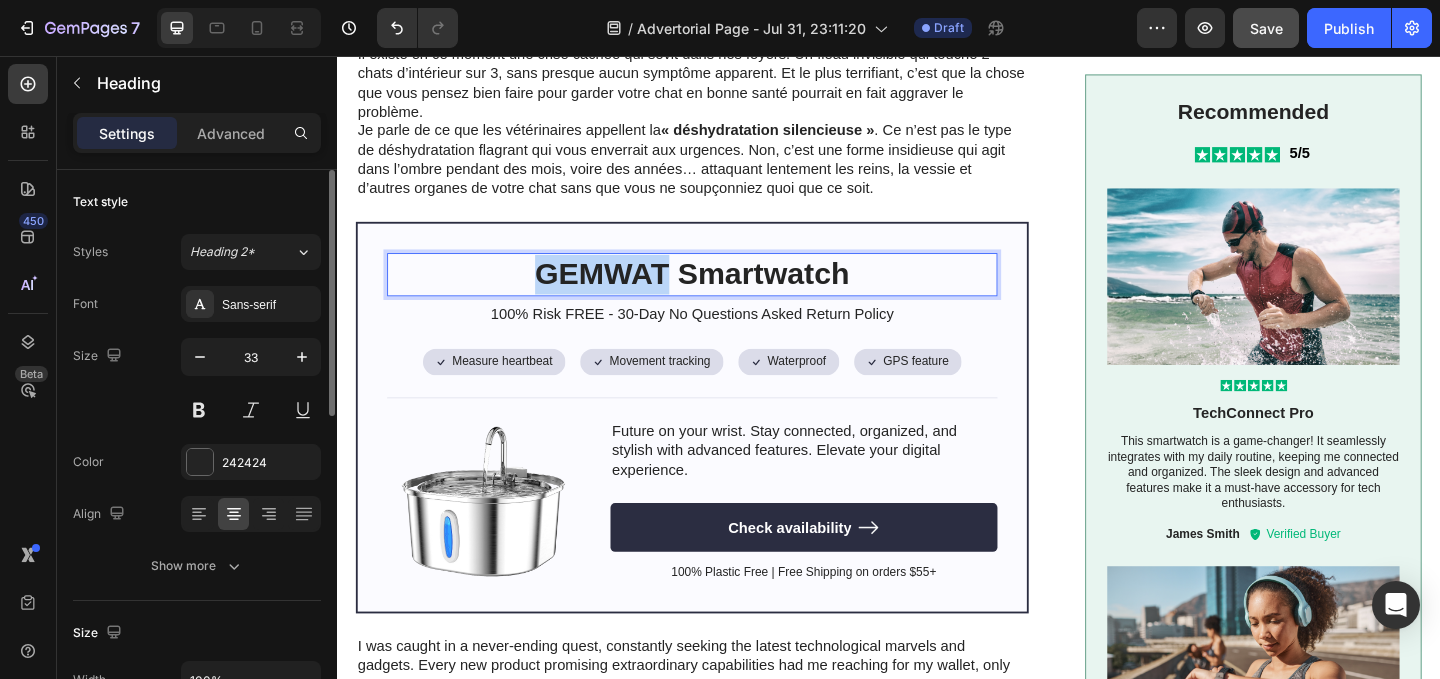 click on "GEMWAT Smartwatch" at bounding box center [723, 293] 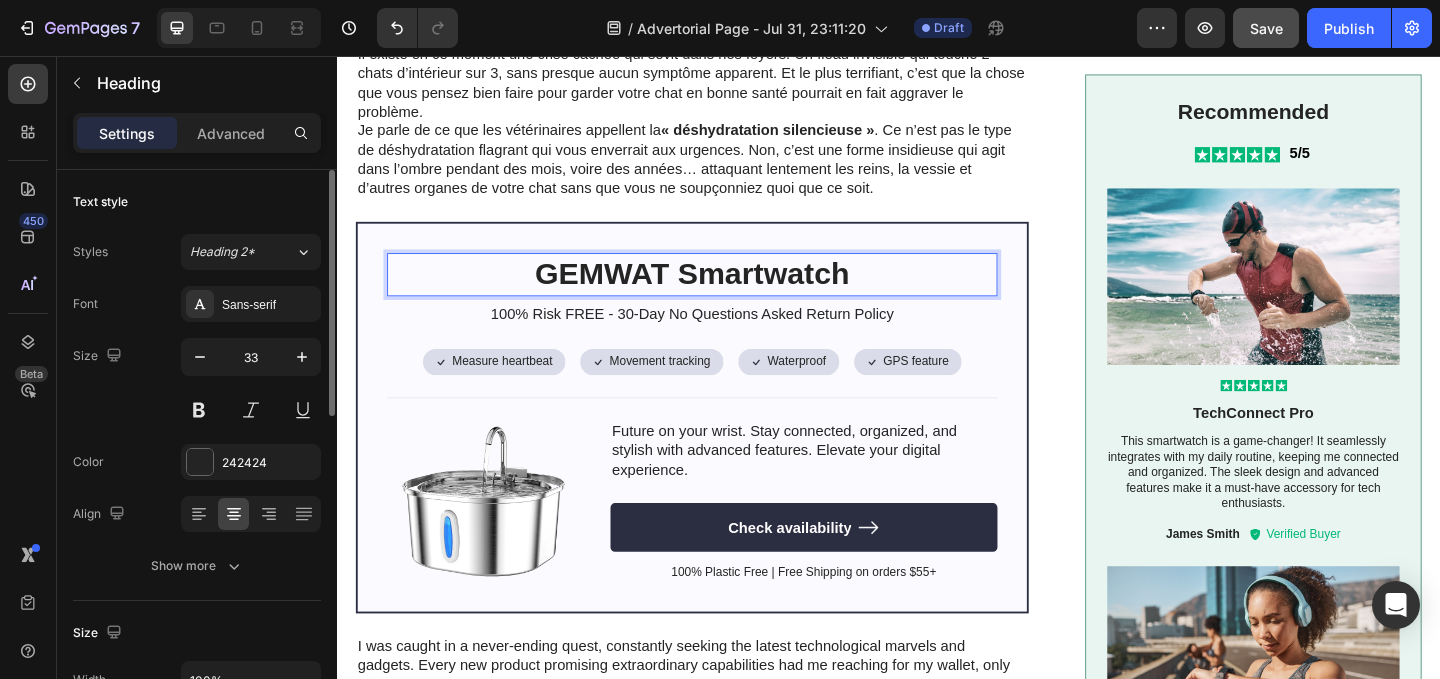 click on "GEMWAT Smartwatch" at bounding box center (723, 293) 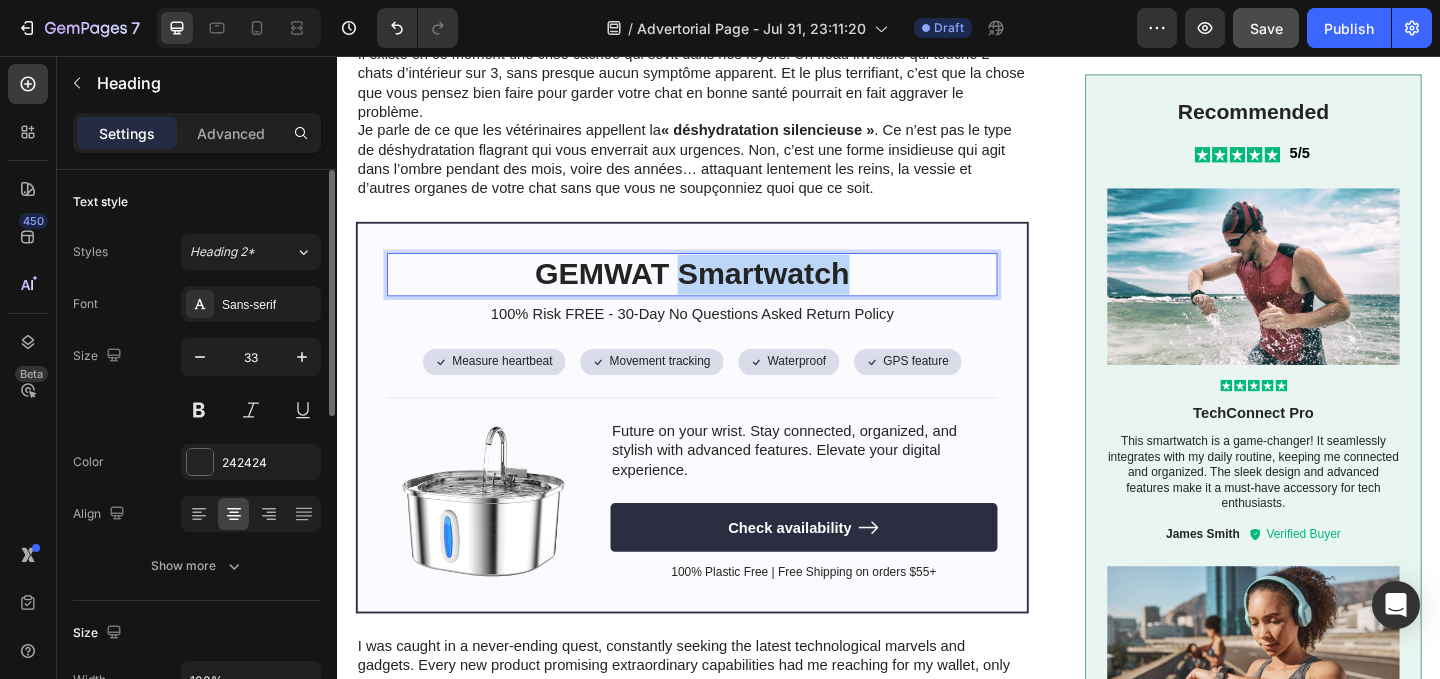 click on "GEMWAT Smartwatch" at bounding box center (723, 293) 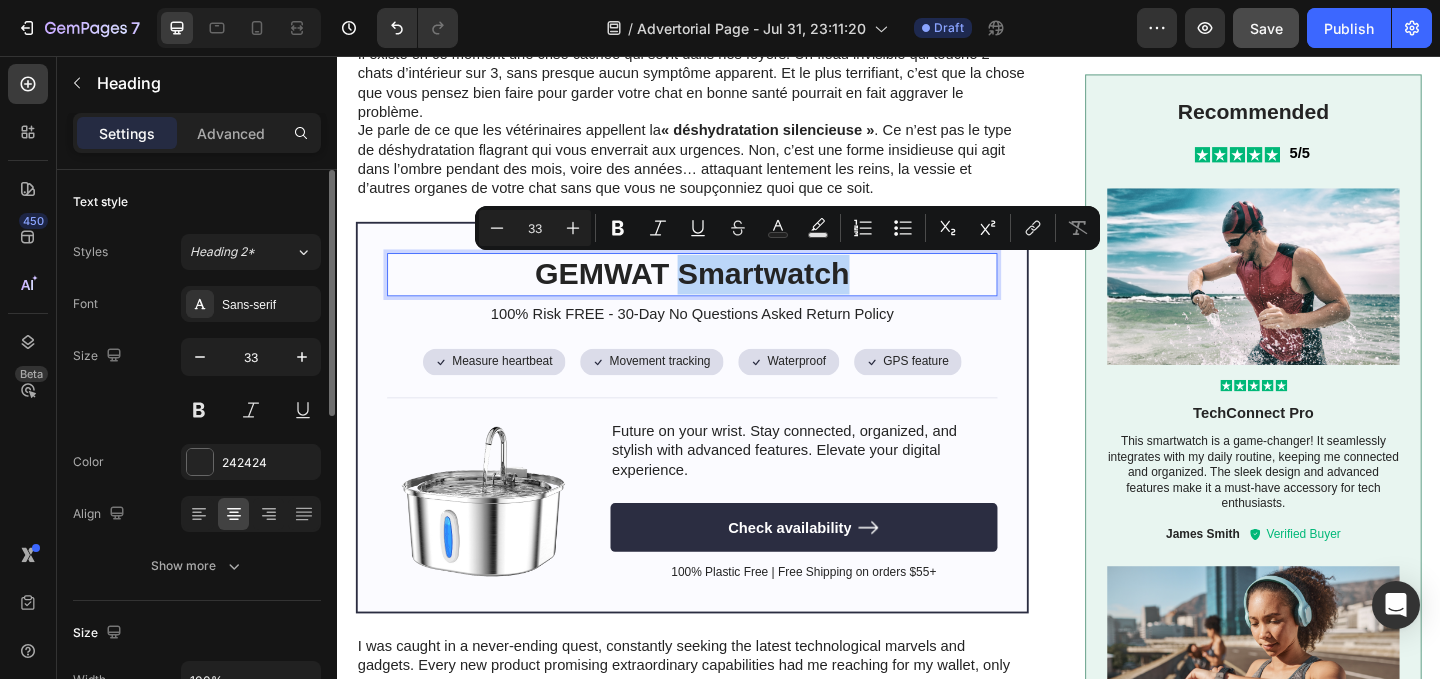 click on "GEMWAT Smartwatch" at bounding box center [723, 293] 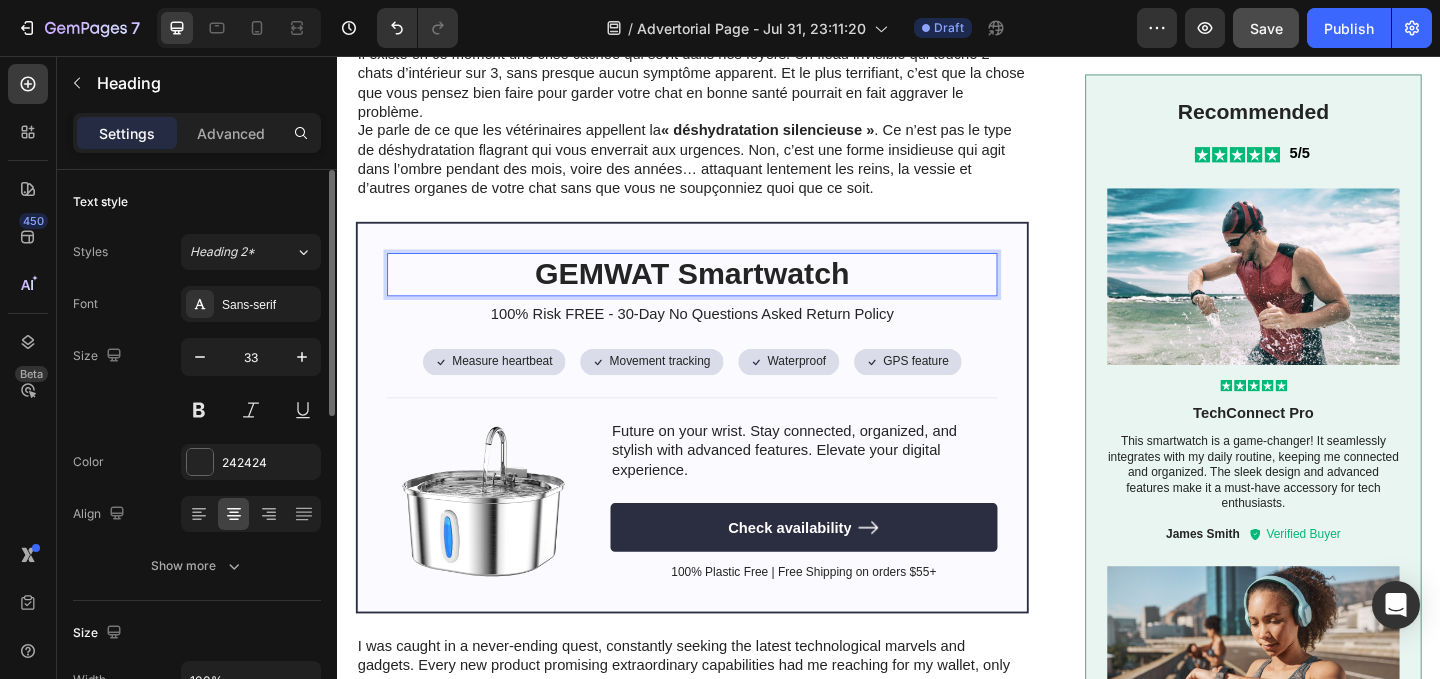 click on "GEMWAT Smartwatch" at bounding box center (723, 293) 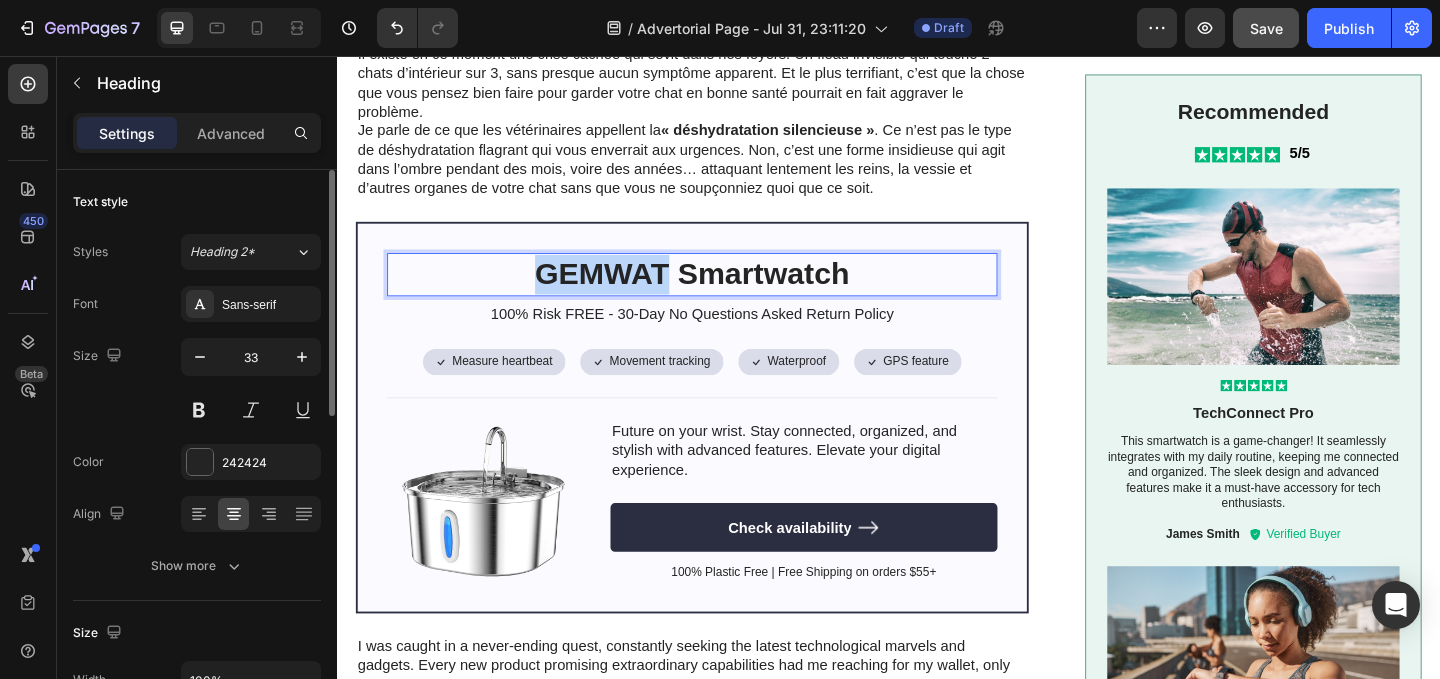 click on "GEMWAT Smartwatch" at bounding box center (723, 293) 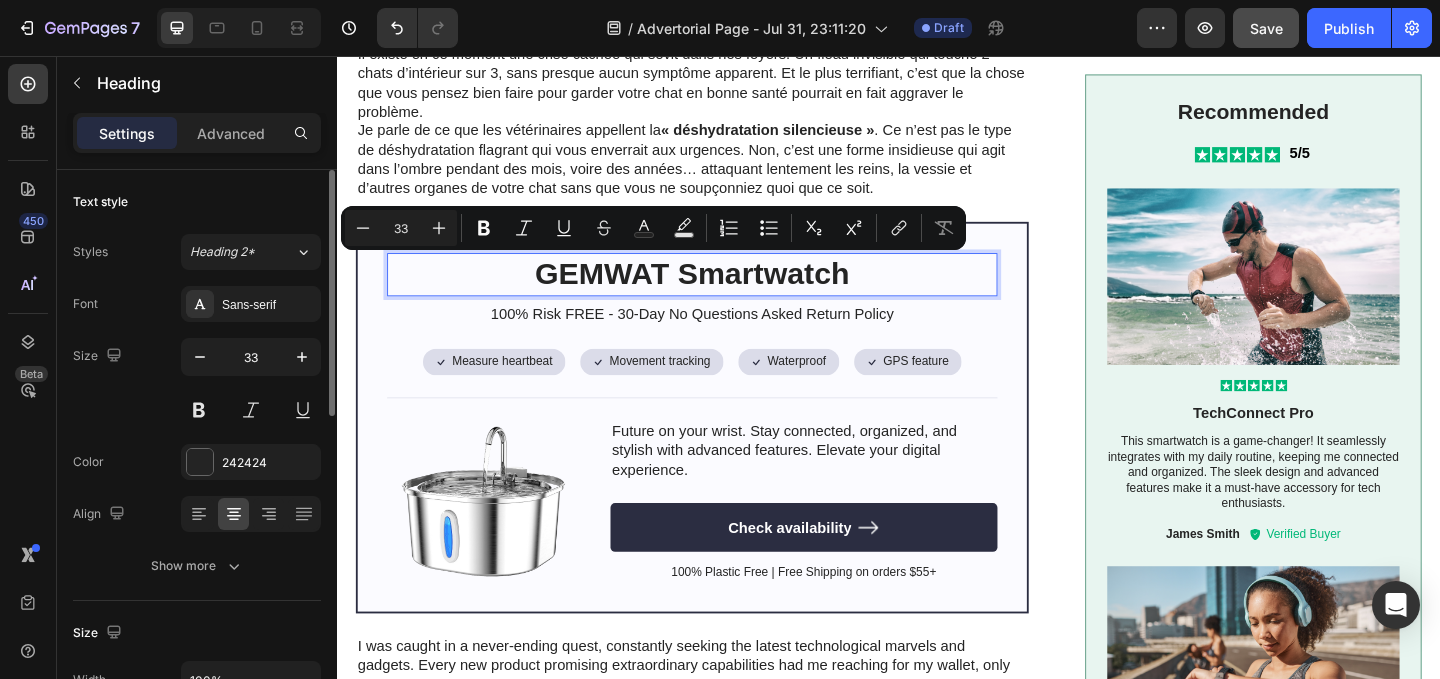 click on "GEMWAT Smartwatch" at bounding box center (723, 293) 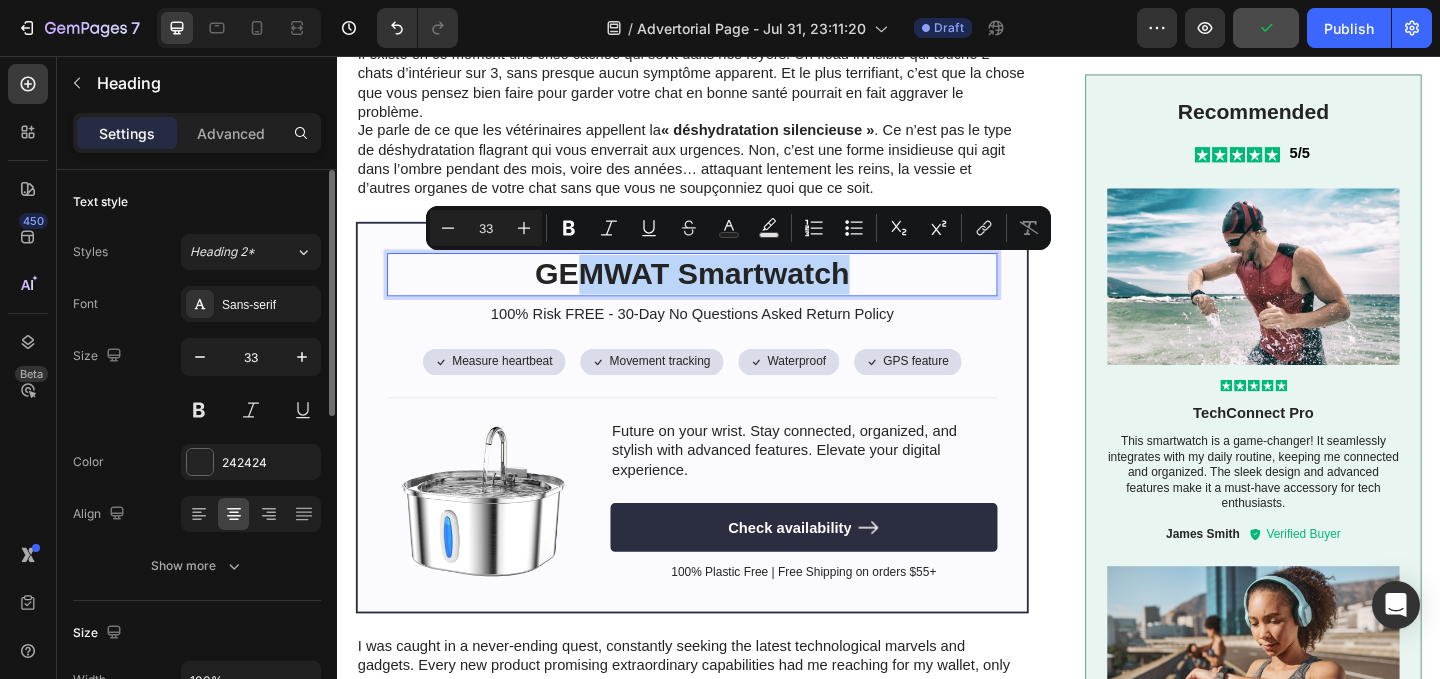 drag, startPoint x: 912, startPoint y: 295, endPoint x: 590, endPoint y: 289, distance: 322.0559 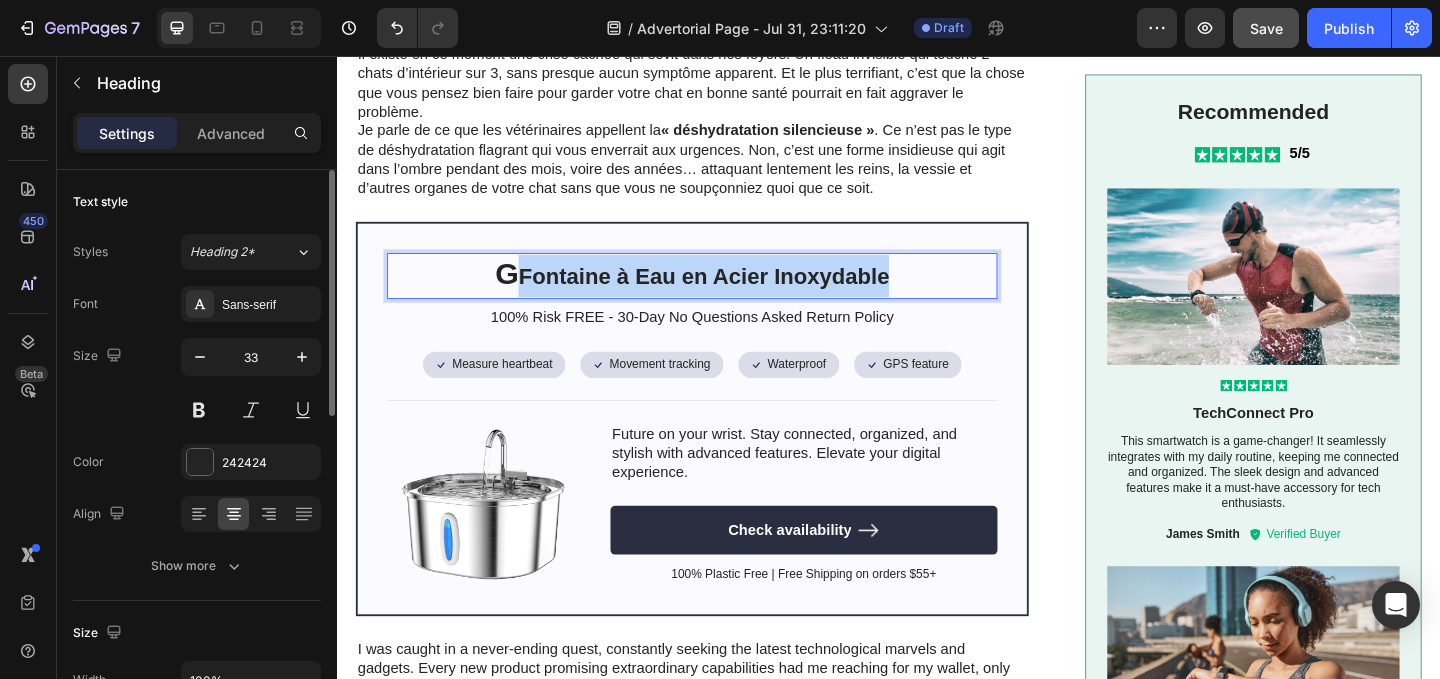 drag, startPoint x: 531, startPoint y: 290, endPoint x: 948, endPoint y: 291, distance: 417.0012 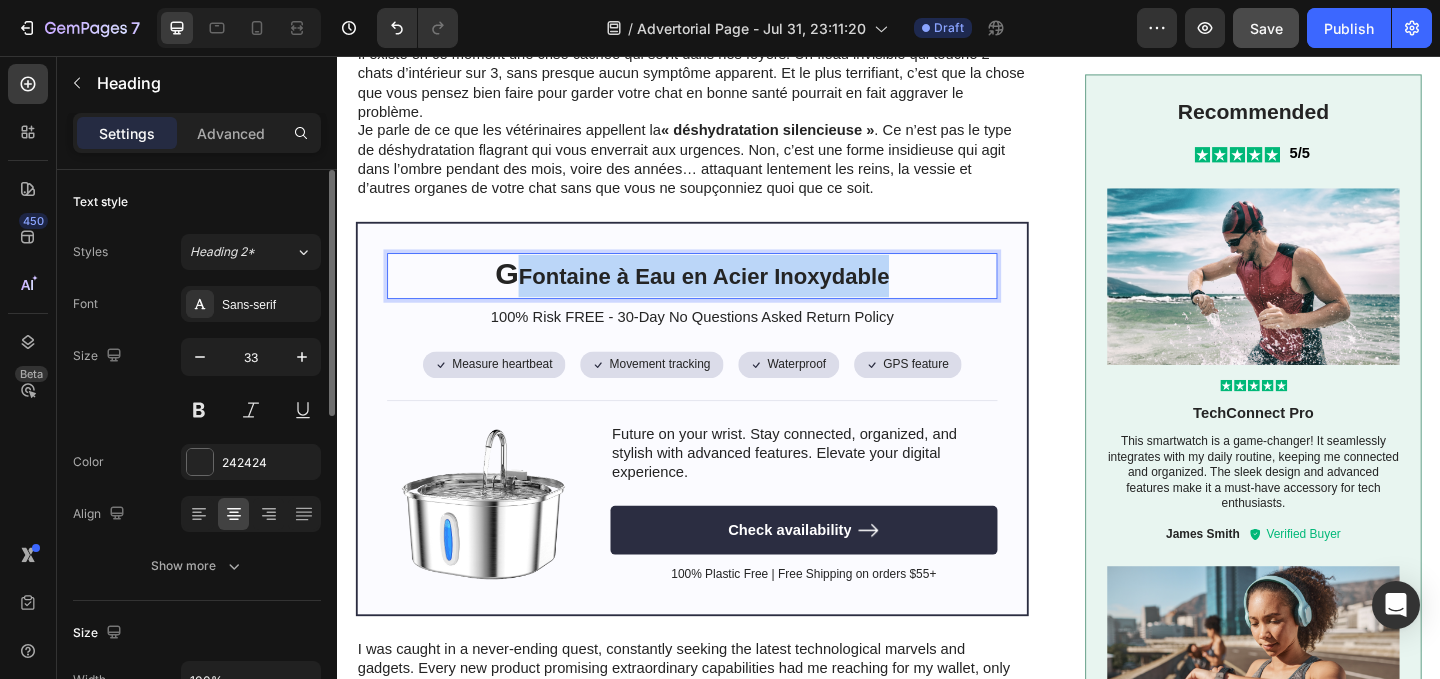 click on "G Fontaine à Eau en Acier Inoxydable" at bounding box center [723, 295] 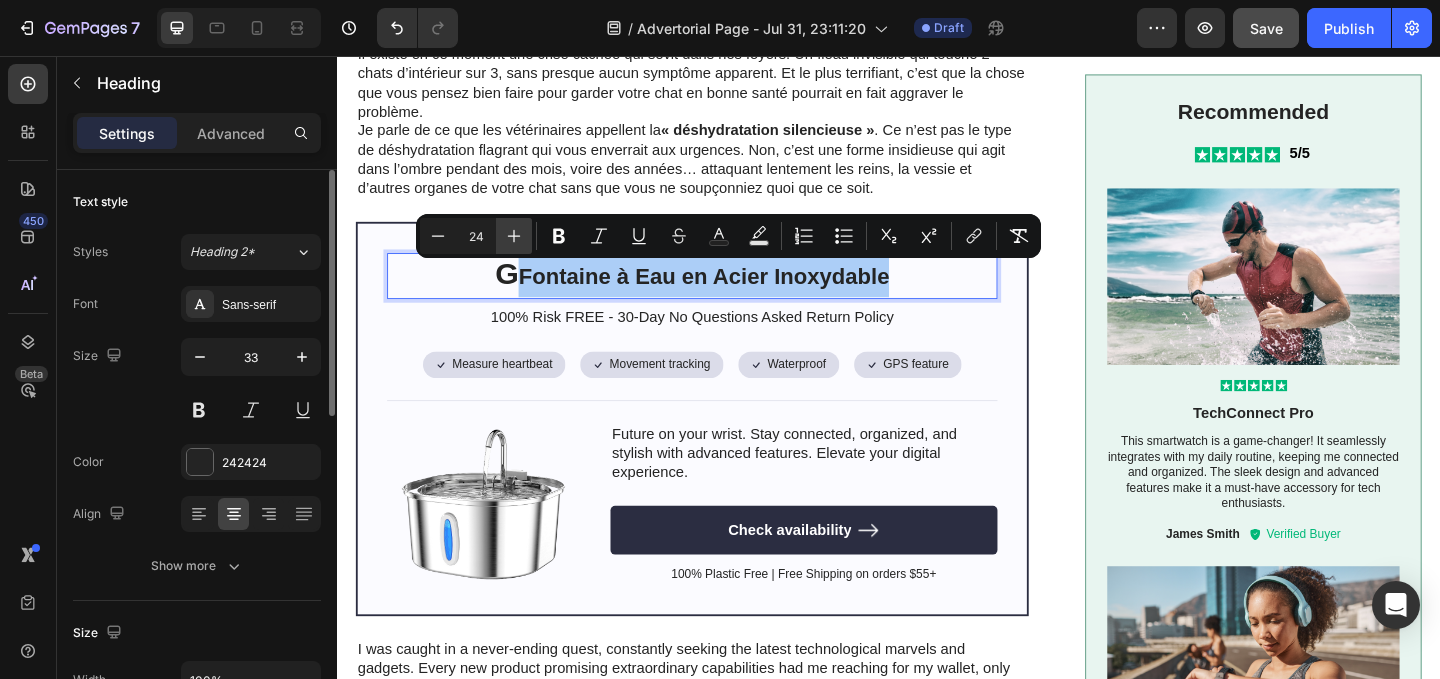 click 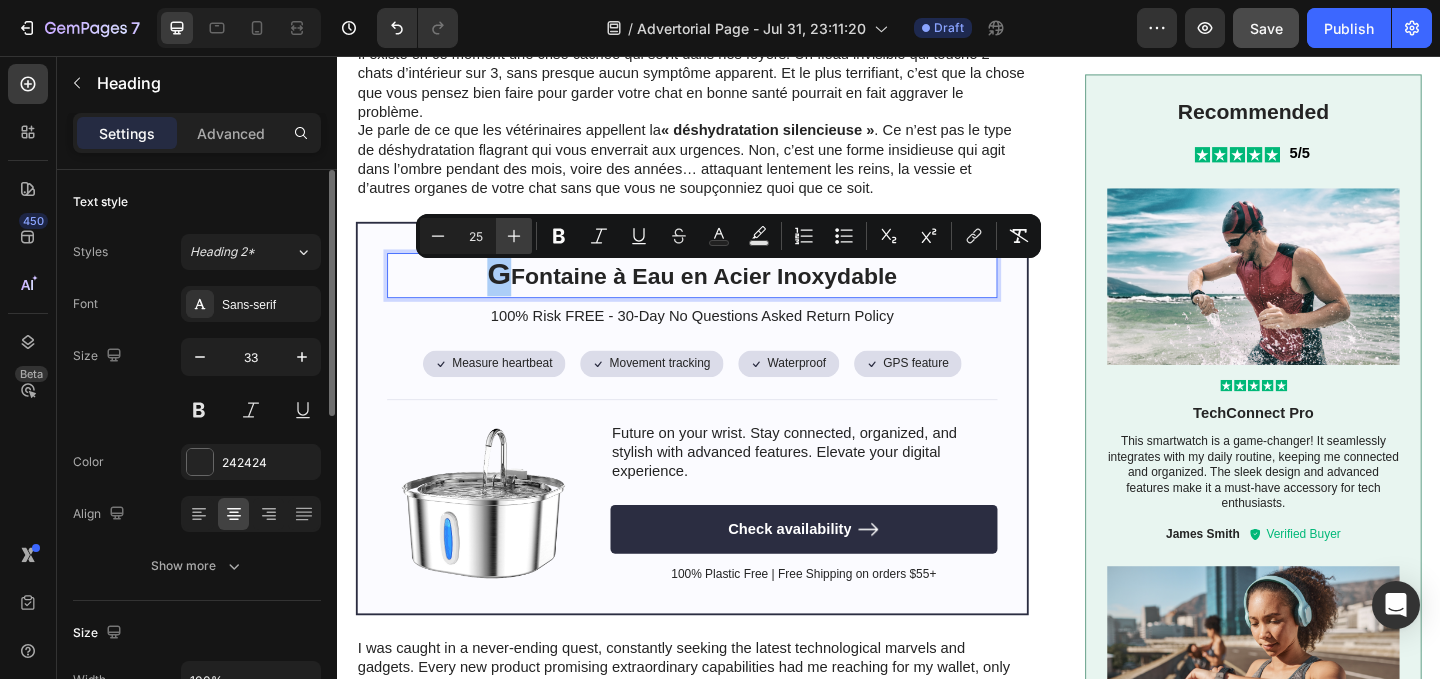 click 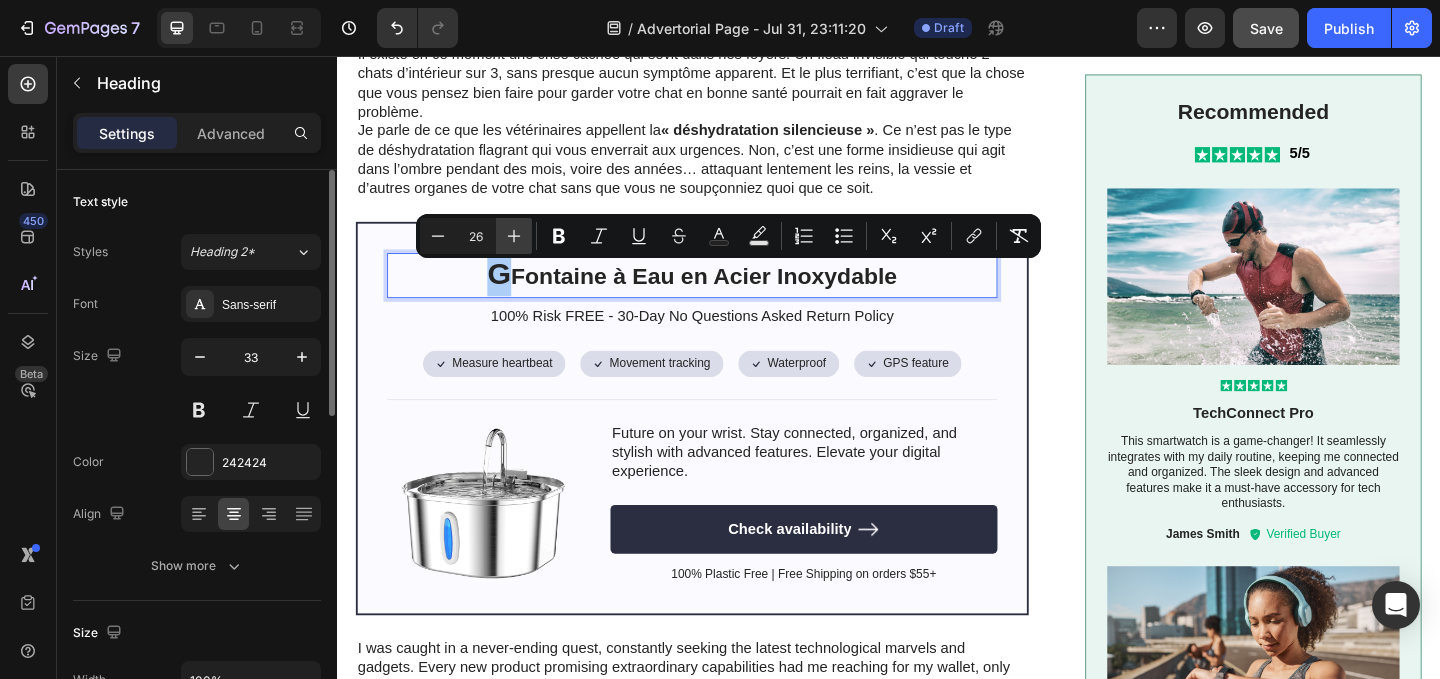 click 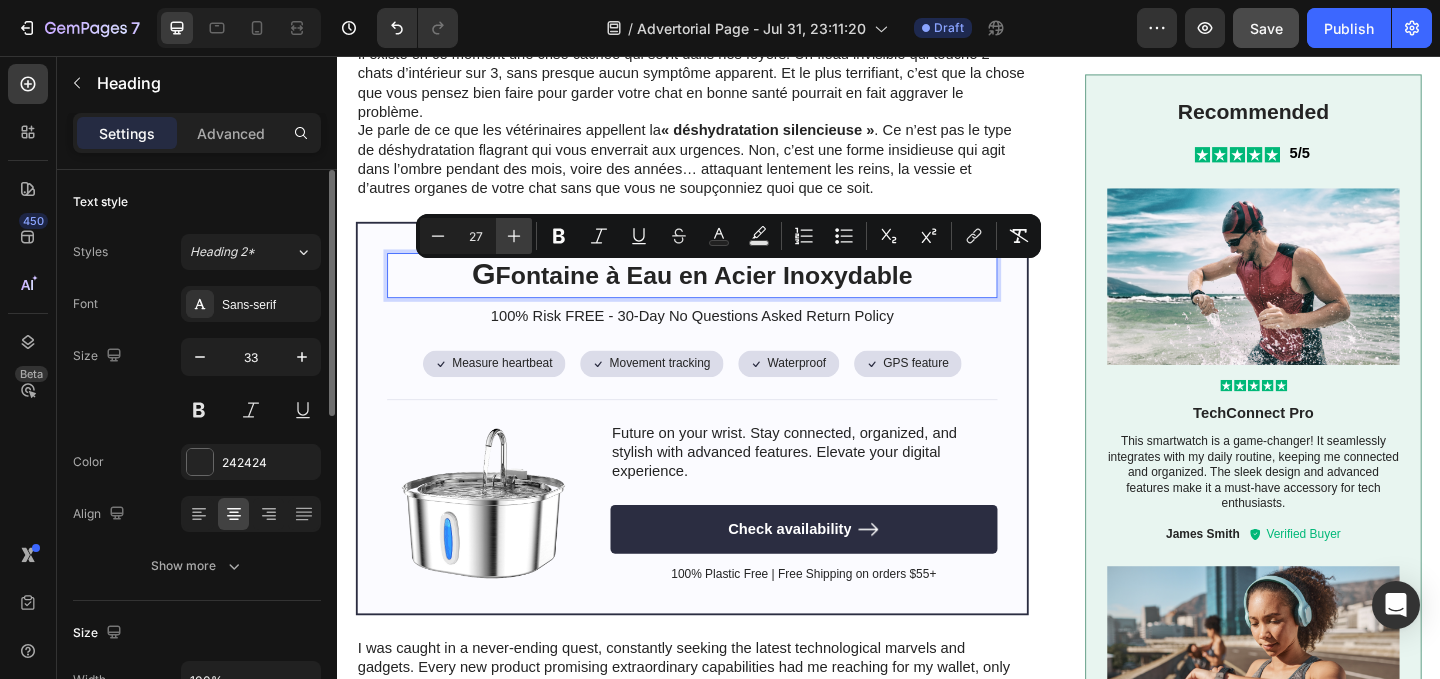 click 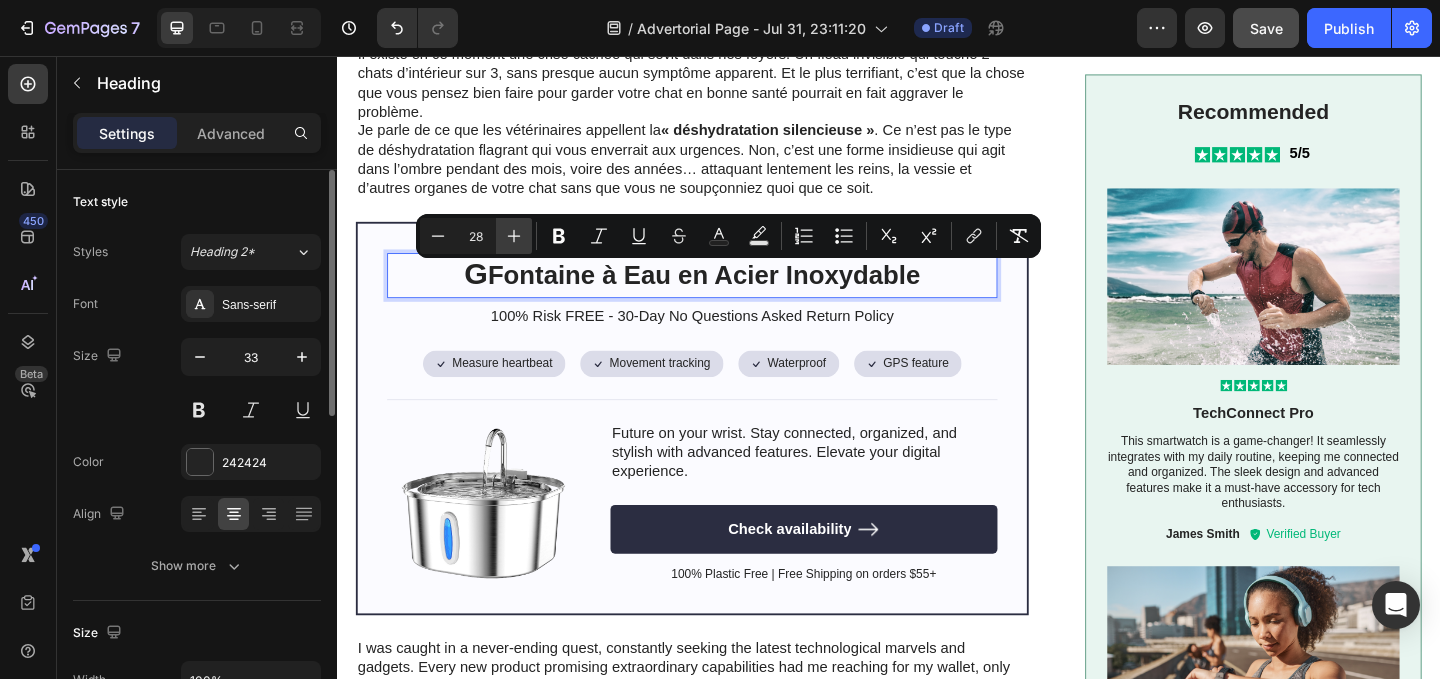 click 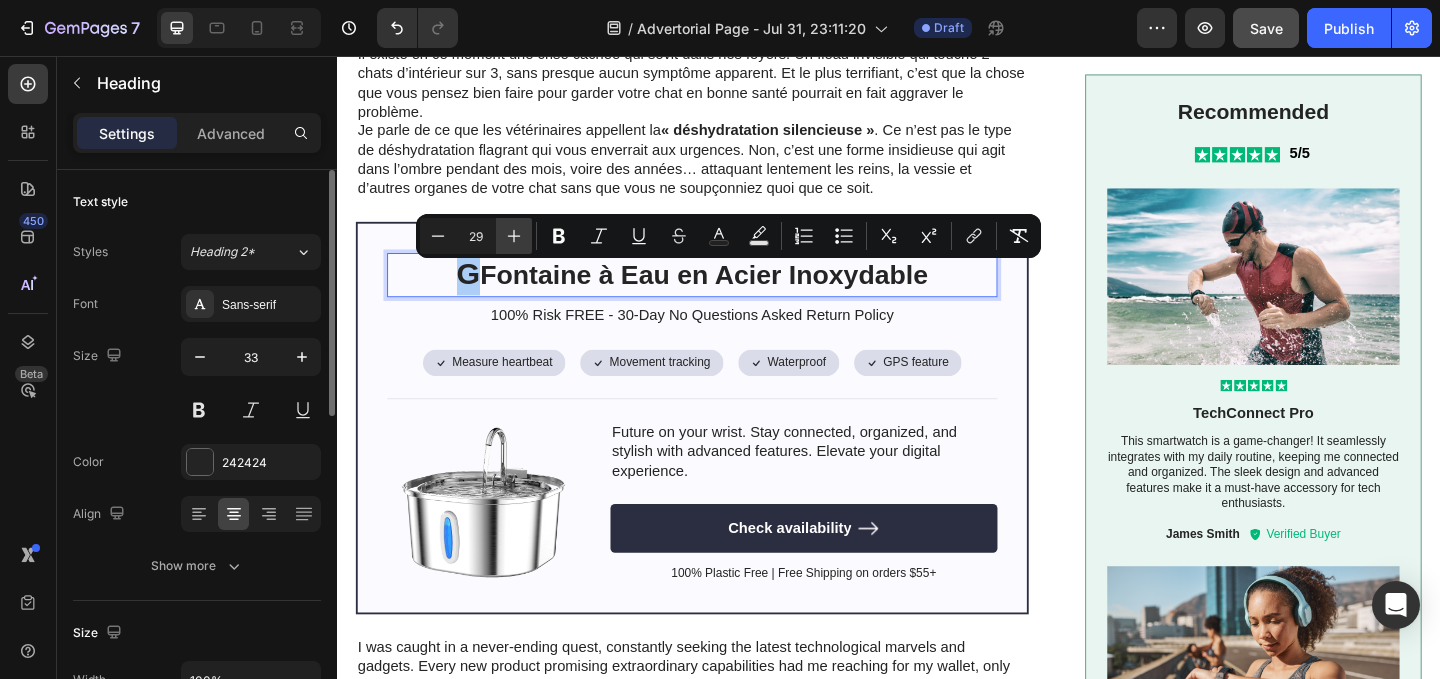 click 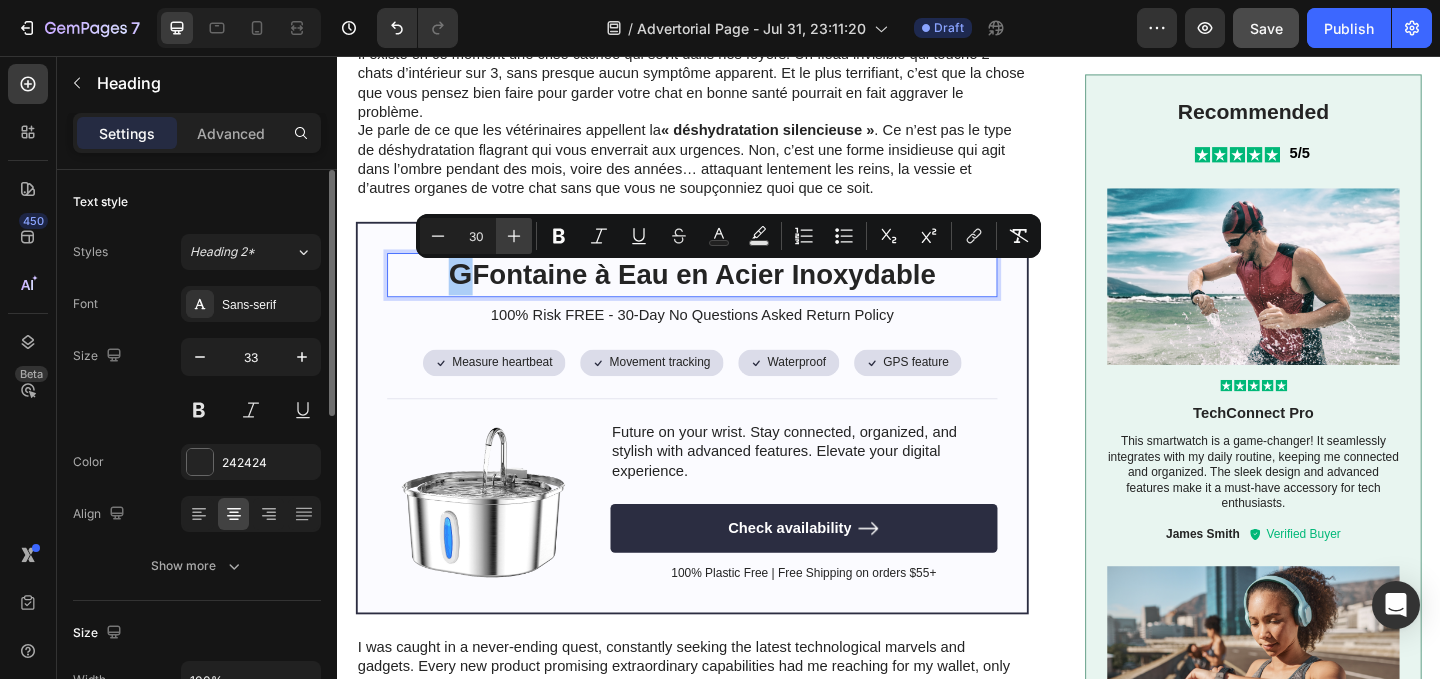 click 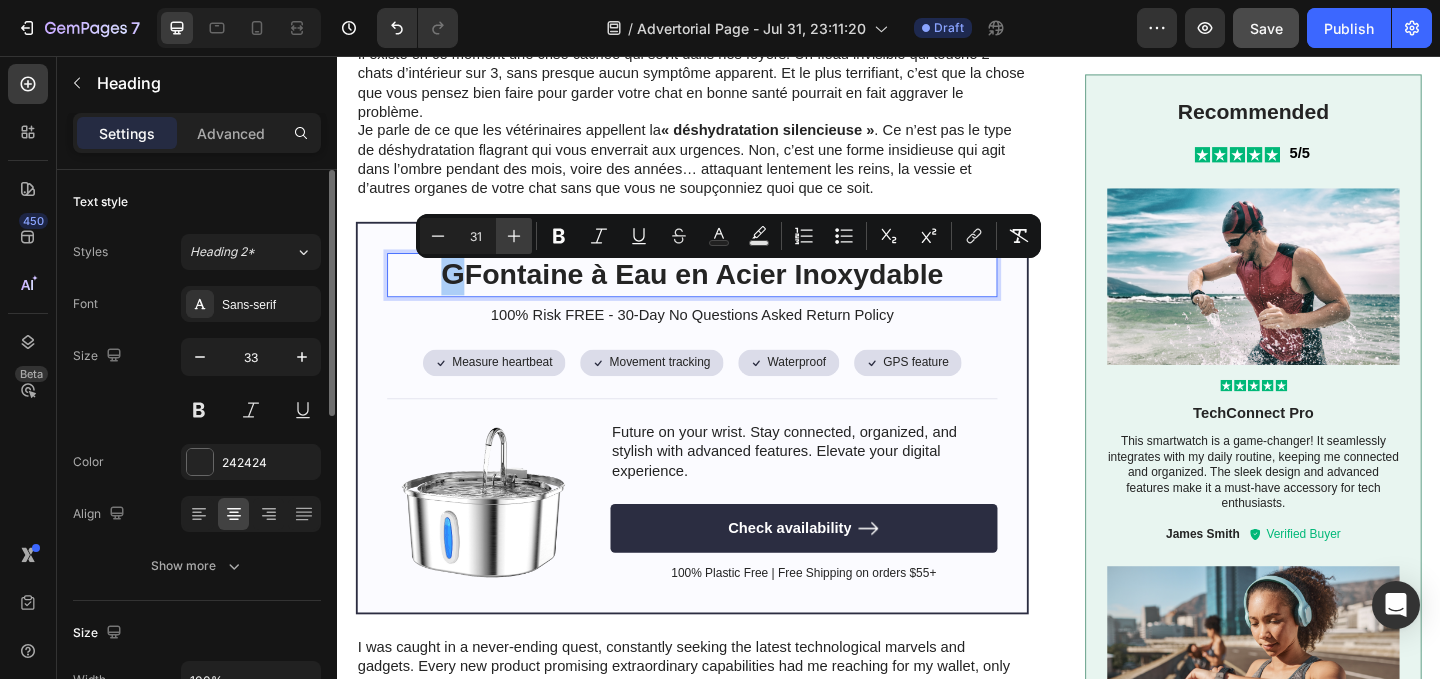 click 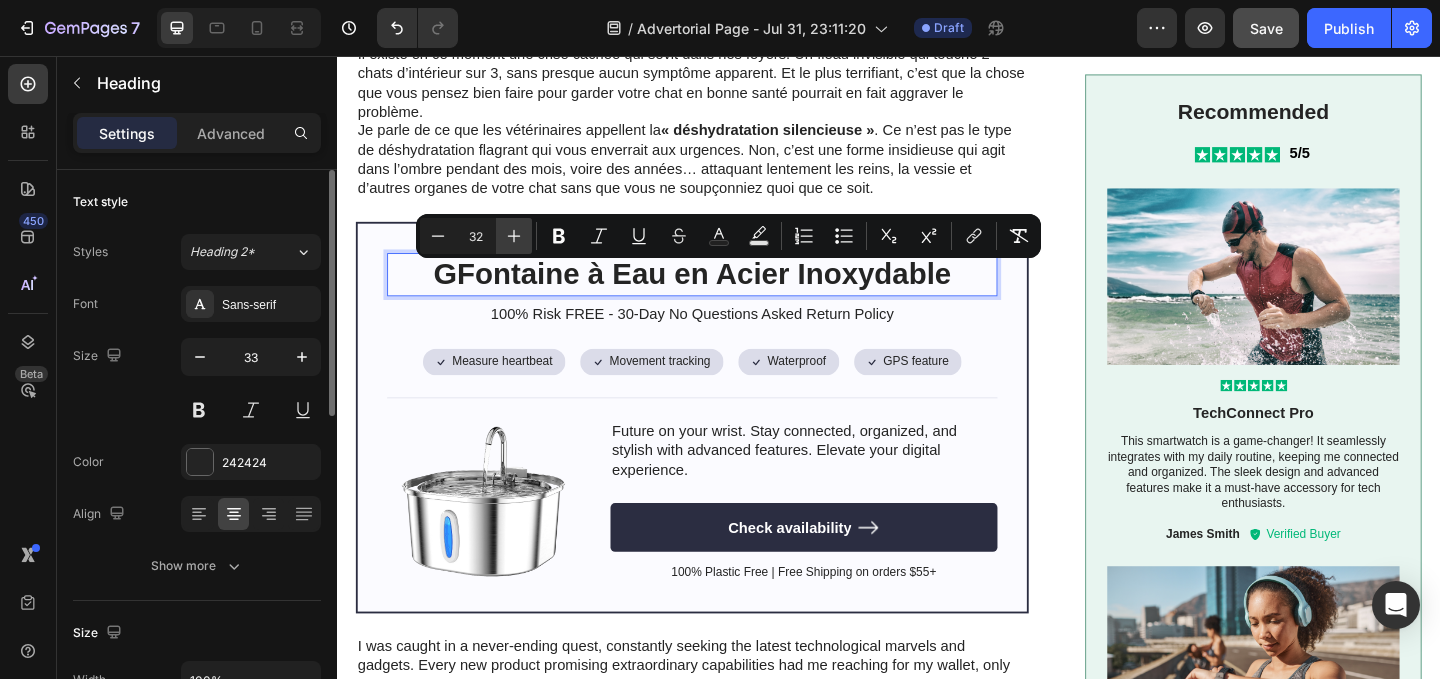 click 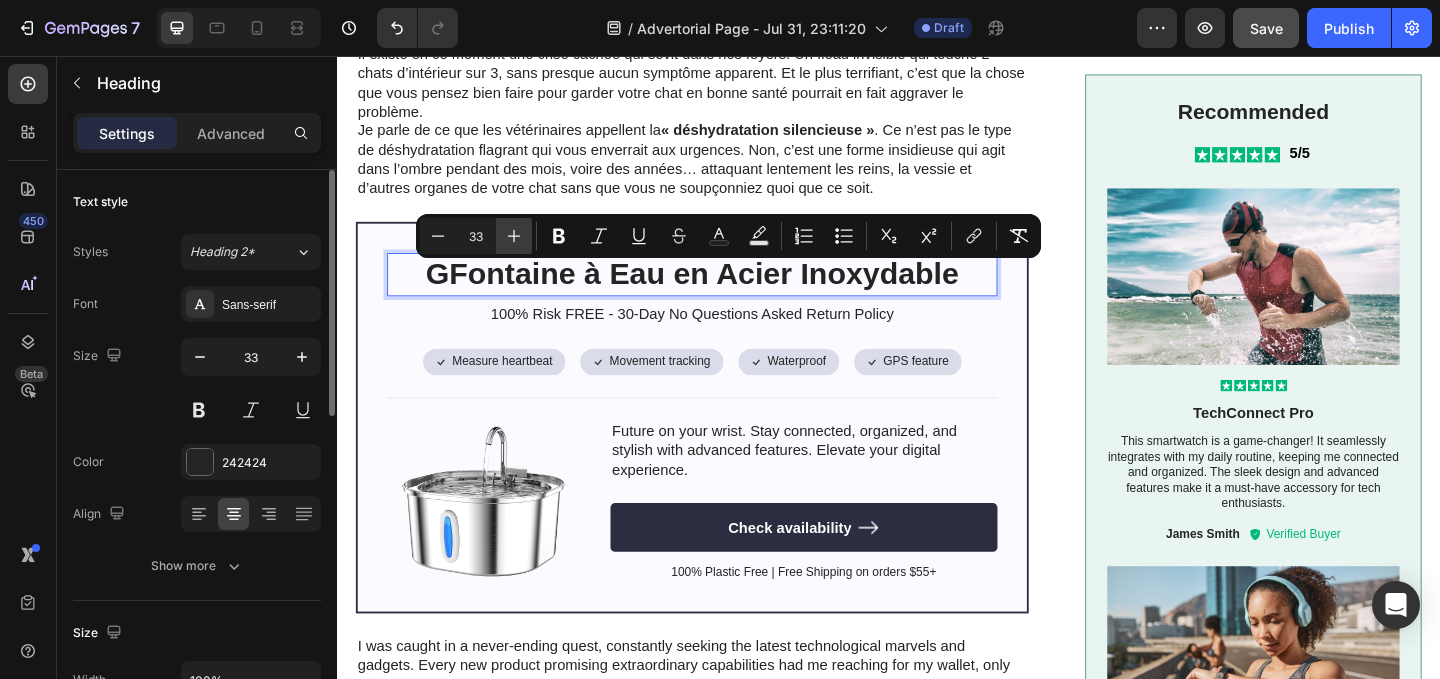 click 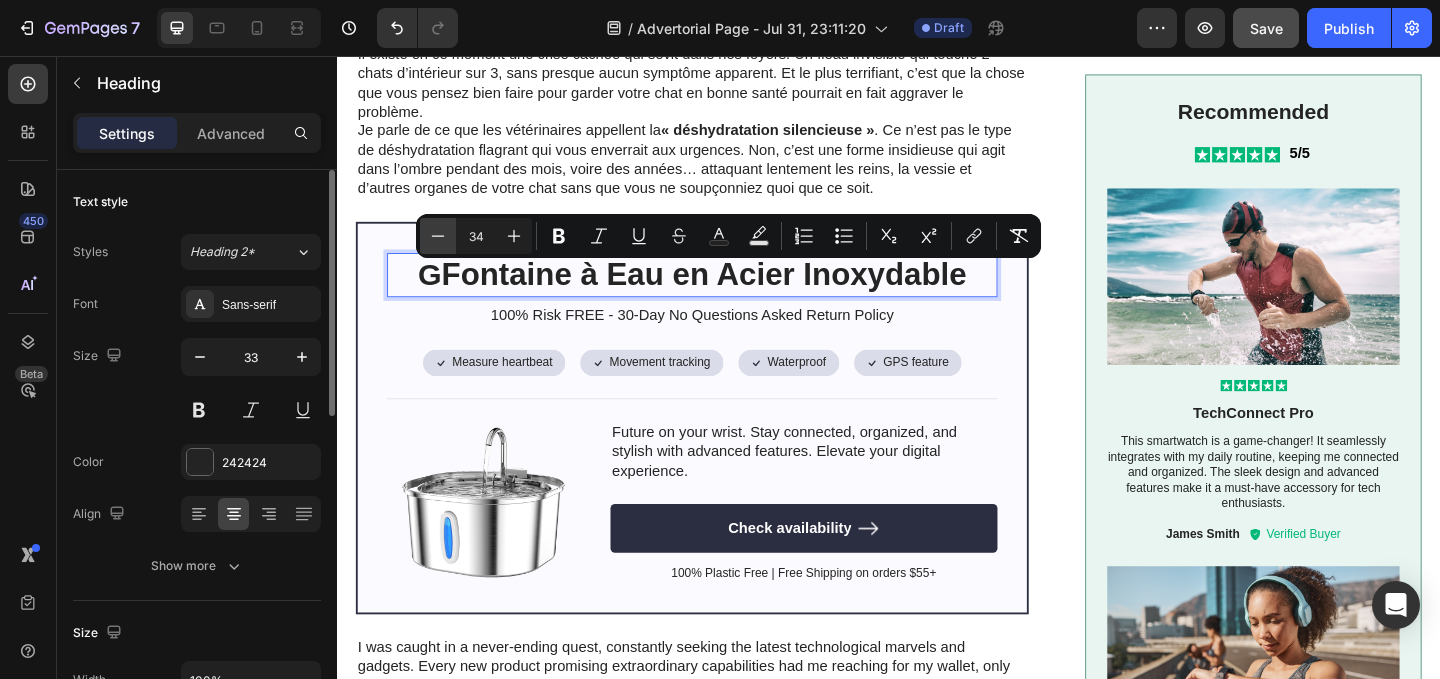 click on "Minus" at bounding box center (438, 236) 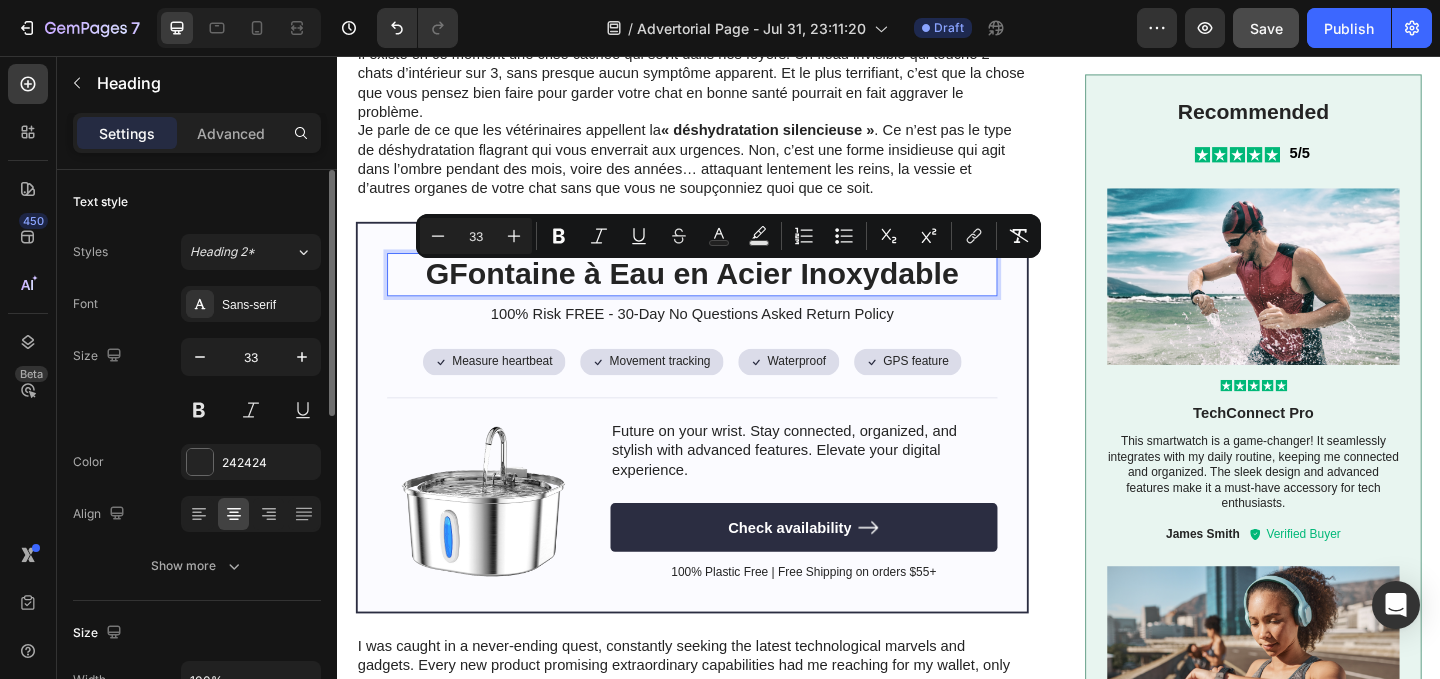 click on "G Fontaine à Eau en Acier Inoxydable" at bounding box center [723, 293] 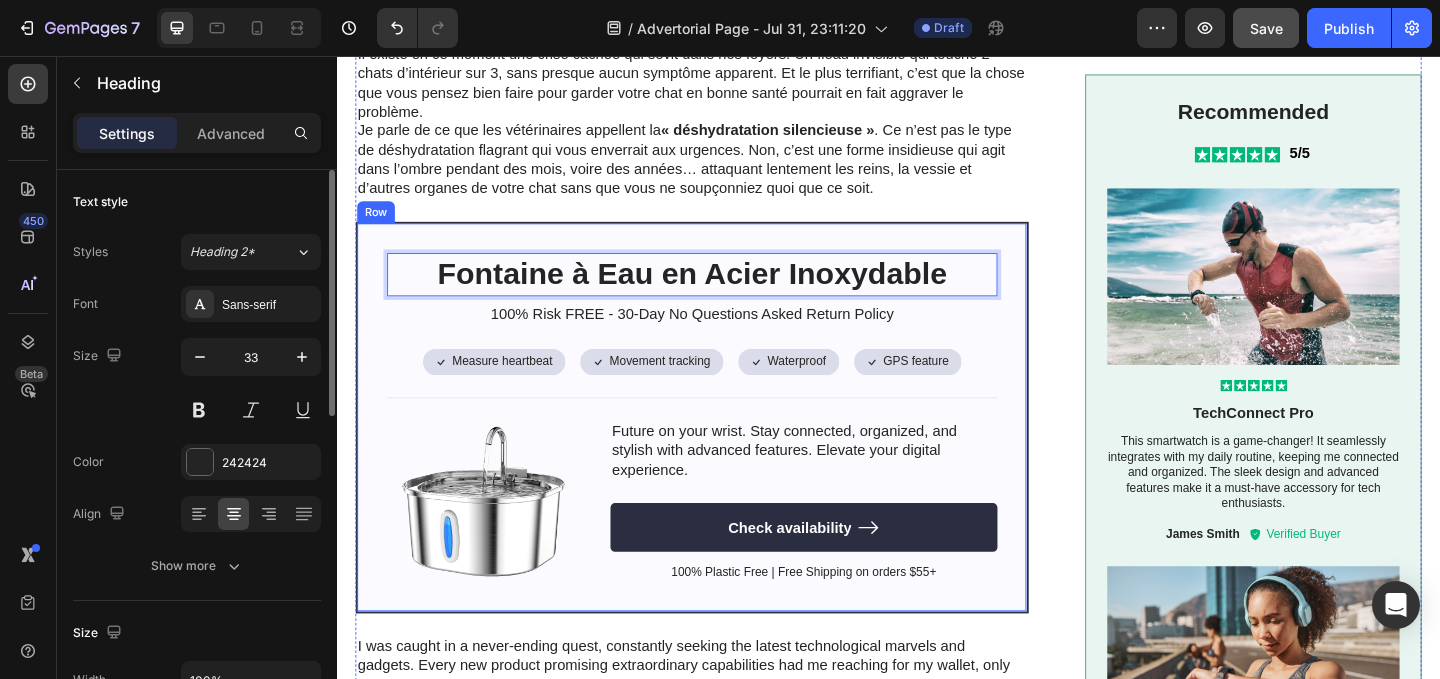 click on "Image  “J’ai acheté la fontaine la mieux notée sur Amazon. Mon chat a failli y laisser la vie.” Heading Luna était en train de mourir, et c’était ma faute. Si votre chat boit son eau dans une simple gamelle... Si vous vous êtes déjà demandé pourquoi il y touche à peine... Si vous sentez confusément que quelque chose « cloche » chez lui sans pouvoir l’expliquer... Alors ce que je vais partager avec vous pourrait lui sauver la vie. Il existe en ce moment une crise cachée qui sévit dans nos foyers. Un fléau invisible qui touche 2 chats d’intérieur sur 3, sans presque aucun symptôme apparent. Et le plus terrifiant, c’est que la chose que vous pensez bien faire pour garder votre chat en bonne santé pourrait en fait aggraver le problème. Je parle de ce que les vétérinaires appellent la  « déshydratation silencieuse » Text Block Fontaine à Eau en Acier Inoxydable Heading   8 100% Risk FREE - 30-Day No Questions Asked Return Policy Text Block
Icon Measure heartbeat" at bounding box center [937, 518] 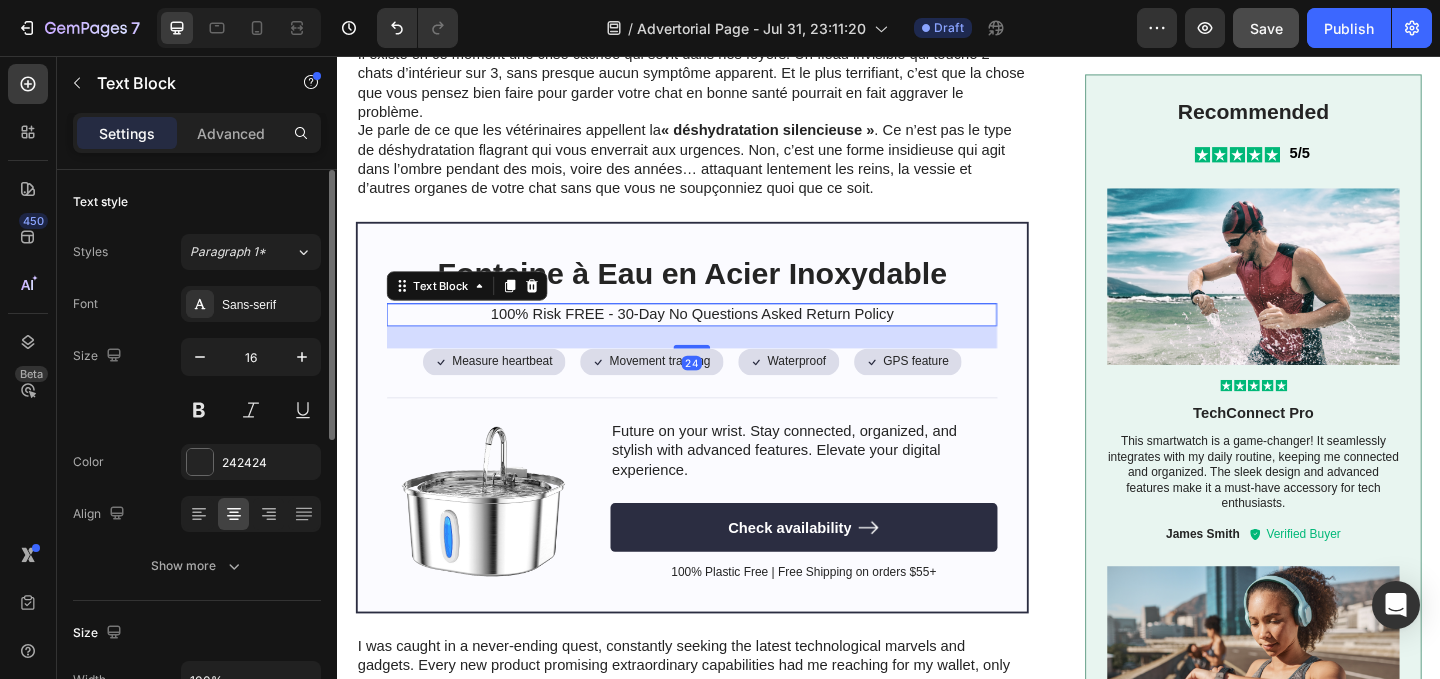 click on "100% Risk FREE - 30-Day No Questions Asked Return Policy" at bounding box center [723, 337] 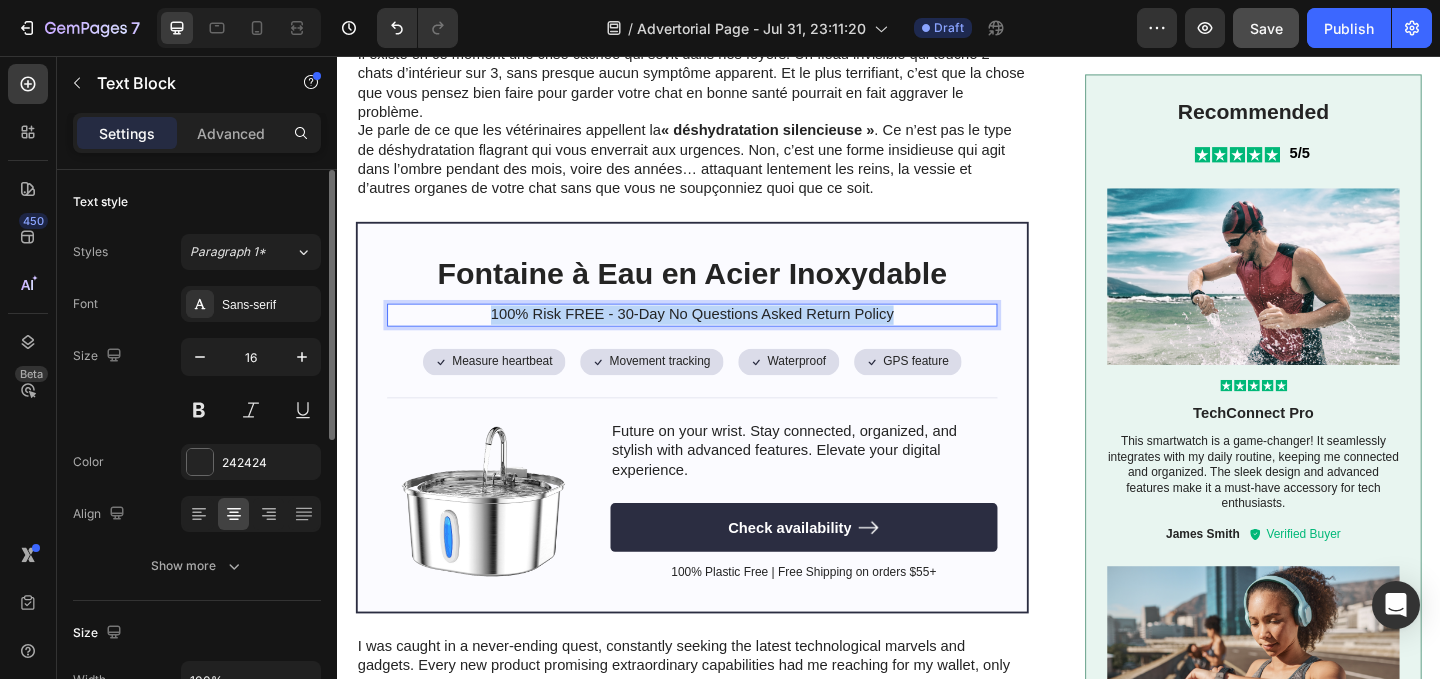 drag, startPoint x: 970, startPoint y: 336, endPoint x: 491, endPoint y: 336, distance: 479 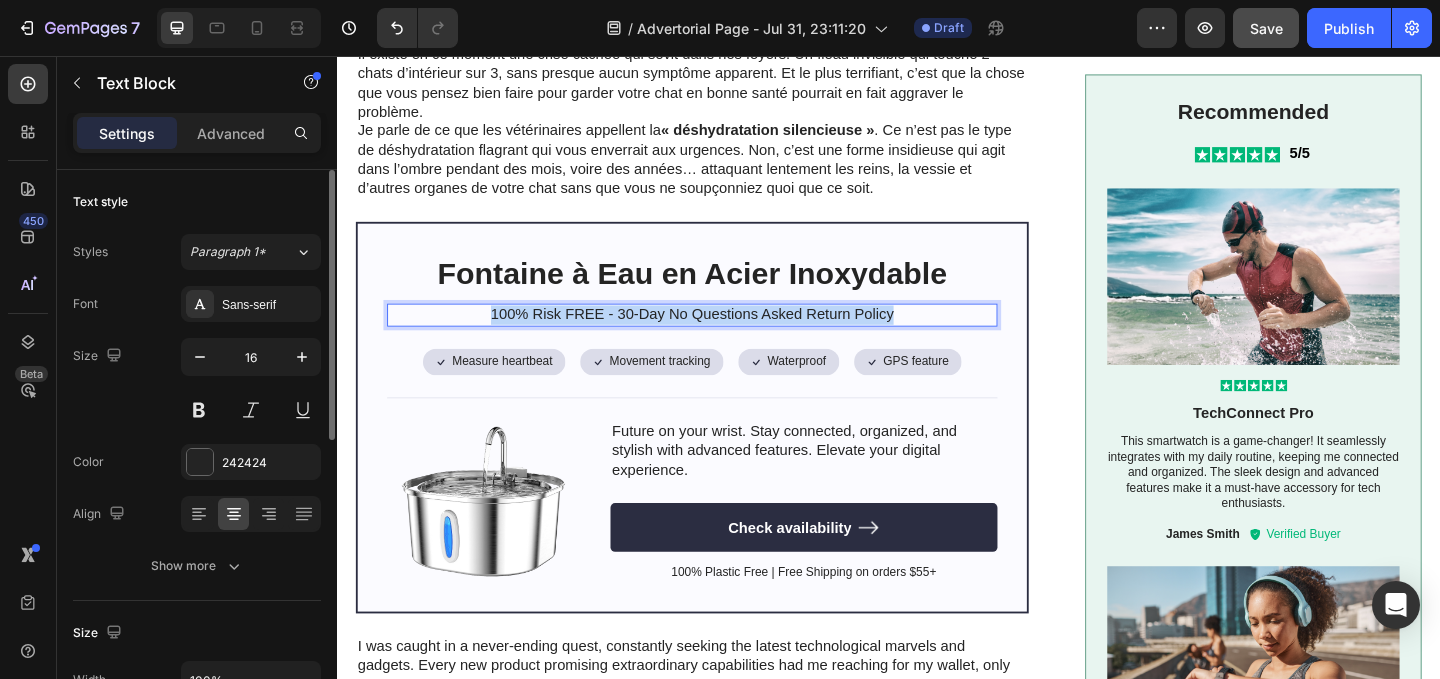 click on "100% Risk FREE - 30-Day No Questions Asked Return Policy" at bounding box center (723, 337) 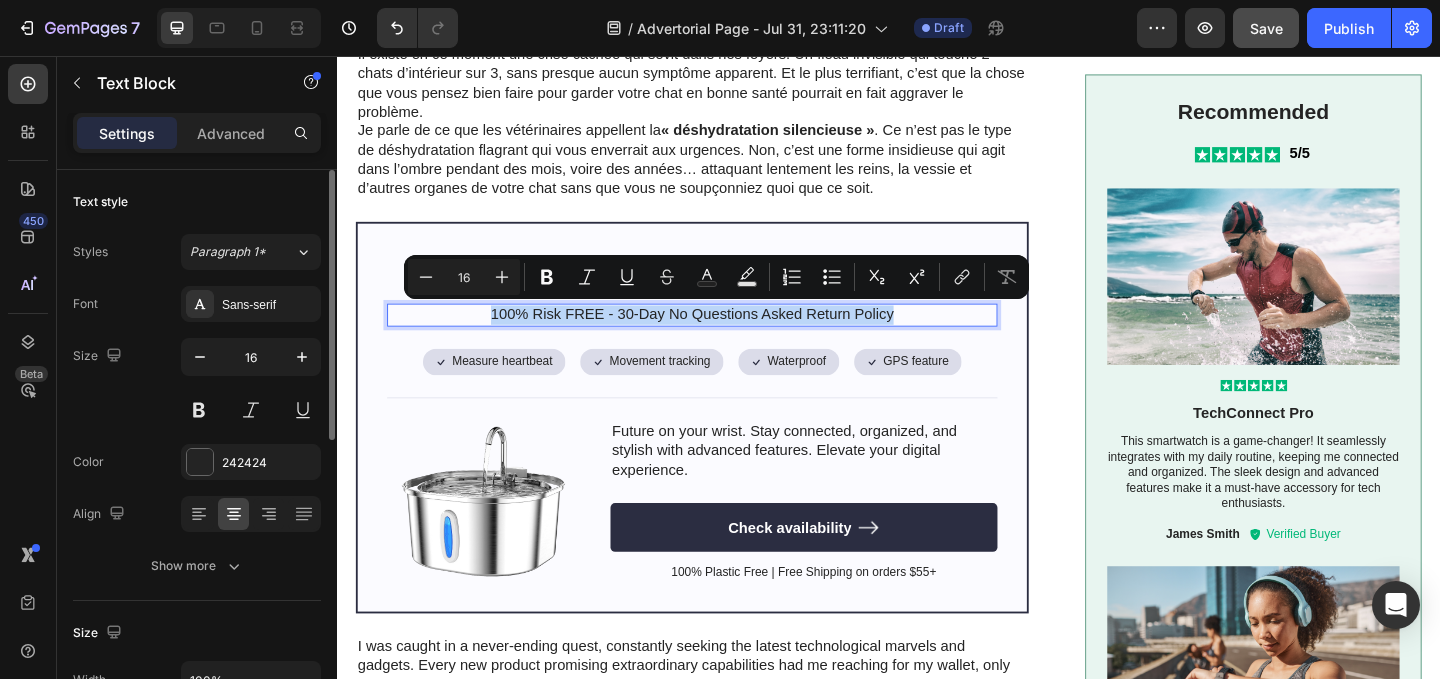 copy on "100% Risk FREE - 30-Day No Questions Asked Return Policy" 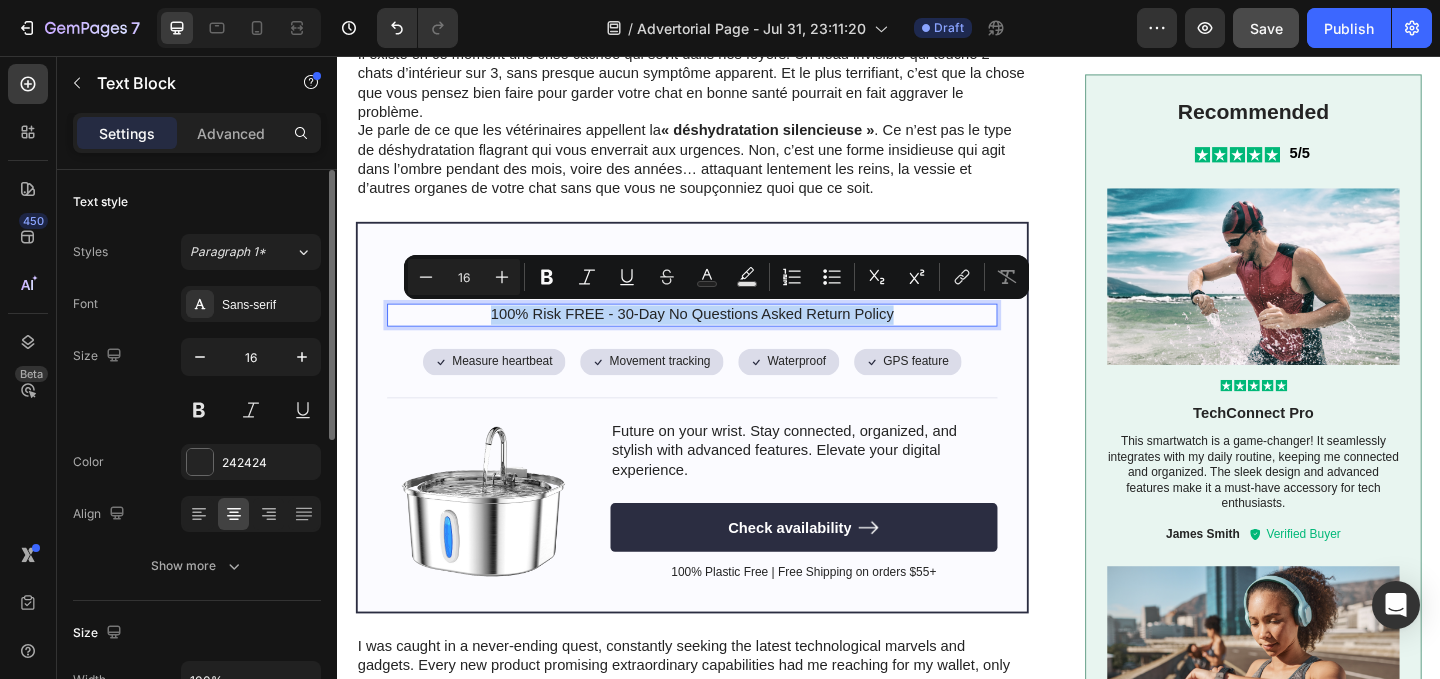 click on "100% Risk FREE - 30-Day No Questions Asked Return Policy" at bounding box center [723, 337] 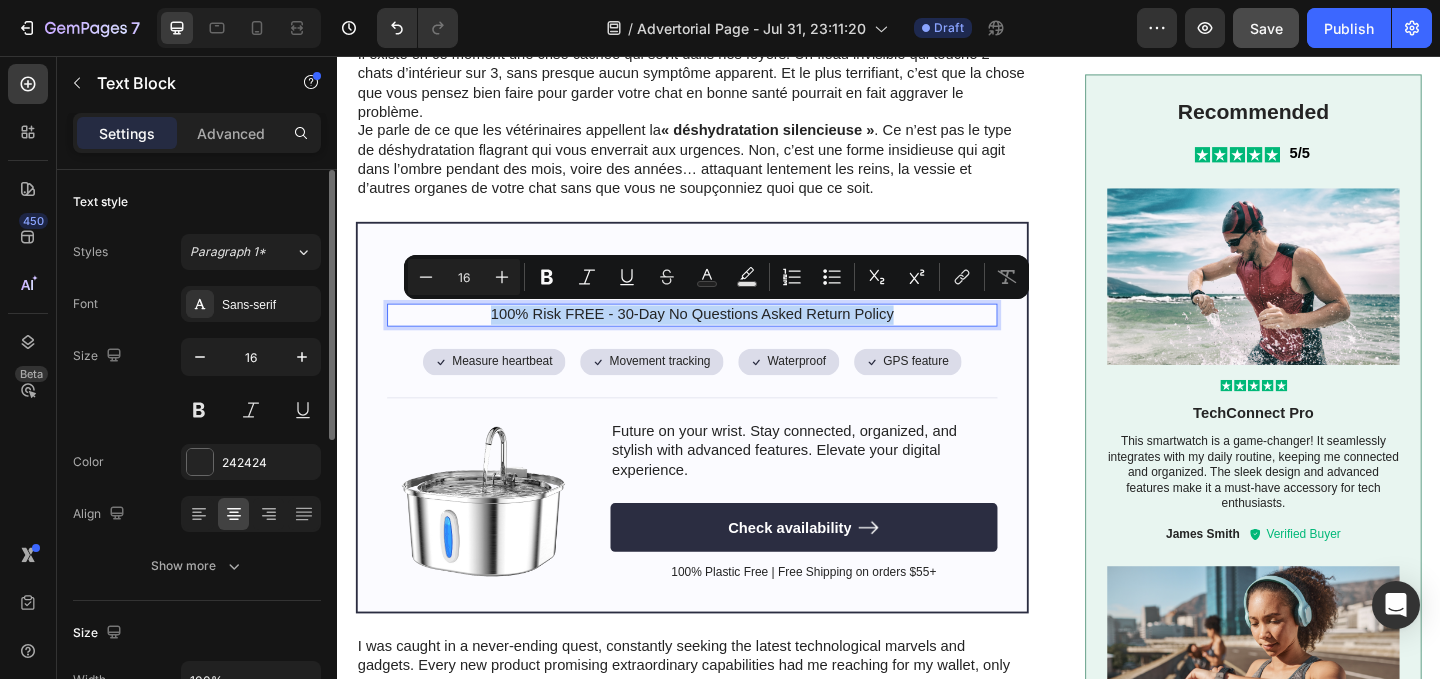 click on "⁠⁠⁠⁠⁠⁠⁠ Fontaine à Eau en Acier Inoxydable Heading 100% Risk FREE - 30-Day No Questions Asked Return Policy Text Block   24
Icon Measure heartbeat Text Block Row
Icon Movement tracking Text Block Row Row
Icon Waterproof Text Block Row
Icon GPS feature Text Block Row Row Row Image Future on your wrist. Stay connected, organized, and stylish with advanced features. Elevate your digital experience. Text Block
Check availability Button 100% Plastic Free | Free Shipping on orders $55+ Text Block Row" at bounding box center [723, 449] 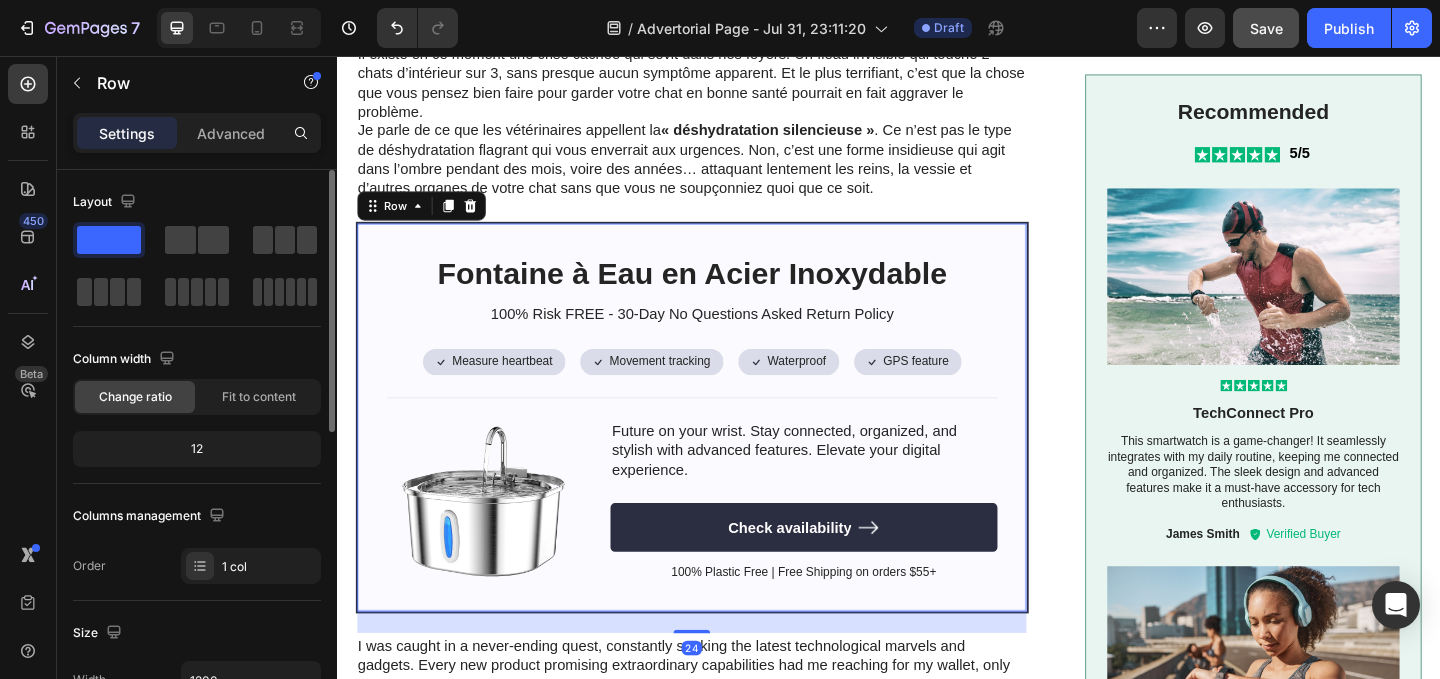 click on "100% Risk FREE - 30-Day No Questions Asked Return Policy" at bounding box center [723, 337] 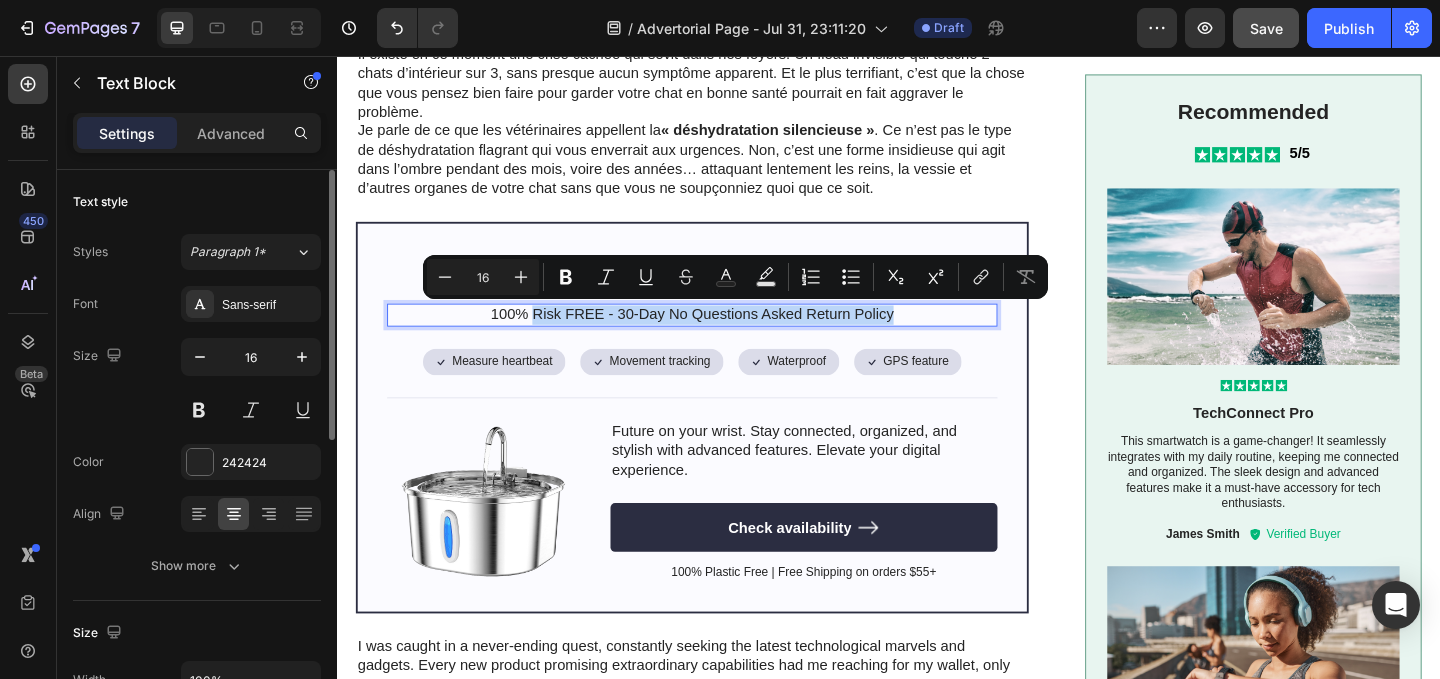drag, startPoint x: 949, startPoint y: 337, endPoint x: 545, endPoint y: 334, distance: 404.01114 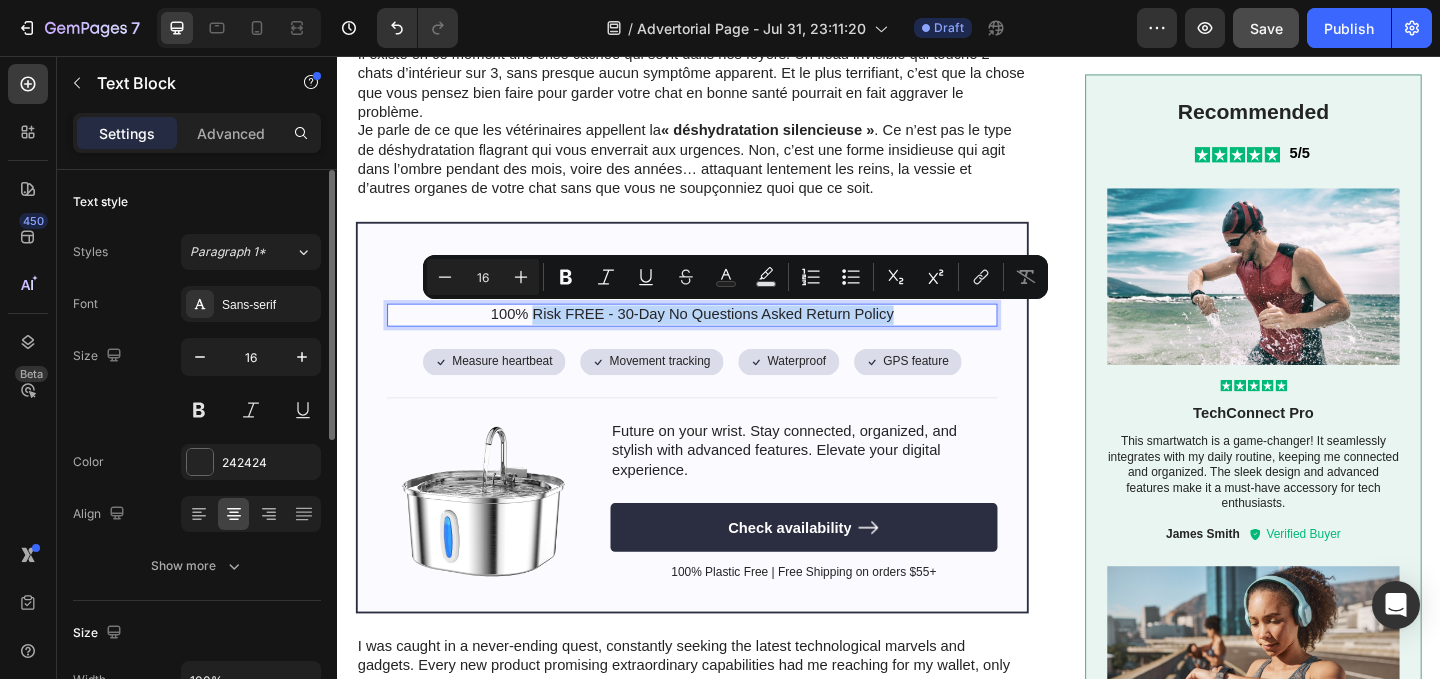 click on "100% Risk FREE - 30-Day No Questions Asked Return Policy" at bounding box center (723, 337) 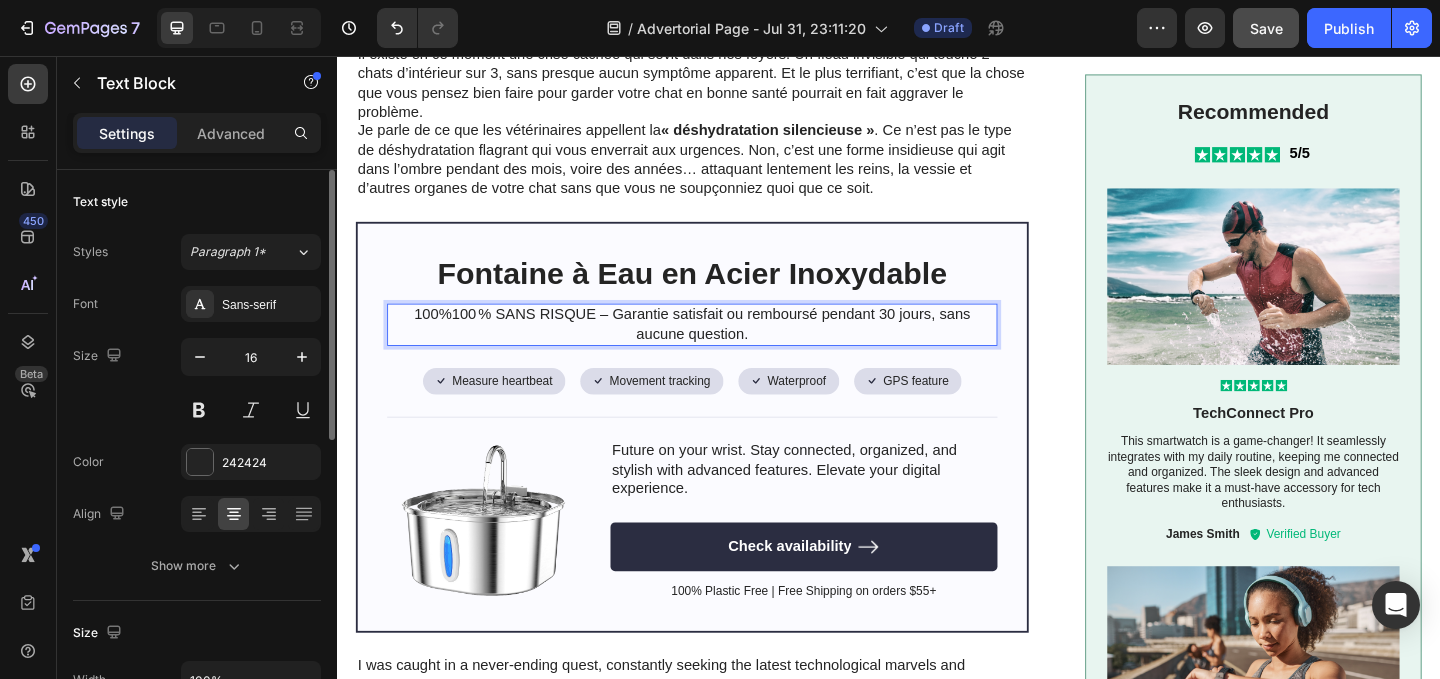 click on "100%100 % SANS RISQUE – Garantie satisfait ou remboursé pendant 30 jours, sans aucune question." at bounding box center (723, 348) 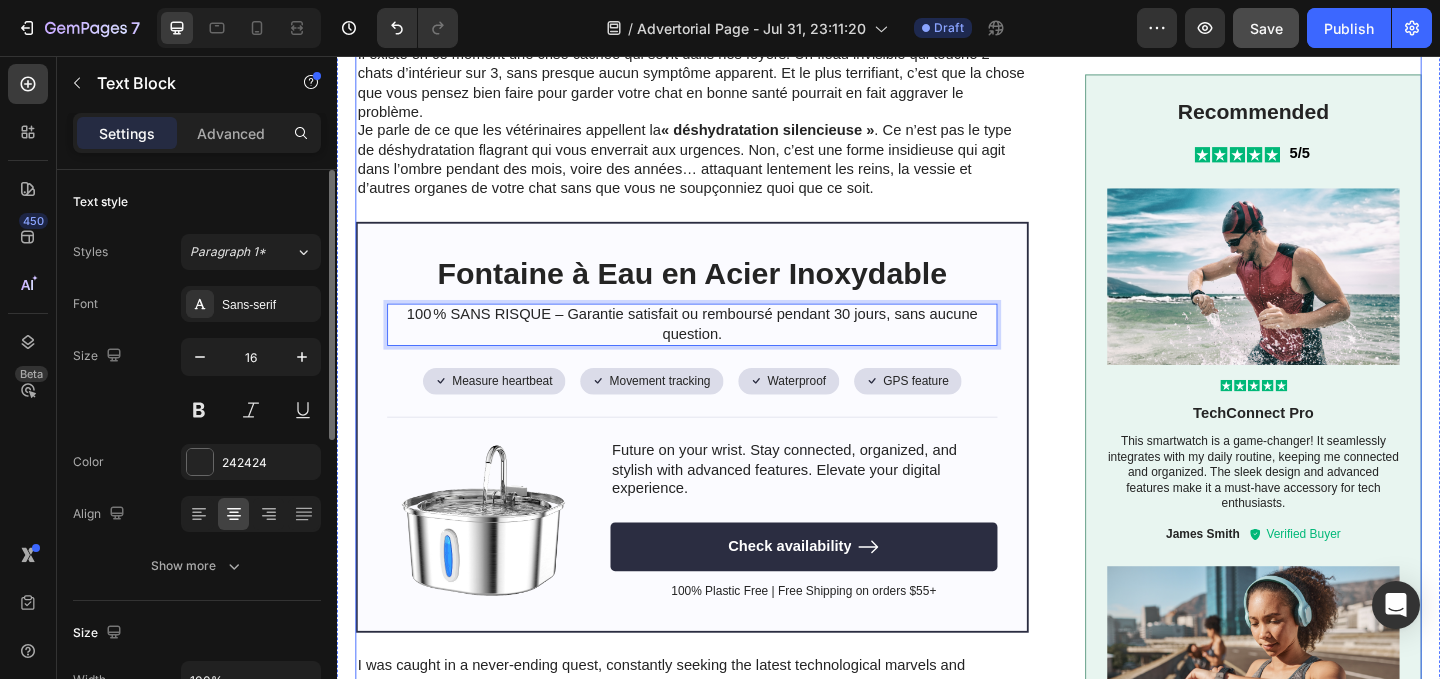 click on "Image  “J’ai acheté la fontaine la mieux notée sur Amazon. Mon chat a failli y laisser la vie.” Heading Luna était en train de mourir, et c’était ma faute. Si votre chat boit son eau dans une simple gamelle... Si vous vous êtes déjà demandé pourquoi il y touche à peine... Si vous sentez confusément que quelque chose « cloche » chez lui sans pouvoir l’expliquer... Alors ce que je vais partager avec vous pourrait lui sauver la vie. Il existe en ce moment une crise cachée qui sévit dans nos foyers. Un fléau invisible qui touche 2 chats d’intérieur sur 3, sans presque aucun symptôme apparent. Et le plus terrifiant, c’est que la chose que vous pensez bien faire pour garder votre chat en bonne santé pourrait en fait aggraver le problème. Je parle de ce que les vétérinaires appellent la  « déshydratation silencieuse » Text Block ⁠⁠⁠⁠⁠⁠⁠ Fontaine à Eau en Acier Inoxydable Heading Text Block   24
Icon Measure heartbeat Text Block Row
Icon Text Block" at bounding box center (937, 529) 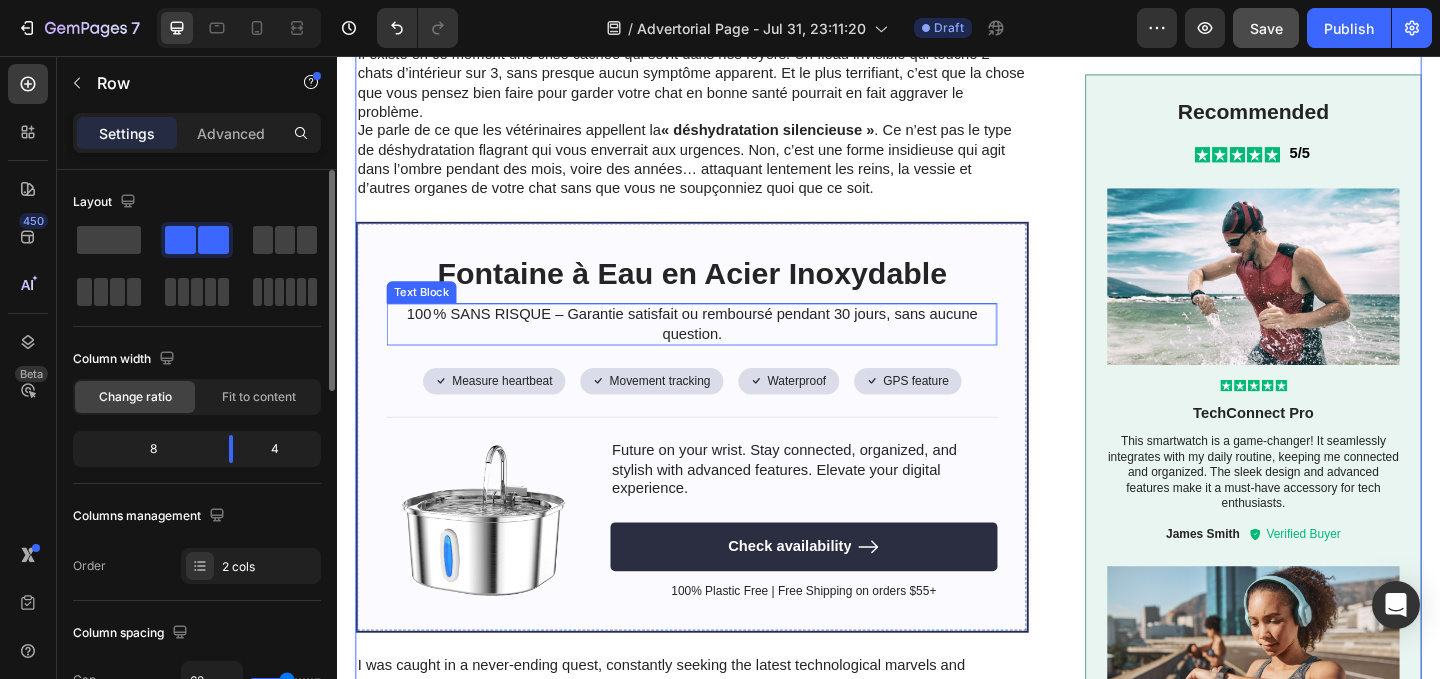 click on "100 % SANS RISQUE – Garantie satisfait ou remboursé pendant 30 jours, sans aucune question." at bounding box center (723, 348) 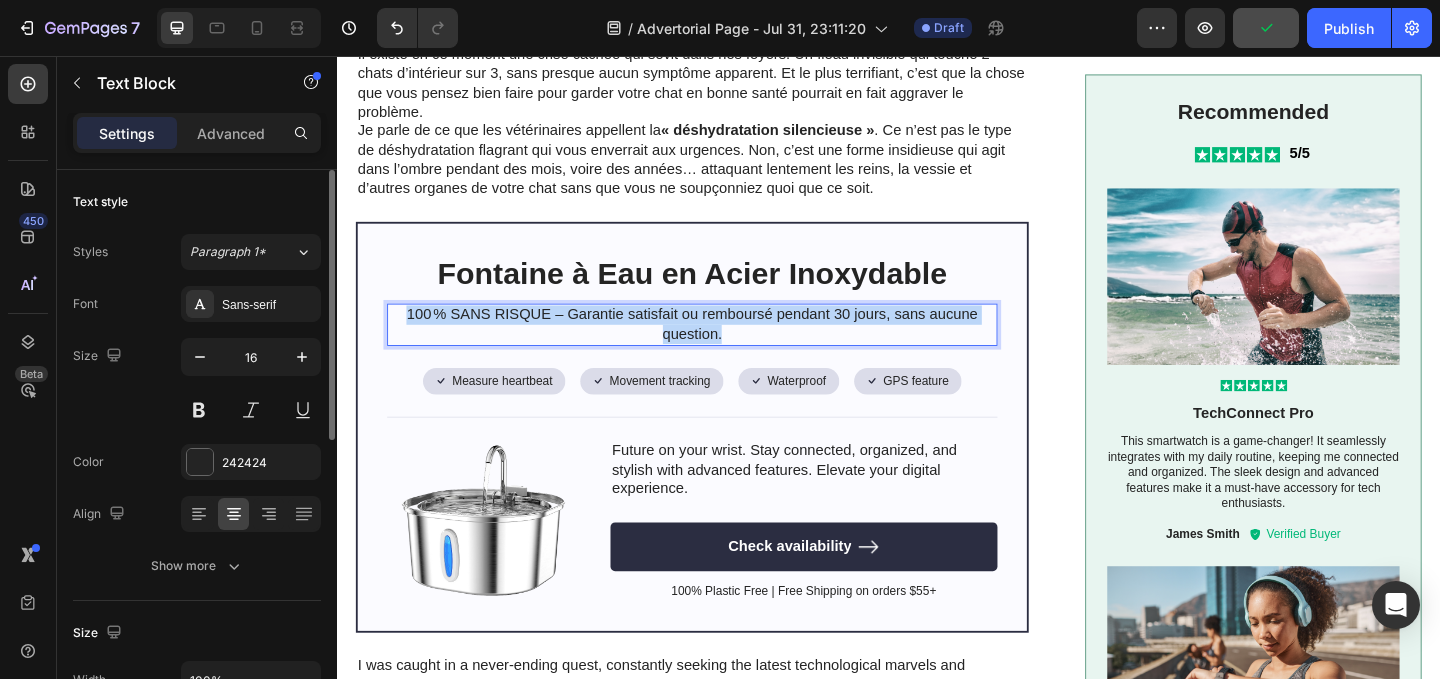 drag, startPoint x: 778, startPoint y: 356, endPoint x: 412, endPoint y: 331, distance: 366.85284 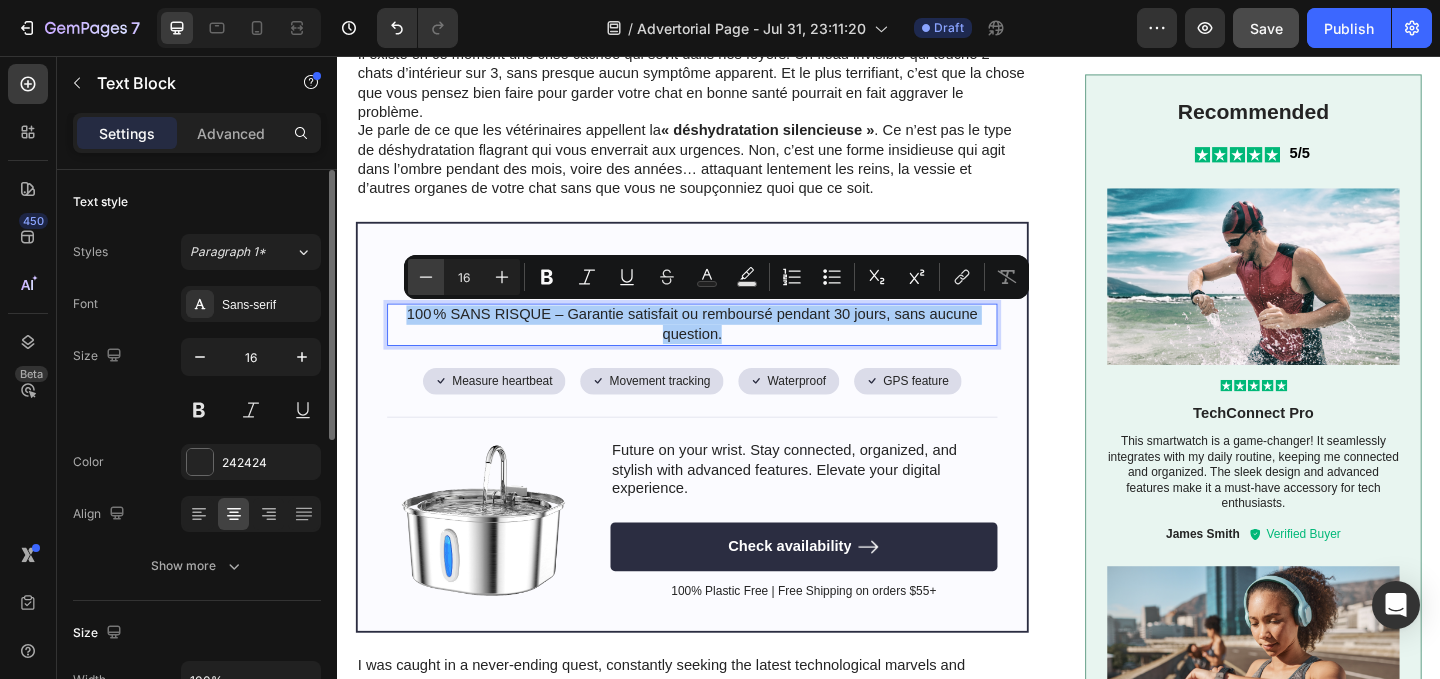 click 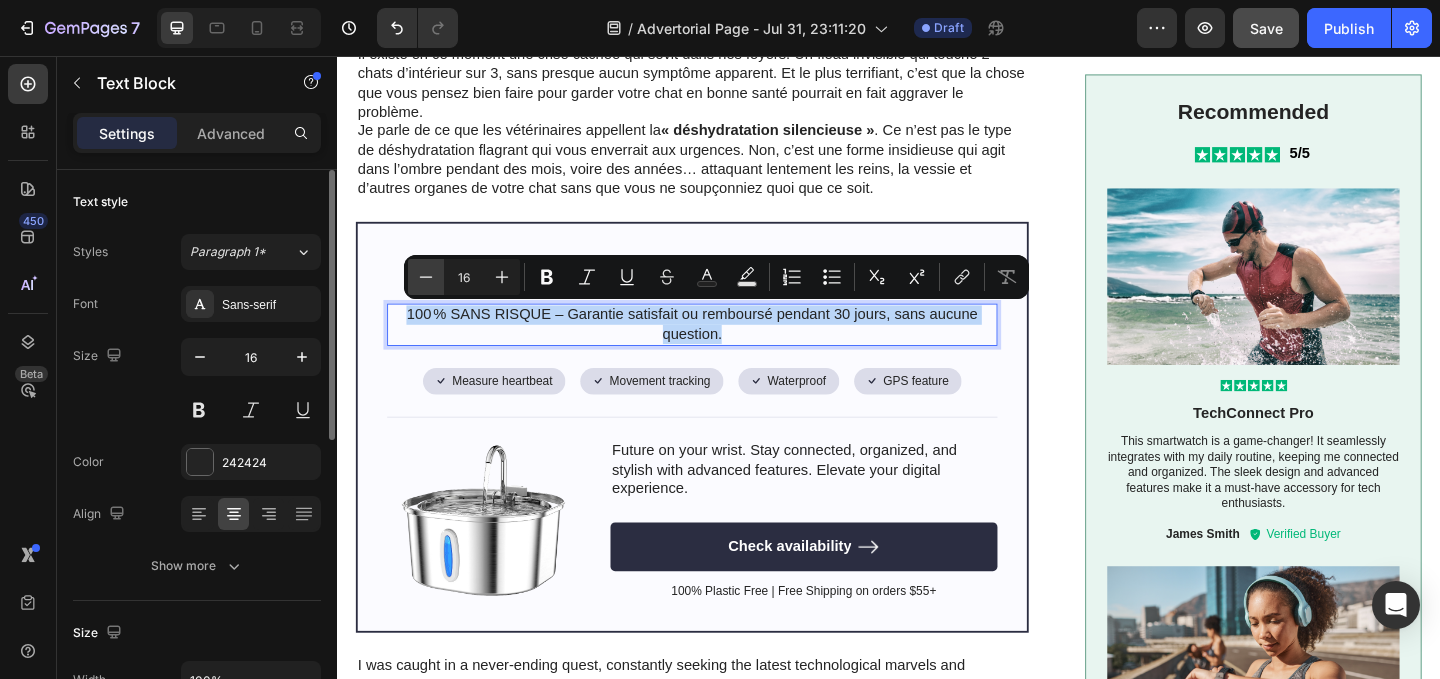 type on "15" 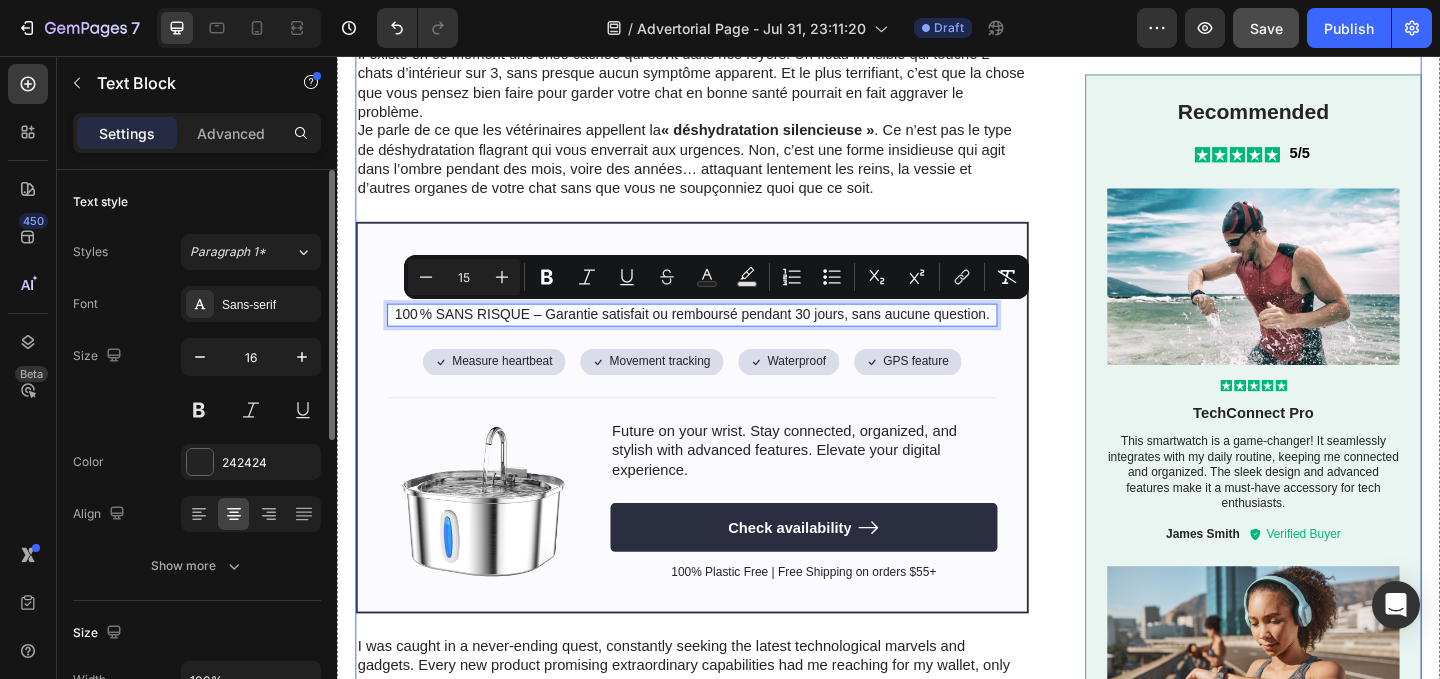 click on "Image  “J’ai acheté la fontaine la mieux notée sur Amazon. Mon chat a failli y laisser la vie.” Heading Luna était en train de mourir, et c’était ma faute. Si votre chat boit son eau dans une simple gamelle... Si vous vous êtes déjà demandé pourquoi il y touche à peine... Si vous sentez confusément que quelque chose « cloche » chez lui sans pouvoir l’expliquer... Alors ce que je vais partager avec vous pourrait lui sauver la vie. Il existe en ce moment une crise cachée qui sévit dans nos foyers. Un fléau invisible qui touche 2 chats d’intérieur sur 3, sans presque aucun symptôme apparent. Et le plus terrifiant, c’est que la chose que vous pensez bien faire pour garder votre chat en bonne santé pourrait en fait aggraver le problème. Je parle de ce que les vétérinaires appellent la  « déshydratation silencieuse » Text Block ⁠⁠⁠⁠⁠⁠⁠ Fontaine à Eau en Acier Inoxydable Heading Text Block   24
Icon Measure heartbeat Text Block Row
Icon Text Block" at bounding box center [937, 518] 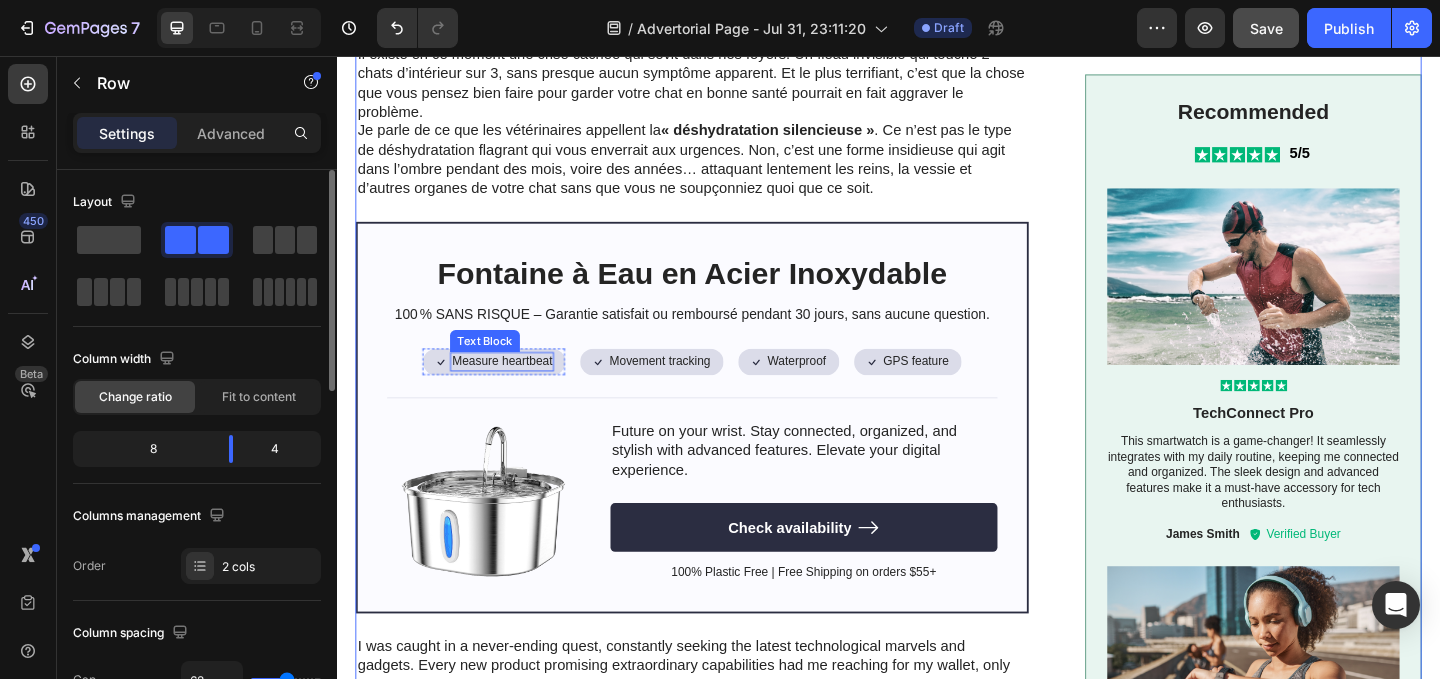 click on "Measure heartbeat" at bounding box center (516, 388) 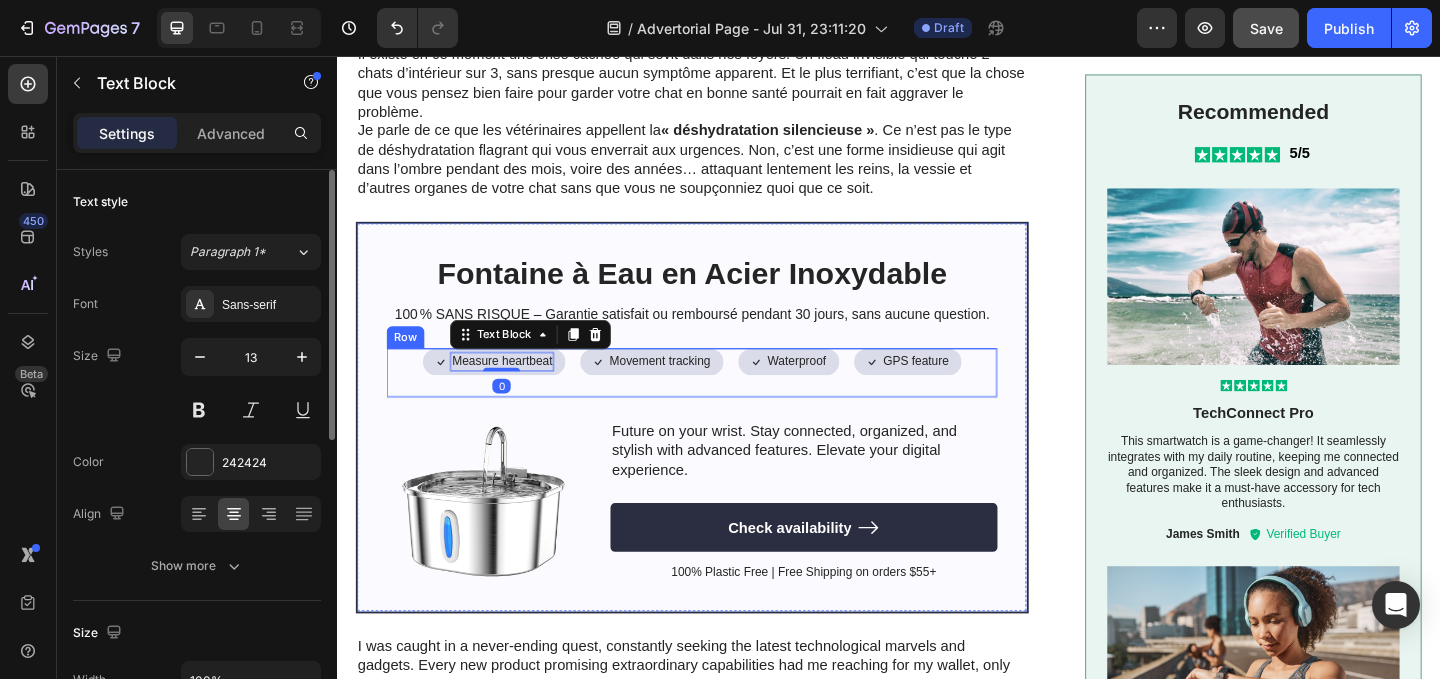 click on "Icon Measure heartbeat Text Block   0 Row
Icon Movement tracking Text Block Row Row
Icon Waterproof Text Block Row
Icon GPS feature Text Block Row Row Row" at bounding box center (723, 401) 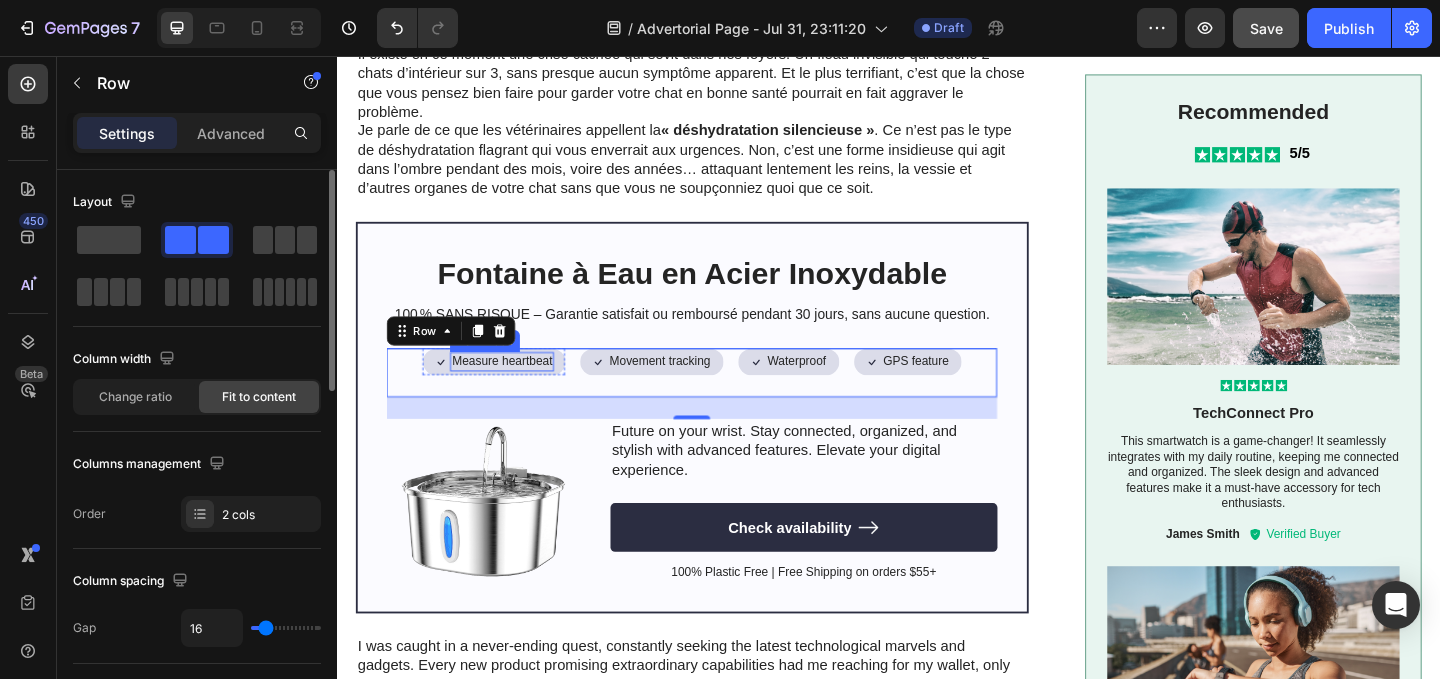click on "Measure heartbeat" at bounding box center (516, 388) 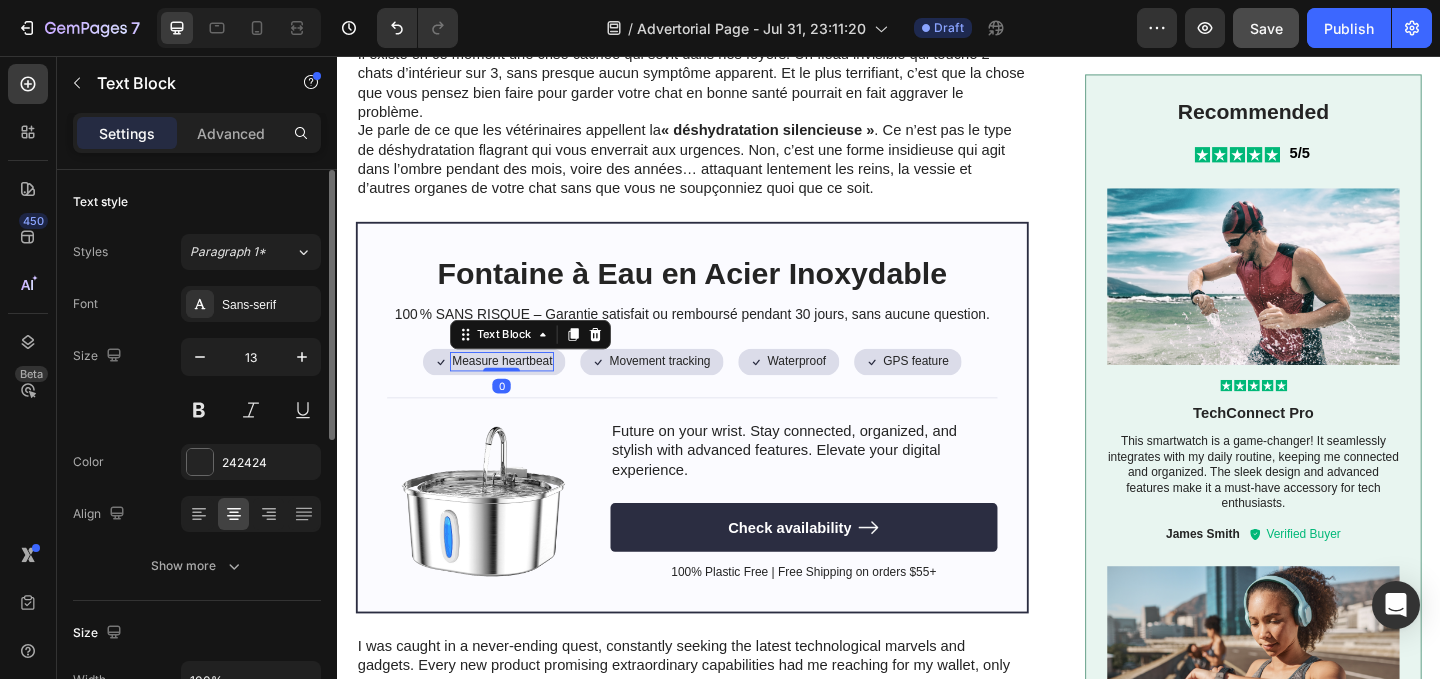 click on "Measure heartbeat" at bounding box center (516, 388) 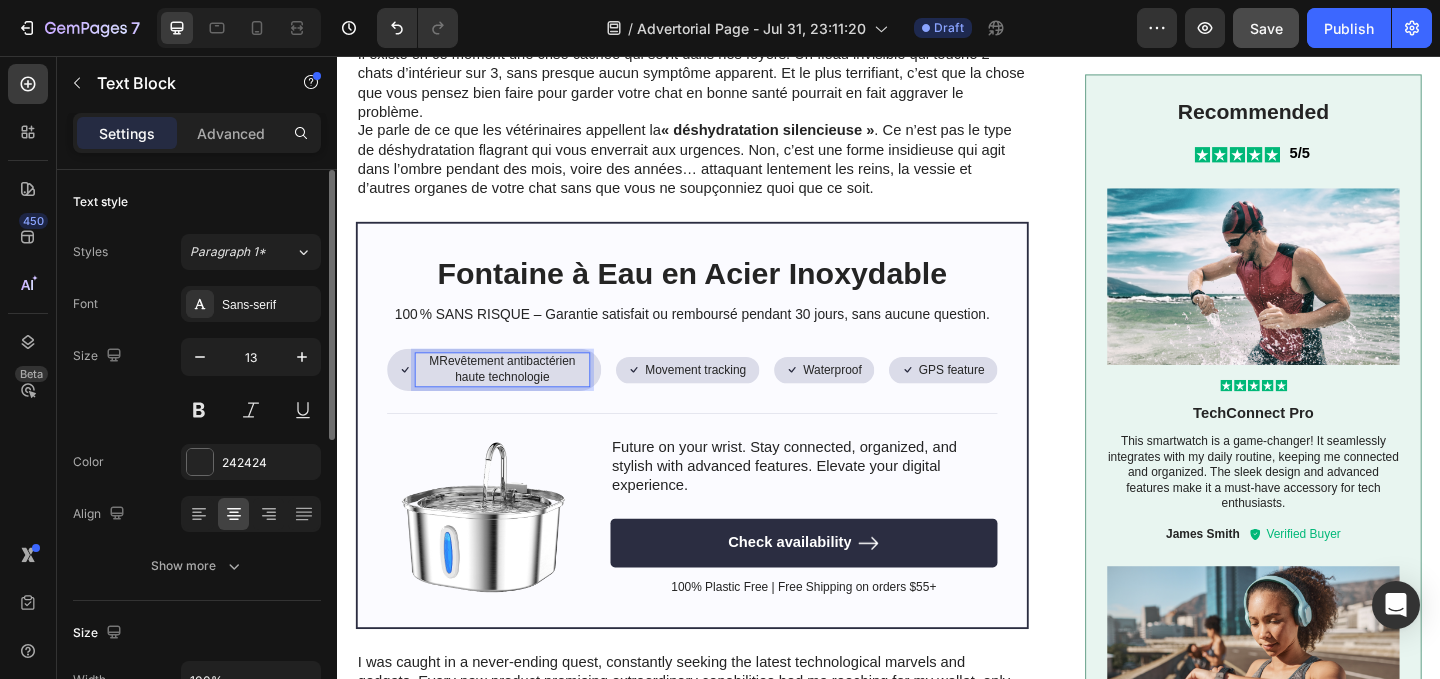 click on "MRevêtement antibactérien haute technologie" at bounding box center [516, 397] 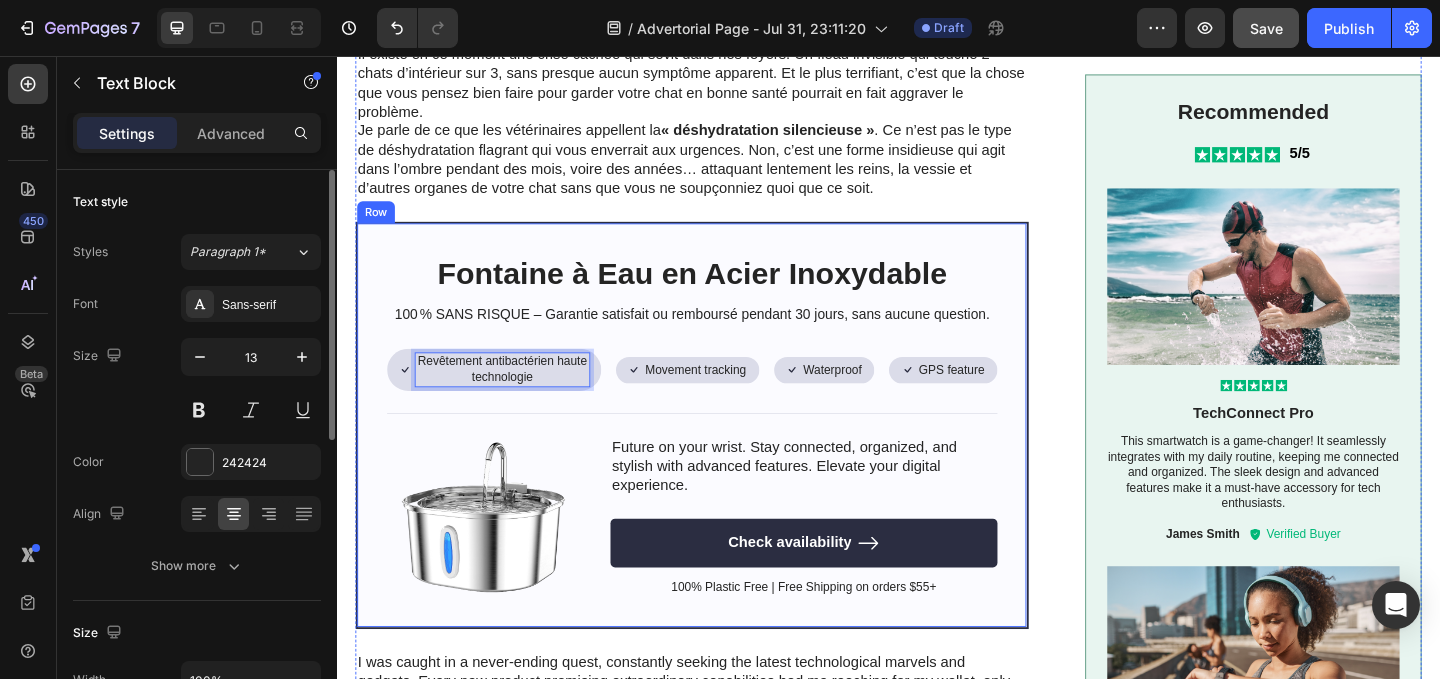 click on "⁠⁠⁠⁠⁠⁠⁠ Fontaine à Eau en Acier Inoxydable Heading 100 % SANS RISQUE – Garantie satisfait ou remboursé pendant 30 jours, sans aucune question. Text Block
Icon Revêtement antibactérien haute technologie Text Block 0 Row
Icon Movement tracking Text Block Row Row
Icon Waterproof Text Block Row
Icon GPS feature Text Block Row Row Row Image Future on your wrist. Stay connected, organized, and stylish with advanced features. Elevate your digital experience. Text Block
Check availability Button 100% Plastic Free | Free Shipping on orders [NUMBER]+ Text Block Row" at bounding box center [723, 457] 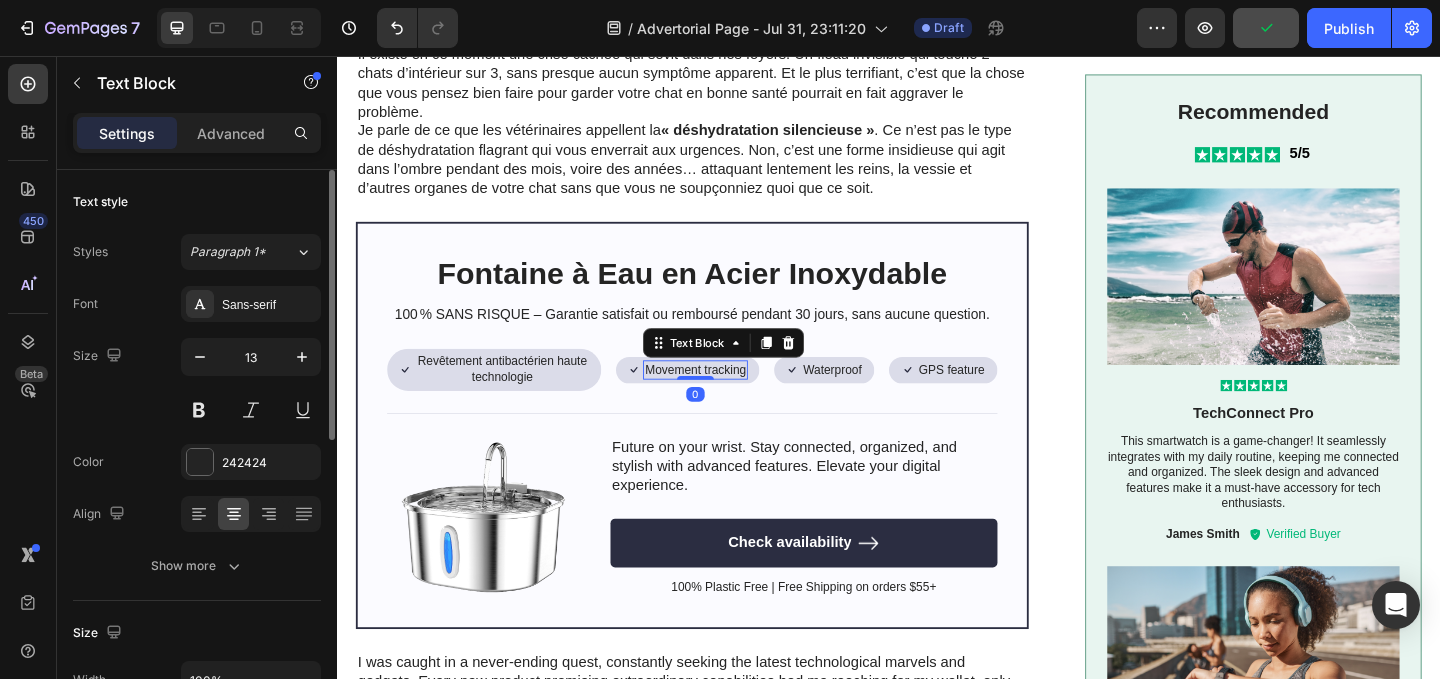 click on "Movement tracking" at bounding box center [727, 397] 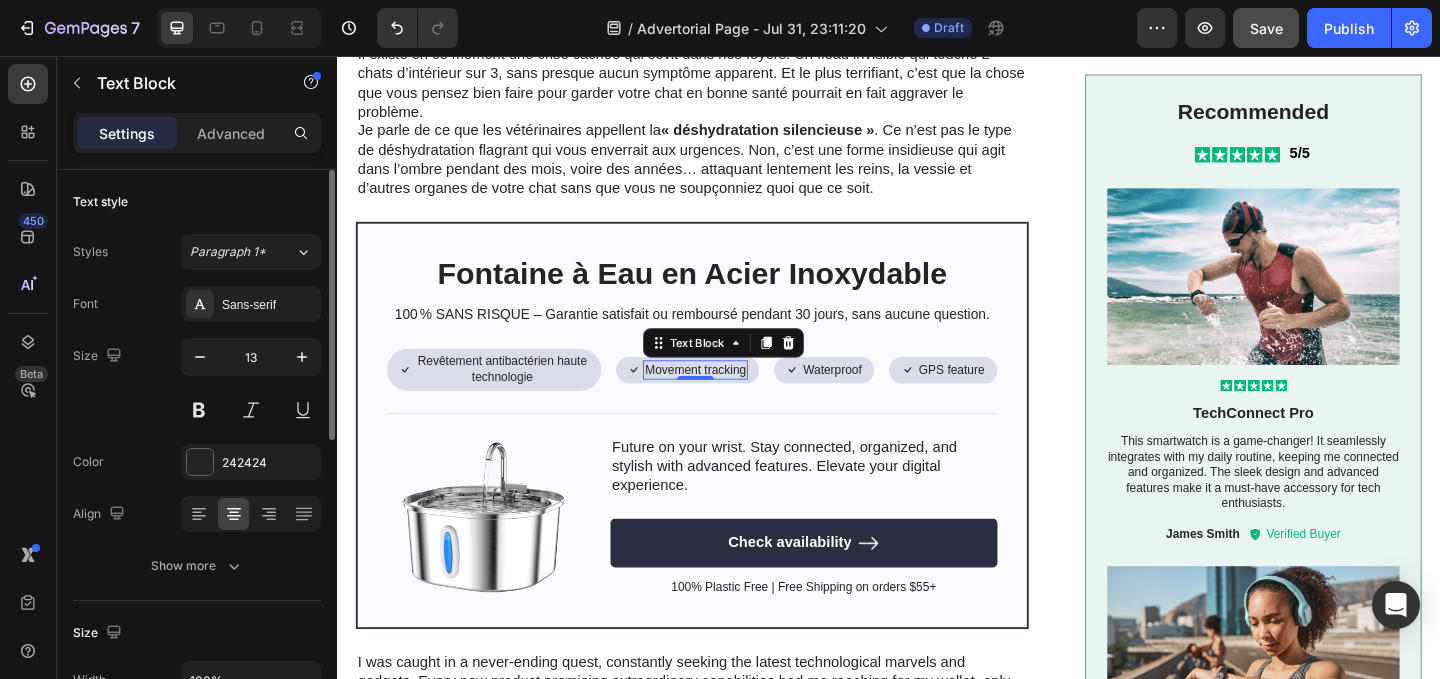 click on "Movement tracking" at bounding box center [727, 397] 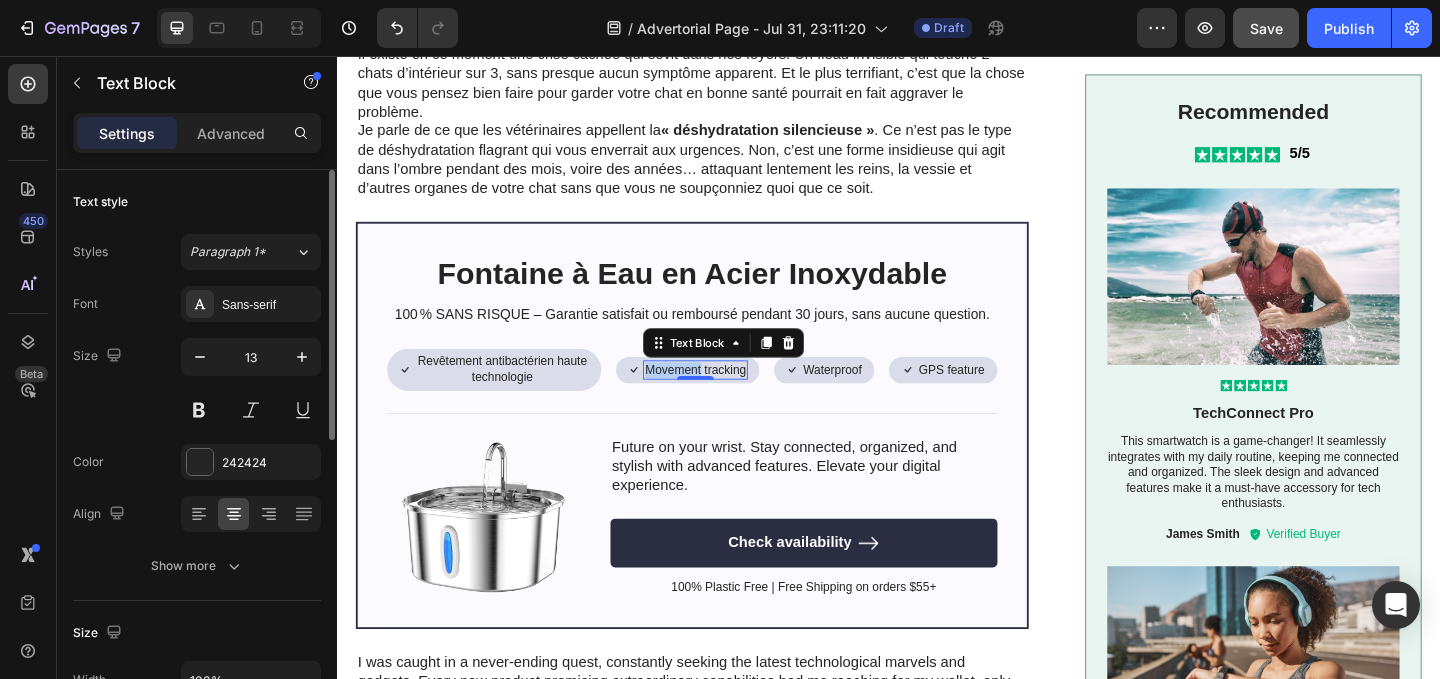 click on "Movement tracking" at bounding box center (727, 397) 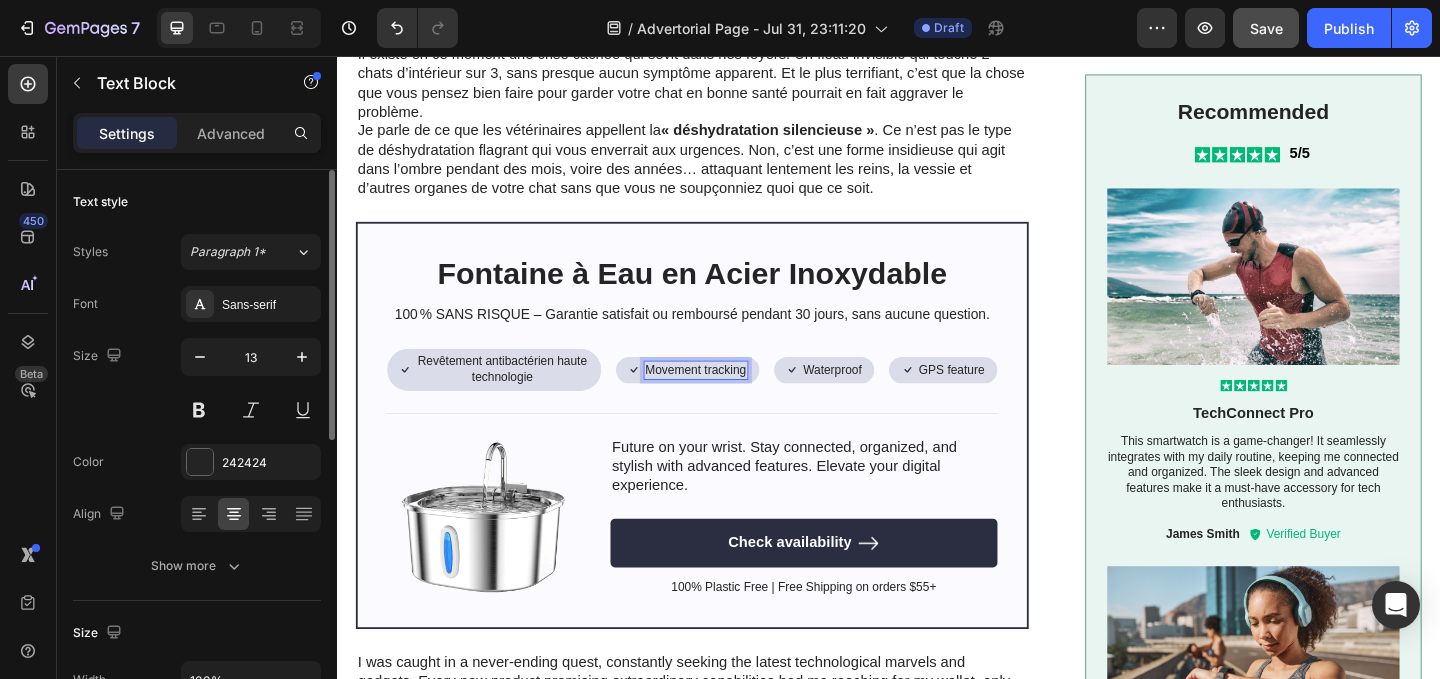 click on "Movement tracking" at bounding box center (727, 397) 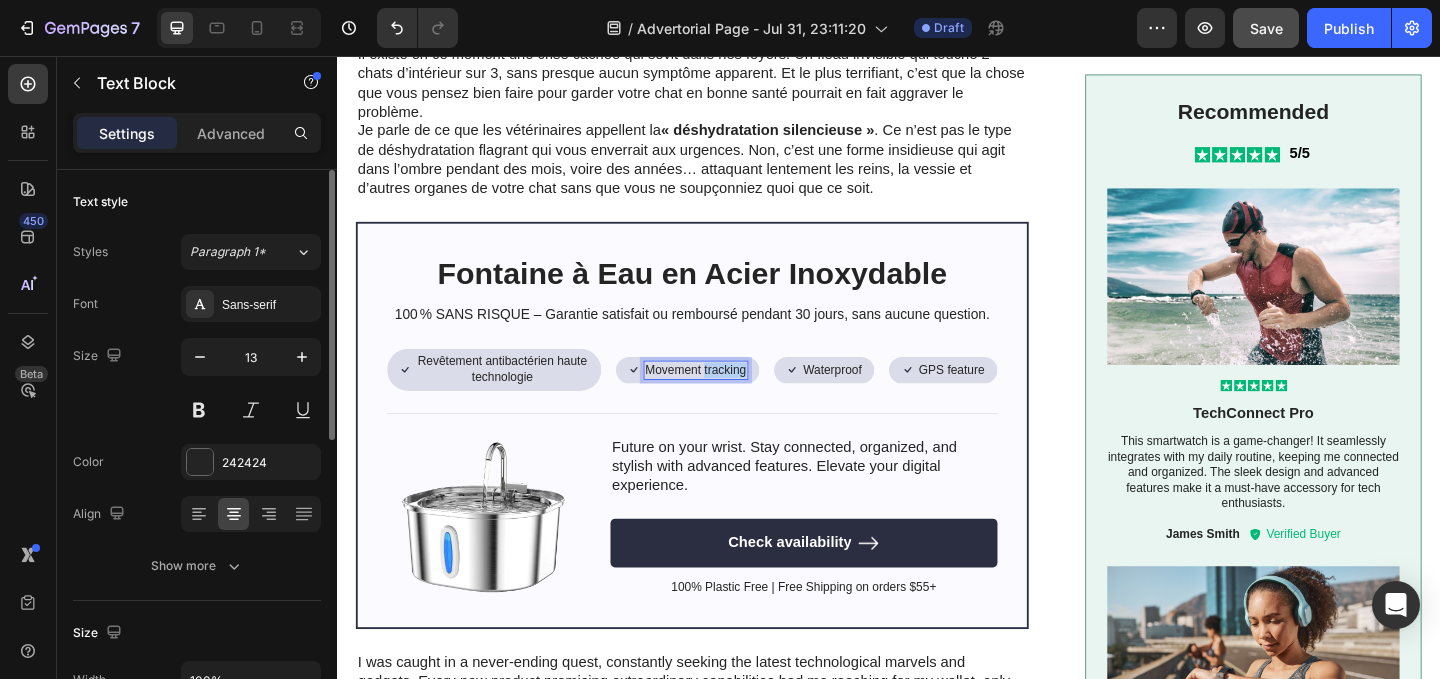 click on "Movement tracking" at bounding box center [727, 397] 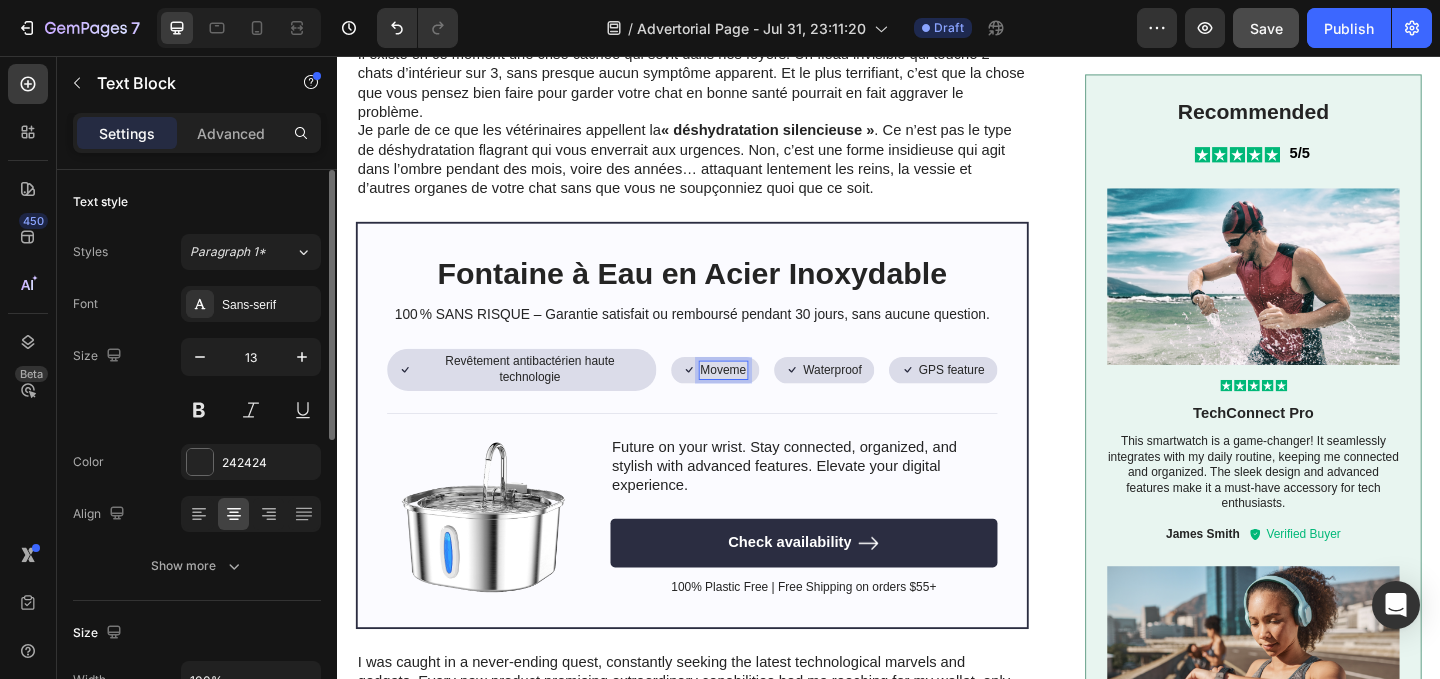 scroll, scrollTop: 1264, scrollLeft: 0, axis: vertical 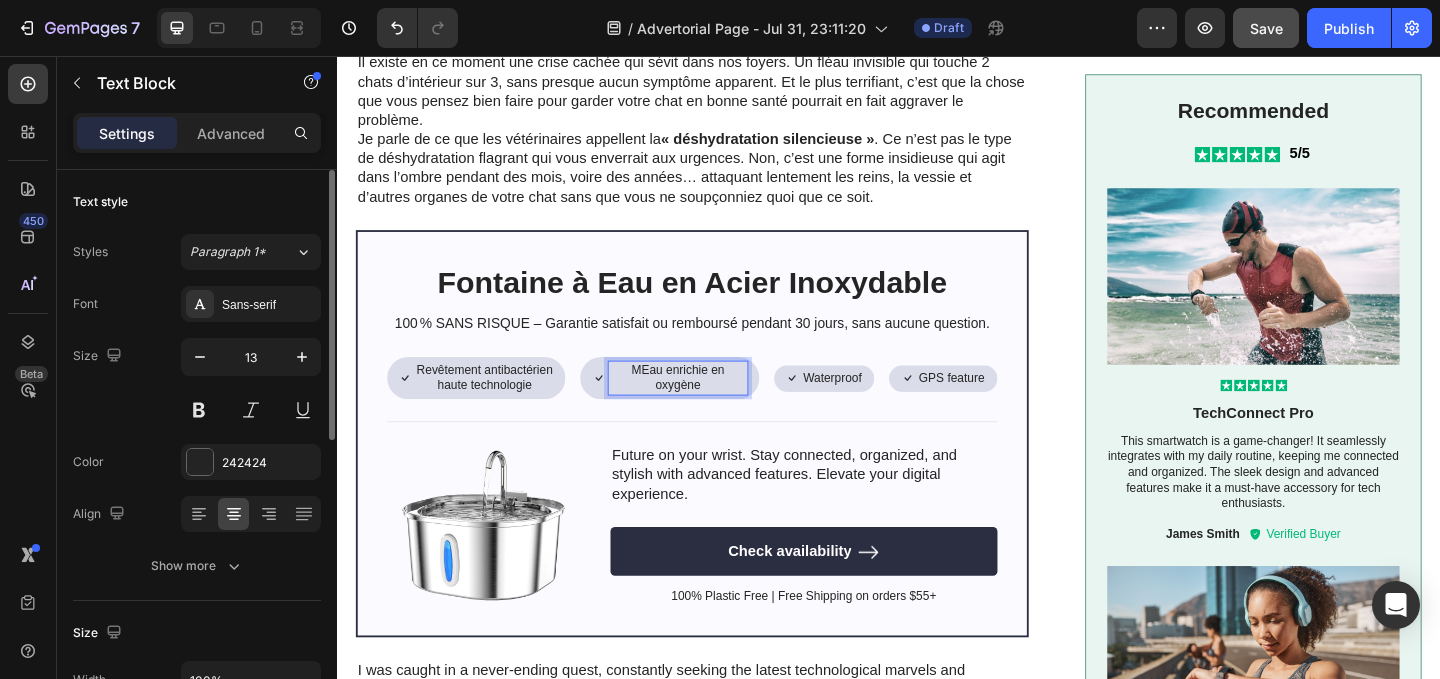 click on "MEau enrichie en oxygène" at bounding box center [707, 406] 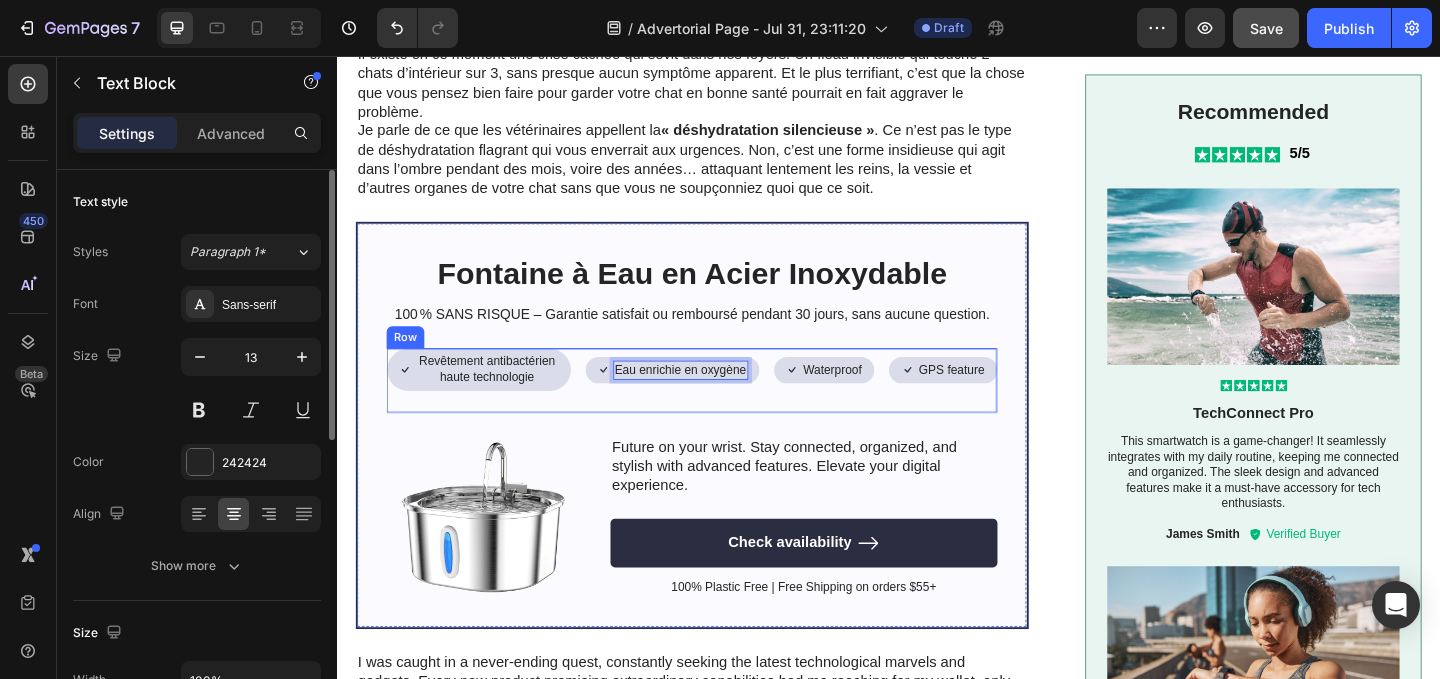 click on "Icon Revêtement antibactérien haute technologie Text Block Row
Icon Eau enrichie en oxygène Text Block   0 Row Row
Icon Waterproof Text Block Row
Icon GPS feature Text Block Row Row Row" at bounding box center (723, 409) 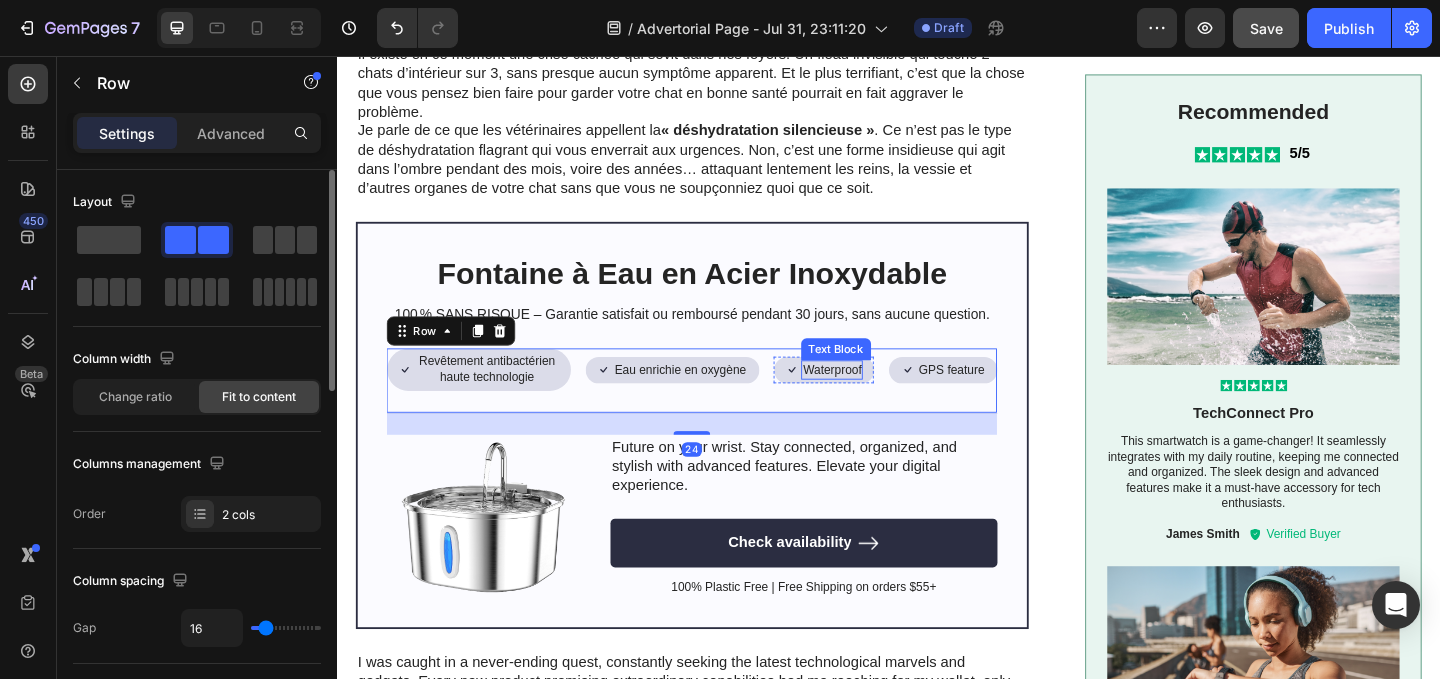 click on "Waterproof" at bounding box center [876, 397] 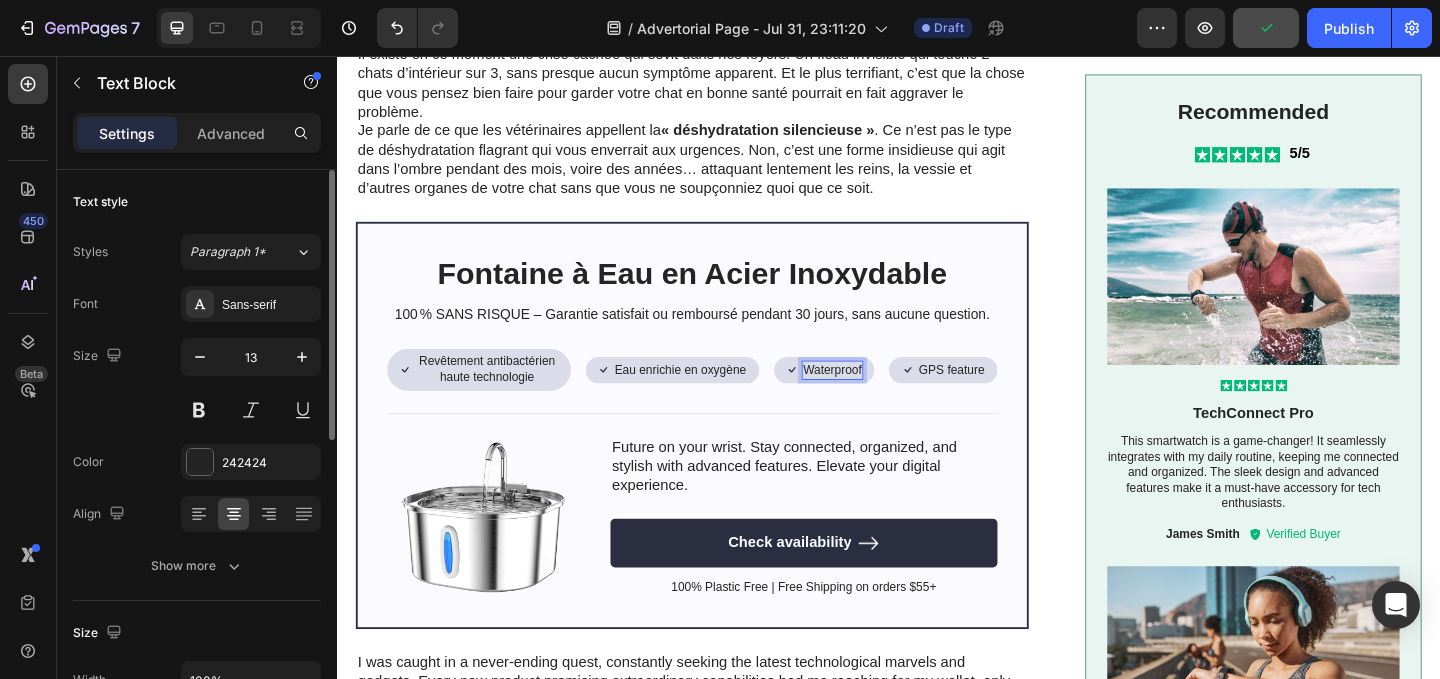 click on "Waterproof" at bounding box center [876, 397] 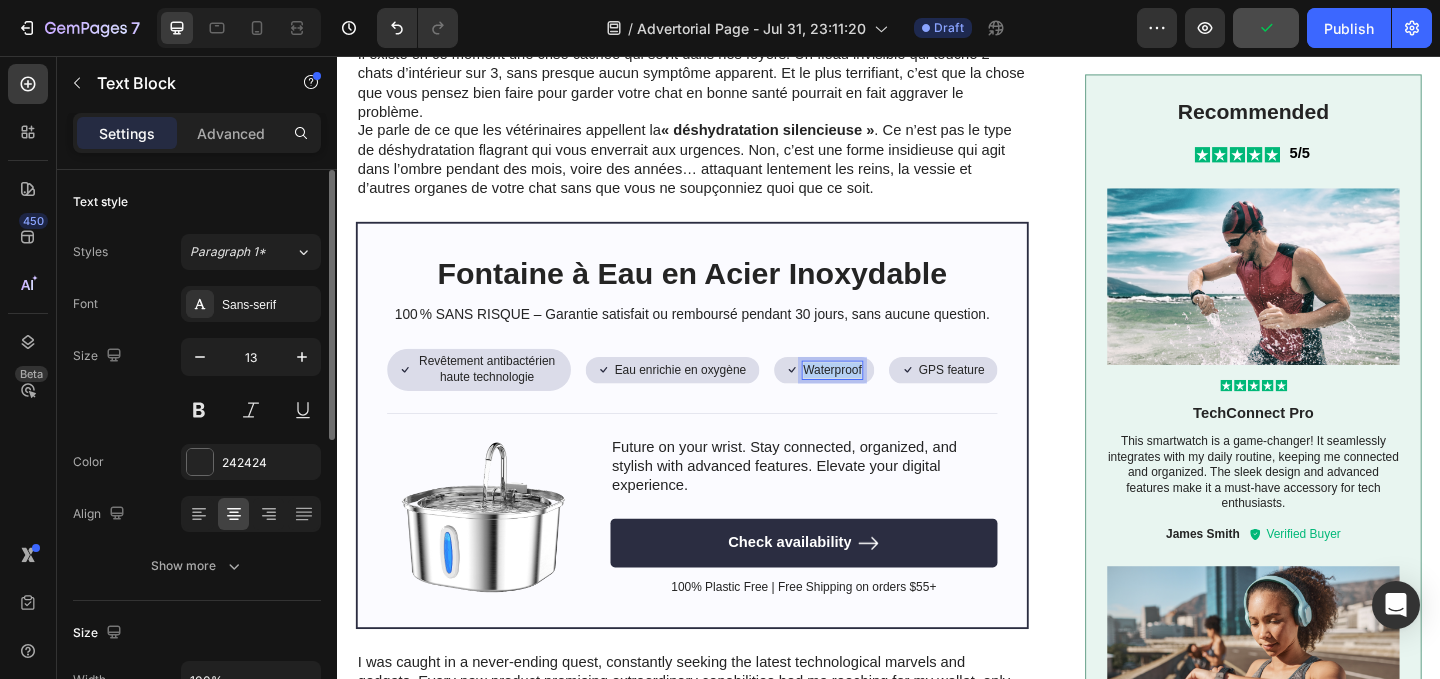 click on "Waterproof" at bounding box center [876, 397] 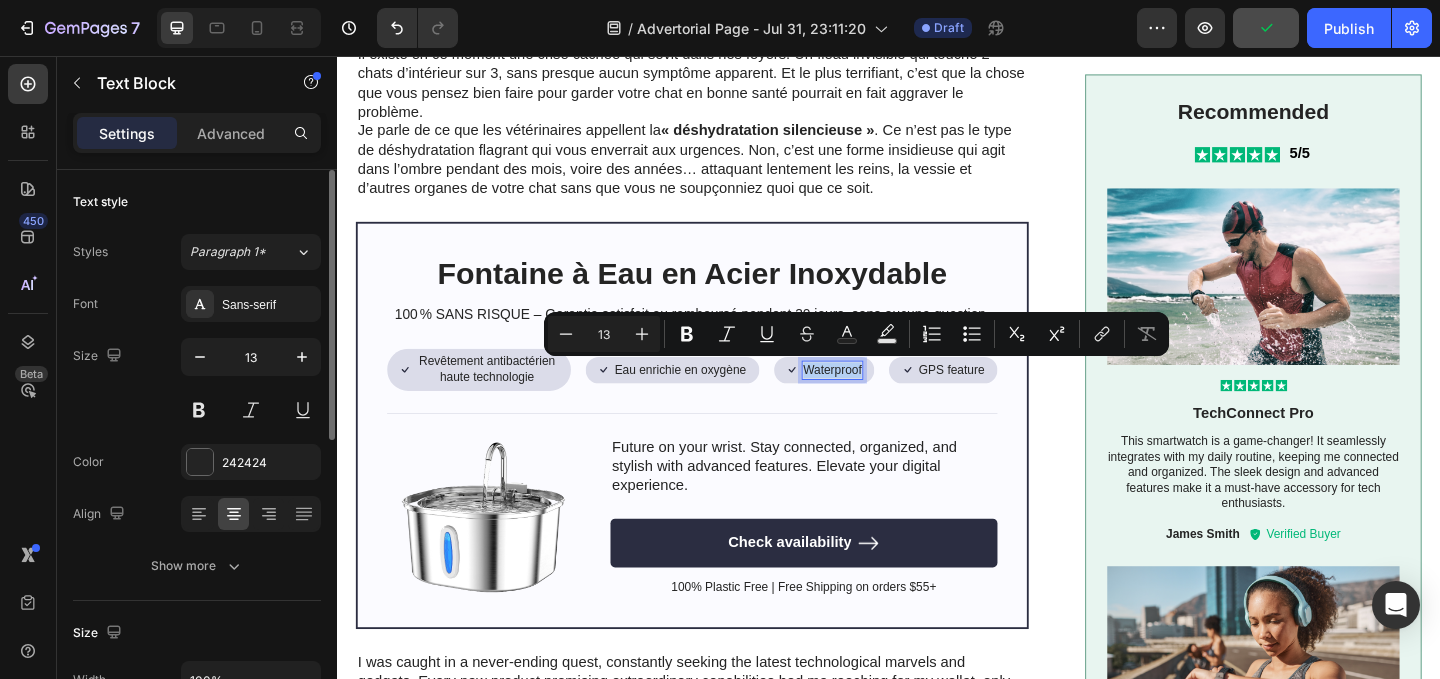 click on "Waterproof" at bounding box center (876, 397) 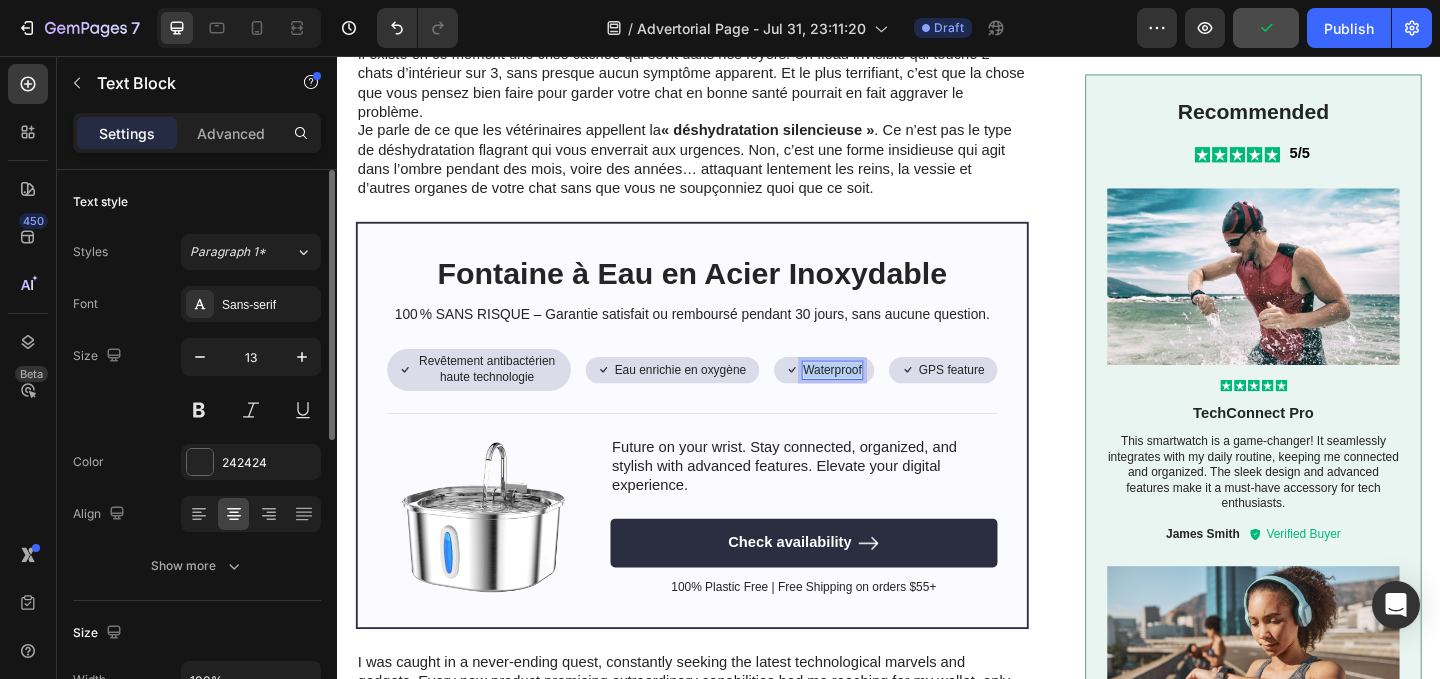 click on "Waterproof" at bounding box center (876, 397) 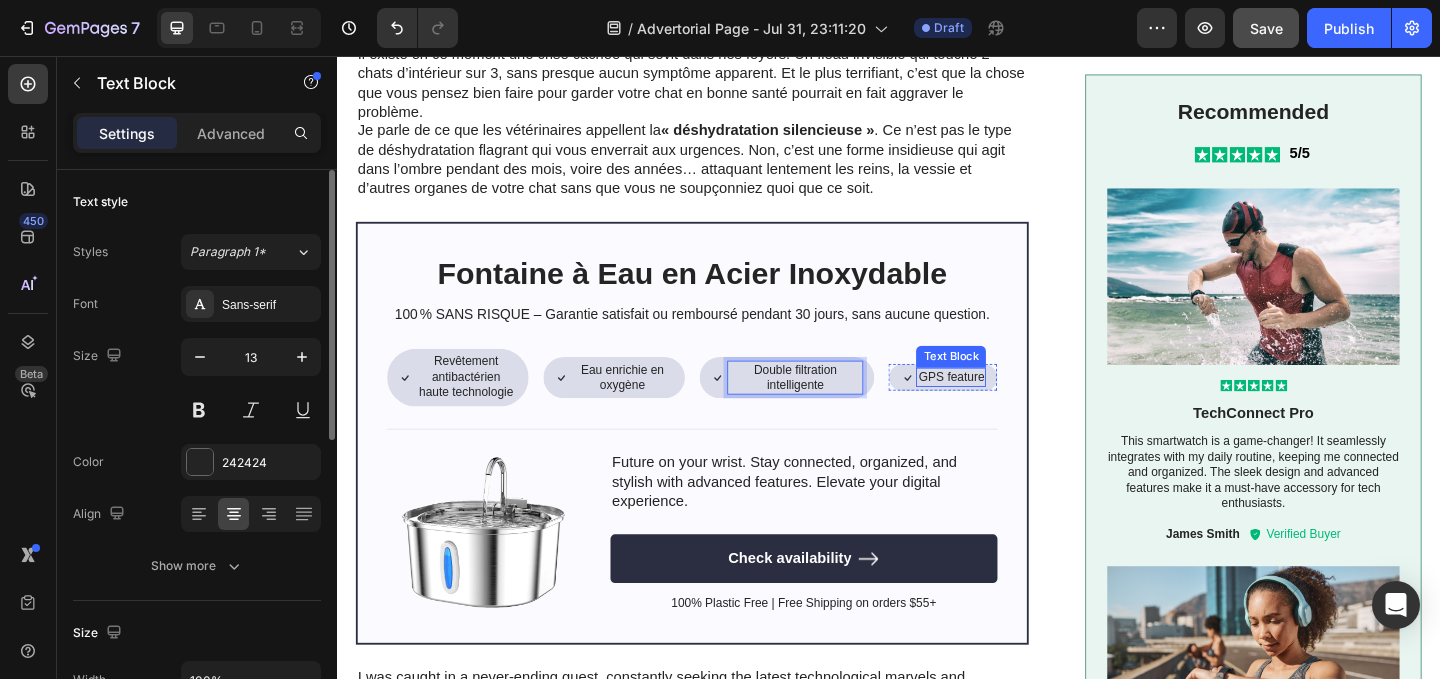 click on "GPS feature" at bounding box center (1005, 405) 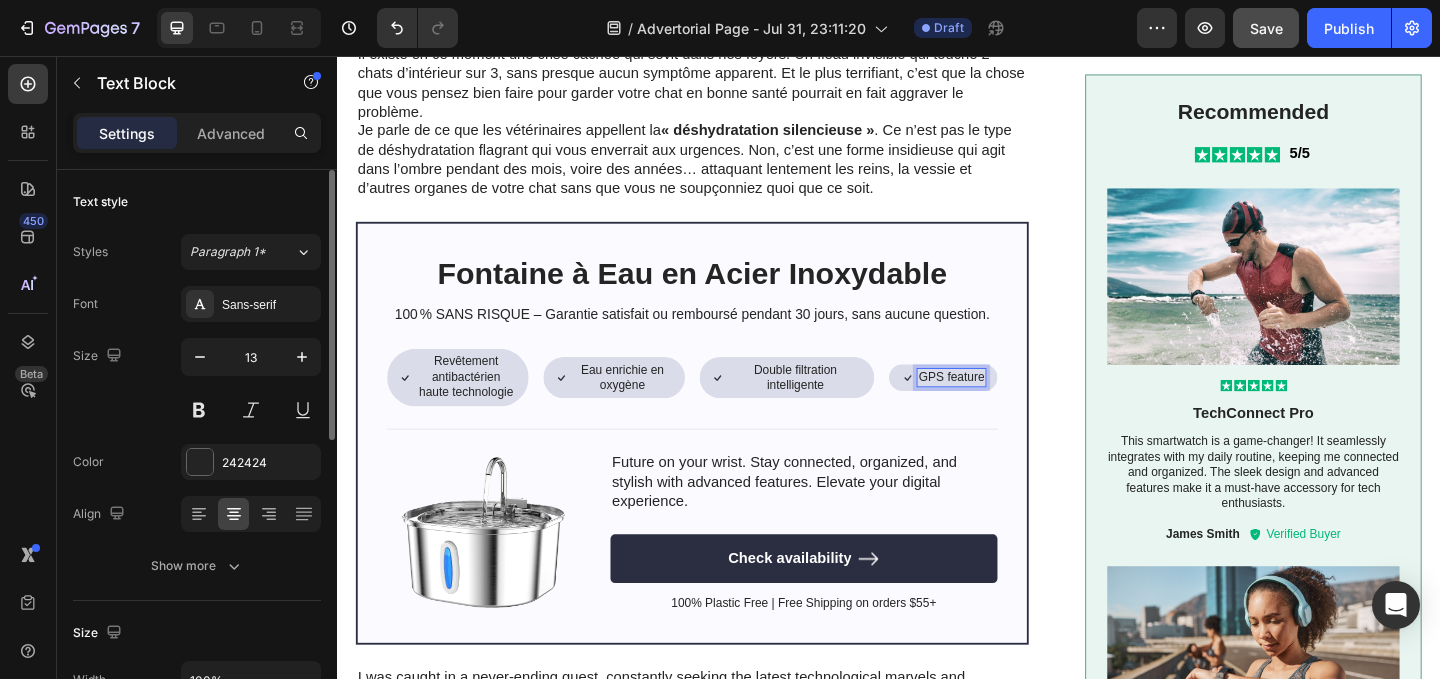 click on "GPS feature" at bounding box center (1005, 405) 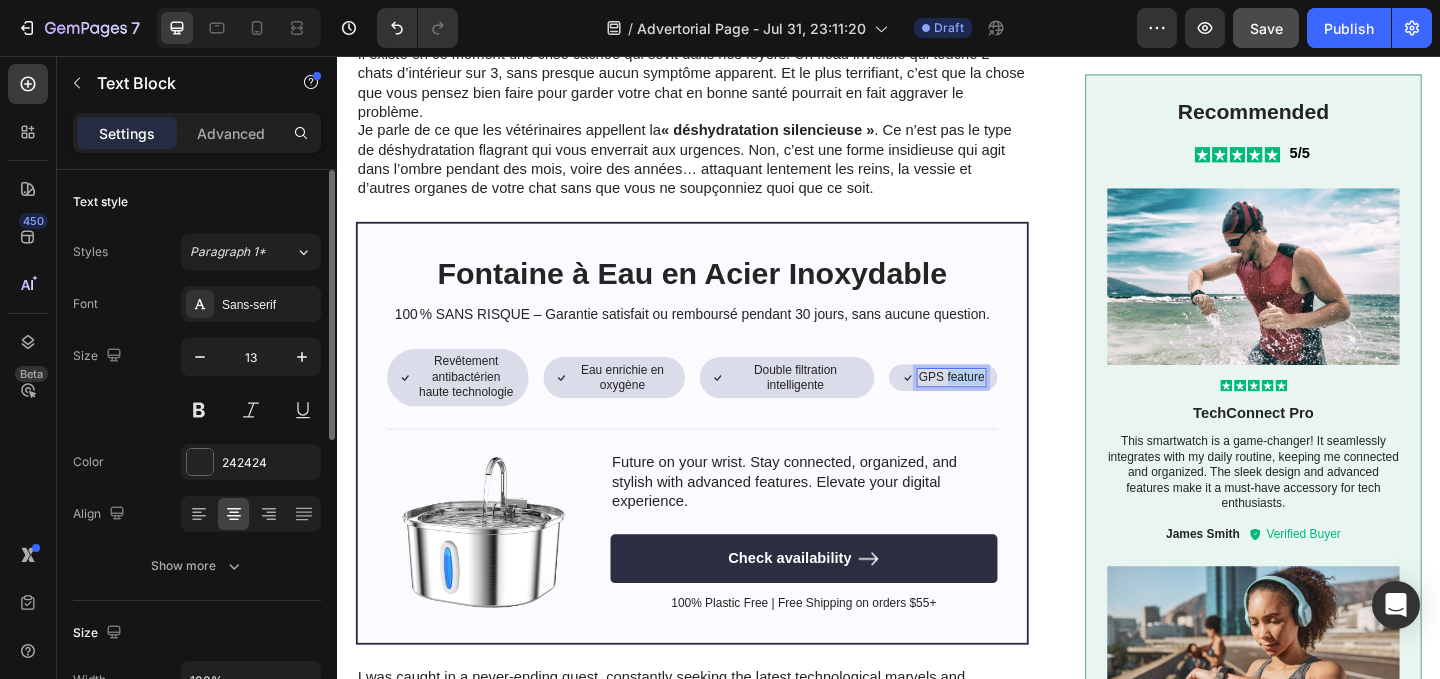 click on "GPS feature" at bounding box center [1005, 405] 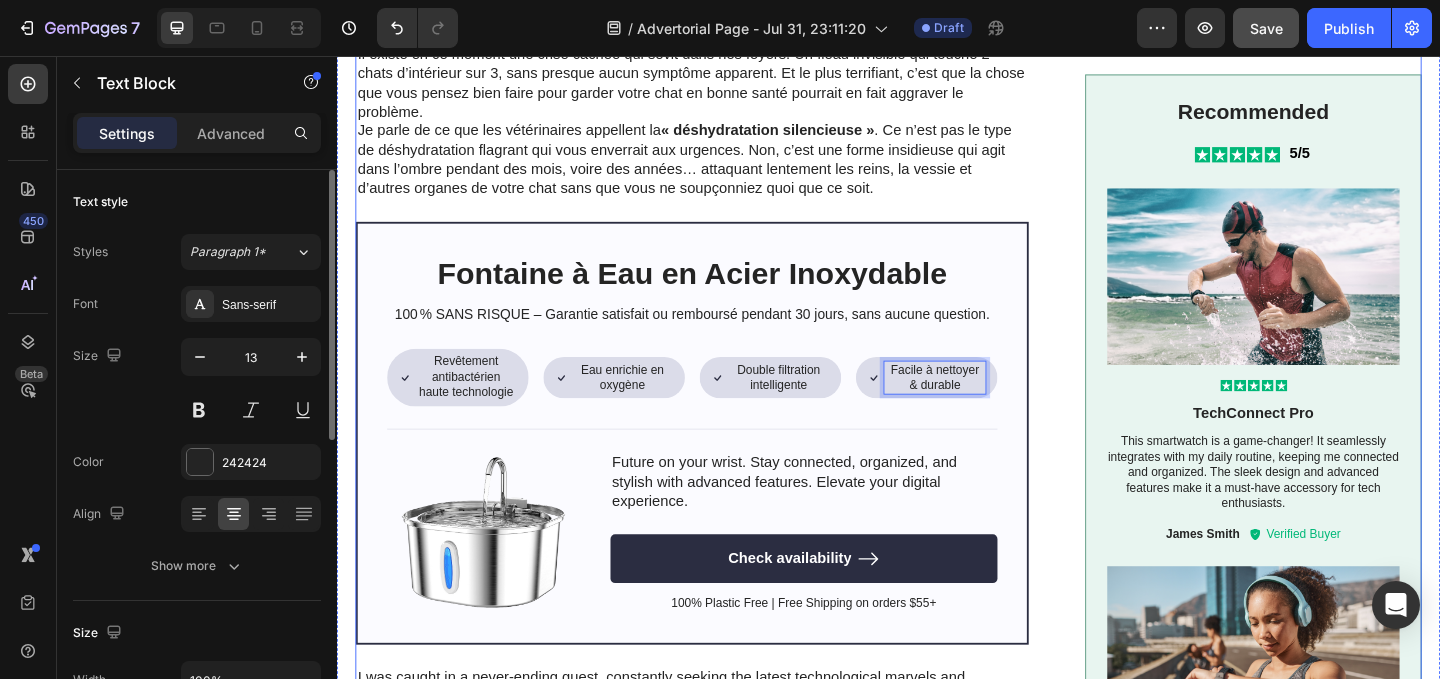 click on "Image  “J’ai acheté la fontaine la mieux notée sur Amazon. Mon chat a failli y laisser la vie.” Heading Luna était en train de mourir, et c’était ma faute. Si votre chat boit son eau dans une simple gamelle... Si vous vous êtes déjà demandé pourquoi il y touche à peine... Si vous sentez confusément que quelque chose « cloche » chez lui sans pouvoir l’expliquer... Alors ce que je vais partager avec vous pourrait lui sauver la vie. Il existe en ce moment une crise cachée qui sévit dans nos foyers. Un fléau invisible qui touche 2 chats d’intérieur sur 3, sans presque aucun symptôme apparent. Et le plus terrifiant, c’est que la chose que vous pensez bien faire pour garder votre chat en bonne santé pourrait en fait aggraver le problème. Je parle de ce que les vétérinaires appellent la  « déshydratation silencieuse » Text Block ⁠⁠⁠⁠⁠⁠⁠ Fontaine à Eau en Acier Inoxydable Heading Text Block
Icon Revêtement antibactérien haute technologie Text Block Row" at bounding box center [937, 535] 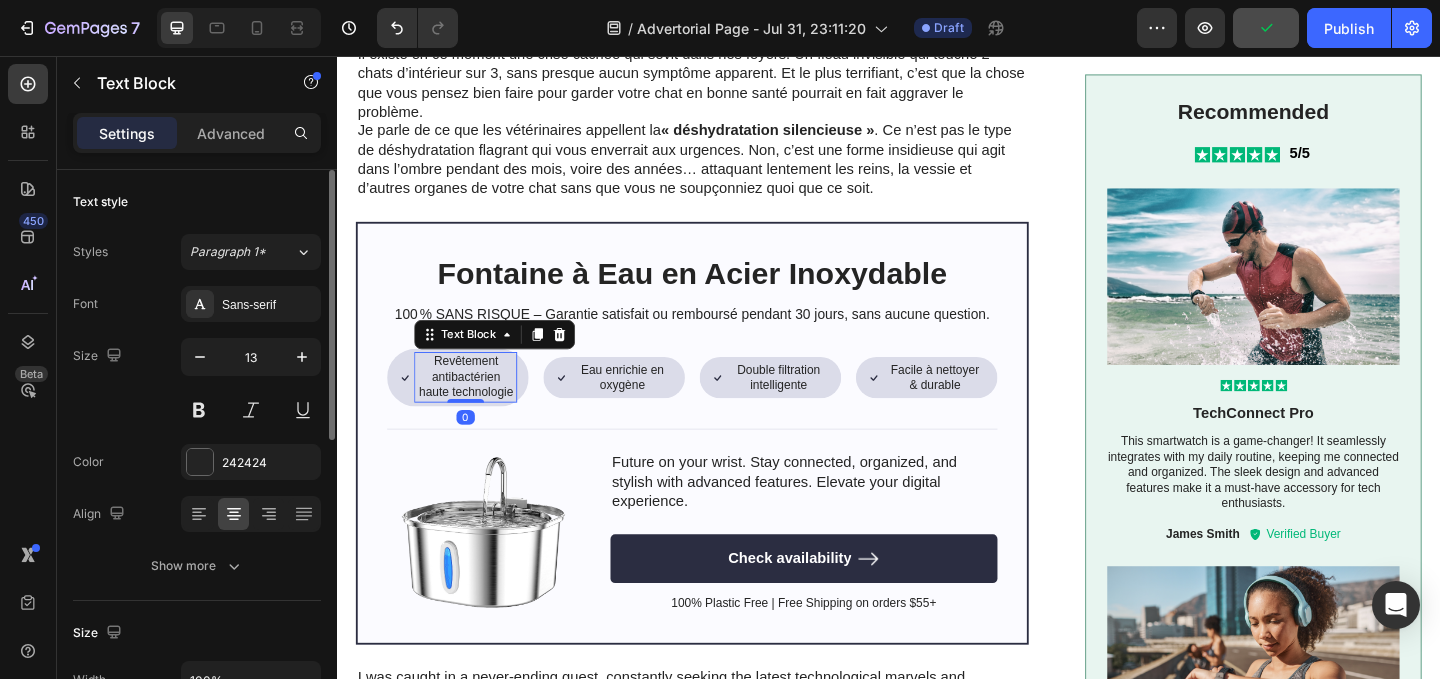 click on "Revêtement antibactérien haute technologie" at bounding box center (477, 405) 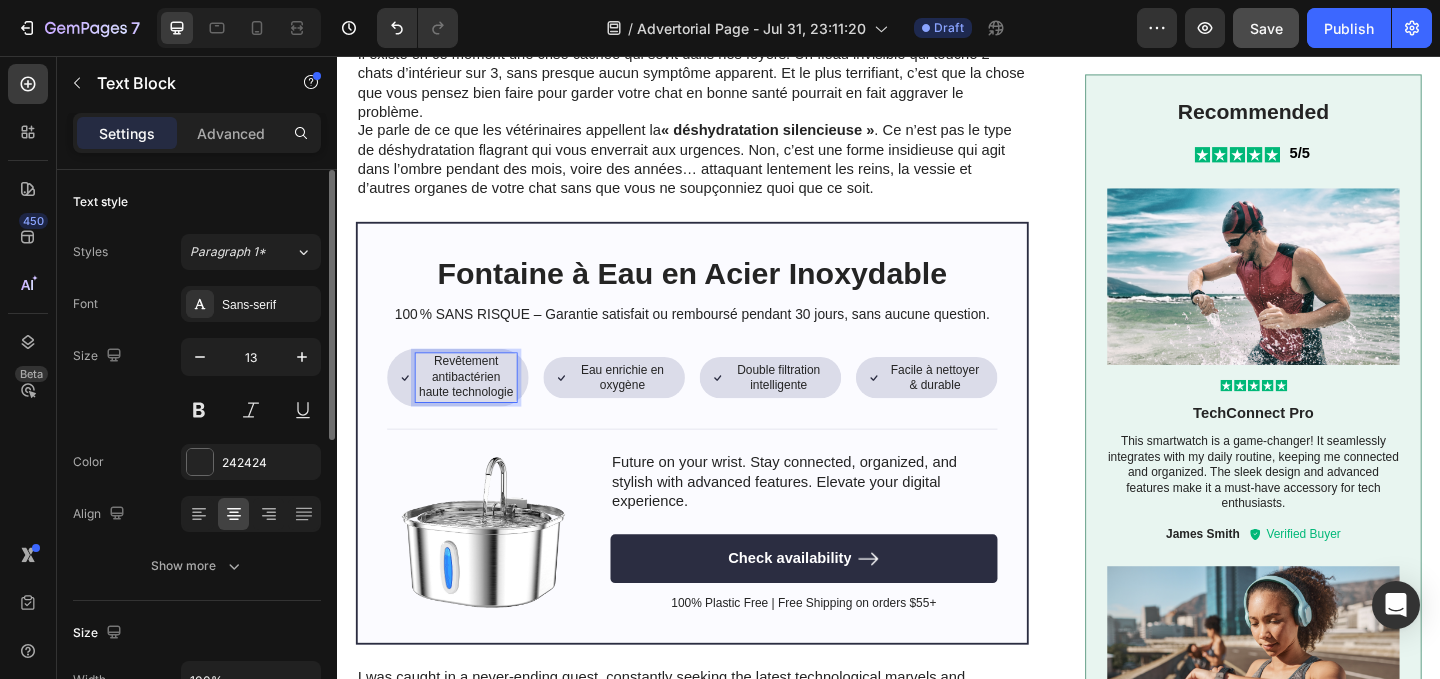 click on "Revêtement antibactérien haute technologie" at bounding box center (477, 405) 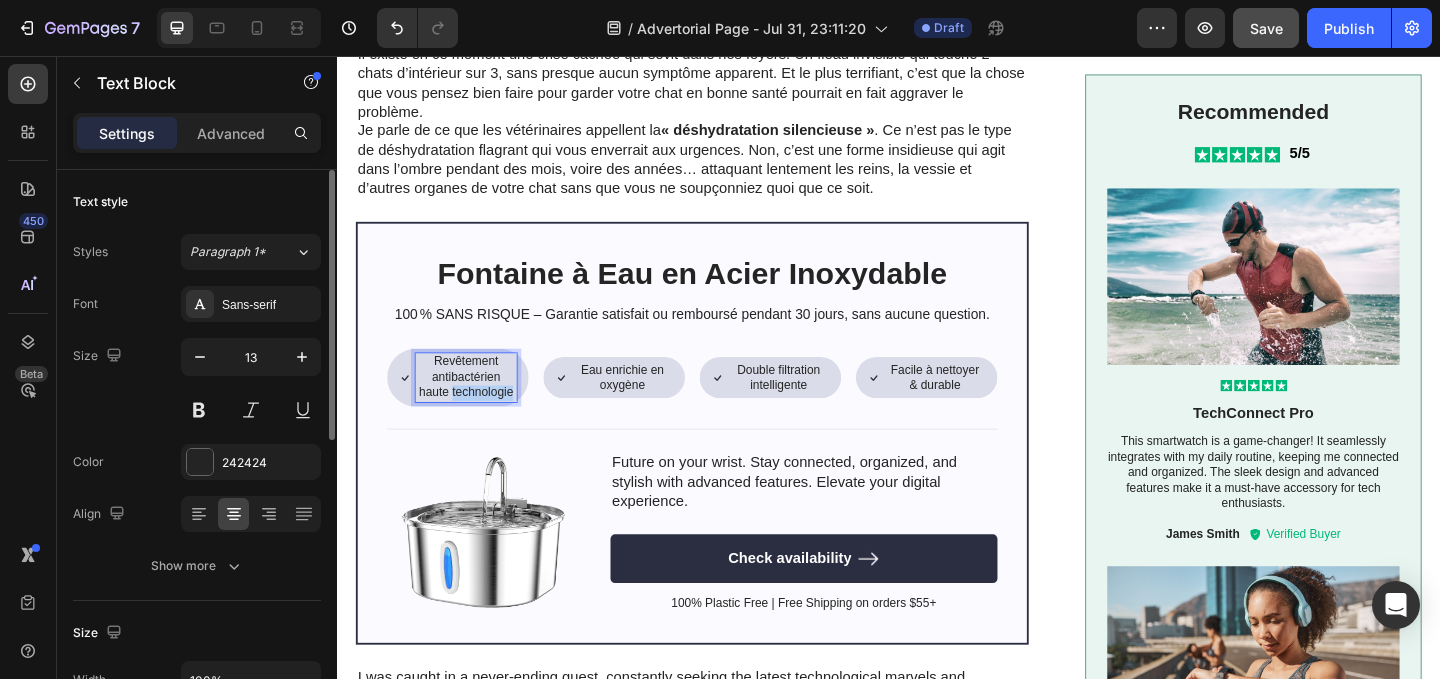 click on "Revêtement antibactérien haute technologie" at bounding box center [477, 405] 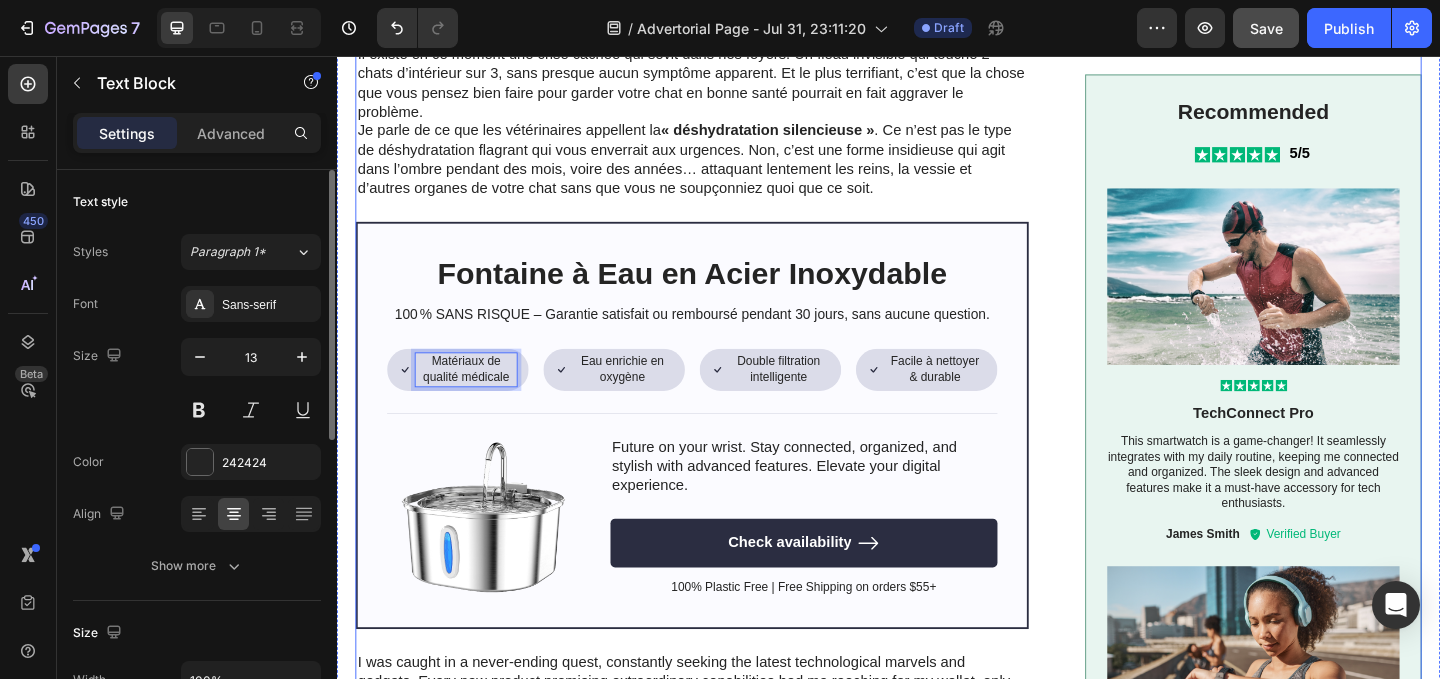click on "Image “J’ai acheté la fontaine la mieux notée sur Amazon. Mon chat a failli y laisser la vie.” Heading [FIRST] était en train de mourir, et c’était ma faute. Si votre chat boit son eau dans une simple gamelle... Si vous vous êtes déjà demandé pourquoi il y touche à peine... Si vous sentez confusément que quelque chose « cloche » chez lui sans pouvoir l’expliquer... Alors ce que je vais partager avec vous pourrait lui sauver la vie. Il existe en ce moment une crise cachée qui sévit dans nos foyers. Un fléau invisible qui touche 2 chats d’intérieur sur 3, sans presque aucun symptôme apparent. Et le plus terrifiant, c’est que la chose que vous pensez bien faire pour garder votre chat en bonne santé pourrait en fait aggraver le problème. Je parle de ce que les vétérinaires appellent la « déshydratation silencieuse » Text Block ⁠⁠⁠⁠⁠⁠⁠ Fontaine à Eau en Acier Inoxydable Heading Text Block
Icon Matériaux de qualité médicale Text Block 0 Row
Row" at bounding box center (937, 527) 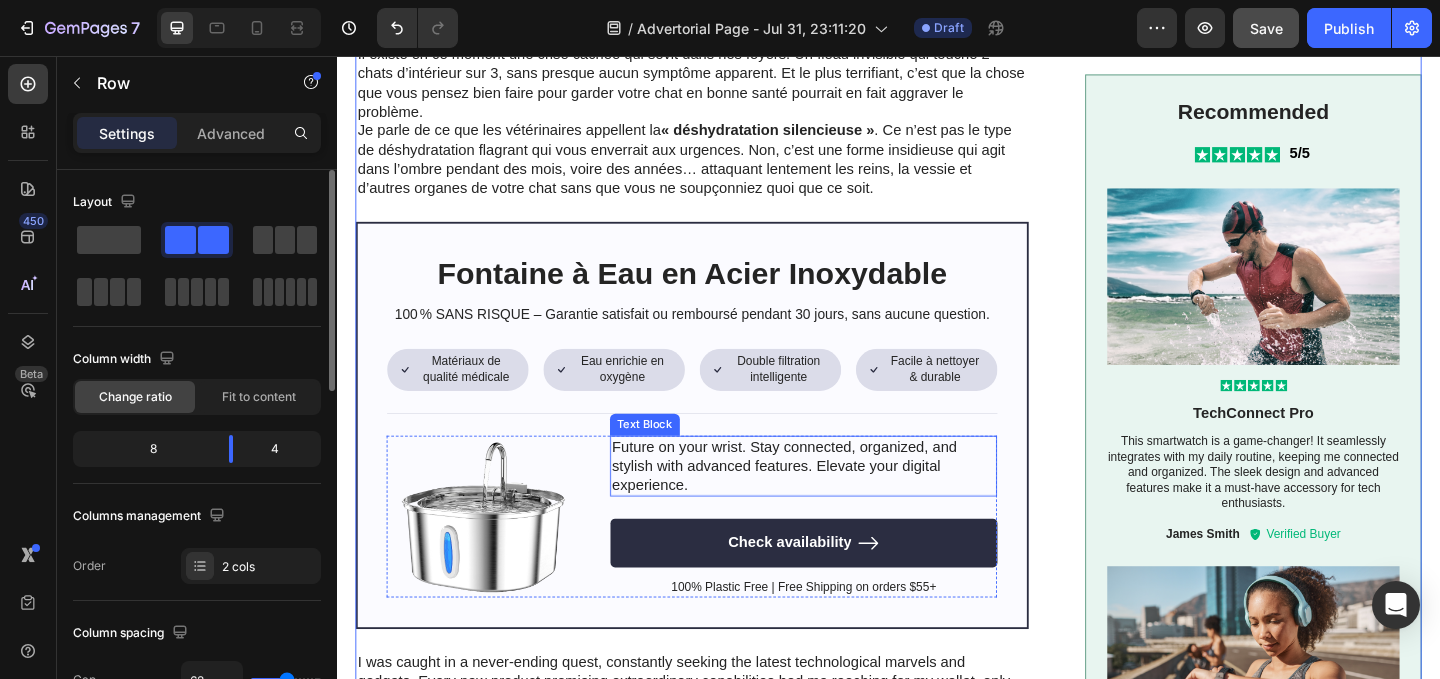 click on "Future on your wrist. Stay connected, organized, and stylish with advanced features. Elevate your digital experience." at bounding box center [844, 502] 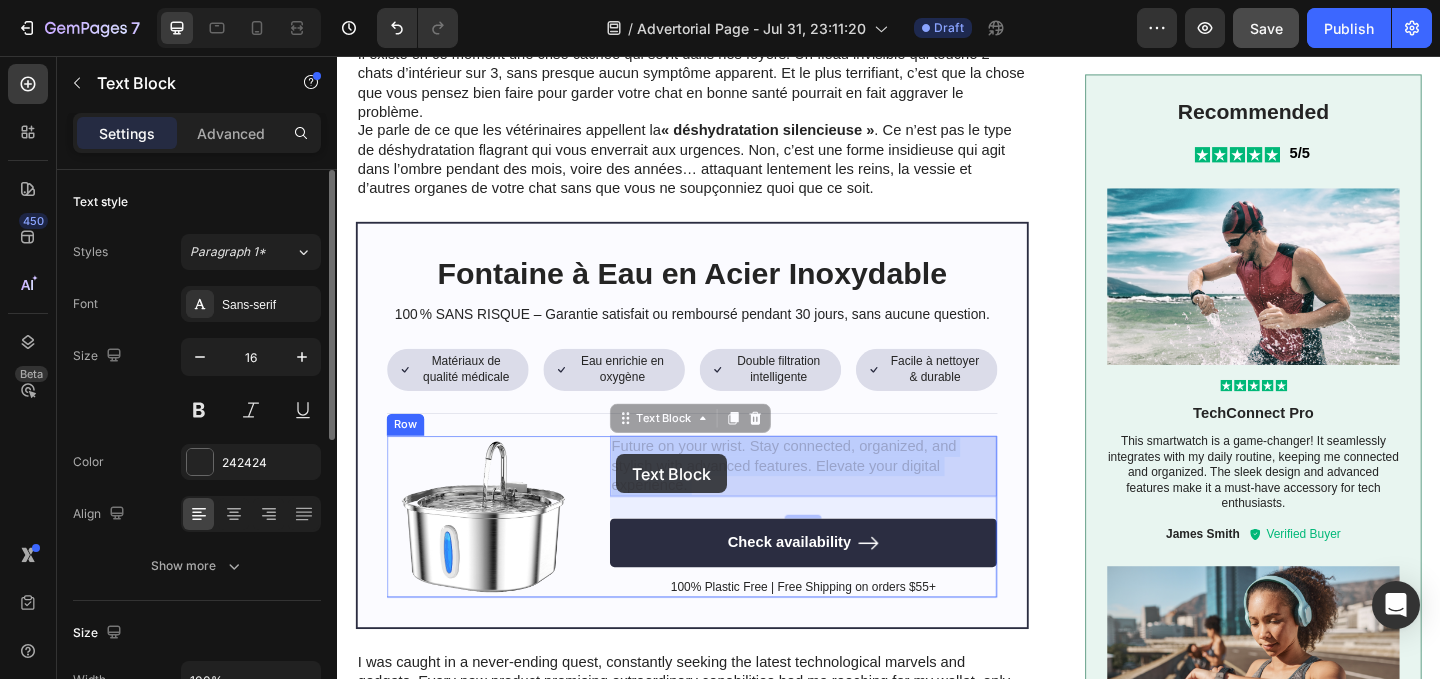 drag, startPoint x: 724, startPoint y: 521, endPoint x: 643, endPoint y: 493, distance: 85.70297 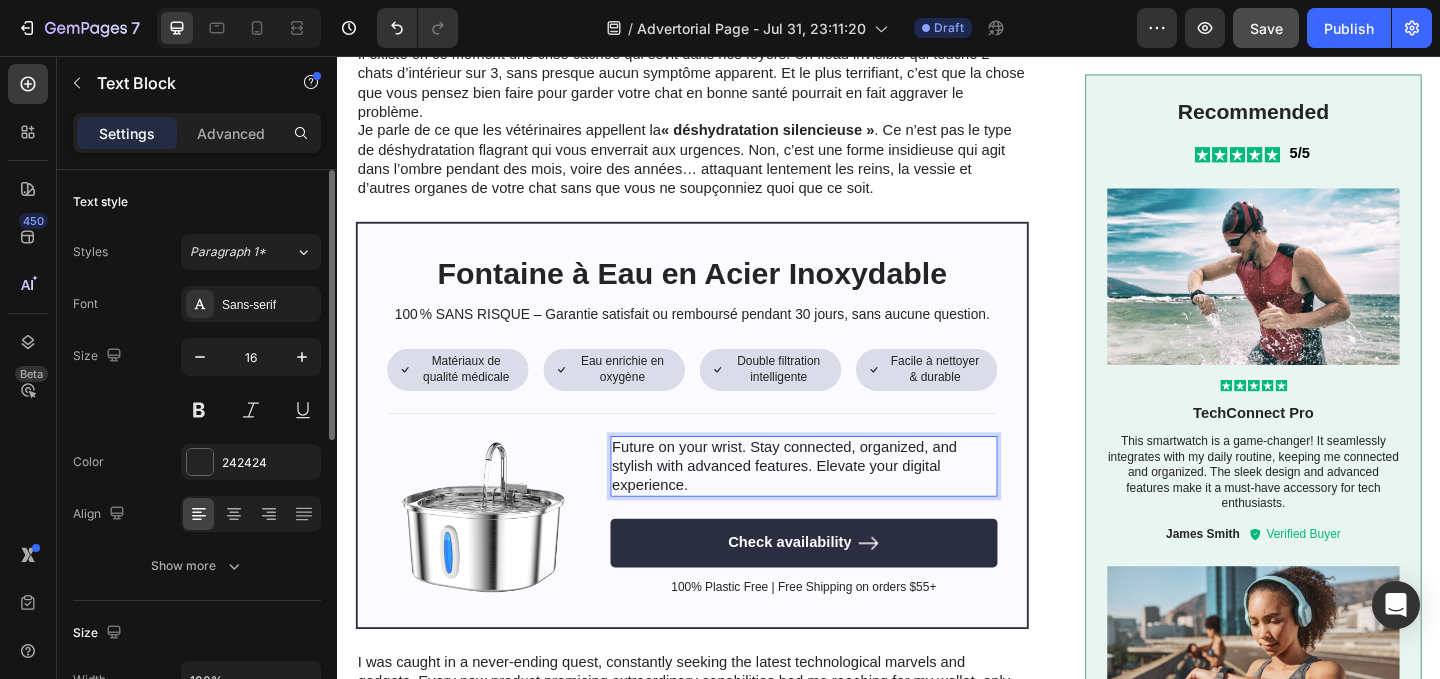 click on "Future on your wrist. Stay connected, organized, and stylish with advanced features. Elevate your digital experience." at bounding box center (844, 502) 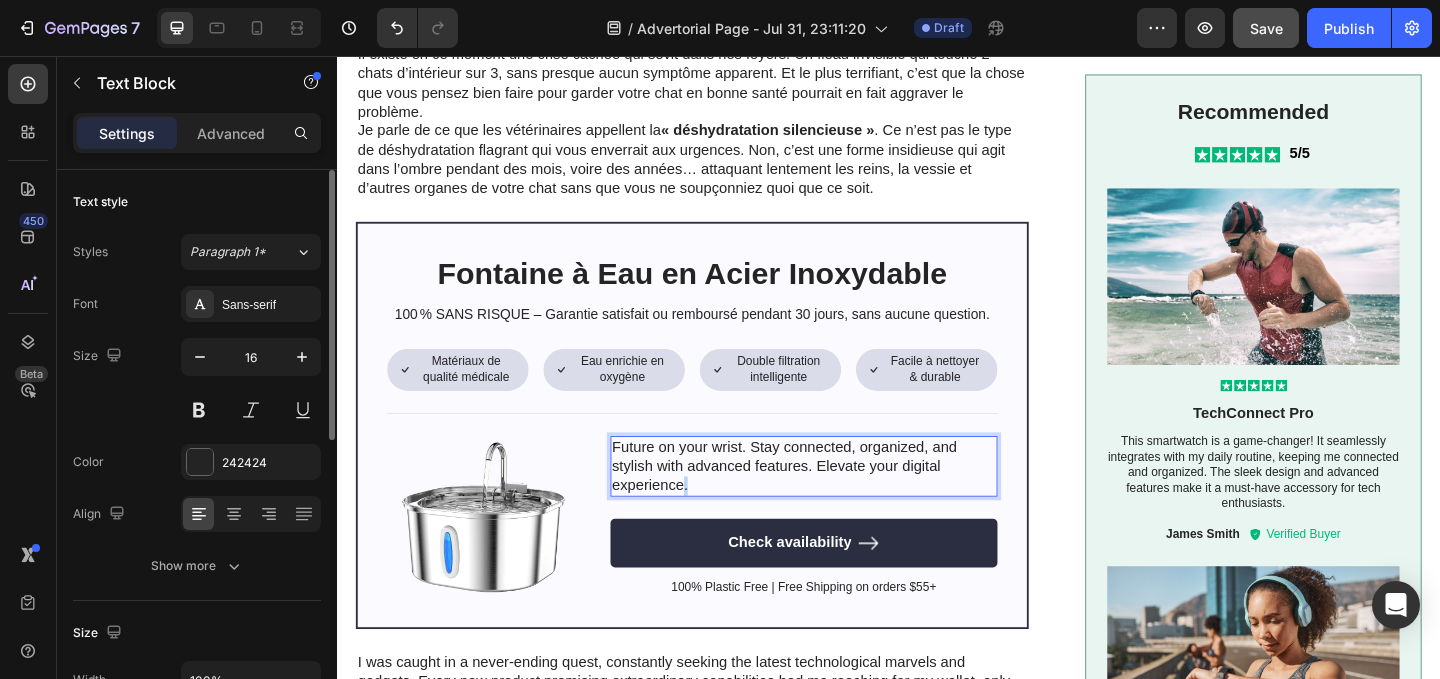 click on "Future on your wrist. Stay connected, organized, and stylish with advanced features. Elevate your digital experience." at bounding box center (844, 502) 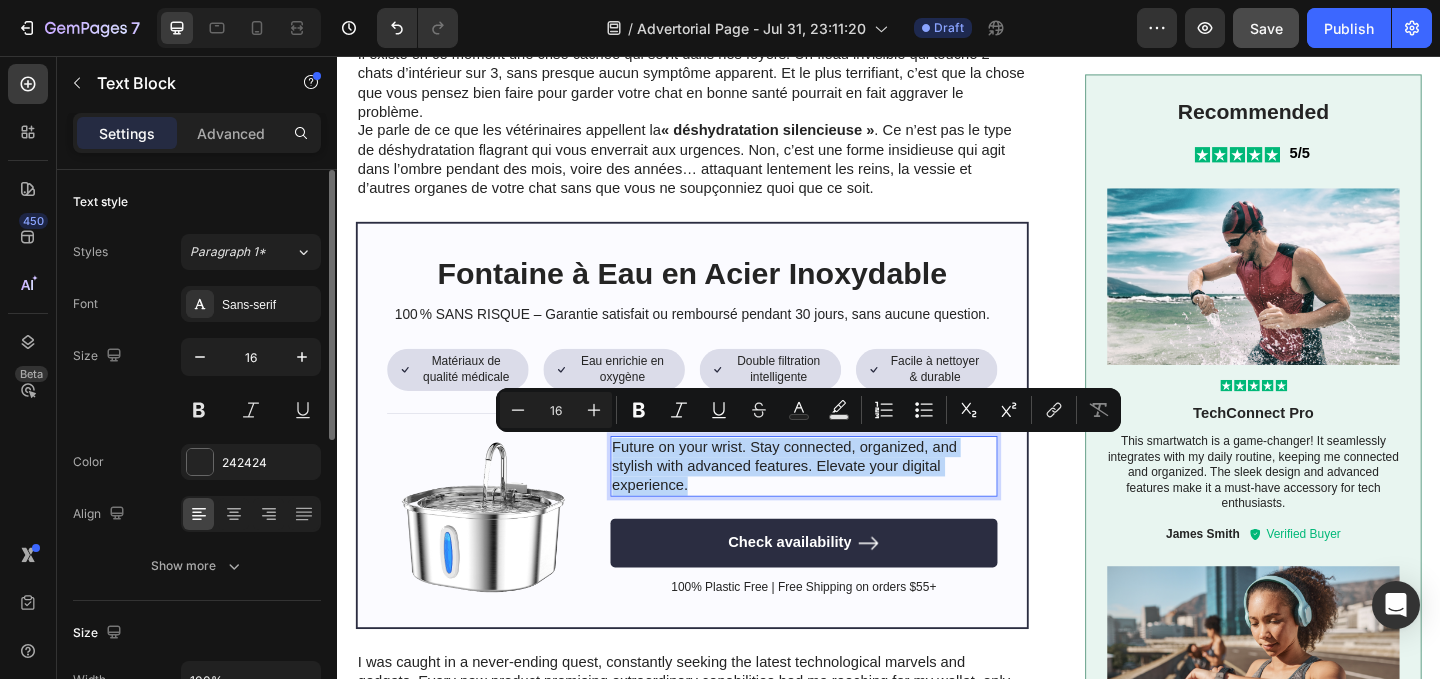 copy on "Future on your wrist. Stay connected, organized, and stylish with advanced features. Elevate your digital experience." 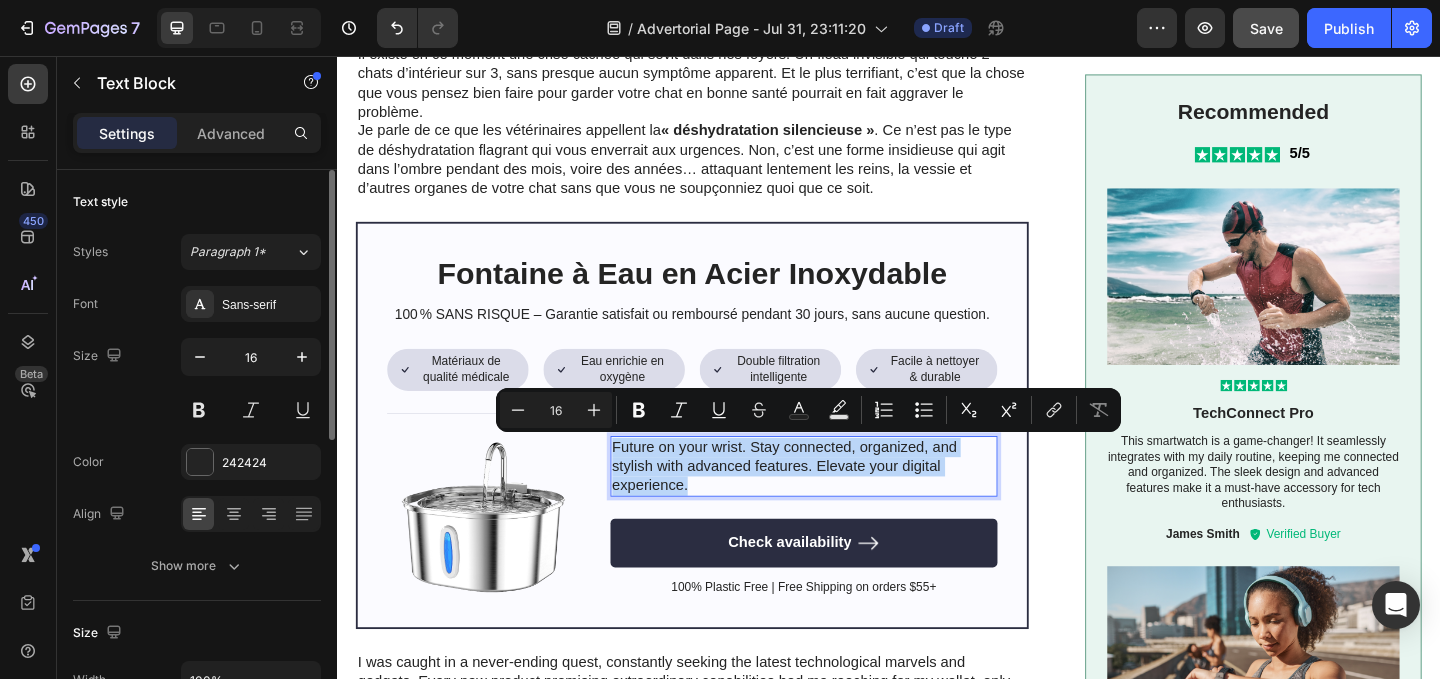 click on "Future on your wrist. Stay connected, organized, and stylish with advanced features. Elevate your digital experience." at bounding box center [844, 502] 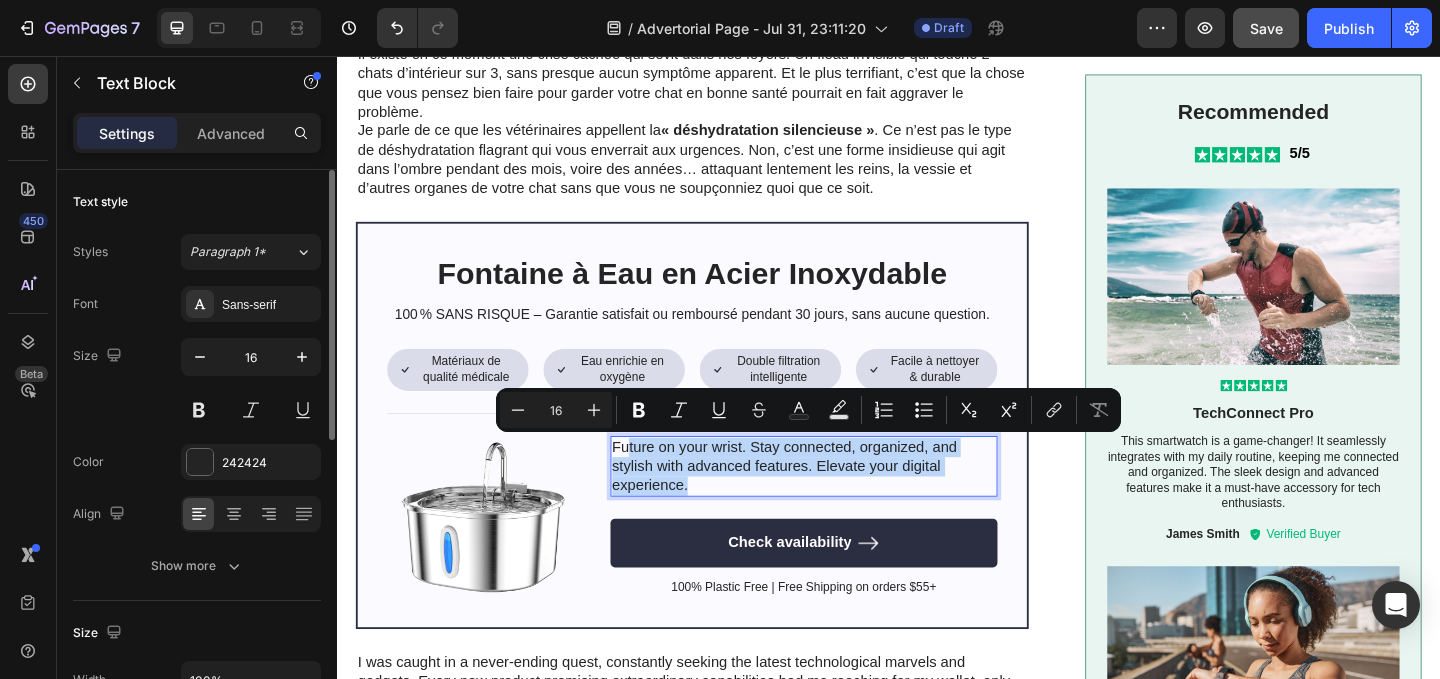drag, startPoint x: 650, startPoint y: 480, endPoint x: 753, endPoint y: 529, distance: 114.061386 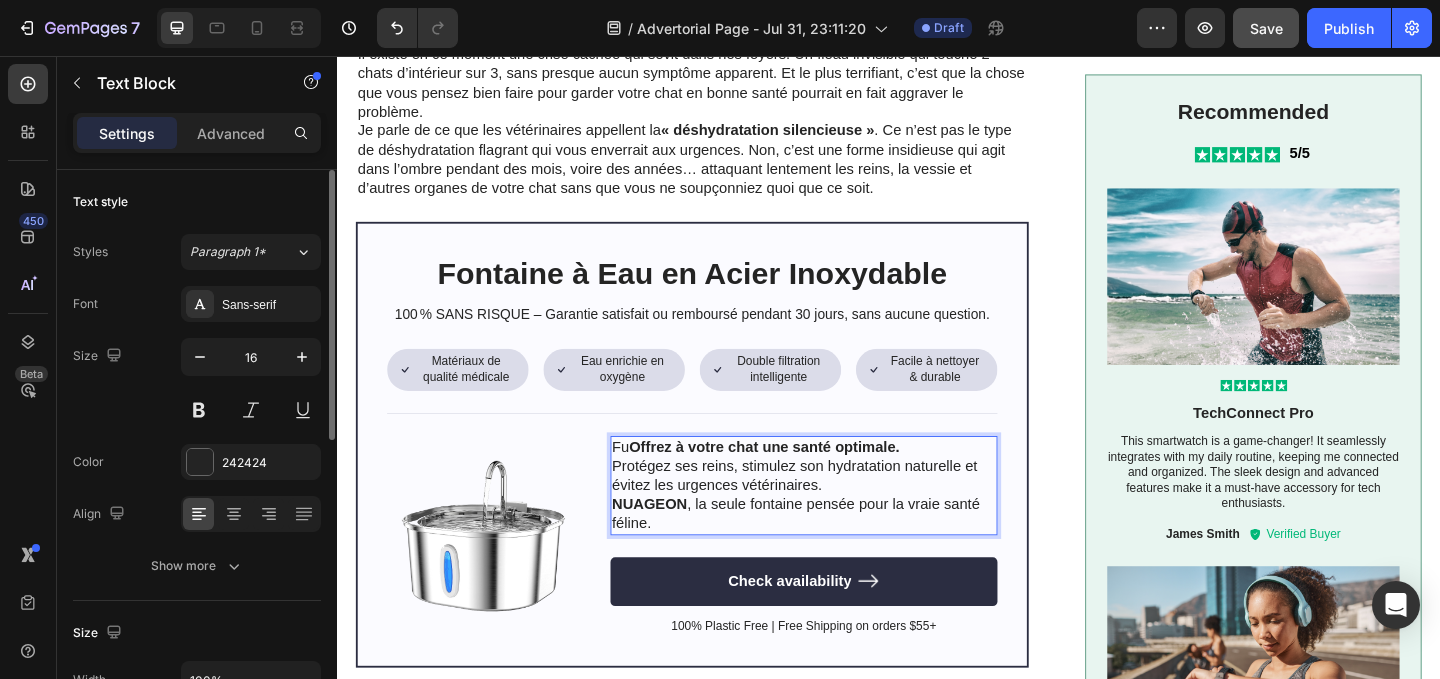 click on "Fu Offrez à votre chat une santé optimale. Protégez ses reins, stimulez son hydratation naturelle et évitez les urgences vétérinaires. NUAGEON , la seule fontaine pensée pour la vraie santé féline." at bounding box center [844, 523] 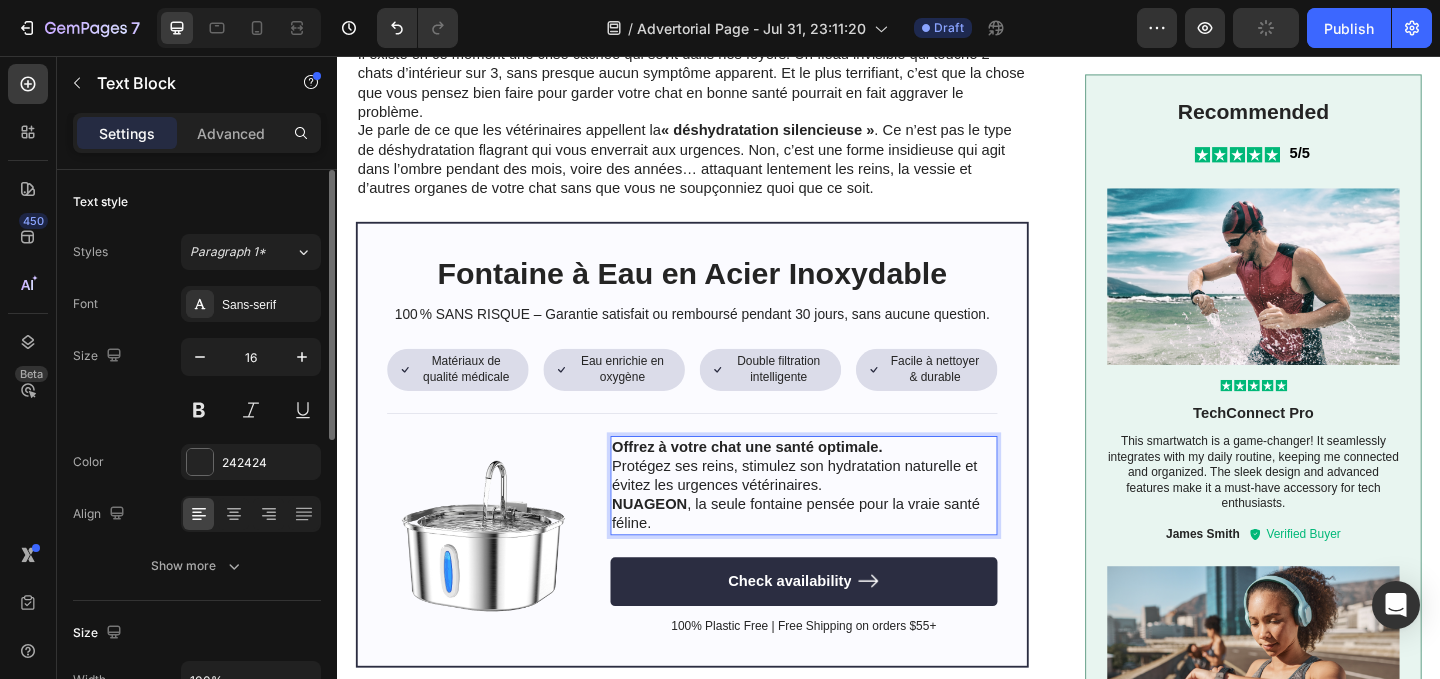 click on "Offrez à votre chat une santé optimale. Protégez ses reins, stimulez son hydratation naturelle et évitez les urgences vétérinaires. NUAGEON , la seule fontaine pensée pour la vraie santé féline." at bounding box center (844, 523) 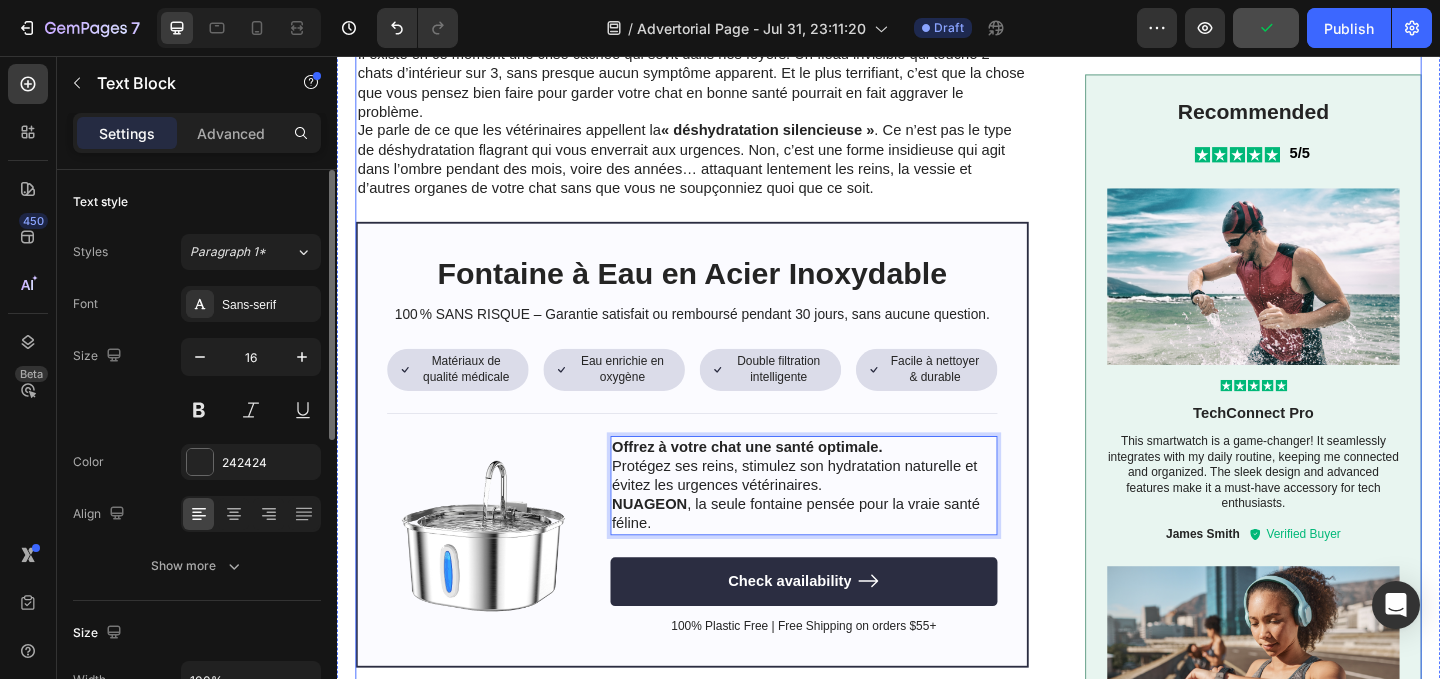 click on "Image  “J’ai acheté la fontaine la mieux notée sur Amazon. Mon chat a failli y laisser la vie.” Heading Luna était en train de mourir, et c’était ma faute. Si votre chat boit son eau dans une simple gamelle... Si vous vous êtes déjà demandé pourquoi il y touche à peine... Si vous sentez confusément que quelque chose « cloche » chez lui sans pouvoir l’expliquer... Alors ce que je vais partager avec vous pourrait lui sauver la vie. Il existe en ce moment une crise cachée qui sévit dans nos foyers. Un fléau invisible qui touche 2 chats d’intérieur sur 3, sans presque aucun symptôme apparent. Et le plus terrifiant, c’est que la chose que vous pensez bien faire pour garder votre chat en bonne santé pourrait en fait aggraver le problème. Je parle de ce que les vétérinaires appellent la  « déshydratation silencieuse » Text Block ⁠⁠⁠⁠⁠⁠⁠ Fontaine à Eau en Acier Inoxydable Heading Text Block
Icon Matériaux de qualité médicale Text Block Row
Icon" at bounding box center (937, 548) 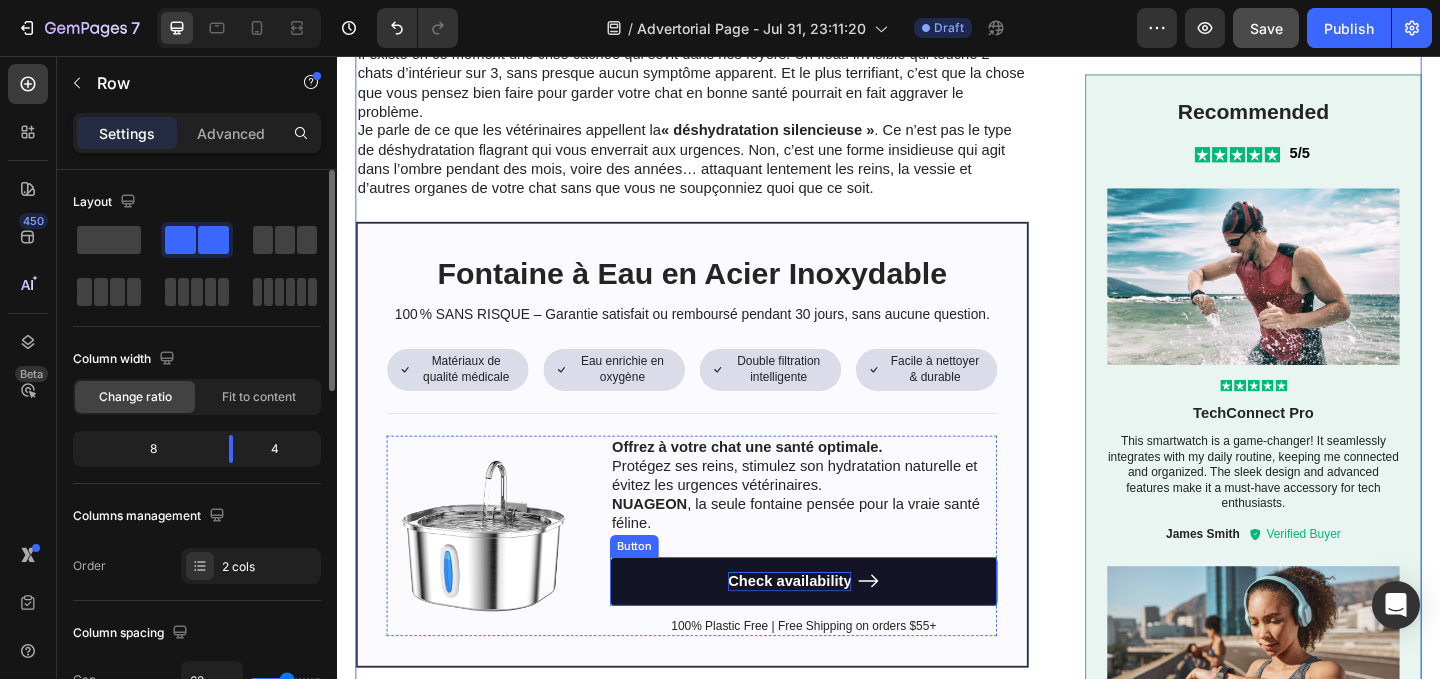 click on "Check availability" at bounding box center (829, 627) 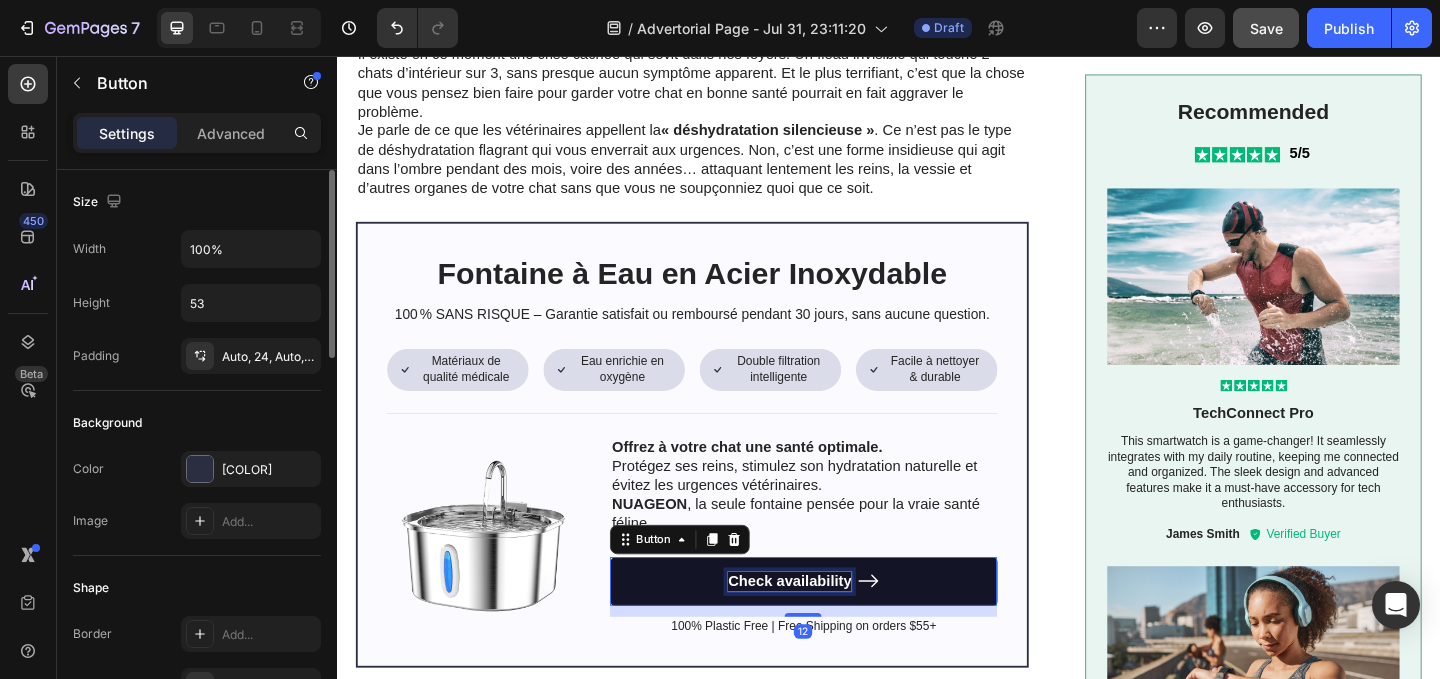 click on "Check availability" at bounding box center [829, 627] 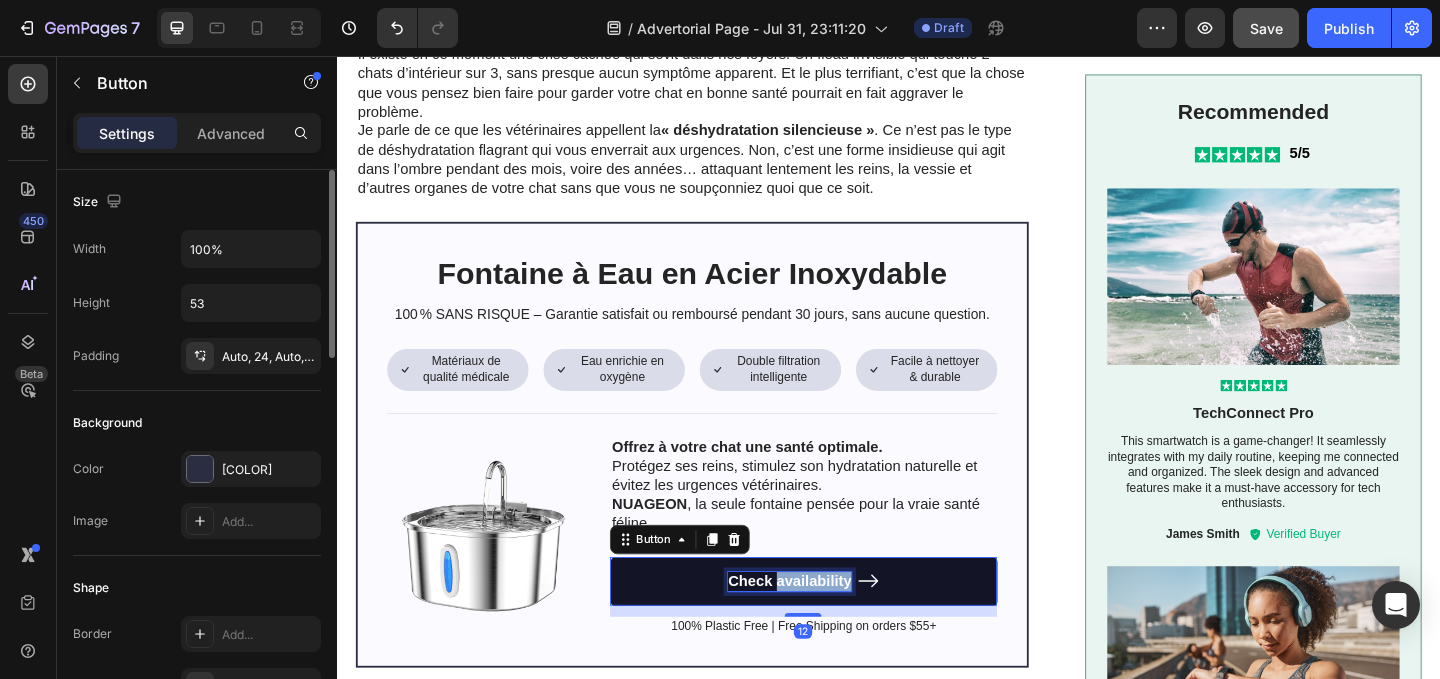 click on "Check availability" at bounding box center [829, 627] 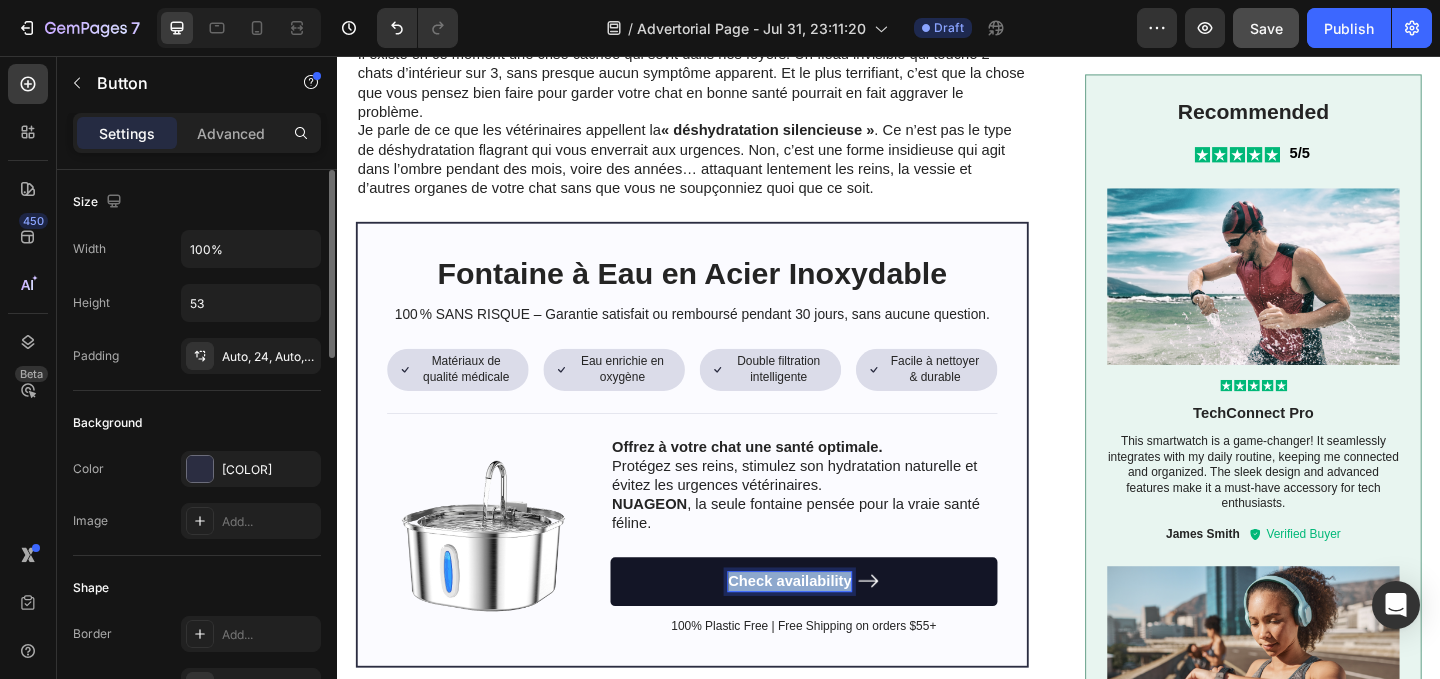 drag, startPoint x: 764, startPoint y: 627, endPoint x: 899, endPoint y: 627, distance: 135 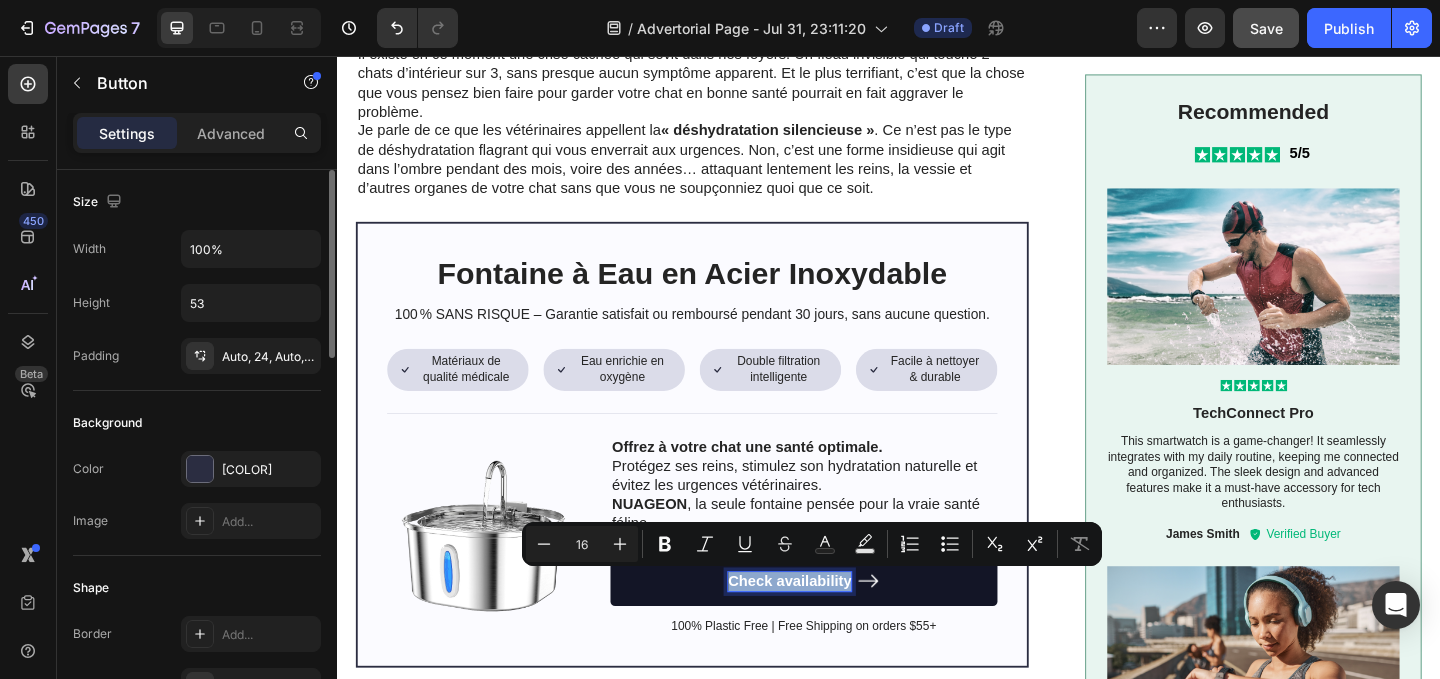 copy on "Check availability" 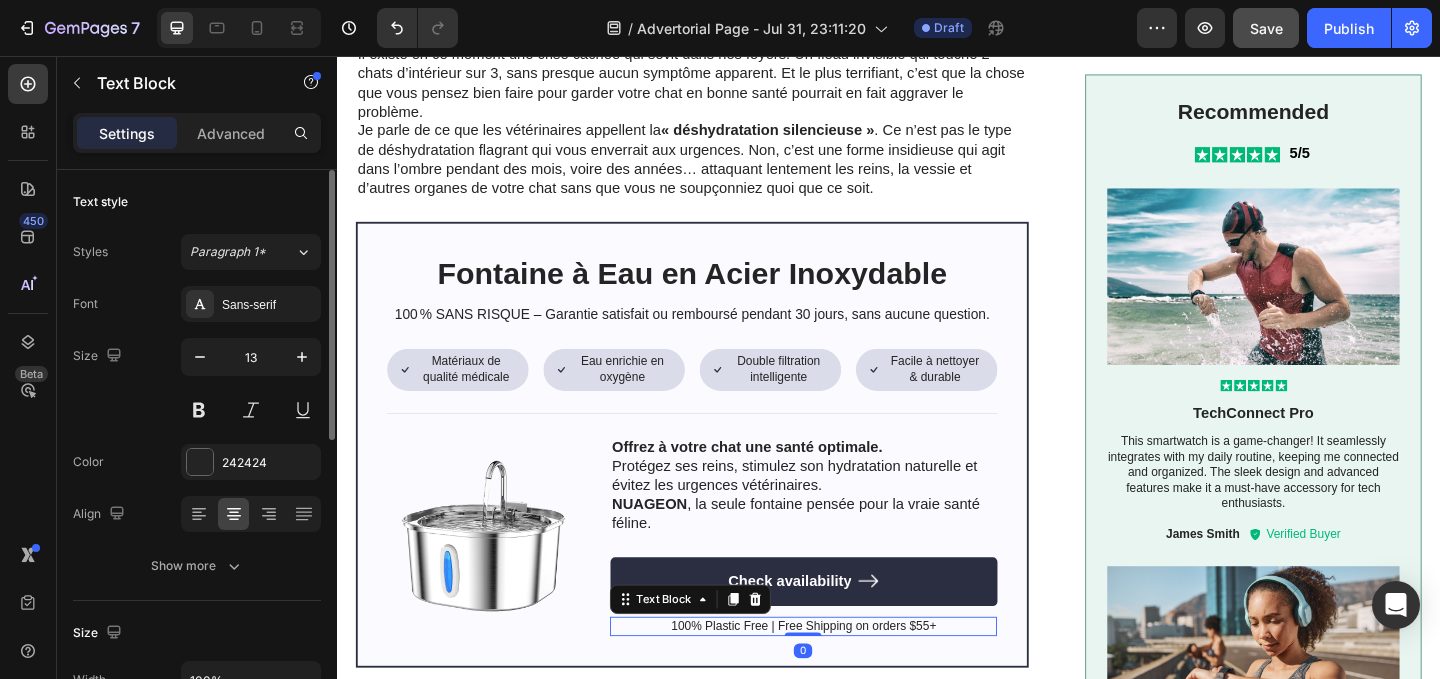 click on "100% Plastic Free | Free Shipping on orders $55+" at bounding box center [844, 676] 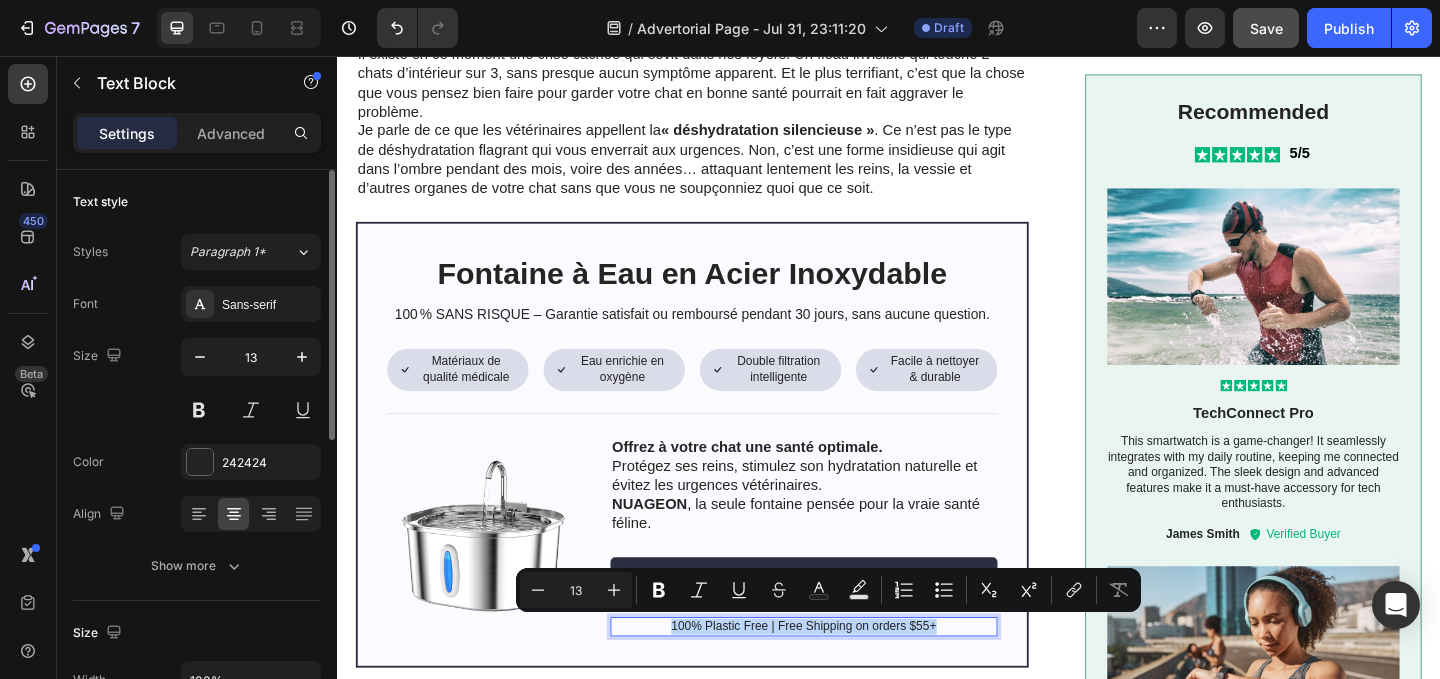 drag, startPoint x: 1001, startPoint y: 673, endPoint x: 700, endPoint y: 675, distance: 301.00665 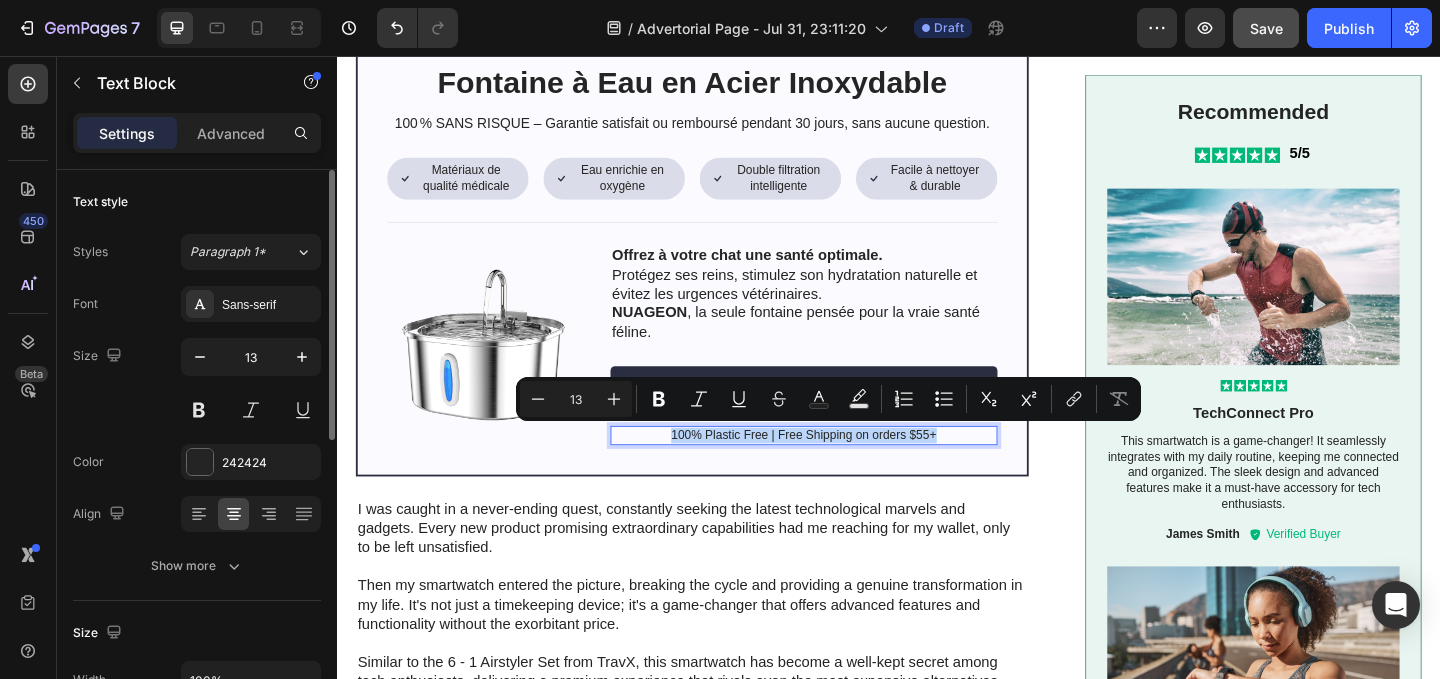 scroll, scrollTop: 1483, scrollLeft: 0, axis: vertical 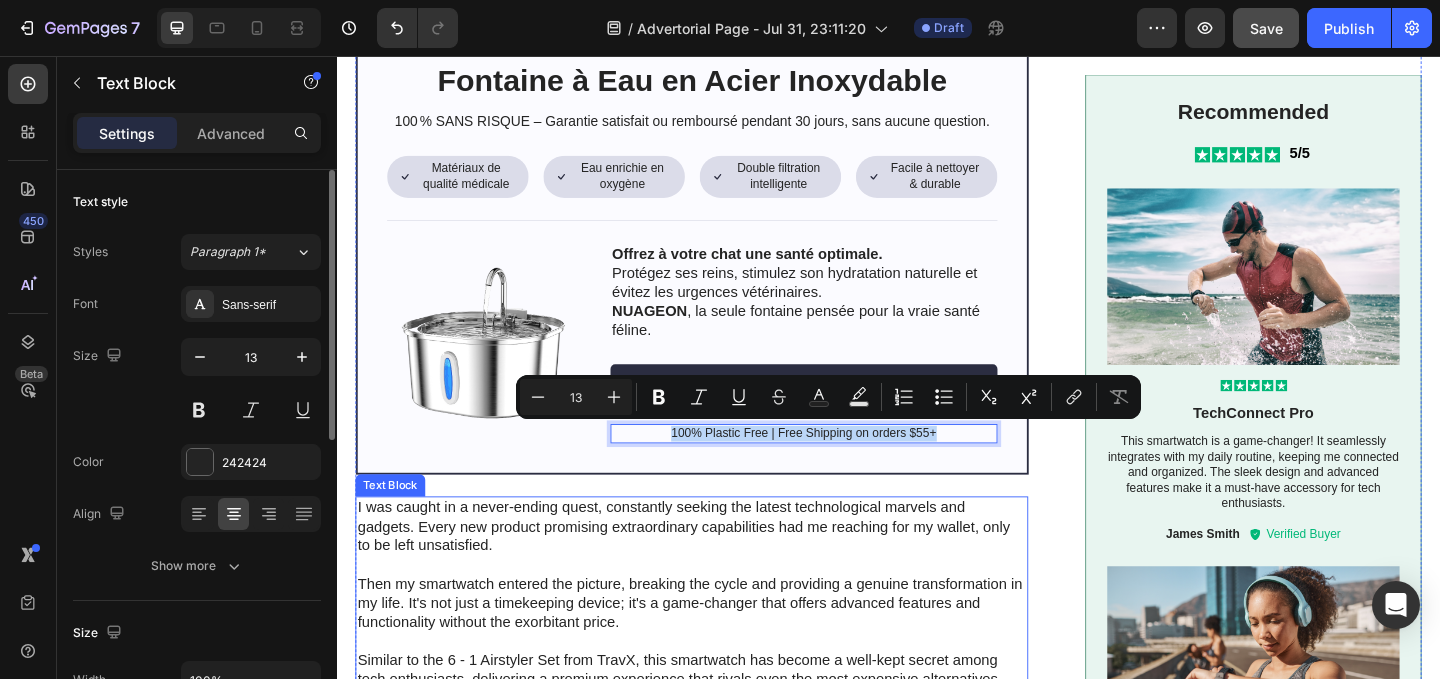 click on "I was caught in a never-ending quest, constantly seeking the latest technological marvels and gadgets. Every new product promising extraordinary capabilities had me reaching for my wallet, only to be left unsatisfied." at bounding box center [721, 568] 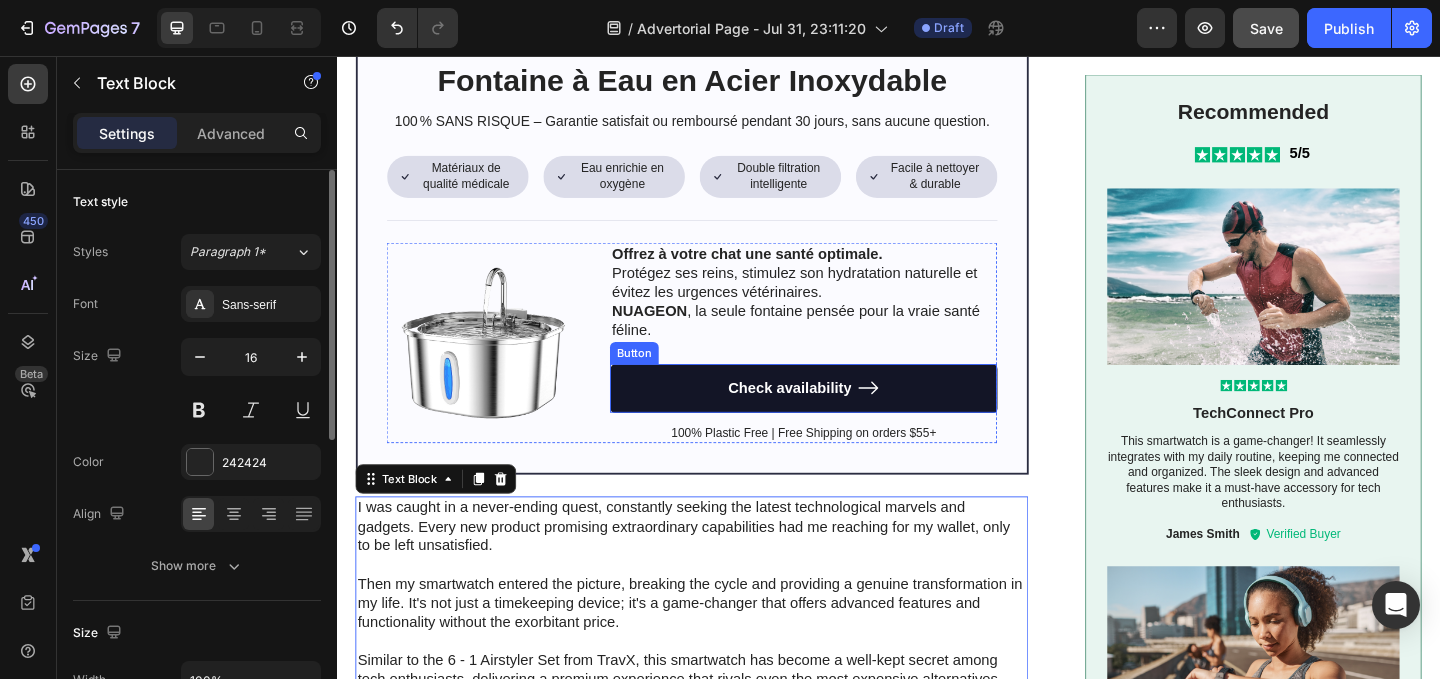 click on "Check availability" at bounding box center [844, 417] 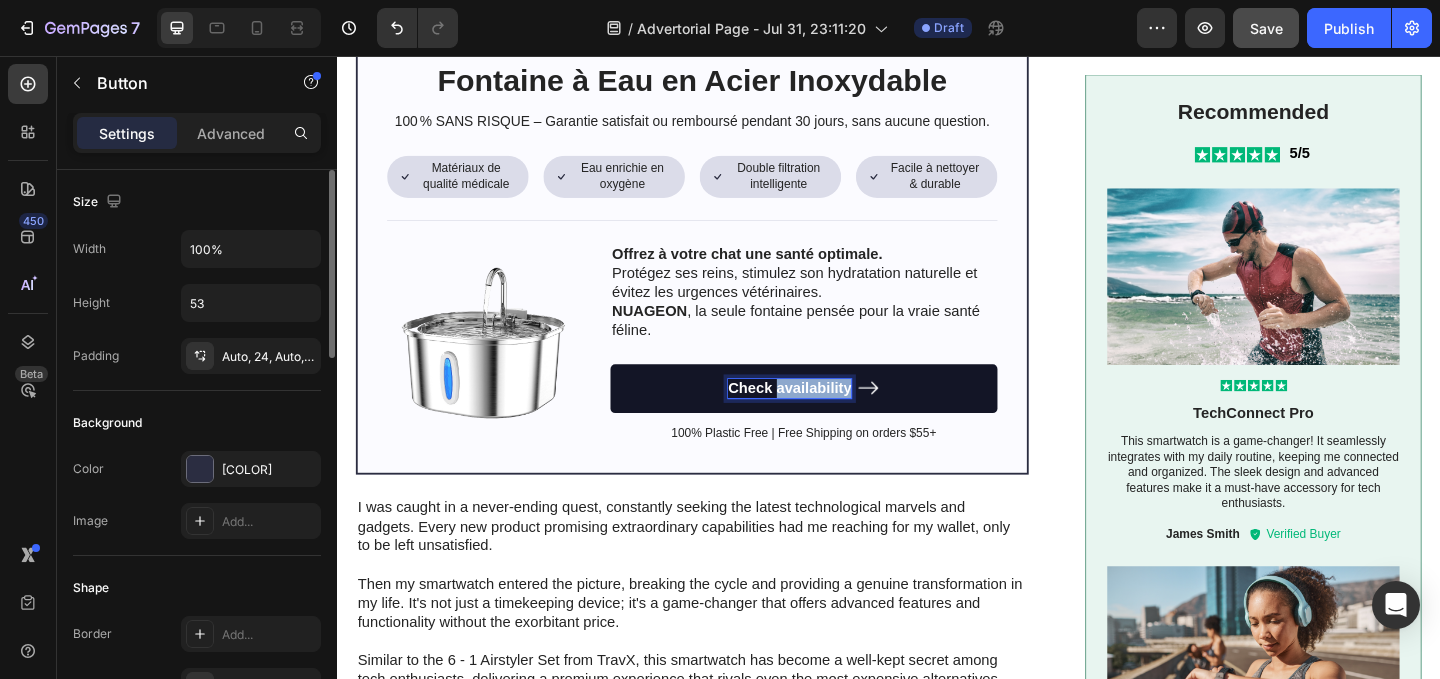 click on "Check availability" at bounding box center [829, 417] 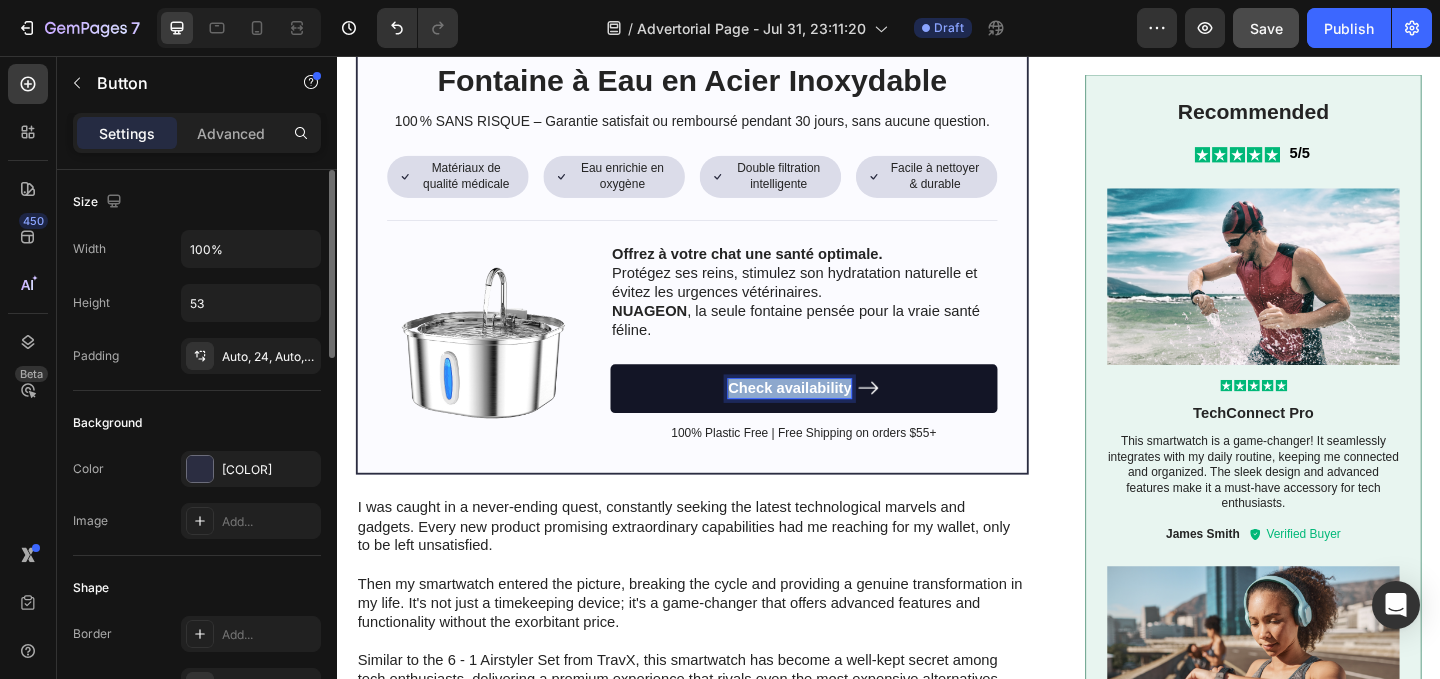 click on "Check availability" at bounding box center (829, 417) 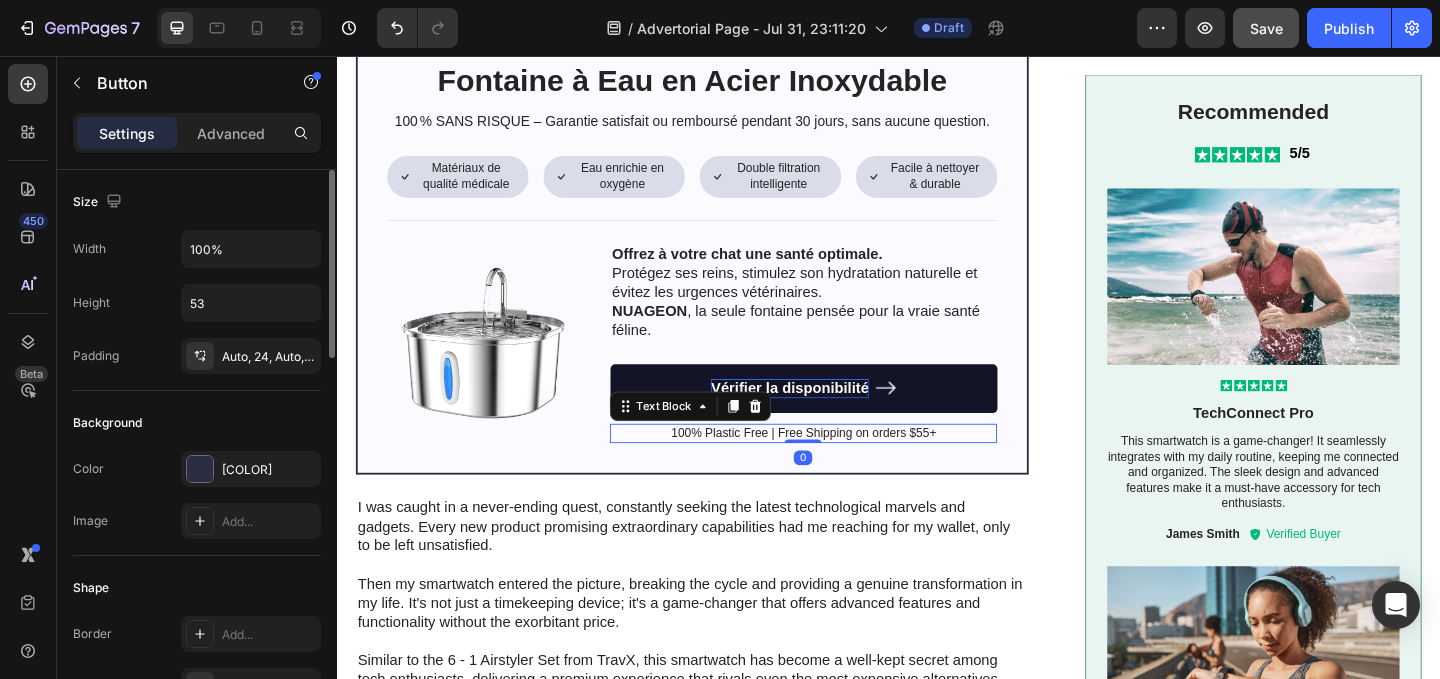click on "100% Plastic Free | Free Shipping on orders $55+" at bounding box center (844, 466) 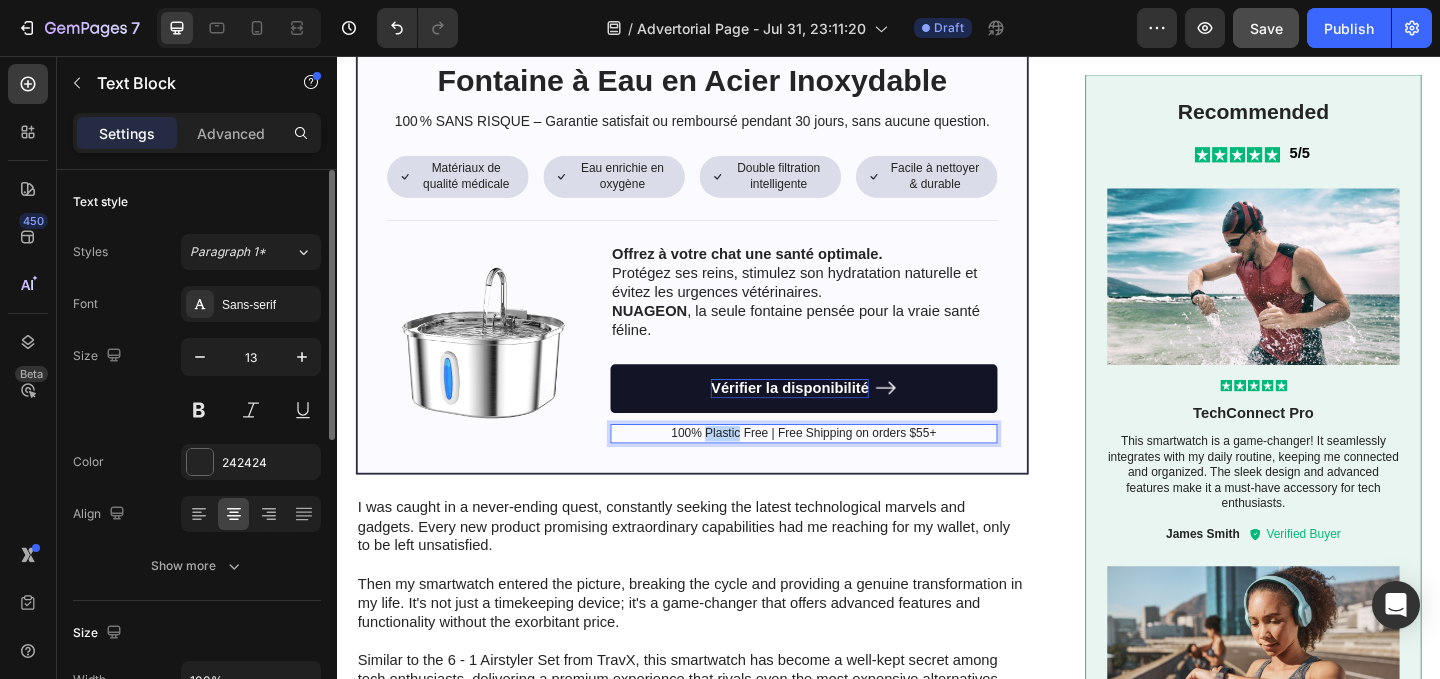 click on "100% Plastic Free | Free Shipping on orders $55+" at bounding box center (844, 466) 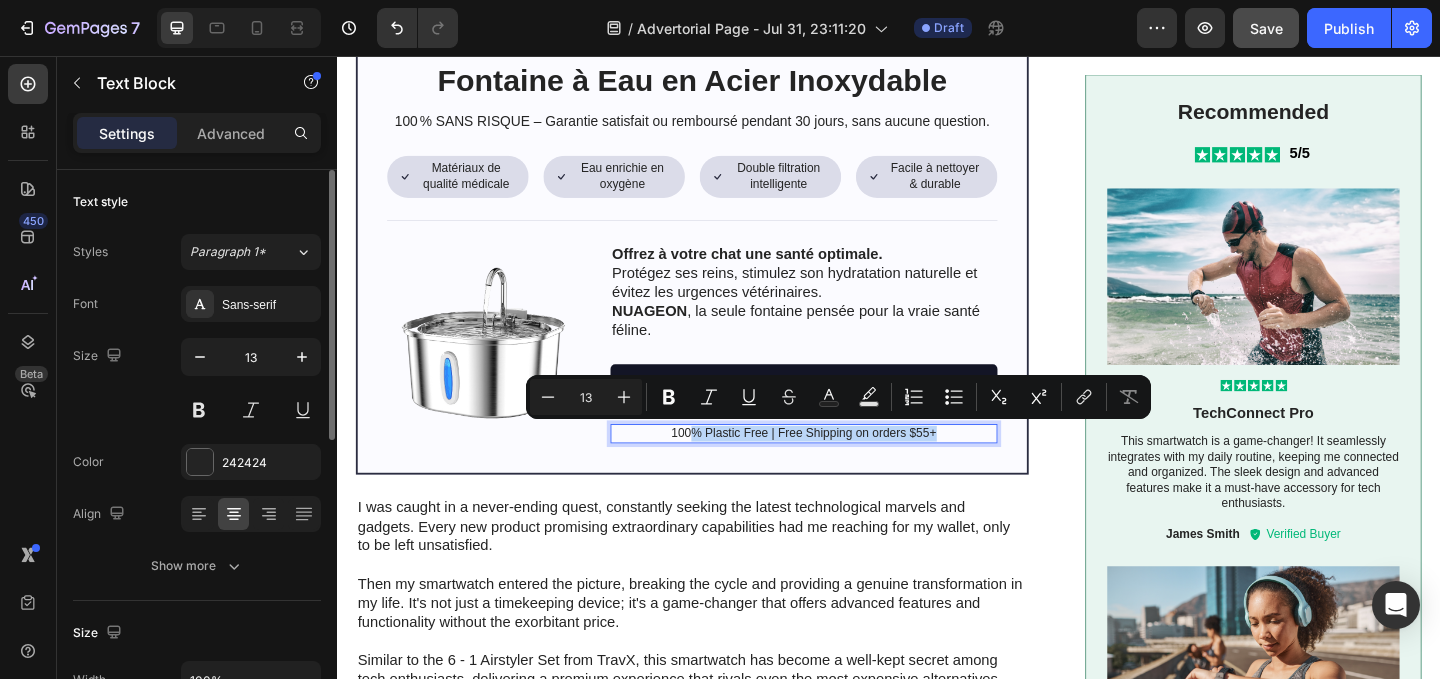 drag, startPoint x: 1008, startPoint y: 467, endPoint x: 726, endPoint y: 465, distance: 282.00708 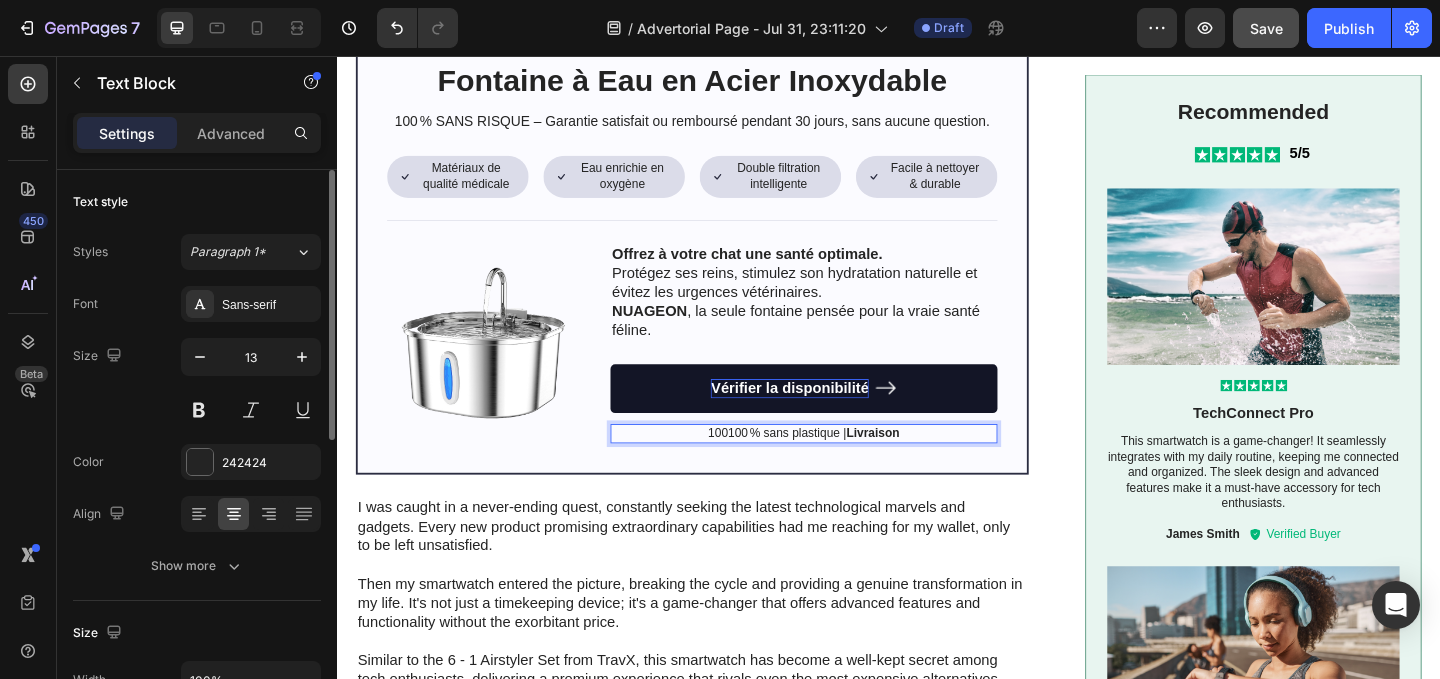 click on "100100 % sans plastique |  Livraison" at bounding box center [844, 466] 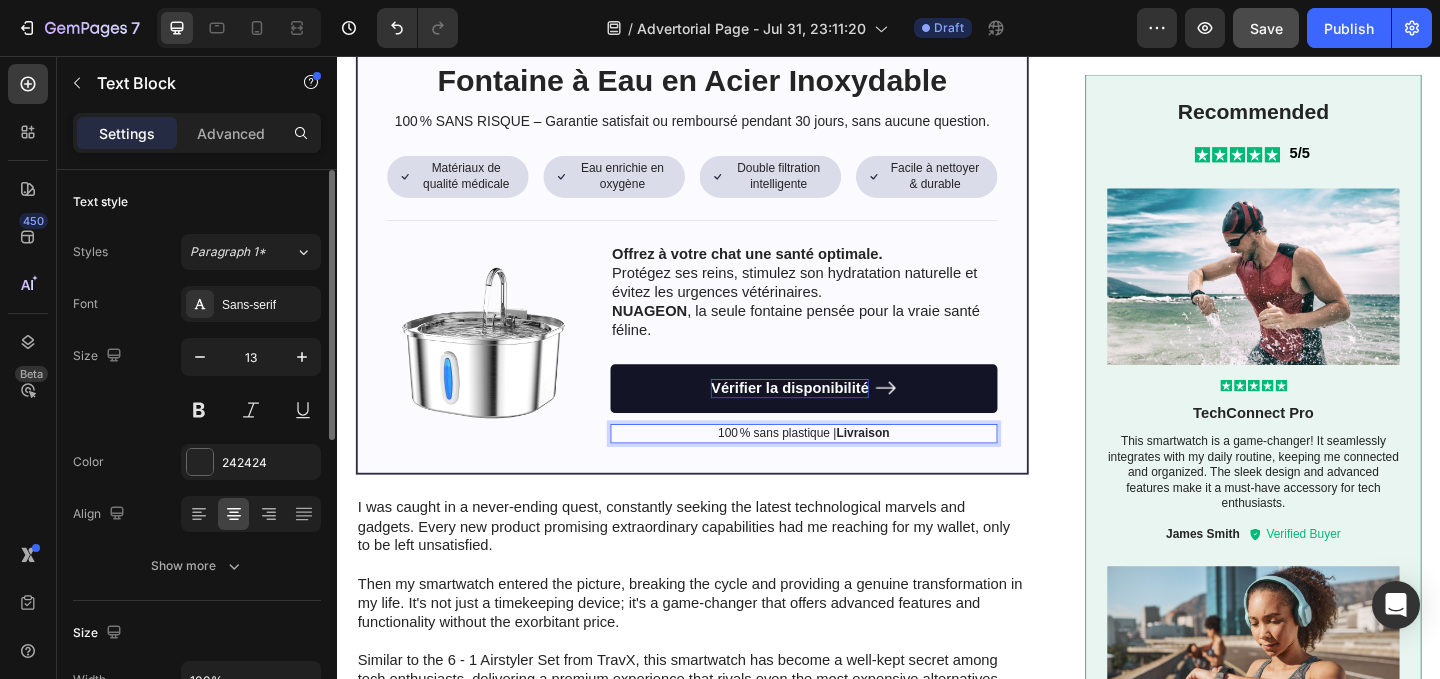 click on "100 % sans plastique |  Livraison" at bounding box center (844, 466) 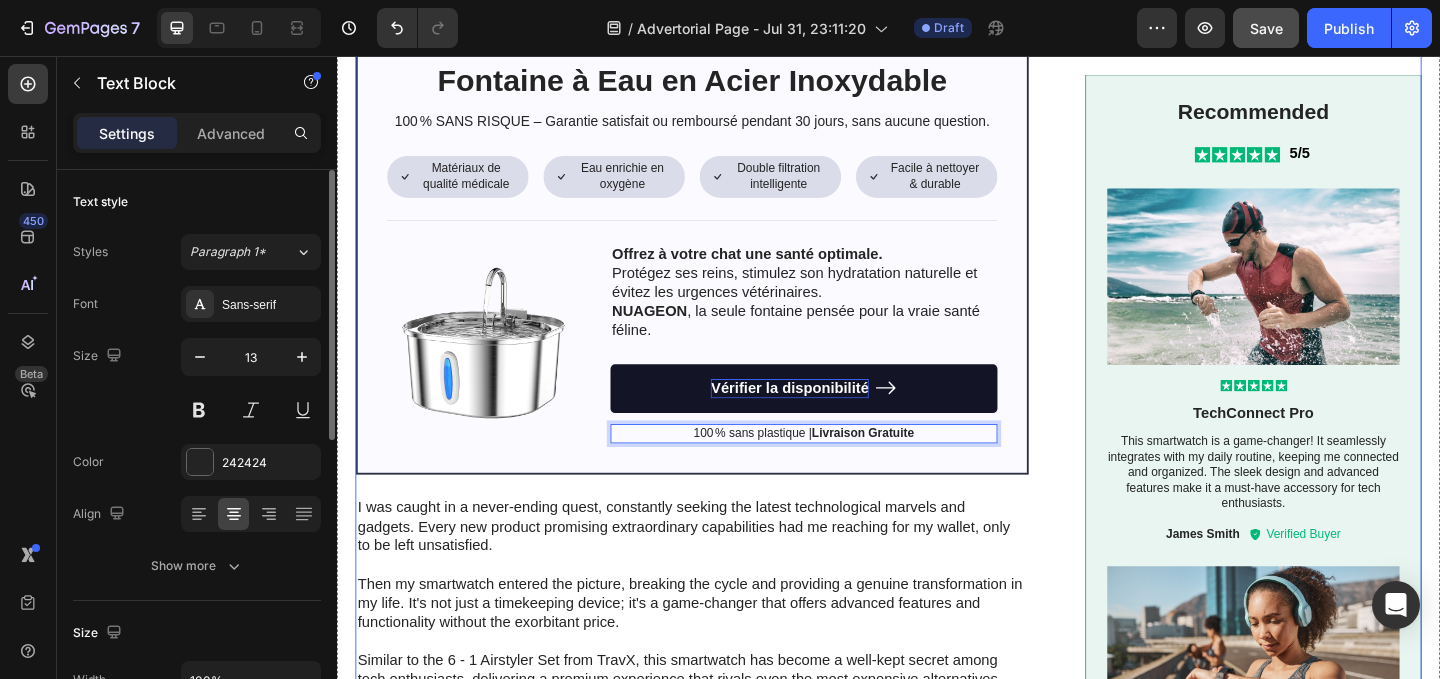 click on "Image  “J’ai acheté la fontaine la mieux notée sur Amazon. Mon chat a failli y laisser la vie.” Heading Luna était en train de mourir, et c’était ma faute. Si votre chat boit son eau dans une simple gamelle... Si vous vous êtes déjà demandé pourquoi il y touche à peine... Si vous sentez confusément que quelque chose « cloche » chez lui sans pouvoir l’expliquer... Alors ce que je vais partager avec vous pourrait lui sauver la vie. Il existe en ce moment une crise cachée qui sévit dans nos foyers. Un fléau invisible qui touche 2 chats d’intérieur sur 3, sans presque aucun symptôme apparent. Et le plus terrifiant, c’est que la chose que vous pensez bien faire pour garder votre chat en bonne santé pourrait en fait aggraver le problème. Je parle de ce que les vétérinaires appellent la  « déshydratation silencieuse » Text Block ⁠⁠⁠⁠⁠⁠⁠ Fontaine à Eau en Acier Inoxydable Heading Text Block
Icon Matériaux de qualité médicale Text Block Row
Icon" at bounding box center [937, 338] 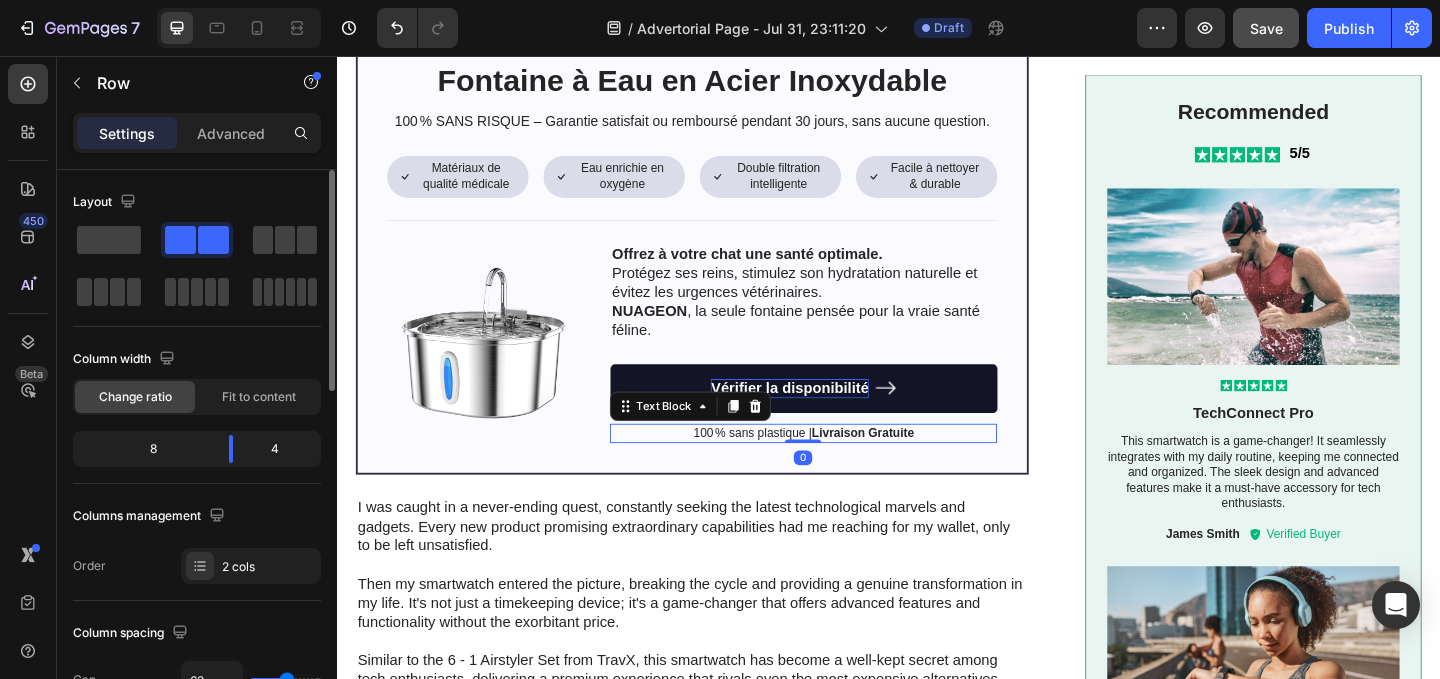 click on "100 % sans plastique |  Livraison Gratuite" at bounding box center [844, 466] 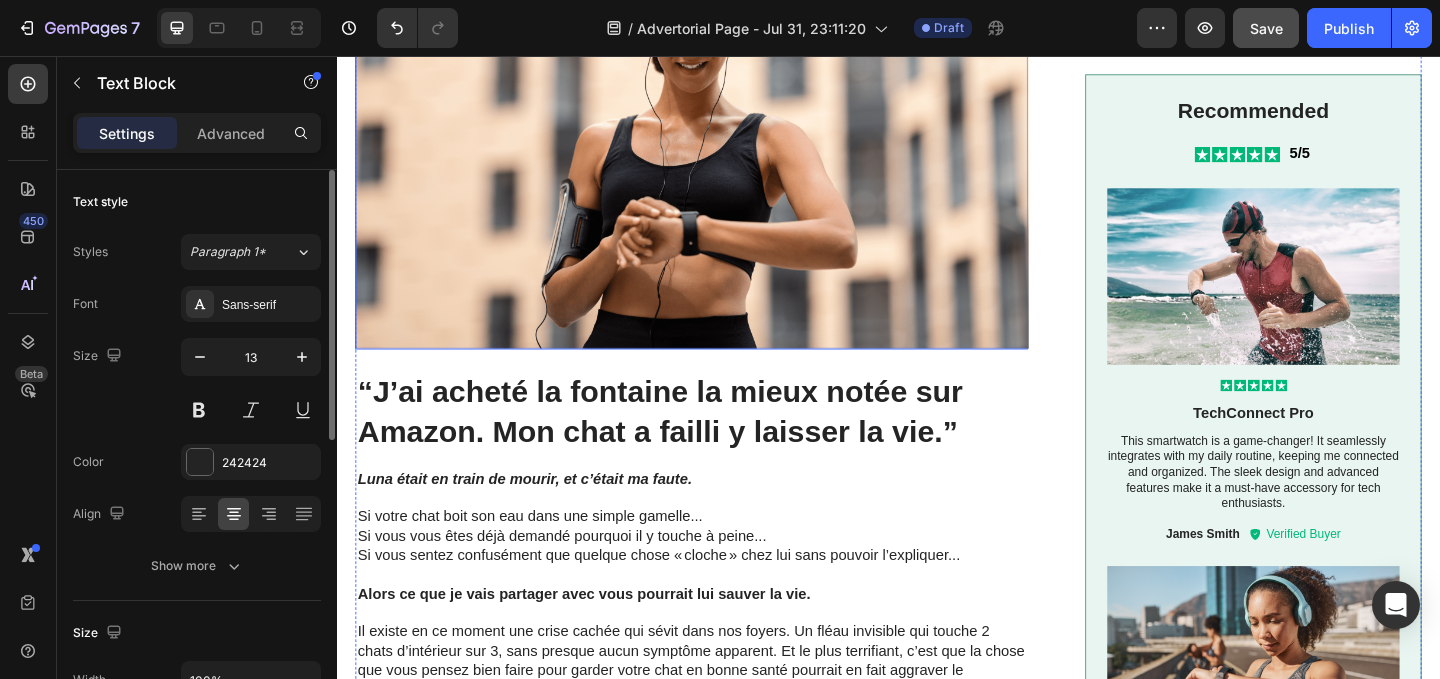 scroll, scrollTop: 0, scrollLeft: 0, axis: both 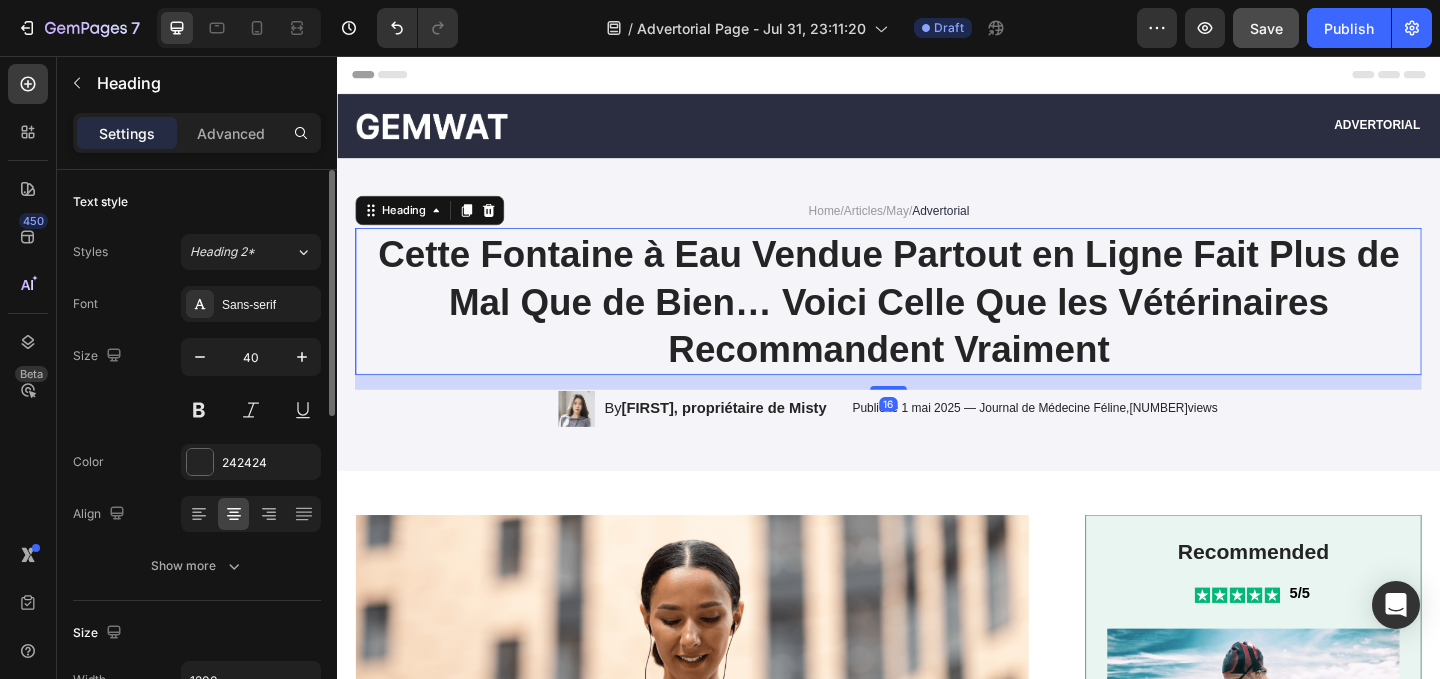 click on "Cette Fontaine à Eau Vendue Partout en Ligne Fait Plus de Mal Que de Bien… Voici Celle Que les Vétérinaires Recommandent Vraiment" at bounding box center [937, 323] 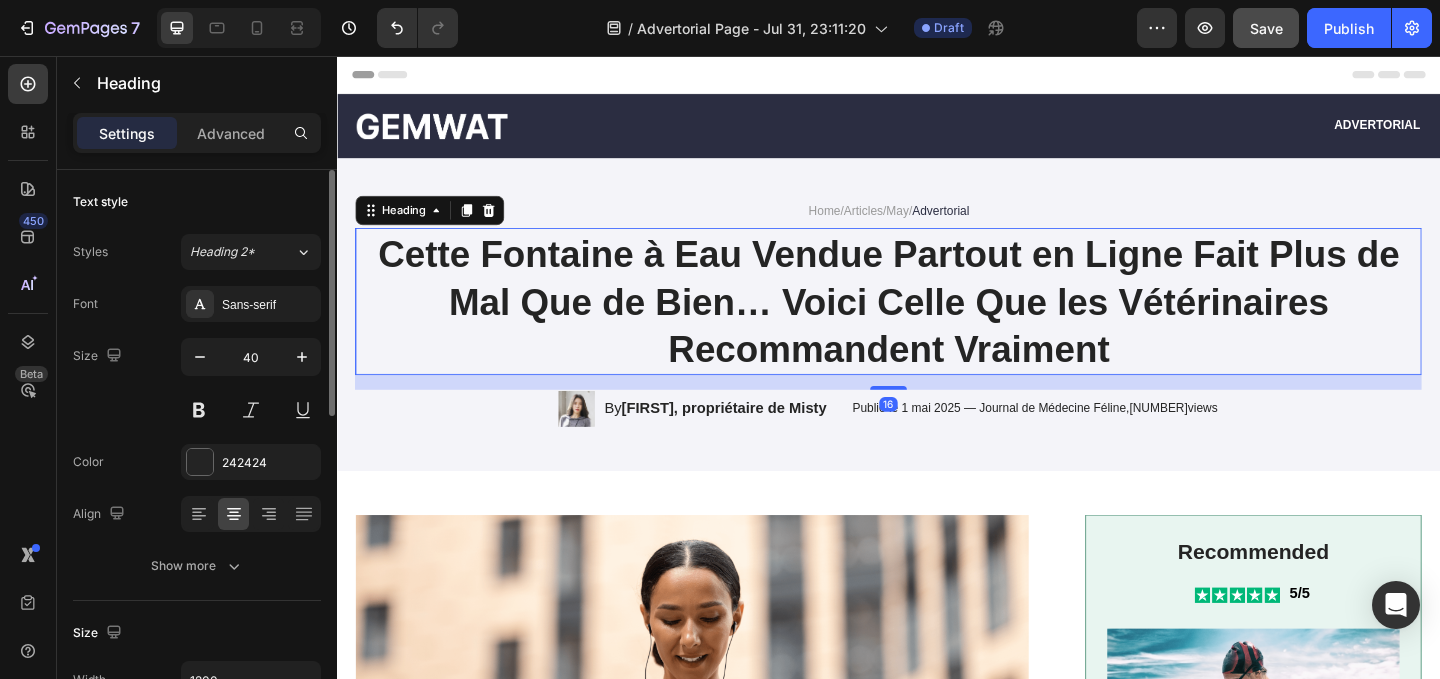 click on "Cette Fontaine à Eau Vendue Partout en Ligne Fait Plus de Mal Que de Bien… Voici Celle Que les Vétérinaires Recommandent Vraiment" at bounding box center (937, 323) 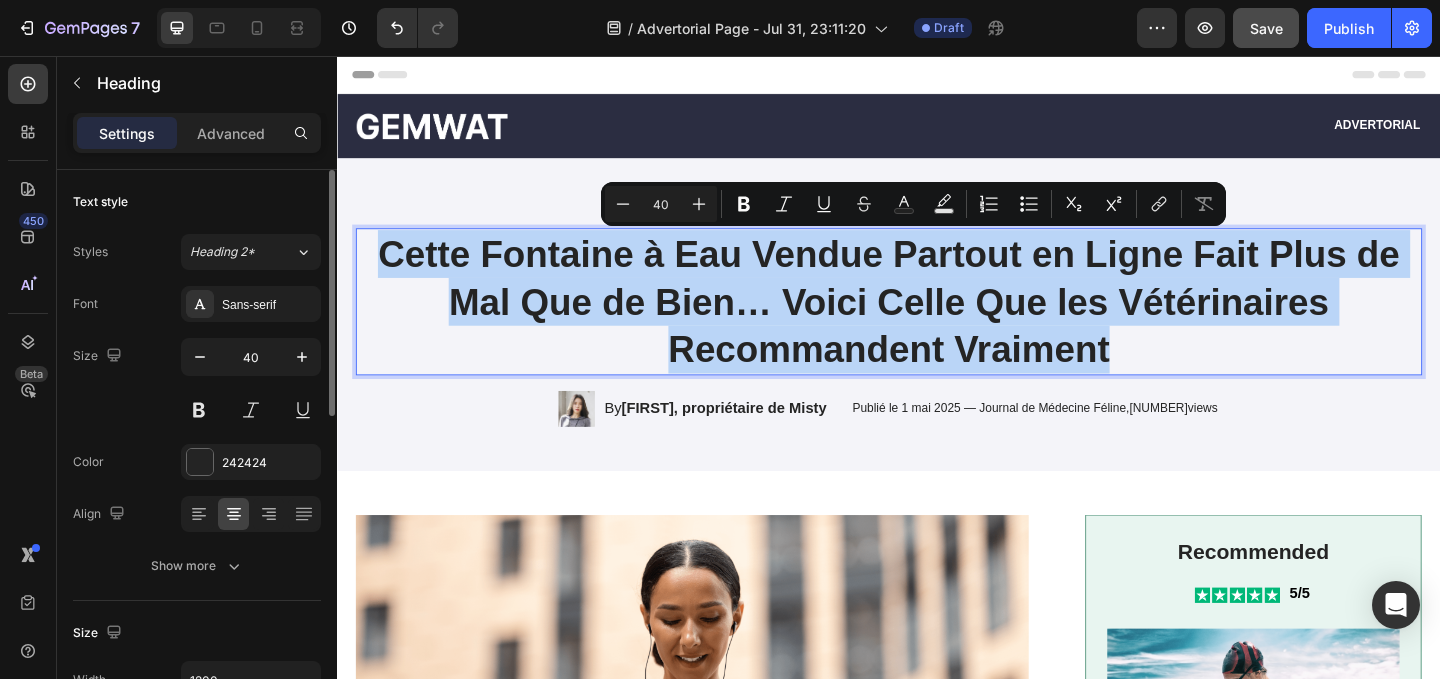 drag, startPoint x: 393, startPoint y: 274, endPoint x: 1181, endPoint y: 382, distance: 795.3666 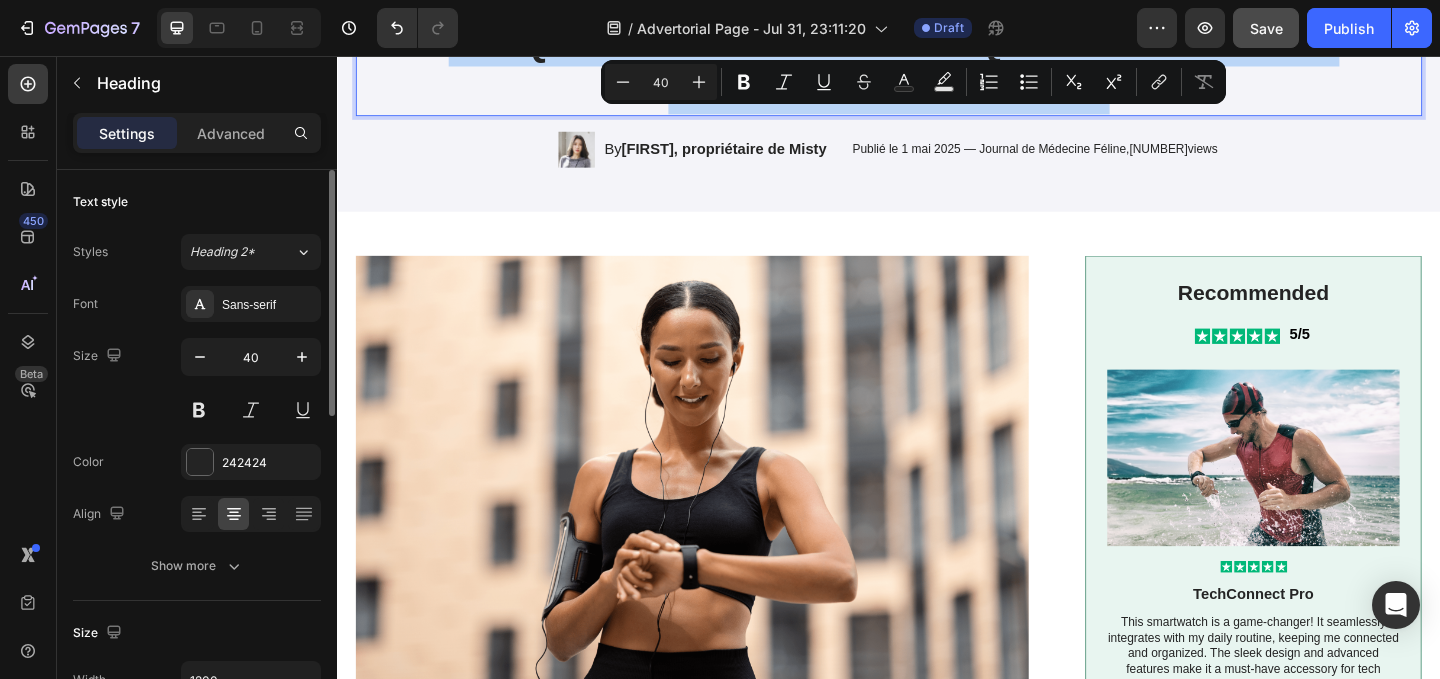 type on "16" 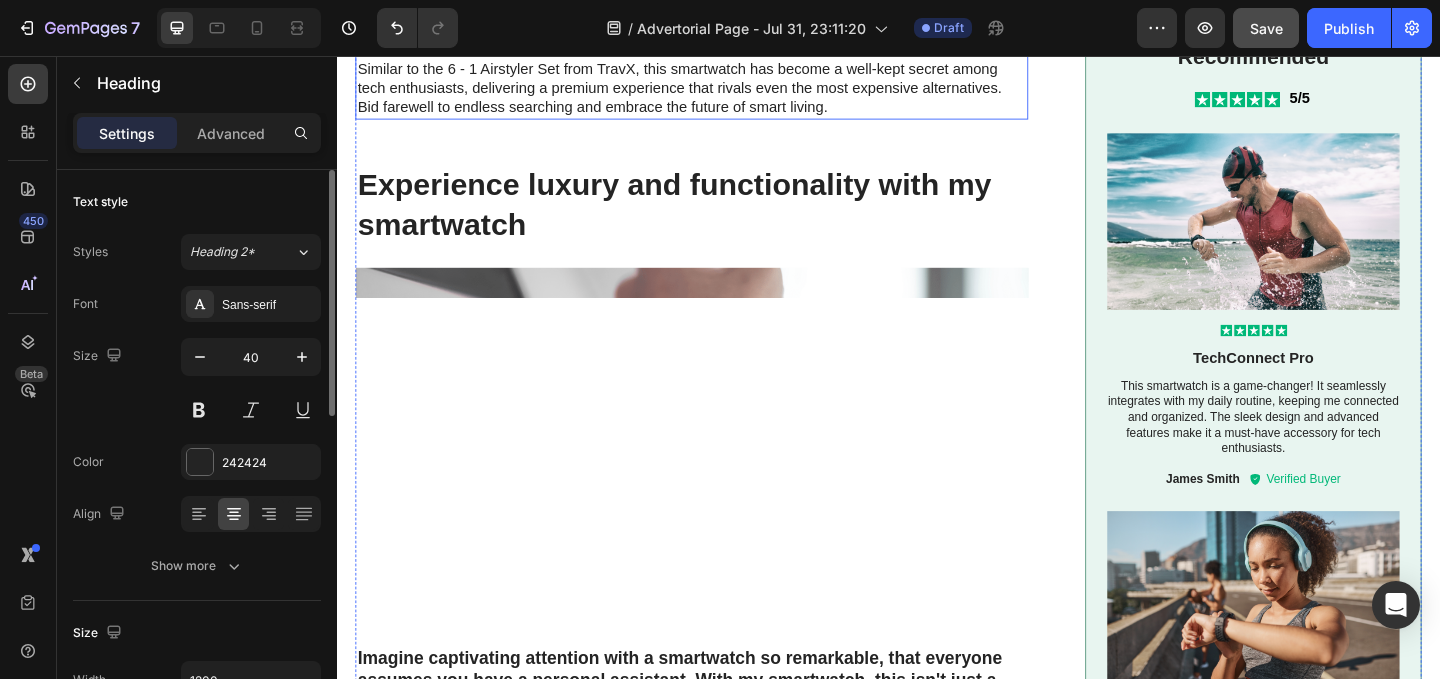 scroll, scrollTop: 2123, scrollLeft: 0, axis: vertical 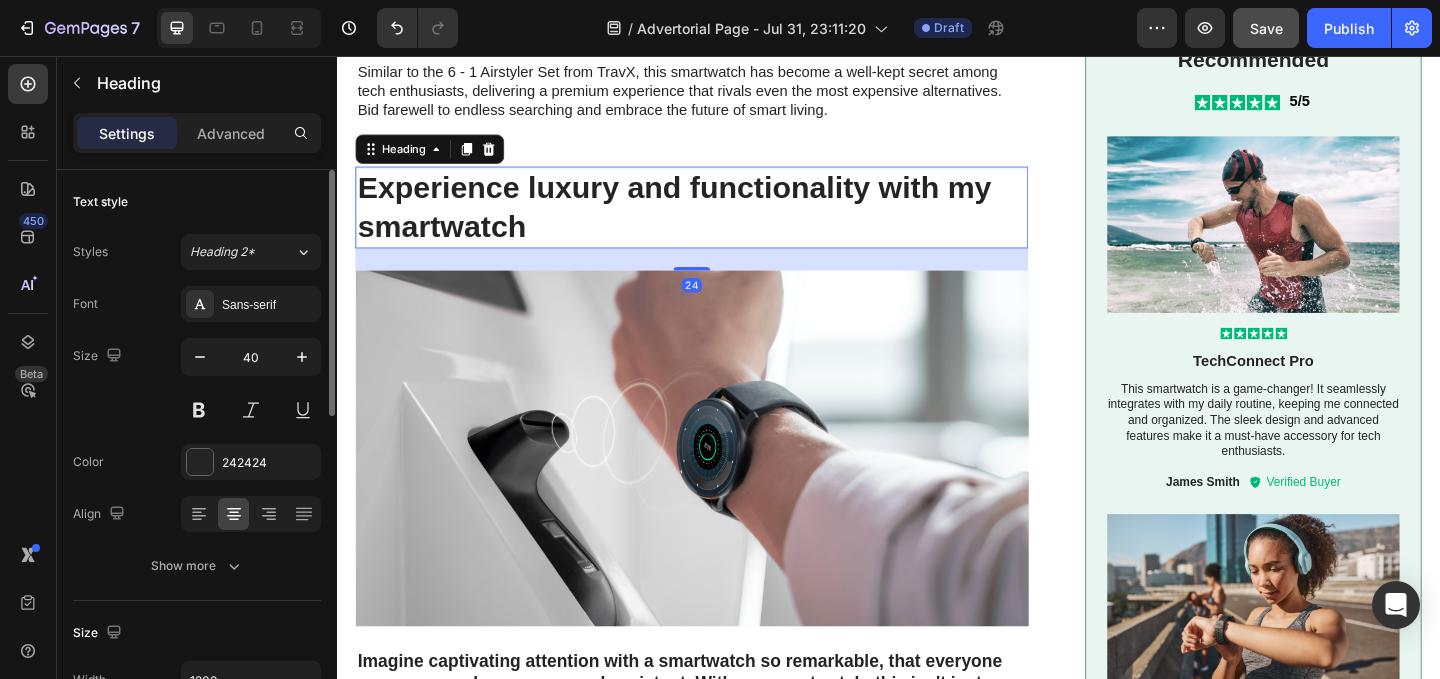 click on "Experience luxury and functionality with my smartwatch" at bounding box center (723, 221) 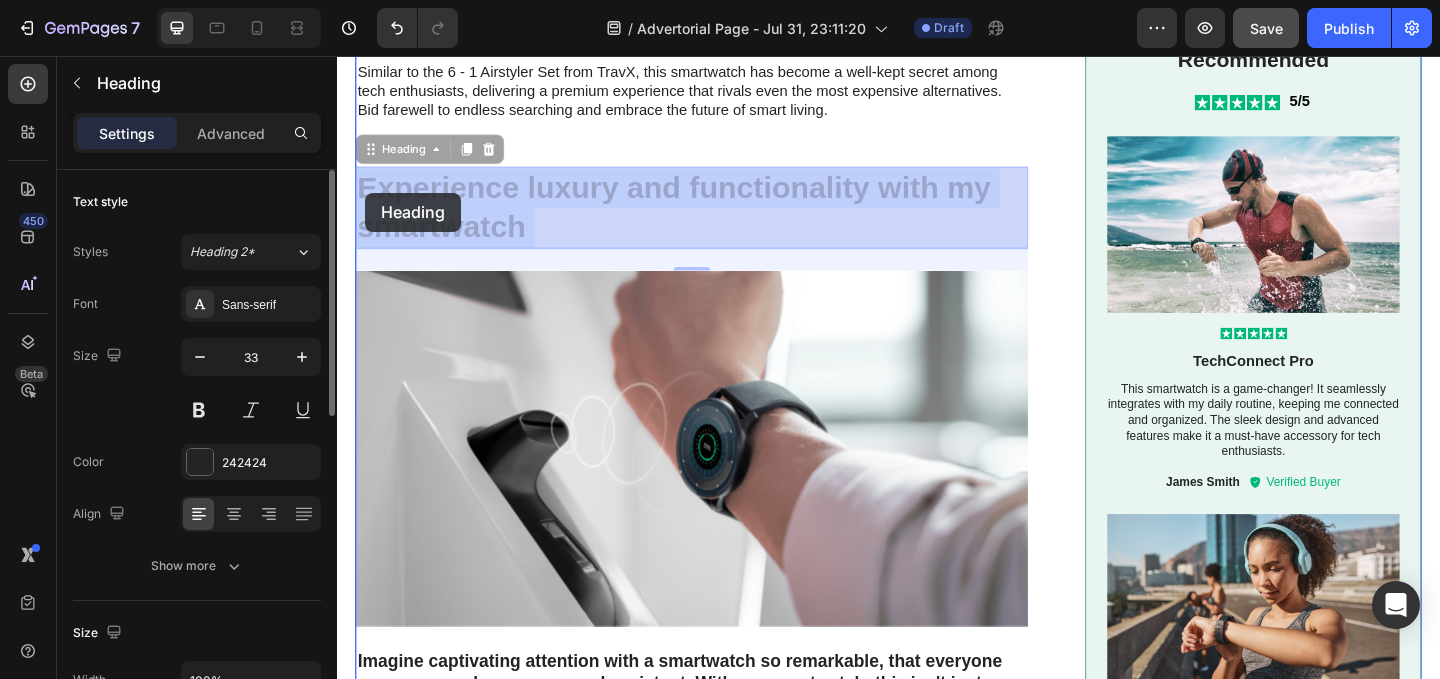 drag, startPoint x: 559, startPoint y: 248, endPoint x: 370, endPoint y: 207, distance: 193.39597 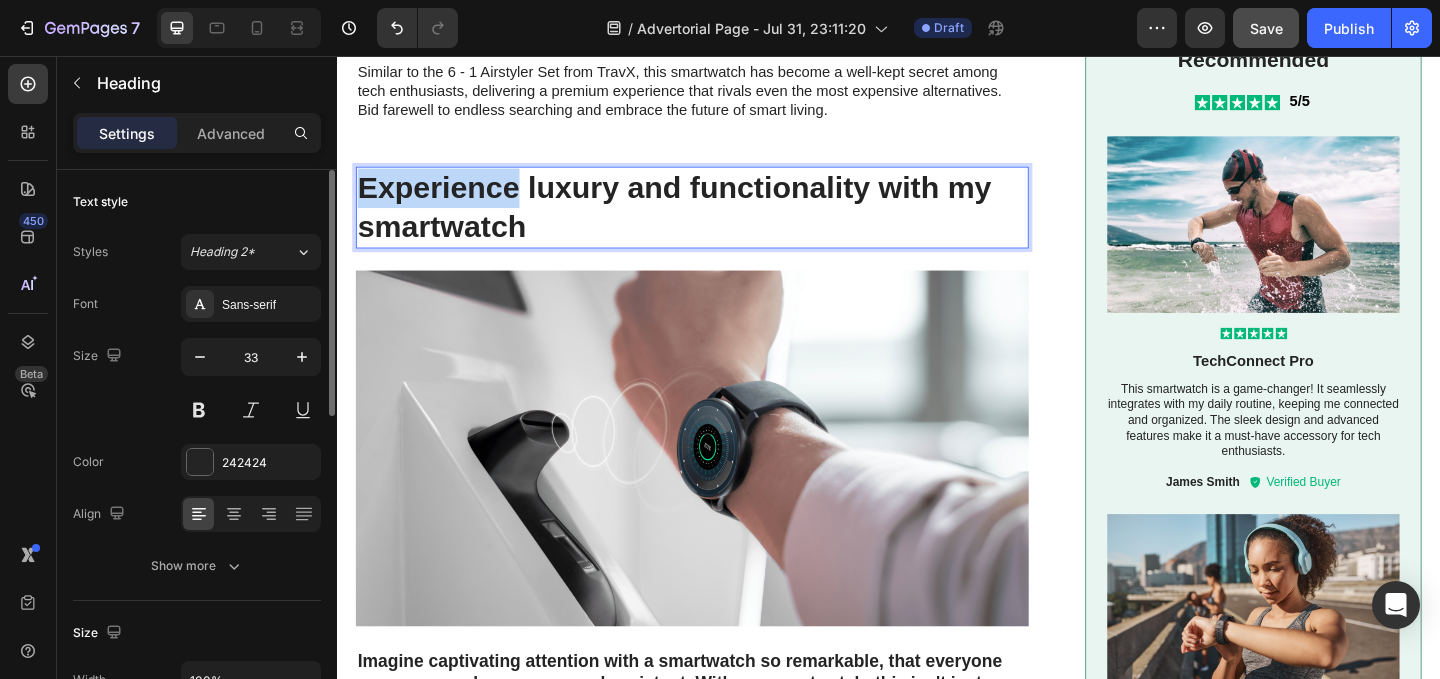 click on "Experience luxury and functionality with my smartwatch" at bounding box center (723, 221) 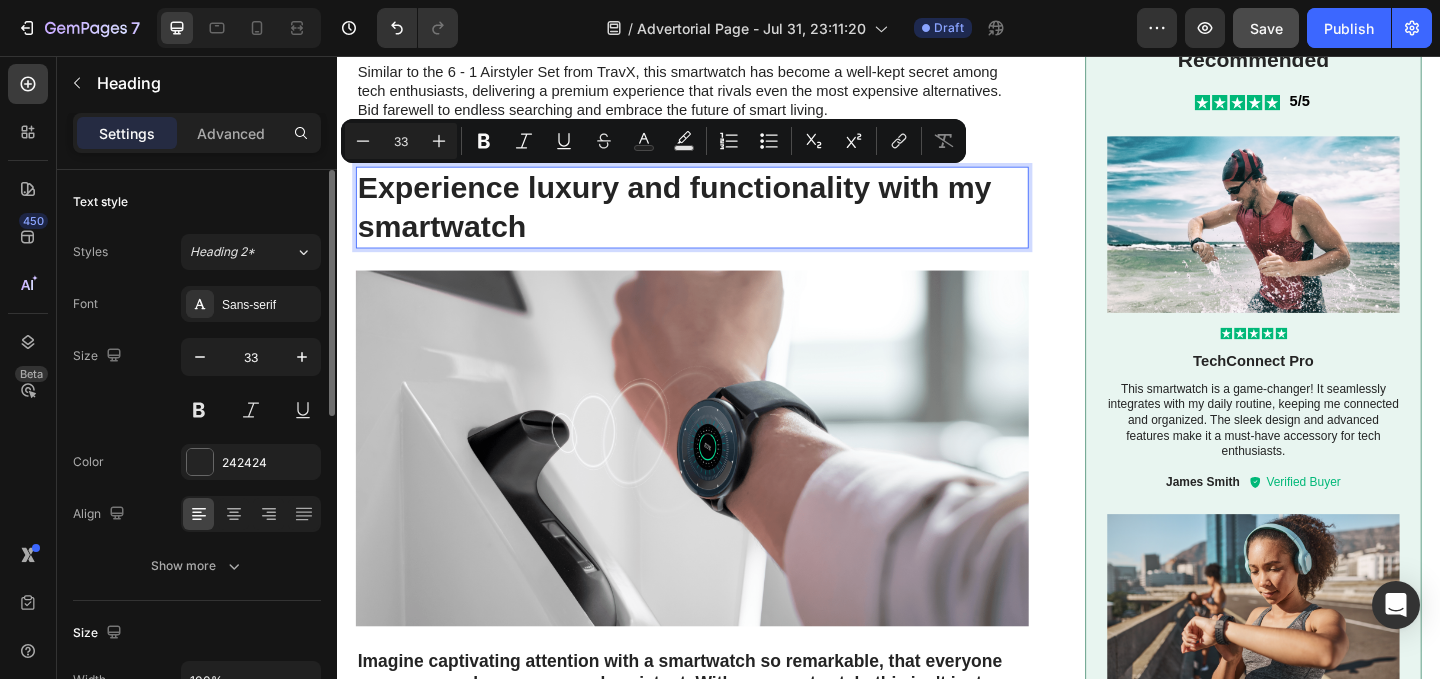 click on "Experience luxury and functionality with my smartwatch" at bounding box center (723, 221) 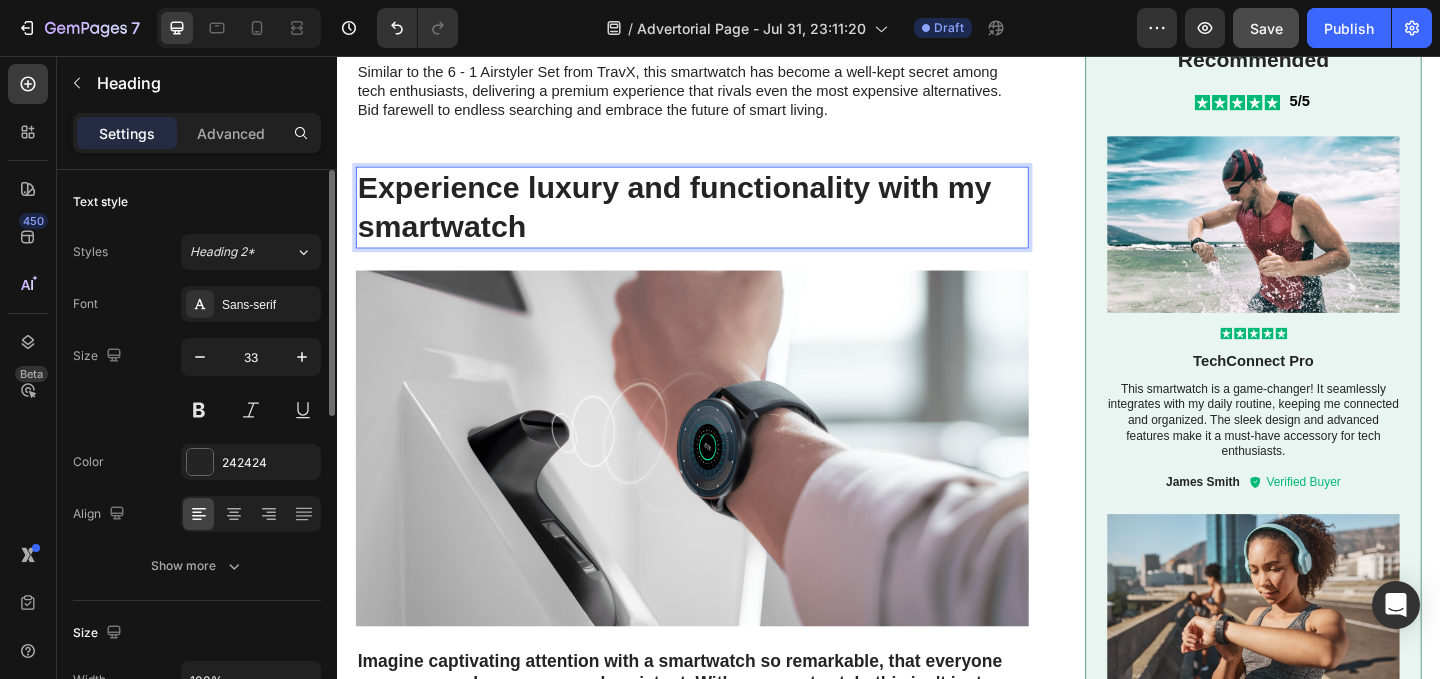 click on "Experience luxury and functionality with my smartwatch" at bounding box center [723, 221] 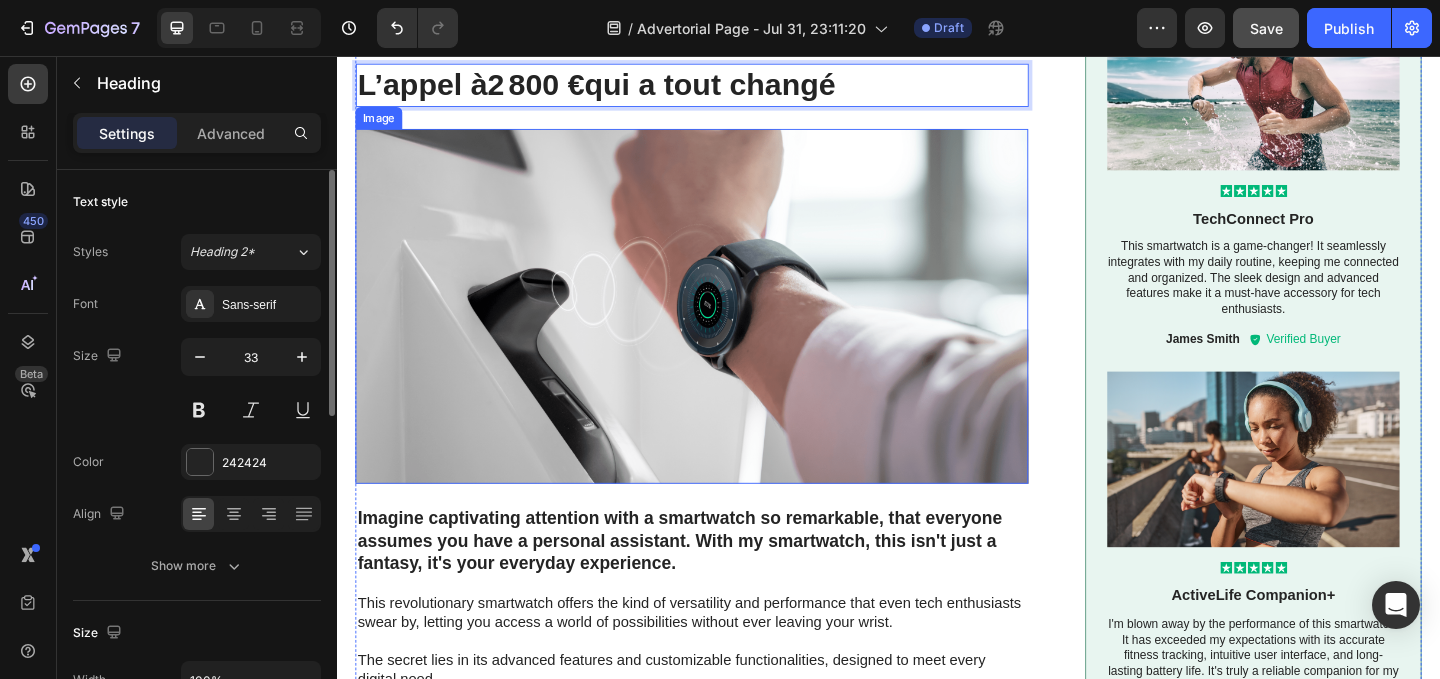 scroll, scrollTop: 2236, scrollLeft: 0, axis: vertical 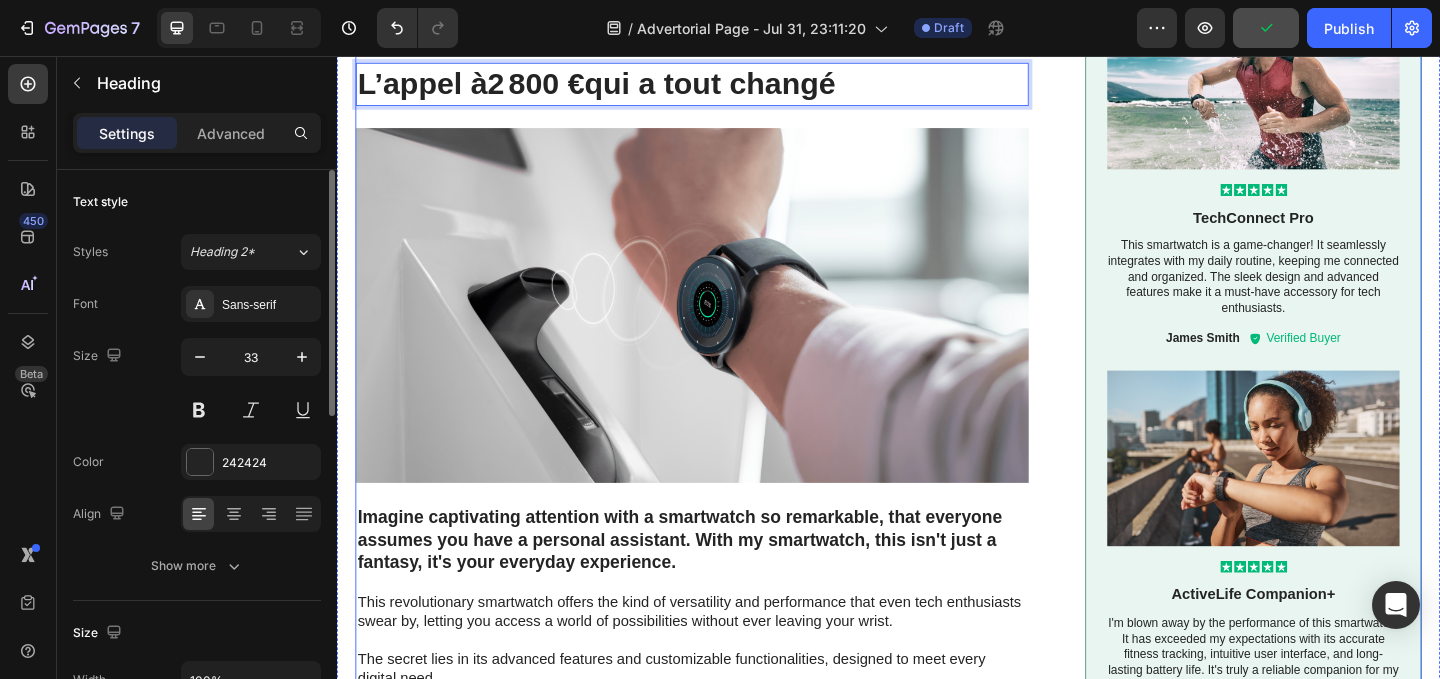 click on "Imagine captivating attention with a smartwatch so remarkable, that everyone assumes you have a personal assistant. With my smartwatch, this isn't just a fantasy, it's your everyday experience." at bounding box center [723, 583] 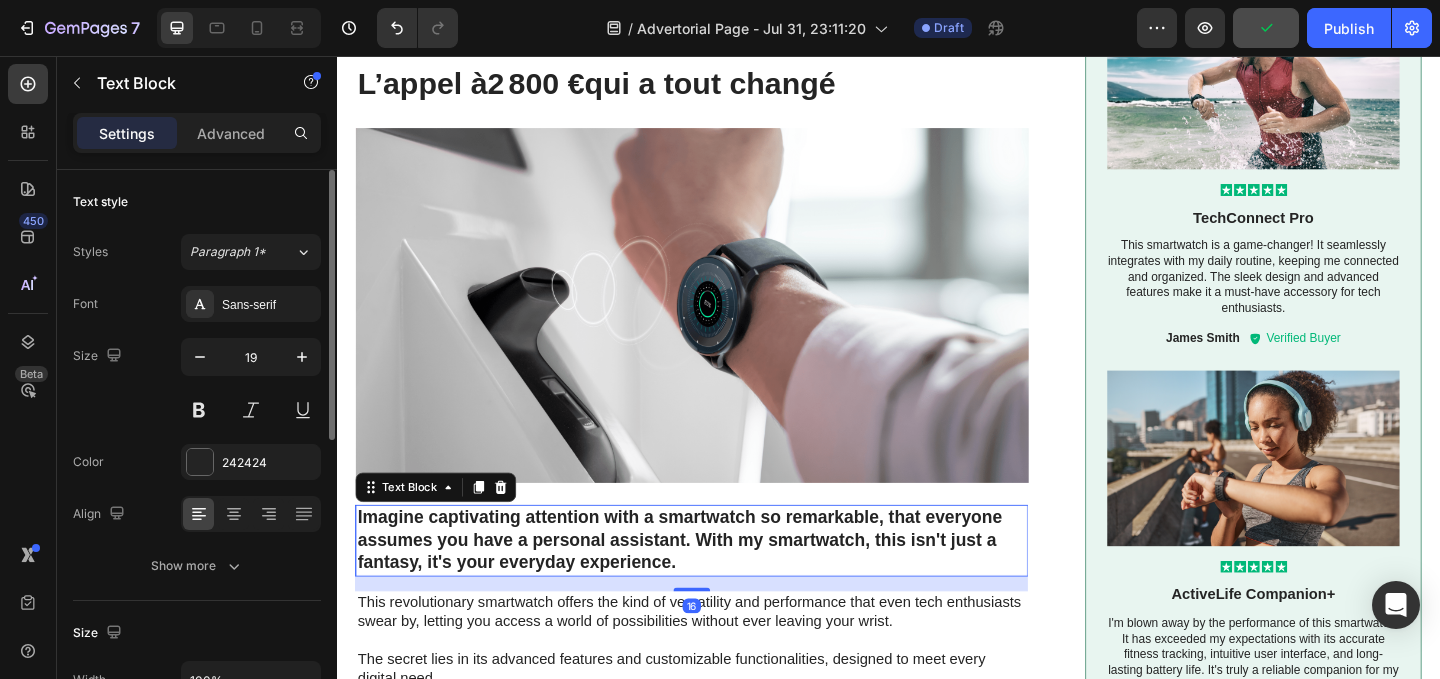 click on "Imagine captivating attention with a smartwatch so remarkable, that everyone assumes you have a personal assistant. With my smartwatch, this isn't just a fantasy, it's your everyday experience." at bounding box center (723, 583) 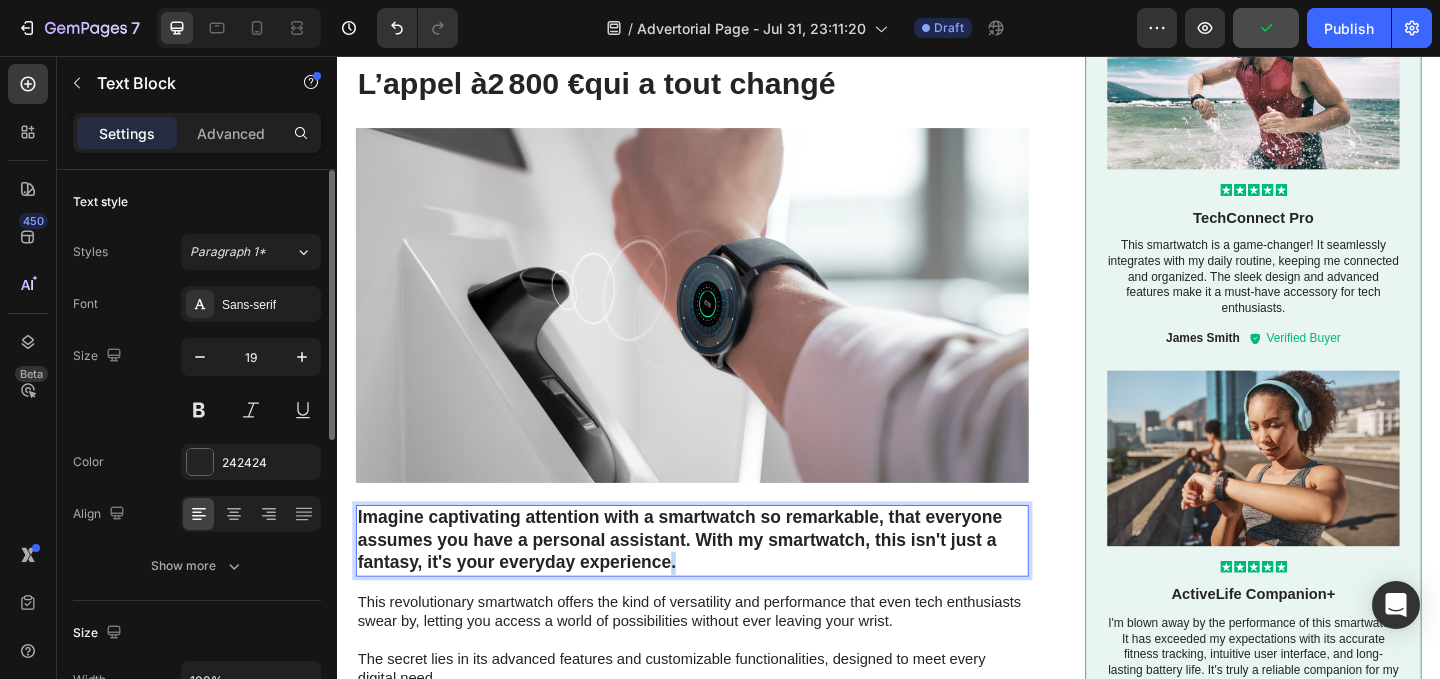click on "Imagine captivating attention with a smartwatch so remarkable, that everyone assumes you have a personal assistant. With my smartwatch, this isn't just a fantasy, it's your everyday experience." at bounding box center [723, 583] 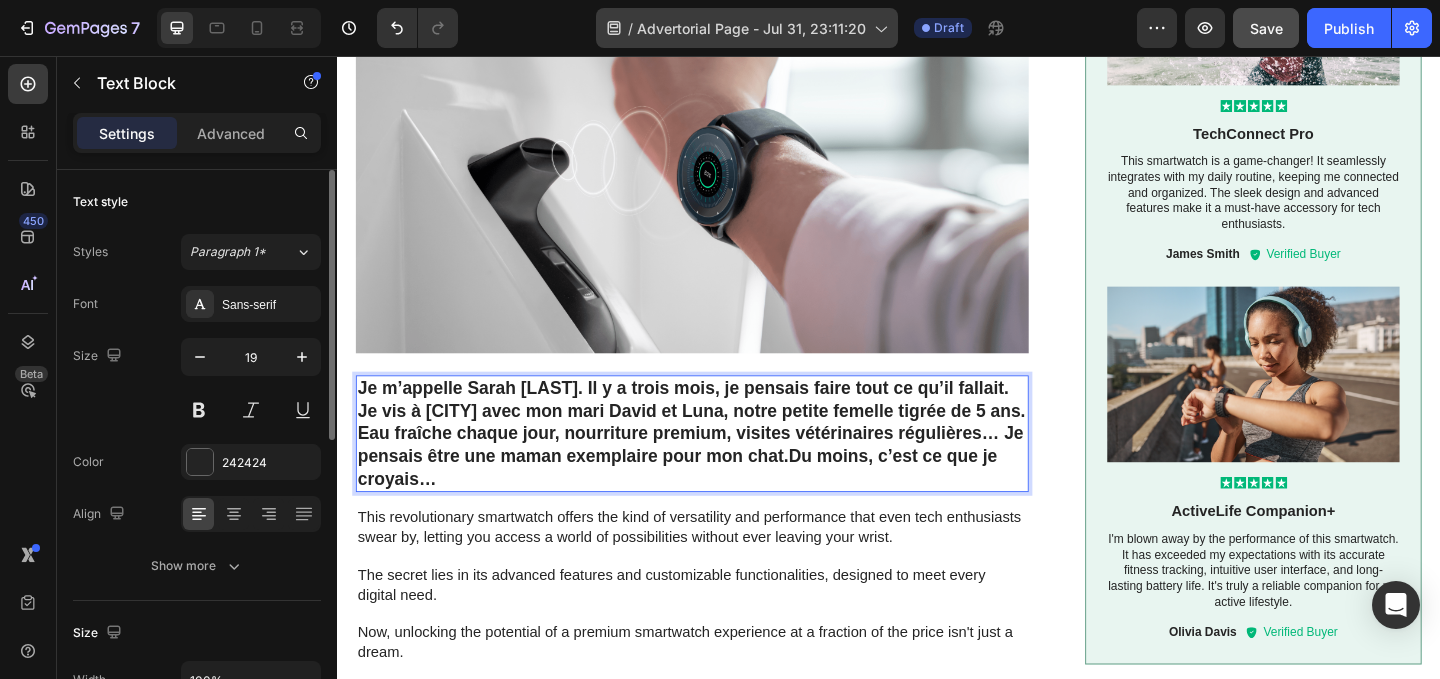 scroll, scrollTop: 2399, scrollLeft: 0, axis: vertical 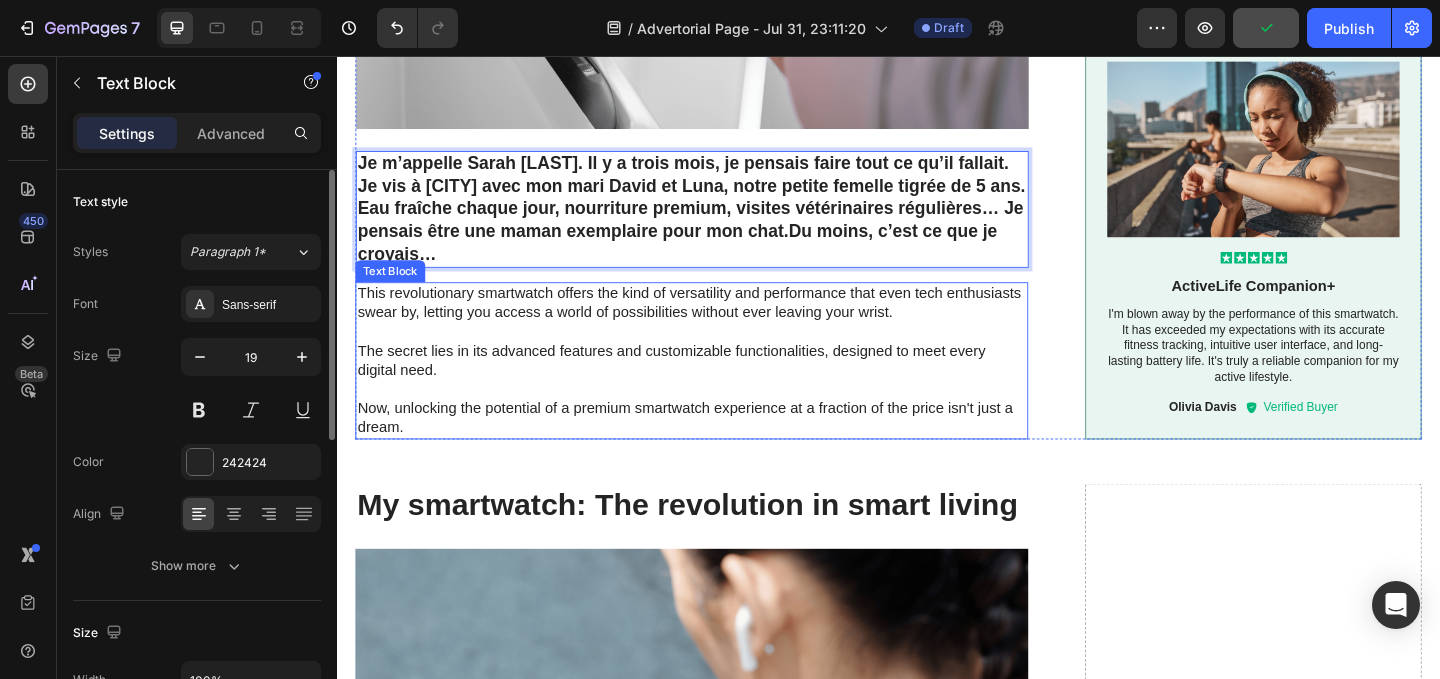 click on "This revolutionary smartwatch offers the kind of versatility and performance that even tech enthusiasts swear by, letting you access a world of possibilities without ever leaving your wrist." at bounding box center [723, 325] 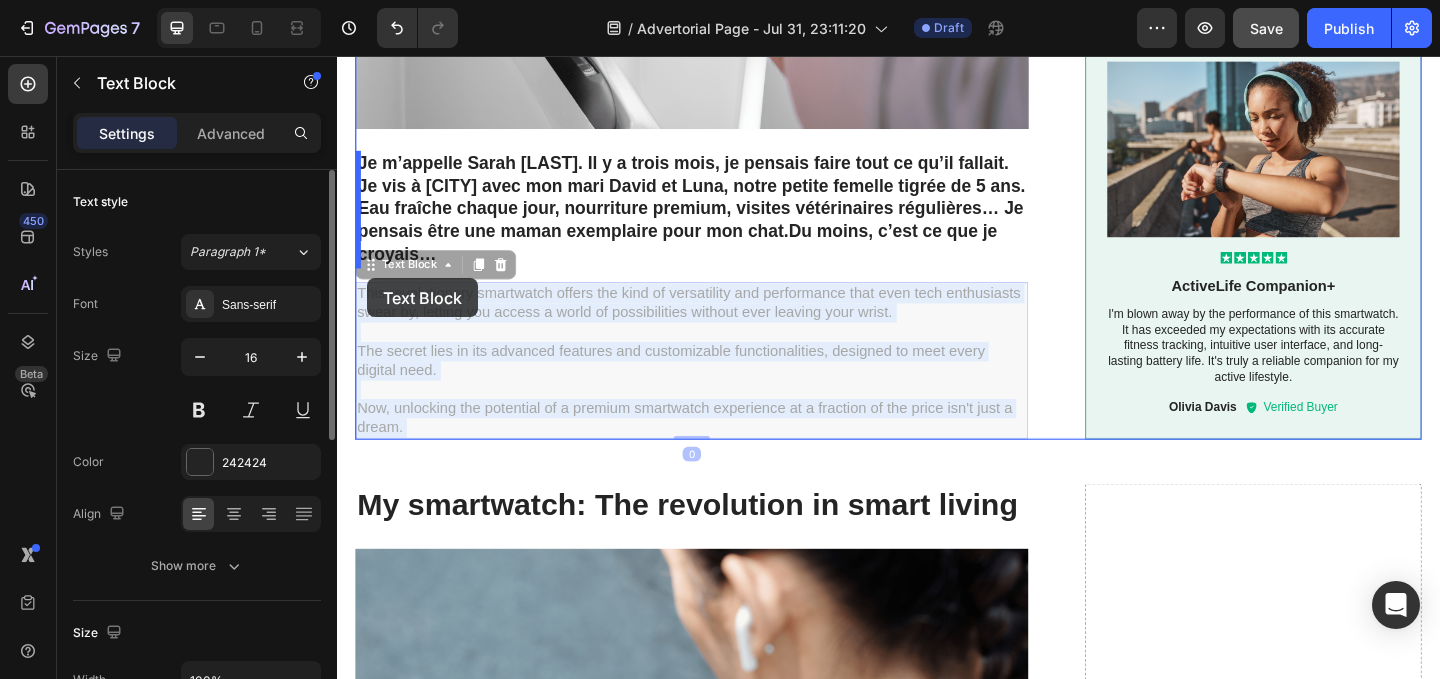 drag, startPoint x: 466, startPoint y: 463, endPoint x: 371, endPoint y: 300, distance: 188.66373 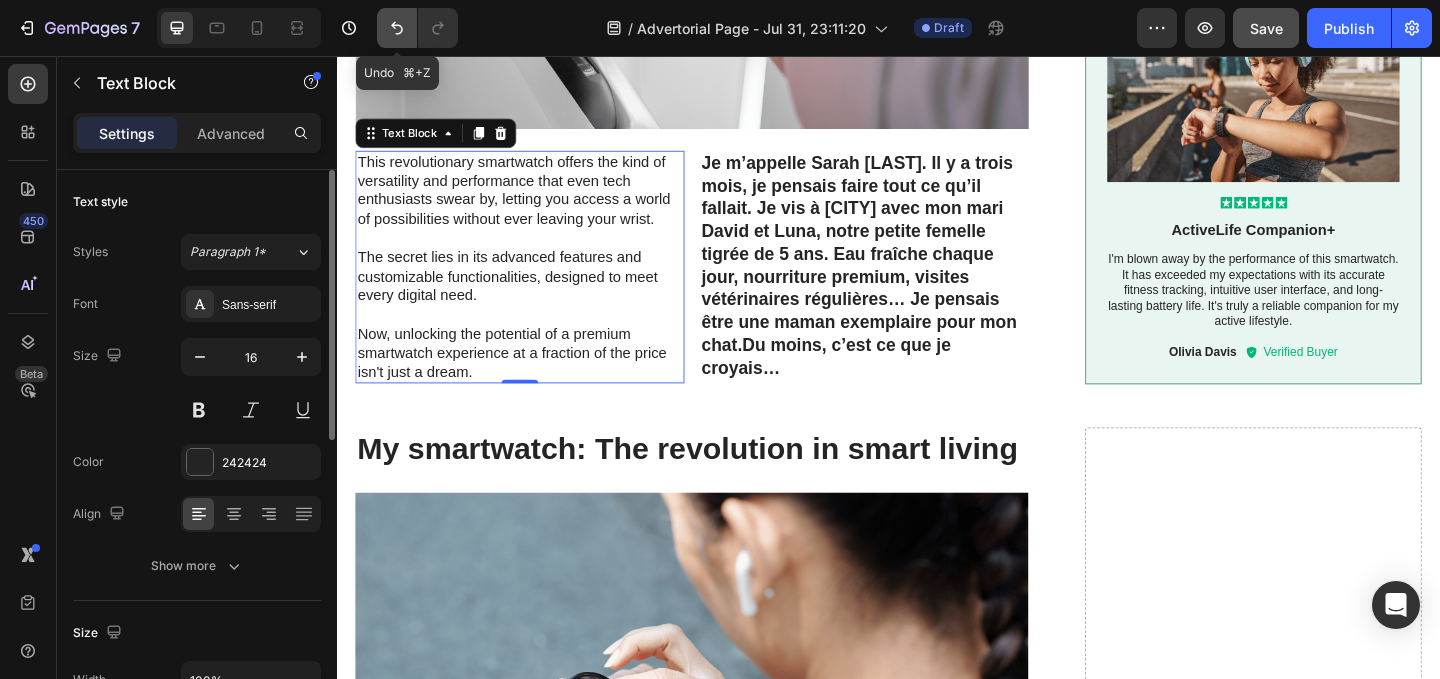 click 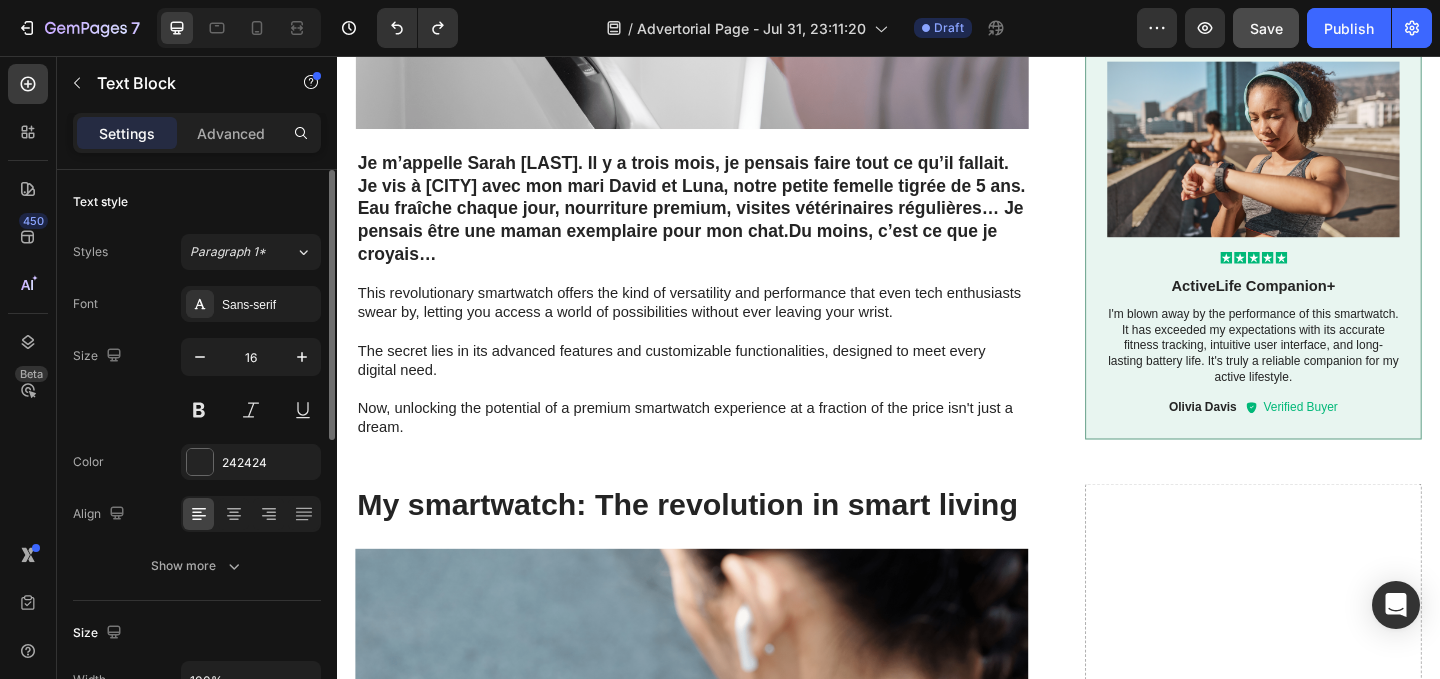 click at bounding box center [723, 418] 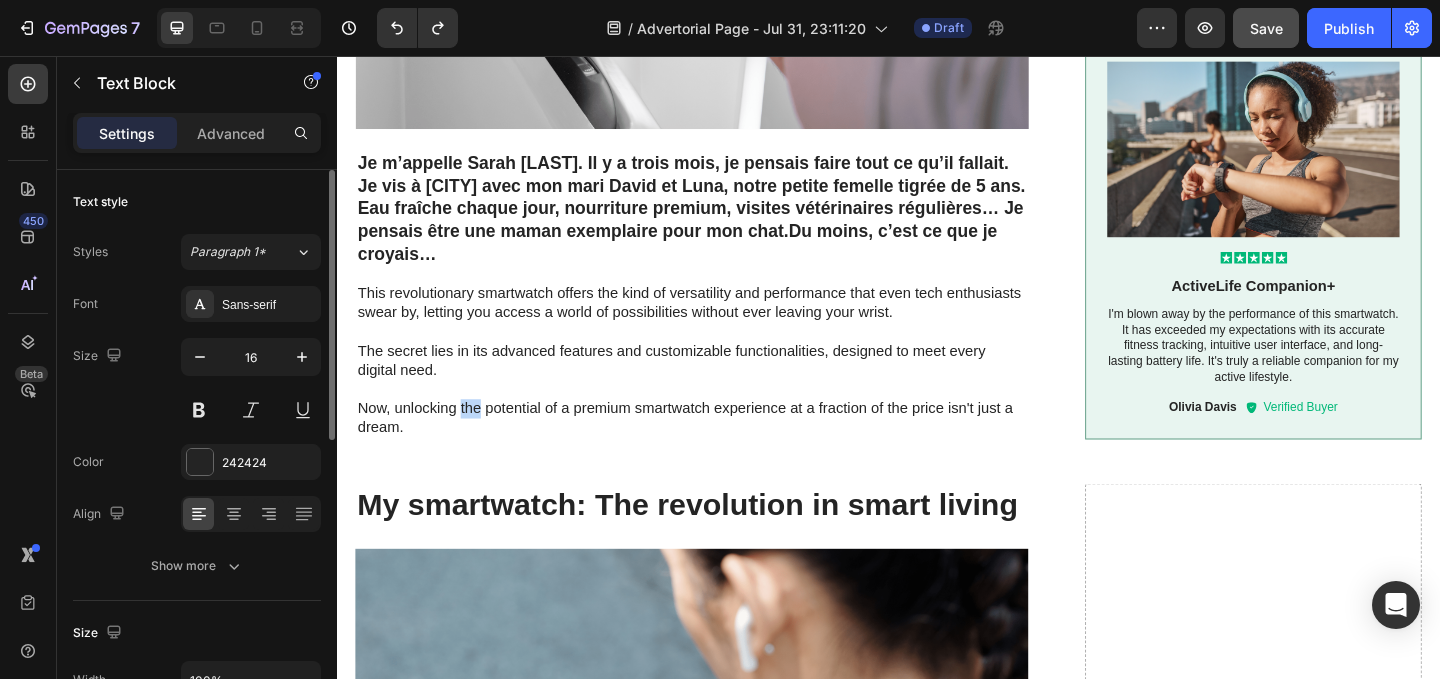 click on "Now, unlocking the potential of a premium smartwatch experience at a fraction of the price isn't just a dream." at bounding box center [723, 450] 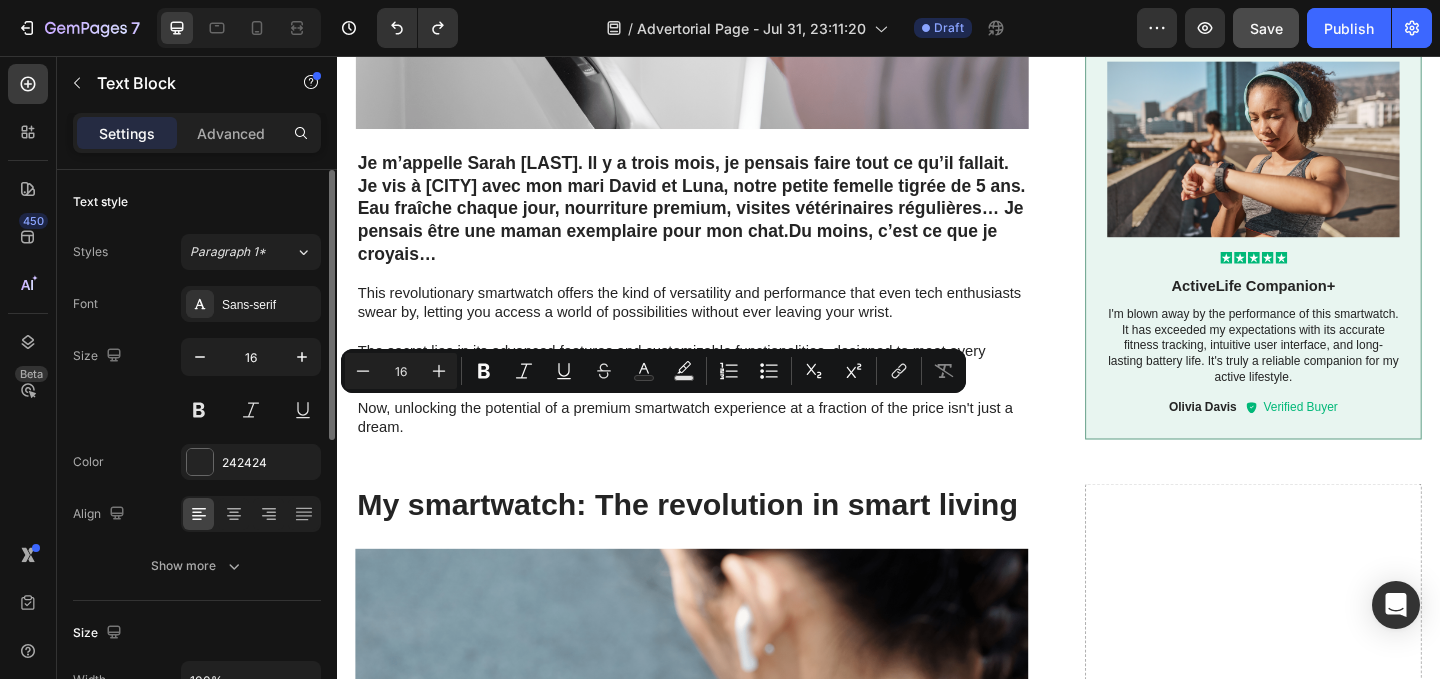 click on "This revolutionary smartwatch offers the kind of versatility and performance that even tech enthusiasts swear by, letting you access a world of possibilities without ever leaving your wrist." at bounding box center (723, 325) 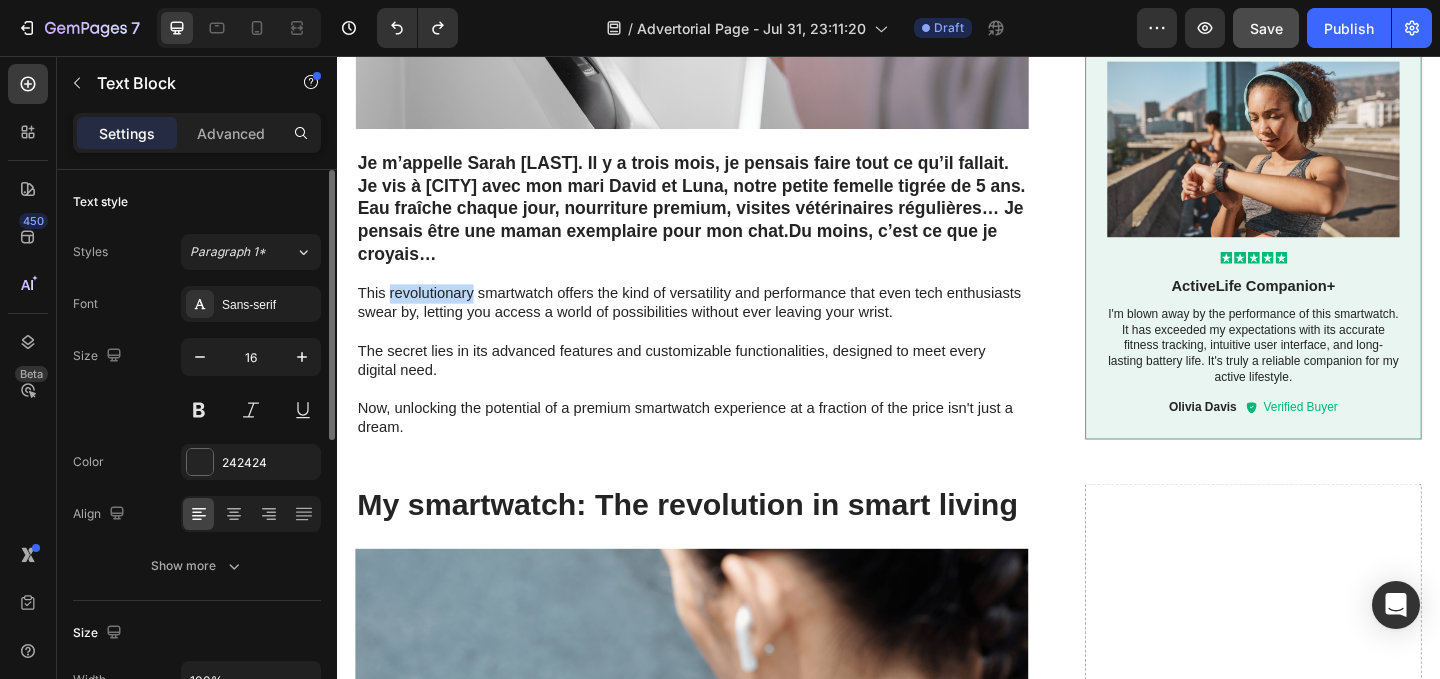 click on "This revolutionary smartwatch offers the kind of versatility and performance that even tech enthusiasts swear by, letting you access a world of possibilities without ever leaving your wrist." at bounding box center [723, 325] 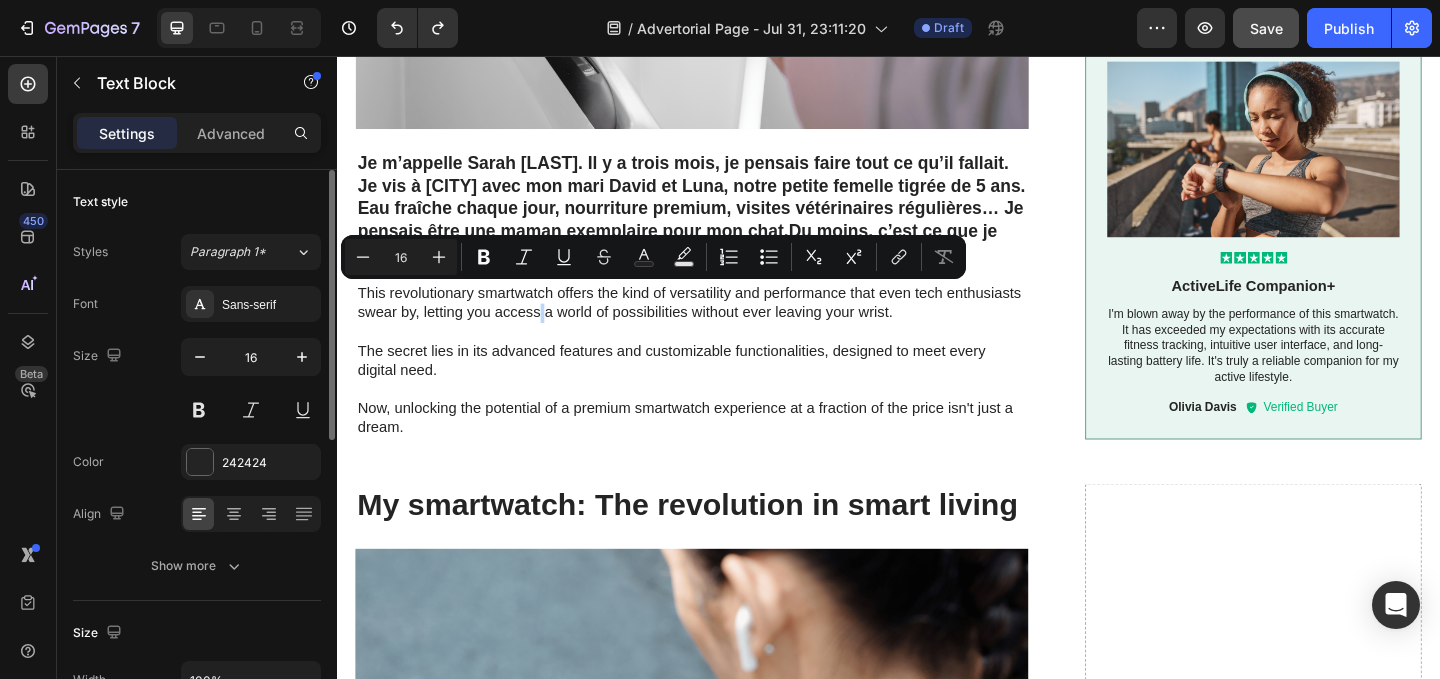 click on "This revolutionary smartwatch offers the kind of versatility and performance that even tech enthusiasts swear by, letting you access a world of possibilities without ever leaving your wrist." at bounding box center (723, 325) 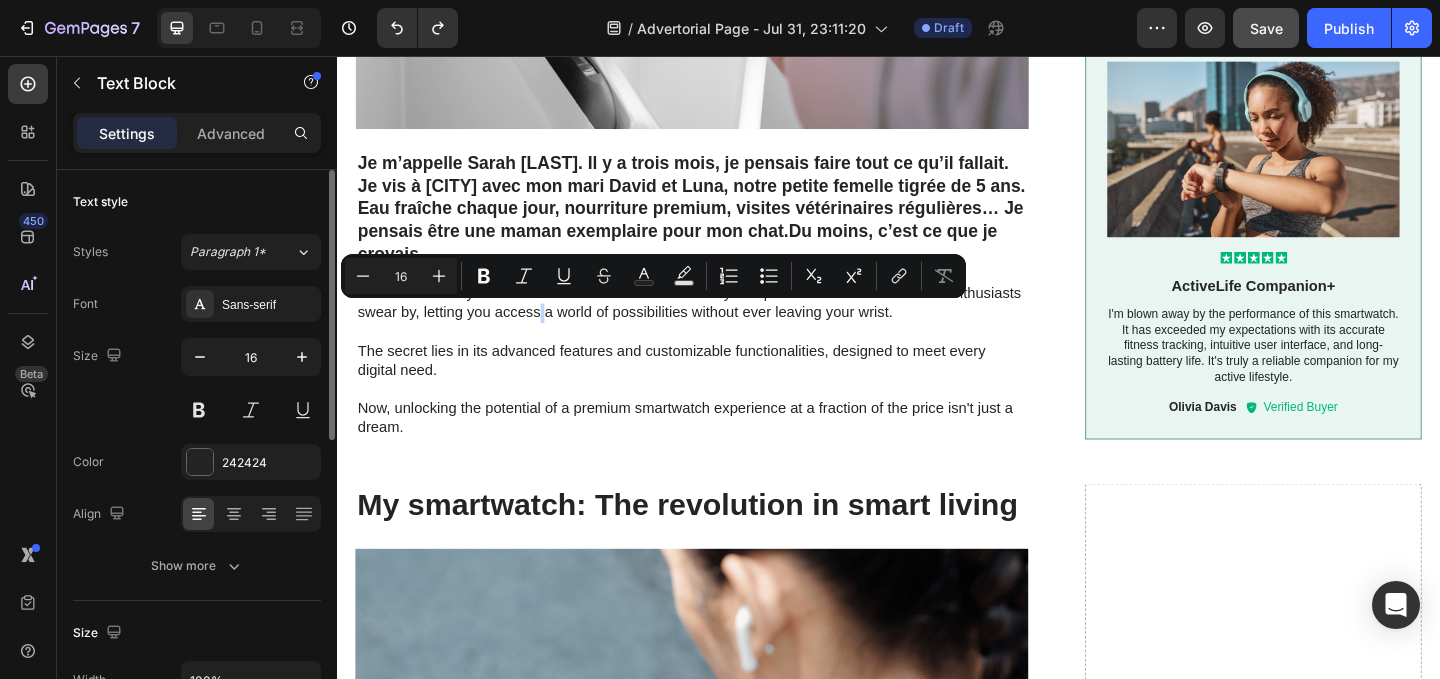 click on "This revolutionary smartwatch offers the kind of versatility and performance that even tech enthusiasts swear by, letting you access a world of possibilities without ever leaving your wrist." at bounding box center [723, 325] 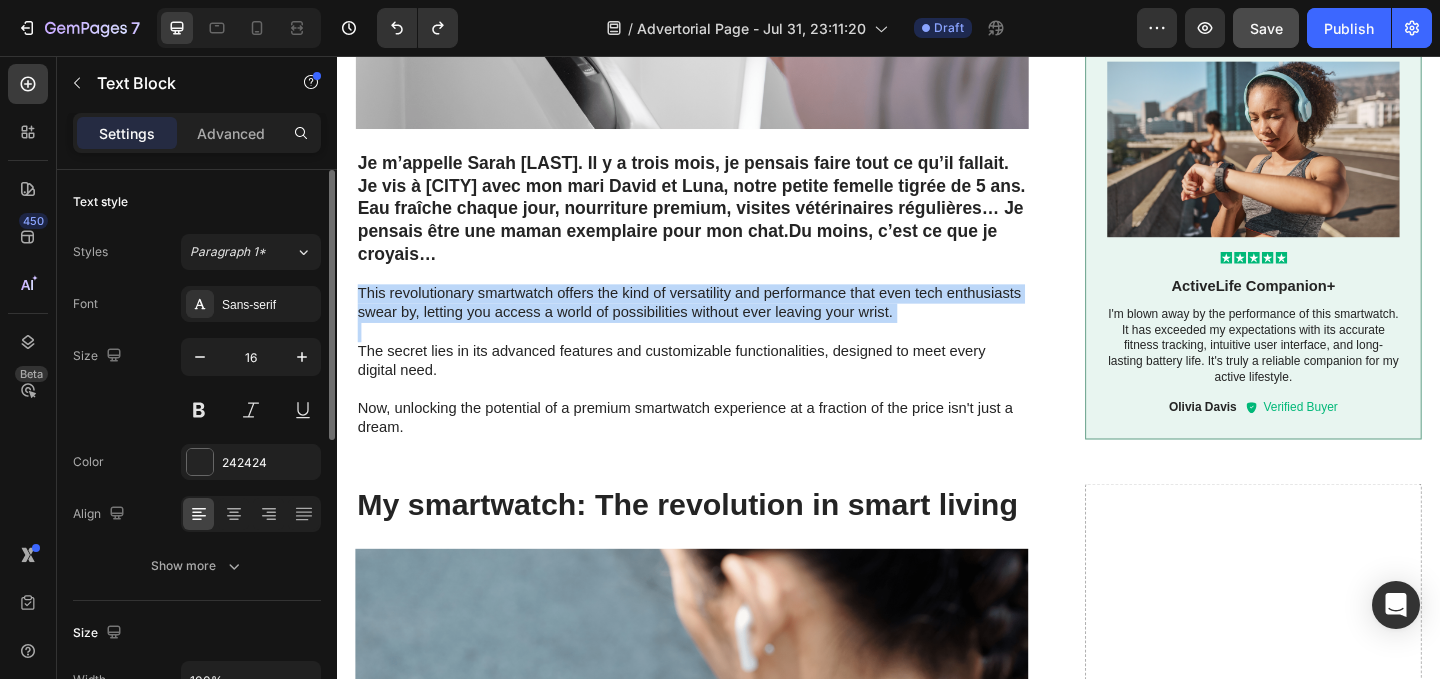 click on "This revolutionary smartwatch offers the kind of versatility and performance that even tech enthusiasts swear by, letting you access a world of possibilities without ever leaving your wrist." at bounding box center [723, 325] 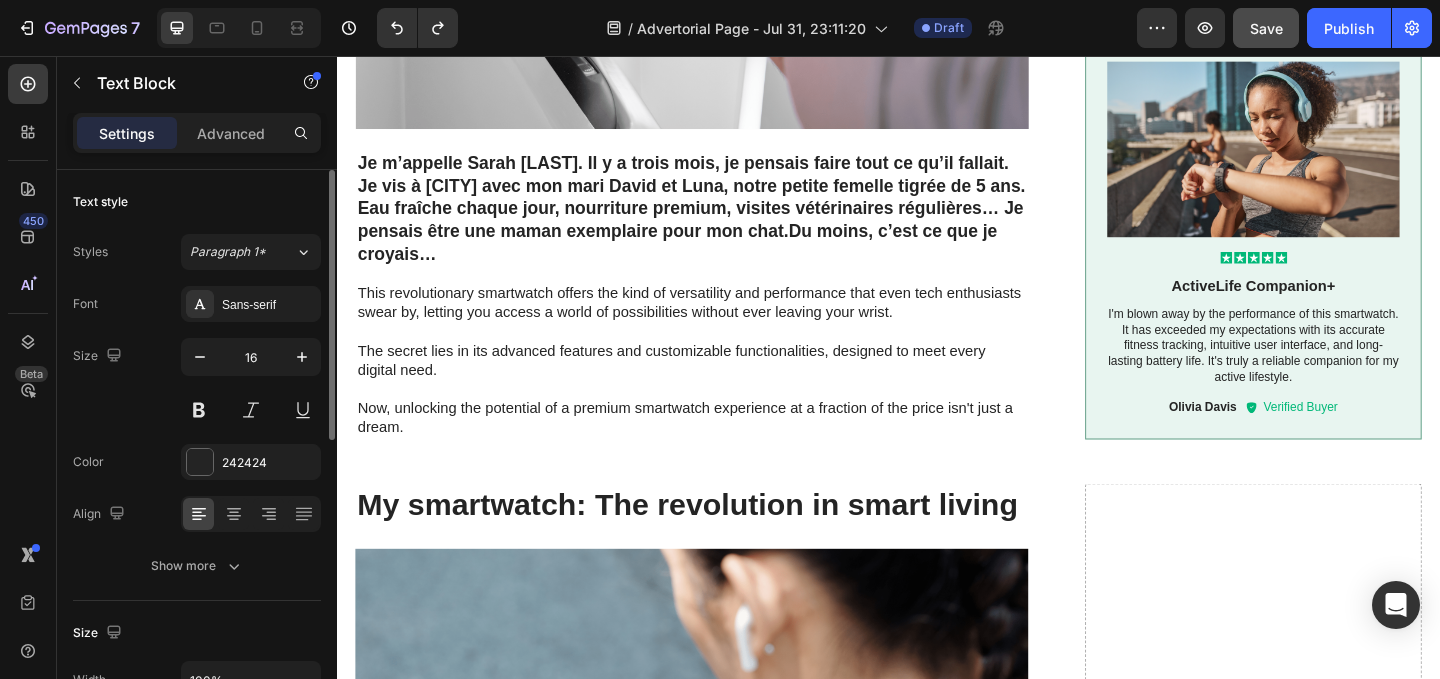 click on "The secret lies in its advanced features and customizable functionalities, designed to meet every digital need." at bounding box center (723, 388) 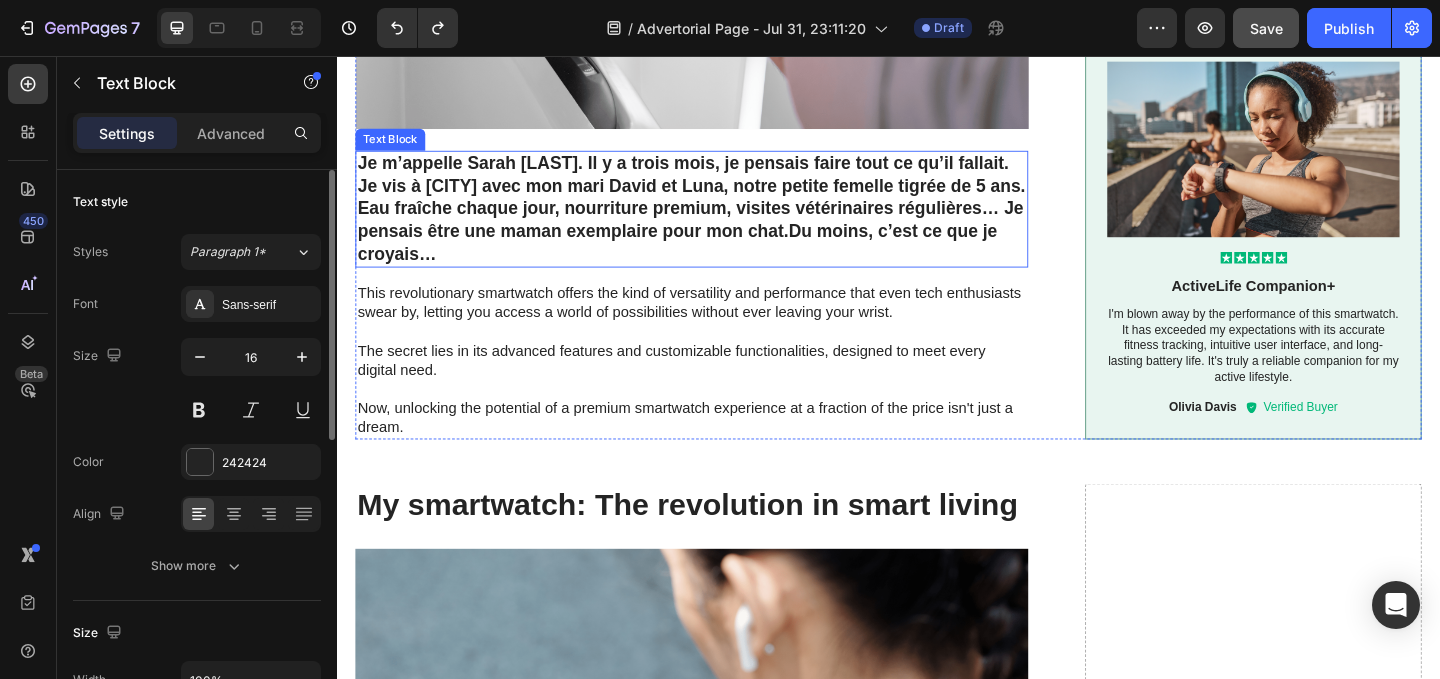 click on "Je m’appelle Sarah [LAST]. Il y a trois mois, je pensais faire tout ce qu’il fallait. Je vis à [CITY] avec mon mari David et Luna, notre petite femelle tigrée de 5 ans. Eau fraîche chaque jour, nourriture premium, visites vétérinaires régulières… Je pensais être une maman exemplaire pour mon chat.  Du moins, c’est ce que je croyais…" at bounding box center (723, 223) 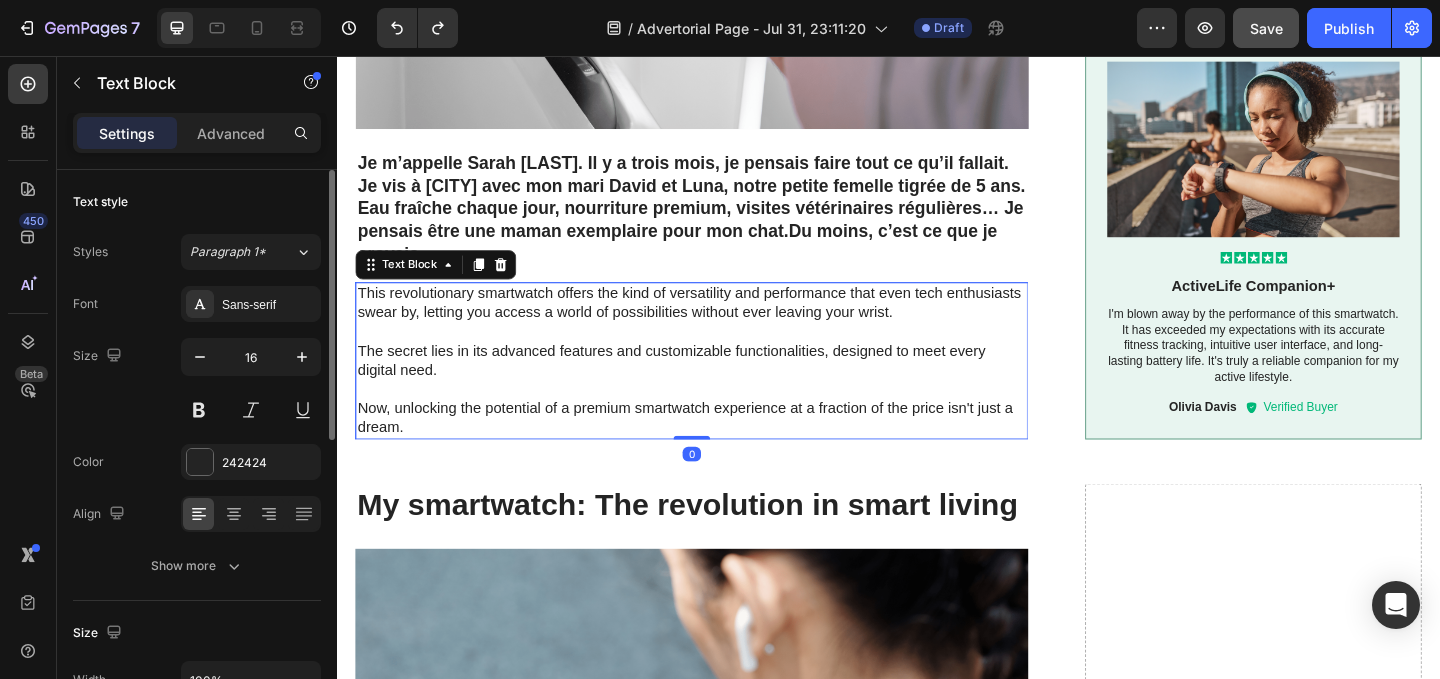 click on "The secret lies in its advanced features and customizable functionalities, designed to meet every digital need." at bounding box center [723, 388] 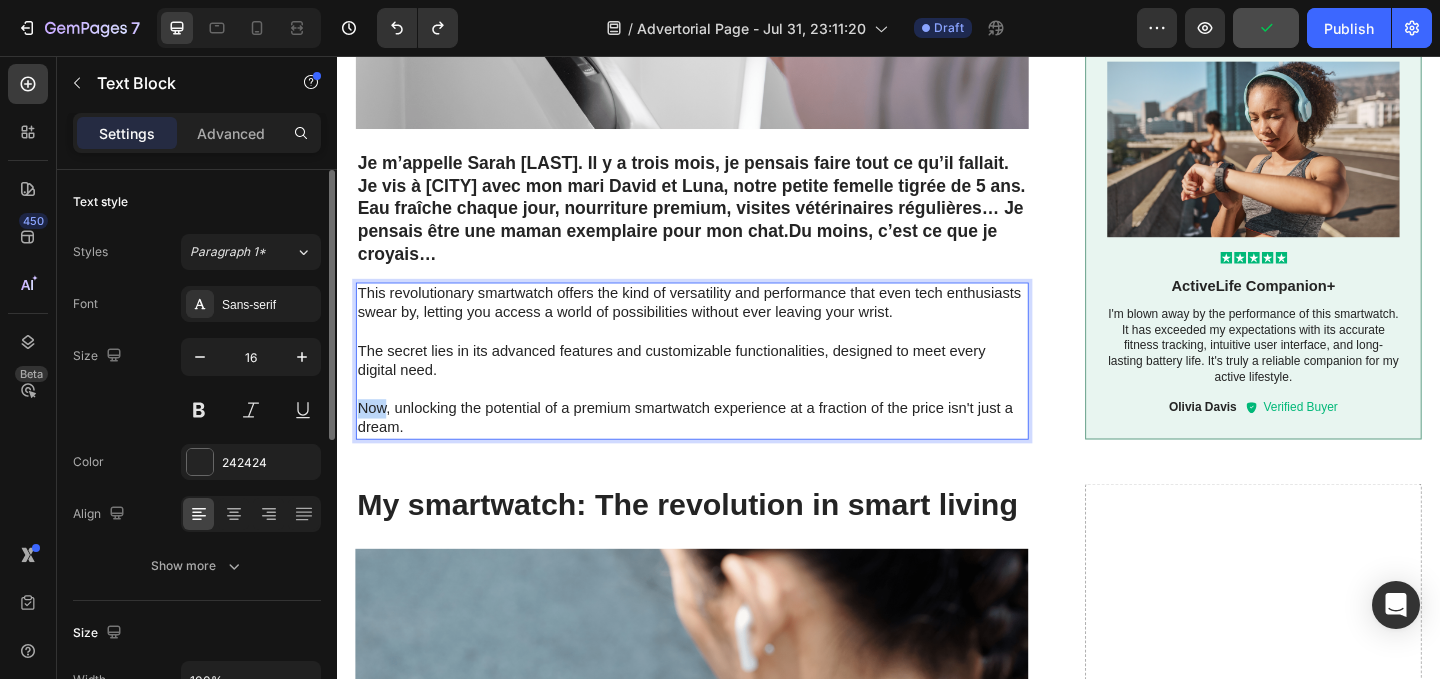 click on "Now, unlocking the potential of a premium smartwatch experience at a fraction of the price isn't just a dream." at bounding box center (723, 450) 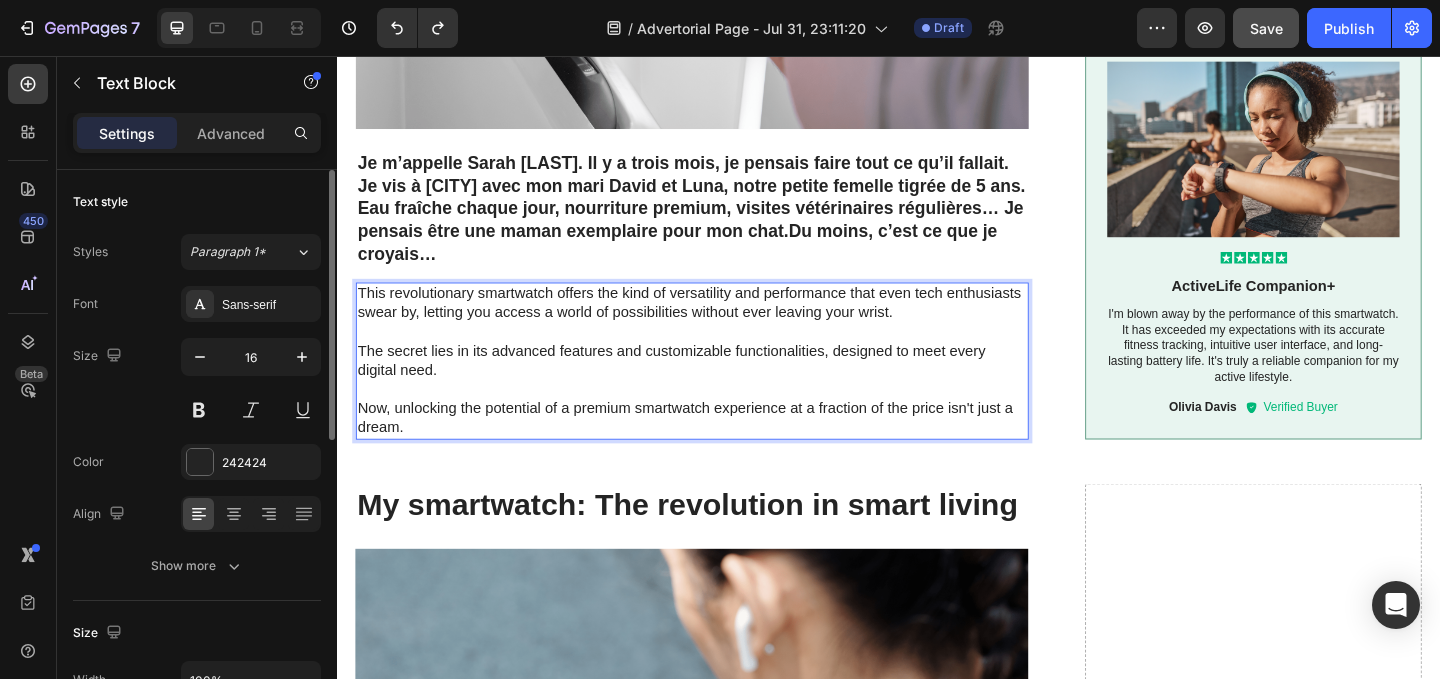click on "Now, unlocking the potential of a premium smartwatch experience at a fraction of the price isn't just a dream." at bounding box center (723, 450) 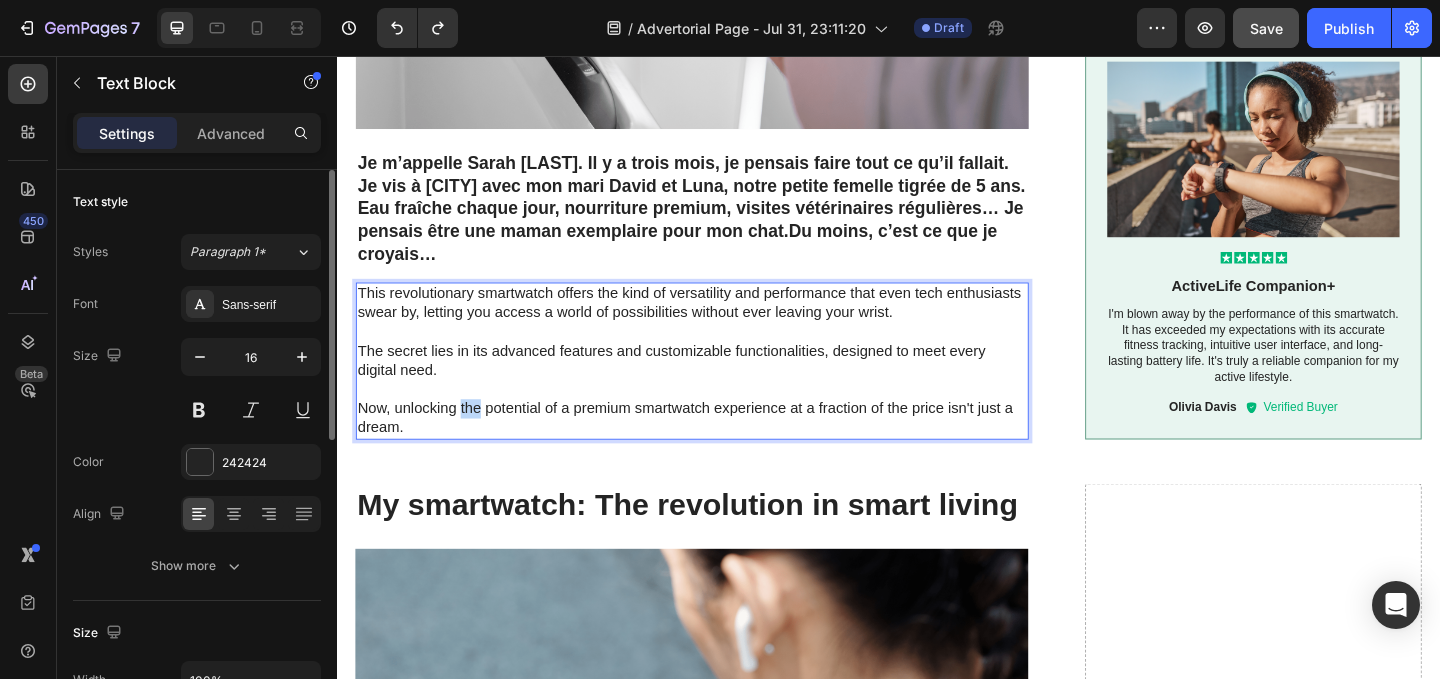 click on "Now, unlocking the potential of a premium smartwatch experience at a fraction of the price isn't just a dream." at bounding box center (723, 450) 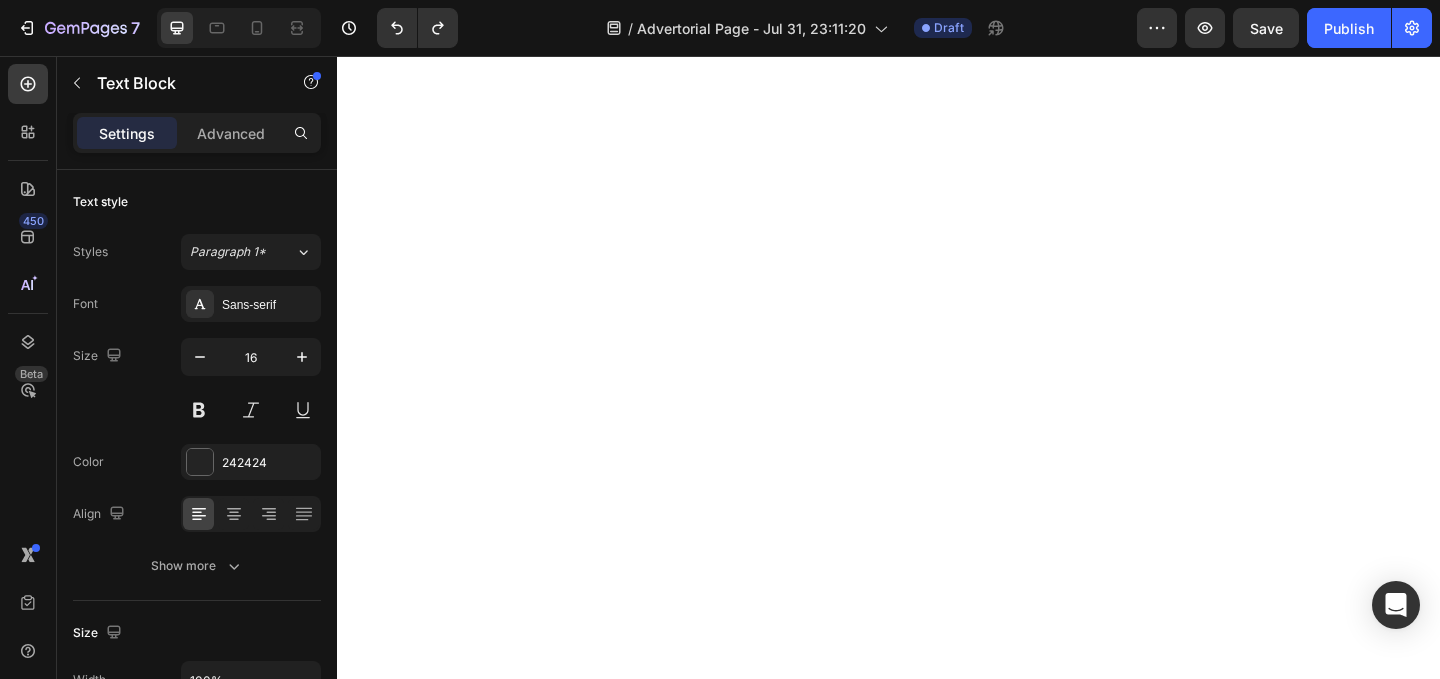 scroll, scrollTop: 0, scrollLeft: 0, axis: both 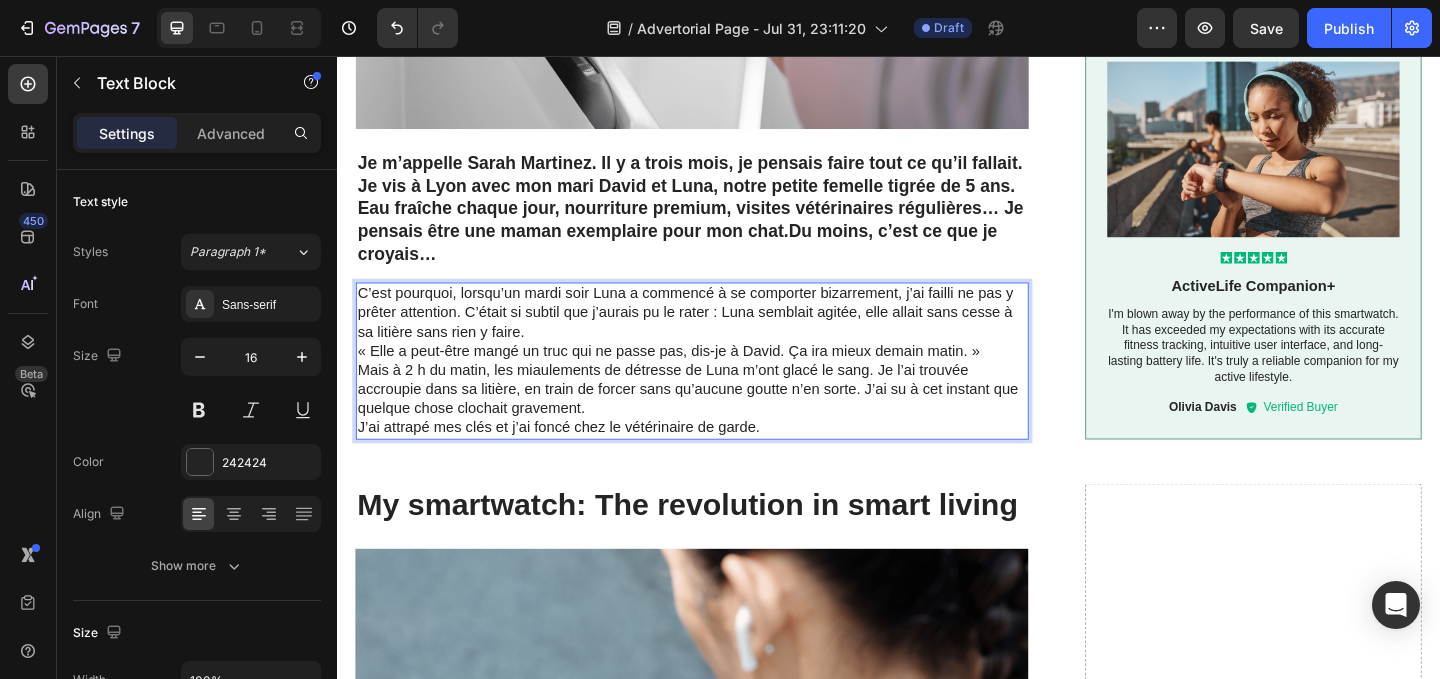 click on "C’est pourquoi, lorsqu’un mardi soir Luna a commencé à se comporter bizarrement, j’ai failli ne pas y prêter attention. C’était si subtil que j’aurais pu le rater : Luna semblait agitée, elle allait sans cesse à sa litière sans rien y faire." at bounding box center [723, 335] 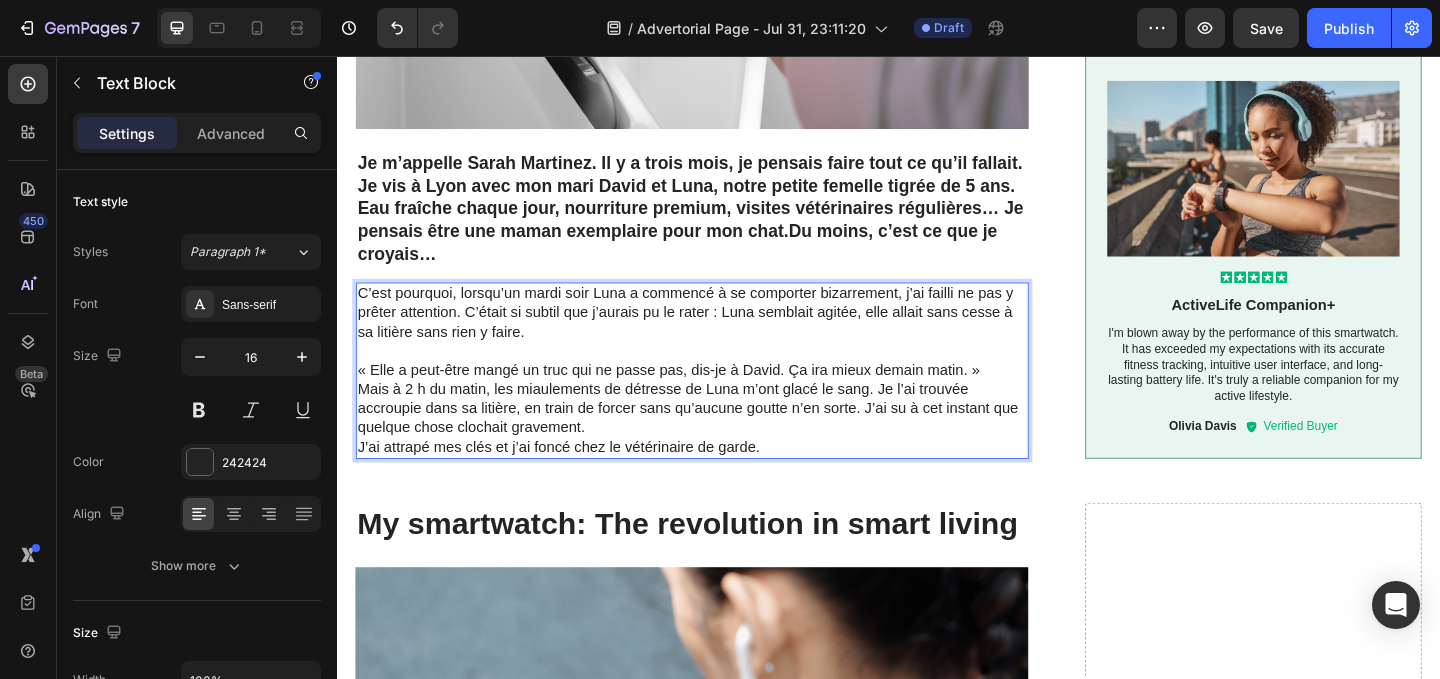 click on "Mais à 2 h du matin, les miaulements de détresse de Luna m’ont glacé le sang. Je l’ai trouvée accroupie dans sa litière, en train de forcer sans qu’aucune goutte n’en sorte. J’ai su à cet instant que quelque chose clochait gravement." at bounding box center (723, 439) 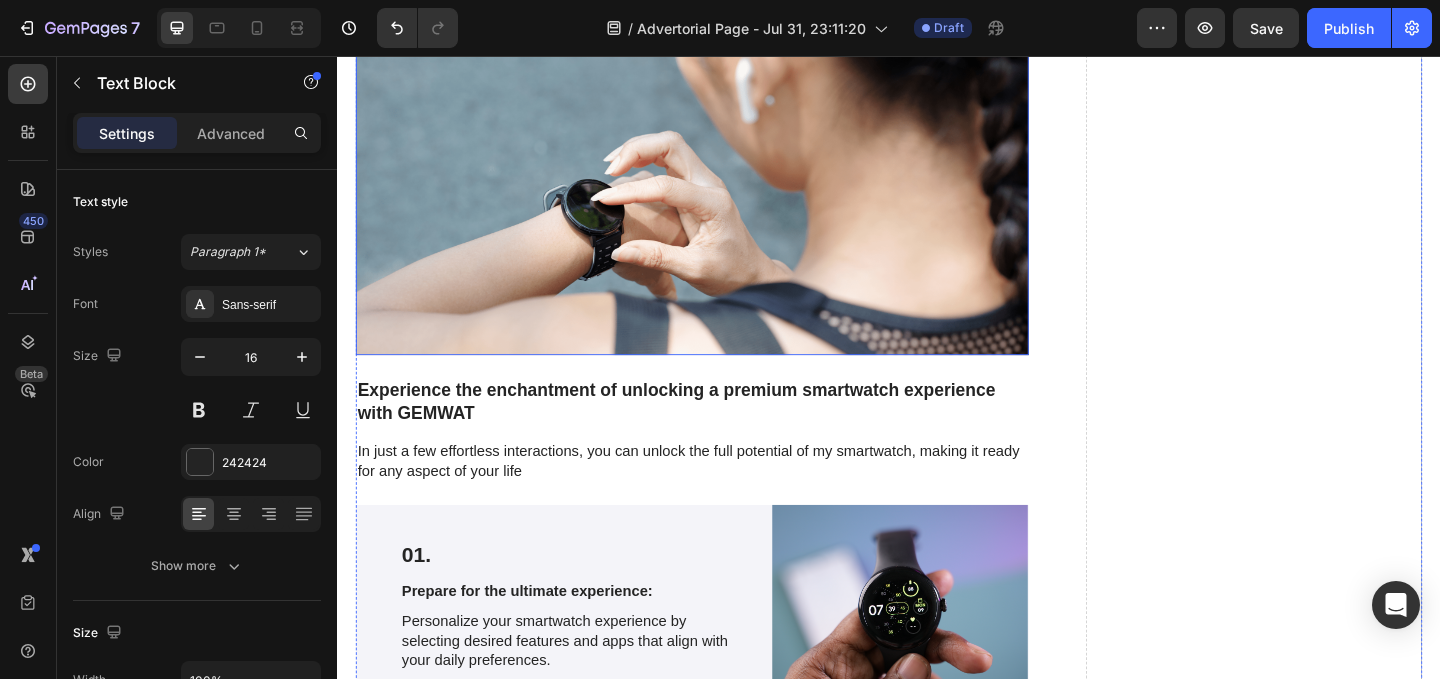 scroll, scrollTop: 3362, scrollLeft: 0, axis: vertical 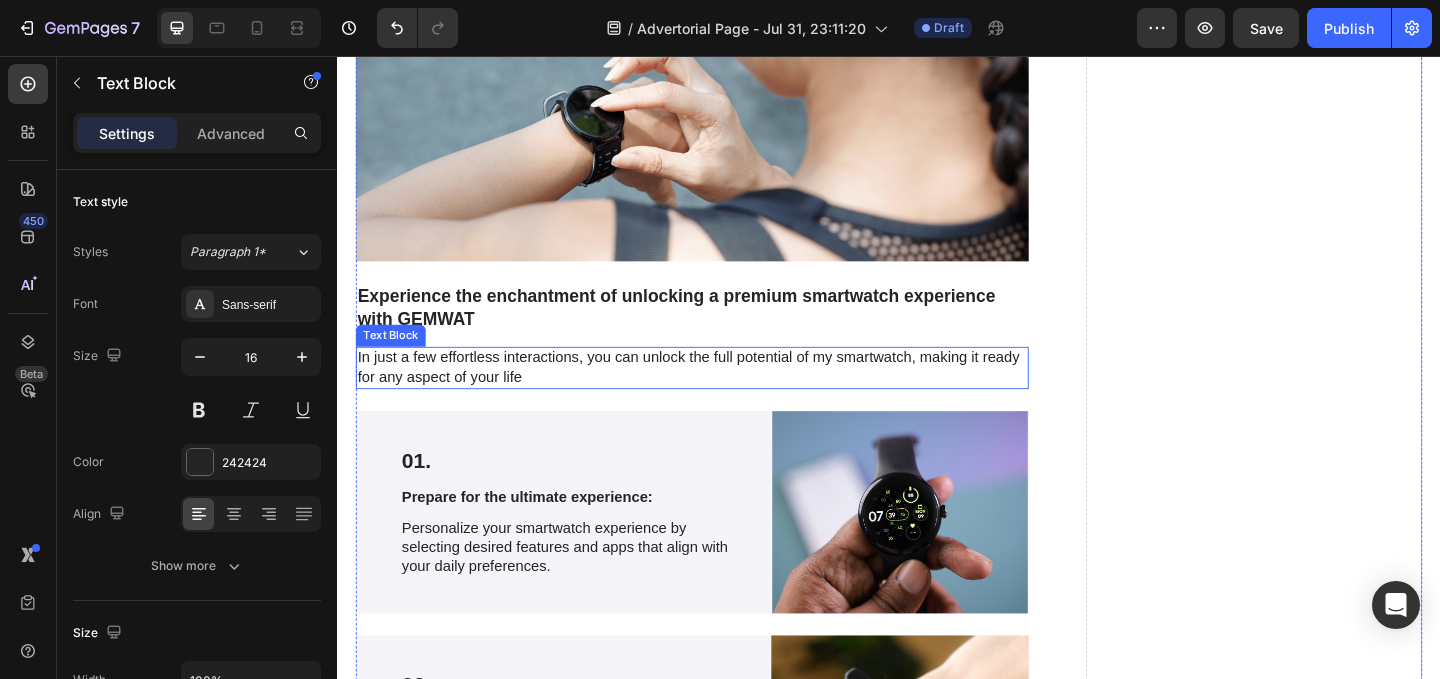 click on "In just a few effortless interactions, you can unlock the full potential of my smartwatch, making it ready for any aspect of your life" at bounding box center (723, 395) 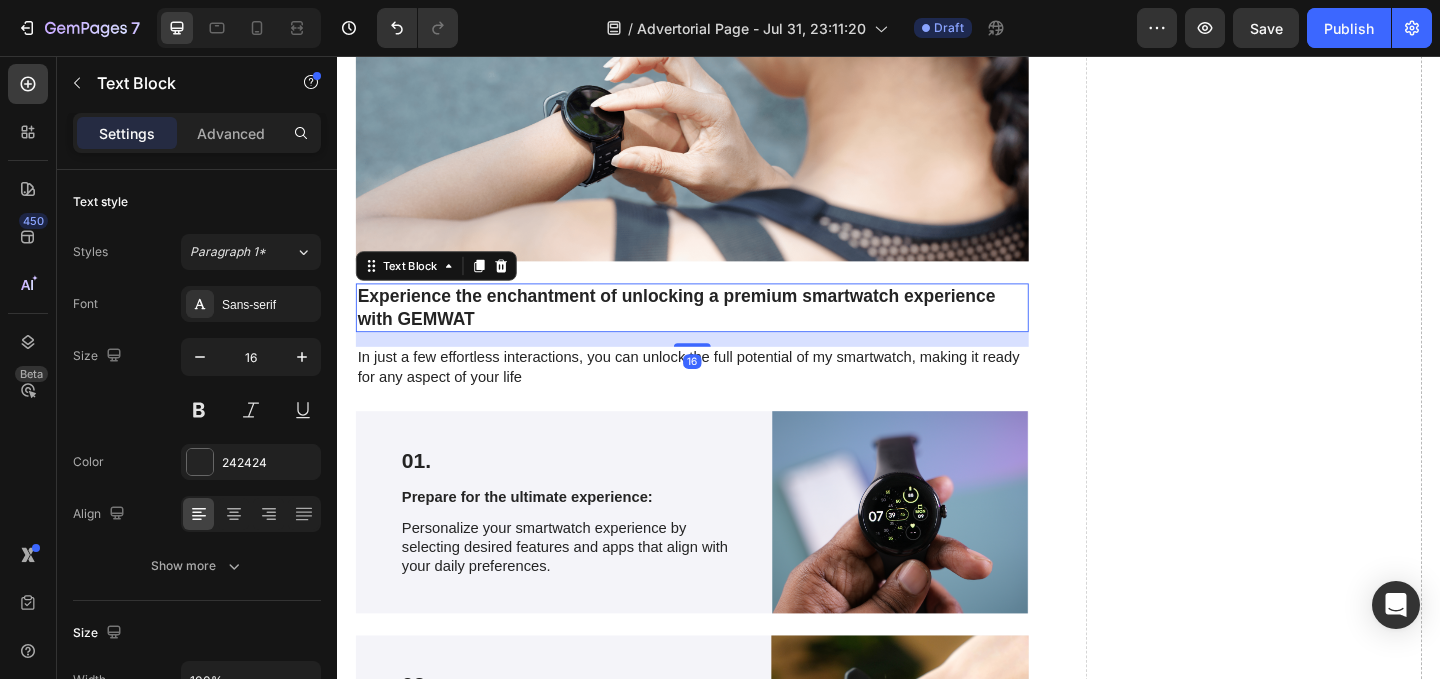 click on "Experience the enchantment of unlocking a premium smartwatch experience with GEMWAT" at bounding box center [723, 329] 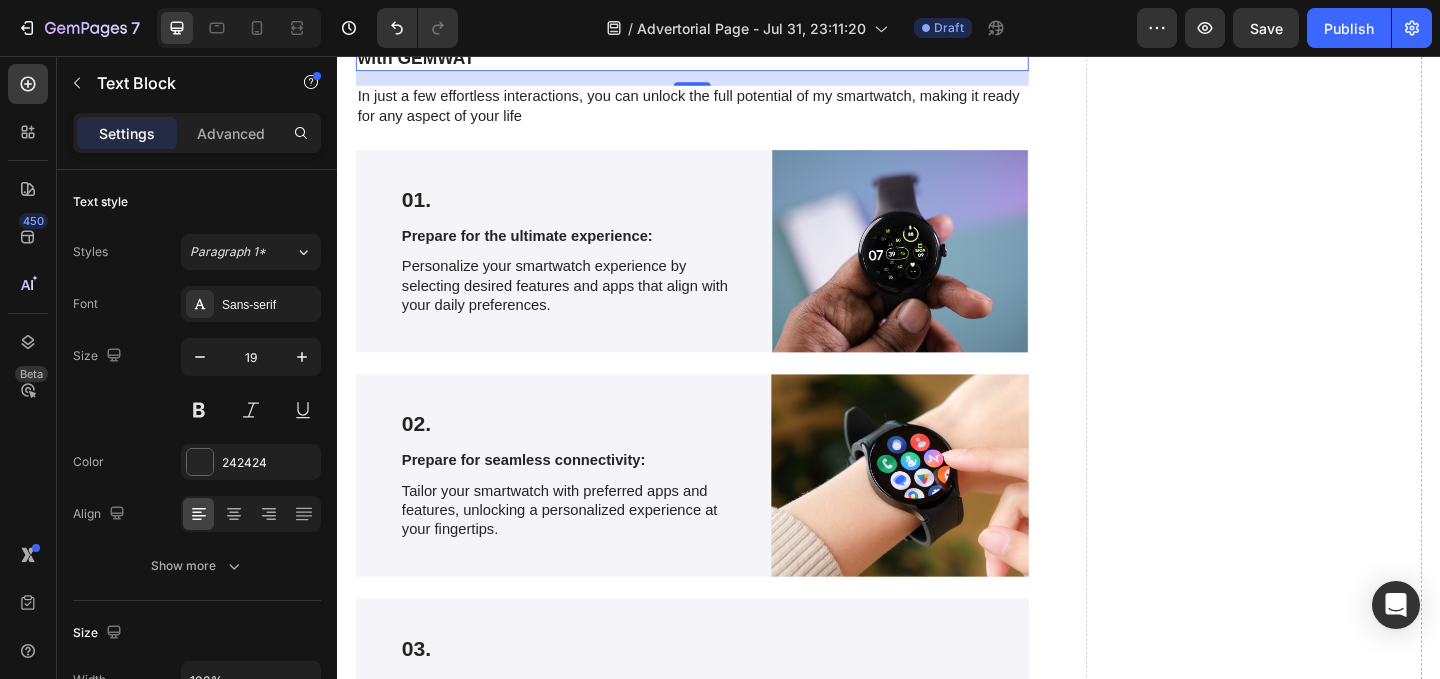 scroll, scrollTop: 3576, scrollLeft: 0, axis: vertical 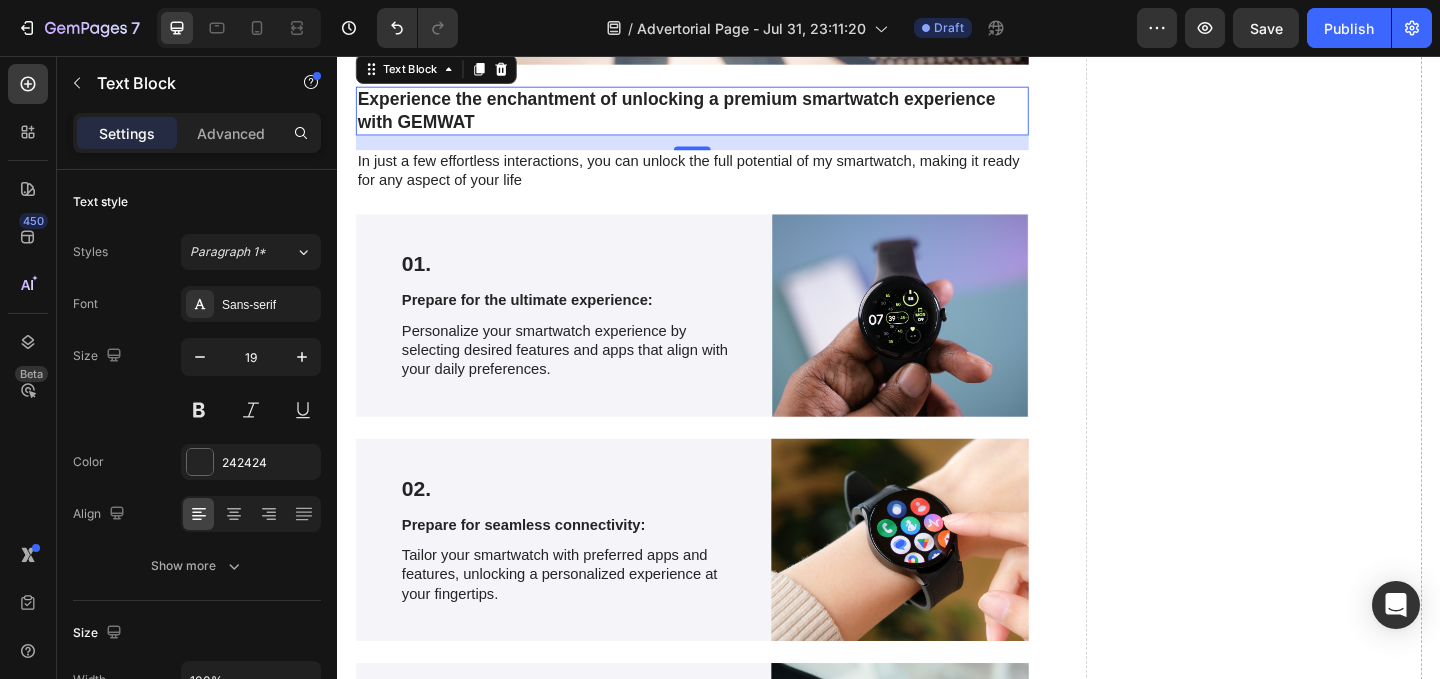 click on "Experience the enchantment of unlocking a premium smartwatch experience with GEMWAT" at bounding box center (723, 115) 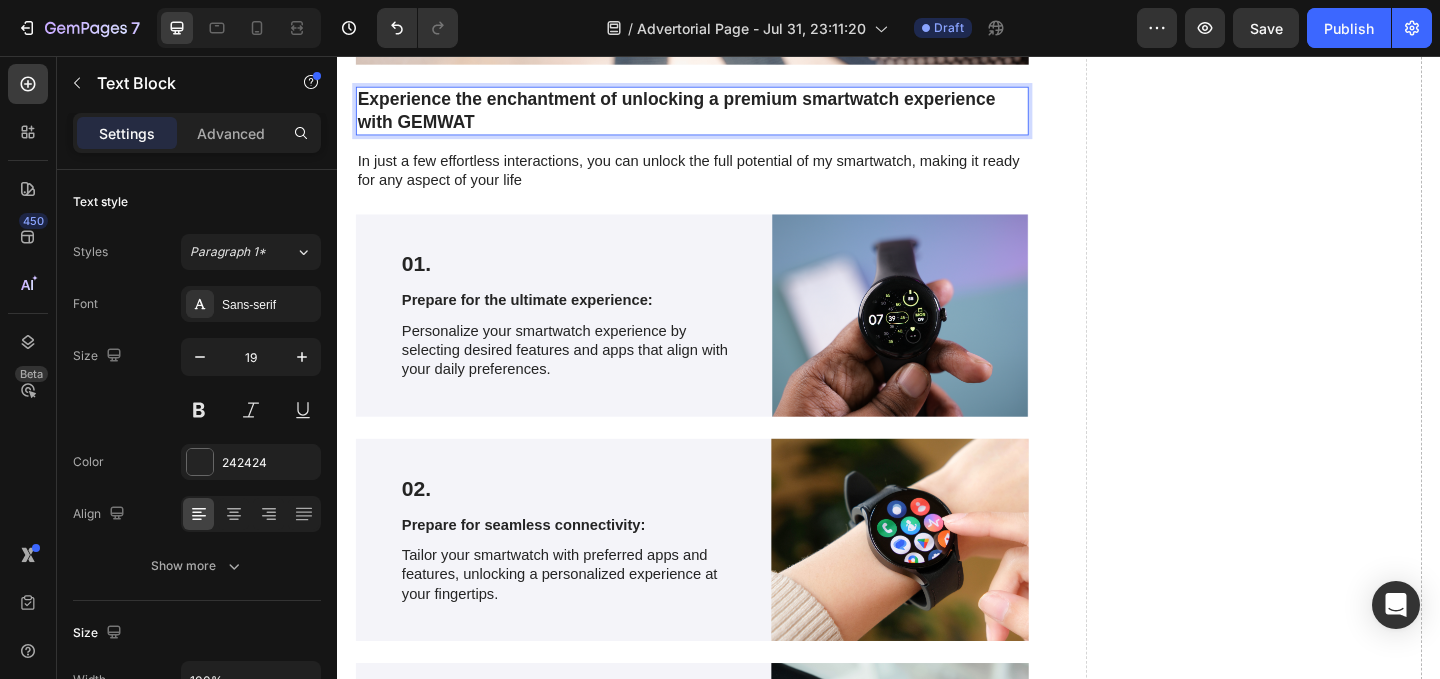 click on "Experience the enchantment of unlocking a premium smartwatch experience with GEMWAT" at bounding box center [723, 115] 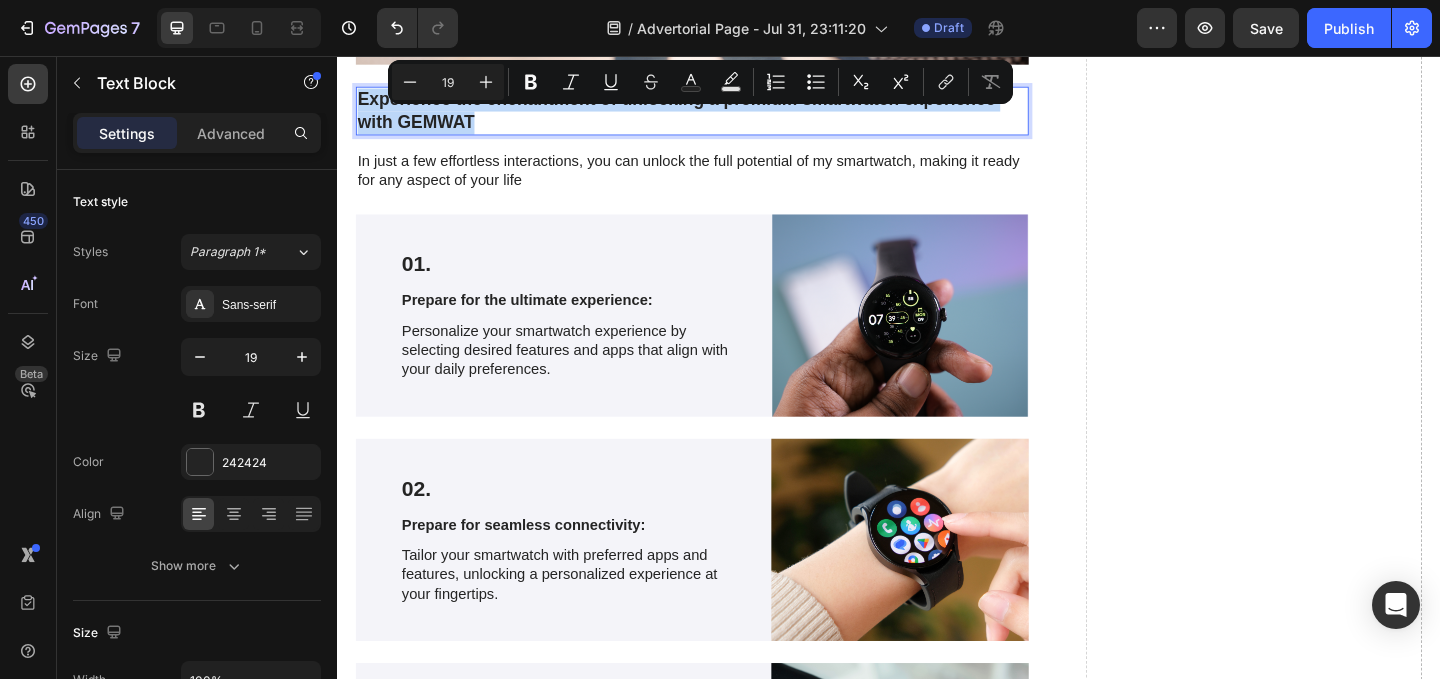 drag, startPoint x: 490, startPoint y: 121, endPoint x: 425, endPoint y: 121, distance: 65 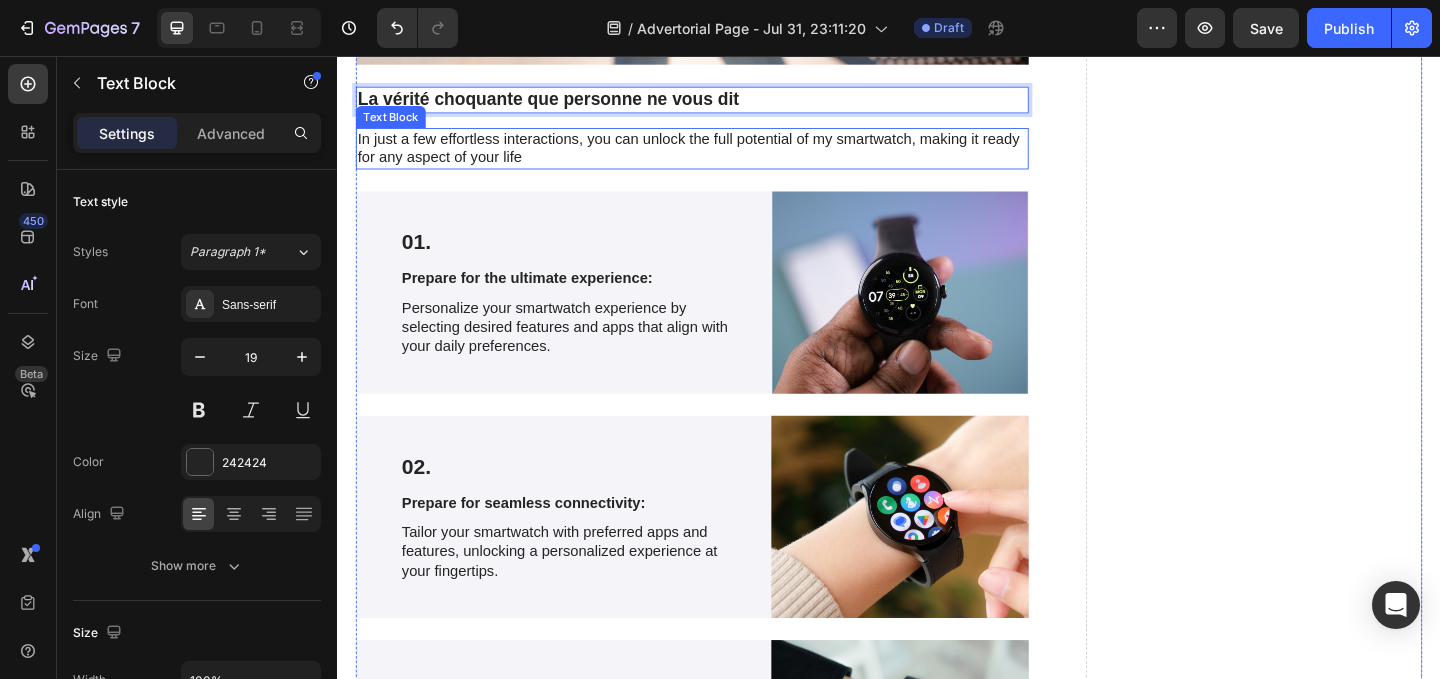 click on "In just a few effortless interactions, you can unlock the full potential of my smartwatch, making it ready for any aspect of your life" at bounding box center [723, 157] 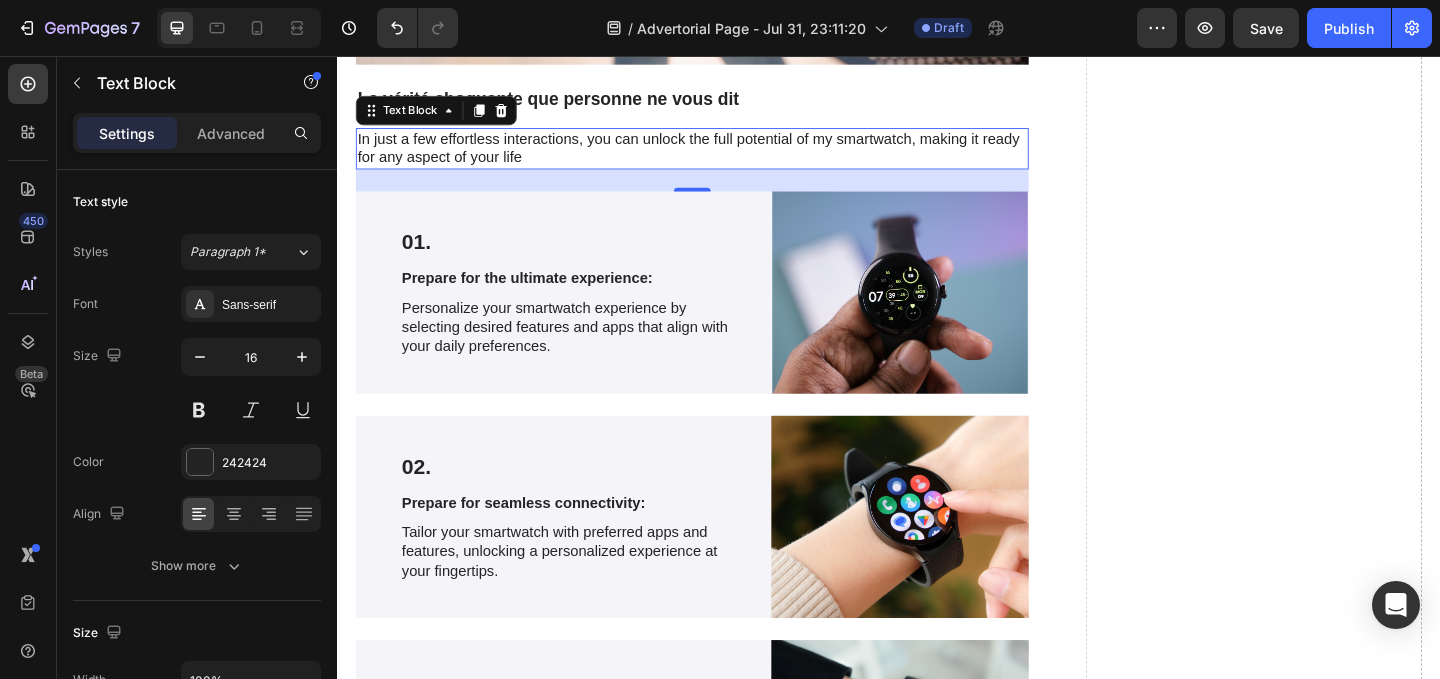 click on "In just a few effortless interactions, you can unlock the full potential of my smartwatch, making it ready for any aspect of your life" at bounding box center (723, 157) 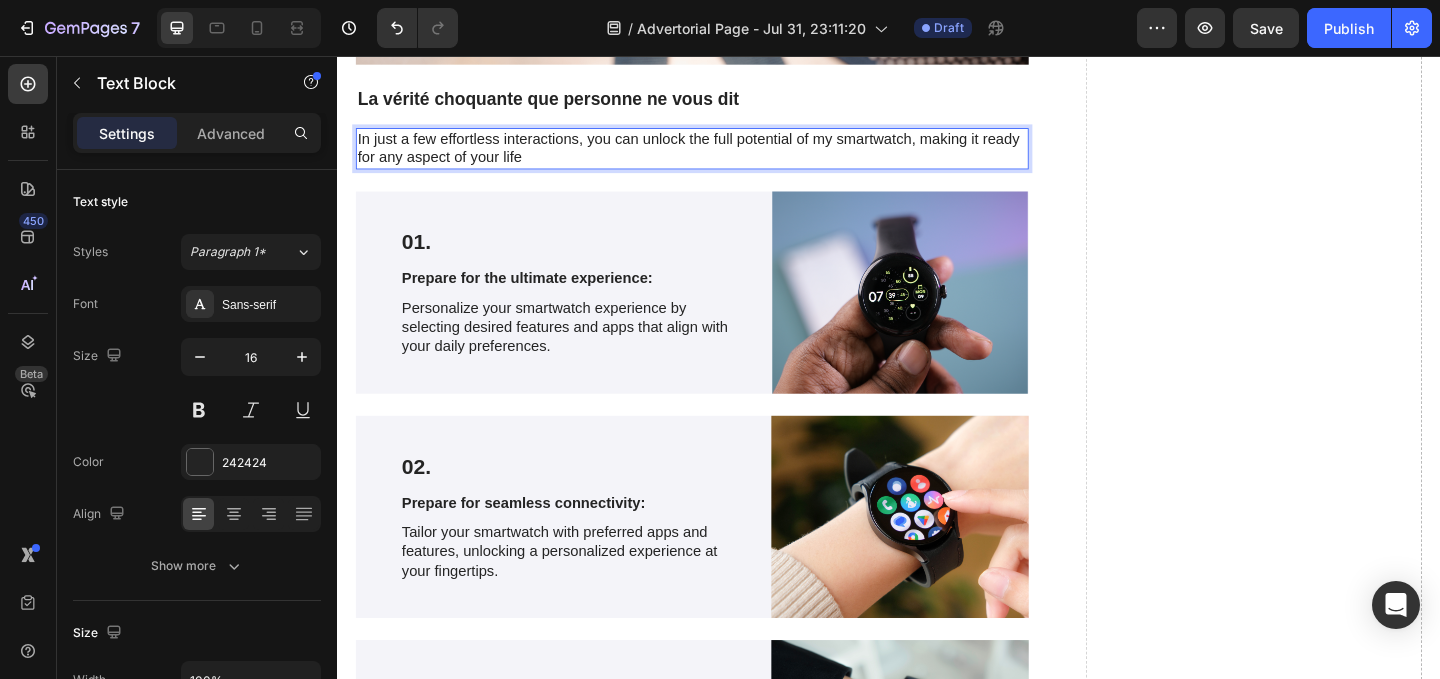 click on "In just a few effortless interactions, you can unlock the full potential of my smartwatch, making it ready for any aspect of your life" at bounding box center (723, 157) 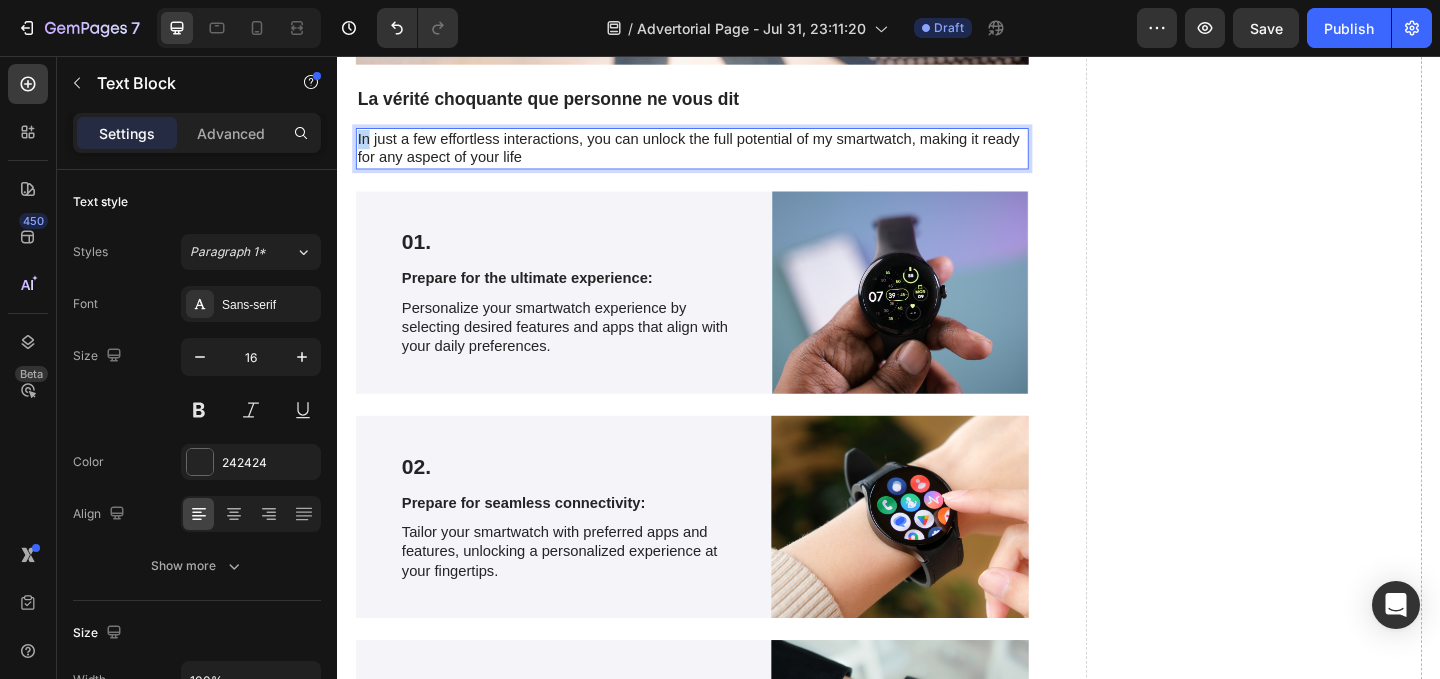 click on "In just a few effortless interactions, you can unlock the full potential of my smartwatch, making it ready for any aspect of your life" at bounding box center (723, 157) 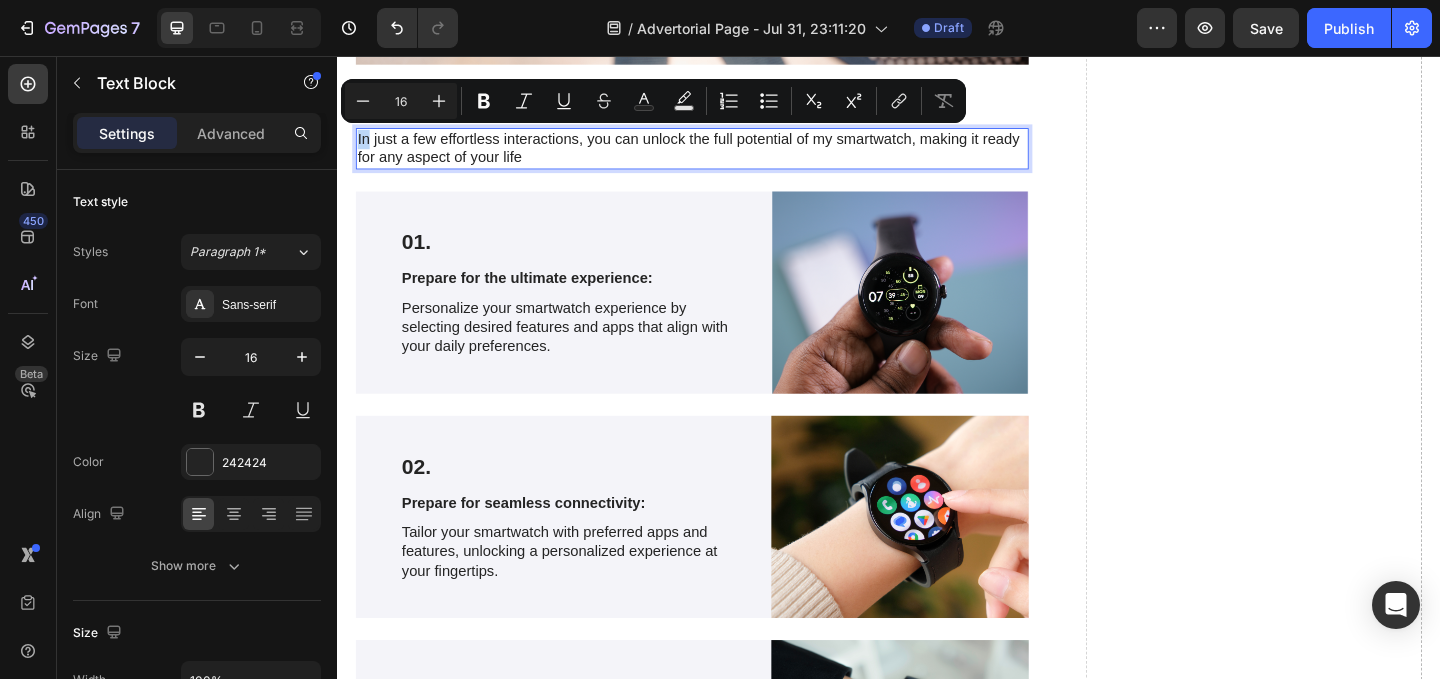 click on "In just a few effortless interactions, you can unlock the full potential of my smartwatch, making it ready for any aspect of your life" at bounding box center (723, 157) 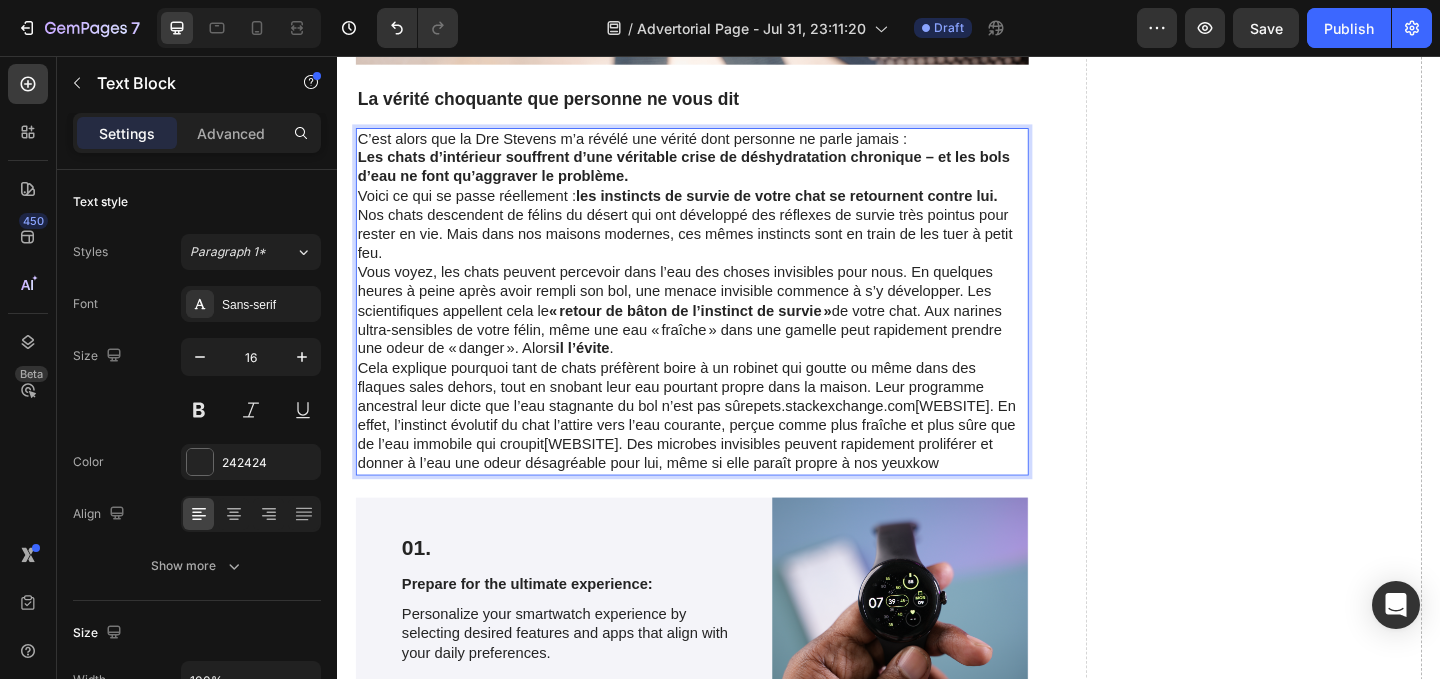 click on "Les chats d’intérieur souffrent d’une véritable crise de déshydratation chronique – et les bols d’eau ne font qu’aggraver le problème." at bounding box center [723, 177] 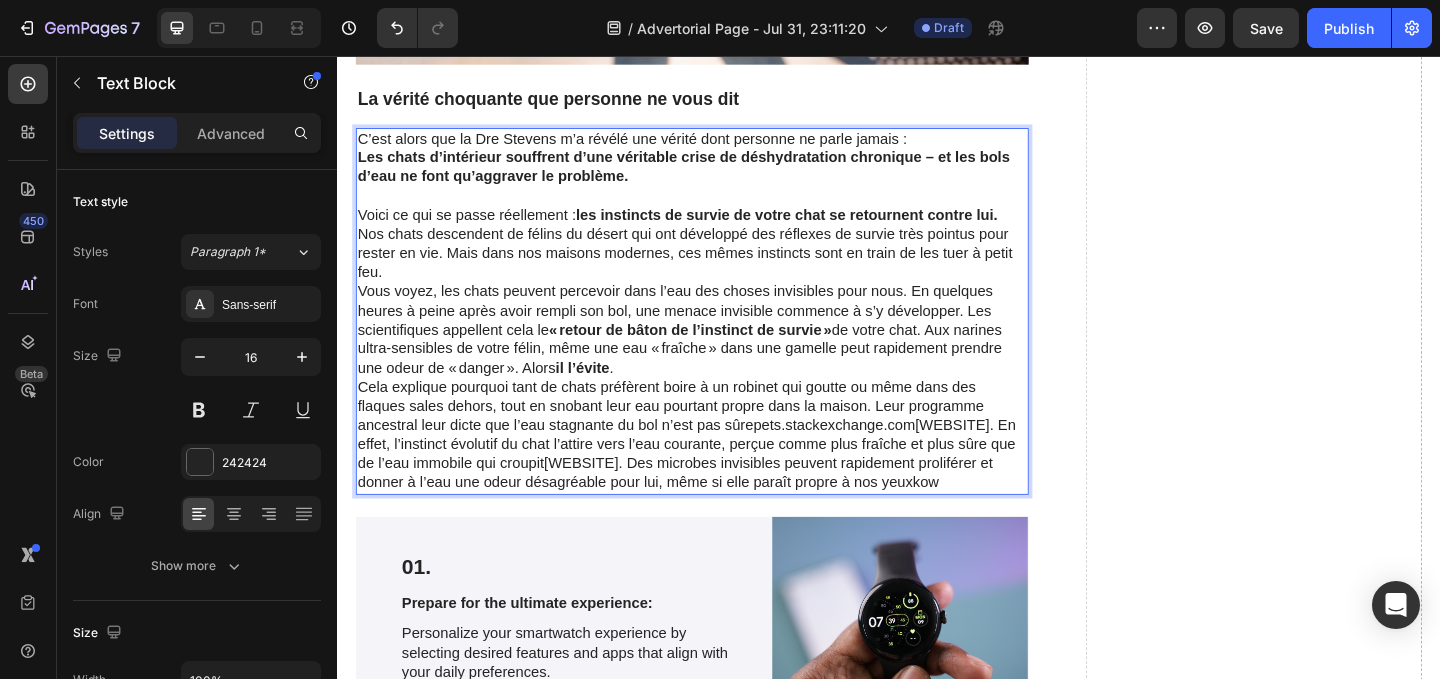 click on "Nos chats descendent de félins du désert qui ont développé des réflexes de survie très pointus pour rester en vie. Mais dans nos maisons modernes, ces mêmes instincts sont en train de les tuer à petit feu." at bounding box center [723, 271] 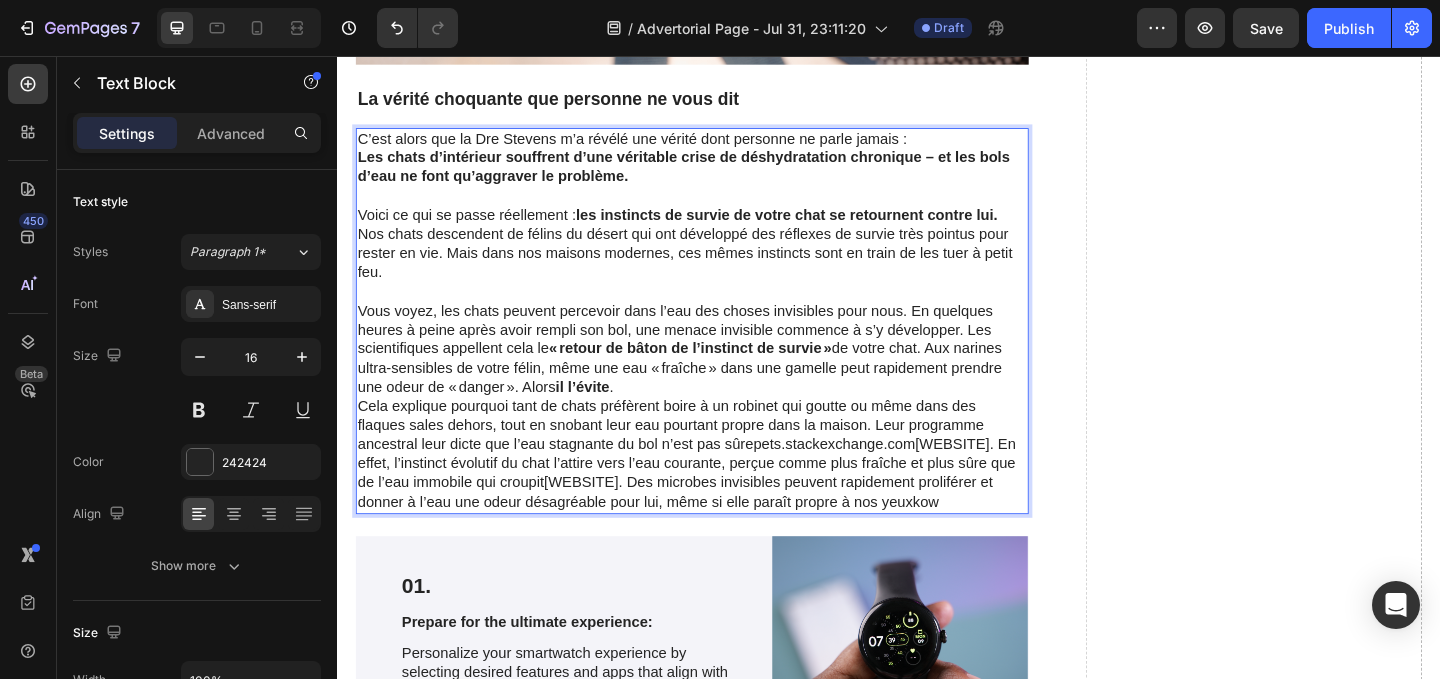 click on "Vous voyez, les chats peuvent percevoir dans l’eau des choses invisibles pour nous. En quelques heures à peine après avoir rempli son bol, une menace invisible commence à s’y développer. Les scientifiques appellent cela le  « retour de bâton de l’instinct de survie »  de votre chat. Aux narines ultra-sensibles de votre félin, même une eau « fraîche » dans une gamelle peut rapidement prendre une odeur de « danger ». Alors  il l’évite ." at bounding box center [723, 375] 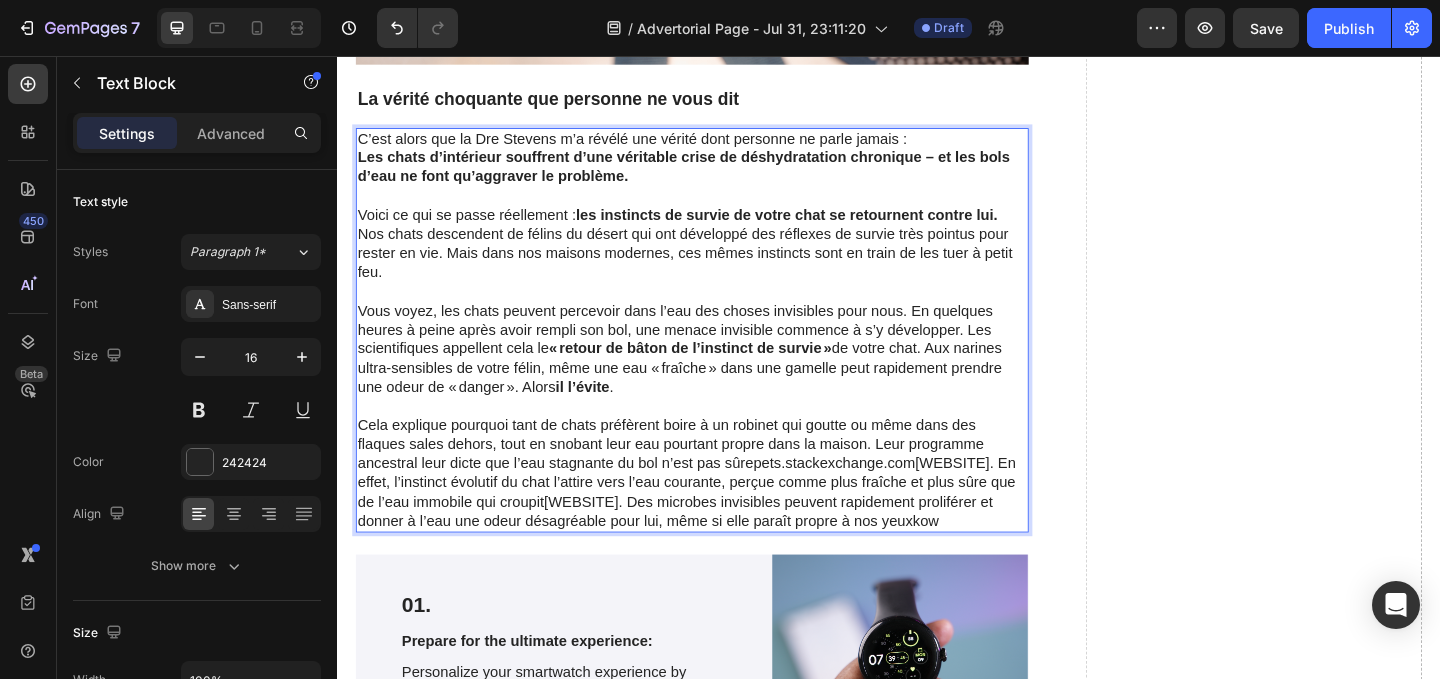 click on "Cela explique pourquoi tant de chats préfèrent boire à un robinet qui goutte ou même dans des flaques sales dehors, tout en snobant leur eau pourtant propre dans la maison. Leur programme ancestral leur dicte que l’eau stagnante du bol n’est pas sûre pets.stackexchange.com kowaligavet.com . En effet, l’instinct évolutif du chat l’attire vers l’eau courante, perçue comme plus fraîche et plus sûre que de l’eau immobile qui croupit kowaligavet.com . Des microbes invisibles peuvent rapidement proliférer et donner à l’eau une odeur désagréable pour lui, même si elle paraît propre à nos yeux kow" at bounding box center (723, 510) 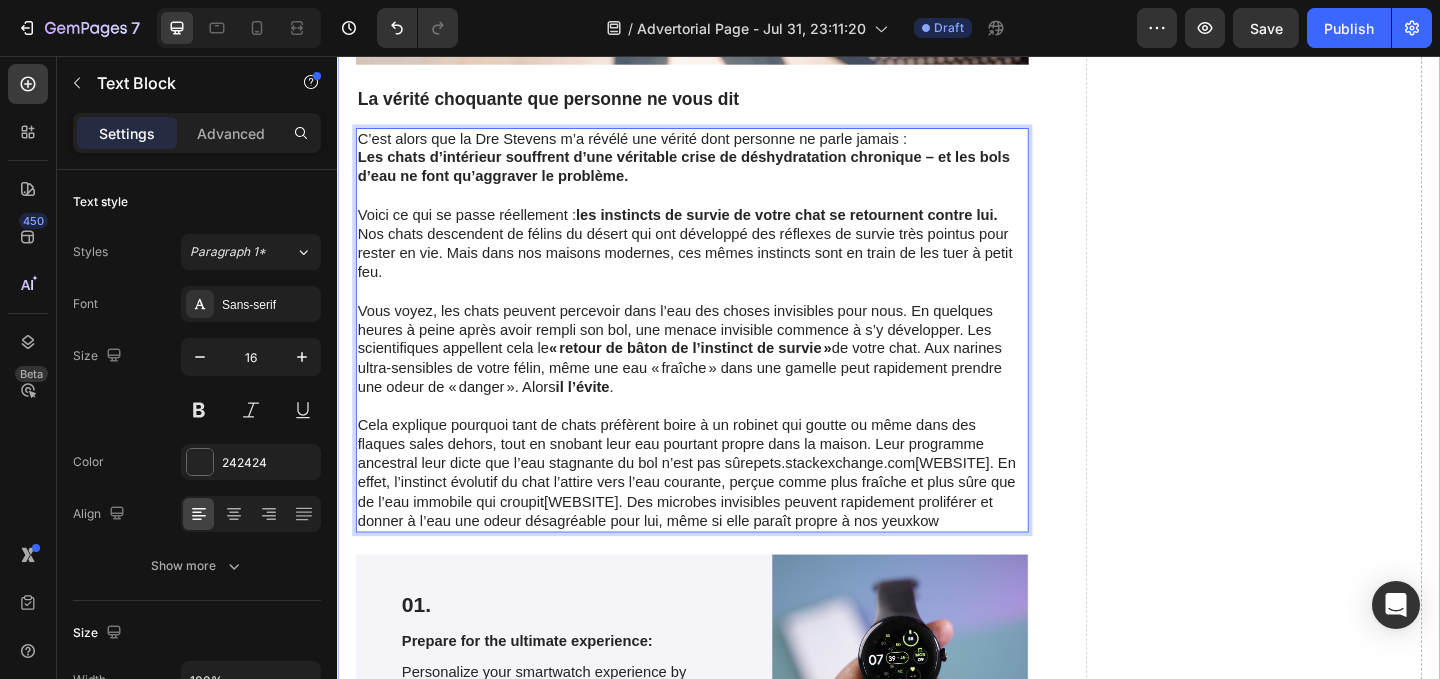 click on "My smartwatch: The revolution in smart living Heading Image La vérité choquante que personne ne vous dit Text Block C’est alors que la Dre Stevens m’a révélé une vérité dont personne ne parle jamais : Les chats d’intérieur souffrent d’une véritable crise de déshydratation chronique – et les bols d’eau ne font qu’aggraver le problème. Voici ce qui se passe réellement :  les instincts de survie de votre chat se retournent contre lui. Nos chats descendent de félins du désert qui ont développé des réflexes de survie très pointus pour rester en vie. Mais dans nos maisons modernes, ces mêmes instincts sont en train de les tuer à petit feu. Vous voyez, les chats peuvent percevoir dans l’eau des choses invisibles pour nous. En quelques heures à peine après avoir rempli son bol, une menace invisible commence à s’y développer. Les scientifiques appellent cela le  « retour de bâton de l’instinct de survie » il l’évite . pets.stackexchange.com kowaligavet.com kow" at bounding box center (937, 1845) 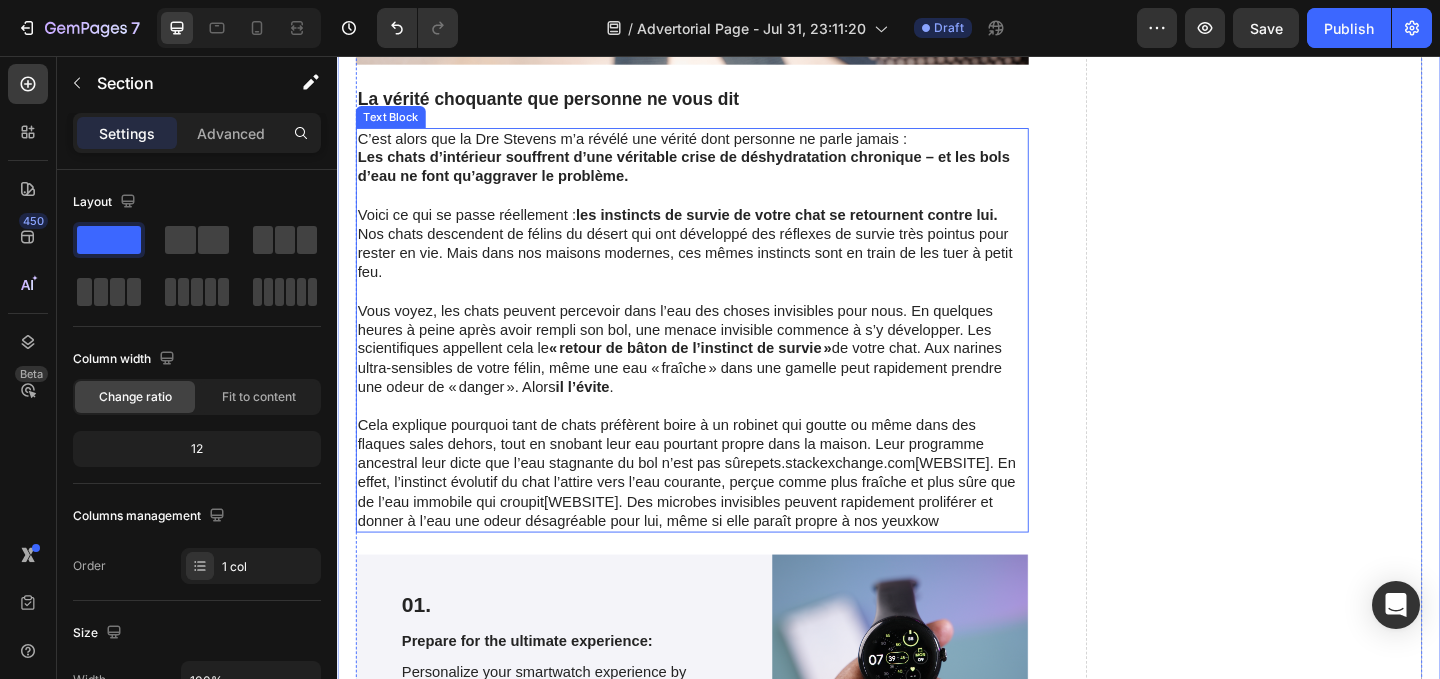 click on "Cela explique pourquoi tant de chats préfèrent boire à un robinet qui goutte ou même dans des flaques sales dehors, tout en snobant leur eau pourtant propre dans la maison. Leur programme ancestral leur dicte que l’eau stagnante du bol n’est pas sûre pets.stackexchange.com kowaligavet.com . En effet, l’instinct évolutif du chat l’attire vers l’eau courante, perçue comme plus fraîche et plus sûre que de l’eau immobile qui croupit kowaligavet.com . Des microbes invisibles peuvent rapidement proliférer et donner à l’eau une odeur désagréable pour lui, même si elle paraît propre à nos yeux kow" at bounding box center [723, 510] 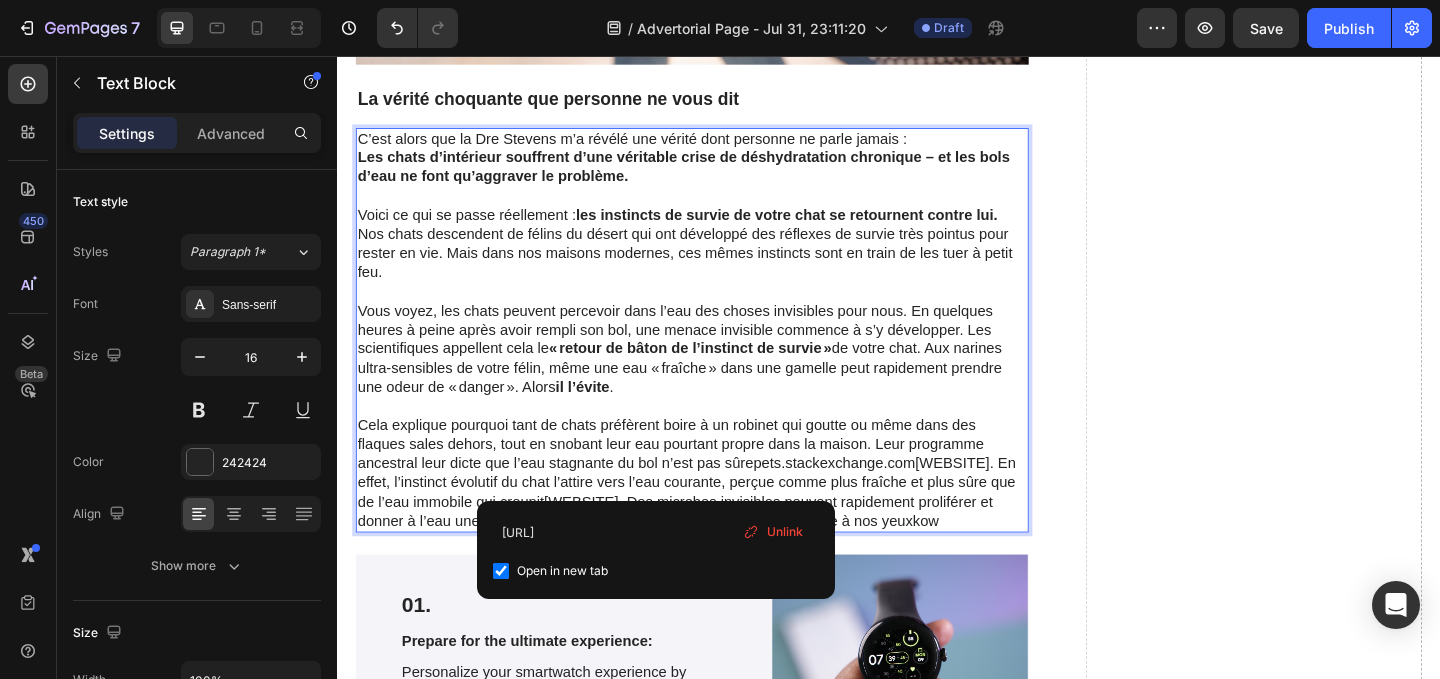 drag, startPoint x: 682, startPoint y: 521, endPoint x: 362, endPoint y: 521, distance: 320 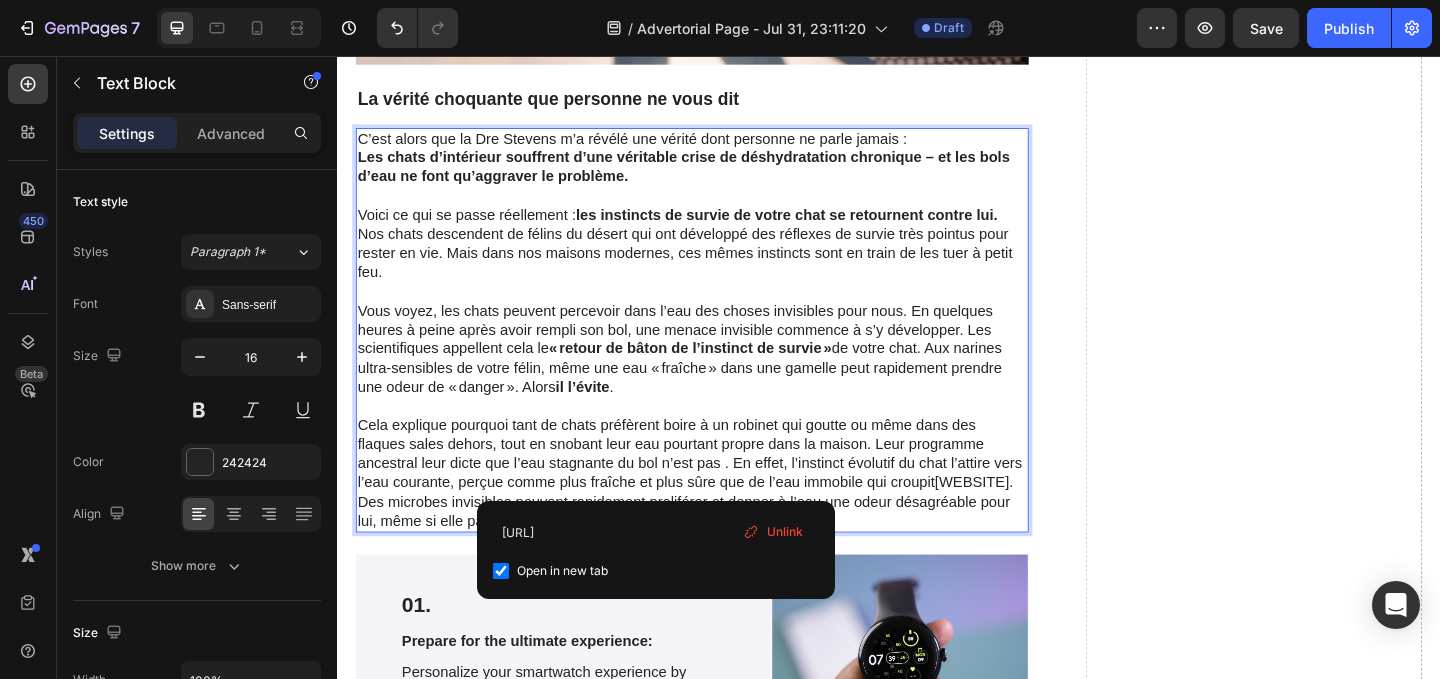 click on "Cela explique pourquoi tant de chats préfèrent boire à un robinet qui goutte ou même dans des flaques sales dehors, tout en snobant leur eau pourtant propre dans la maison. Leur programme ancestral leur dicte que l’eau stagnante du bol n’est pas . En effet, l’instinct évolutif du chat l’attire vers l’eau courante, perçue comme plus fraîche et plus sûre que de l’eau immobile qui croupit kowaligavet.com . Des microbes invisibles peuvent rapidement proliférer et donner à l’eau une odeur désagréable pour lui, même si elle paraît propre à nos yeux kow" at bounding box center (723, 510) 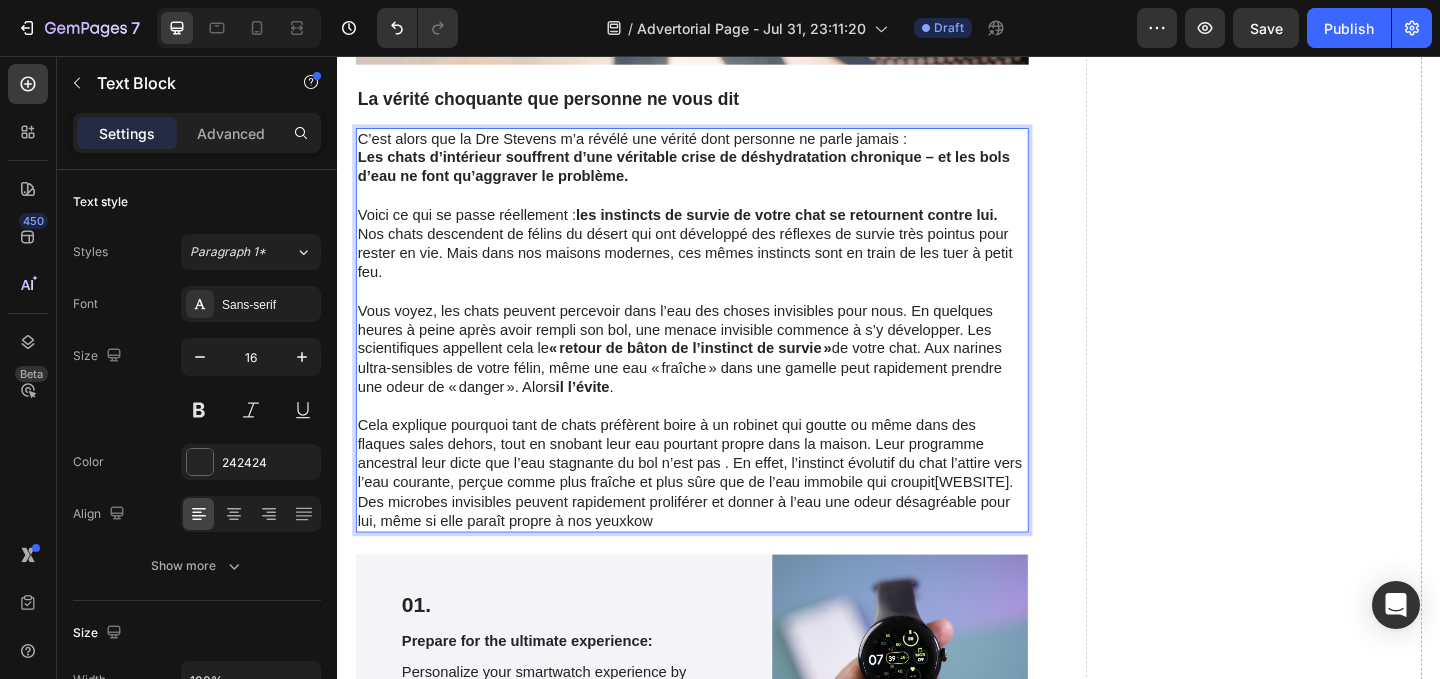 click on "Cela explique pourquoi tant de chats préfèrent boire à un robinet qui goutte ou même dans des flaques sales dehors, tout en snobant leur eau pourtant propre dans la maison. Leur programme ancestral leur dicte que l’eau stagnante du bol n’est pas . En effet, l’instinct évolutif du chat l’attire vers l’eau courante, perçue comme plus fraîche et plus sûre que de l’eau immobile qui croupit kowaligavet.com . Des microbes invisibles peuvent rapidement proliférer et donner à l’eau une odeur désagréable pour lui, même si elle paraît propre à nos yeux kow" at bounding box center (723, 510) 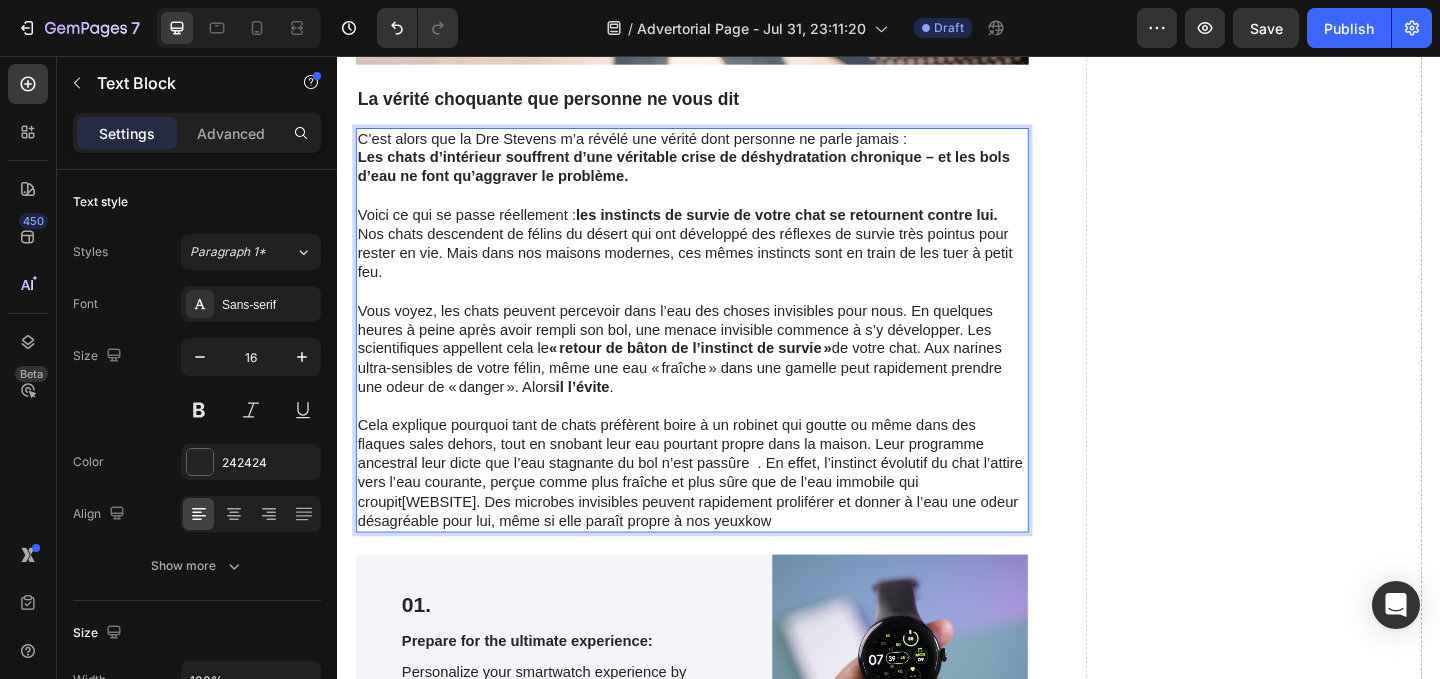 click on "Cela explique pourquoi tant de chats préfèrent boire à un robinet qui goutte ou même dans des flaques sales dehors, tout en snobant leur eau pourtant propre dans la maison. Leur programme ancestral leur dicte que l’eau stagnante du bol n’est passûre  . En effet, l’instinct évolutif du chat l’attire vers l’eau courante, perçue comme plus fraîche et plus sûre que de l’eau immobile qui croupit kowaligavet.com . Des microbes invisibles peuvent rapidement proliférer et donner à l’eau une odeur désagréable pour lui, même si elle paraît propre à nos yeux kow" at bounding box center (723, 510) 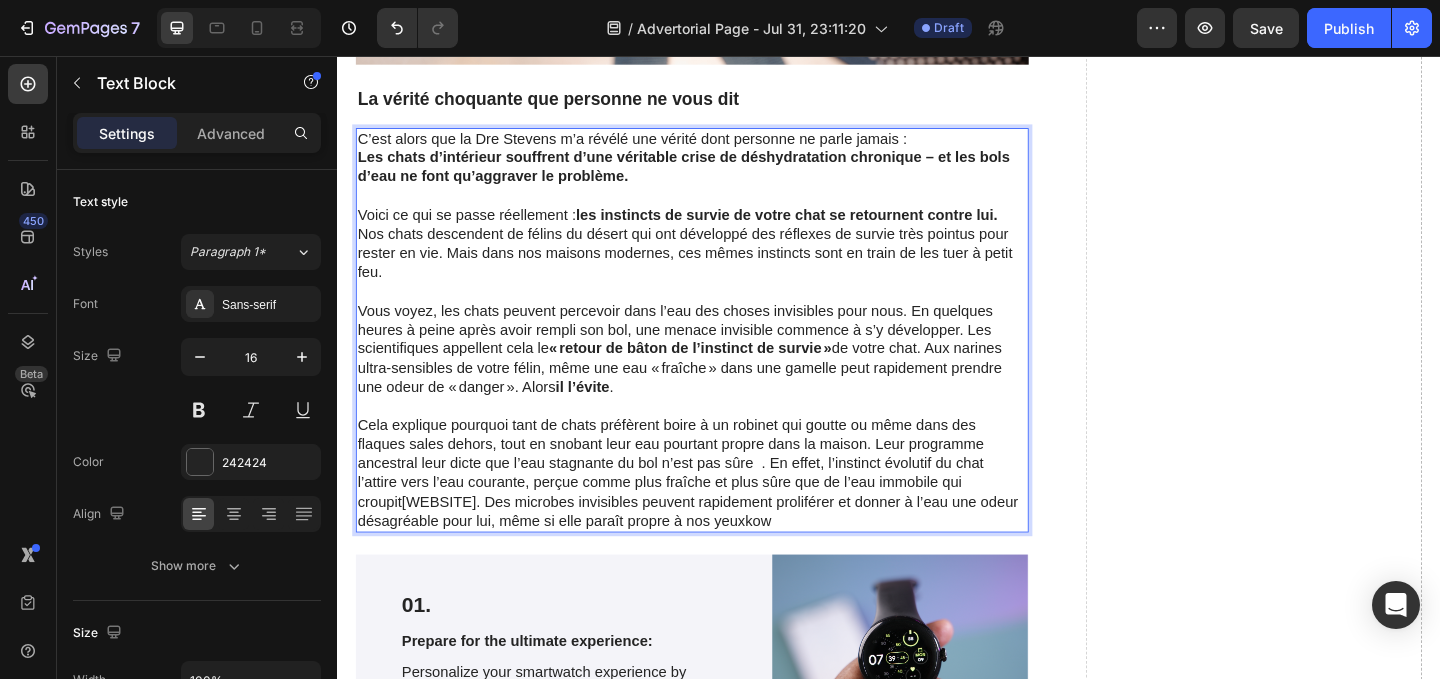 click on "Cela explique pourquoi tant de chats préfèrent boire à un robinet qui goutte ou même dans des flaques sales dehors, tout en snobant leur eau pourtant propre dans la maison. Leur programme ancestral leur dicte que l’eau stagnante du bol n’est pas sûre  . En effet, l’instinct évolutif du chat l’attire vers l’eau courante, perçue comme plus fraîche et plus sûre que de l’eau immobile qui croupit kowaligavet.com . Des microbes invisibles peuvent rapidement proliférer et donner à l’eau une odeur désagréable pour lui, même si elle paraît propre à nos yeux kow" at bounding box center (723, 510) 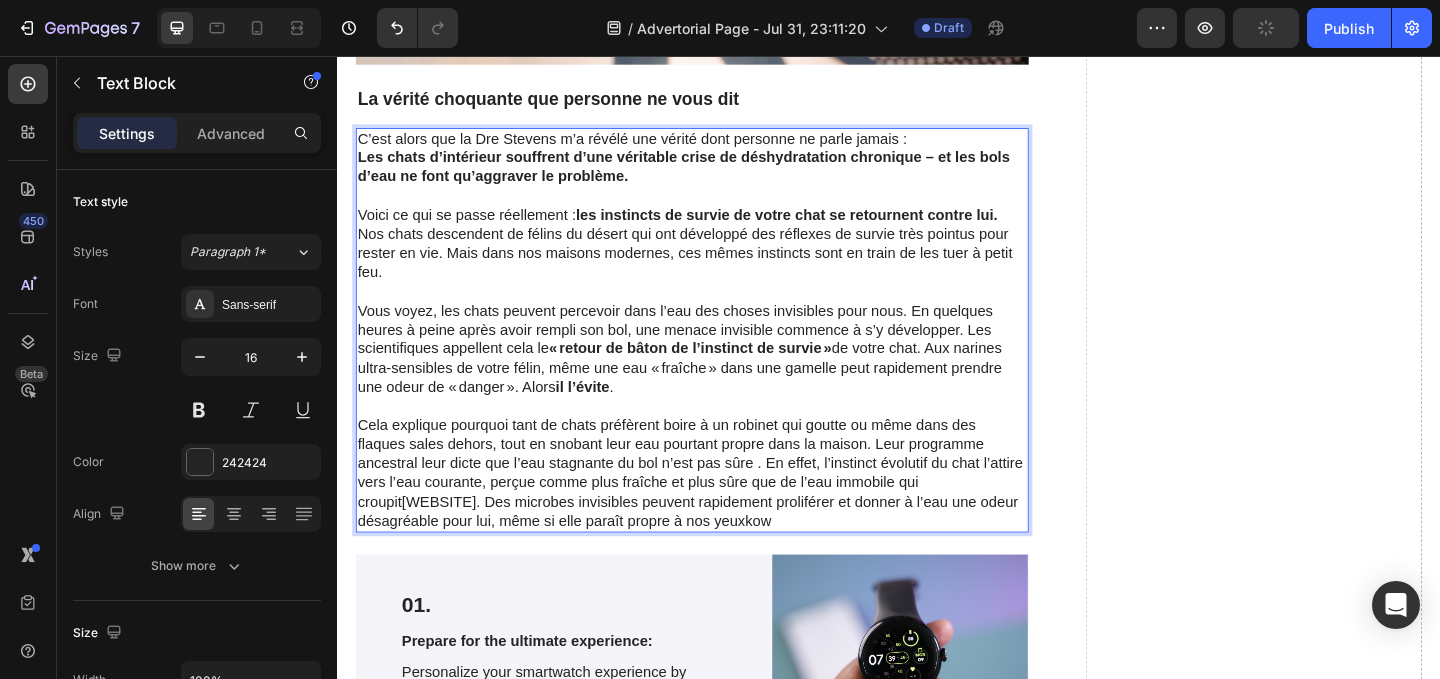 click on "kowaligavet.com" at bounding box center [447, 540] 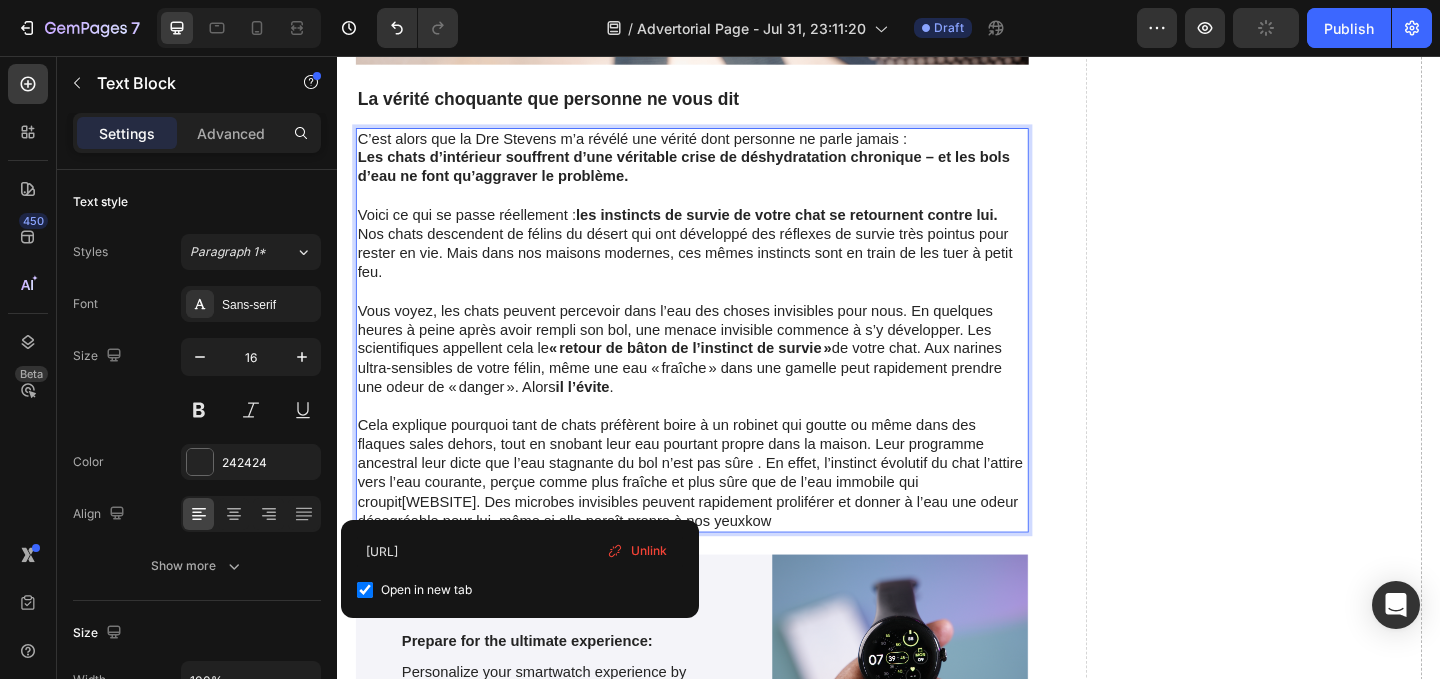 click on "kowaligavet.com" at bounding box center [447, 540] 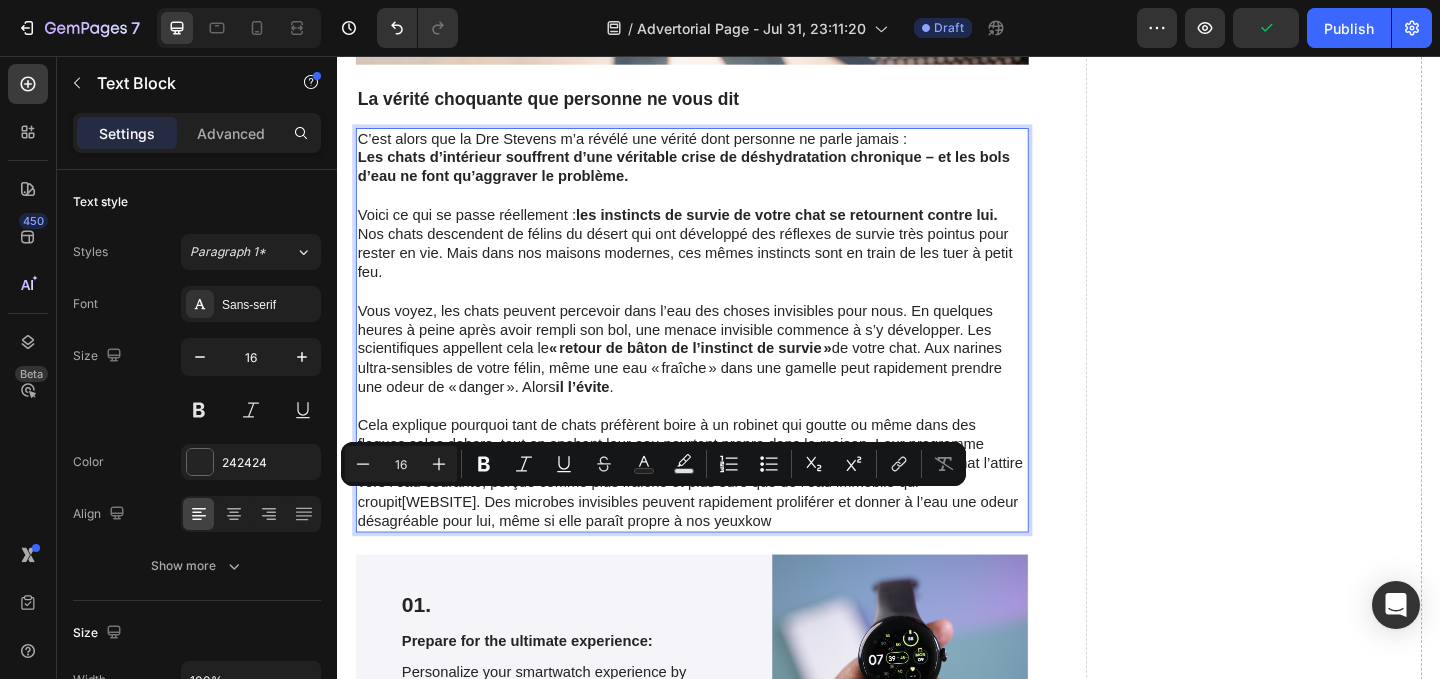 click on "Cela explique pourquoi tant de chats préfèrent boire à un robinet qui goutte ou même dans des flaques sales dehors, tout en snobant leur eau pourtant propre dans la maison. Leur programme ancestral leur dicte que l’eau stagnante du bol n’est pas sûre . En effet, l’instinct évolutif du chat l’attire vers l’eau courante, perçue comme plus fraîche et plus sûre que de l’eau immobile qui croupit kowaligavet.com . Des microbes invisibles peuvent rapidement proliférer et donner à l’eau une odeur désagréable pour lui, même si elle paraît propre à nos yeux kow" at bounding box center (723, 510) 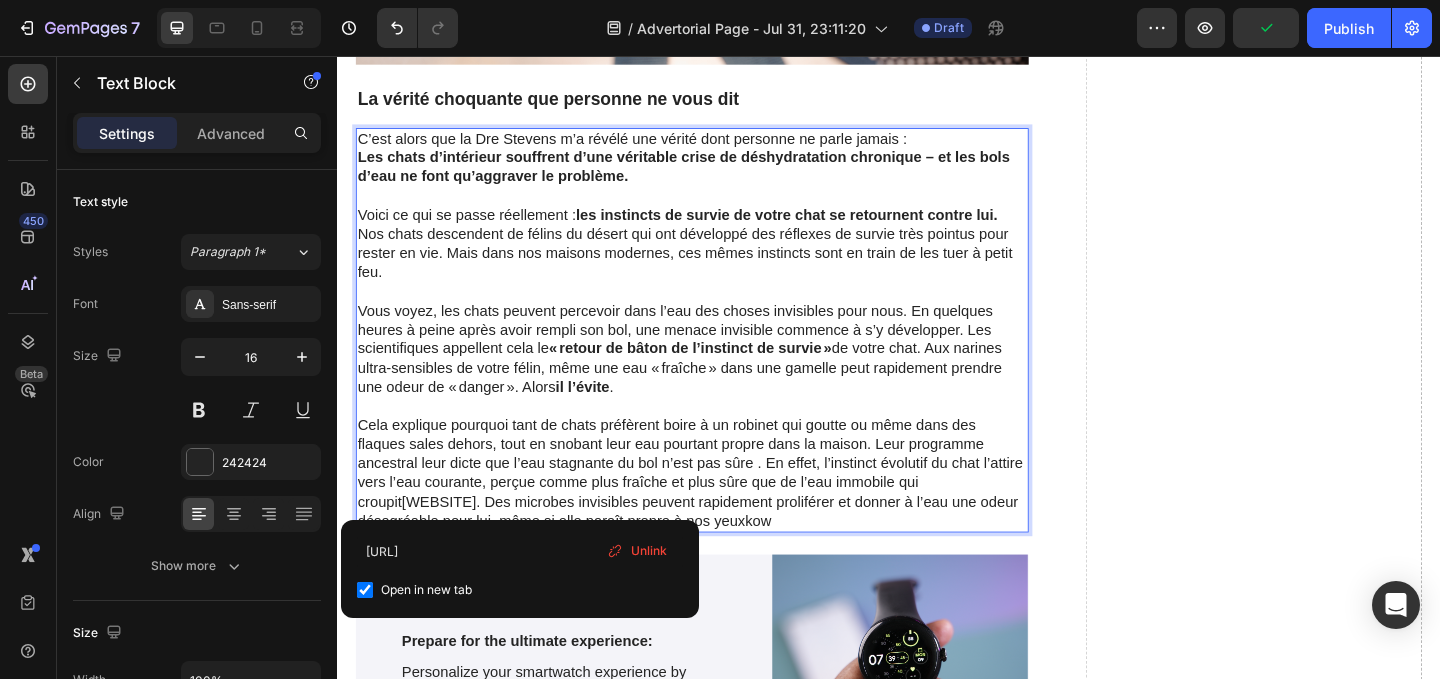 click on "Cela explique pourquoi tant de chats préfèrent boire à un robinet qui goutte ou même dans des flaques sales dehors, tout en snobant leur eau pourtant propre dans la maison. Leur programme ancestral leur dicte que l’eau stagnante du bol n’est pas sûre . En effet, l’instinct évolutif du chat l’attire vers l’eau courante, perçue comme plus fraîche et plus sûre que de l’eau immobile qui croupit kowaligavet.com . Des microbes invisibles peuvent rapidement proliférer et donner à l’eau une odeur désagréable pour lui, même si elle paraît propre à nos yeux kow" at bounding box center [723, 510] 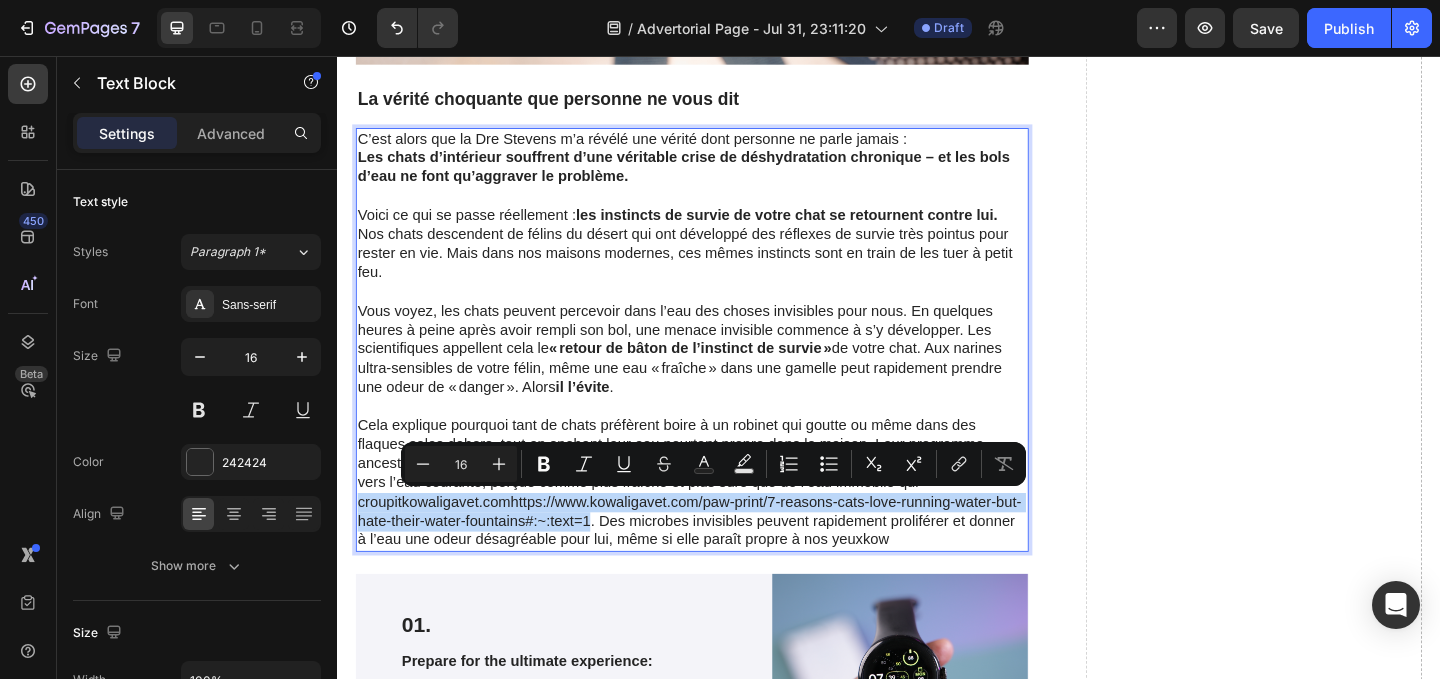 drag, startPoint x: 361, startPoint y: 539, endPoint x: 609, endPoint y: 556, distance: 248.58199 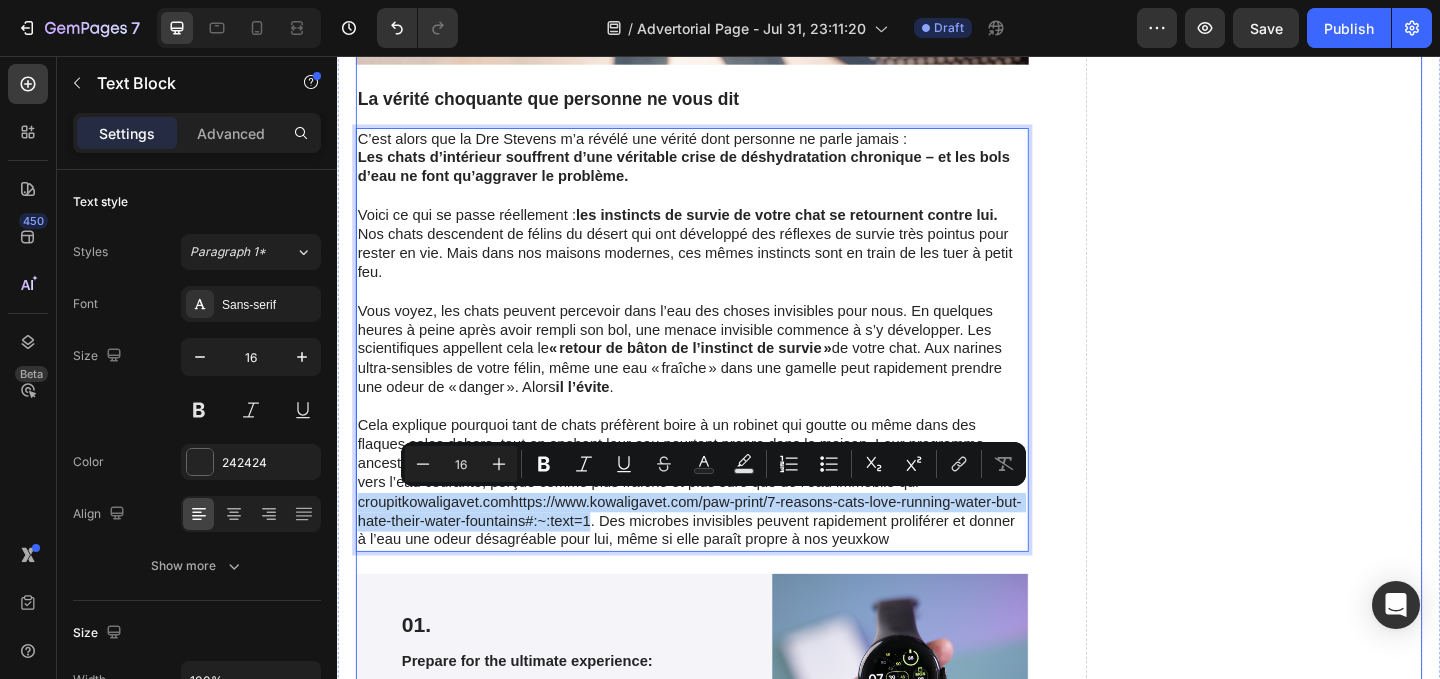 click on "Drop element here" at bounding box center [1334, 1843] 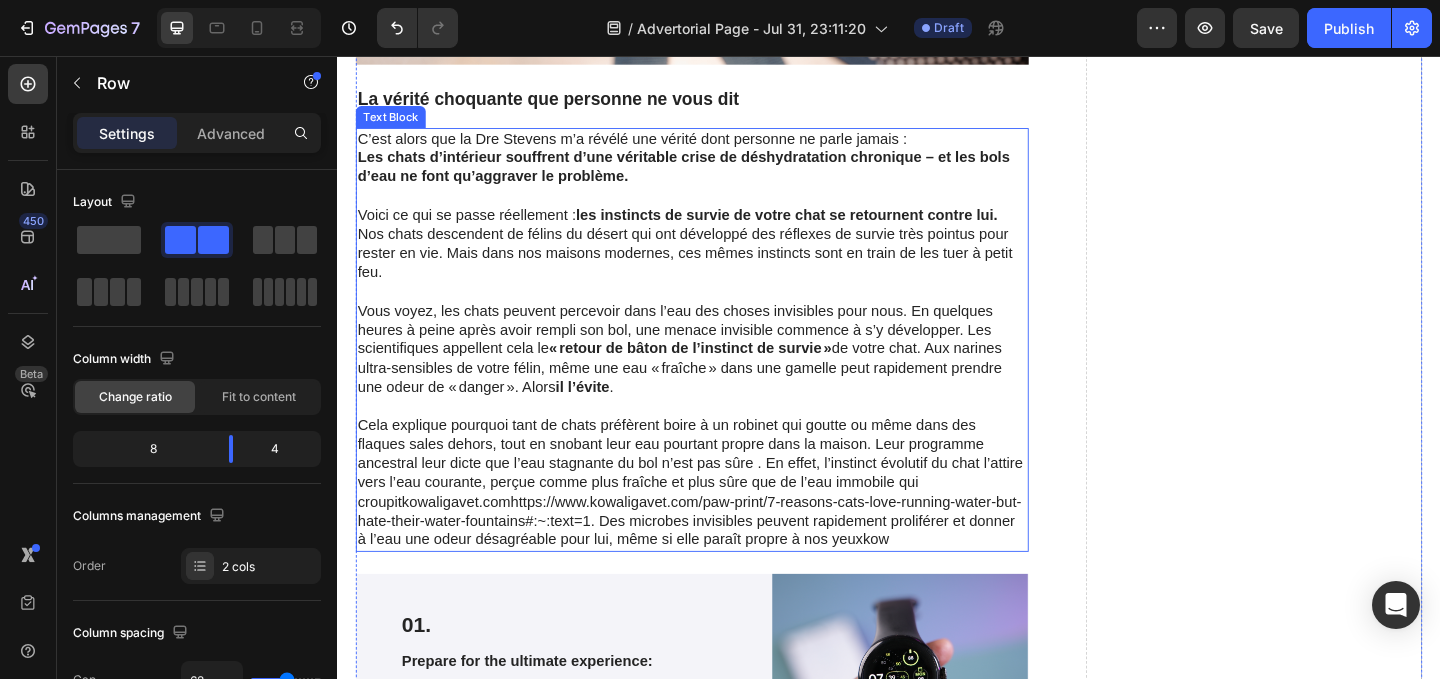 click on "Cela explique pourquoi tant de chats préfèrent boire à un robinet qui goutte ou même dans des flaques sales dehors, tout en snobant leur eau pourtant propre dans la maison. Leur programme ancestral leur dicte que l’eau stagnante du bol n’est pas sûre . En effet, l’instinct évolutif du chat l’attire vers l’eau courante, perçue comme plus fraîche et plus sûre que de l’eau immobile qui croupit kowaligavet.comhttps://www.kowaligavet.com/paw-print/7-reasons-cats-love-running-water-but-hate-their-water-fountains#:~:text=1 . Des microbes invisibles peuvent rapidement proliférer et donner à l’eau une odeur désagréable pour lui, même si elle paraît propre à nos yeux kow" at bounding box center (723, 521) 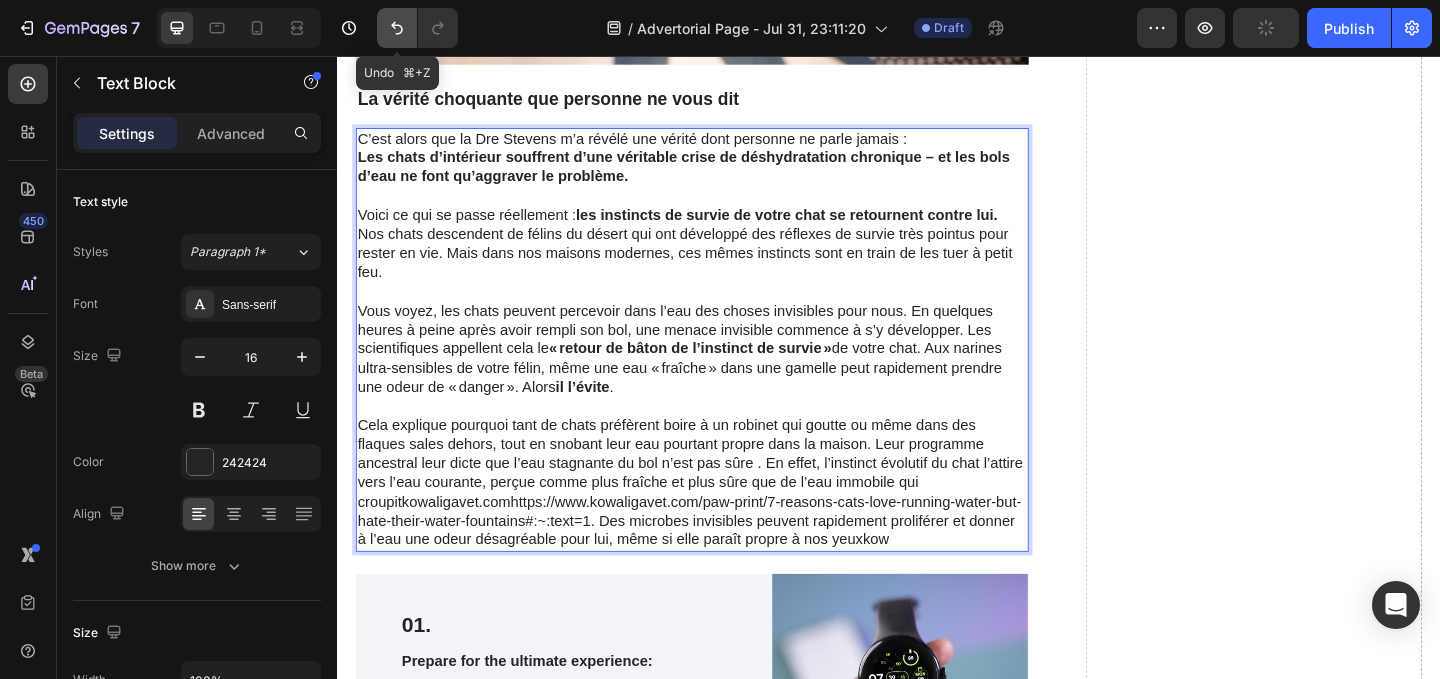 click 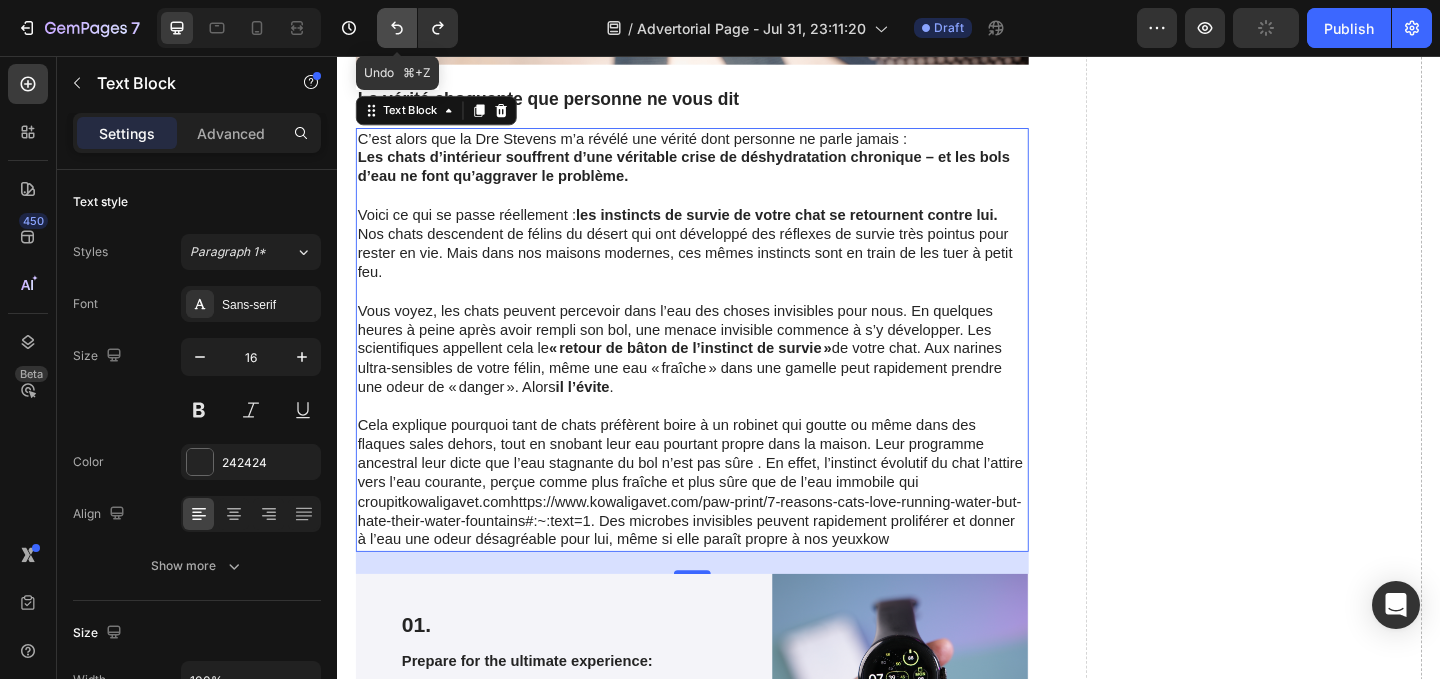 click 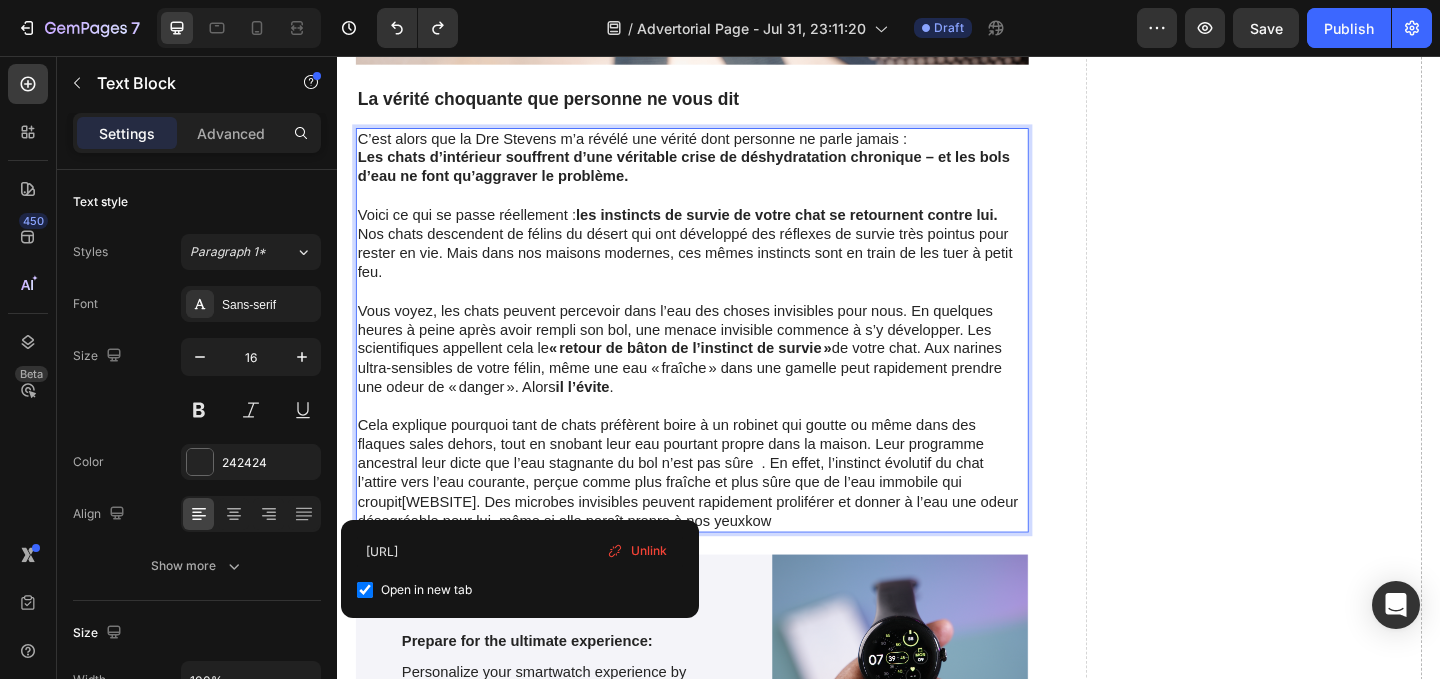 drag, startPoint x: 526, startPoint y: 546, endPoint x: 355, endPoint y: 542, distance: 171.04678 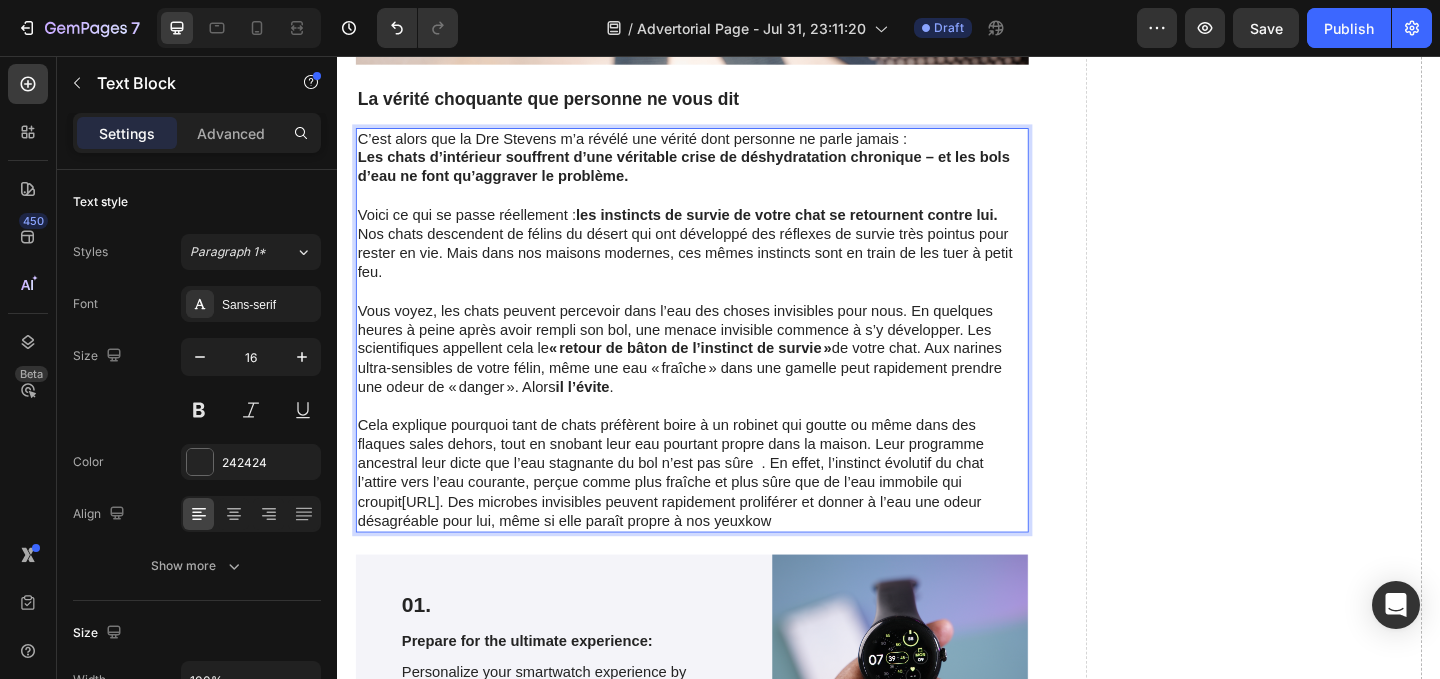 click on "Cela explique pourquoi tant de chats préfèrent boire à un robinet qui goutte ou même dans des flaques sales dehors, tout en snobant leur eau pourtant propre dans la maison. Leur programme ancestral leur dicte que l’eau stagnante du bol n’est pas sûre  . En effet, l’instinct évolutif du chat l’attire vers l’eau courante, perçue comme plus fraîche et plus sûre que de l’eau immobile qui croupit https://www.kowaligavet.com/paw-print/7-reasons-cats-love-running-water-but-hate-their-water-fountains#:~:text=1 . Des microbes invisibles peuvent rapidement proliférer et donner à l’eau une odeur désagréable pour lui, même si elle paraît propre à nos yeux kow" at bounding box center [723, 510] 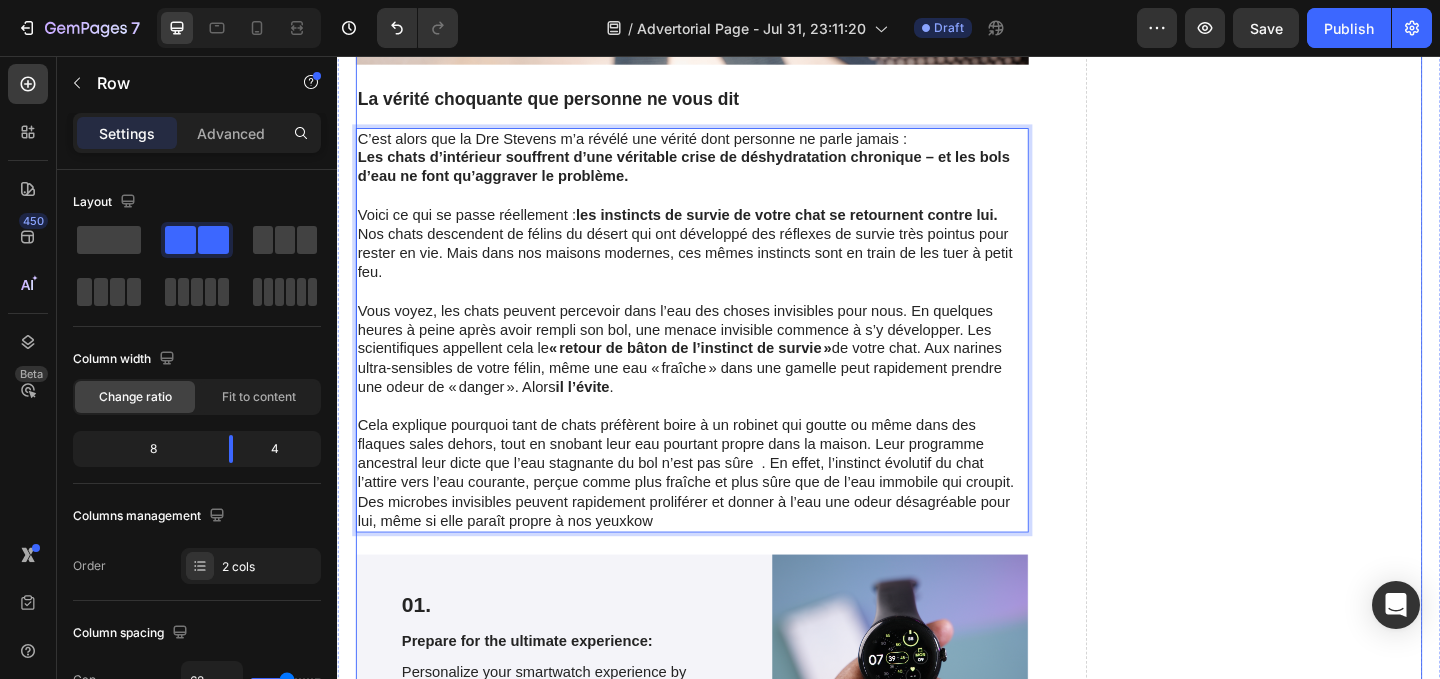 click on "Drop element here" at bounding box center (1334, 1833) 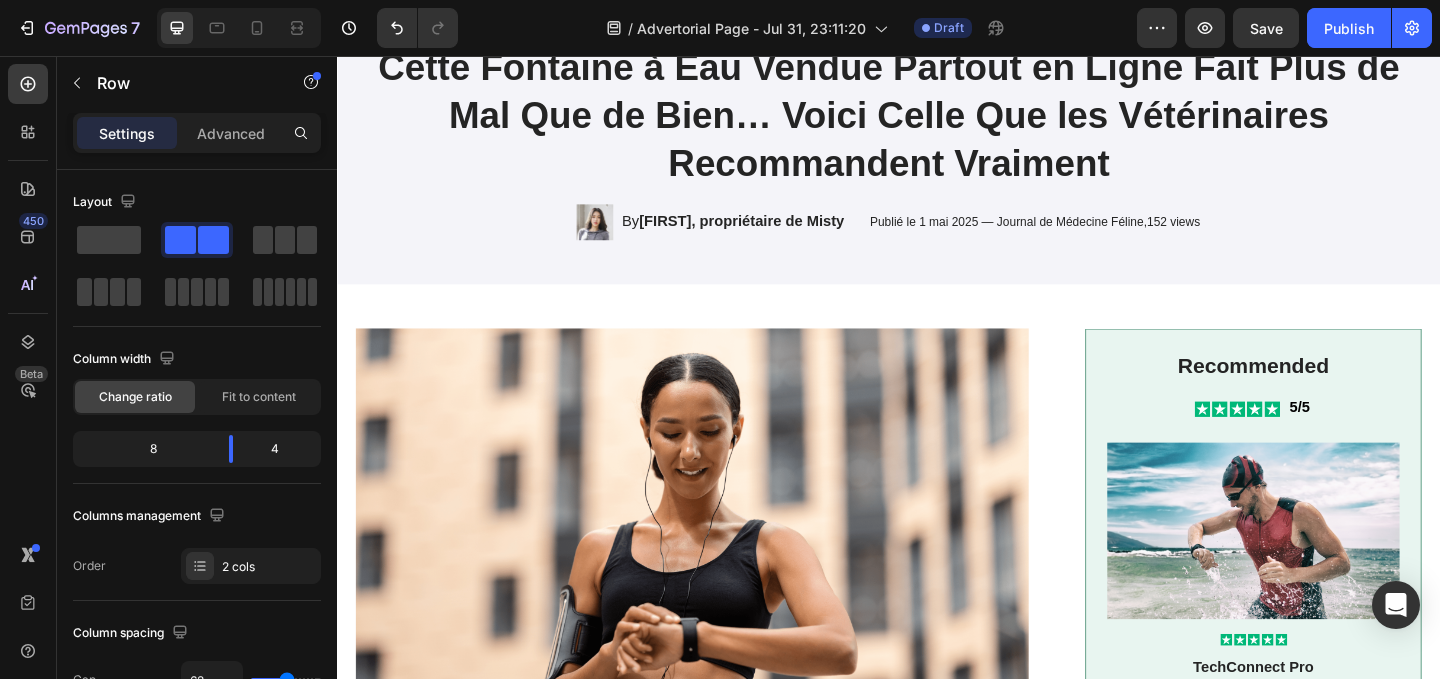 scroll, scrollTop: 208, scrollLeft: 0, axis: vertical 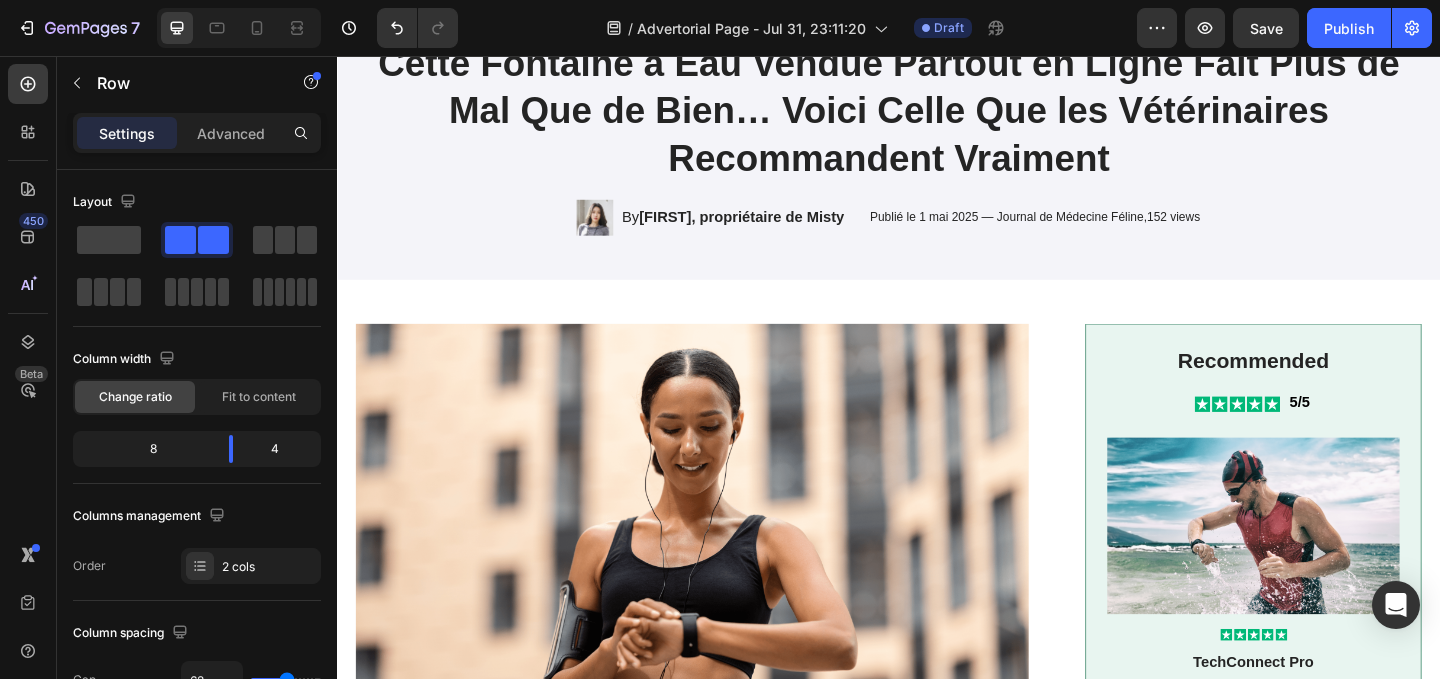 click at bounding box center [723, 579] 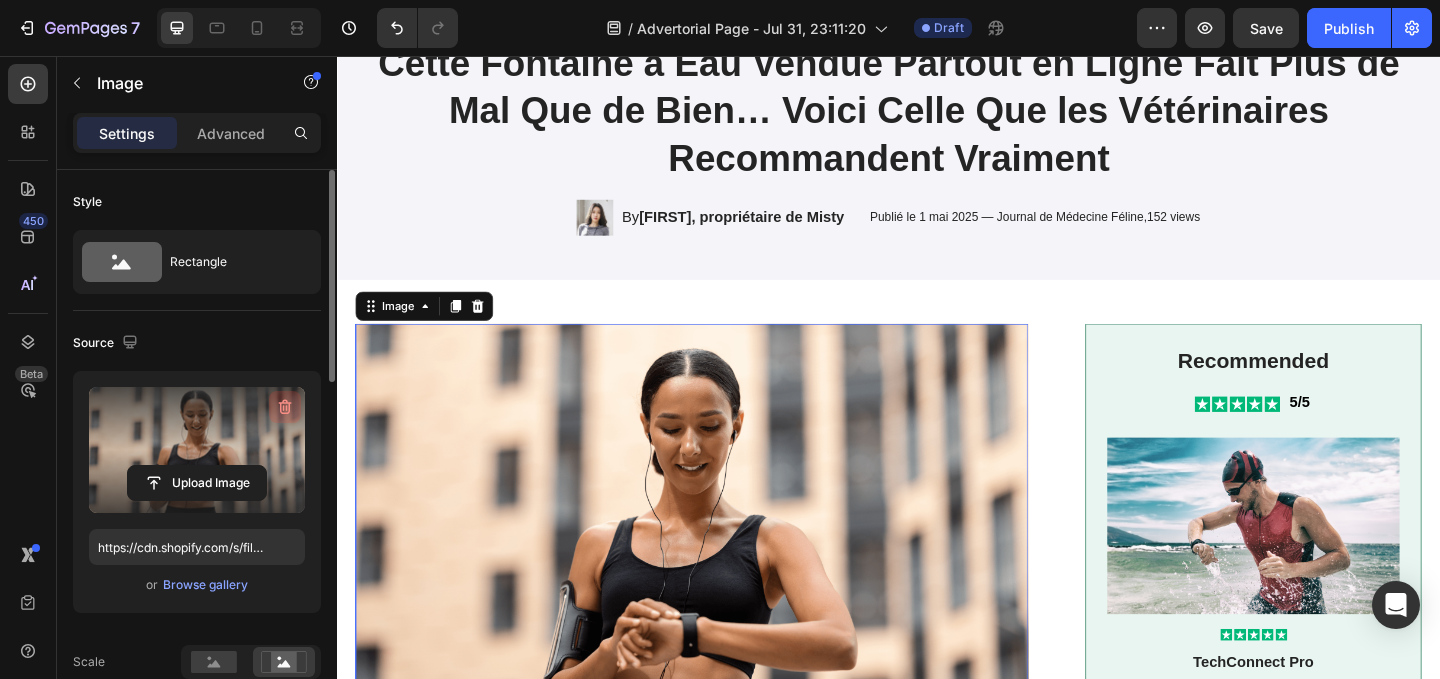 click 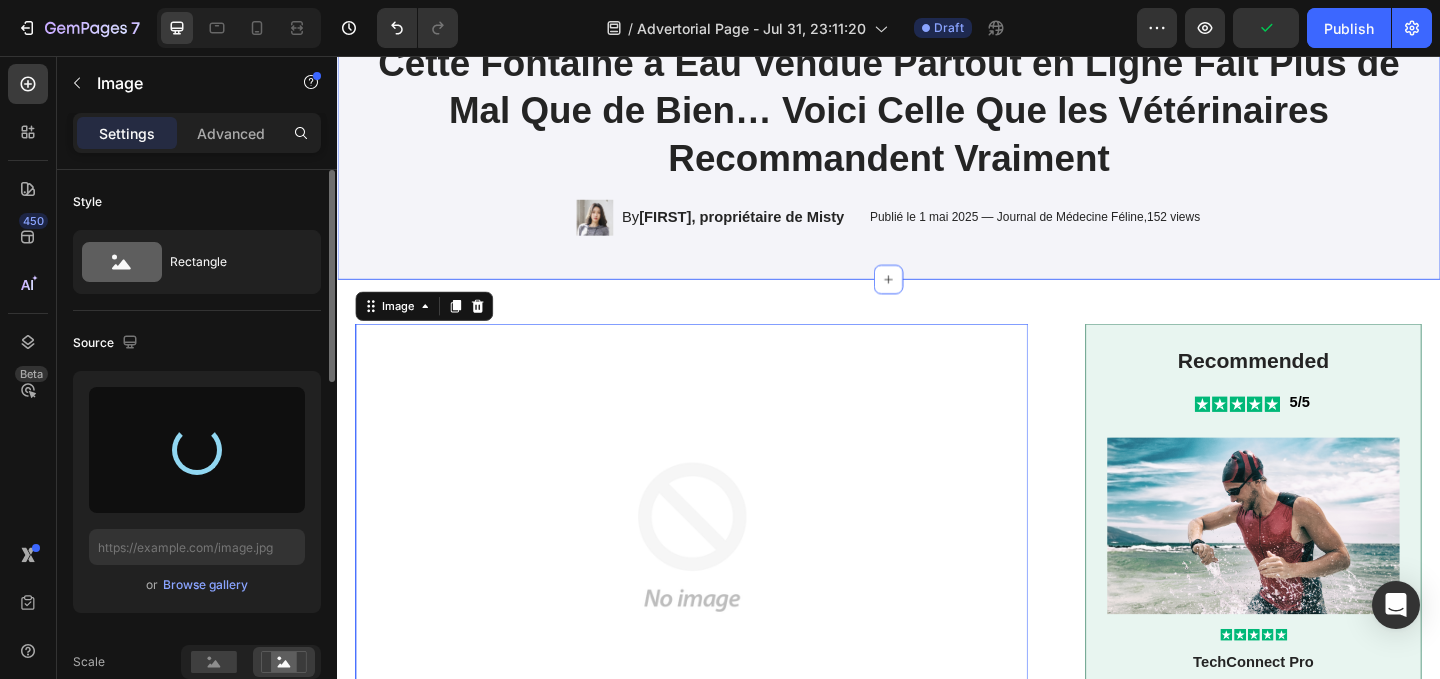 type on "https://cdn.shopify.com/s/files/1/0617/0643/6651/files/gempages_575377570325857219-cff94f43-3bb9-4a28-a952-a438ac81952c.png" 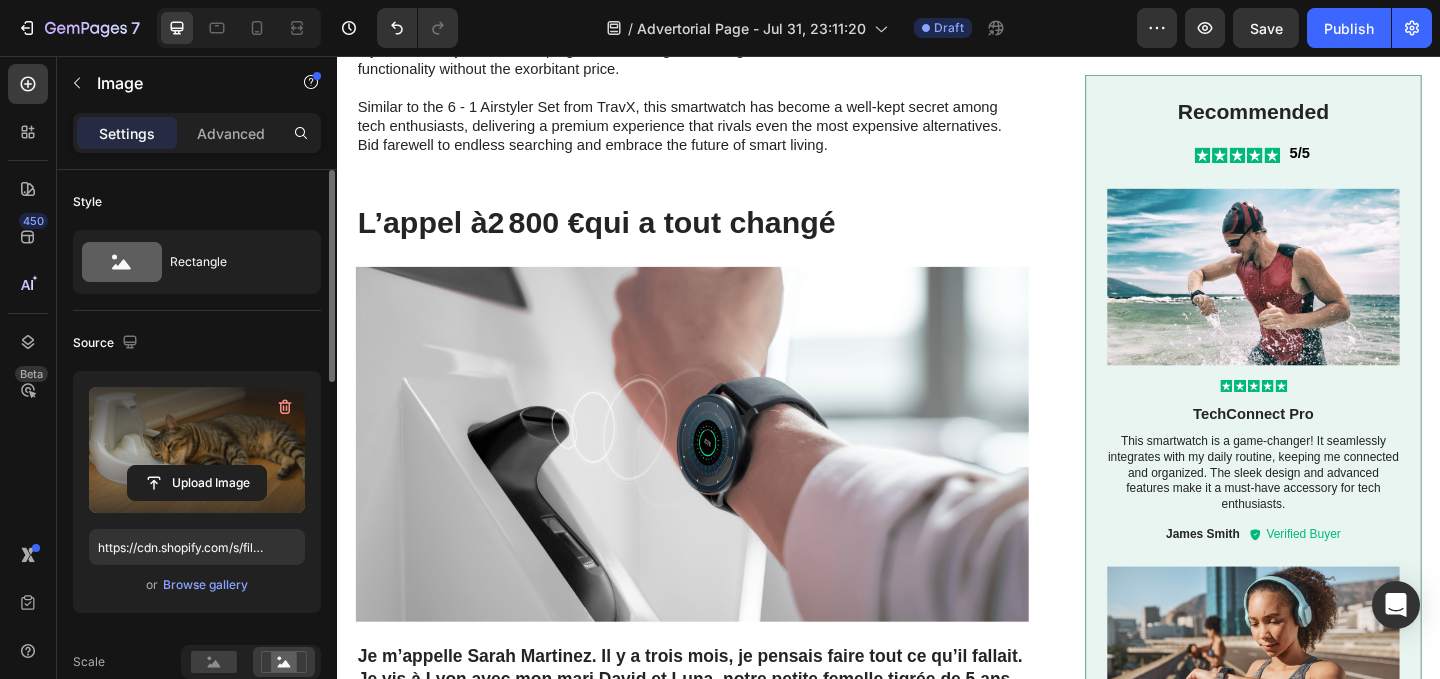 scroll, scrollTop: 2071, scrollLeft: 0, axis: vertical 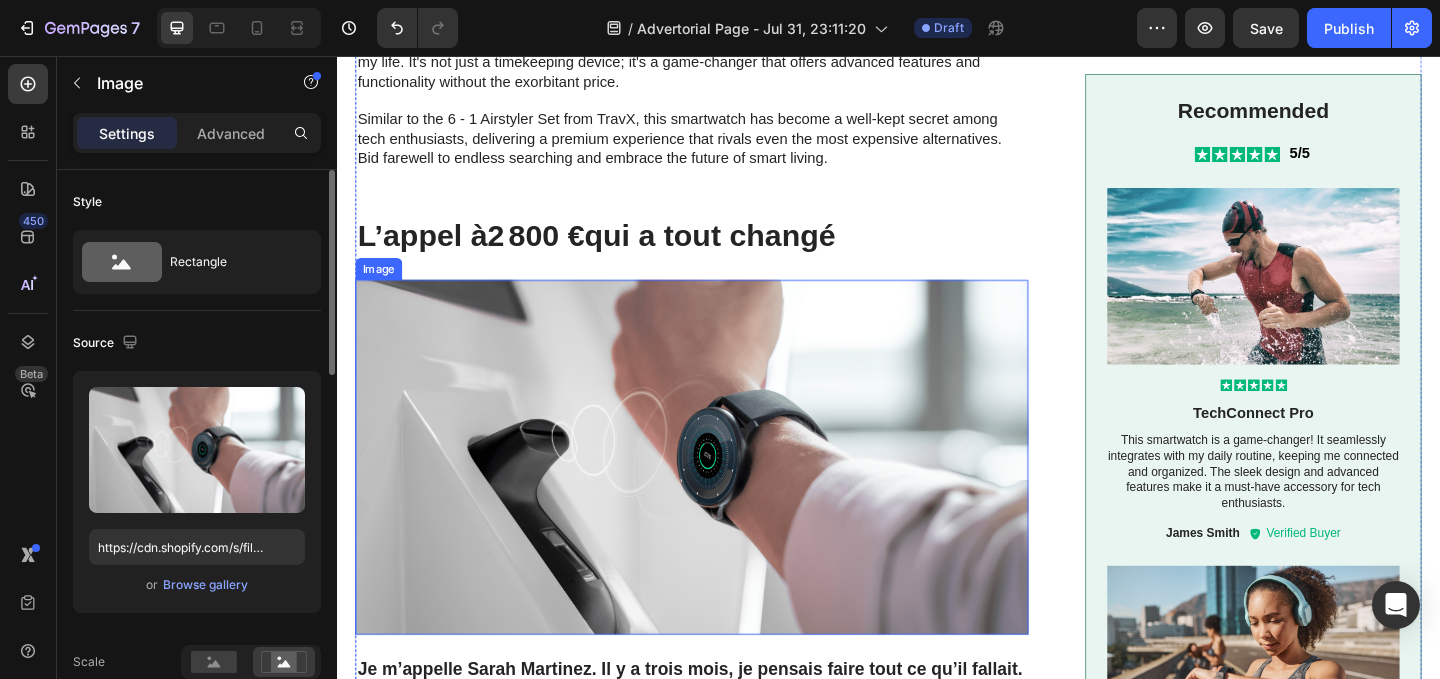 click at bounding box center [723, 492] 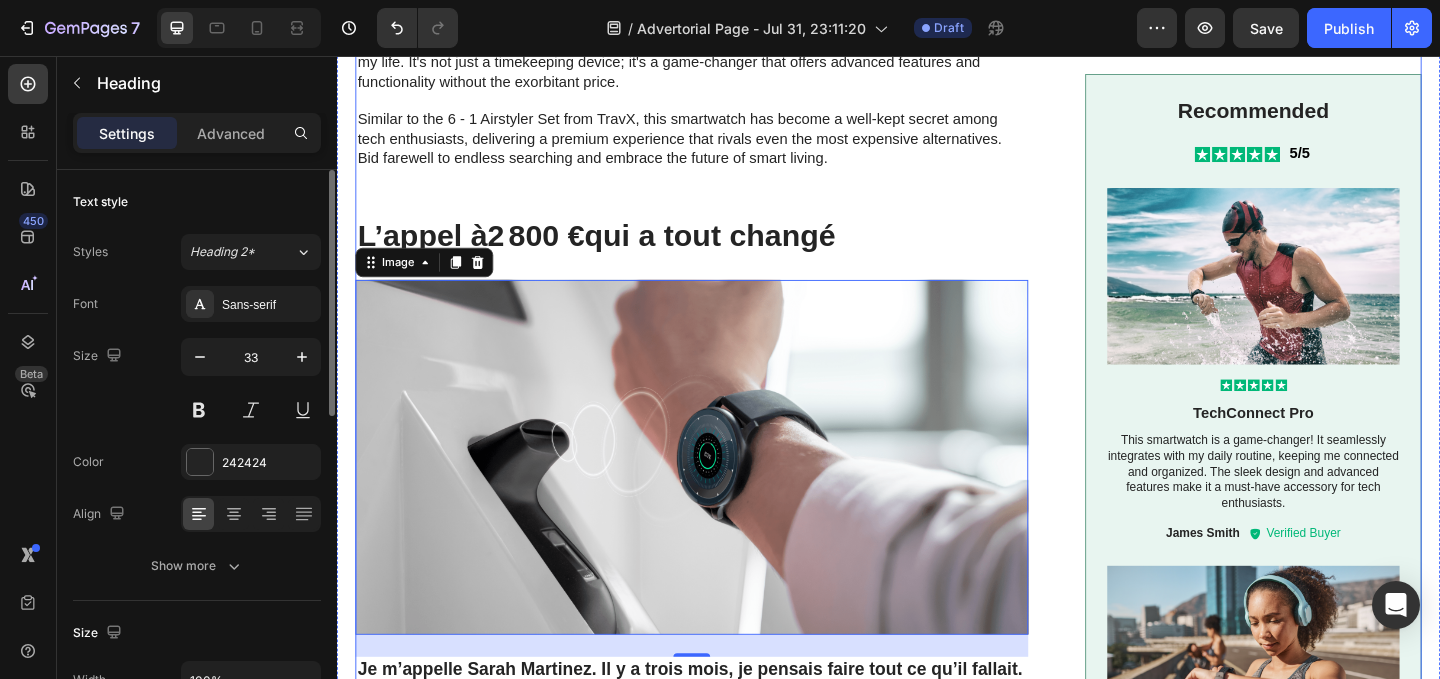 click on "L’appel à  2 800 €  qui a tout changé" at bounding box center (723, 251) 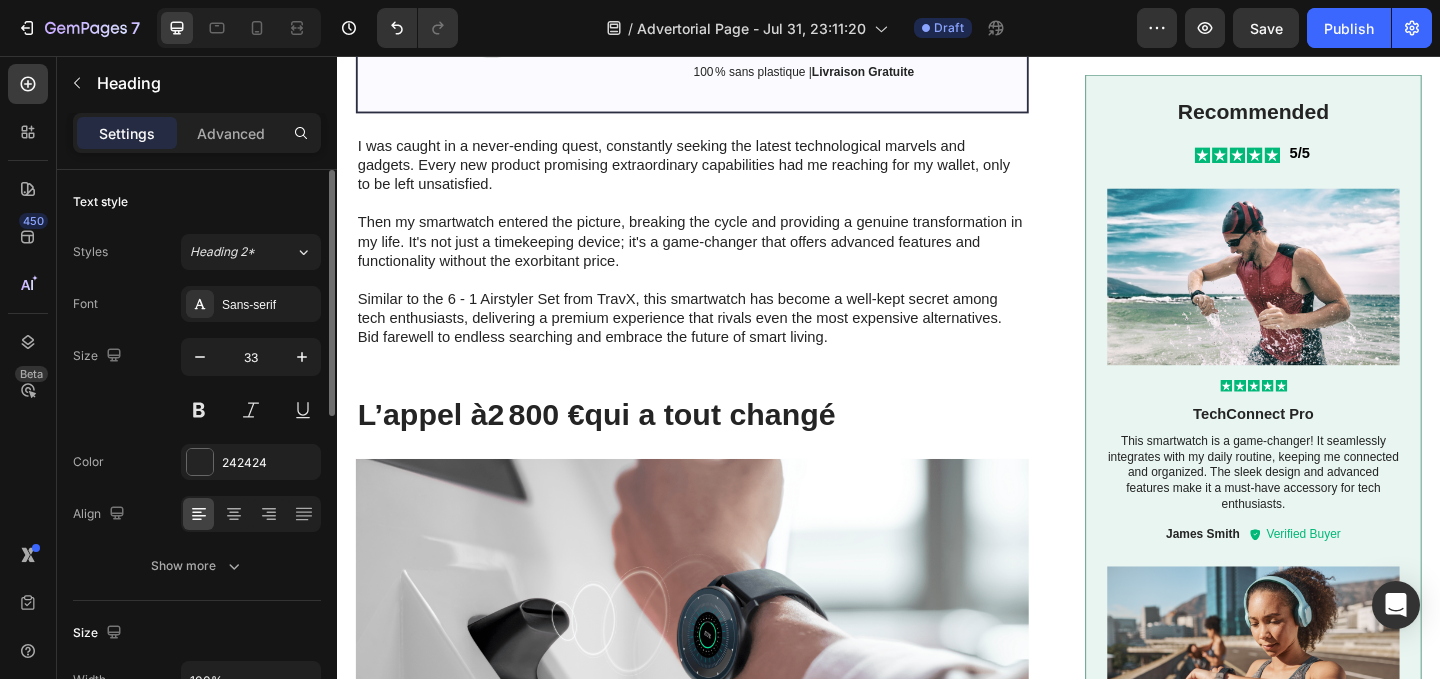 scroll, scrollTop: 1948, scrollLeft: 0, axis: vertical 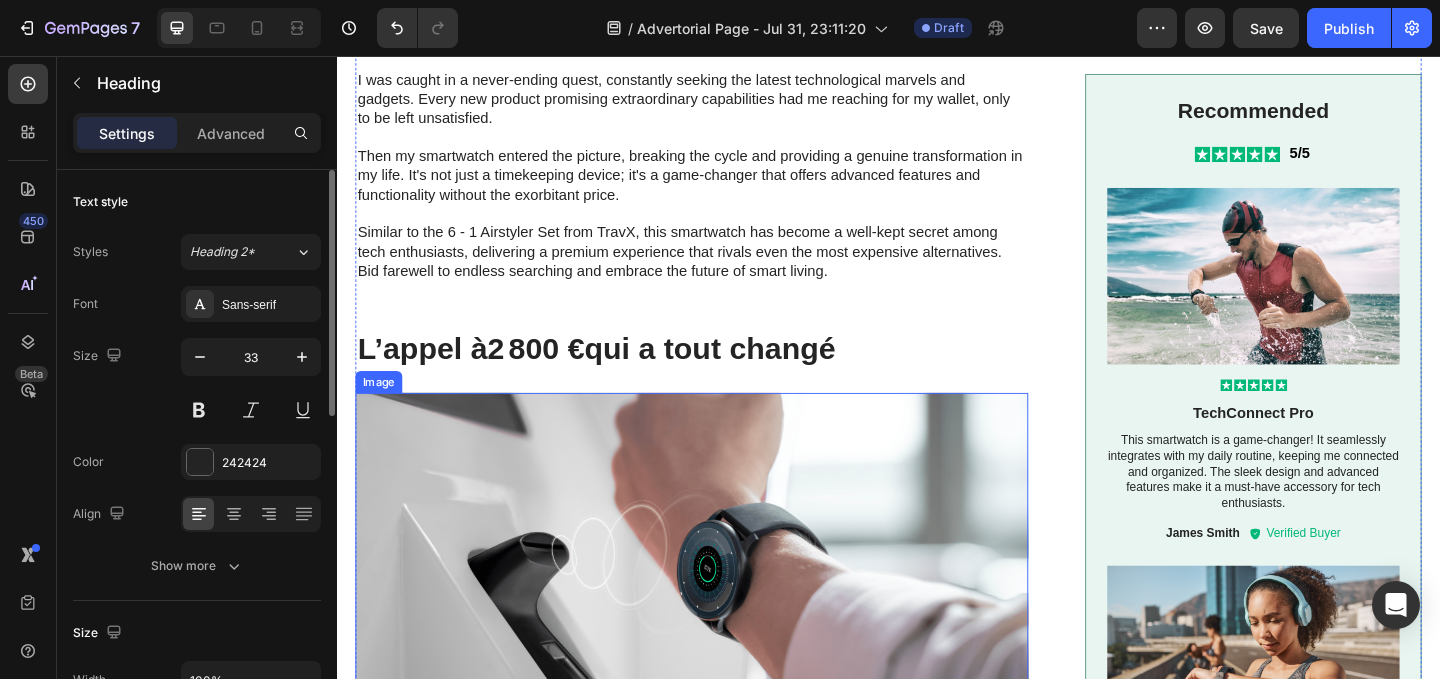 click at bounding box center (723, 615) 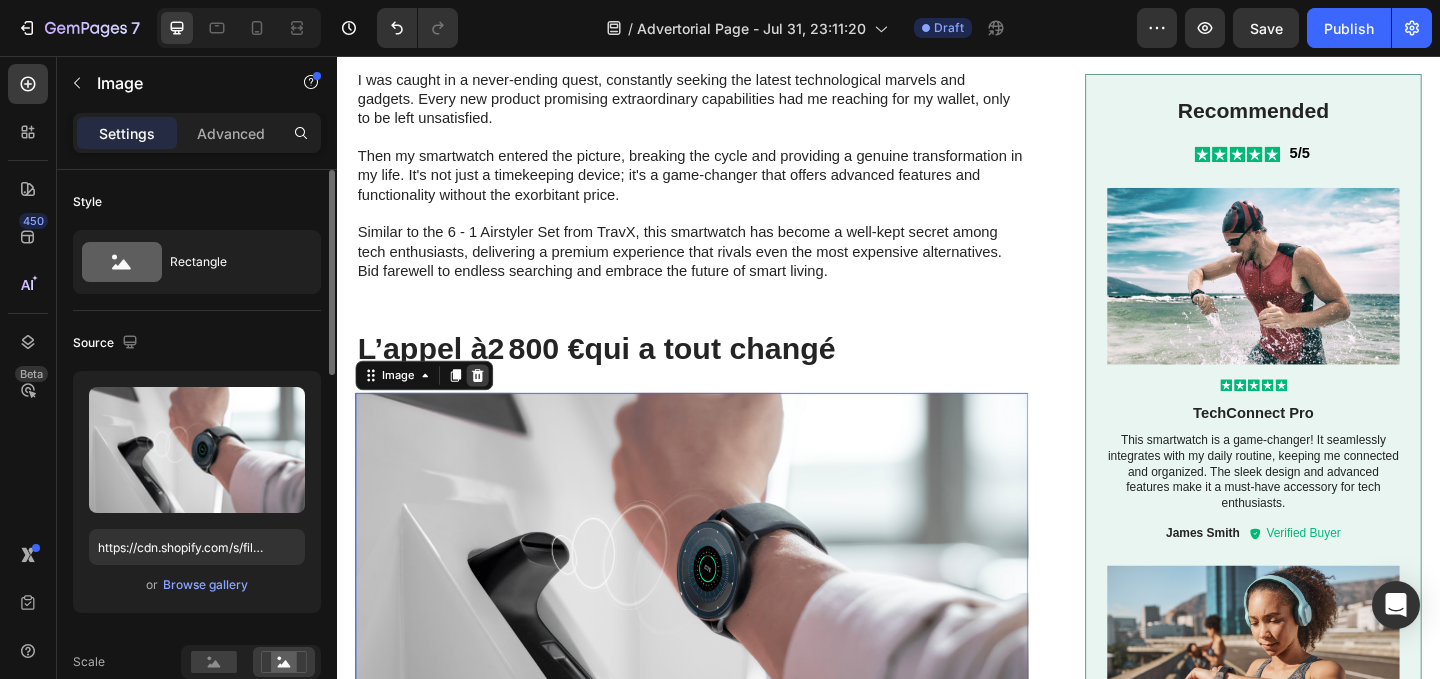 click 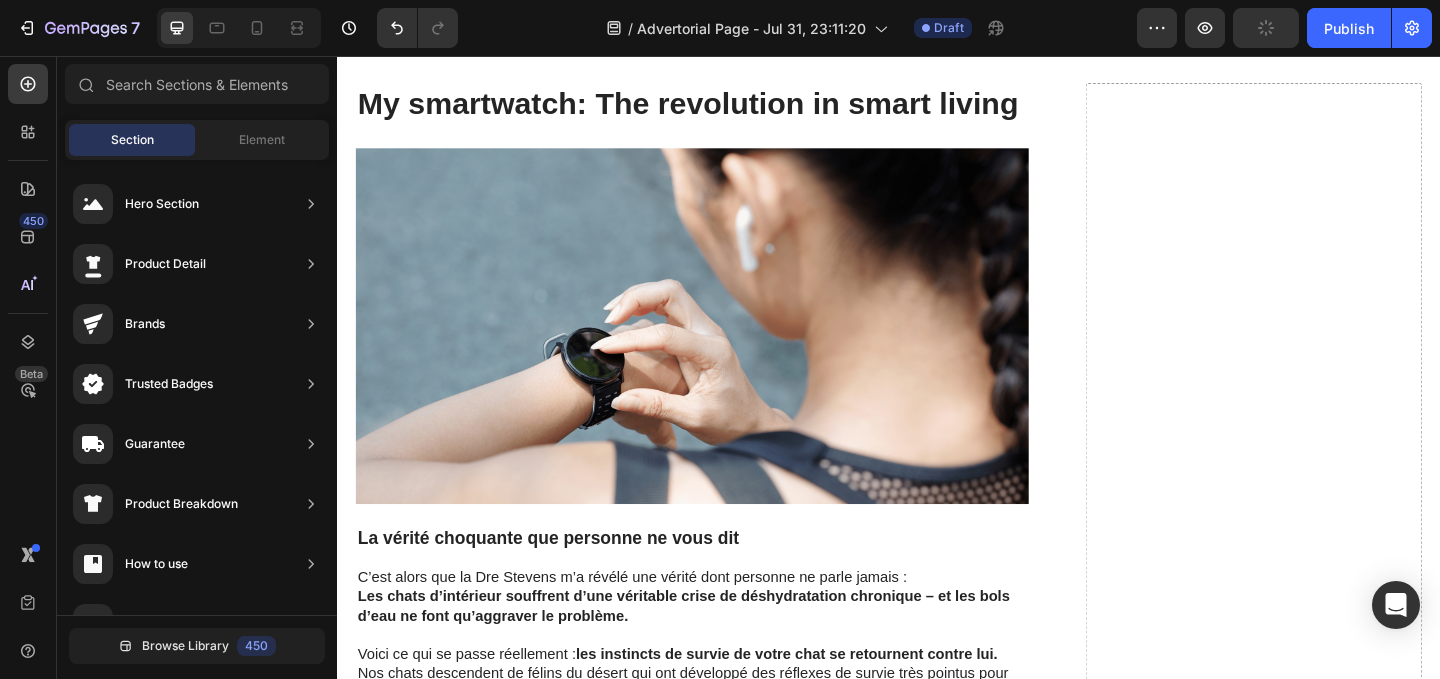 scroll, scrollTop: 2925, scrollLeft: 0, axis: vertical 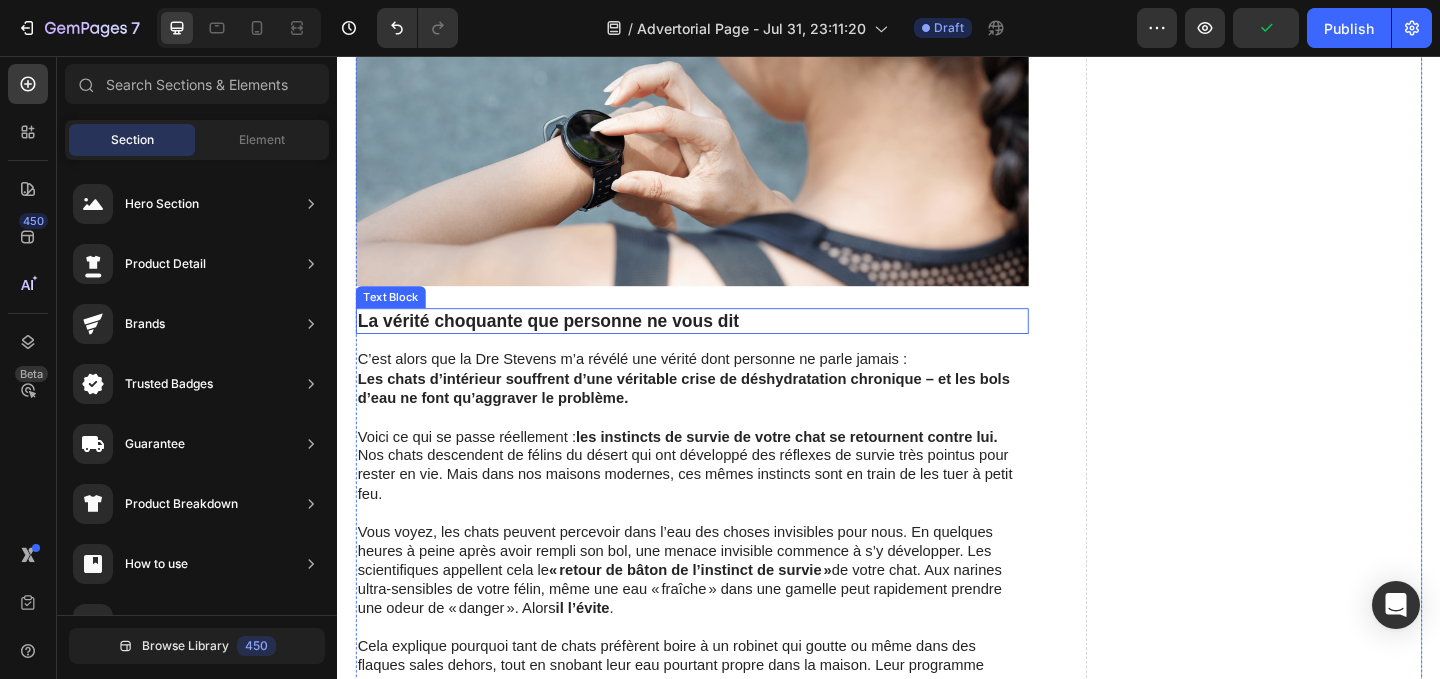 click on "La vérité choquante que personne ne vous dit" at bounding box center (723, 344) 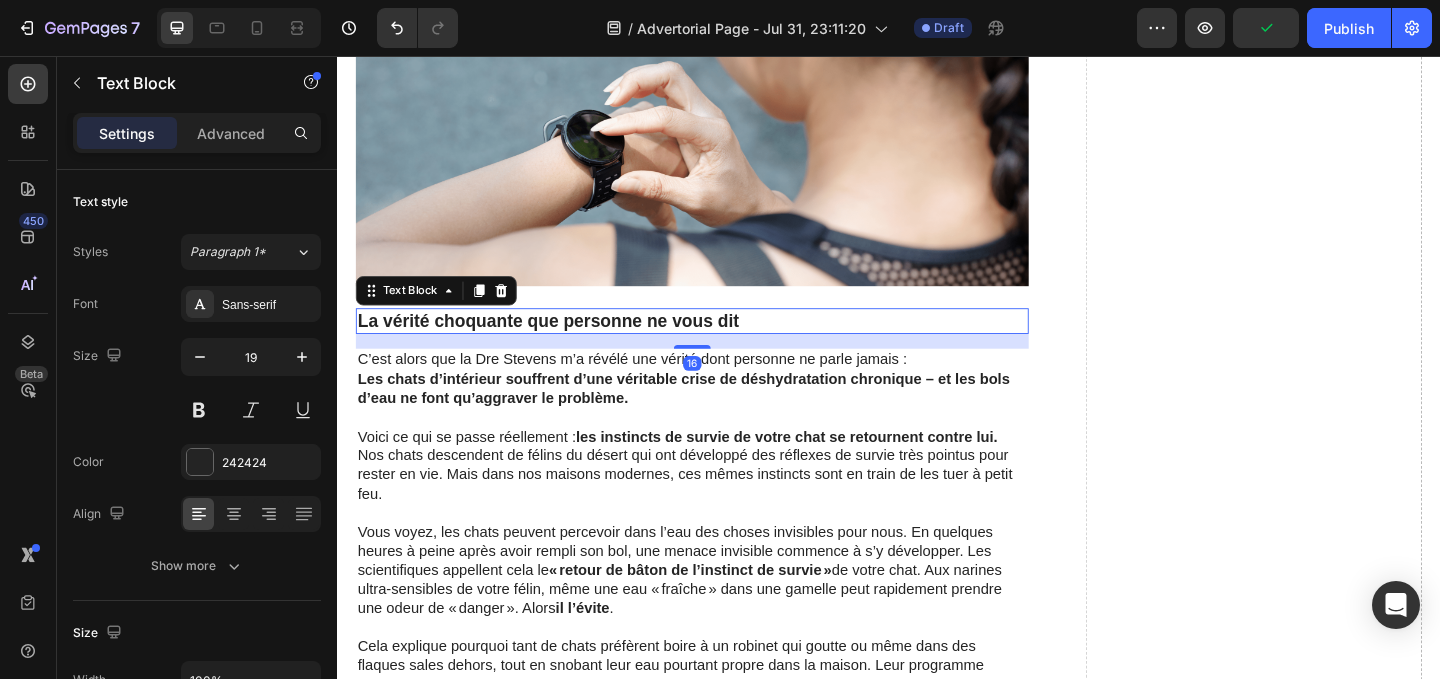 click on "La vérité choquante que personne ne vous dit" at bounding box center (723, 344) 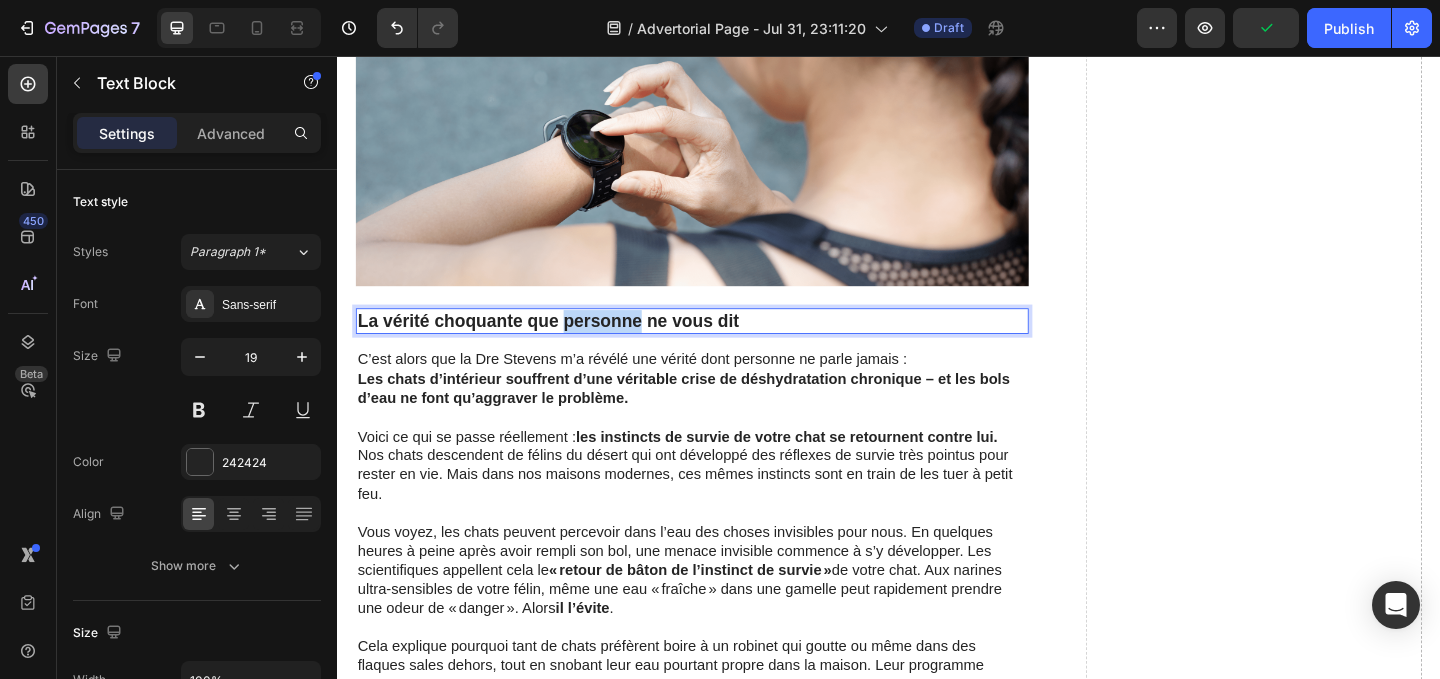 click on "La vérité choquante que personne ne vous dit" at bounding box center (723, 344) 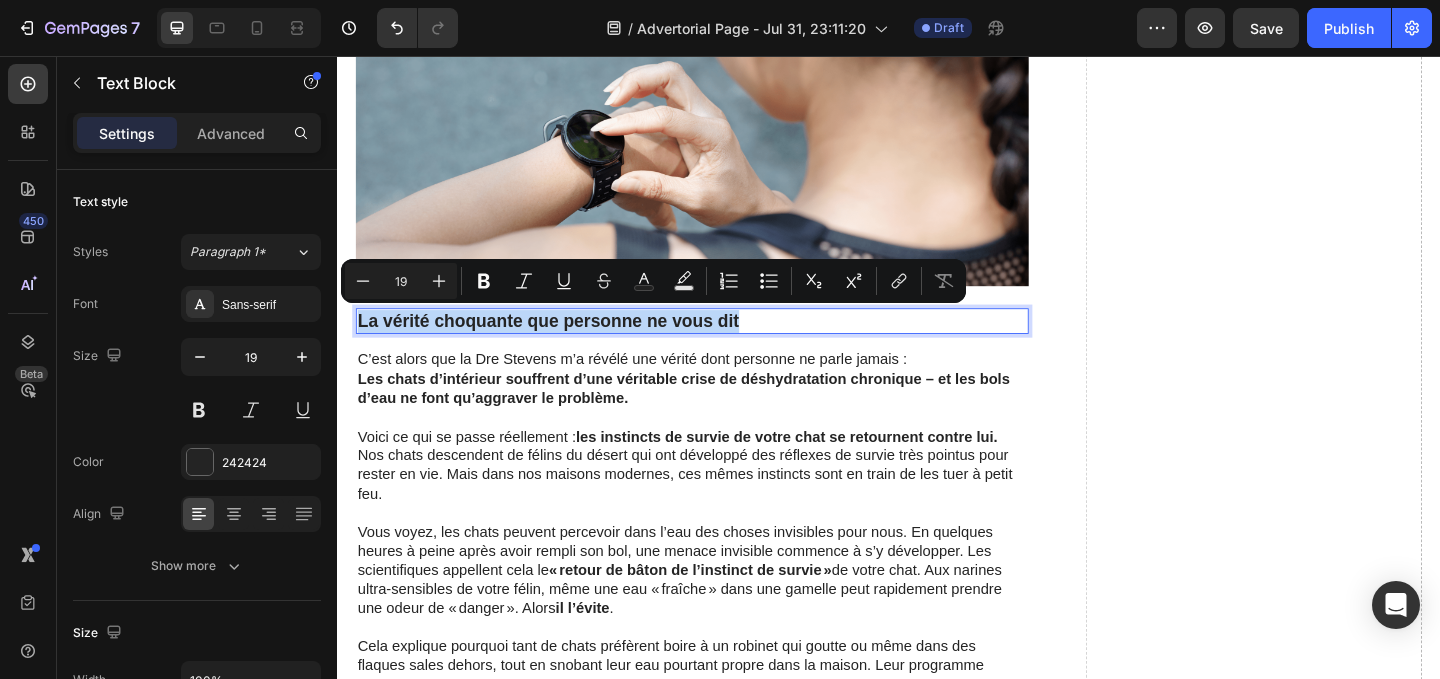 copy on "La vérité choquante que personne ne vous dit" 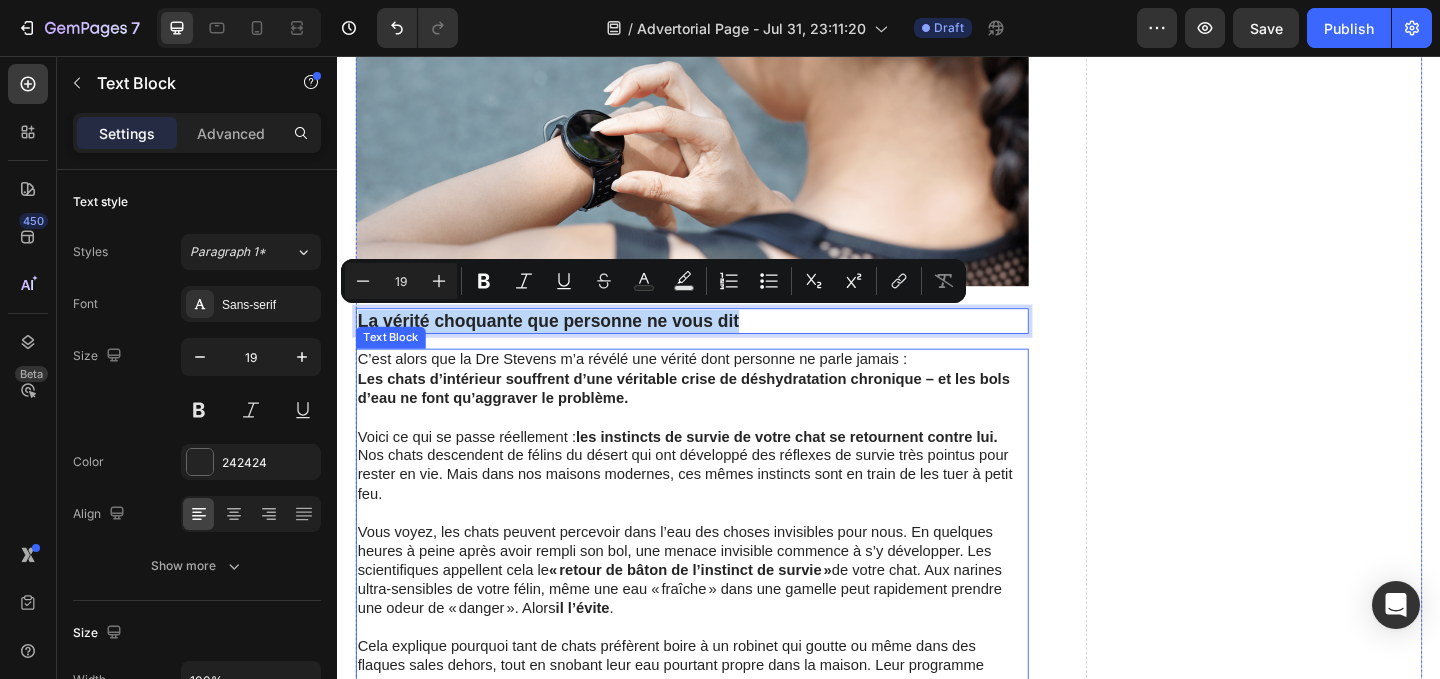click on "C’est alors que la Dre Stevens m’a révélé une vérité dont personne ne parle jamais :" at bounding box center (723, 386) 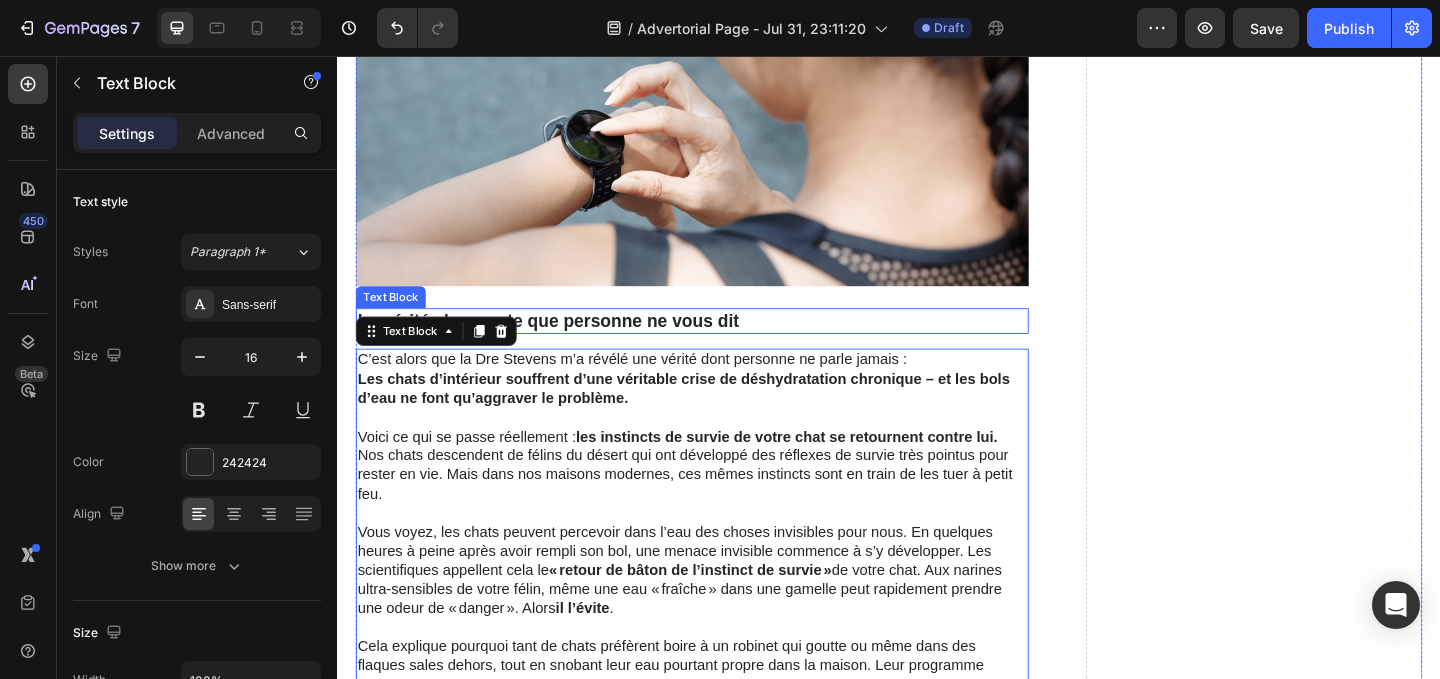 click on "La vérité choquante que personne ne vous dit" at bounding box center (723, 344) 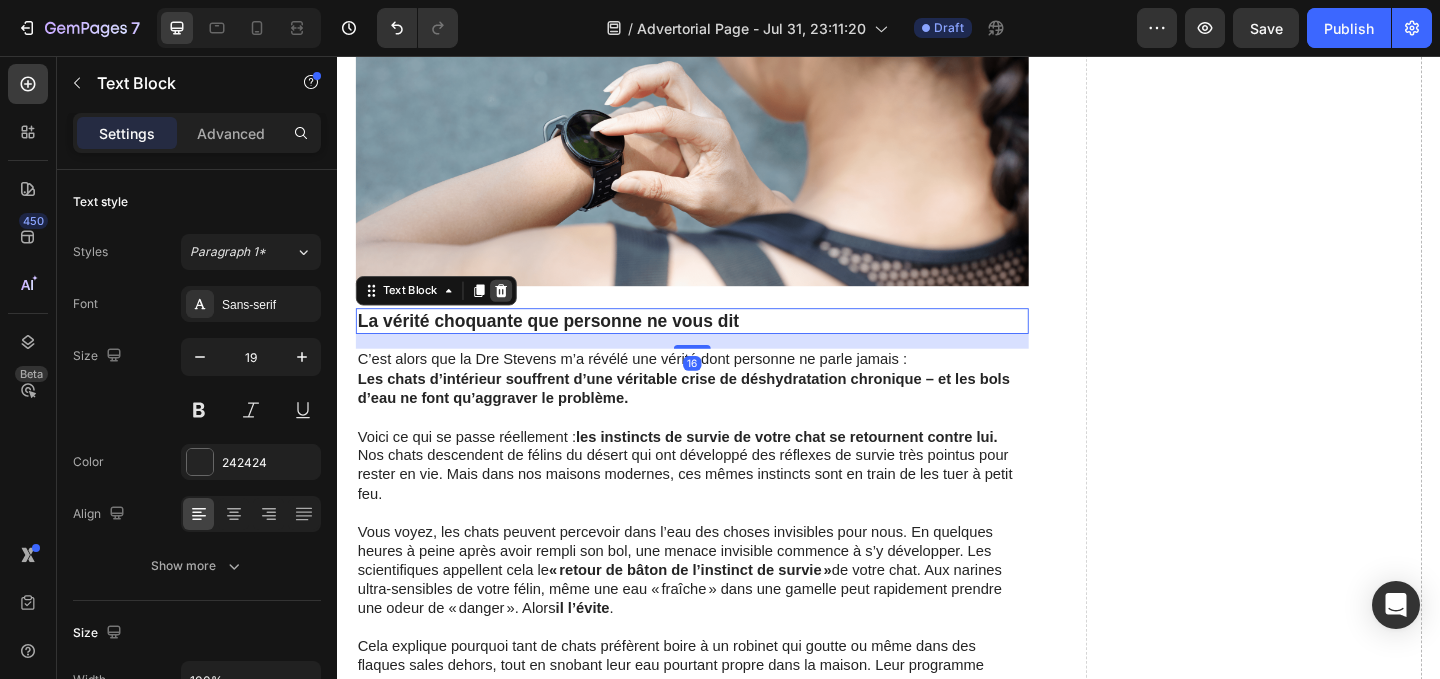 click 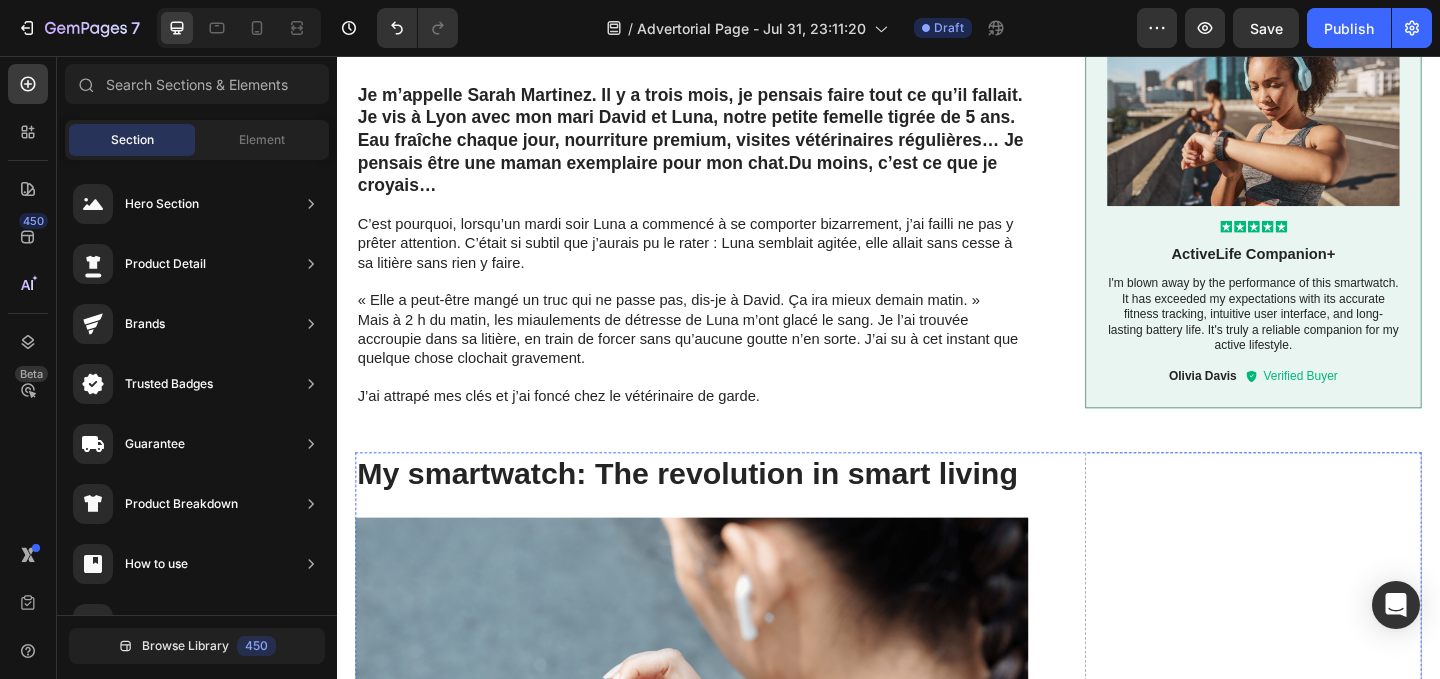 scroll, scrollTop: 2311, scrollLeft: 0, axis: vertical 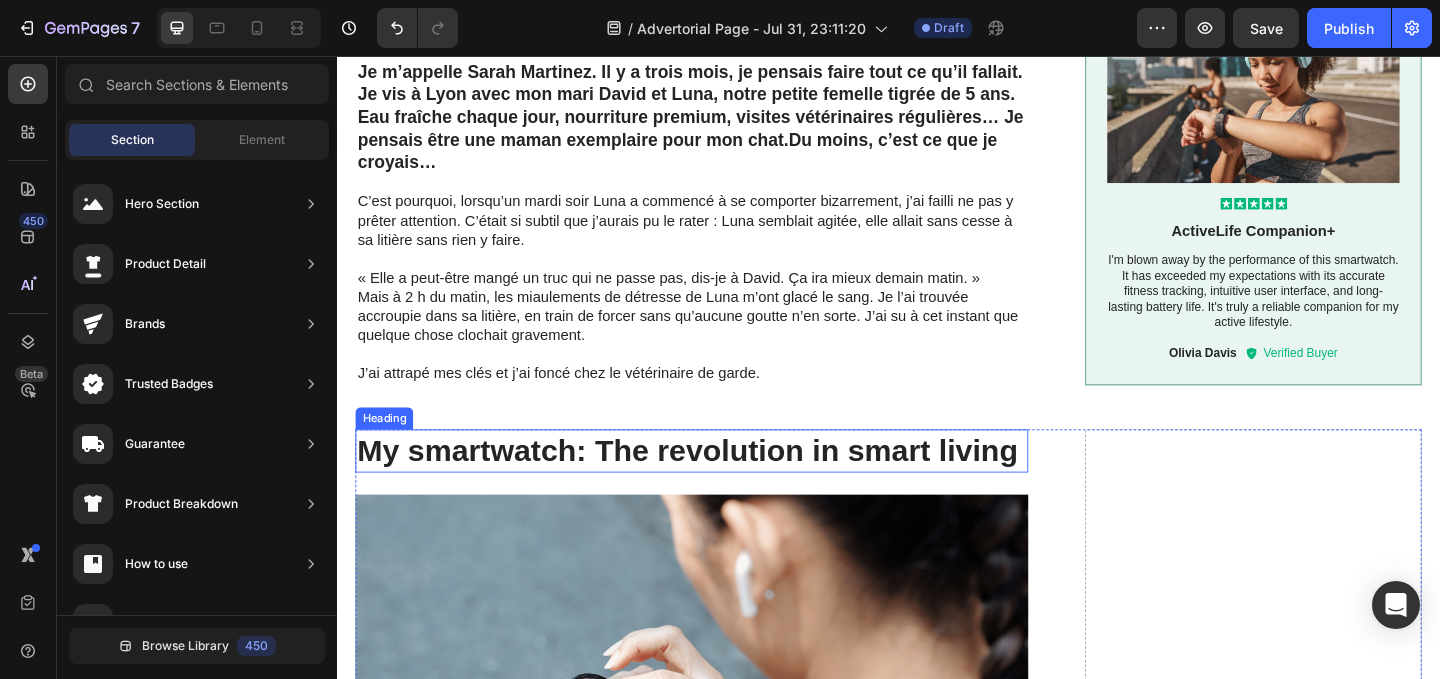 click on "My smartwatch: The revolution in smart living" at bounding box center (723, 485) 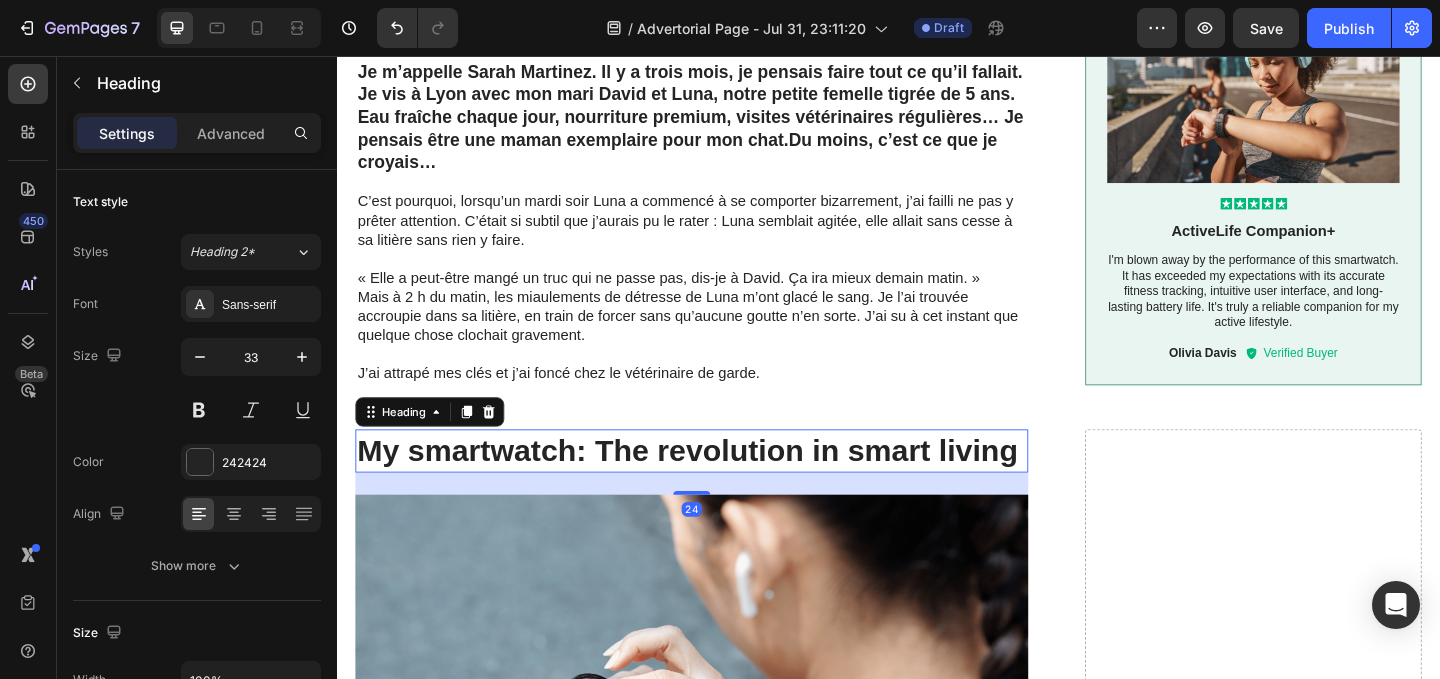 click on "My smartwatch: The revolution in smart living" at bounding box center (723, 485) 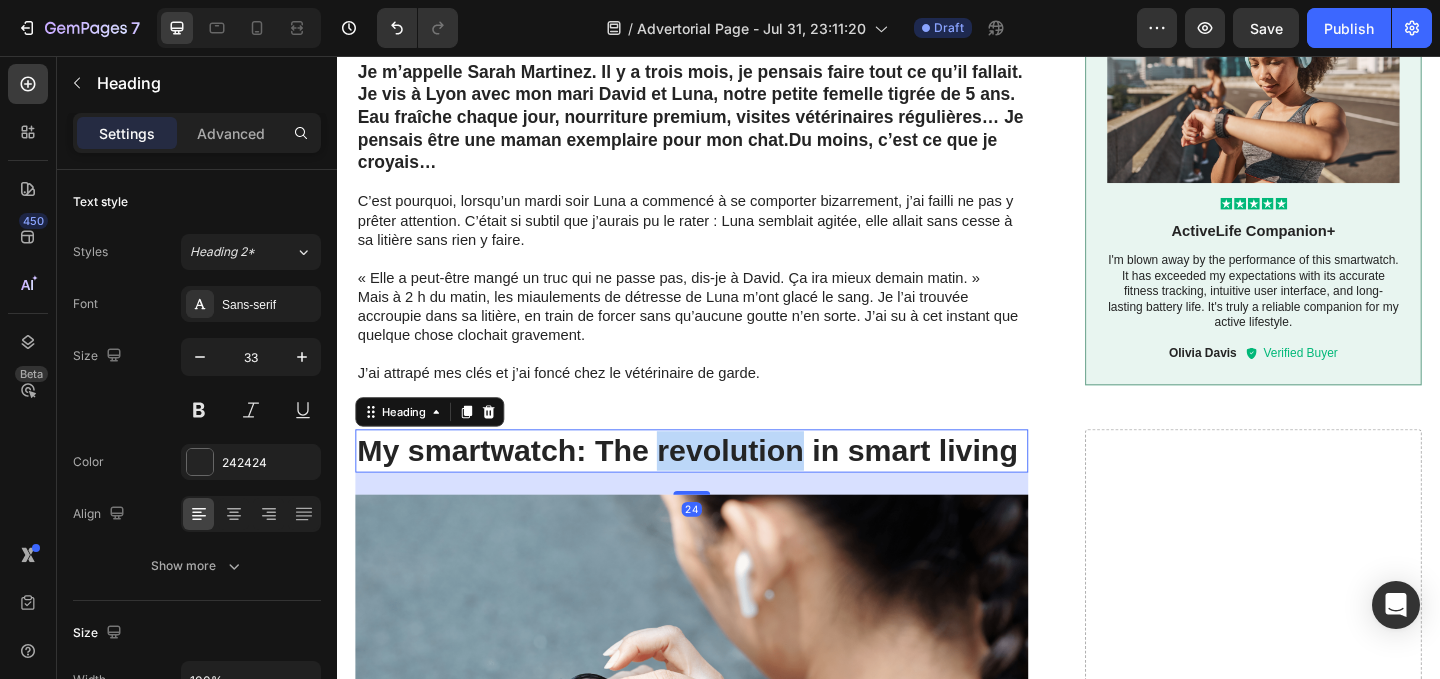 click on "My smartwatch: The revolution in smart living" at bounding box center (723, 485) 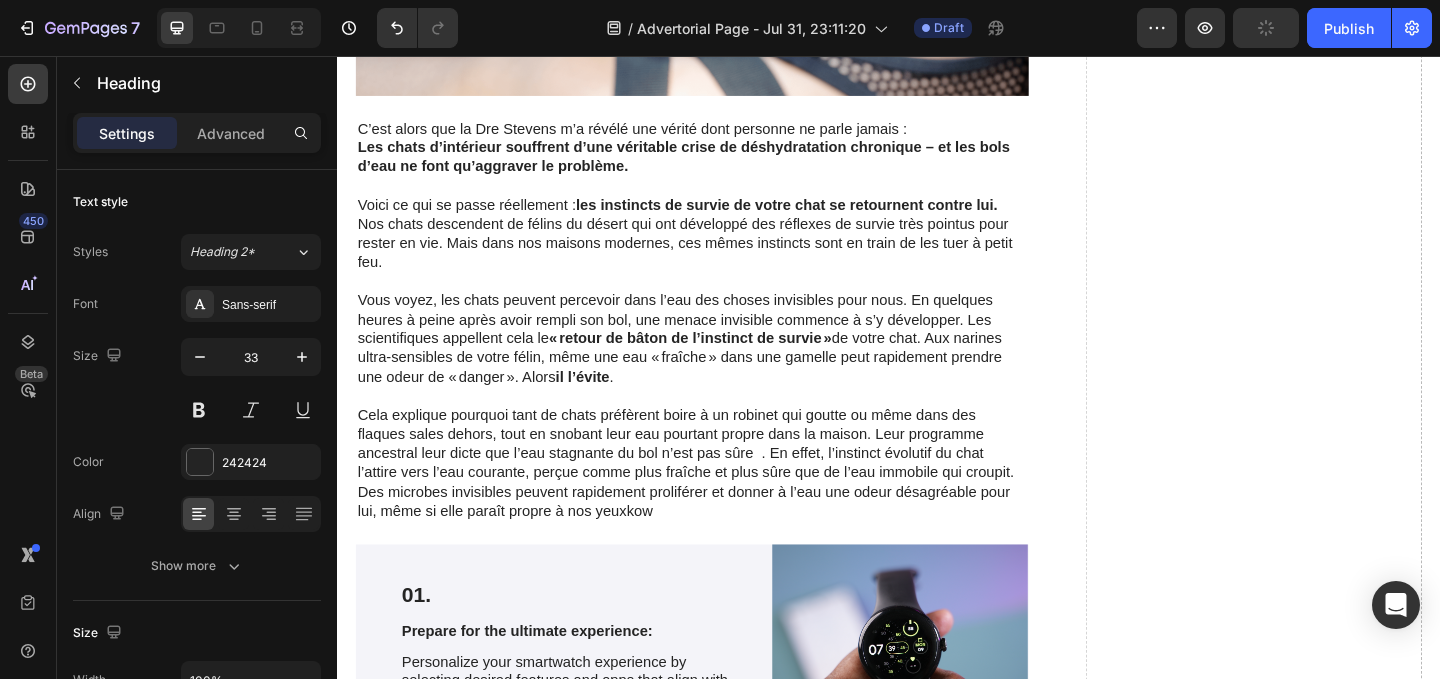 scroll, scrollTop: 3175, scrollLeft: 0, axis: vertical 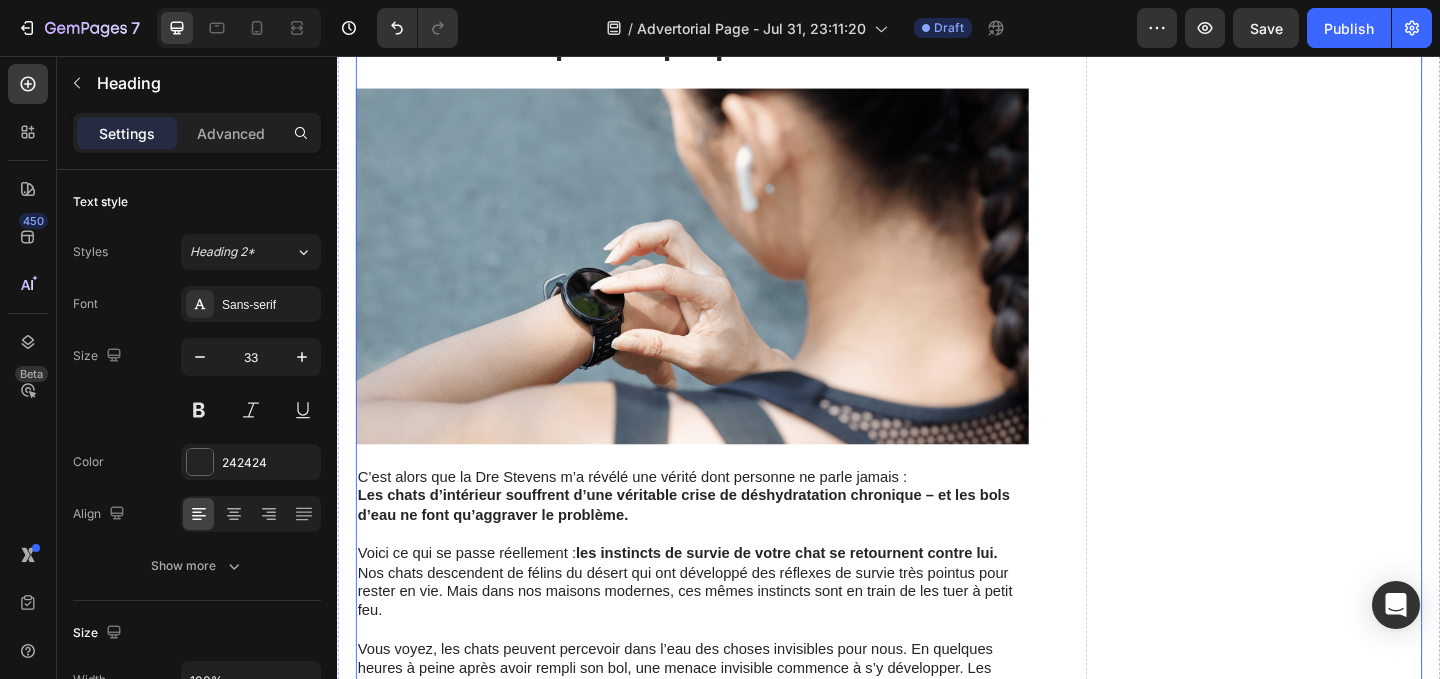 click on "Drop element here" at bounding box center [1334, 2222] 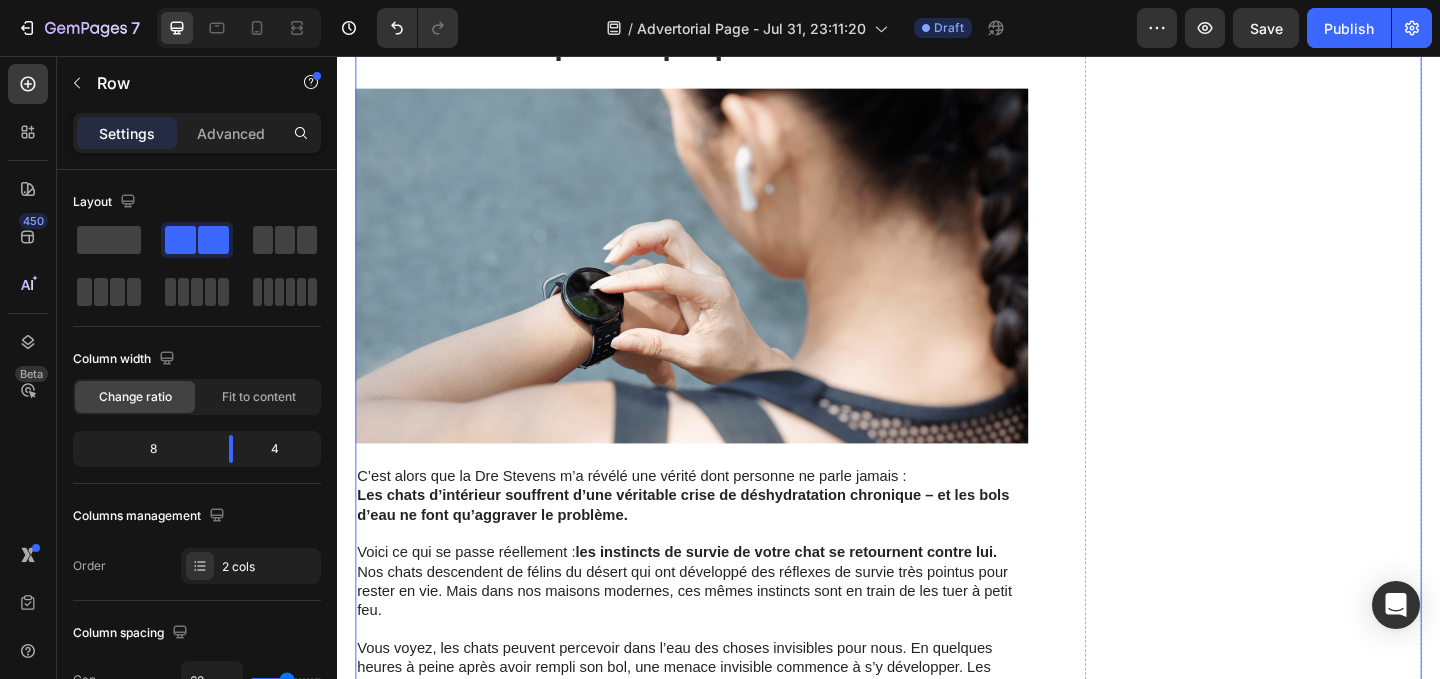 scroll, scrollTop: 2271, scrollLeft: 0, axis: vertical 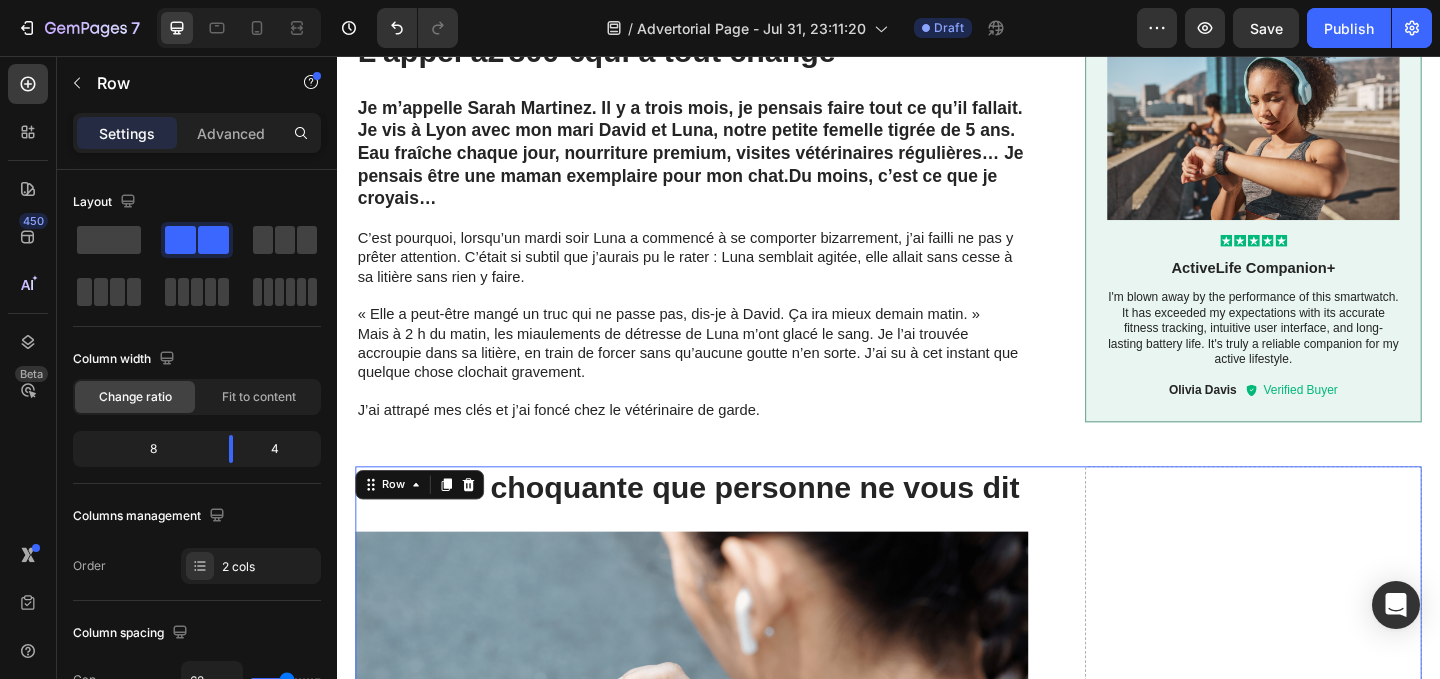 click on "Drop element here" at bounding box center [1334, 2704] 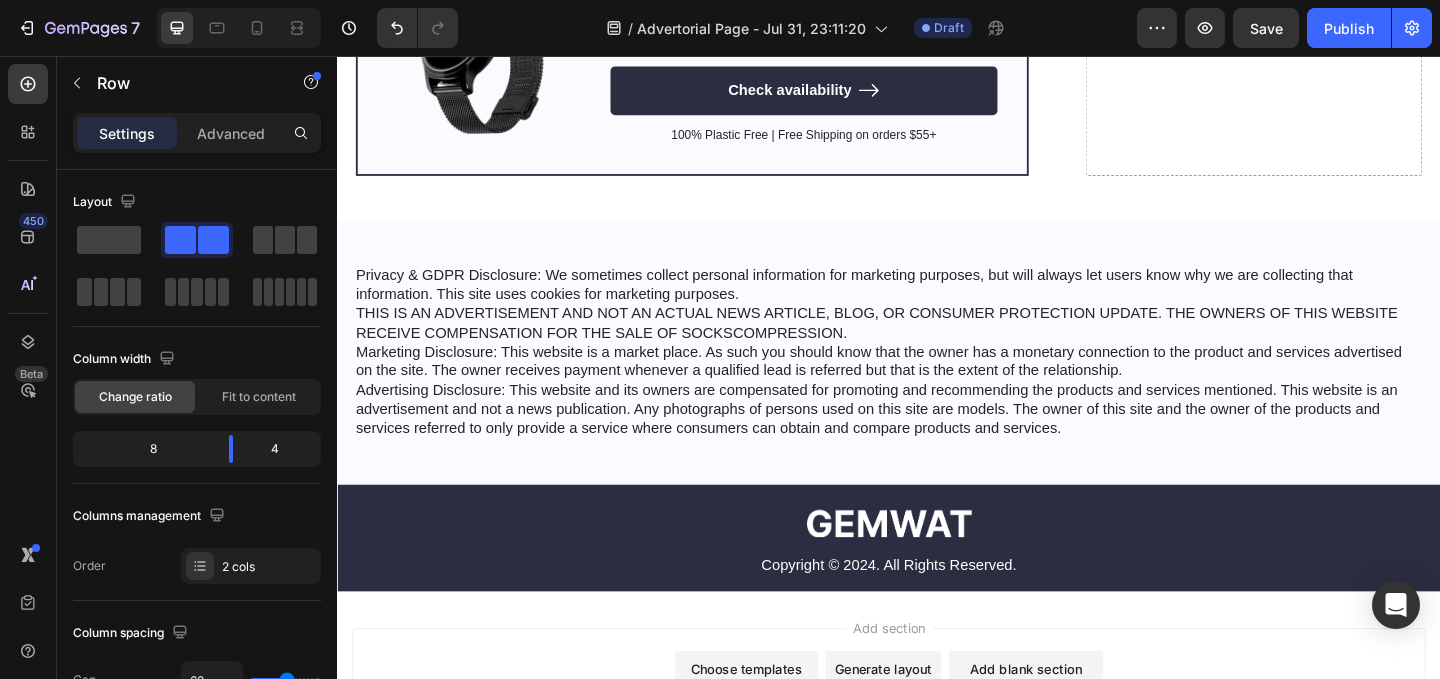 scroll, scrollTop: 6543, scrollLeft: 0, axis: vertical 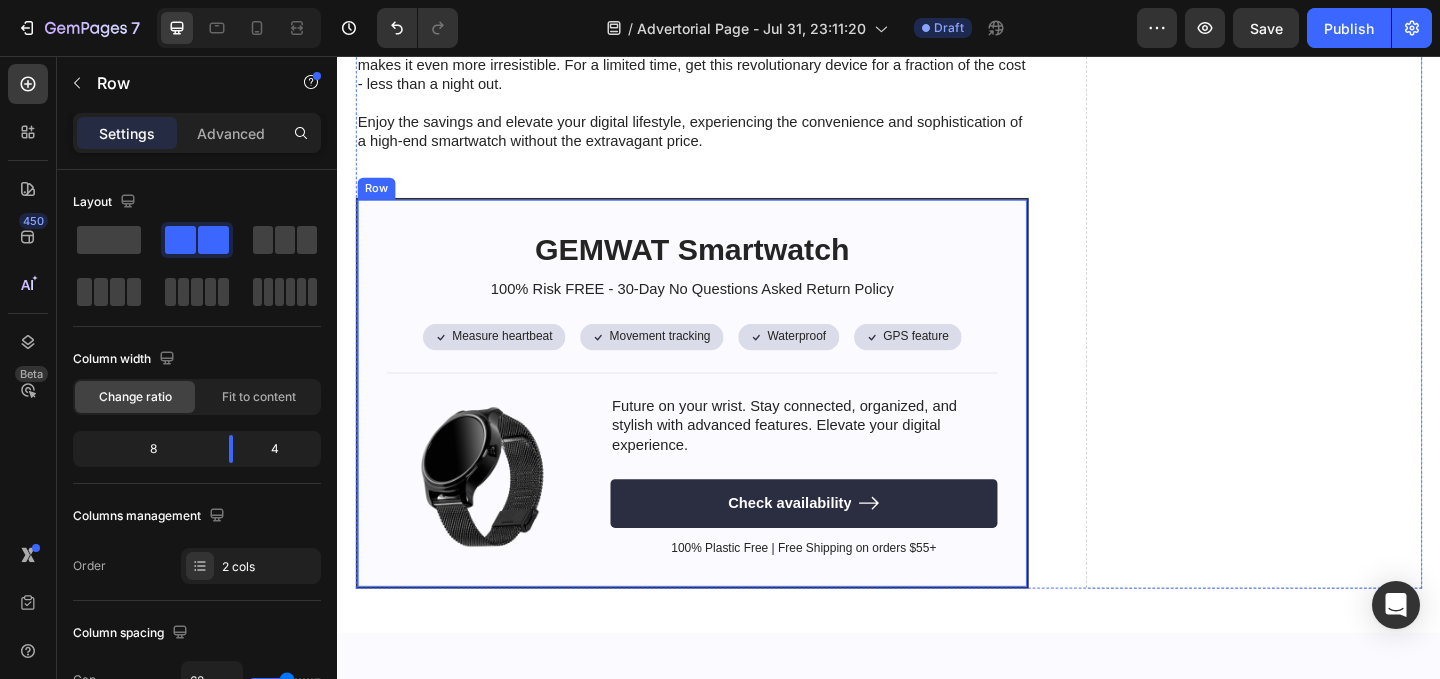 click on "GEMWAT Smartwatch Heading 100% Risk FREE - 30-Day No Questions Asked Return Policy Text Block
Icon Measure heartbeat Text Block Row
Icon Movement tracking Text Block Row Row
Icon Waterproof Text Block Row
Icon GPS feature Text Block Row Row Row Image Future on your wrist. Stay connected, organized, and stylish with advanced features. Elevate your digital experience. Text Block
Check availability Button 100% Plastic Free | Free Shipping on orders $55+ Text Block Row Row" at bounding box center [723, 423] 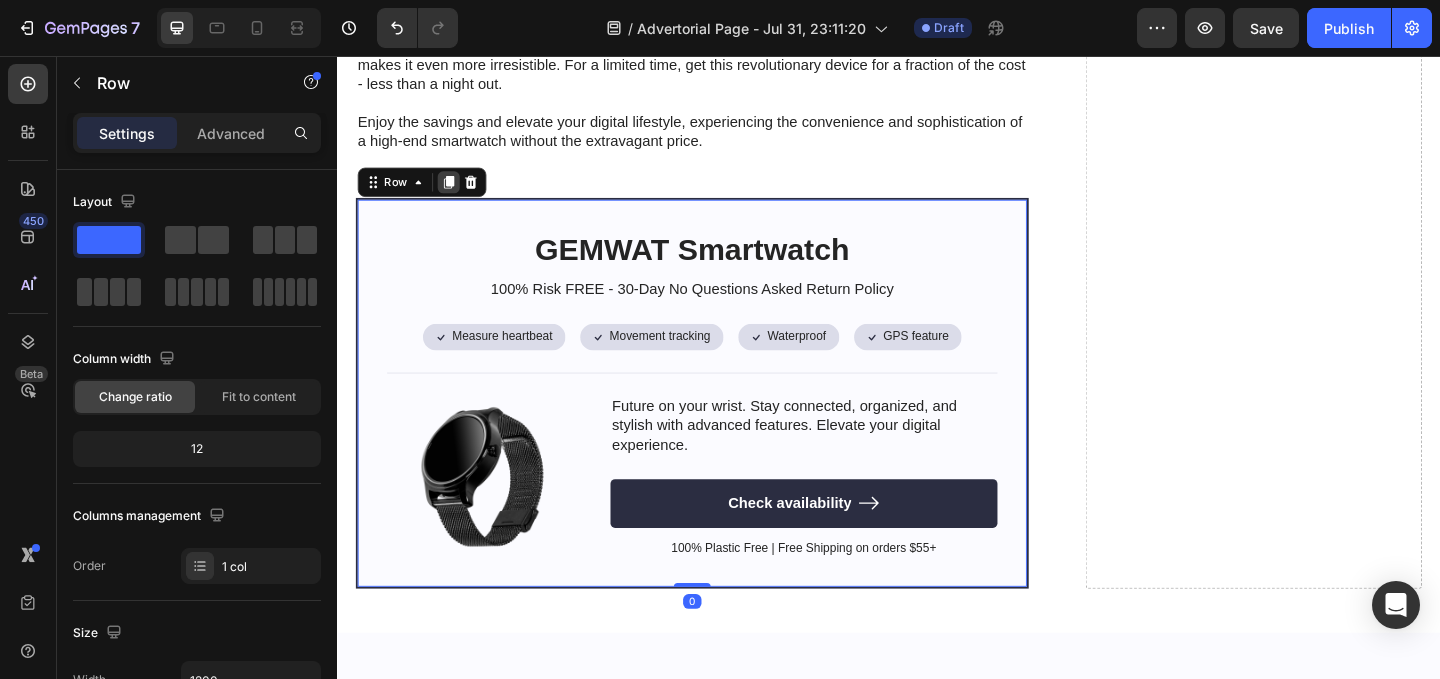 click 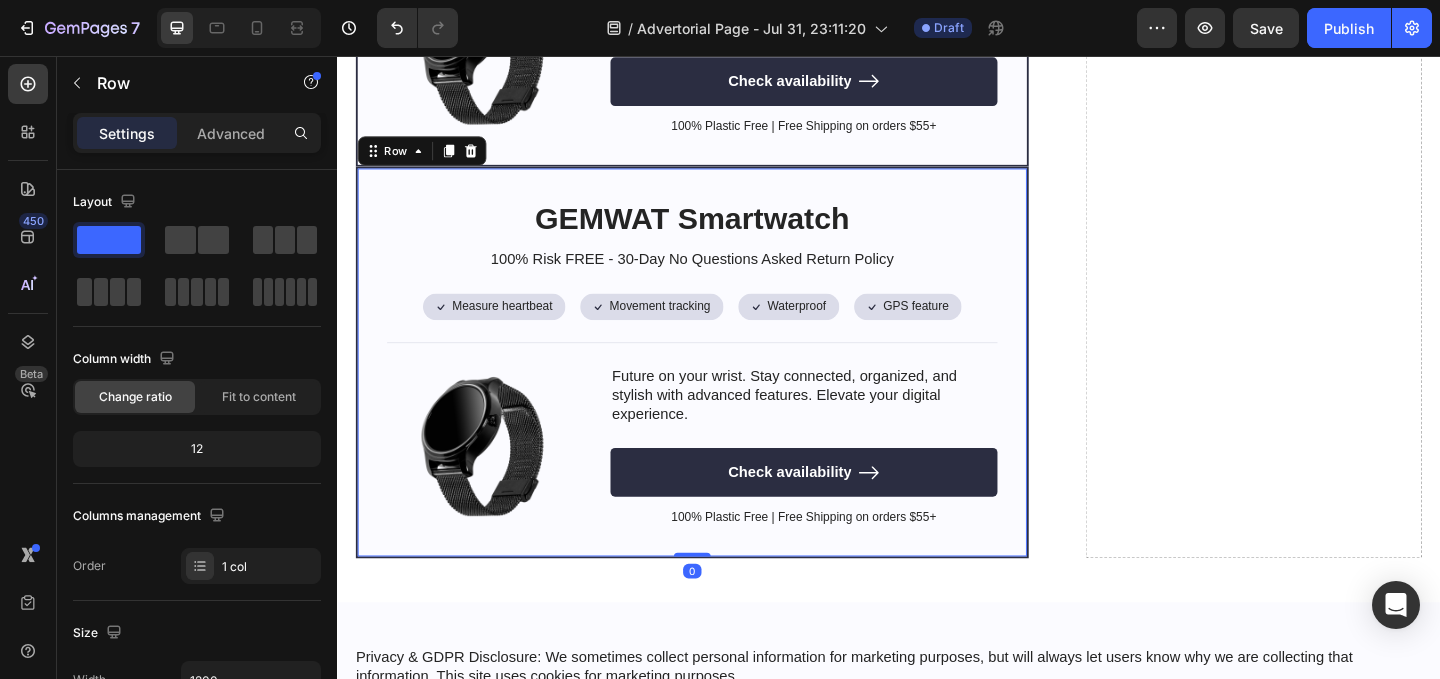 scroll, scrollTop: 7052, scrollLeft: 0, axis: vertical 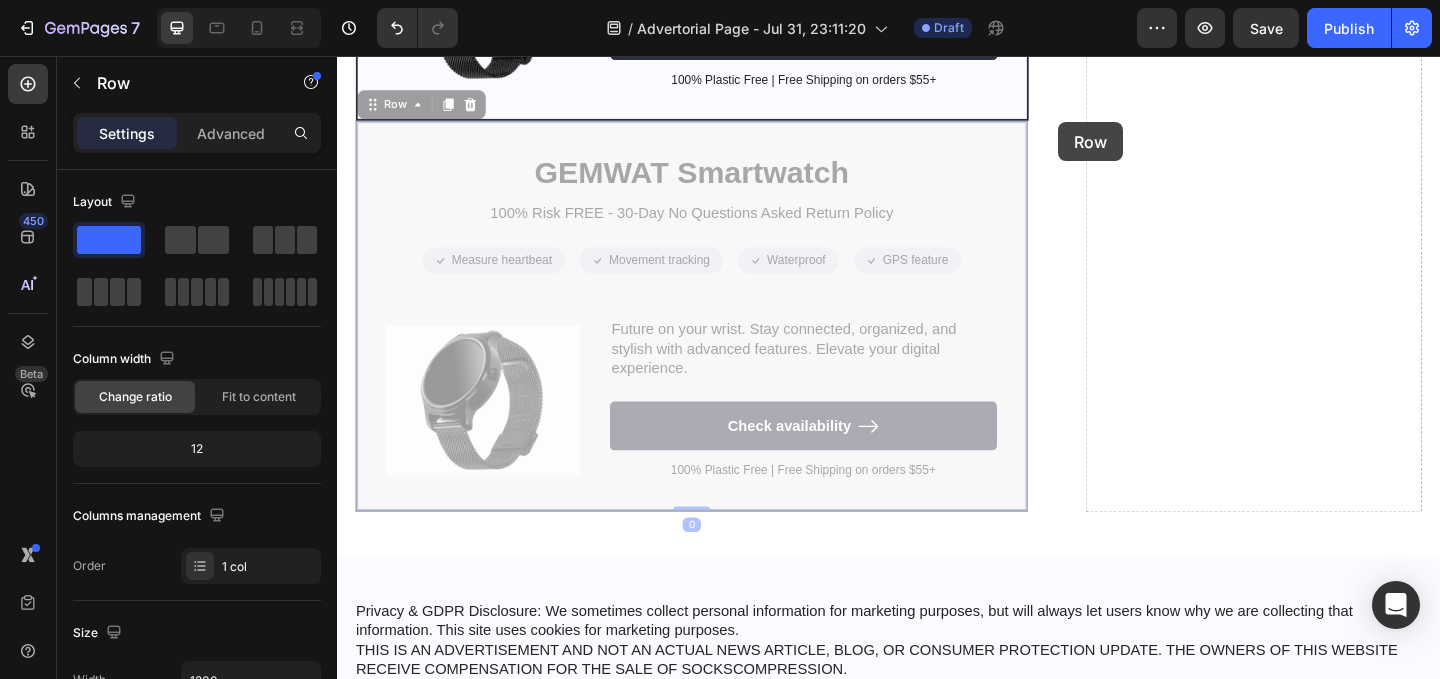 drag, startPoint x: 404, startPoint y: 151, endPoint x: 1198, endPoint y: 142, distance: 794.051 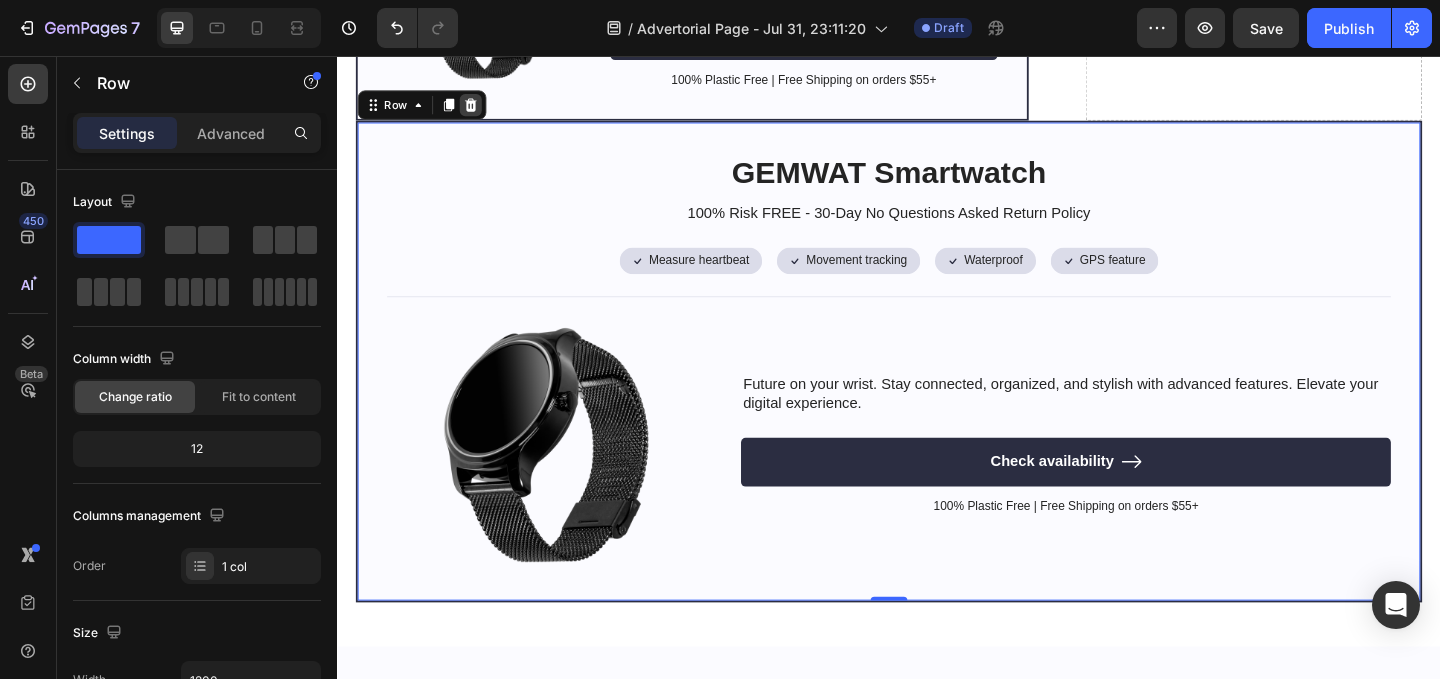 click 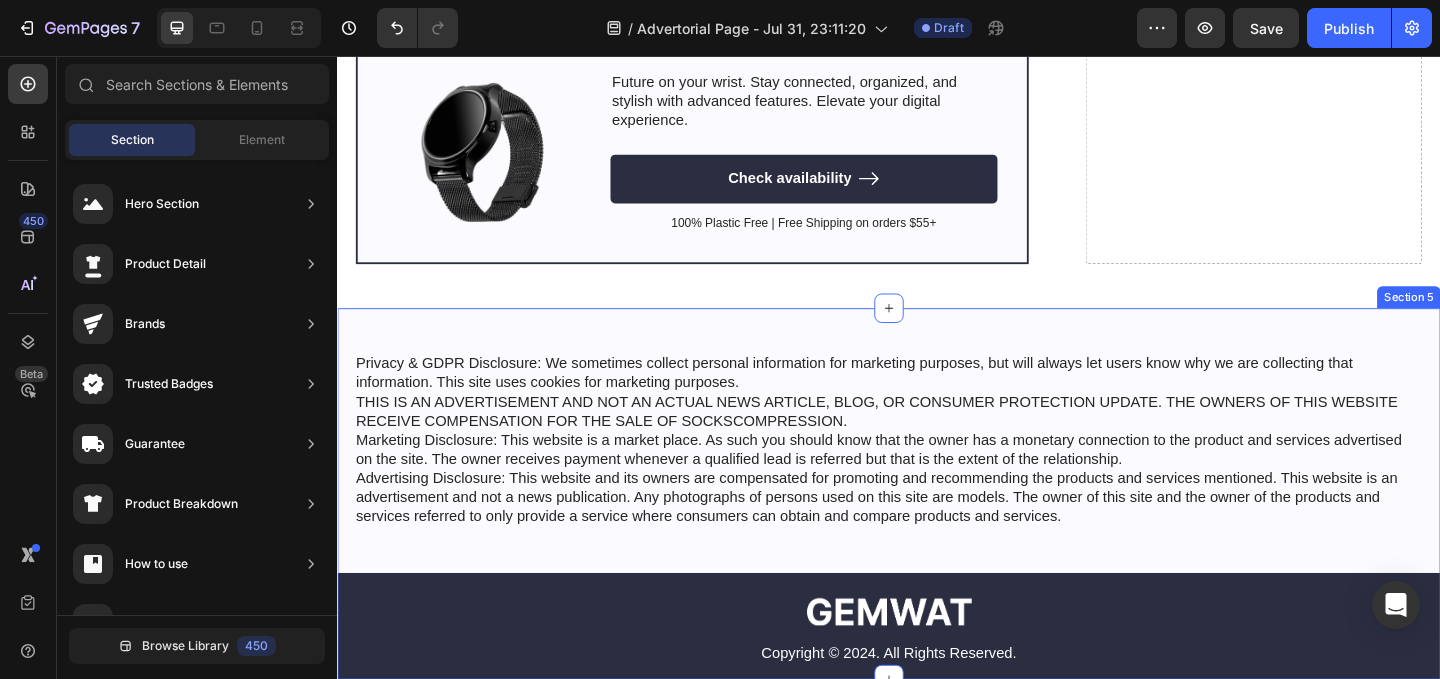 scroll, scrollTop: 6687, scrollLeft: 0, axis: vertical 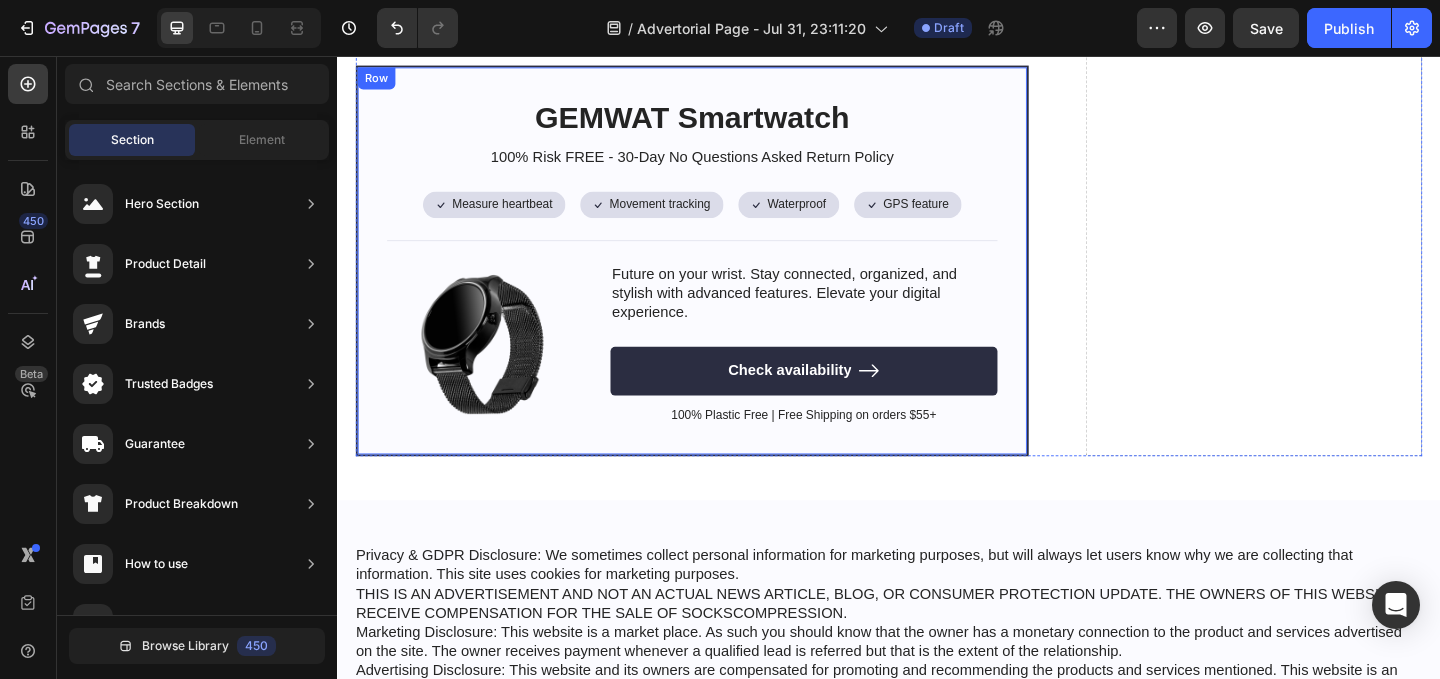 click on "Future on your wrist. Stay connected, organized, and stylish with advanced features. Elevate your digital experience." at bounding box center (844, 314) 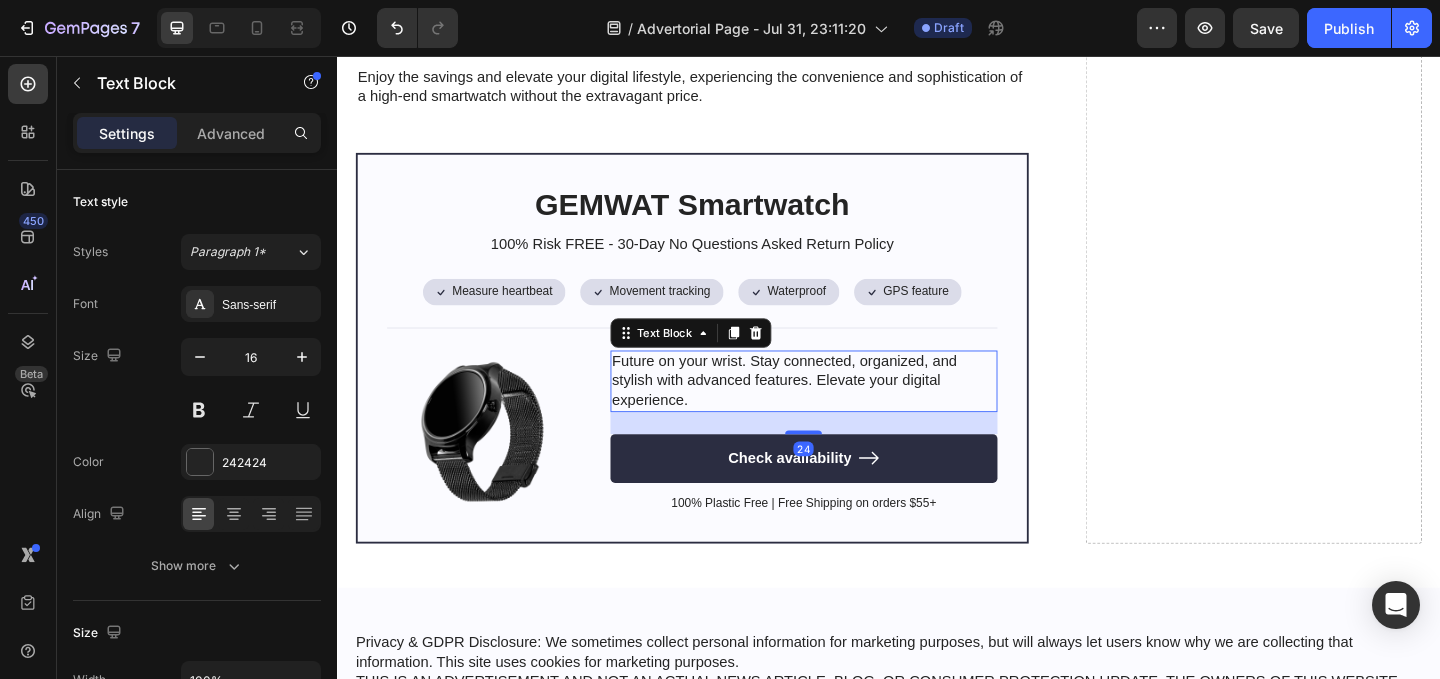 scroll, scrollTop: 6476, scrollLeft: 0, axis: vertical 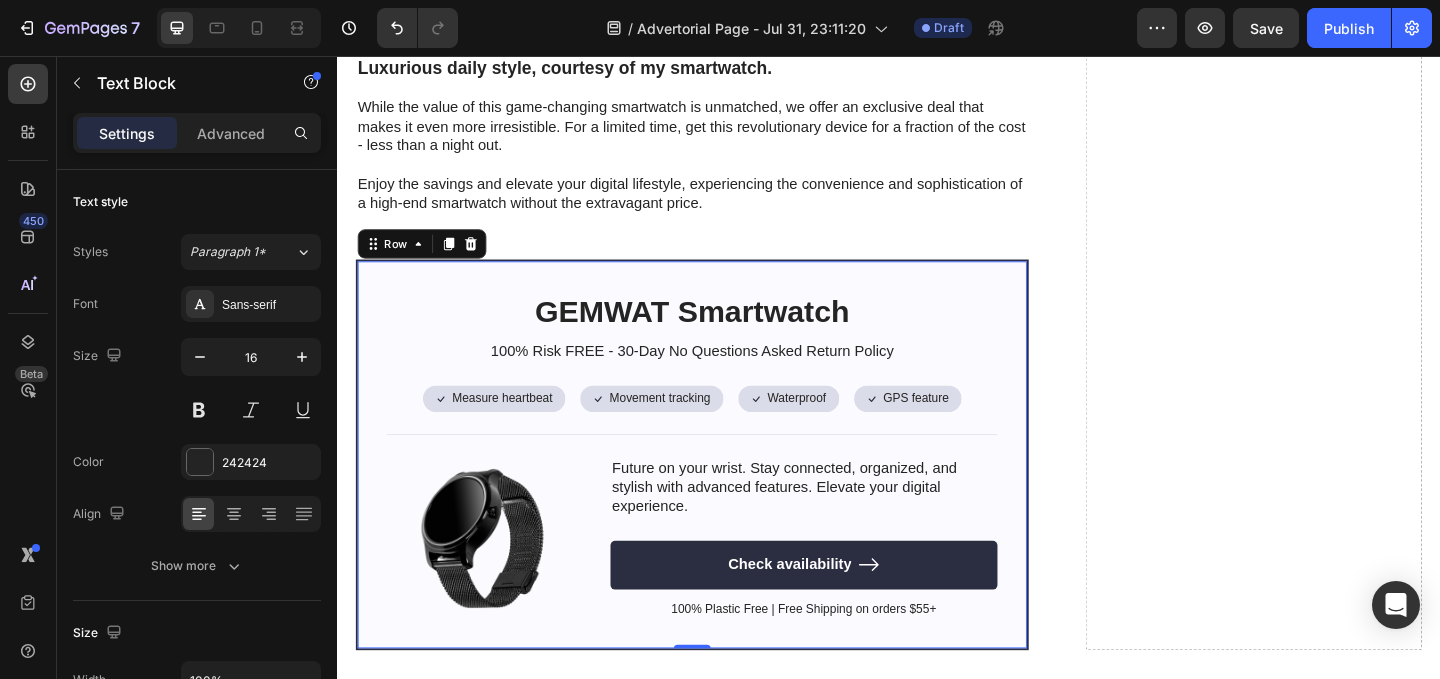 click on "GEMWAT Smartwatch Heading 100% Risk FREE - 30-Day No Questions Asked Return Policy Text Block
Icon Measure heartbeat Text Block Row
Icon Movement tracking Text Block Row Row
Icon Waterproof Text Block Row
Icon GPS feature Text Block Row Row Row Image Future on your wrist. Stay connected, organized, and stylish with advanced features. Elevate your digital experience. Text Block
Check availability Button 100% Plastic Free | Free Shipping on orders $55+ Text Block Row Row   0" at bounding box center (723, 490) 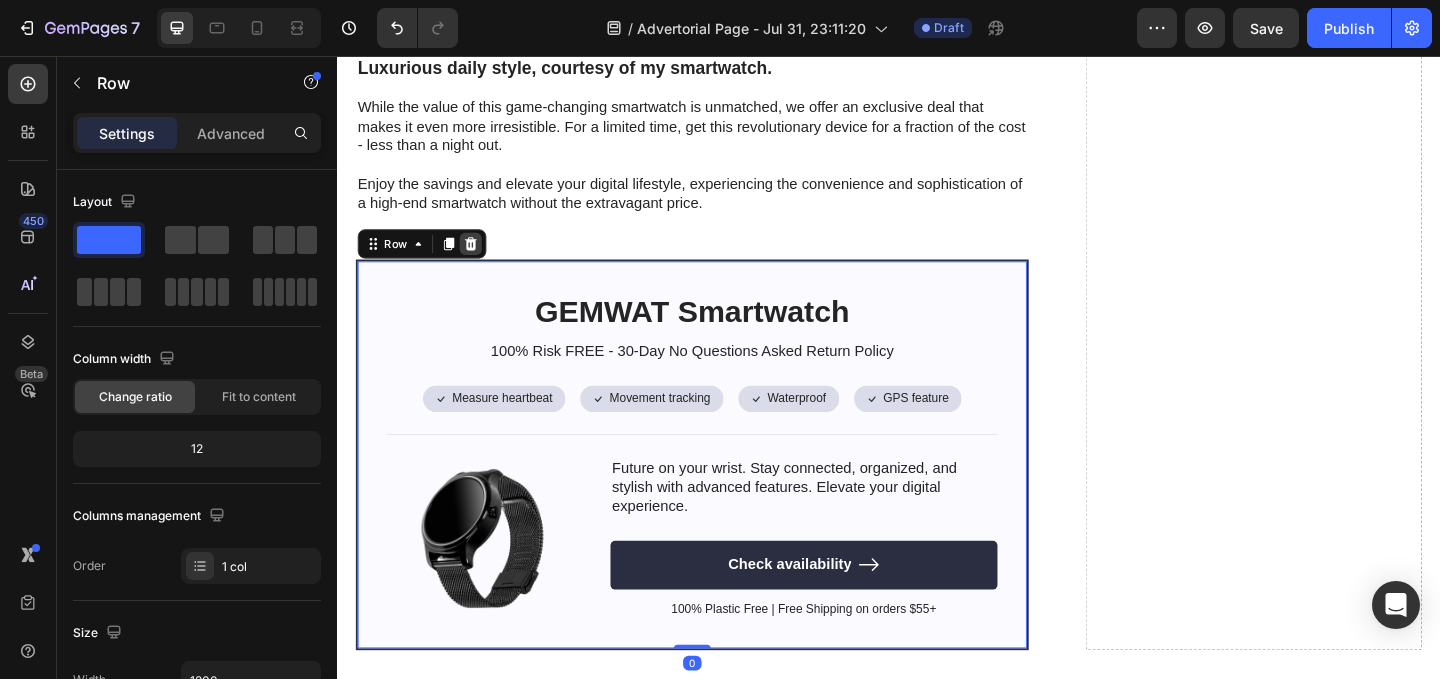 click 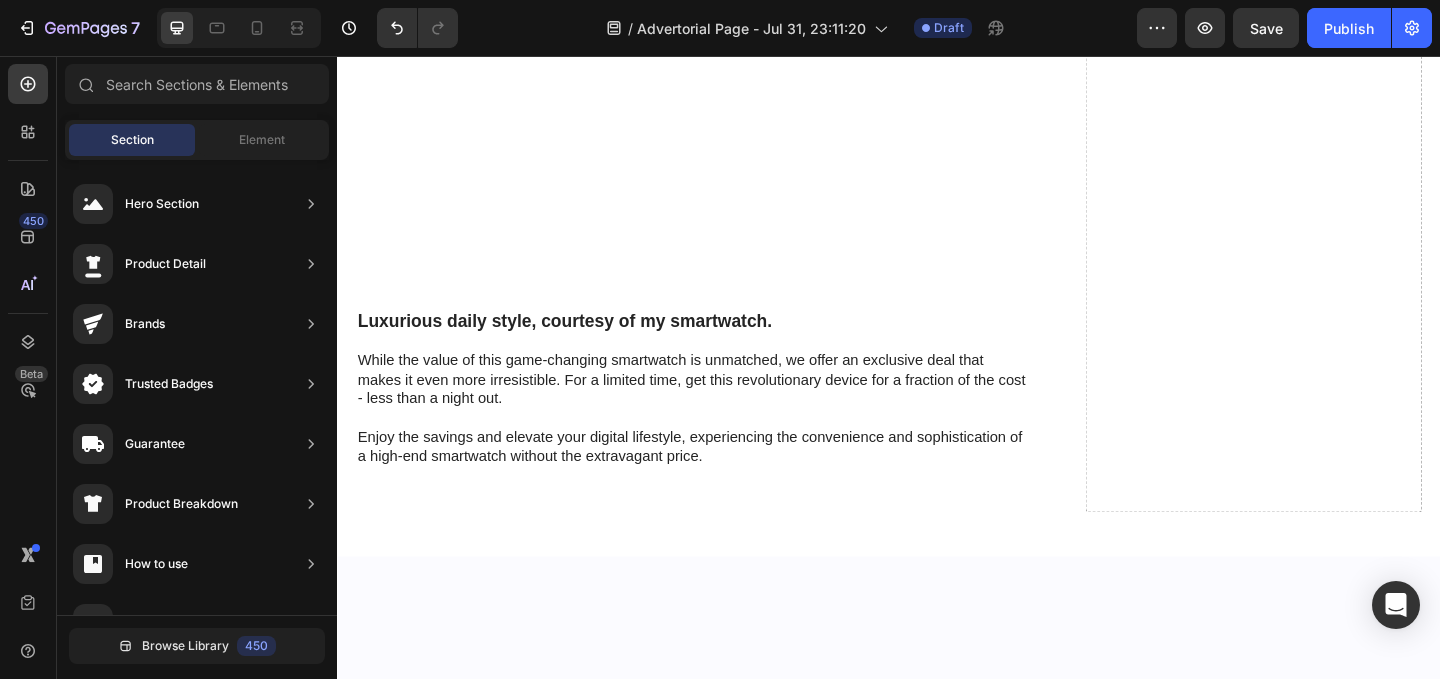 scroll, scrollTop: 4995, scrollLeft: 0, axis: vertical 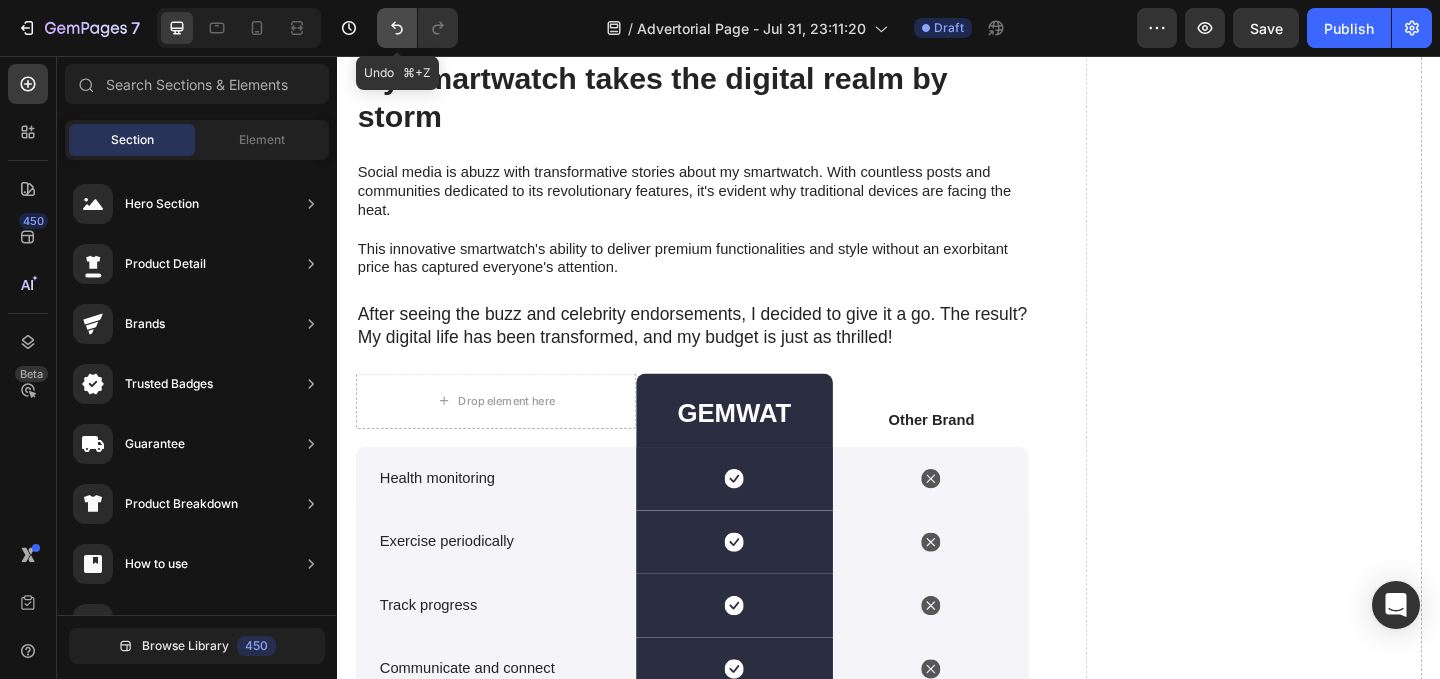click 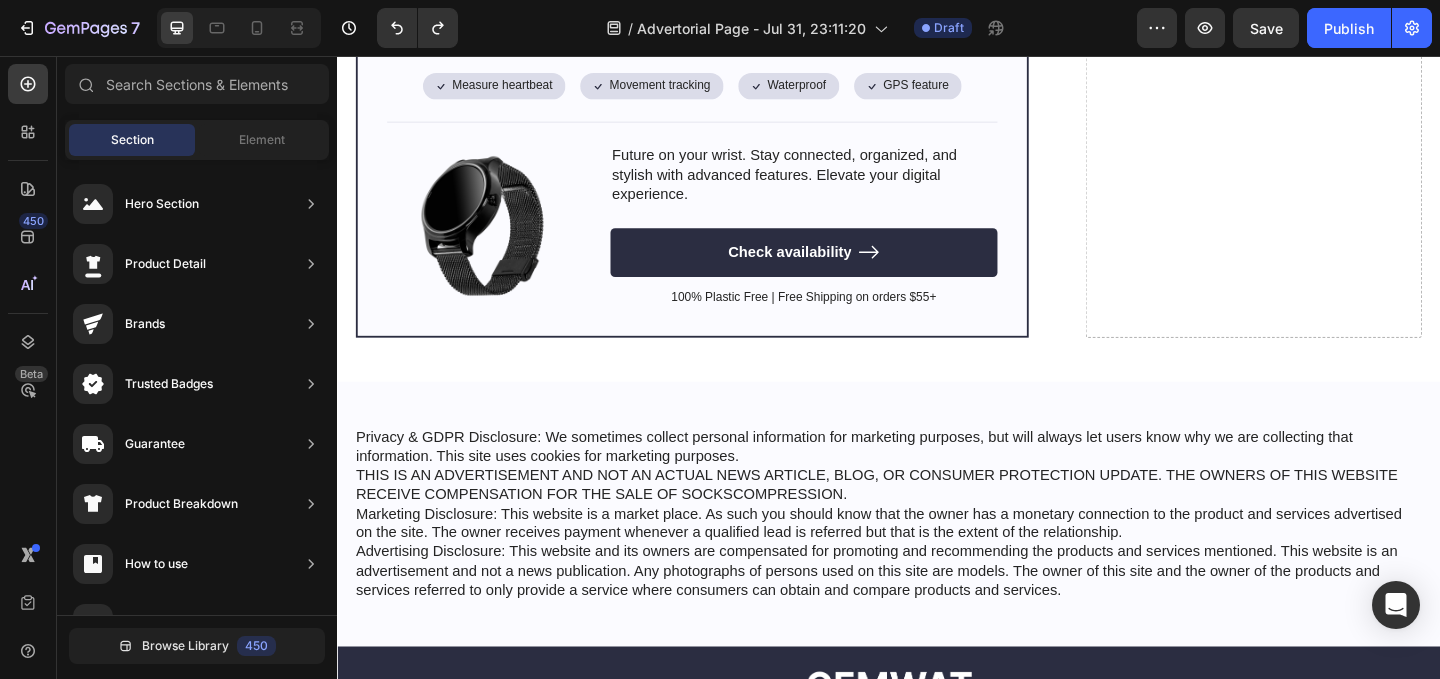 scroll, scrollTop: 6663, scrollLeft: 0, axis: vertical 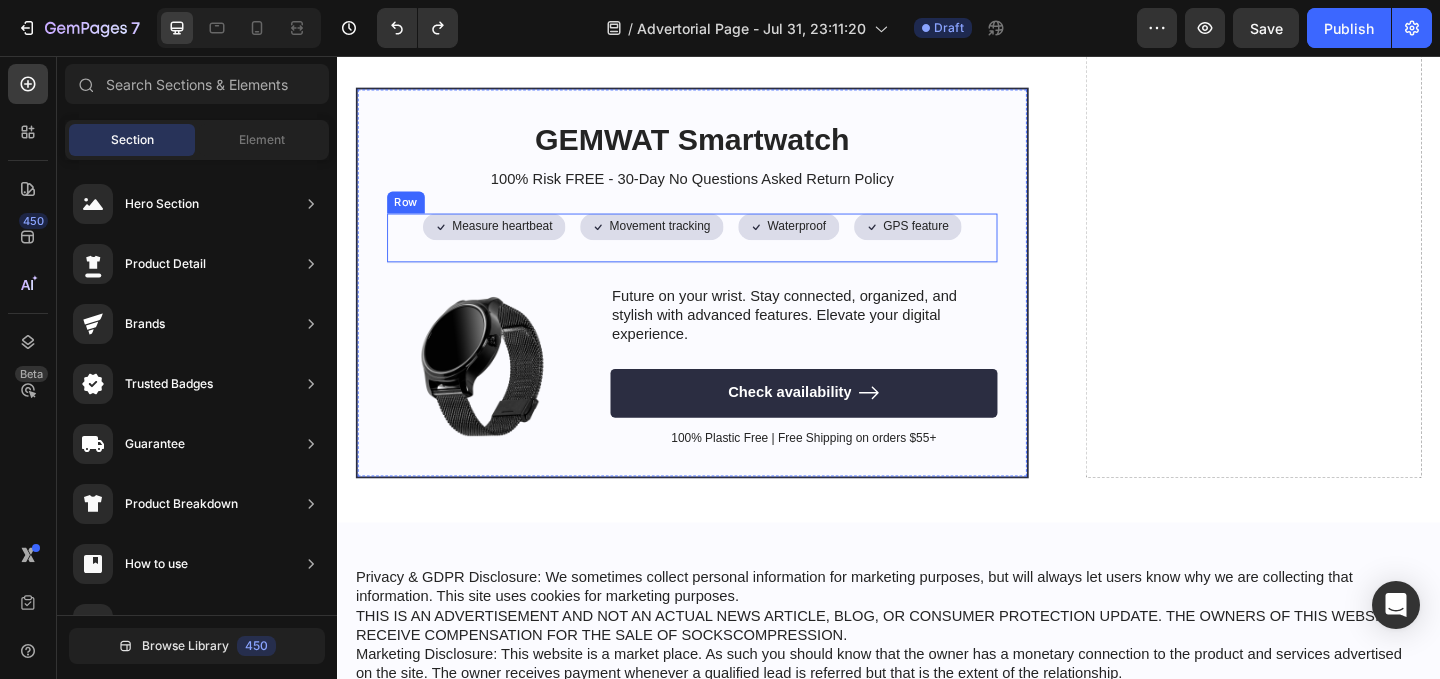 click on "Row" at bounding box center (411, 215) 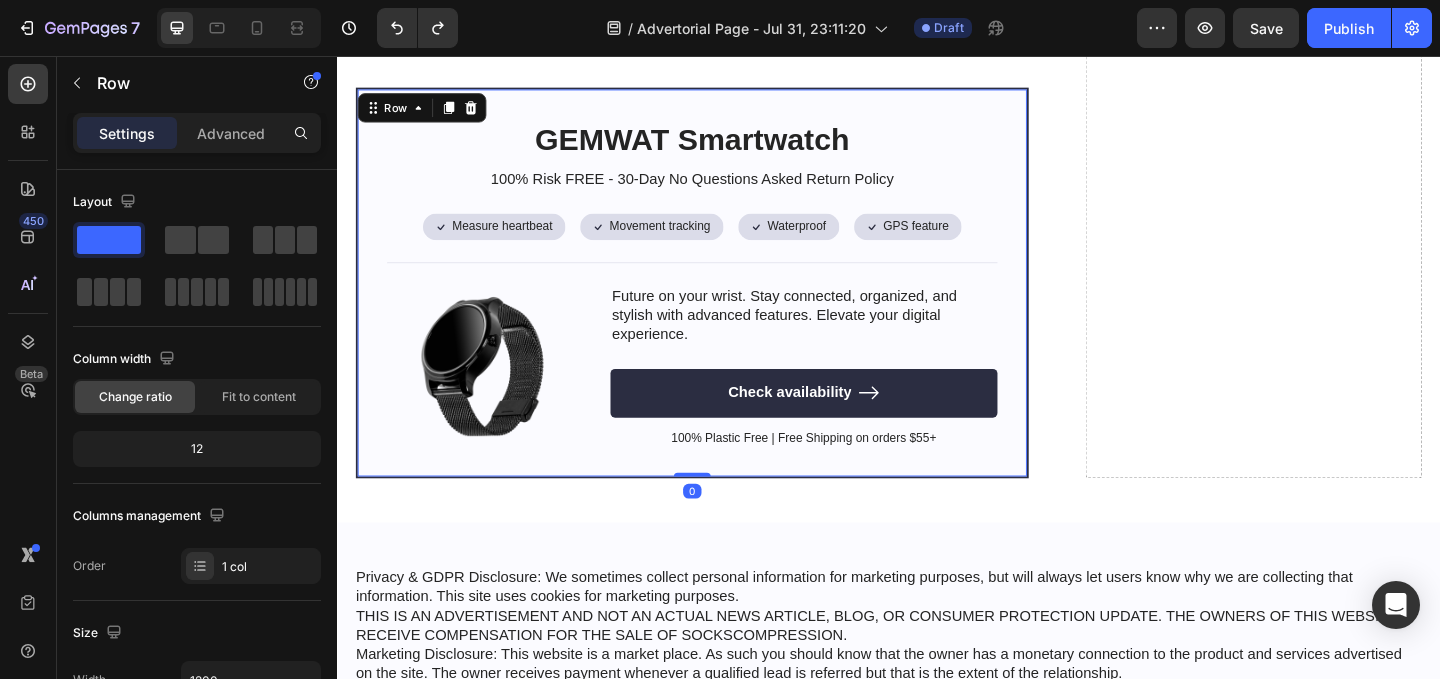 click on "GEMWAT Smartwatch Heading 100% Risk FREE - 30-Day No Questions Asked Return Policy Text Block
Icon Measure heartbeat Text Block Row
Icon Movement tracking Text Block Row Row
Icon Waterproof Text Block Row
Icon GPS feature Text Block Row Row Row Image Future on your wrist. Stay connected, organized, and stylish with advanced features. Elevate your digital experience. Text Block
Check availability Button 100% Plastic Free | Free Shipping on orders $55+ Text Block Row Row   0" at bounding box center (723, 303) 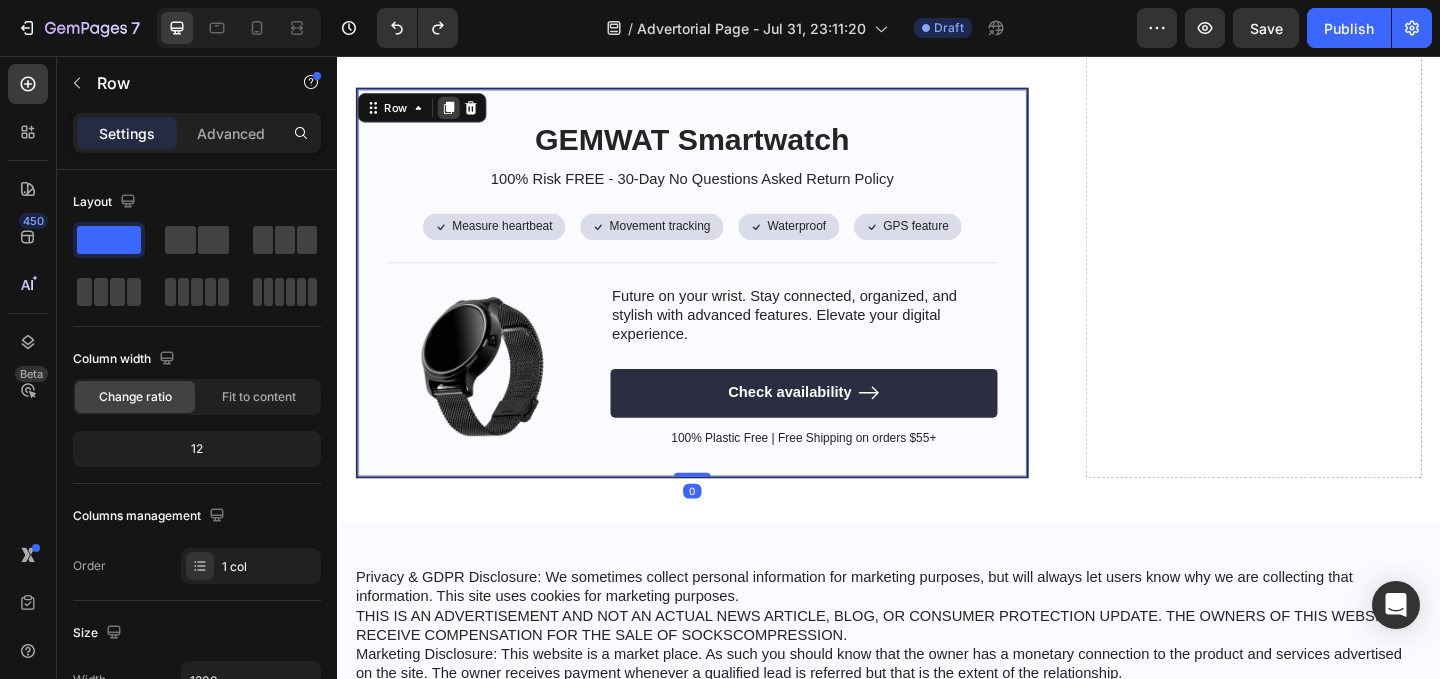 click 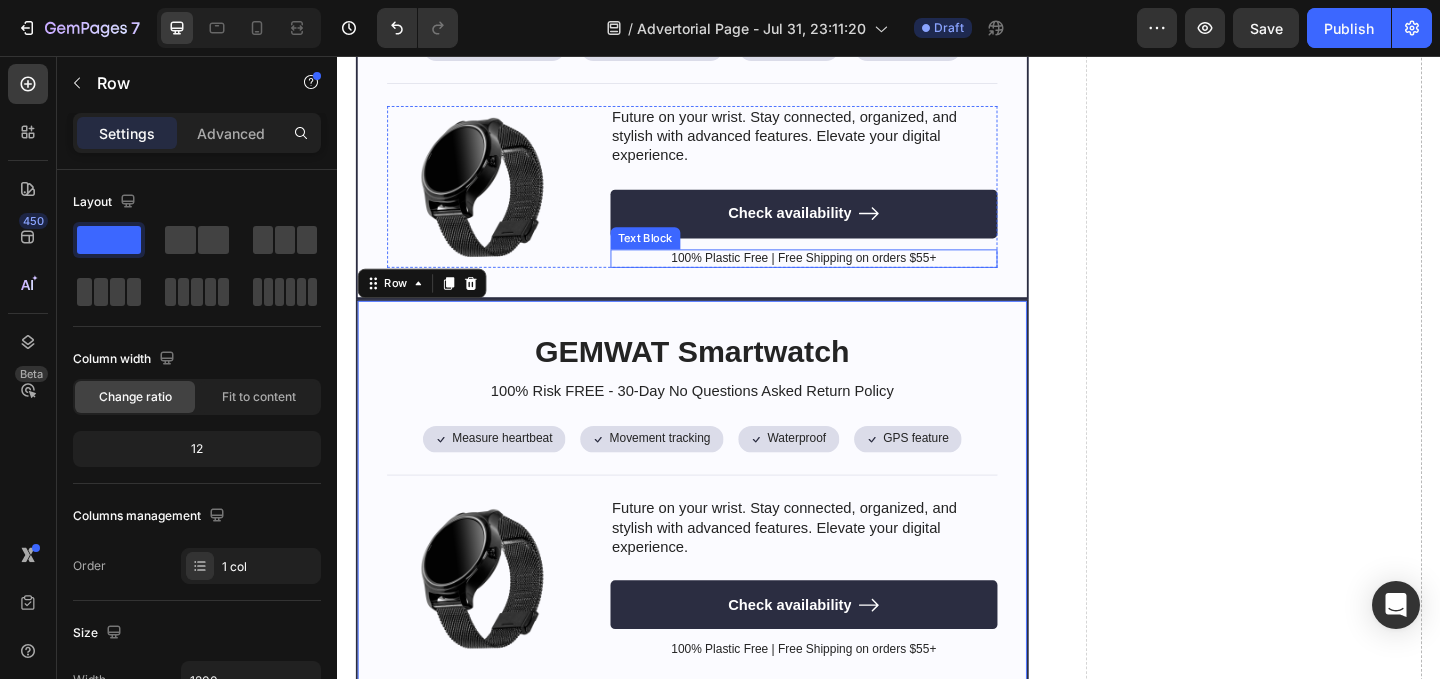scroll, scrollTop: 7052, scrollLeft: 0, axis: vertical 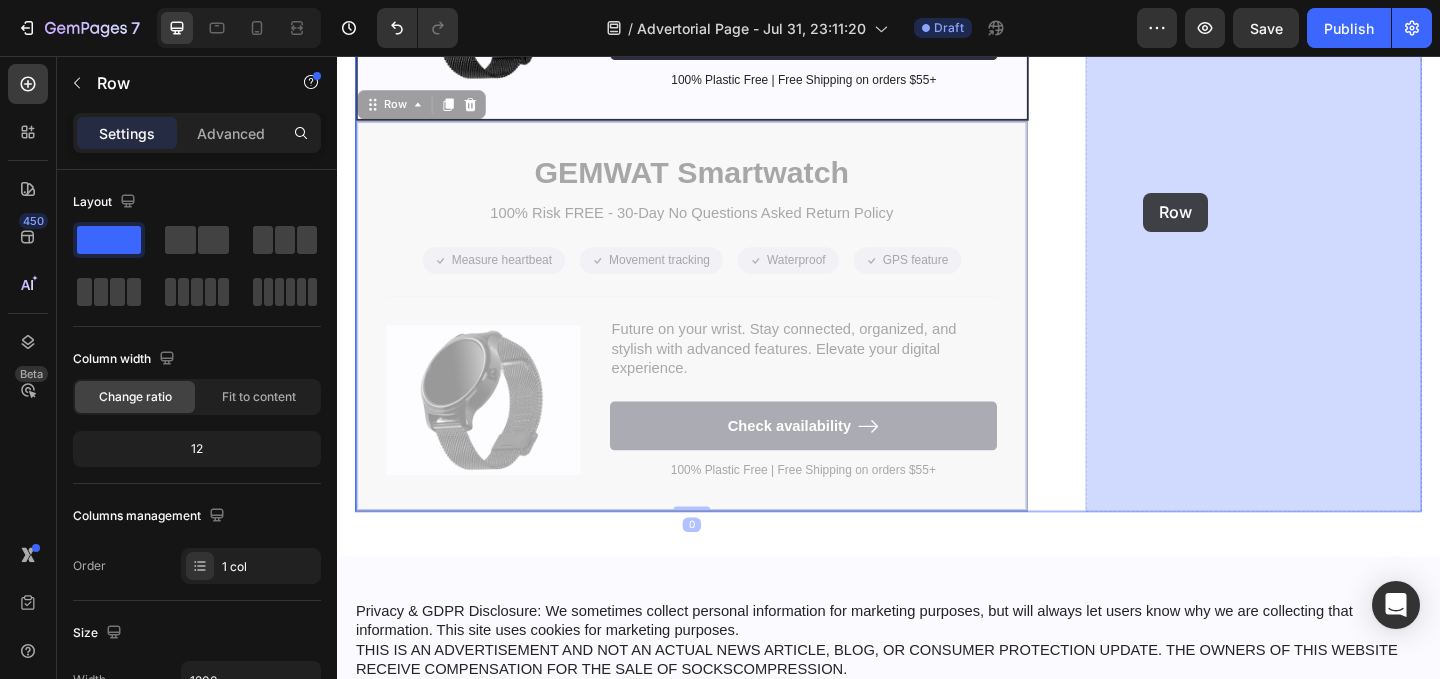 drag, startPoint x: 379, startPoint y: 113, endPoint x: 1214, endPoint y: 203, distance: 839.8363 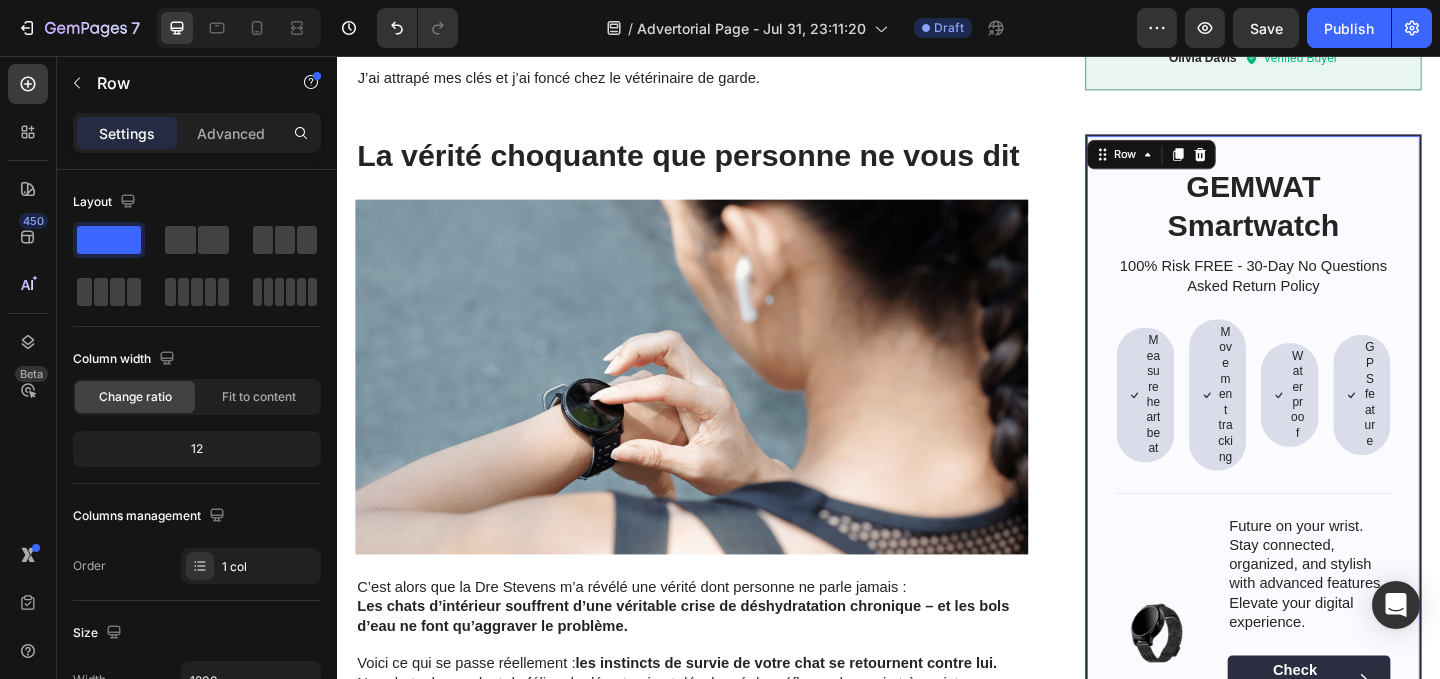scroll, scrollTop: 2735, scrollLeft: 0, axis: vertical 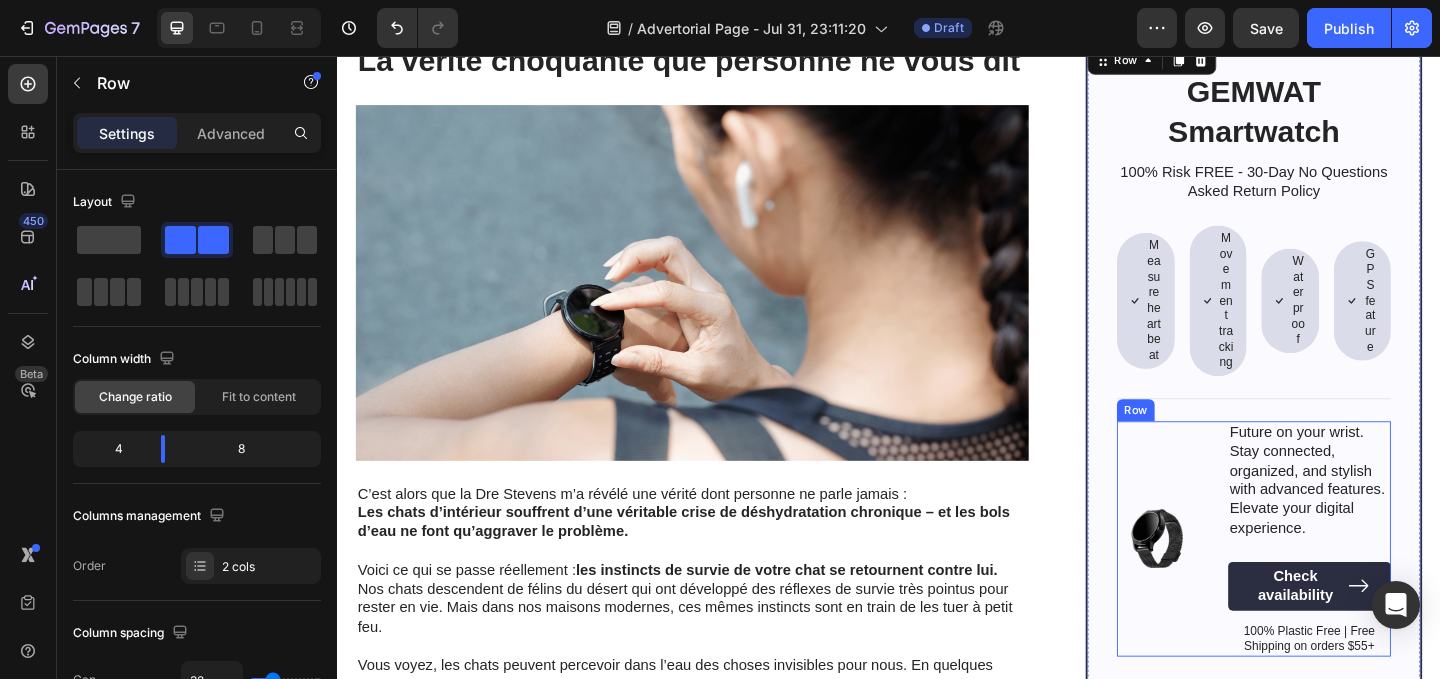click on "Image" at bounding box center (1229, 581) 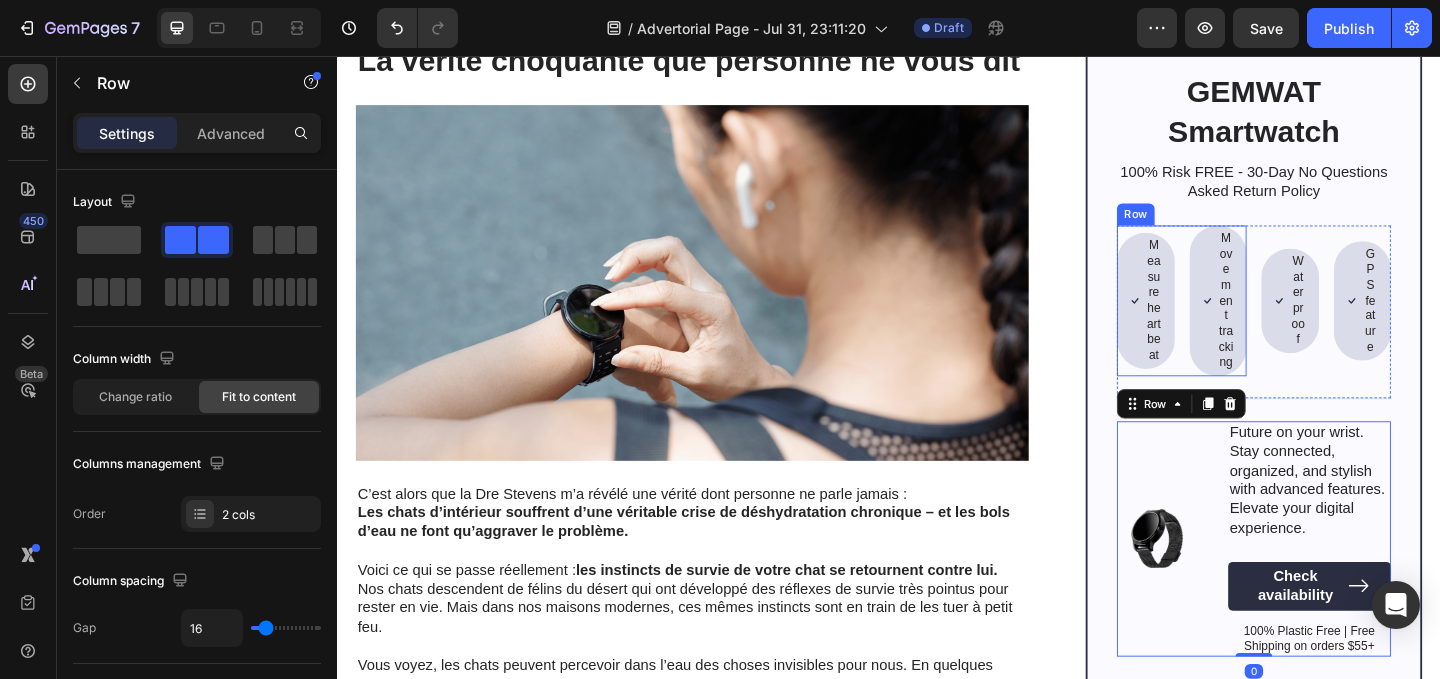 click on "Row" at bounding box center [1205, 228] 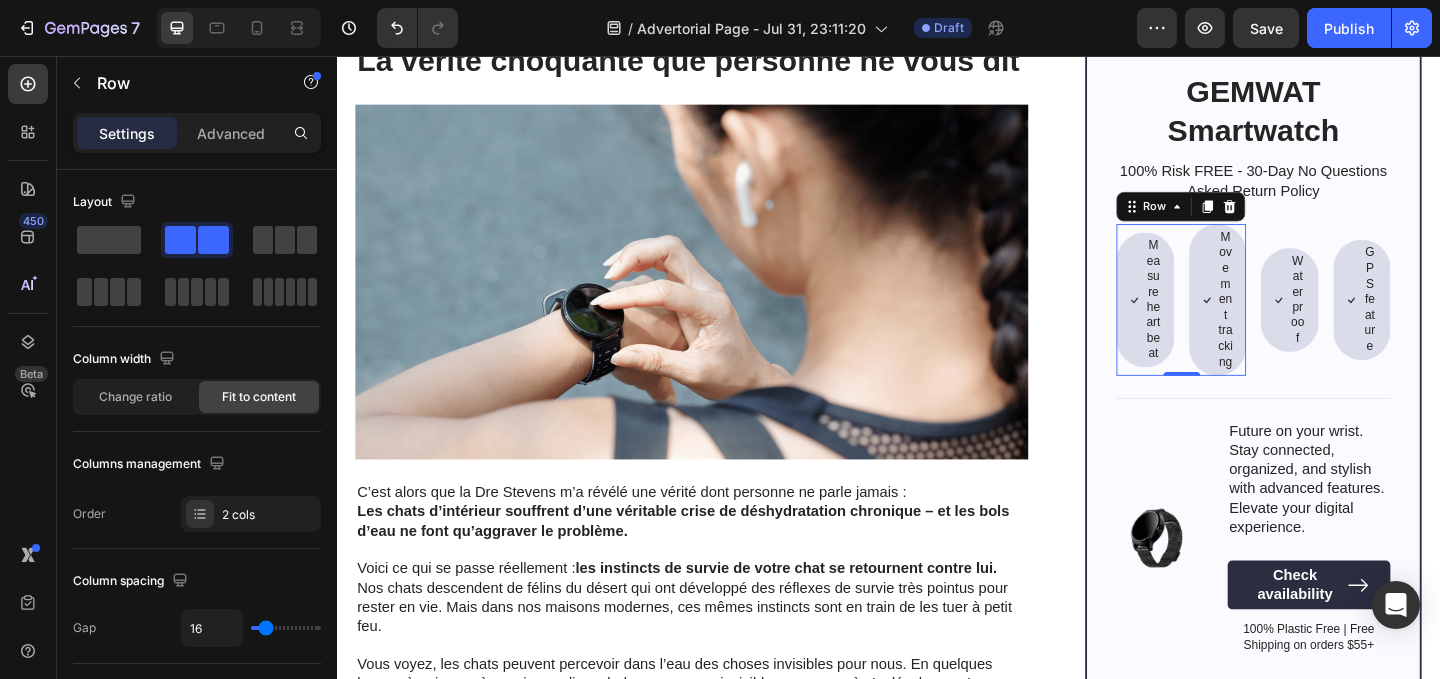 scroll, scrollTop: 2235, scrollLeft: 0, axis: vertical 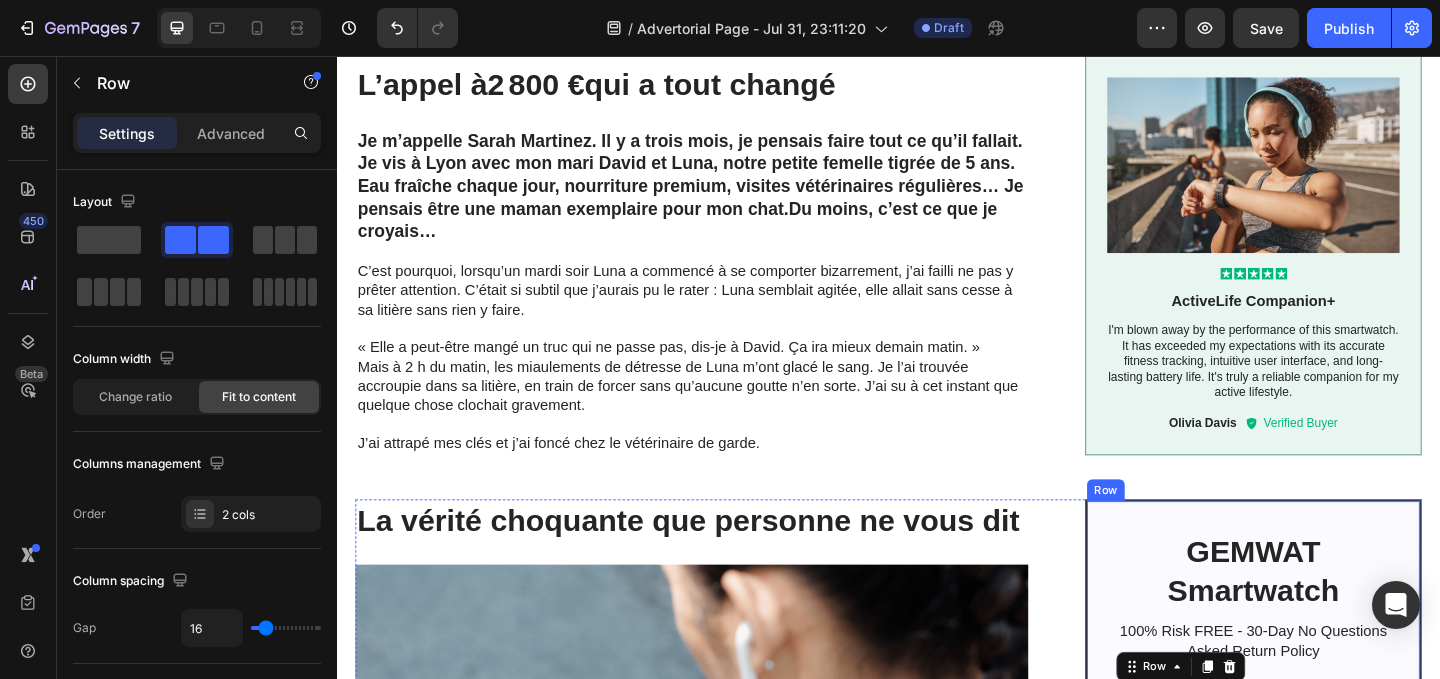 click on "GEMWAT Smartwatch Heading 100% Risk FREE - 30-Day No Questions Asked Return Policy Text Block
Icon Measure heartbeat Text Block Row
Icon Movement tracking Text Block Row Row   0
Icon Waterproof Text Block Row
Icon GPS feature Text Block Row Row Row Image Future on your wrist. Stay connected, organized, and stylish with advanced features. Elevate your digital experience. Text Block
Check availability Button 100% Plastic Free | Free Shipping on orders $55+ Text Block Row Row" at bounding box center (1334, 890) 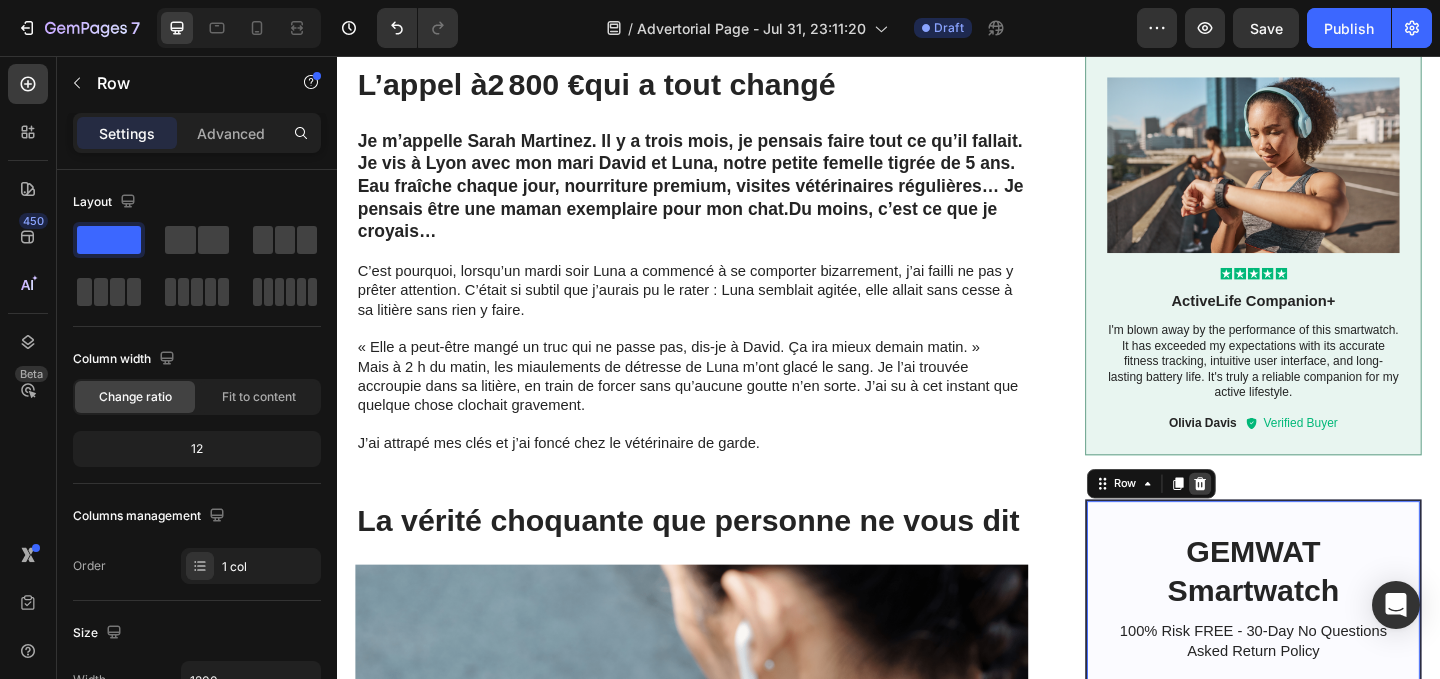 click 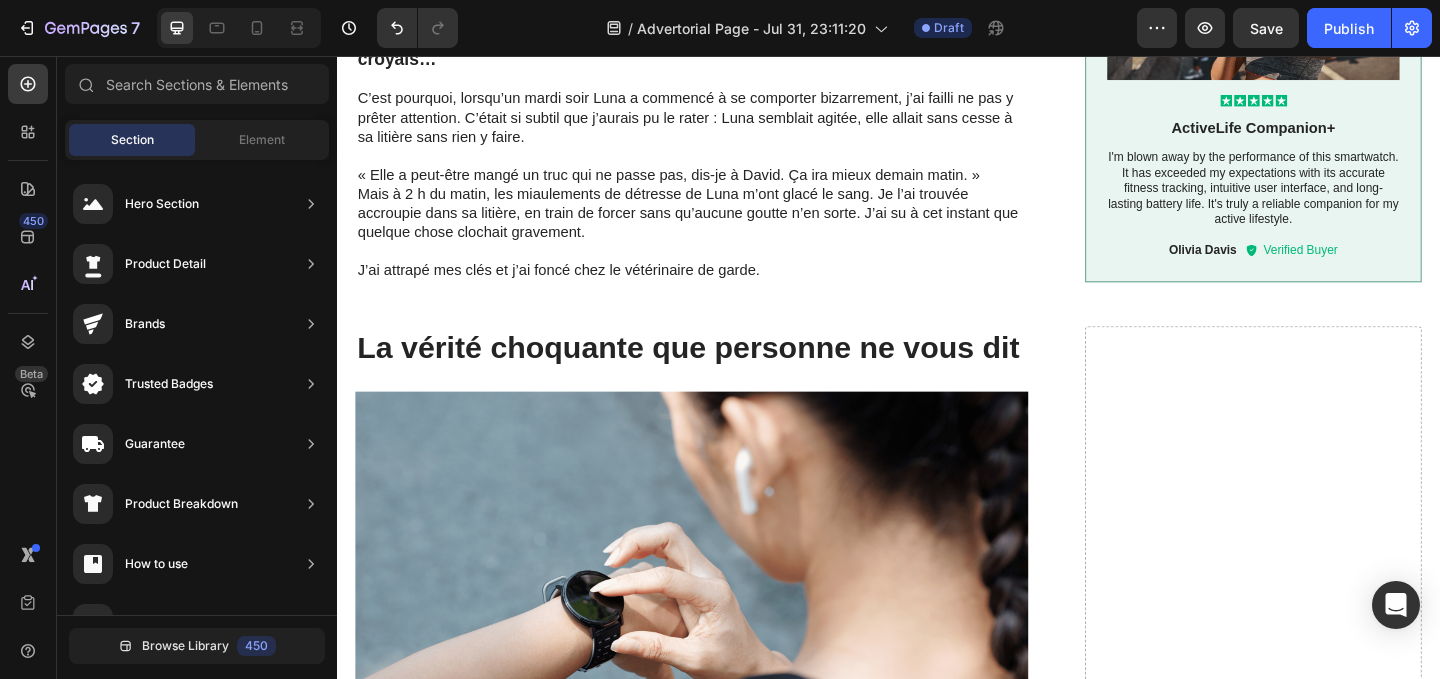 scroll, scrollTop: 2424, scrollLeft: 0, axis: vertical 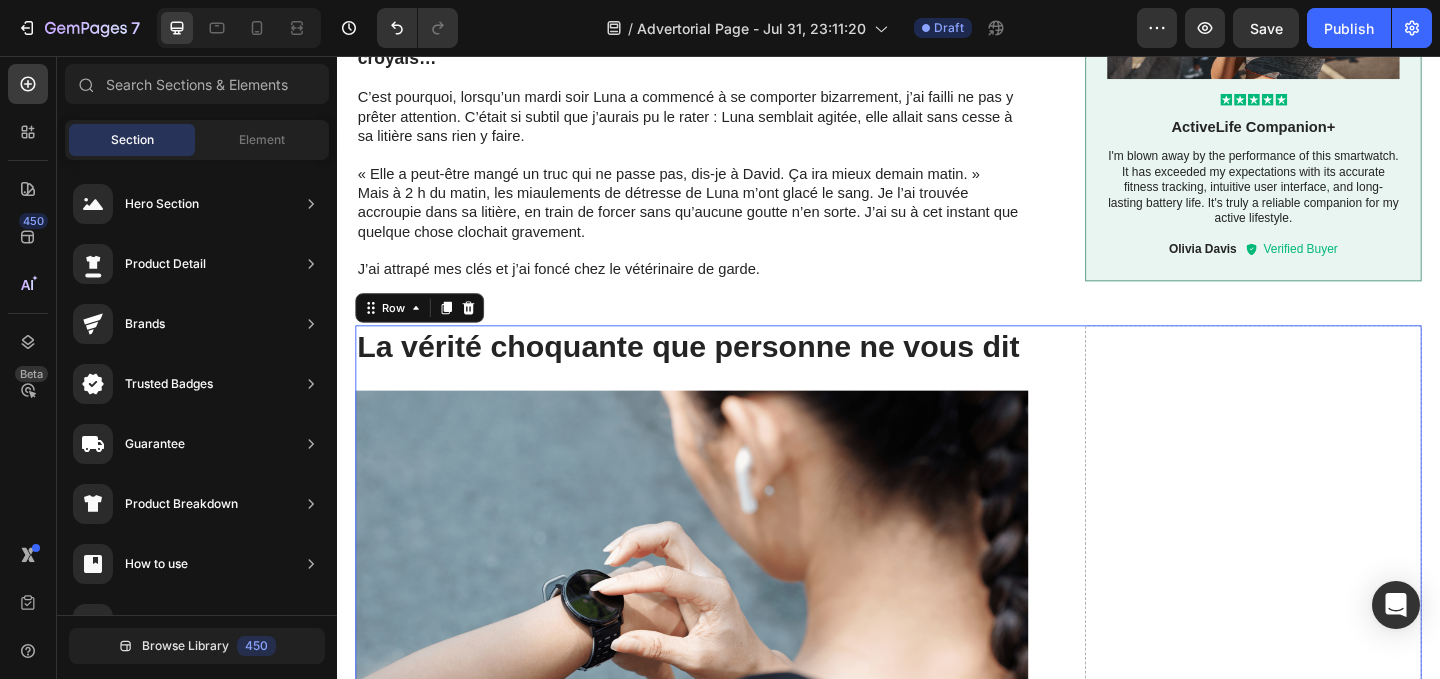 click on "Drop element here" at bounding box center (1334, 2551) 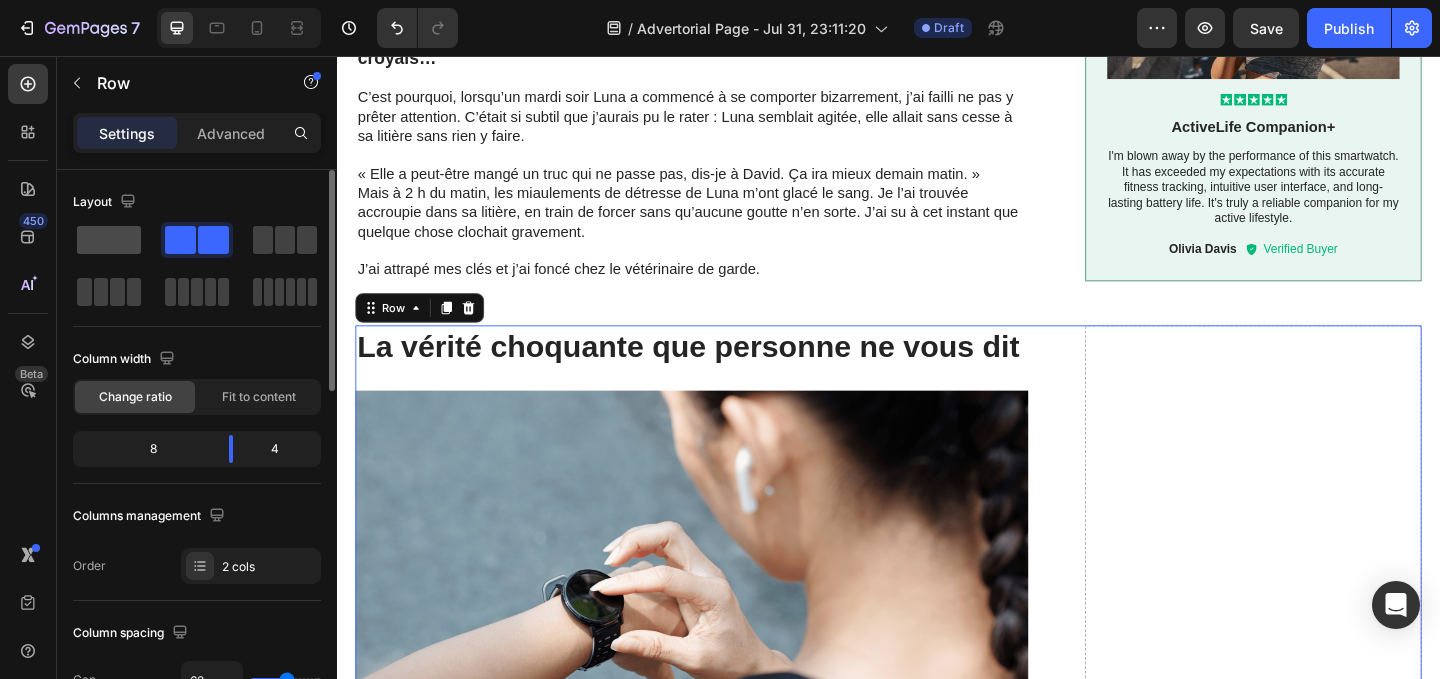 click 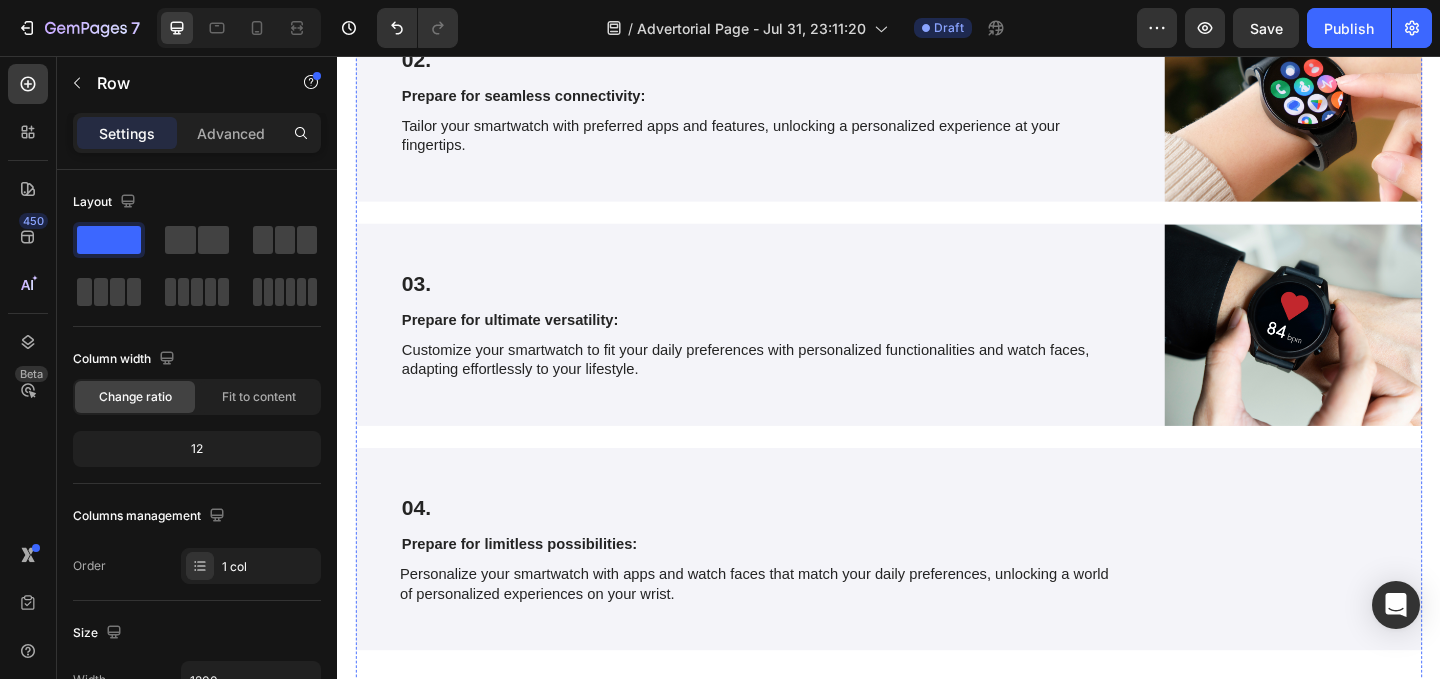 scroll, scrollTop: 4520, scrollLeft: 0, axis: vertical 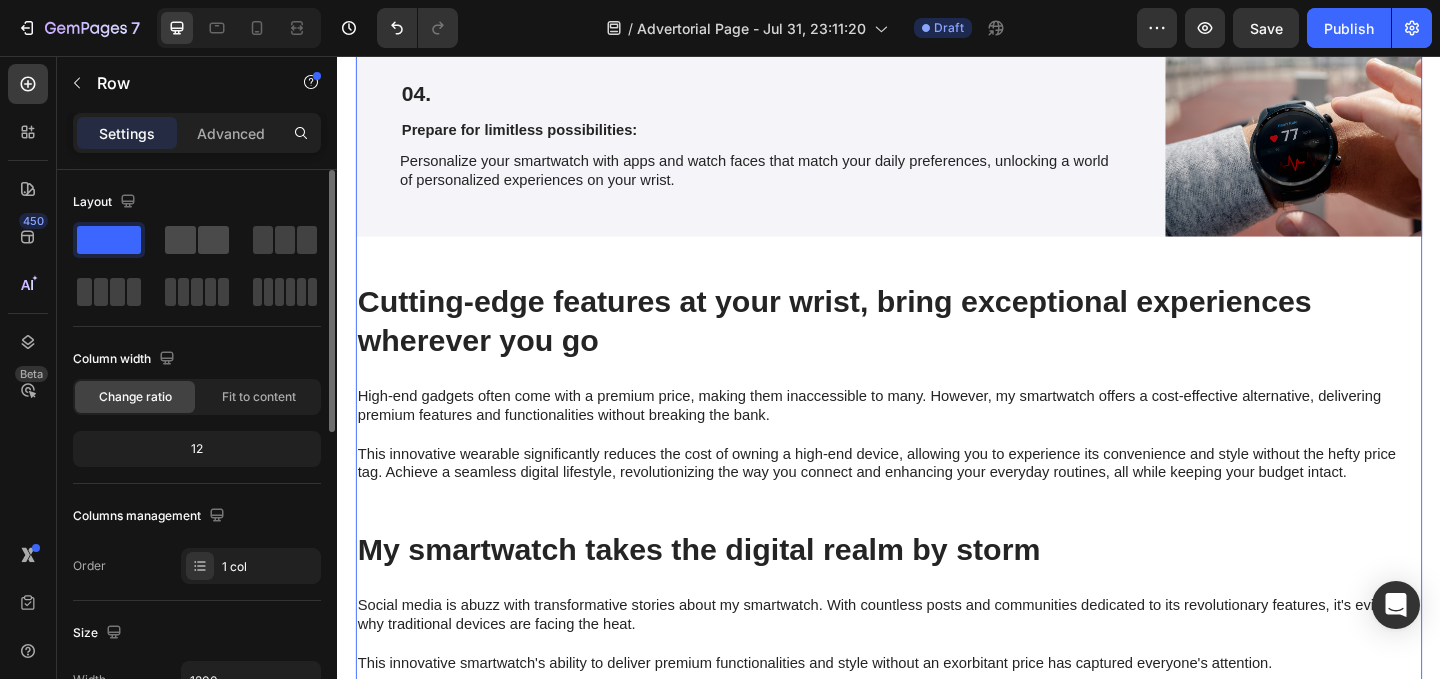 click at bounding box center [197, 240] 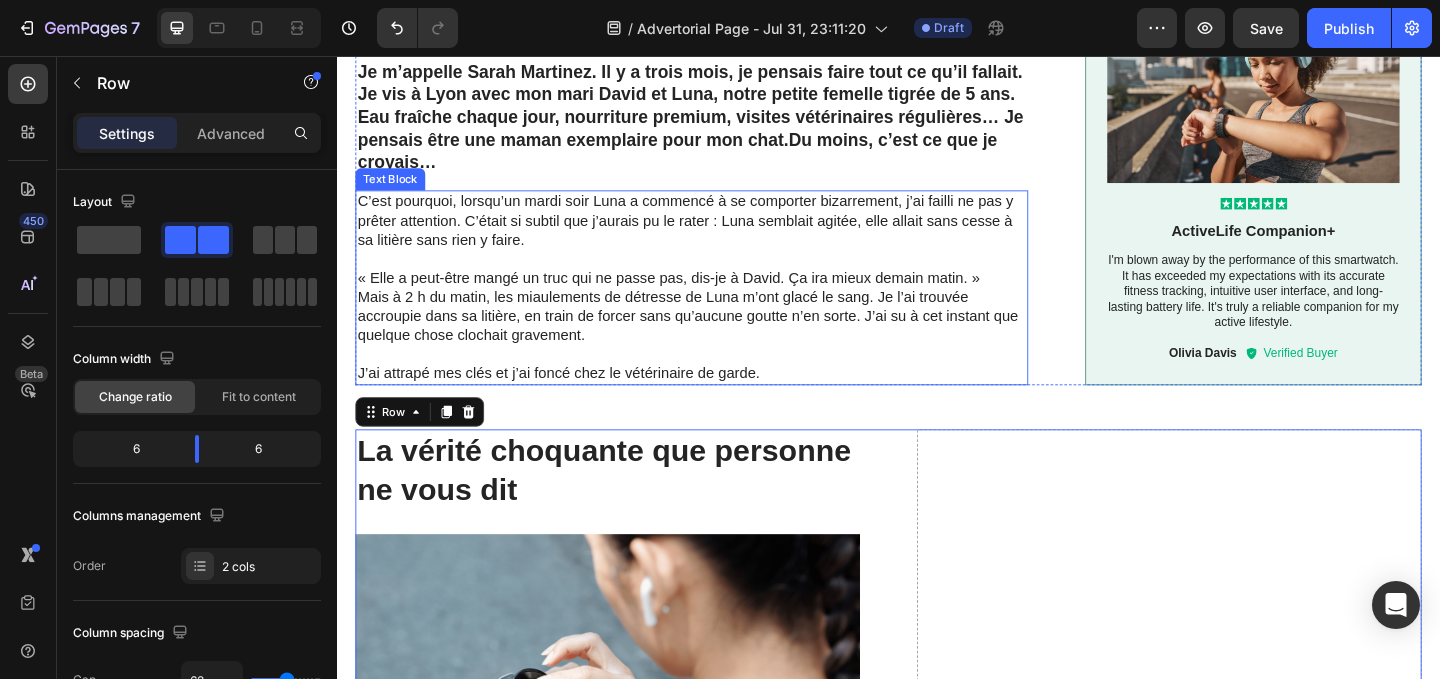 scroll, scrollTop: 2603, scrollLeft: 0, axis: vertical 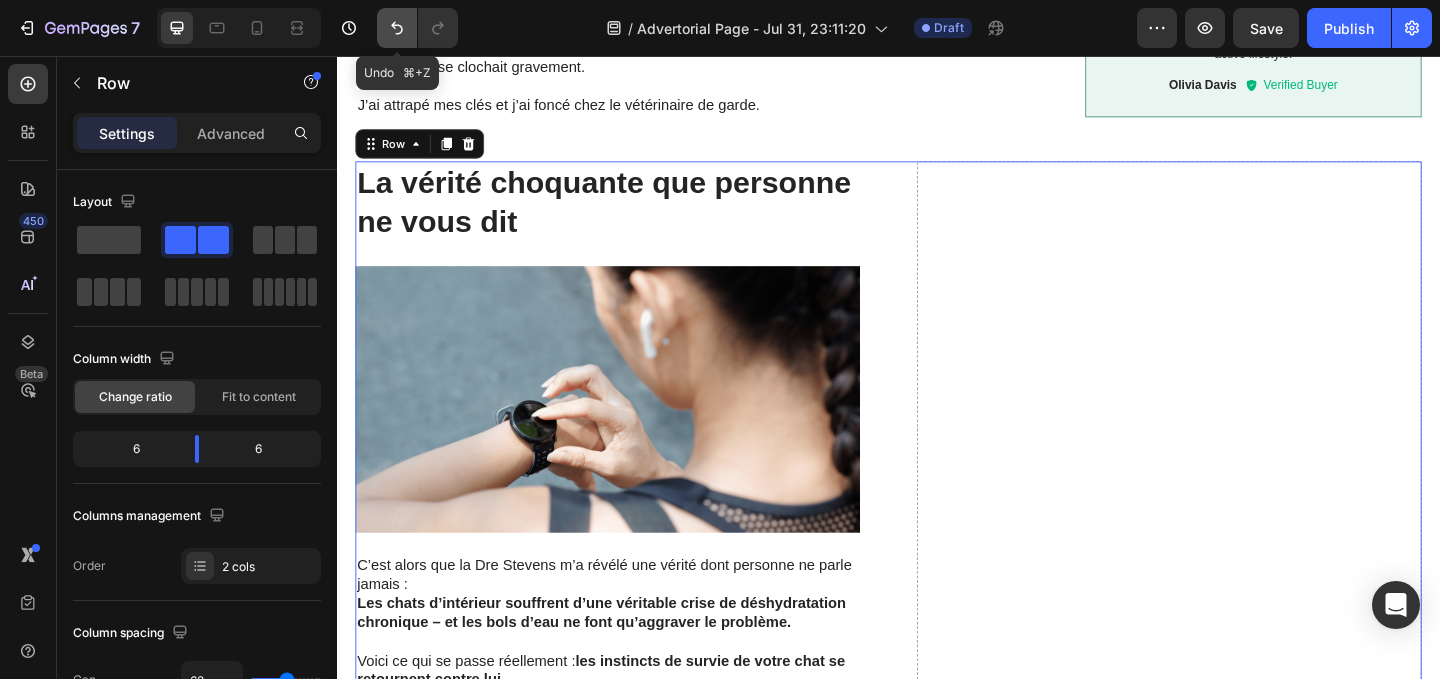 click 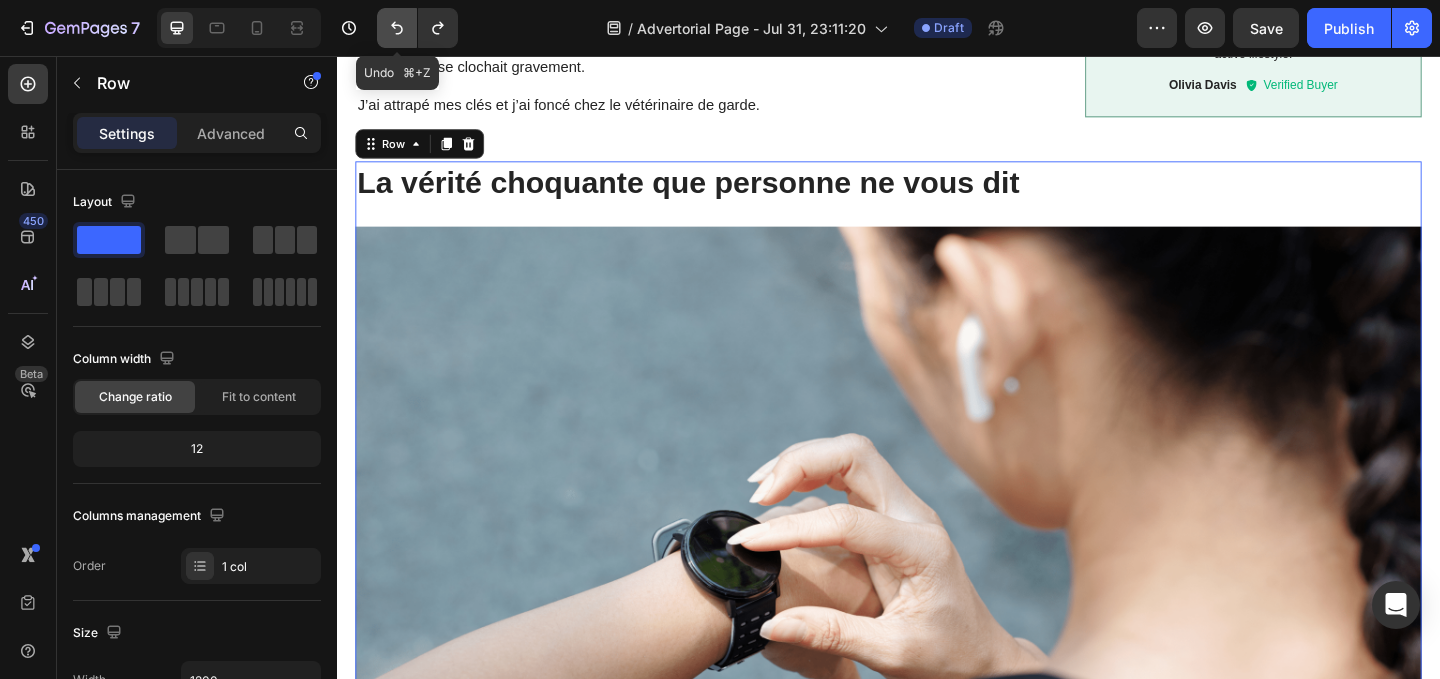 click 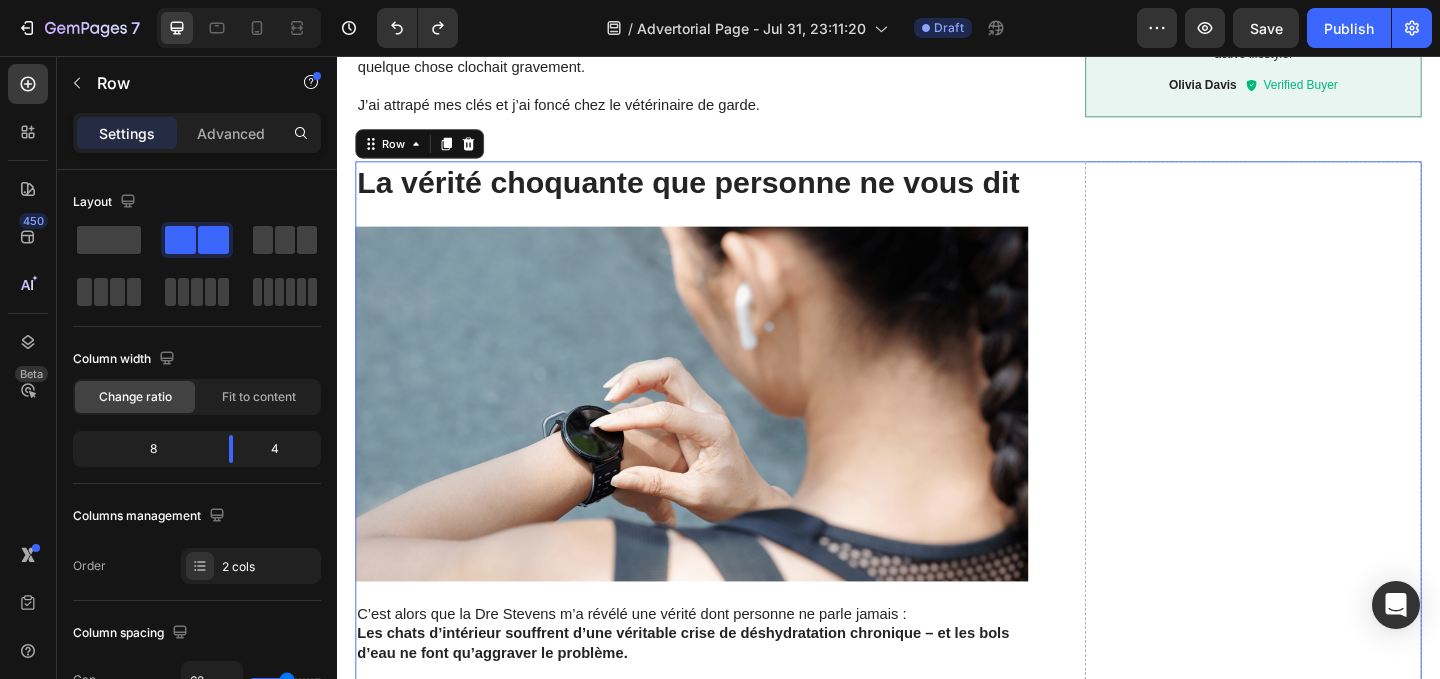 scroll, scrollTop: 2502, scrollLeft: 0, axis: vertical 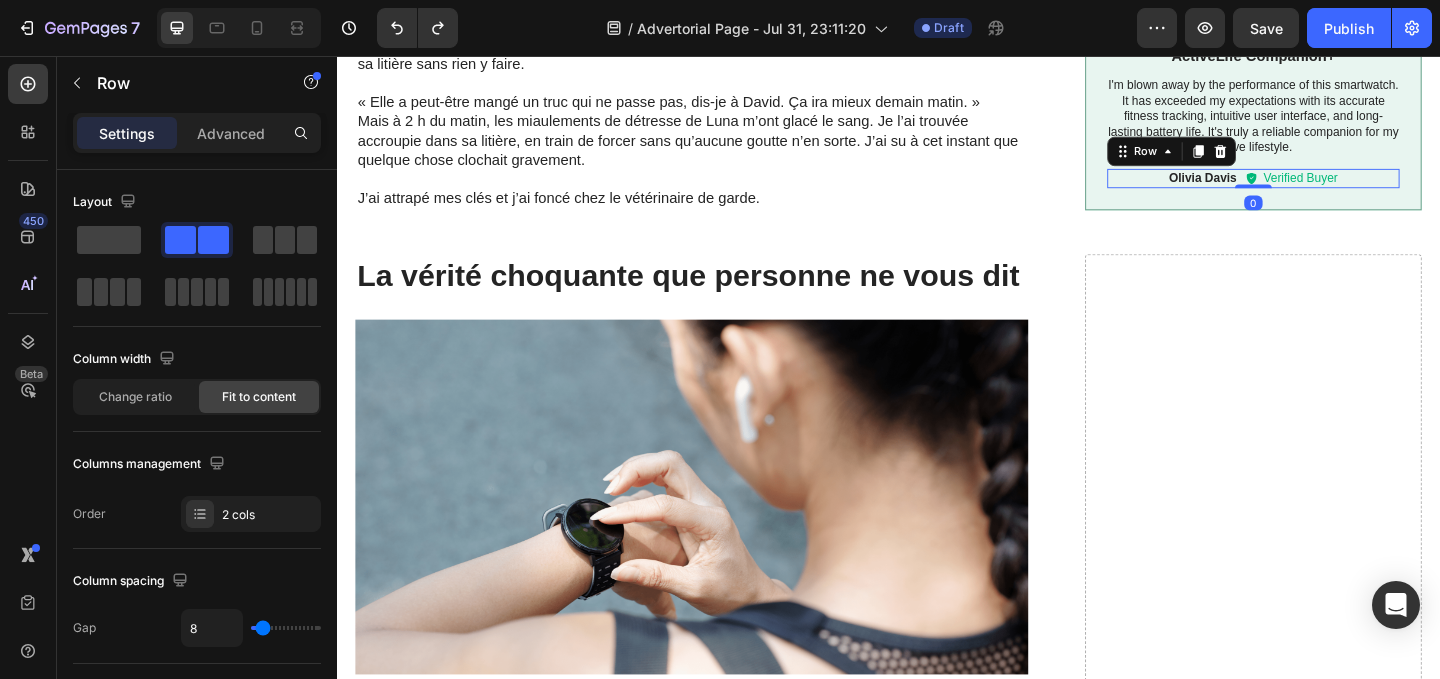 click on "Olivia Davis Text Block
Icon Verified Buyer Text Block Row Row   0" at bounding box center (1334, 188) 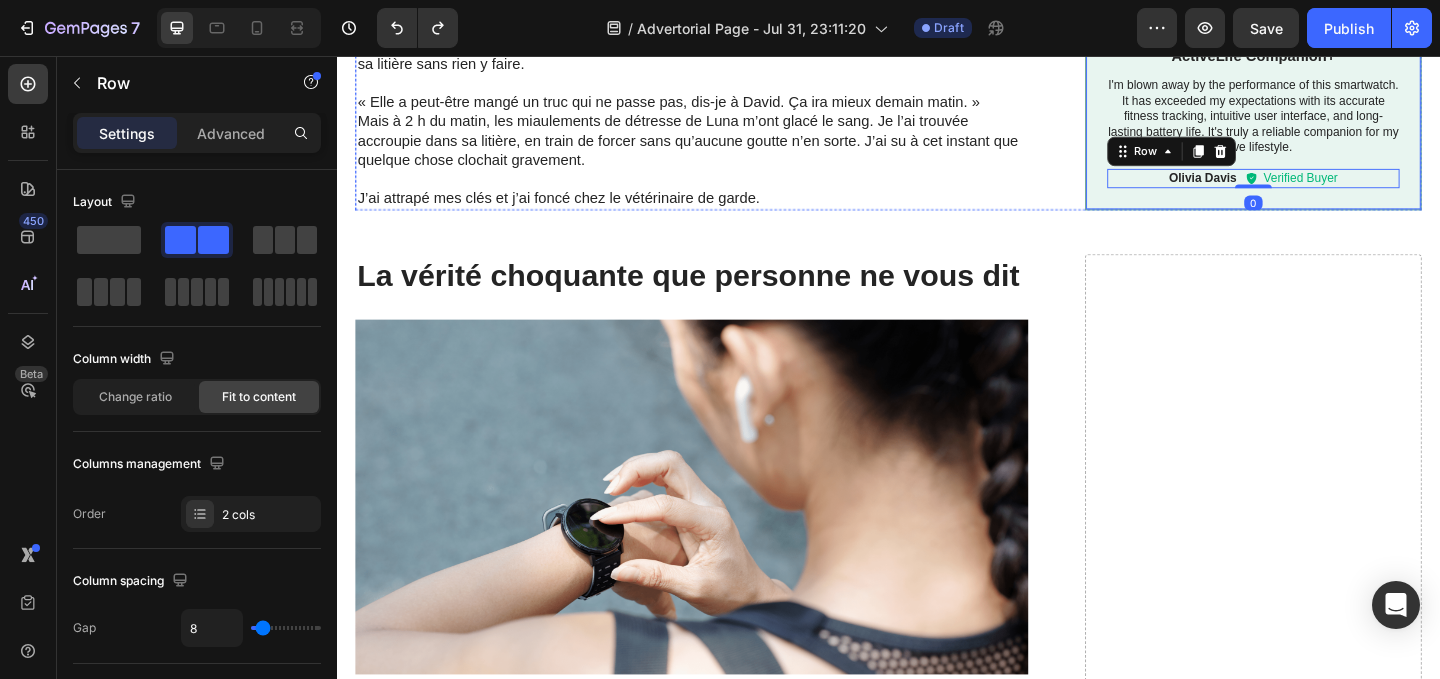 click on "Recommended Text Block
Icon
Icon
Icon
Icon
Icon Icon List 5/5 Text Block Row Image
Icon
Icon
Icon
Icon
Icon Icon List TechConnect Pro Text Block This smartwatch is a game-changer! It seamlessly integrates with my daily routine, keeping me connected and organized. The sleek design and advanced features make it a must-have accessory for tech enthusiasts. Text Block James Smith Text Block
Icon Verified Buyer Text Block Row Row Image
Icon
Icon
Icon
Icon
Icon Icon List ActiveLife Companion+ Text Block I'm blown away by the performance of this smartwatch. It has exceeded my expectations with its accurate fitness tracking, intuitive user interface, and long-lasting battery life. It's truly a reliable companion for my active lifestyle. Text Block Olivia Davis Text Block
Icon Verified Buyer Text Block Row Row   0 Row" at bounding box center (1334, -250) 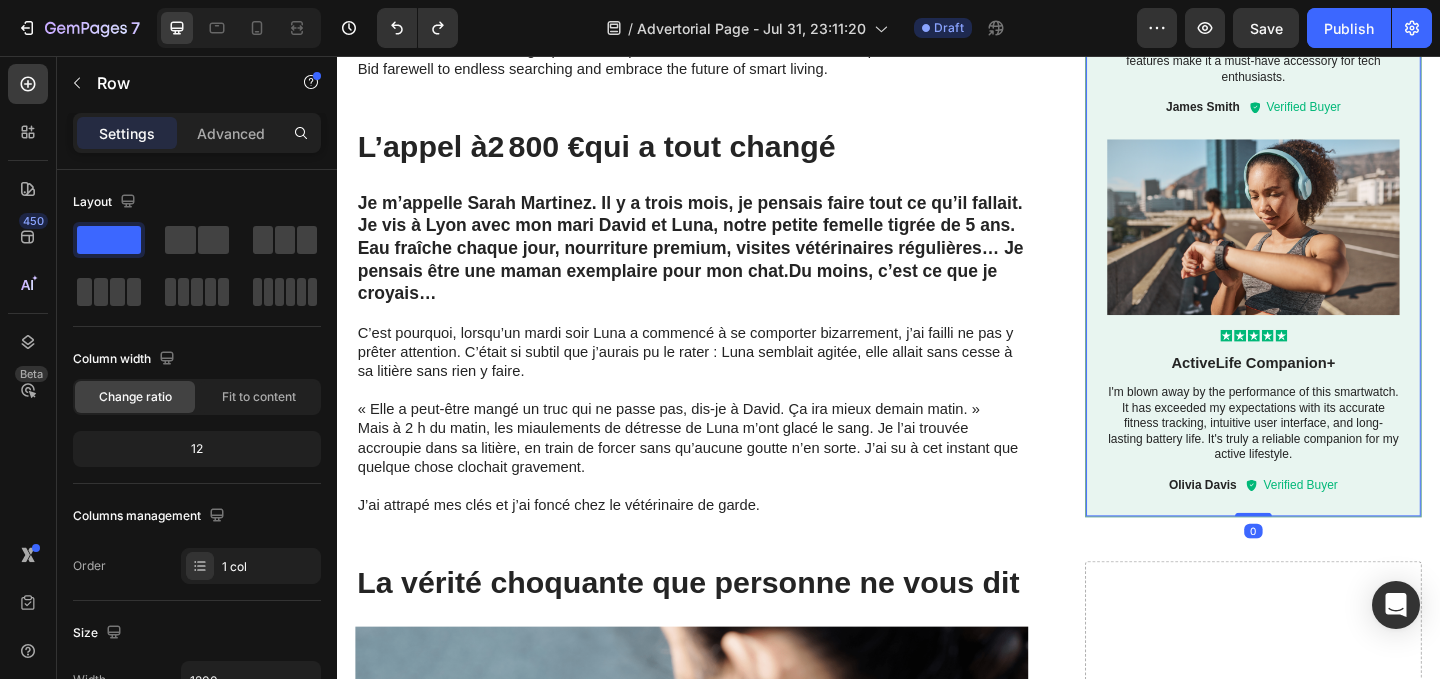 scroll, scrollTop: 2088, scrollLeft: 0, axis: vertical 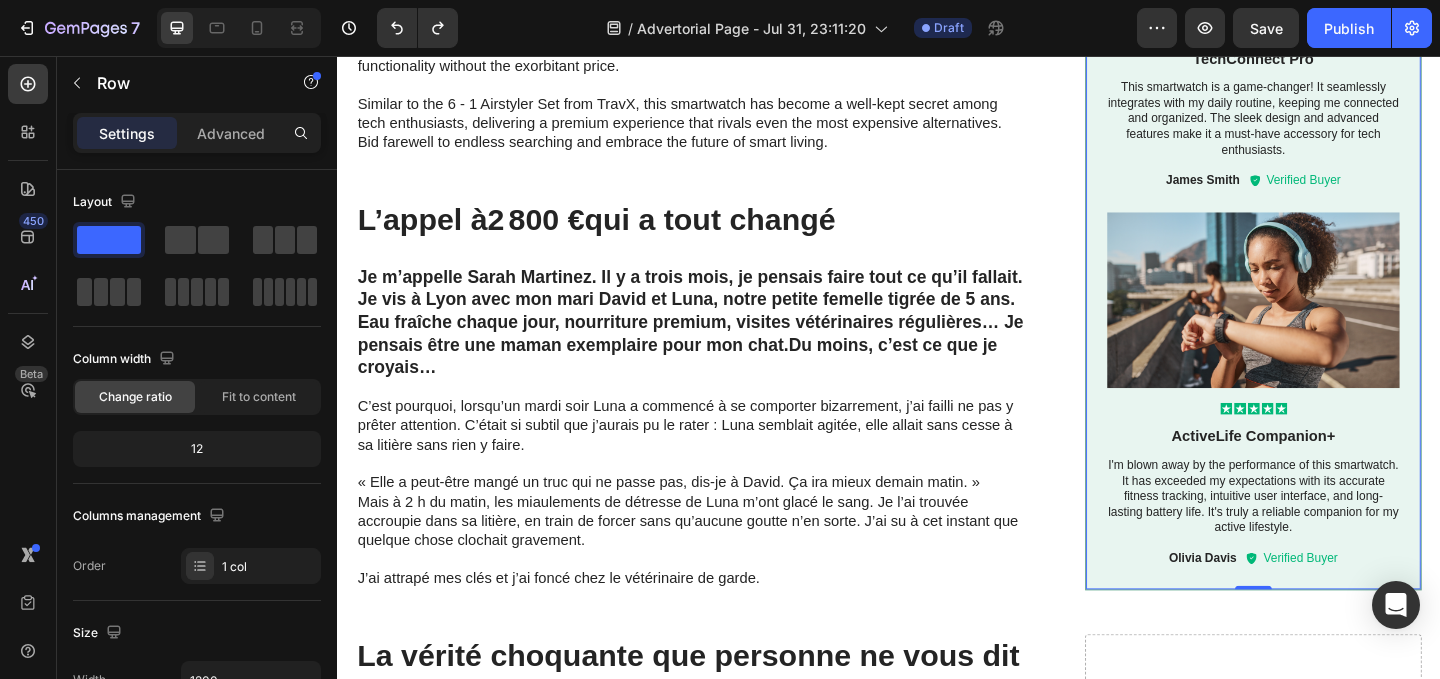 click on "Recommended Text Block
Icon
Icon
Icon
Icon
Icon Icon List 5/5 Text Block Row Image
Icon
Icon
Icon
Icon
Icon Icon List TechConnect Pro Text Block This smartwatch is a game-changer! It seamlessly integrates with my daily routine, keeping me connected and organized. The sleek design and advanced features make it a must-have accessory for tech enthusiasts. Text Block James Smith Text Block
Icon Verified Buyer Text Block Row Row Image
Icon
Icon
Icon
Icon
Icon Icon List ActiveLife Companion+ Text Block I'm blown away by the performance of this smartwatch. It has exceeded my expectations with its accurate fitness tracking, intuitive user interface, and long-lasting battery life. It's truly a reliable companion for my active lifestyle. Text Block Olivia Davis Text Block
Icon Verified Buyer Text Block Row Row Row   0" at bounding box center [1334, 164] 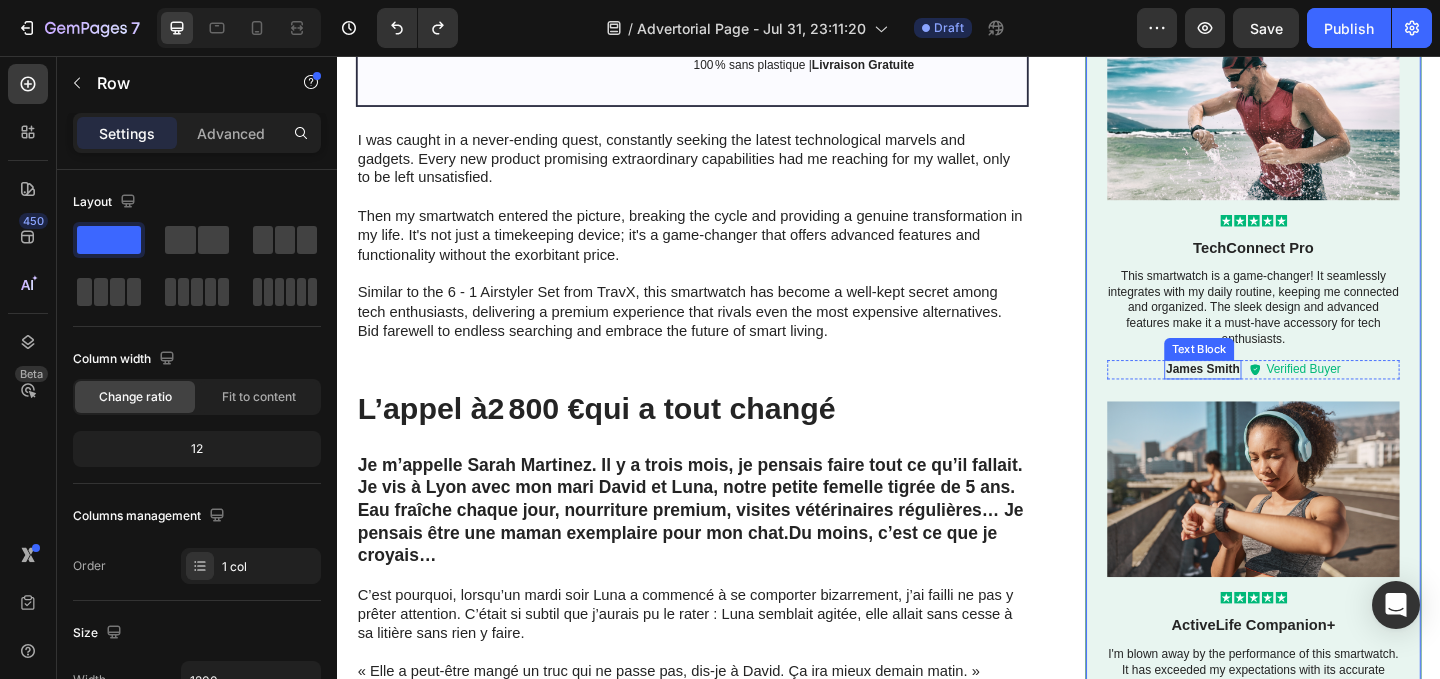 scroll, scrollTop: 1642, scrollLeft: 0, axis: vertical 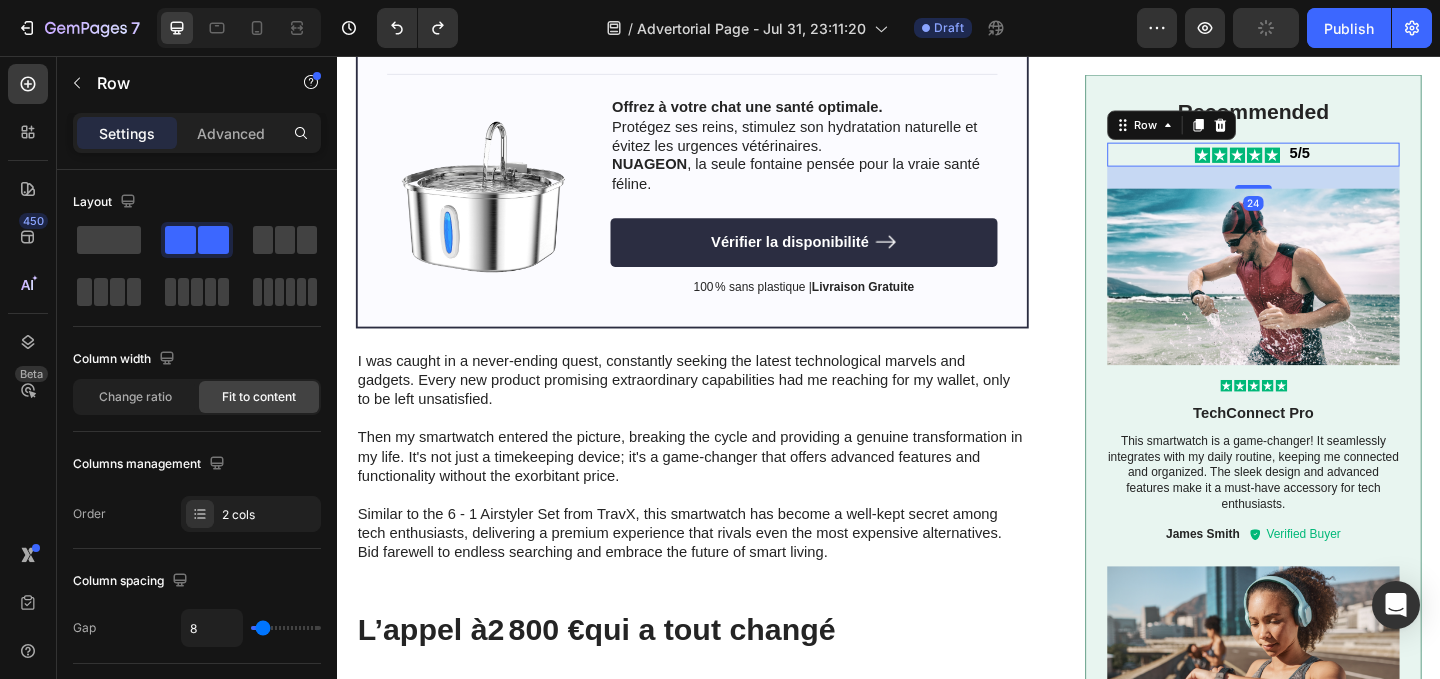 click on "Icon
Icon
Icon
Icon
Icon Icon List 5/5 Text Block Row   24" at bounding box center (1334, 163) 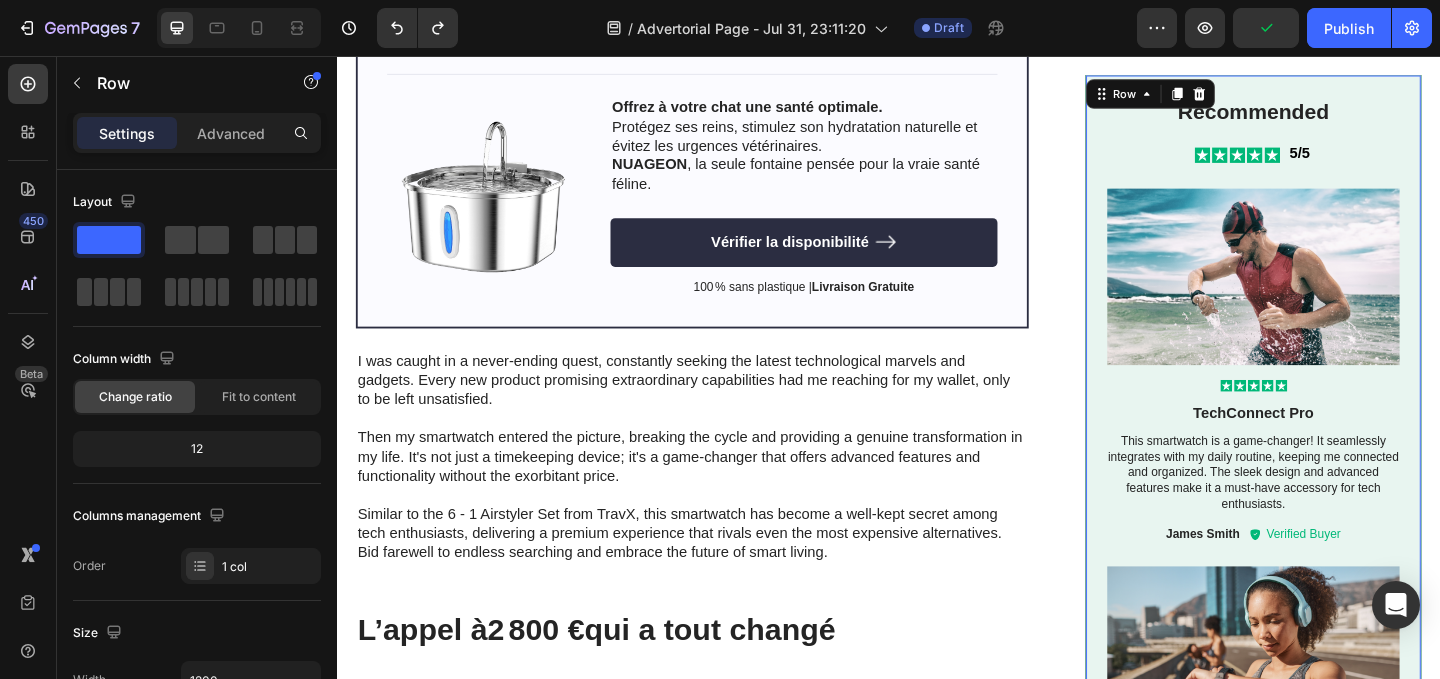 click on "Recommended Text Block
Icon
Icon
Icon
Icon
Icon Icon List 5/5 Text Block Row Image
Icon
Icon
Icon
Icon
Icon Icon List TechConnect Pro Text Block This smartwatch is a game-changer! It seamlessly integrates with my daily routine, keeping me connected and organized. The sleek design and advanced features make it a must-have accessory for tech enthusiasts. Text Block James Smith Text Block
Icon Verified Buyer Text Block Row Row Image
Icon
Icon
Icon
Icon
Icon Icon List ActiveLife Companion+ Text Block I'm blown away by the performance of this smartwatch. It has exceeded my expectations with its accurate fitness tracking, intuitive user interface, and long-lasting battery life. It's truly a reliable companion for my active lifestyle. Text Block Olivia Davis Text Block
Icon Verified Buyer Text Block Row Row Row   0" at bounding box center [1334, 548] 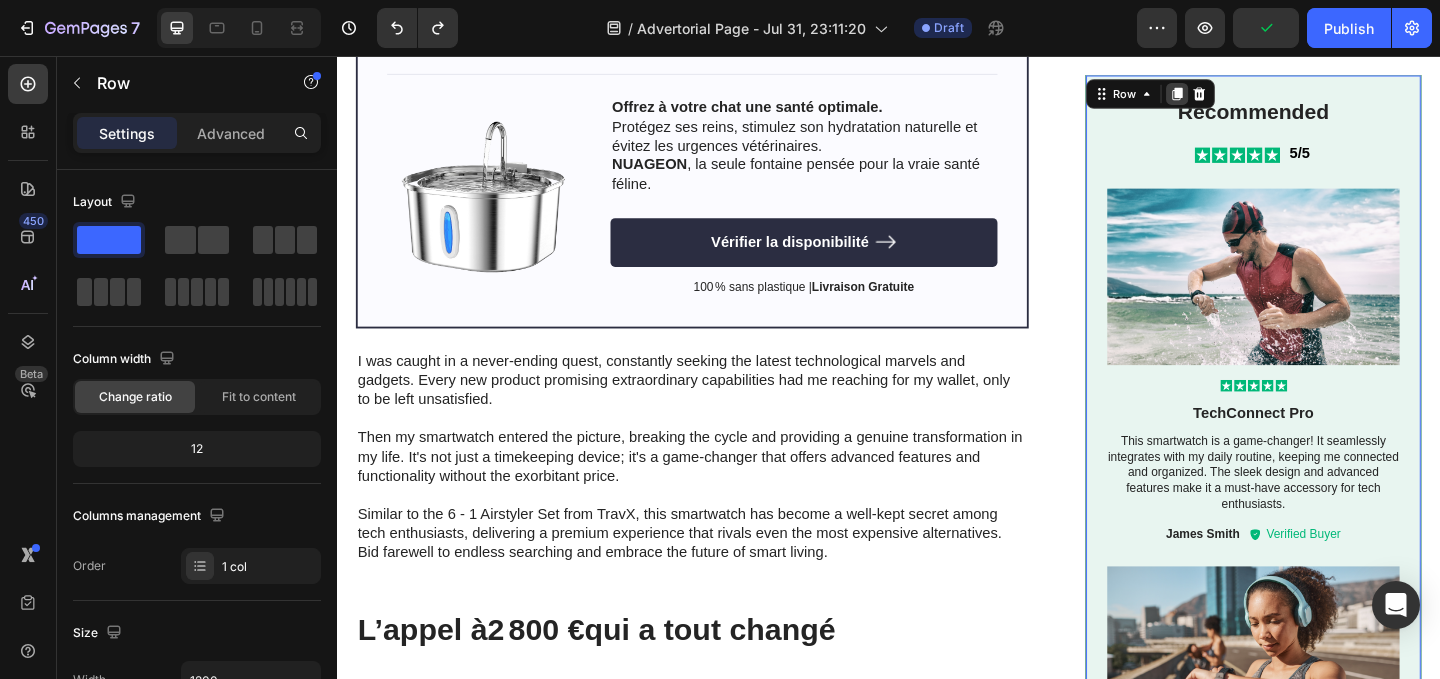 click at bounding box center [1251, 97] 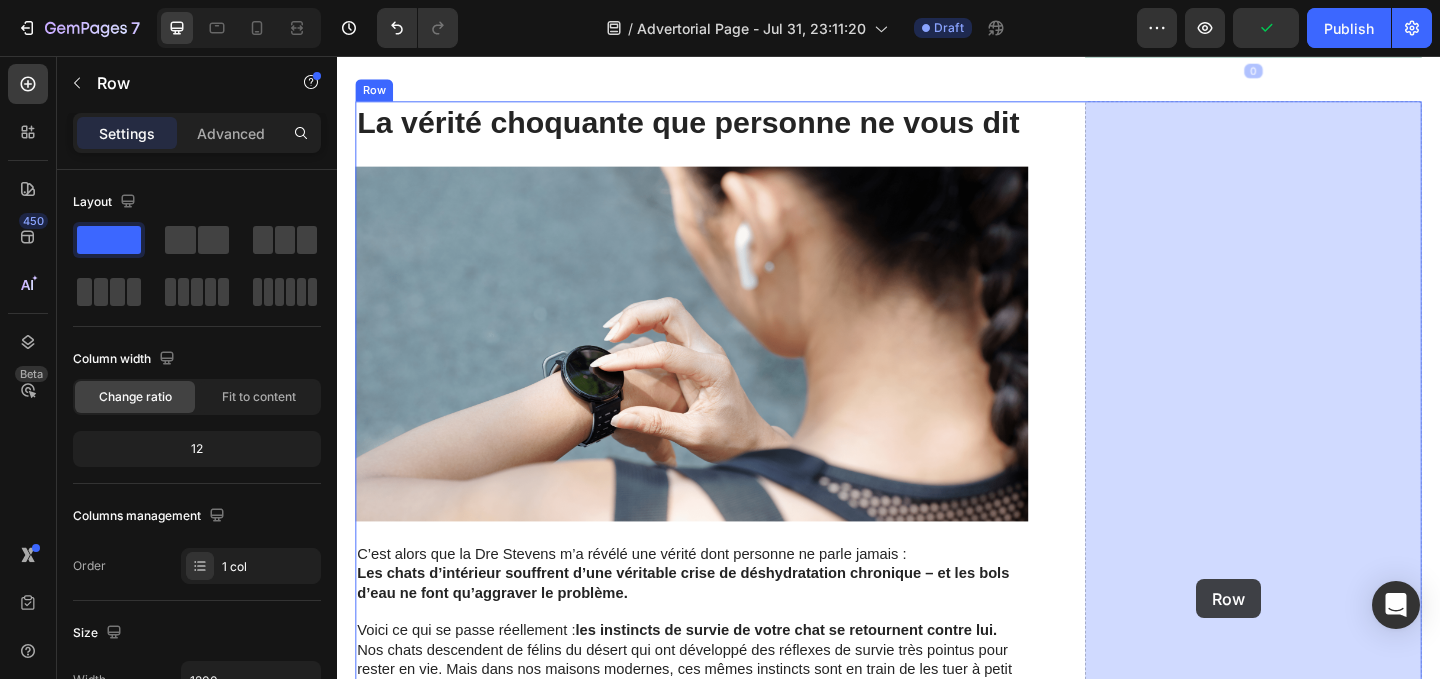 scroll, scrollTop: 2684, scrollLeft: 0, axis: vertical 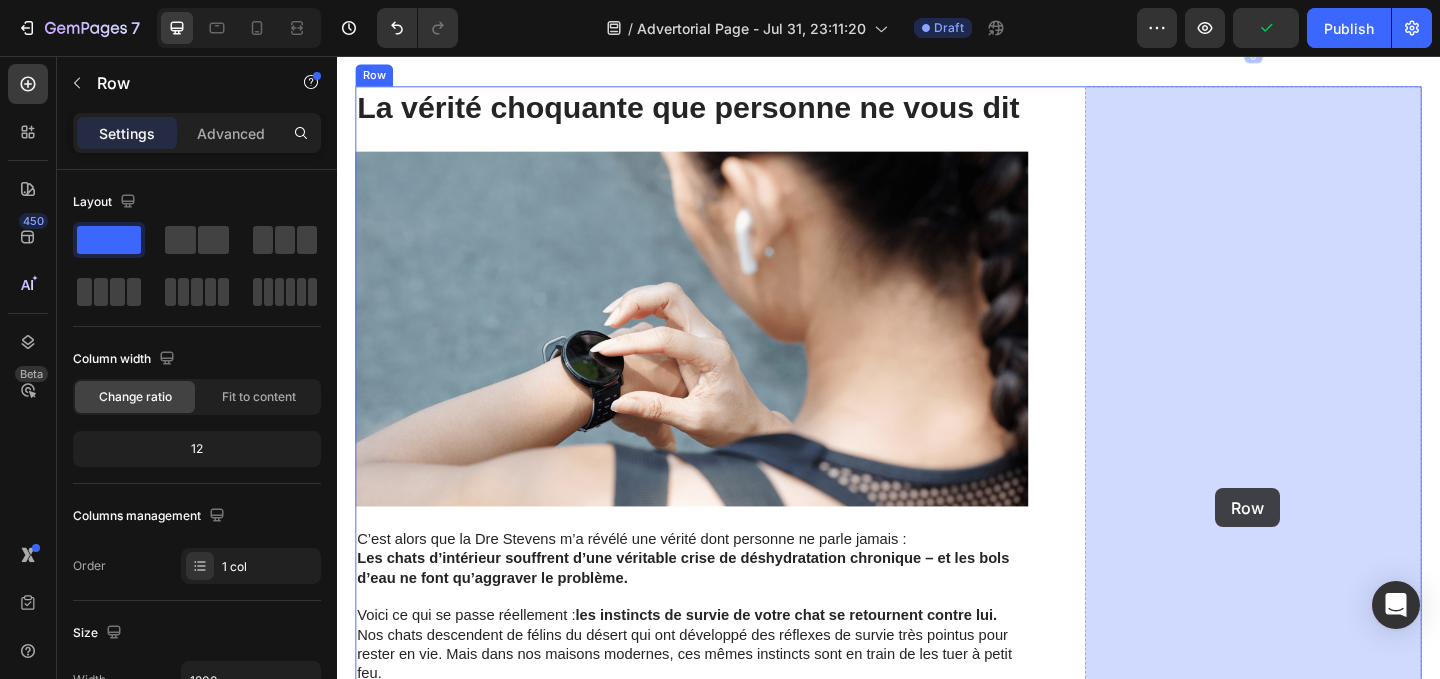 drag, startPoint x: 1214, startPoint y: 262, endPoint x: 1292, endPoint y: 528, distance: 277.2003 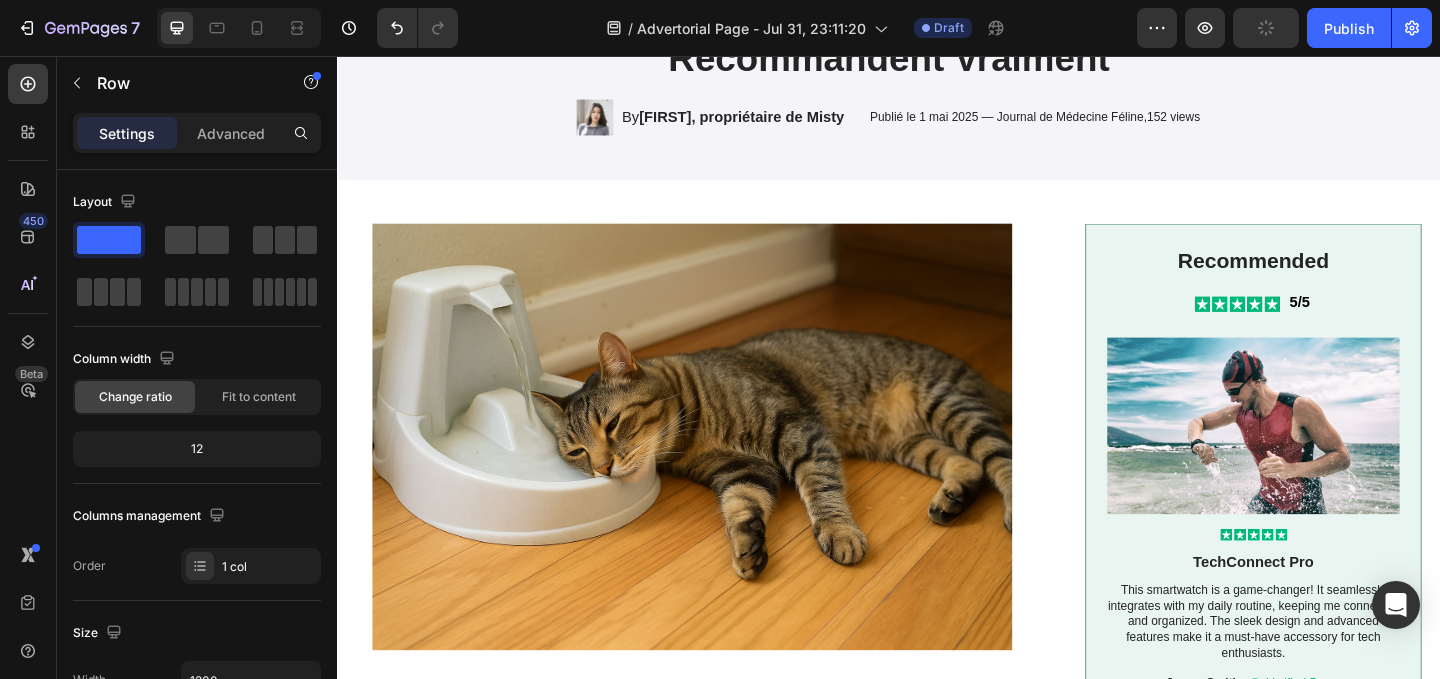 scroll, scrollTop: 350, scrollLeft: 0, axis: vertical 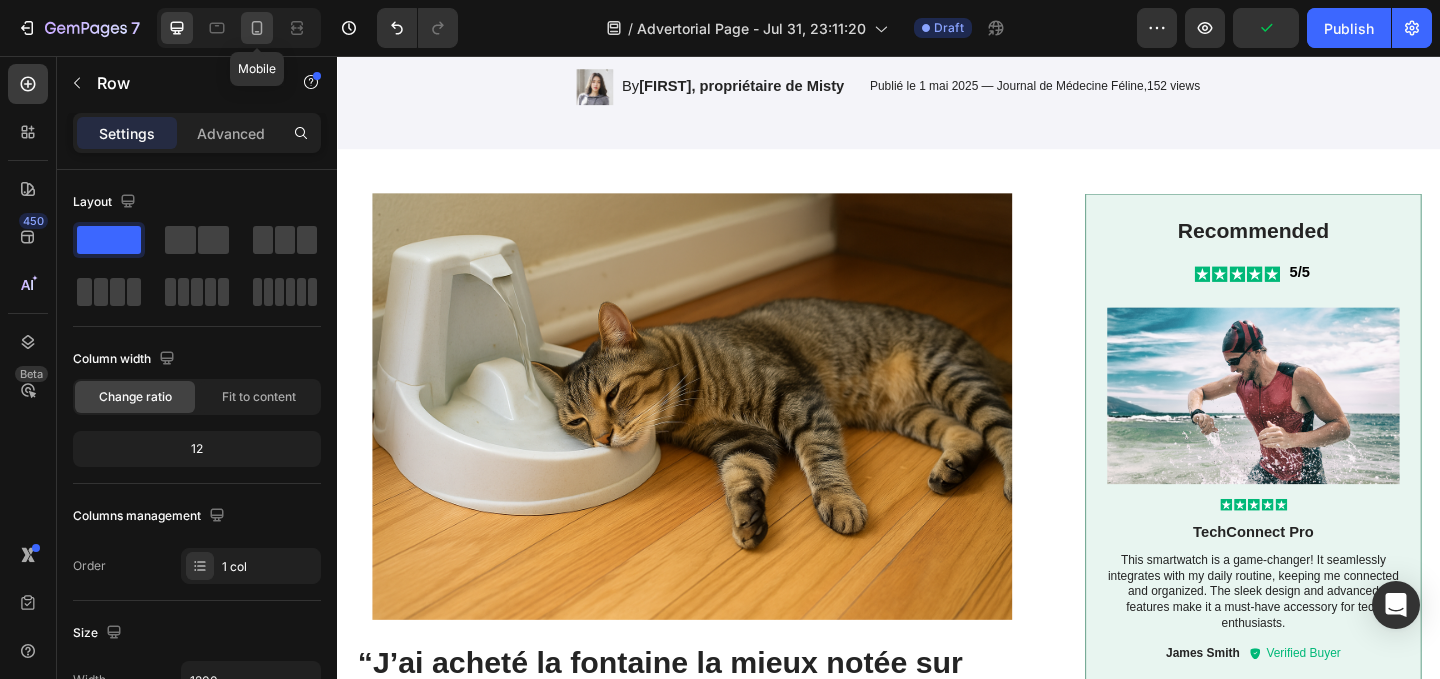 click 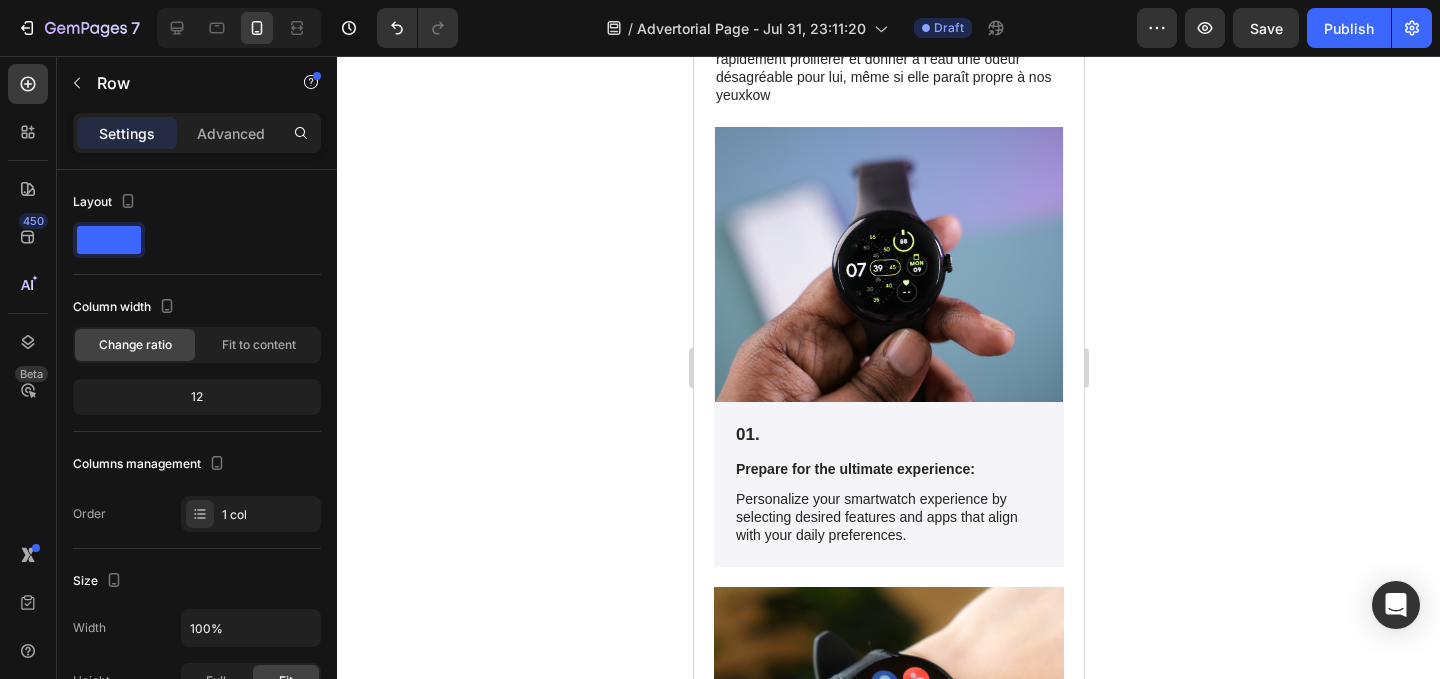 scroll, scrollTop: 3286, scrollLeft: 0, axis: vertical 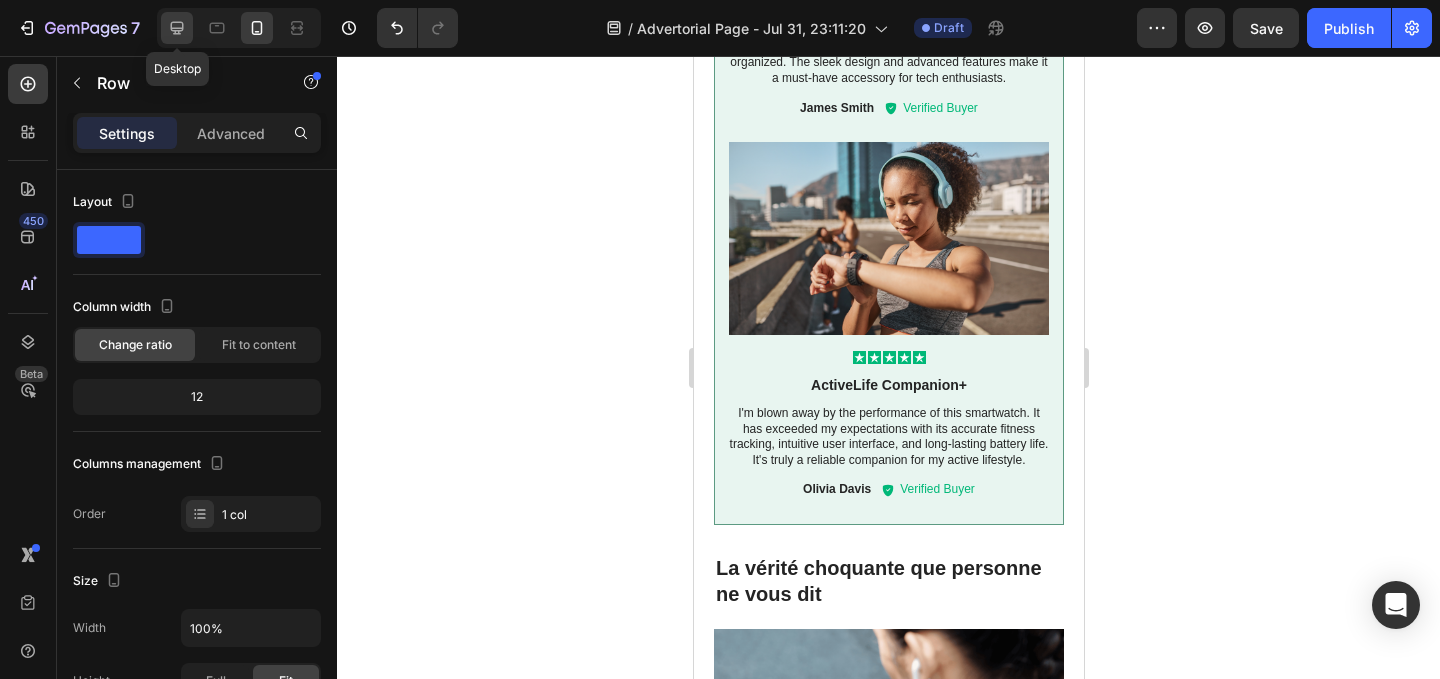 click 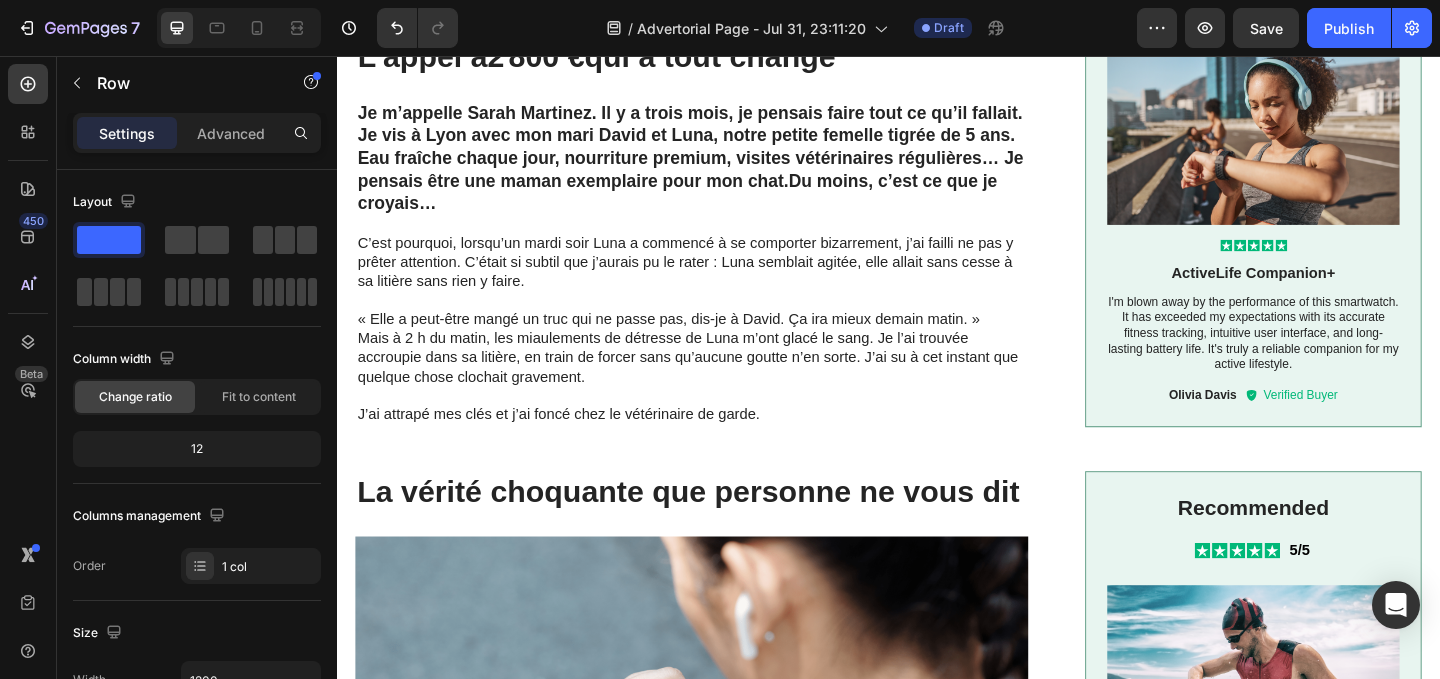 scroll, scrollTop: 2451, scrollLeft: 0, axis: vertical 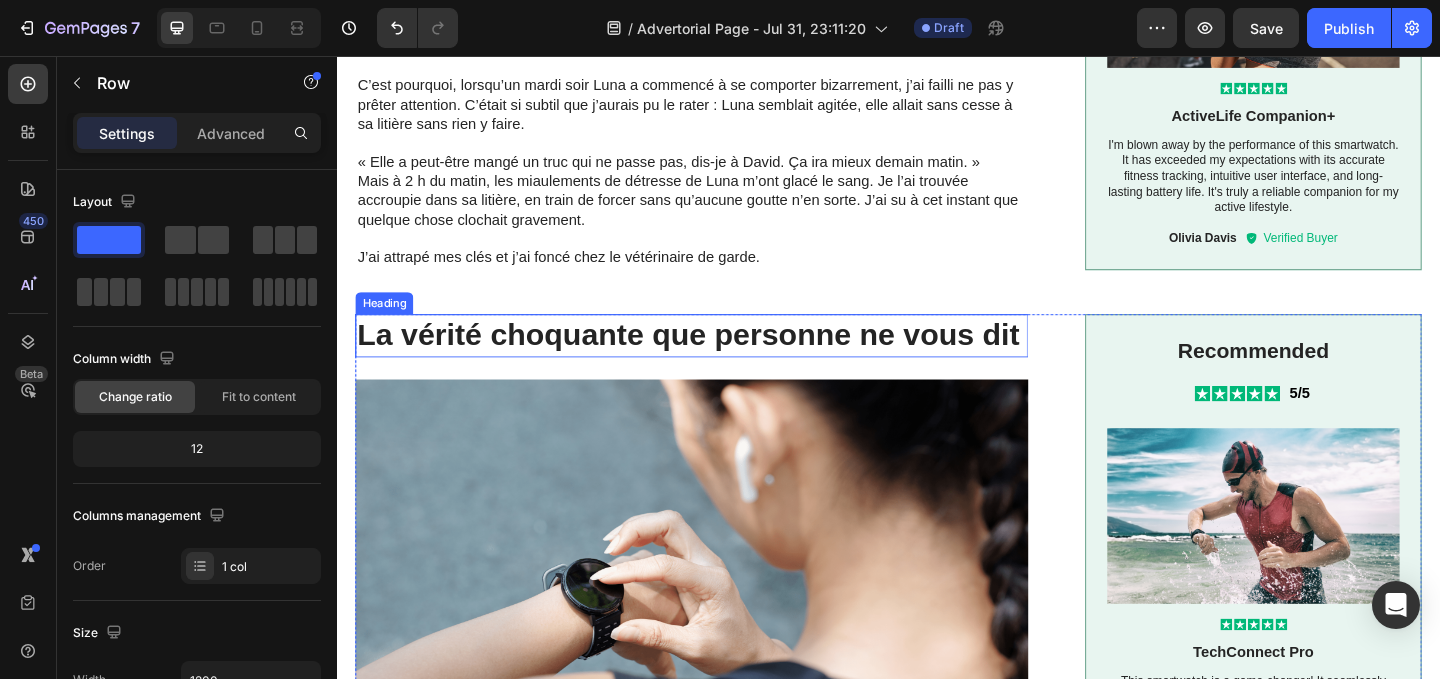 click on "La vérité choquante que personne ne vous dit" at bounding box center [723, 359] 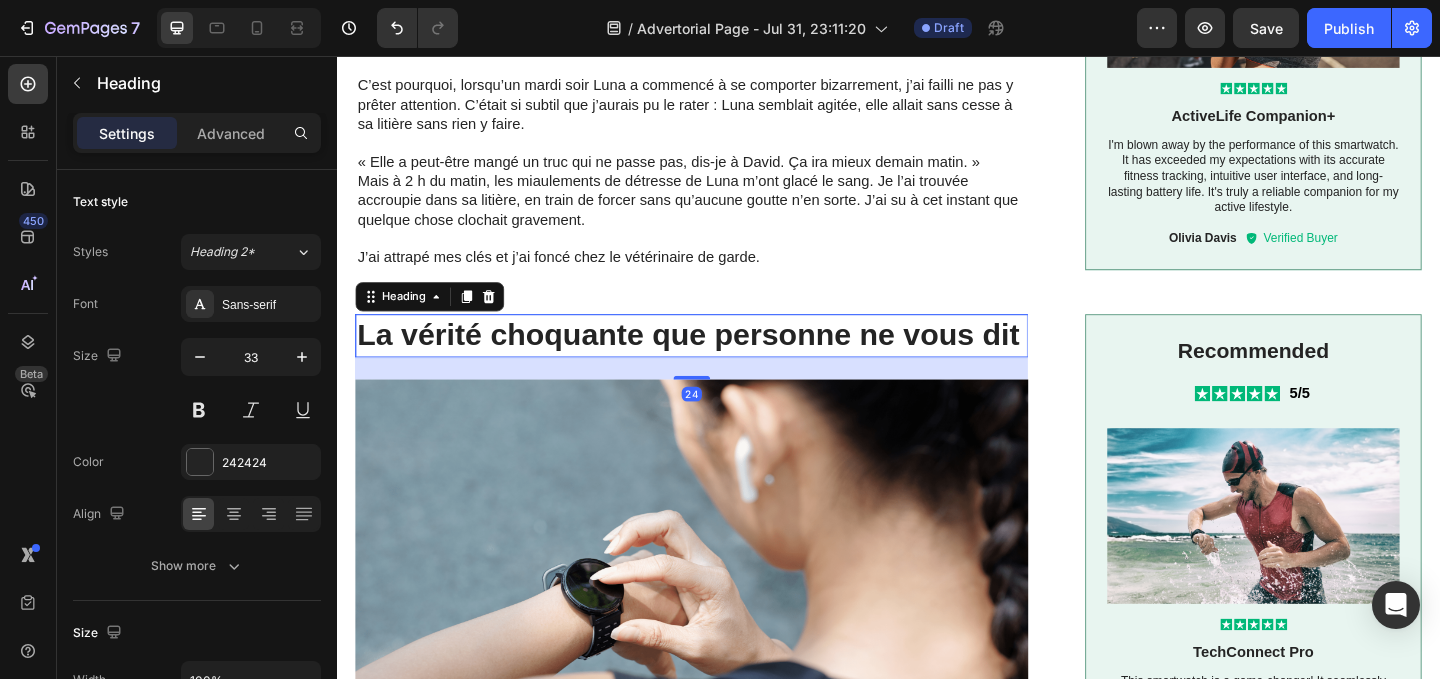 click on "La vérité choquante que personne ne vous dit" at bounding box center (723, 359) 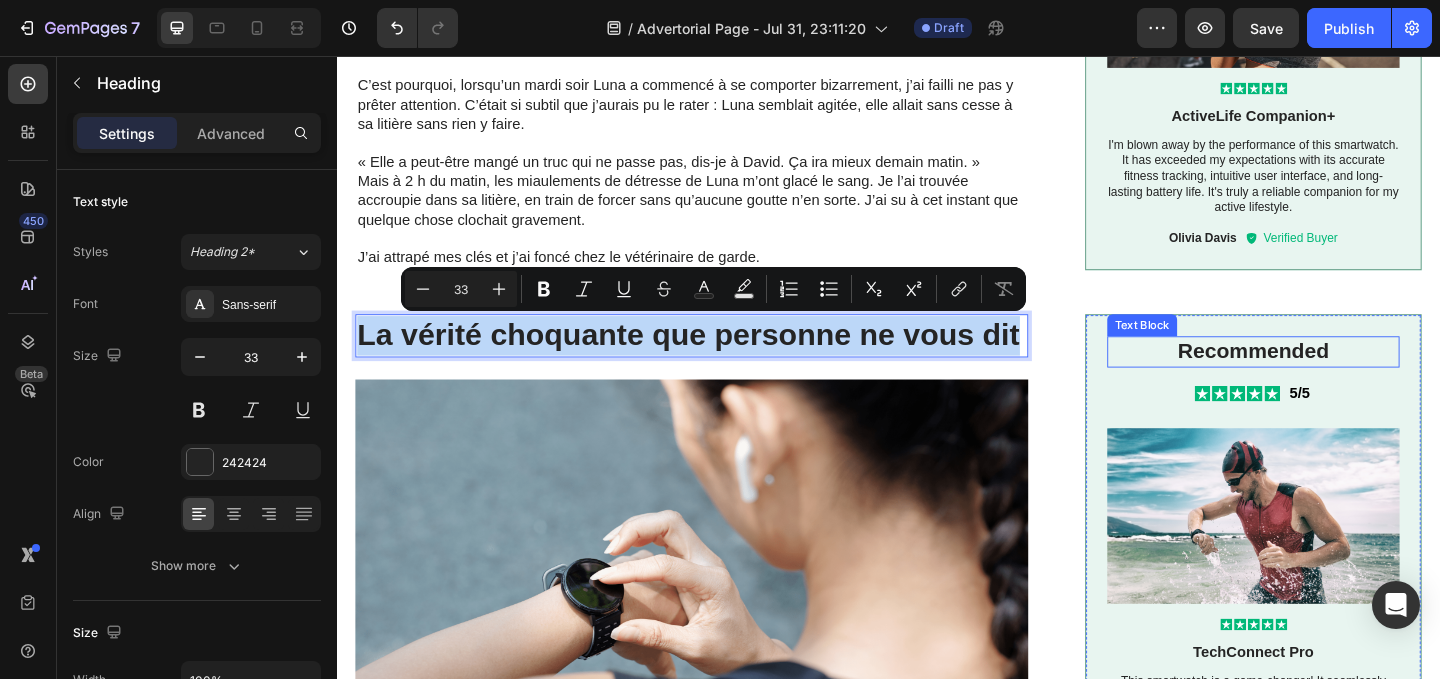drag, startPoint x: 359, startPoint y: 361, endPoint x: 1211, endPoint y: 367, distance: 852.0211 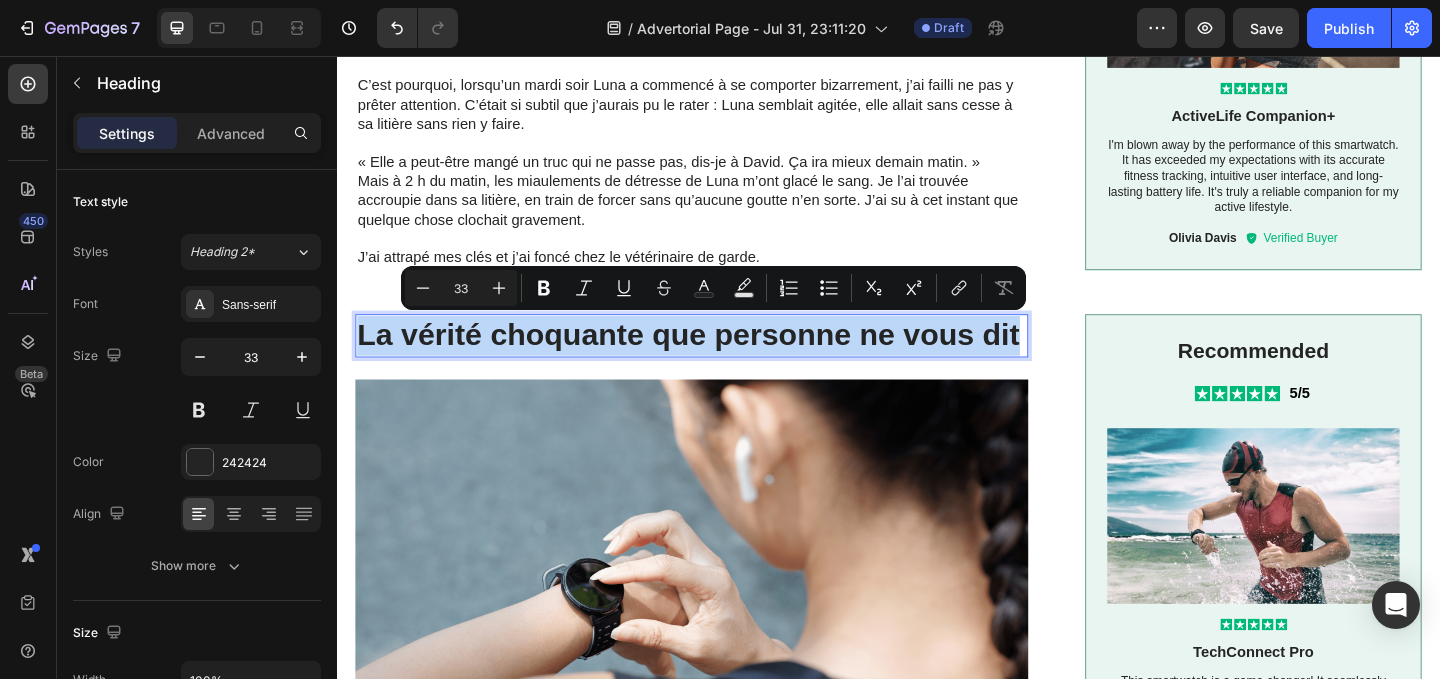 scroll, scrollTop: 2852, scrollLeft: 0, axis: vertical 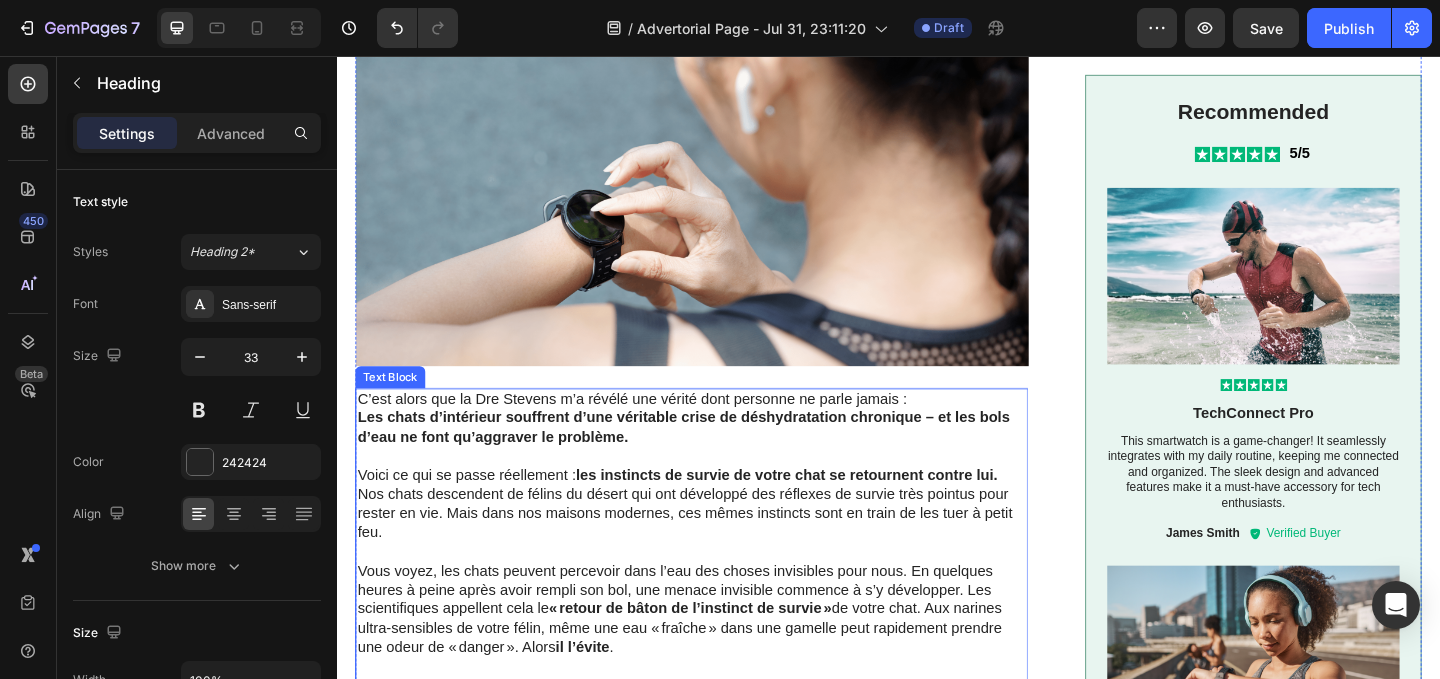 click on "Nos chats descendent de félins du désert qui ont développé des réflexes de survie très pointus pour rester en vie. Mais dans nos maisons modernes, ces mêmes instincts sont en train de les tuer à petit feu." at bounding box center (723, 554) 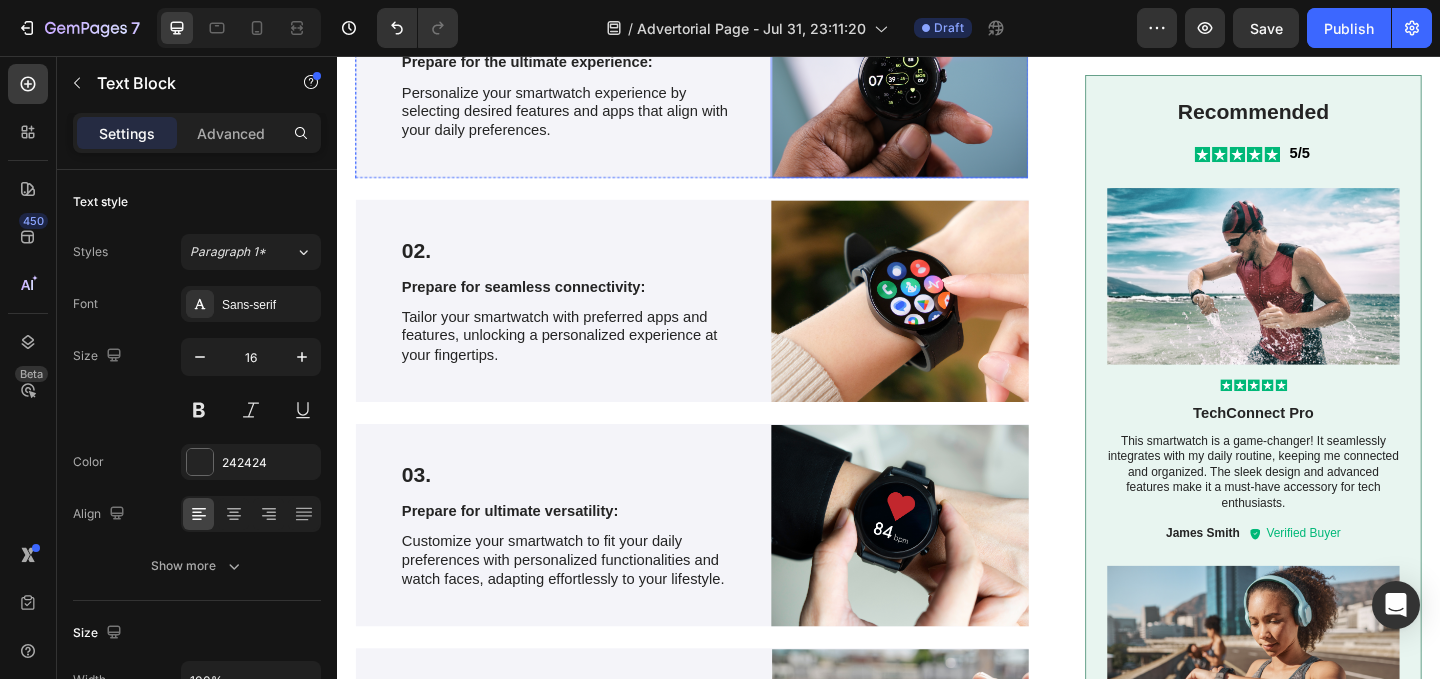 scroll, scrollTop: 3577, scrollLeft: 0, axis: vertical 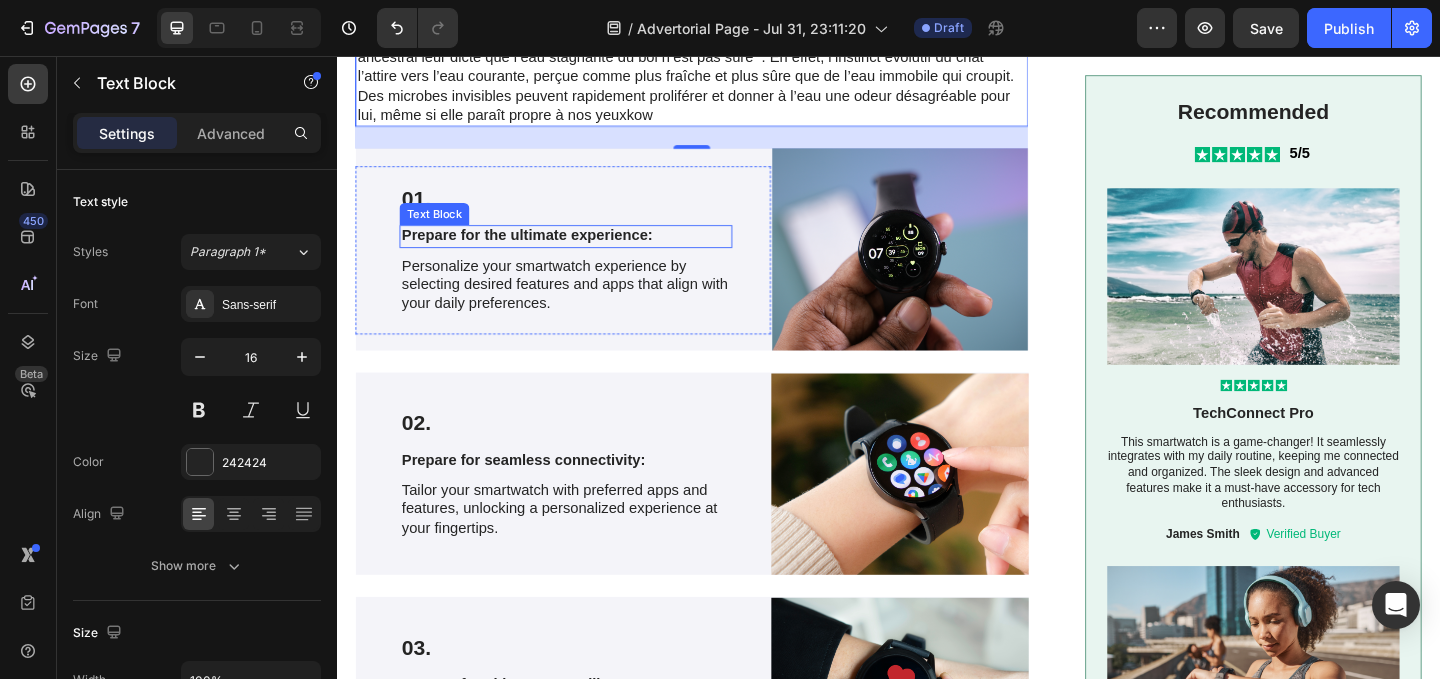 click on "Prepare for the ultimate experience:" at bounding box center [586, 251] 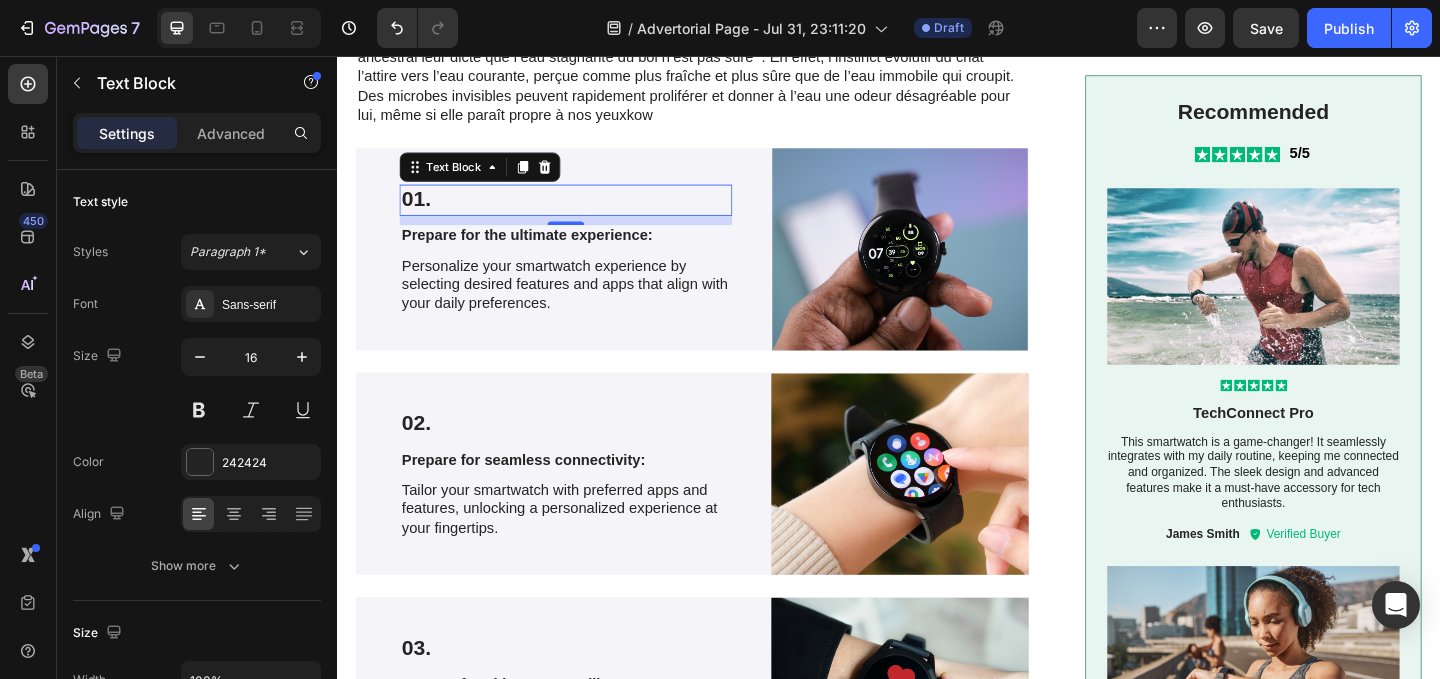 click on "01." at bounding box center [586, 212] 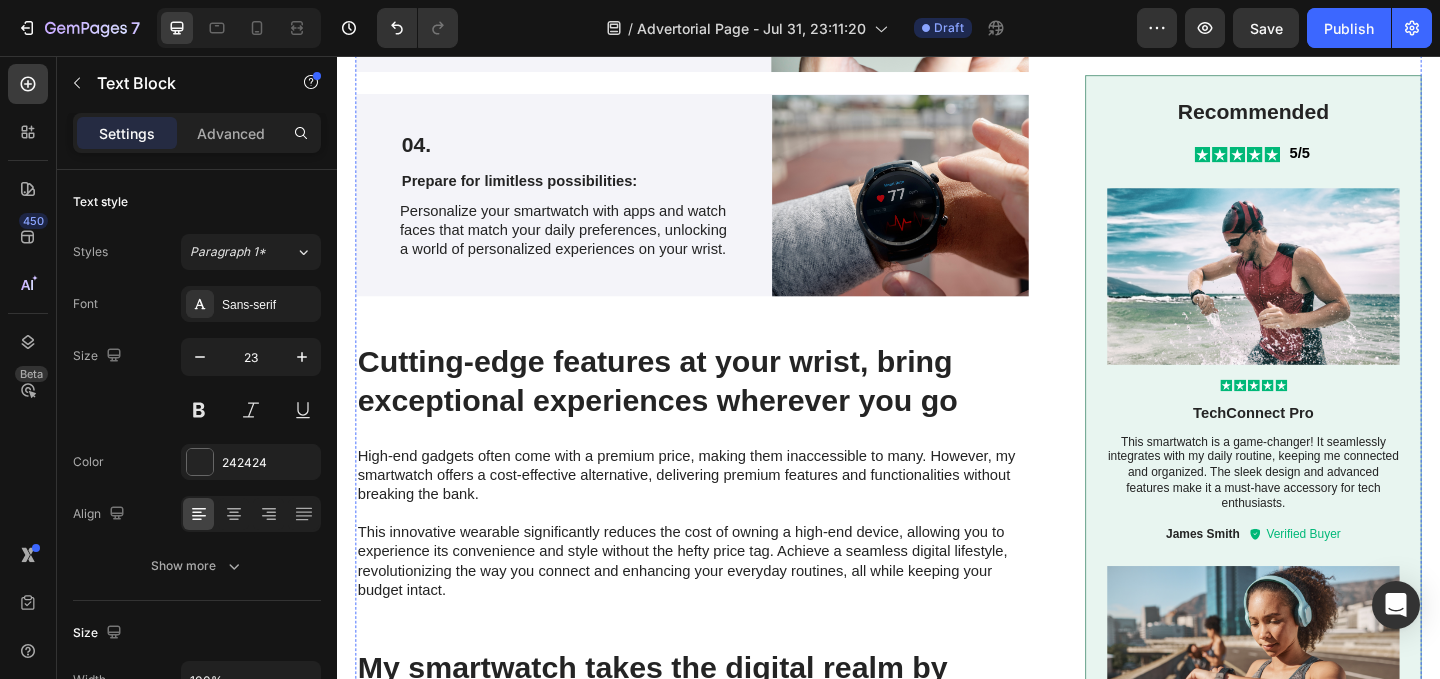scroll, scrollTop: 4379, scrollLeft: 0, axis: vertical 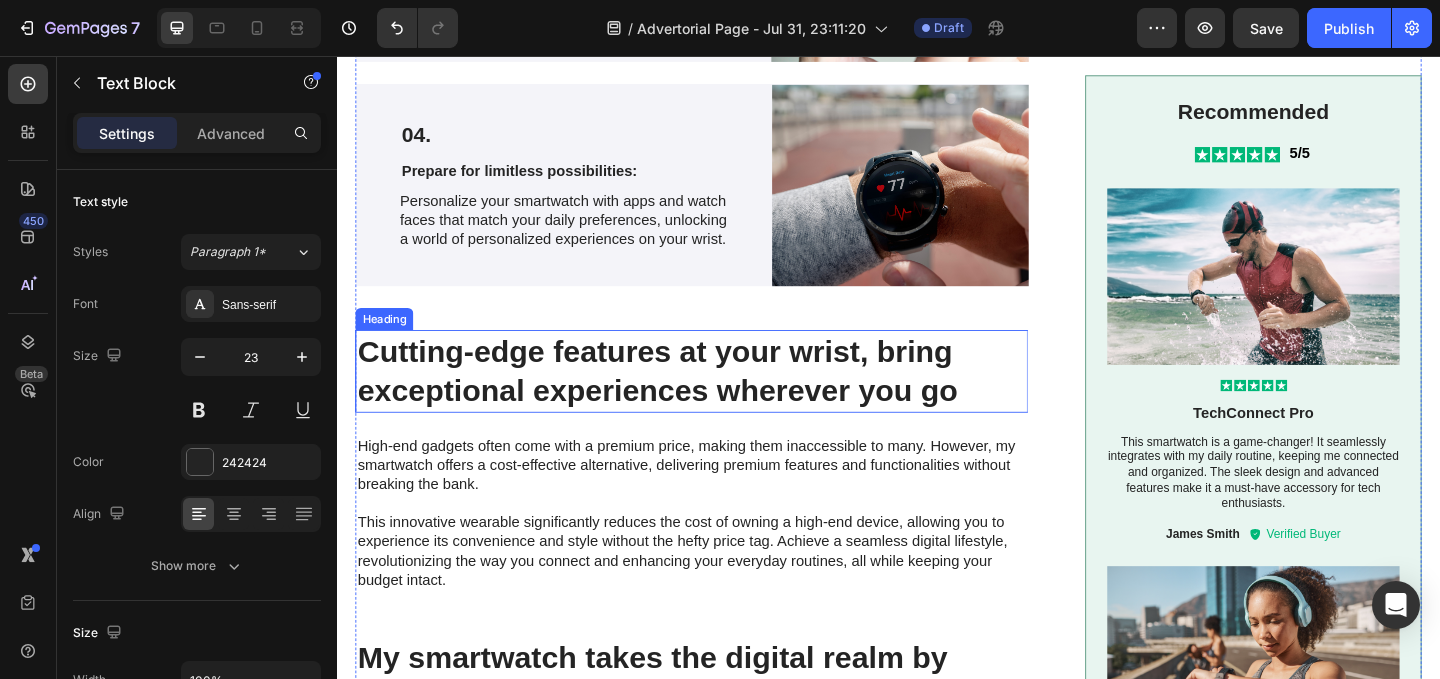 click on "Cutting-edge features at your wrist, bring exceptional experiences wherever you go" at bounding box center [723, 399] 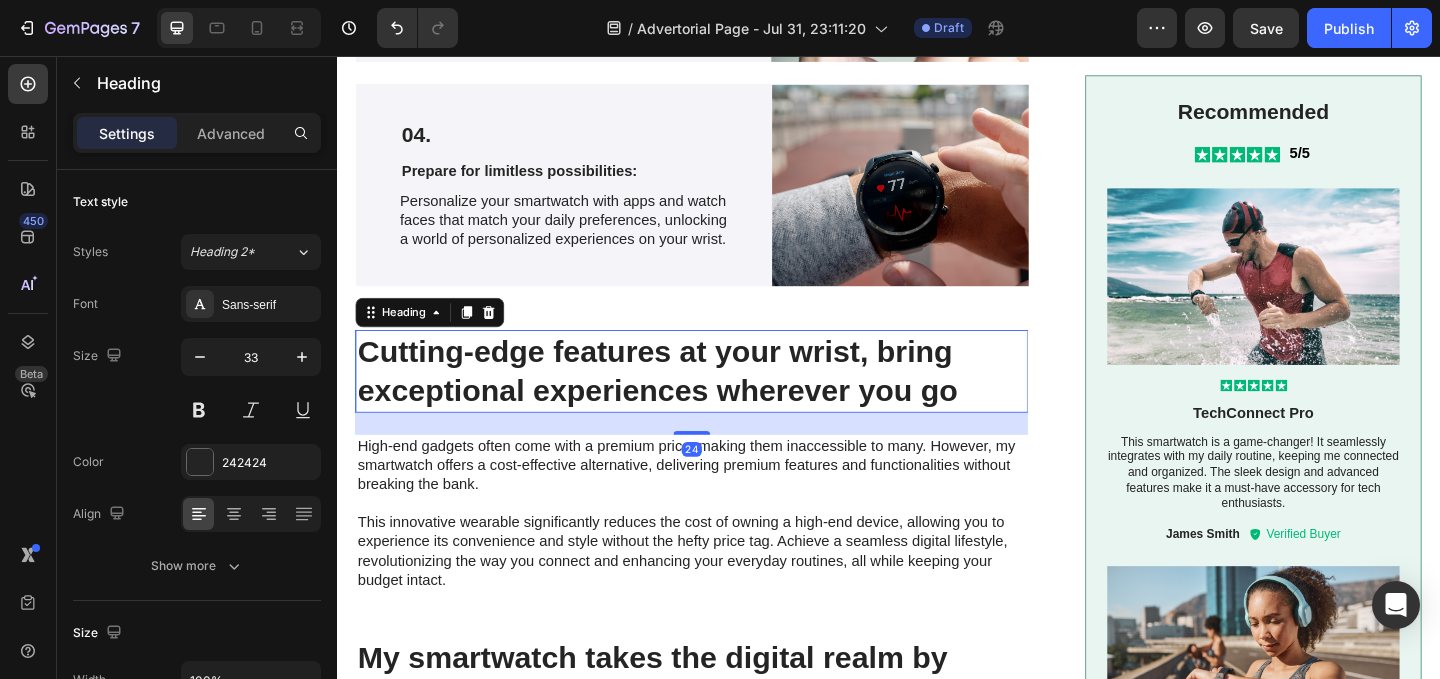 click on "Cutting-edge features at your wrist, bring exceptional experiences wherever you go" at bounding box center [723, 399] 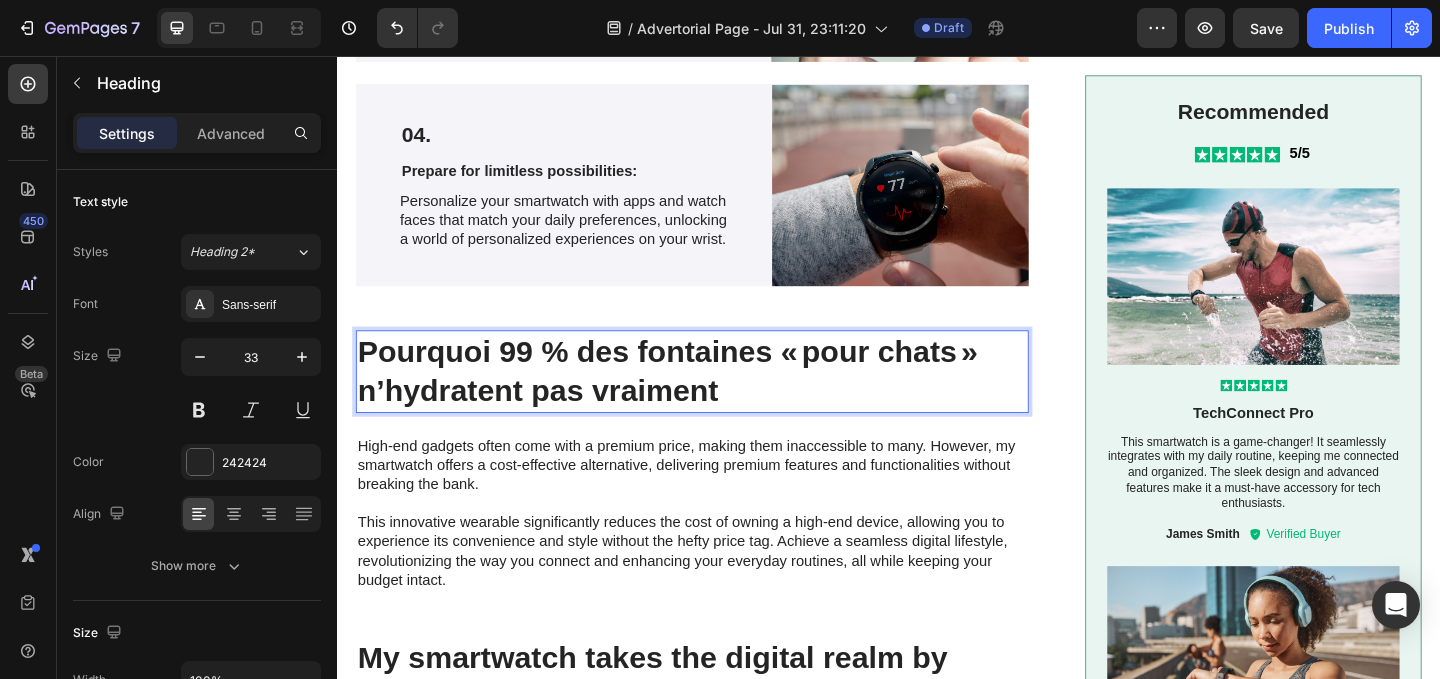click on "Pourquoi 99 % des fontaines « pour chats » n’hydratent pas vraiment" at bounding box center [723, 399] 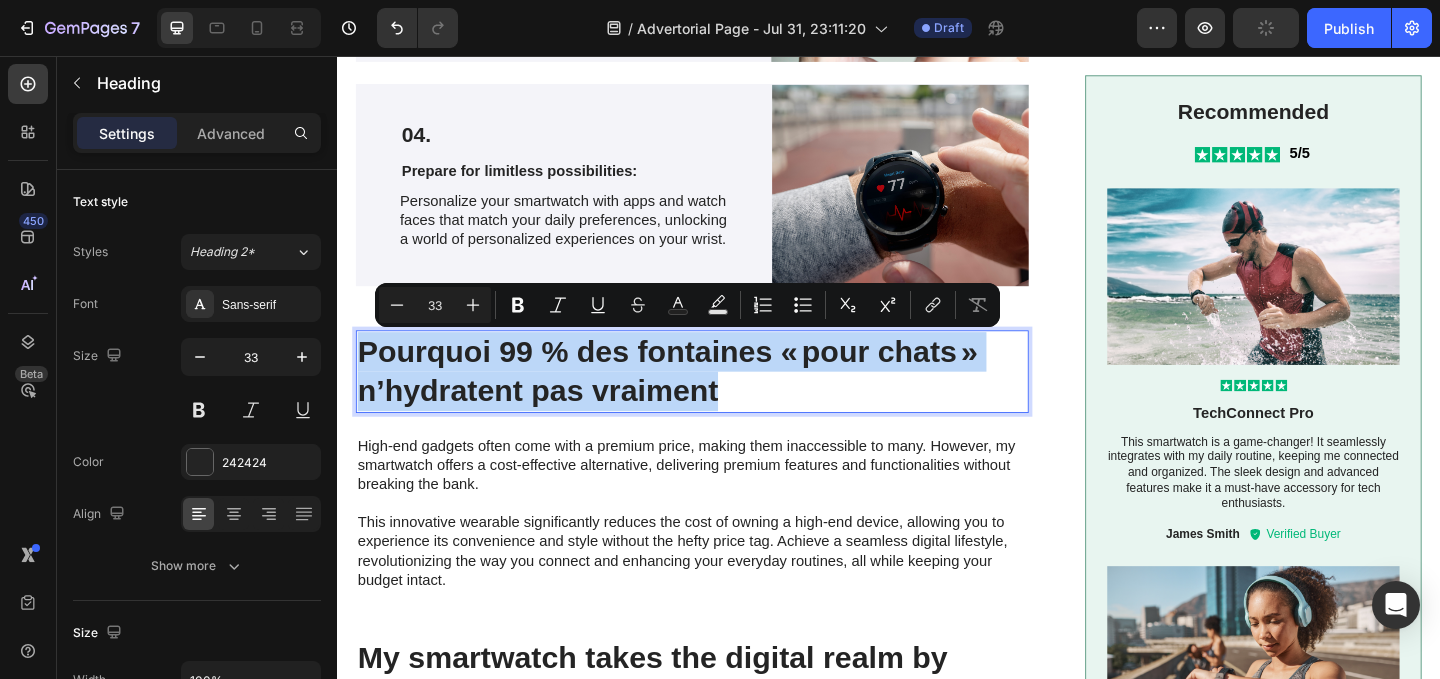 drag, startPoint x: 791, startPoint y: 428, endPoint x: 321, endPoint y: 354, distance: 475.78986 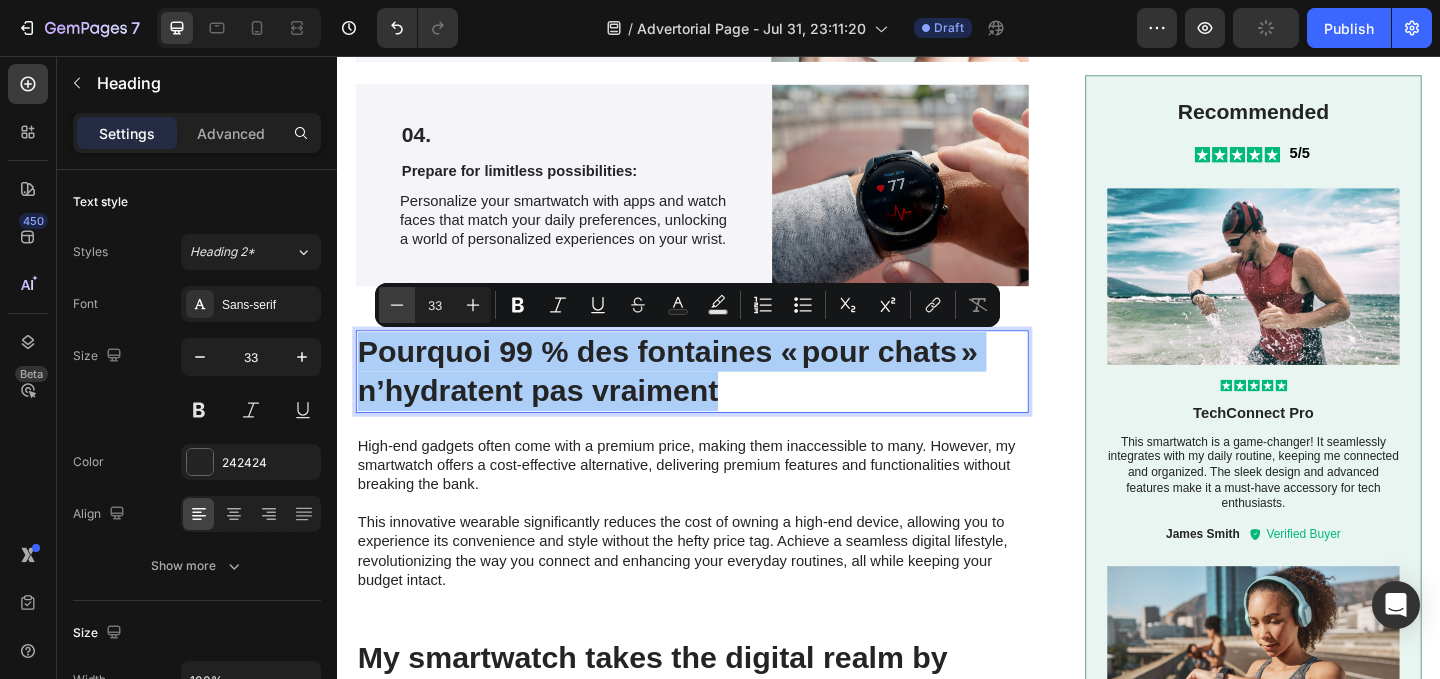 click 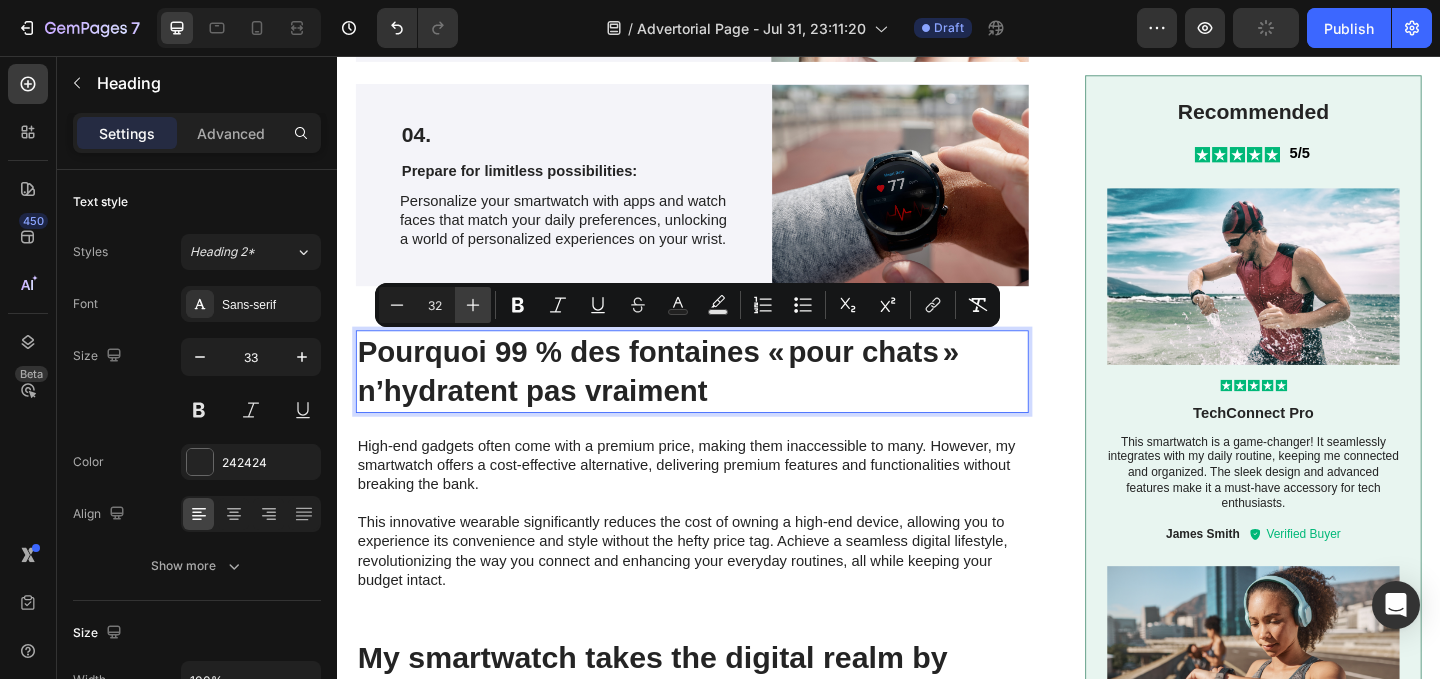 click 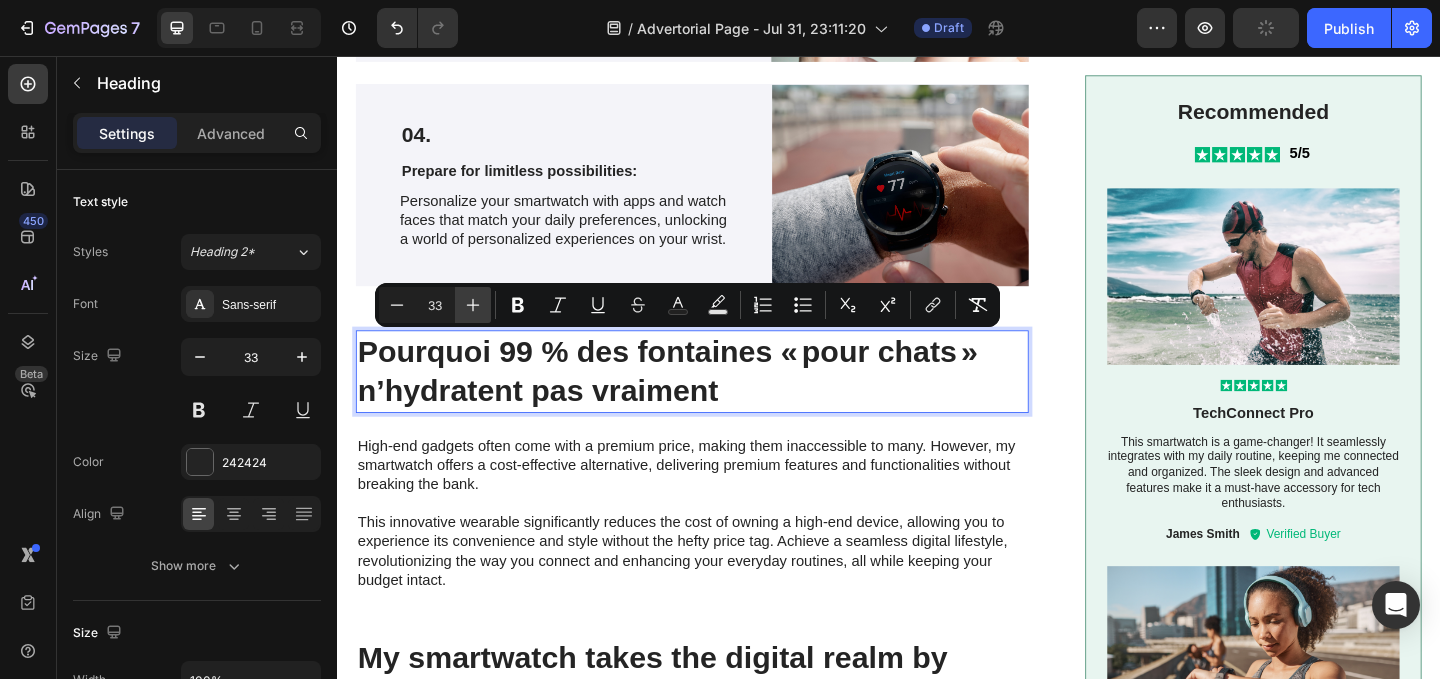click 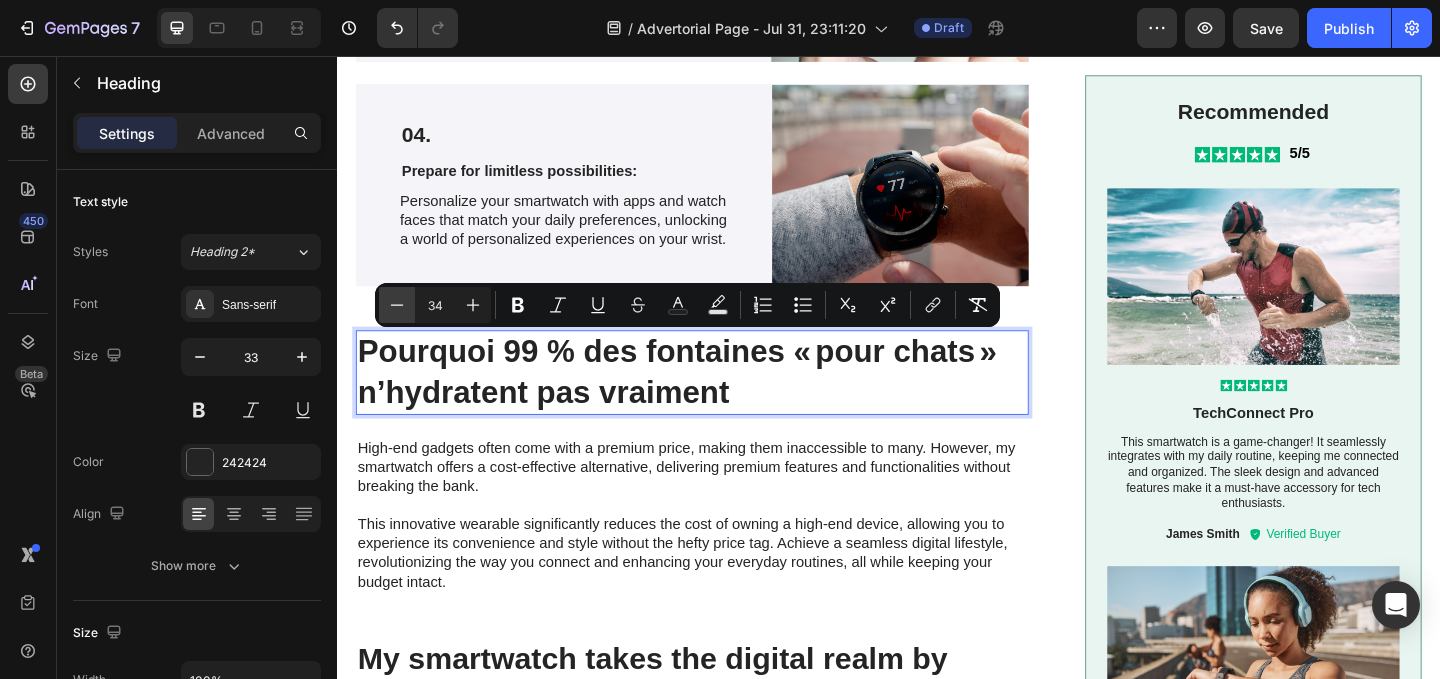 click on "Minus" at bounding box center (397, 305) 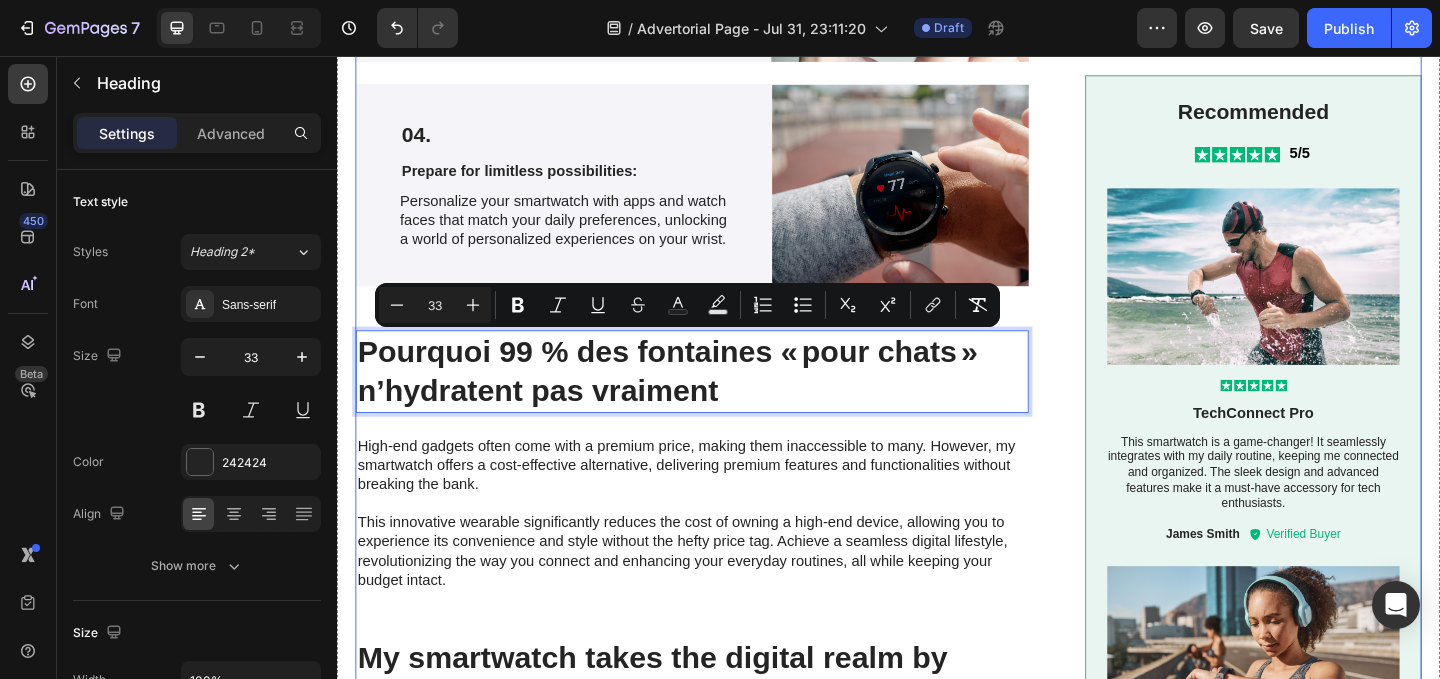 click on "La vérité choquante que personne ne vous dit Heading Image C’est alors que la Dre Stevens m’a révélé une vérité dont personne ne parle jamais : Les chats d’intérieur souffrent d’une véritable crise de déshydratation chronique – et les bols d’eau ne font qu’aggraver le problème.   Voici ce qui se passe réellement :  les instincts de survie de votre chat se retournent contre lui. Nos chats descendent de félins du désert qui ont développé des réflexes de survie très pointus pour rester en vie. Mais dans nos maisons modernes, ces mêmes instincts sont en train de les tuer à petit feu.   Vous voyez, les chats peuvent percevoir dans l’eau des choses invisibles pour nous. En quelques heures à peine après avoir rempli son bol, une menace invisible commence à s’y développer. Les scientifiques appellent cela le  « retour de bâton de l’instinct de survie » il l’évite .   kow Text Block 01. Text Block Prepare for the ultimate experience: Text Block Text Block Row" at bounding box center [937, 611] 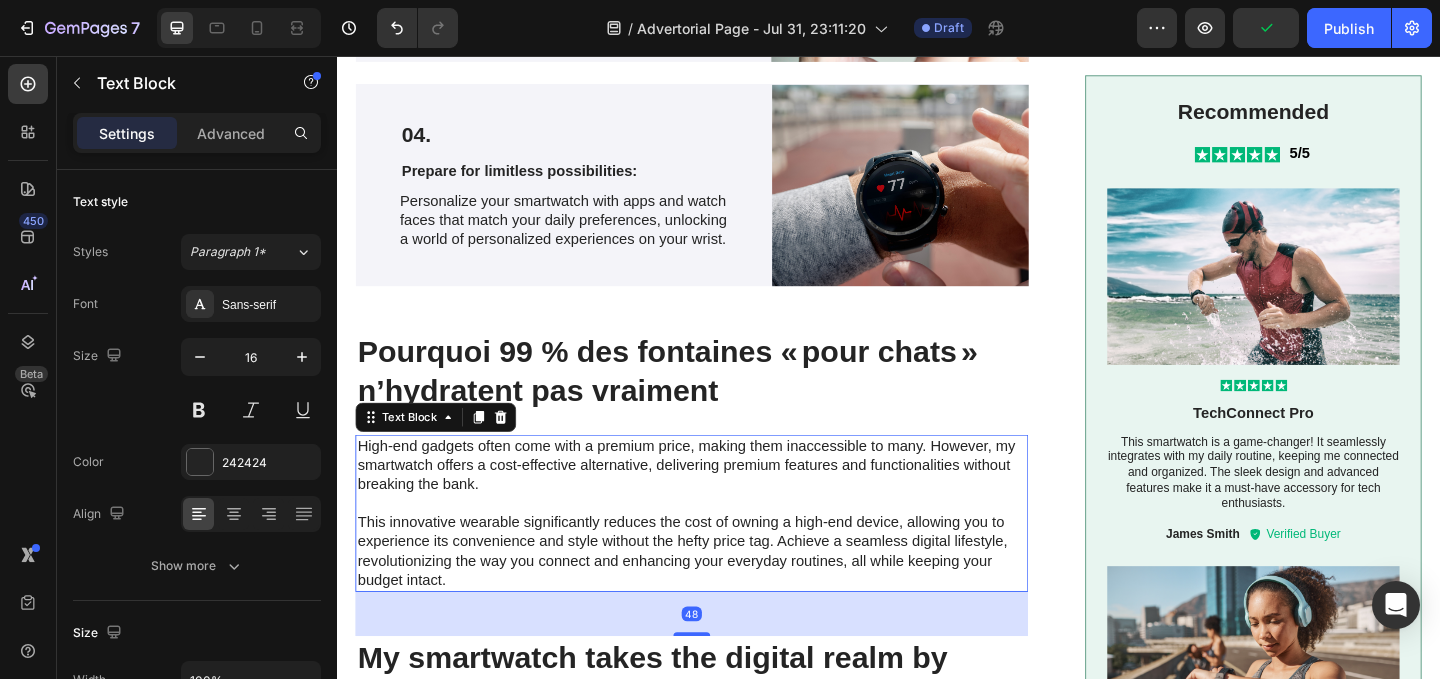 click on "High-end gadgets often come with a premium price, making them inaccessible to many. However, my smartwatch offers a cost-effective alternative, delivering premium features and functionalities without breaking the bank." at bounding box center [723, 501] 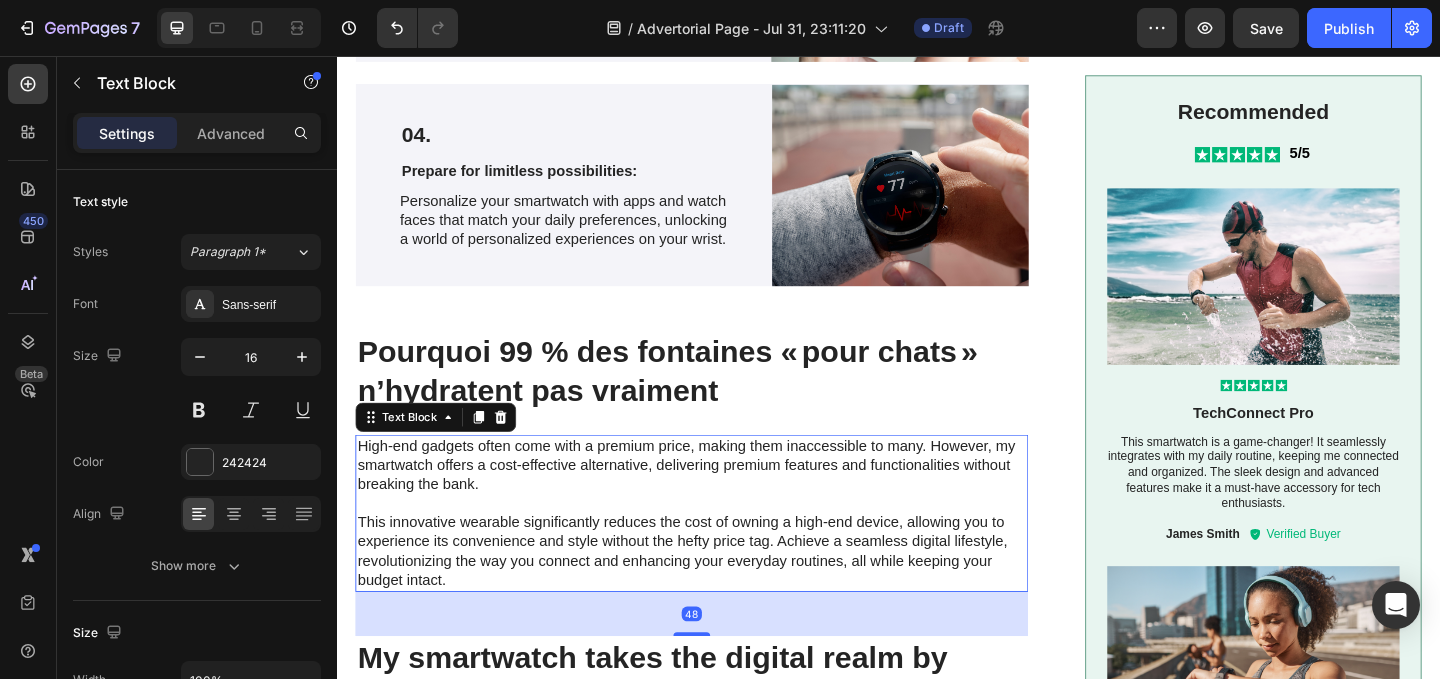 click on "This innovative wearable significantly reduces the cost of owning a high-end device, allowing you to experience its convenience and style without the hefty price tag. Achieve a seamless digital lifestyle, revolutionizing the way you connect and enhancing your everyday routines, all while keeping your budget intact." at bounding box center [723, 594] 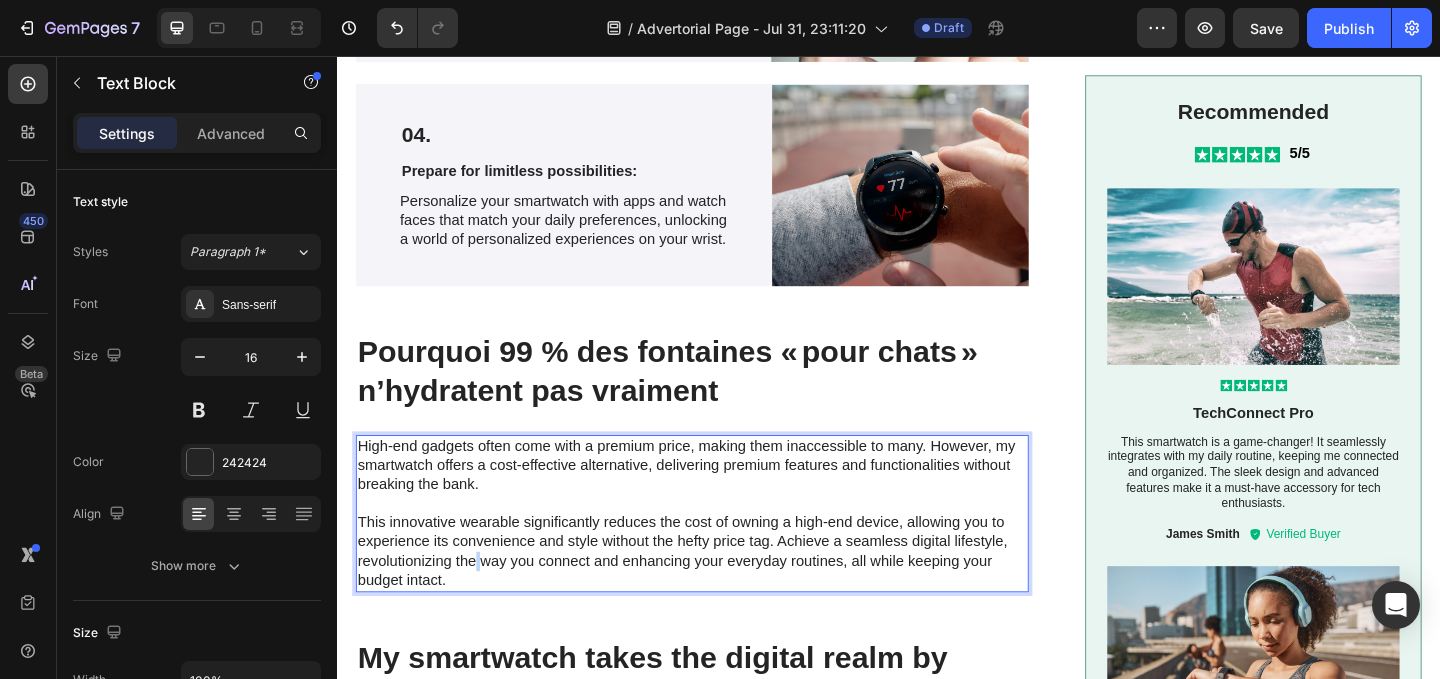 click on "This innovative wearable significantly reduces the cost of owning a high-end device, allowing you to experience its convenience and style without the hefty price tag. Achieve a seamless digital lifestyle, revolutionizing the way you connect and enhancing your everyday routines, all while keeping your budget intact." at bounding box center (723, 594) 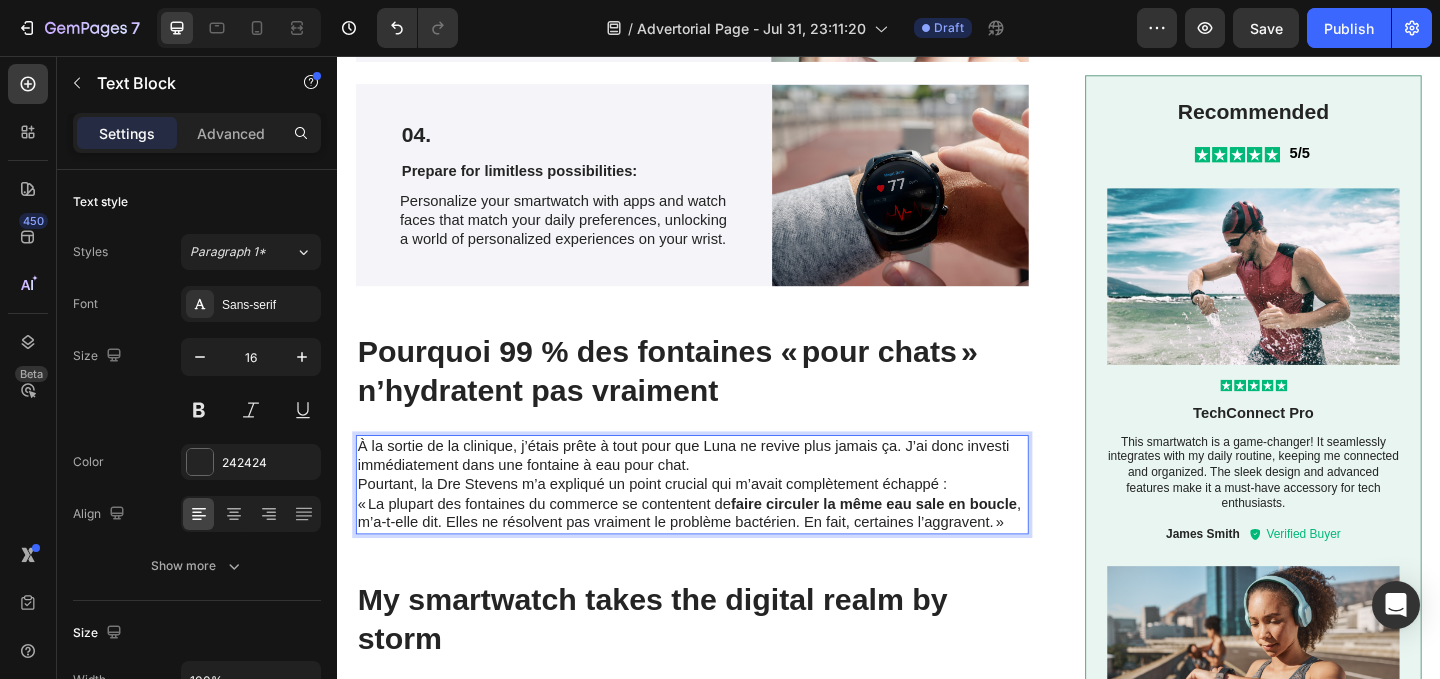 click on "À la sortie de la clinique, j’étais prête à tout pour que Luna ne revive plus jamais ça. J’ai donc investi immédiatement dans une fontaine à eau pour chat." at bounding box center (723, 491) 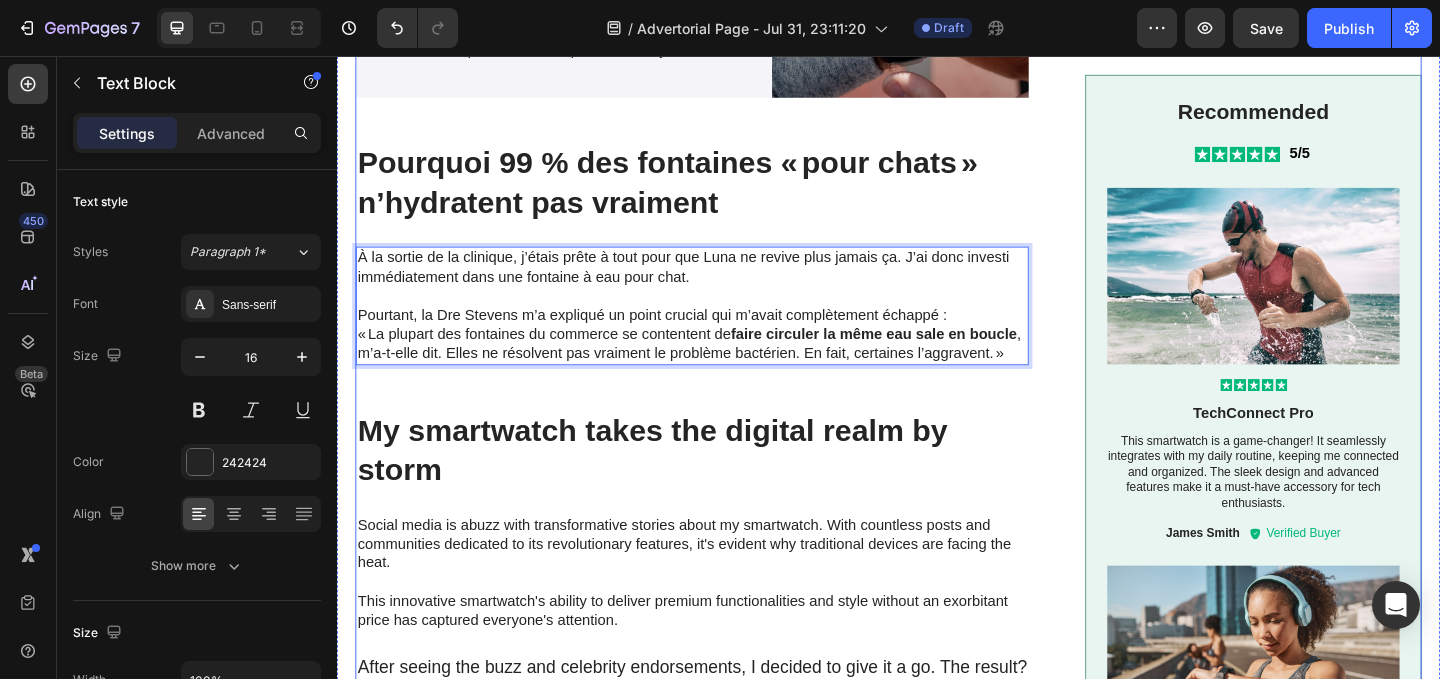 scroll, scrollTop: 4606, scrollLeft: 0, axis: vertical 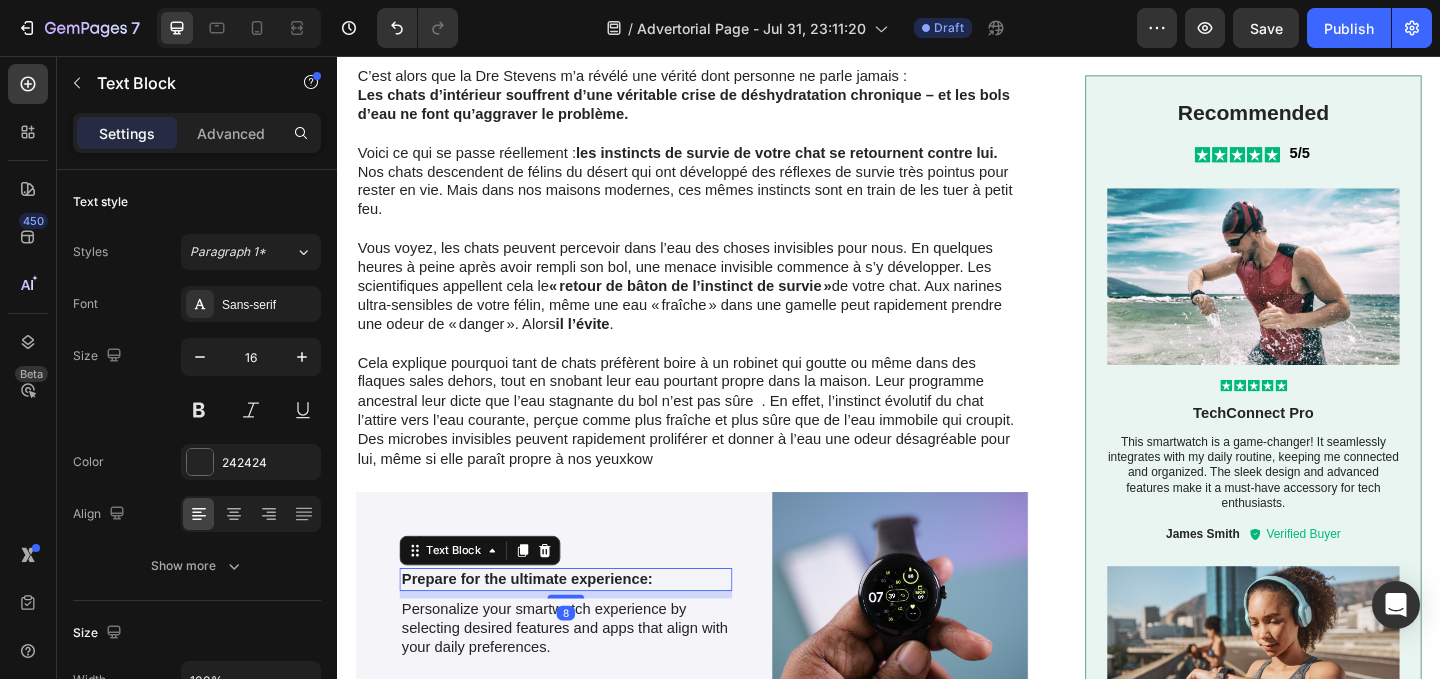 click on "Prepare for the ultimate experience:" at bounding box center (586, 625) 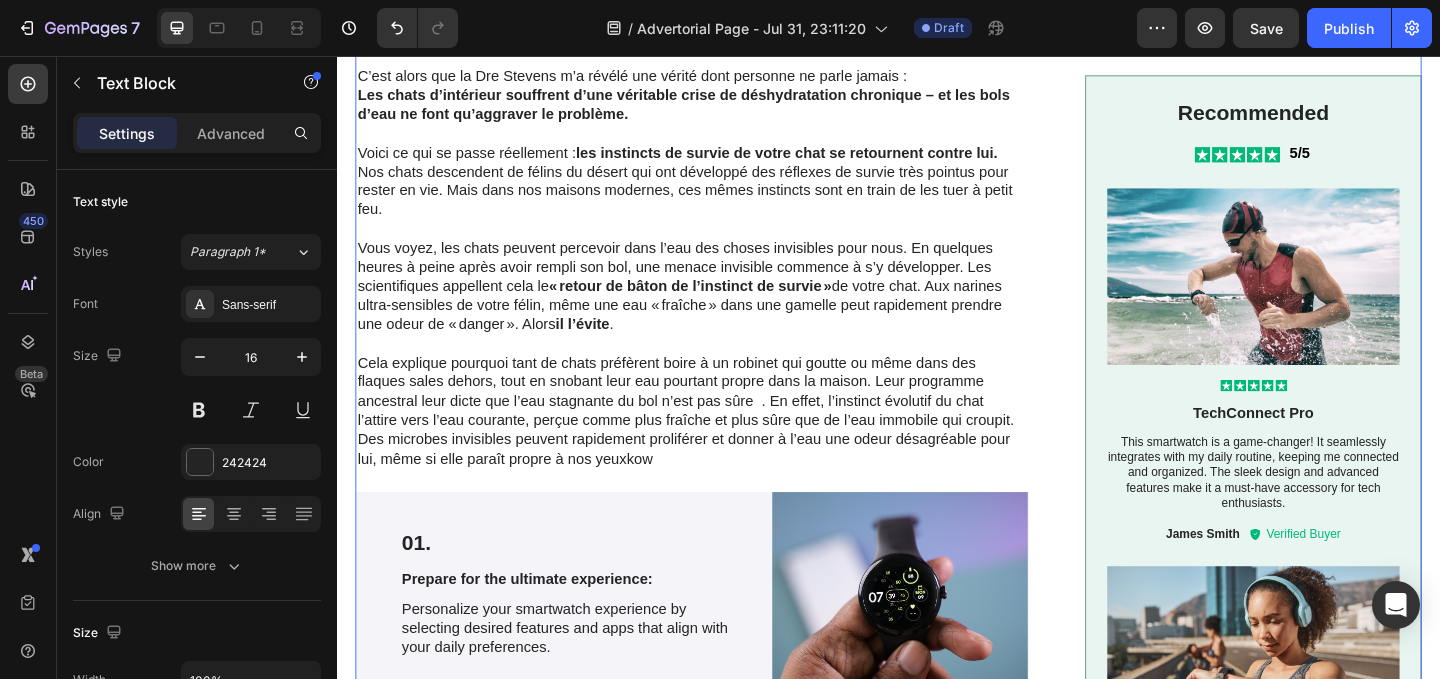 click on "La vérité choquante que personne ne vous dit Heading Image C’est alors que la Dre Stevens m’a révélé une vérité dont personne ne parle jamais : Les chats d’intérieur souffrent d’une véritable crise de déshydratation chronique – et les bols d’eau ne font qu’aggraver le problème.   Voici ce qui se passe réellement :  les instincts de survie de votre chat se retournent contre lui. Nos chats descendent de félins du désert qui ont développé des réflexes de survie très pointus pour rester en vie. Mais dans nos maisons modernes, ces mêmes instincts sont en train de les tuer à petit feu.   Vous voyez, les chats peuvent percevoir dans l’eau des choses invisibles pour nous. En quelques heures à peine après avoir rempli son bol, une menace invisible commence à s’y développer. Les scientifiques appellent cela le  « retour de bâton de l’instinct de survie » il l’évite .   kow Text Block 01. Text Block Prepare for the ultimate experience: Text Block Text Block Row" at bounding box center [723, 1766] 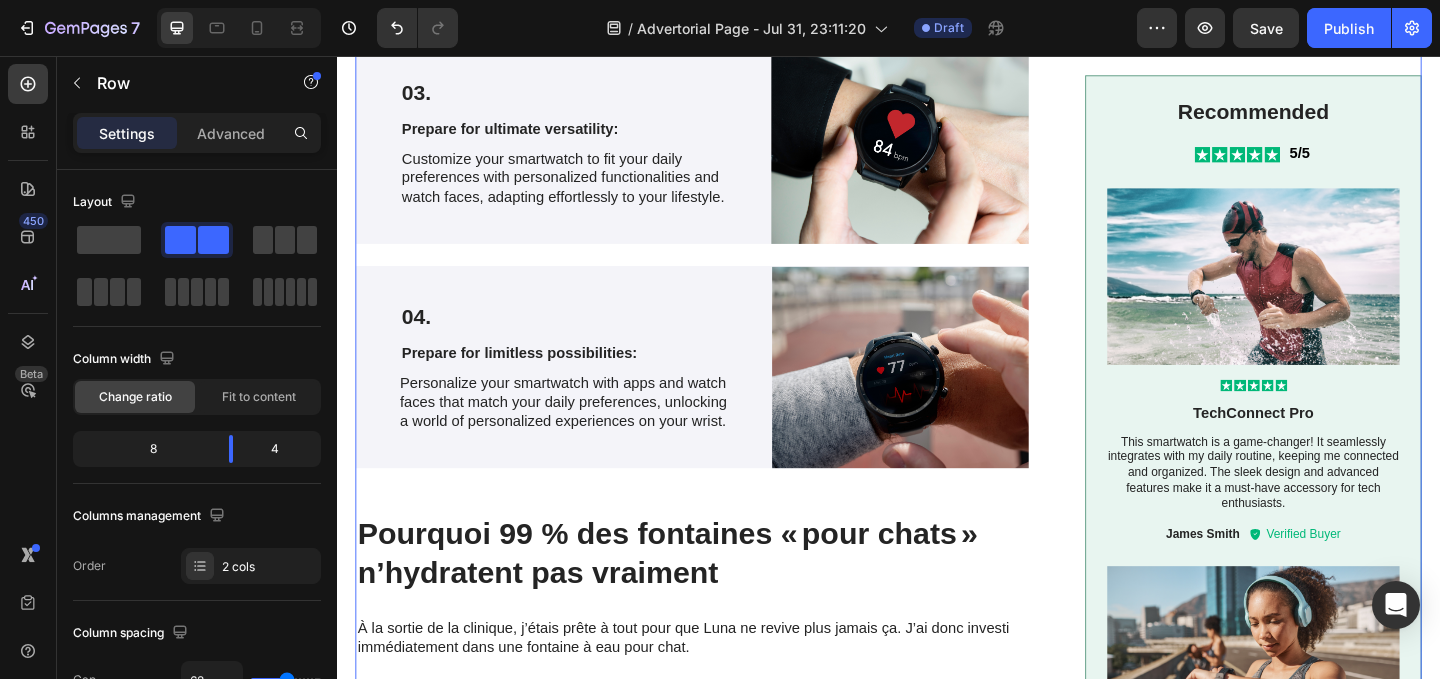 scroll, scrollTop: 4538, scrollLeft: 0, axis: vertical 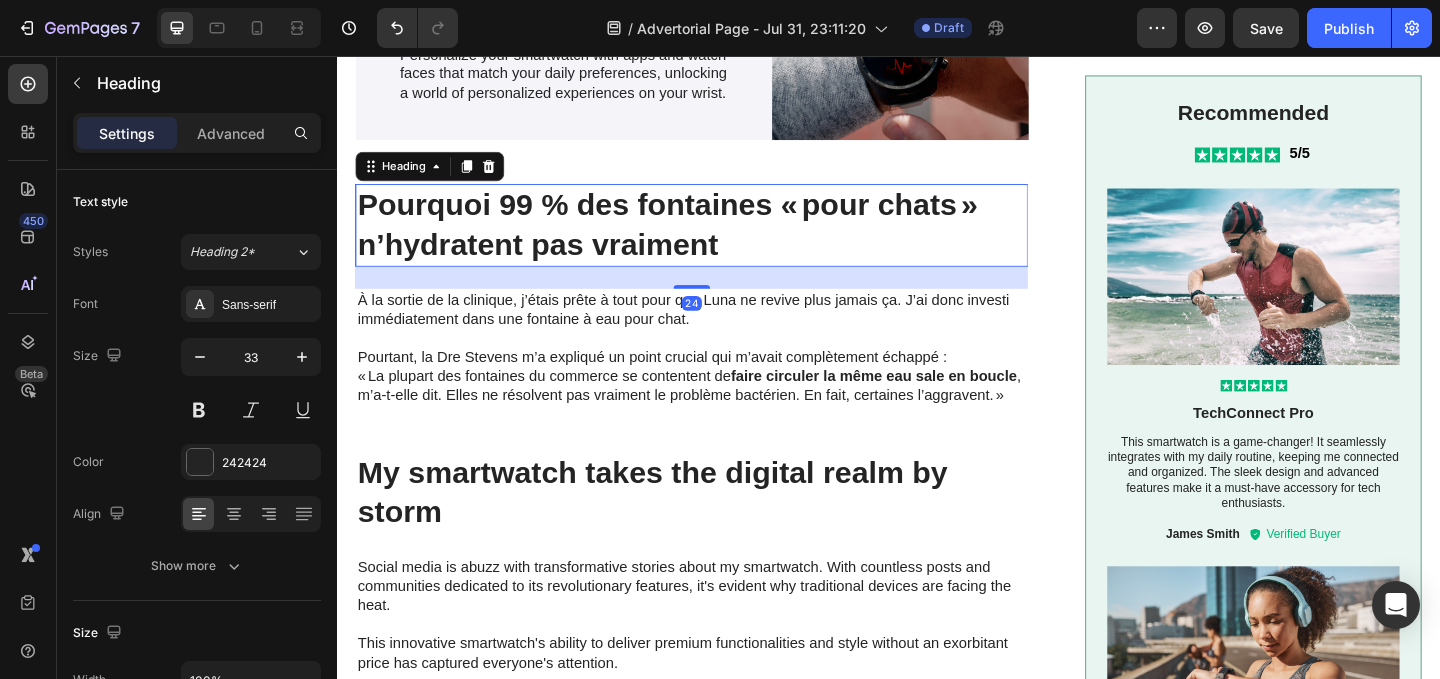 click on "Pourquoi 99 % des fontaines « pour chats » n’hydratent pas vraiment" at bounding box center [696, 239] 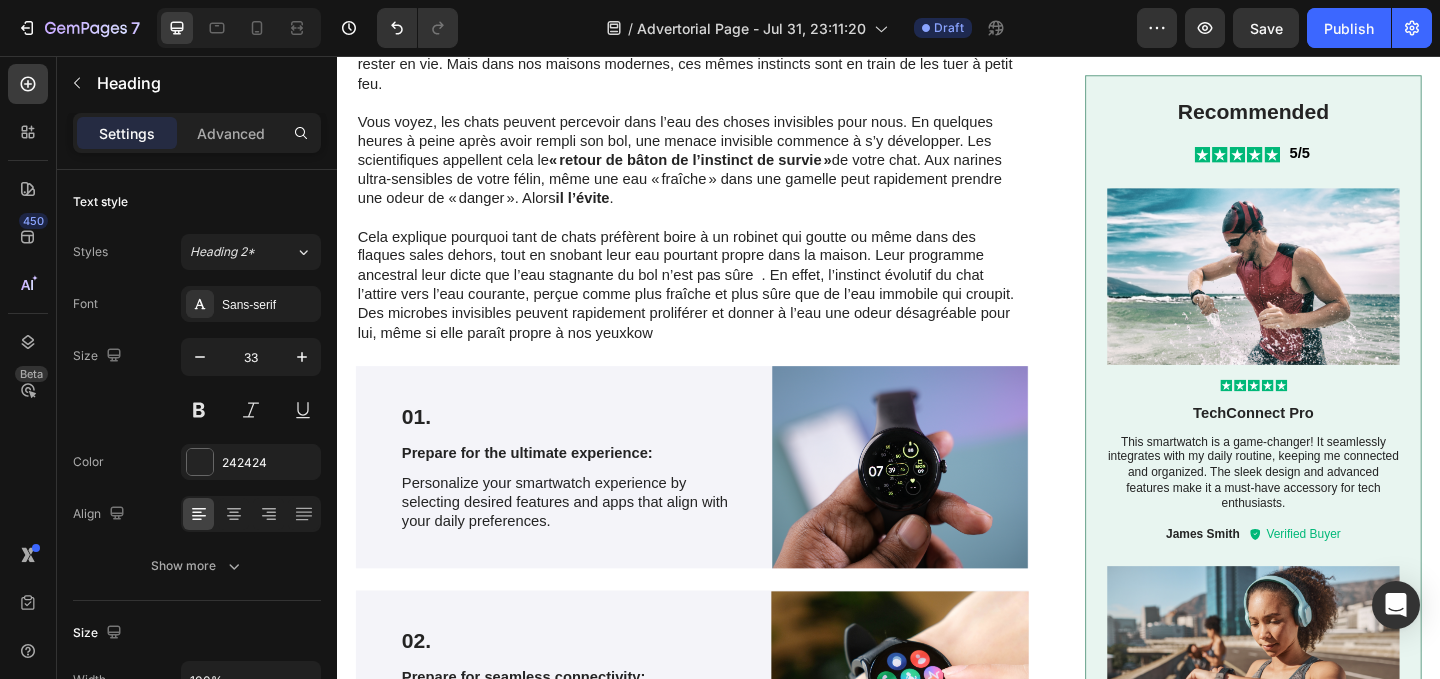 scroll, scrollTop: 3155, scrollLeft: 0, axis: vertical 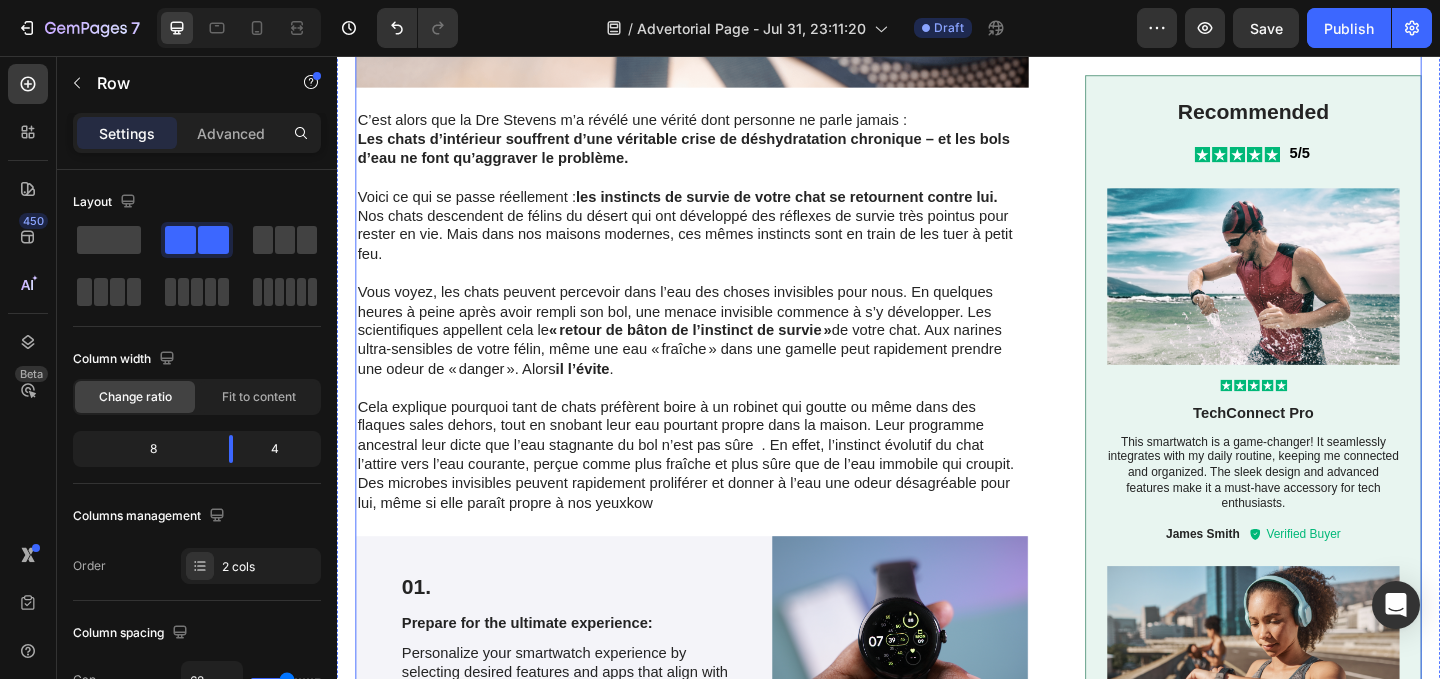 click on "La vérité choquante que personne ne vous dit Heading Image C’est alors que la Dre Stevens m’a révélé une vérité dont personne ne parle jamais : Les chats d’intérieur souffrent d’une véritable crise de déshydratation chronique – et les bols d’eau ne font qu’aggraver le problème.   Voici ce qui se passe réellement :  les instincts de survie de votre chat se retournent contre lui. Nos chats descendent de félins du désert qui ont développé des réflexes de survie très pointus pour rester en vie. Mais dans nos maisons modernes, ces mêmes instincts sont en train de les tuer à petit feu.   Vous voyez, les chats peuvent percevoir dans l’eau des choses invisibles pour nous. En quelques heures à peine après avoir rempli son bol, une menace invisible commence à s’y développer. Les scientifiques appellent cela le  « retour de bâton de l’instinct de survie » il l’évite .   kow Text Block 01. Text Block Prepare for the ultimate experience: Text Block Text Block Row" at bounding box center (723, 1814) 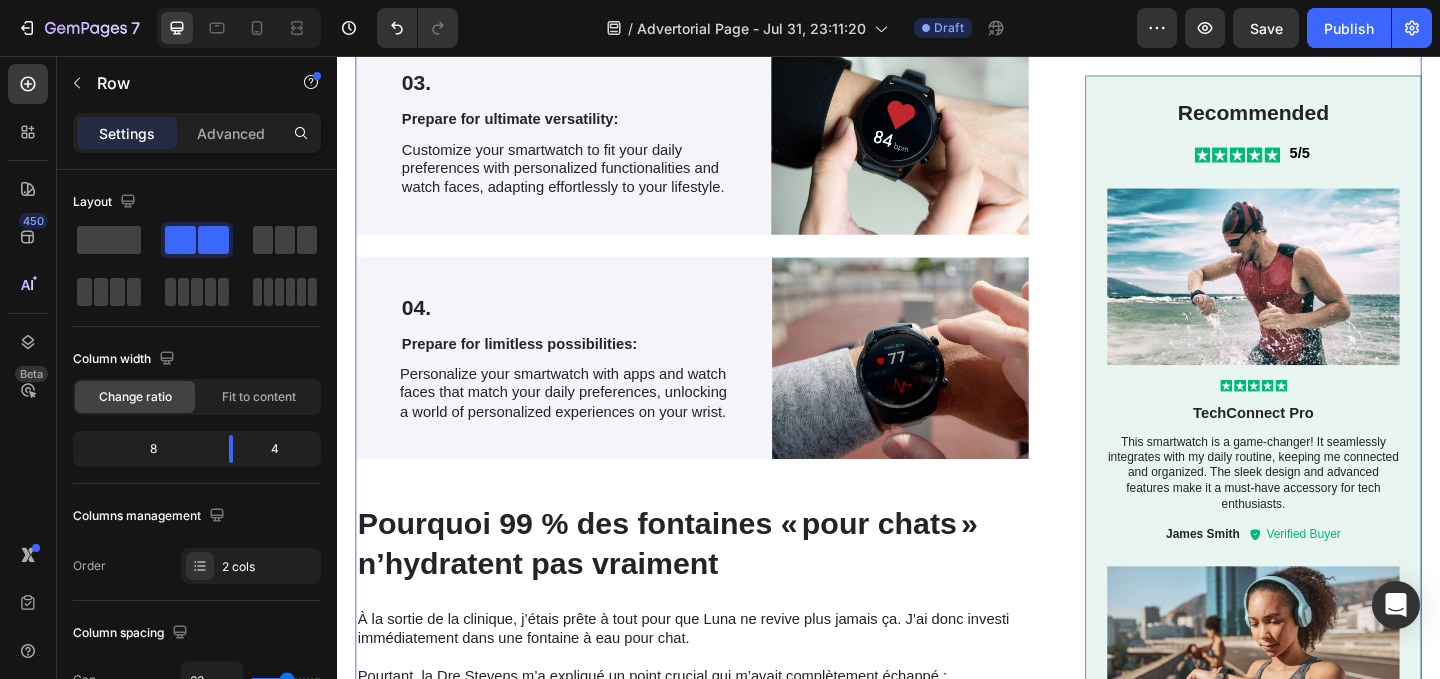 scroll, scrollTop: 4212, scrollLeft: 0, axis: vertical 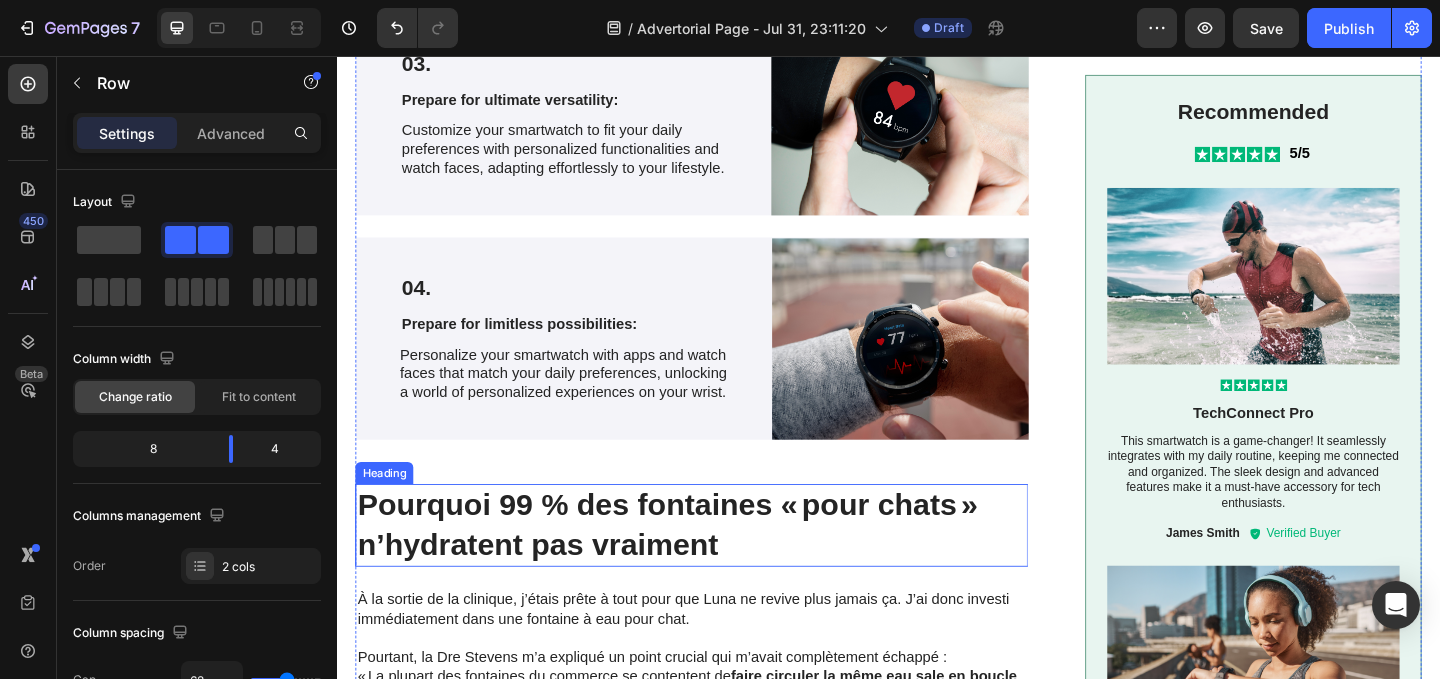 click on "Pourquoi 99 % des fontaines « pour chats » n’hydratent pas vraiment" at bounding box center (696, 565) 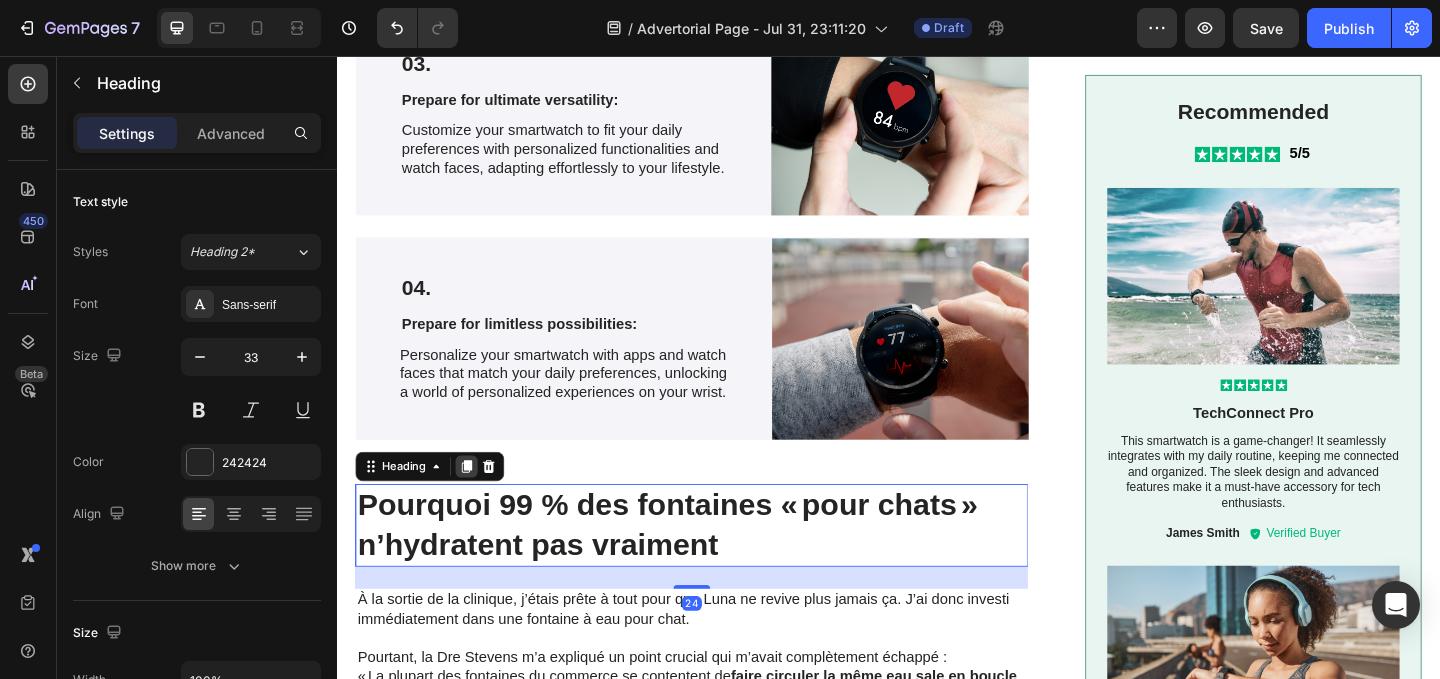 click 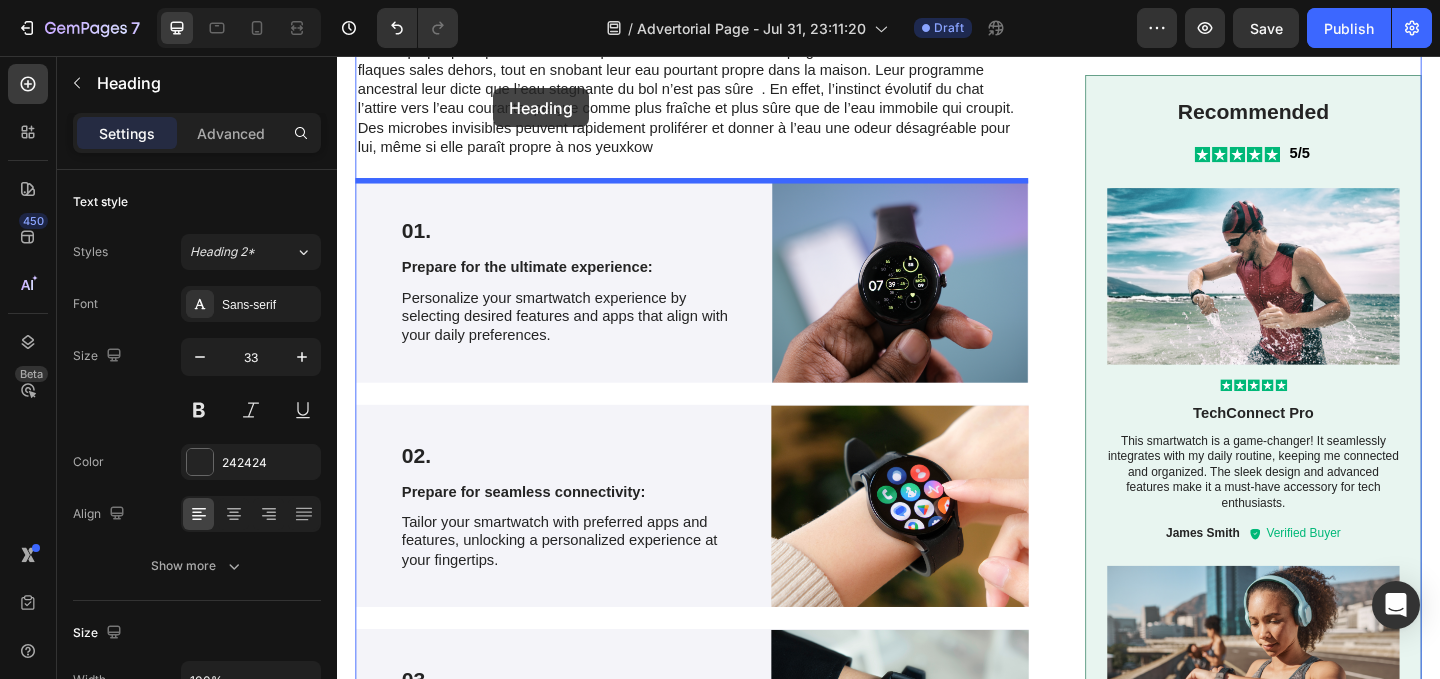 scroll, scrollTop: 3420, scrollLeft: 0, axis: vertical 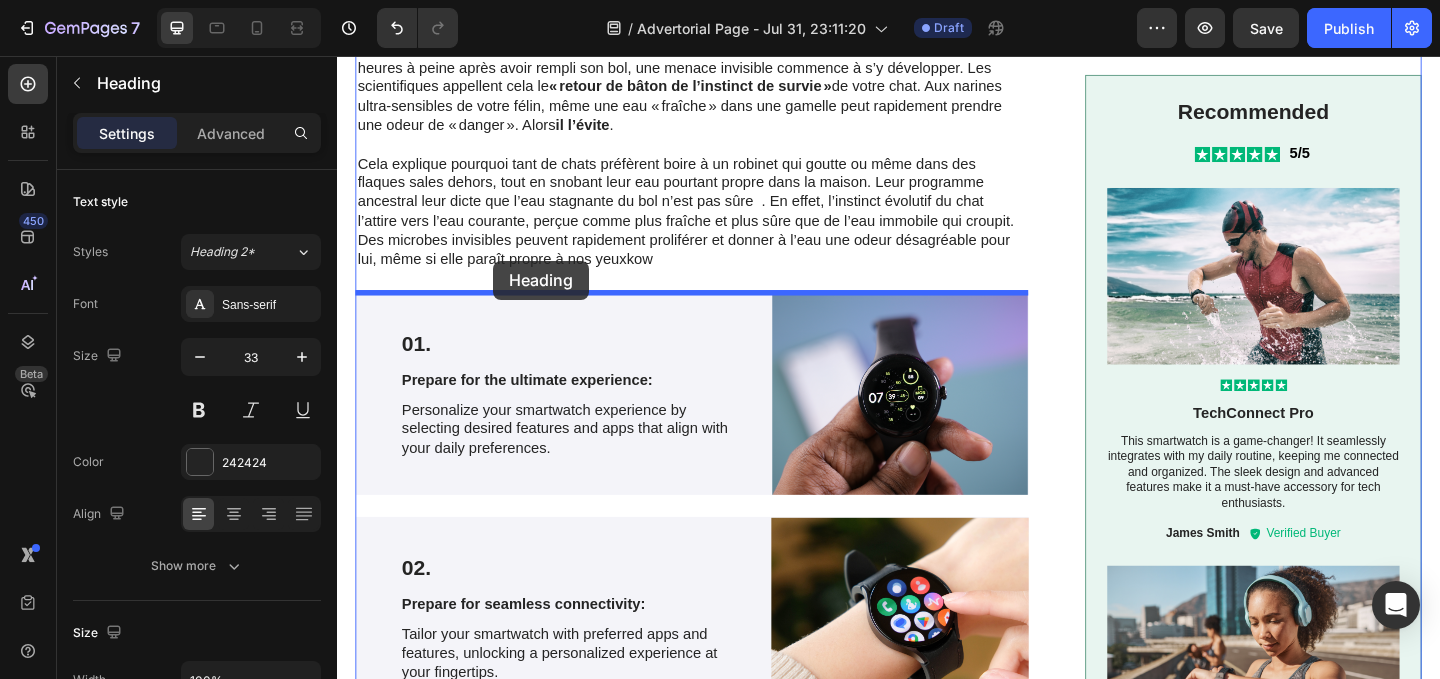 drag, startPoint x: 376, startPoint y: 619, endPoint x: 507, endPoint y: 279, distance: 364.36383 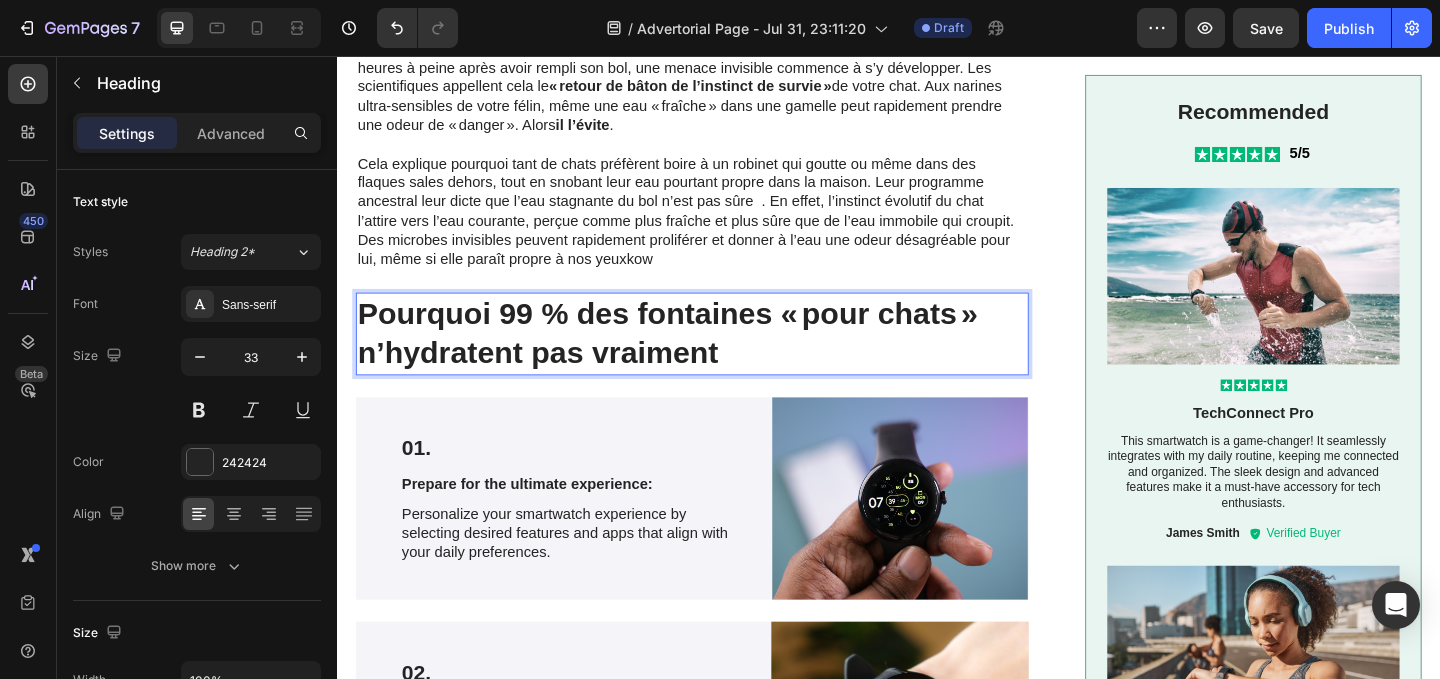click on "Pourquoi 99 % des fontaines « pour chats » n’hydratent pas vraiment" at bounding box center [723, 358] 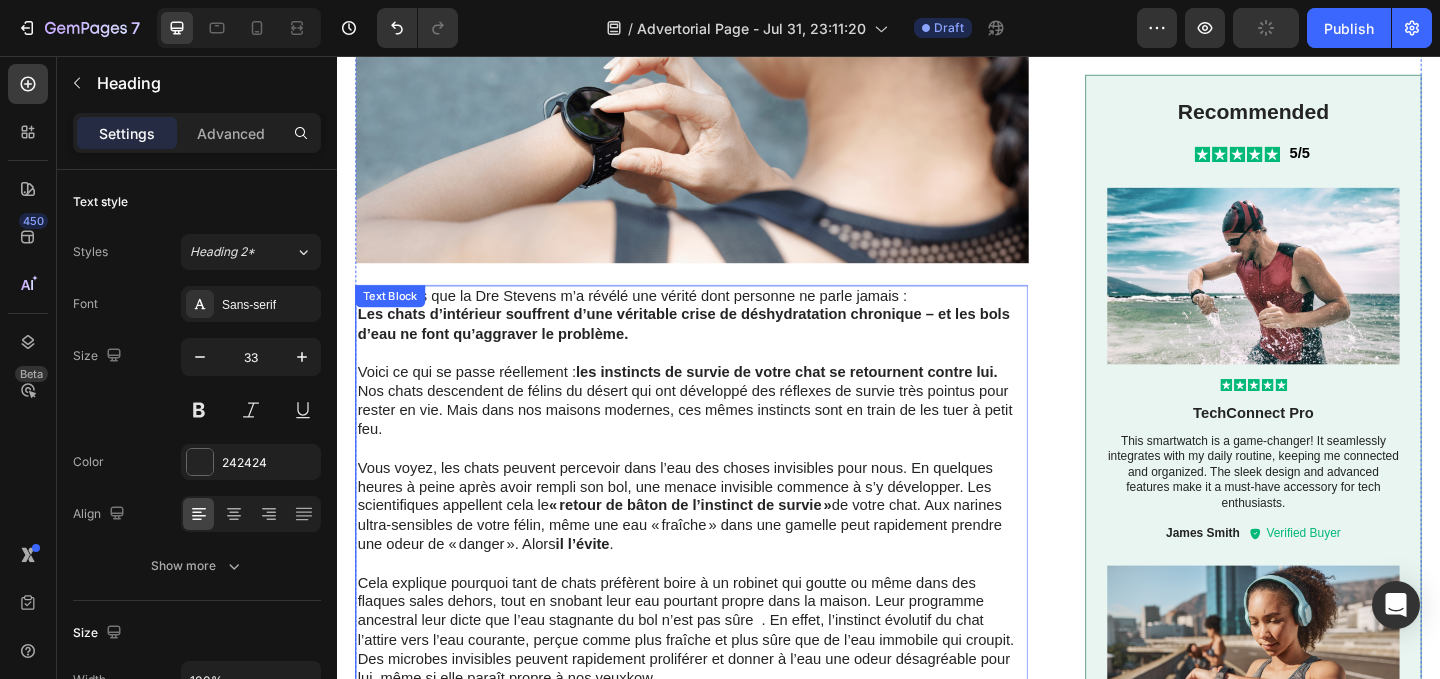 scroll, scrollTop: 2913, scrollLeft: 0, axis: vertical 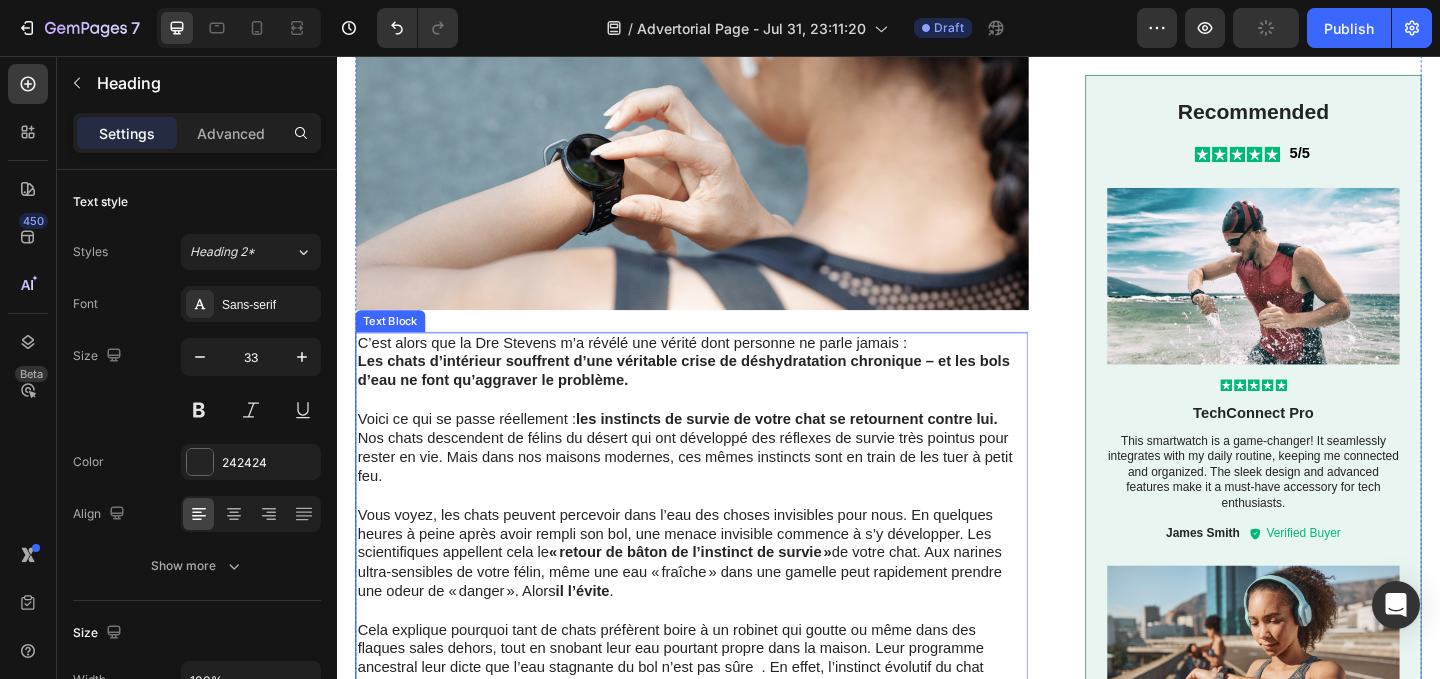 click on "Les chats d’intérieur souffrent d’une véritable crise de déshydratation chronique – et les bols d’eau ne font qu’aggraver le problème." at bounding box center (714, 398) 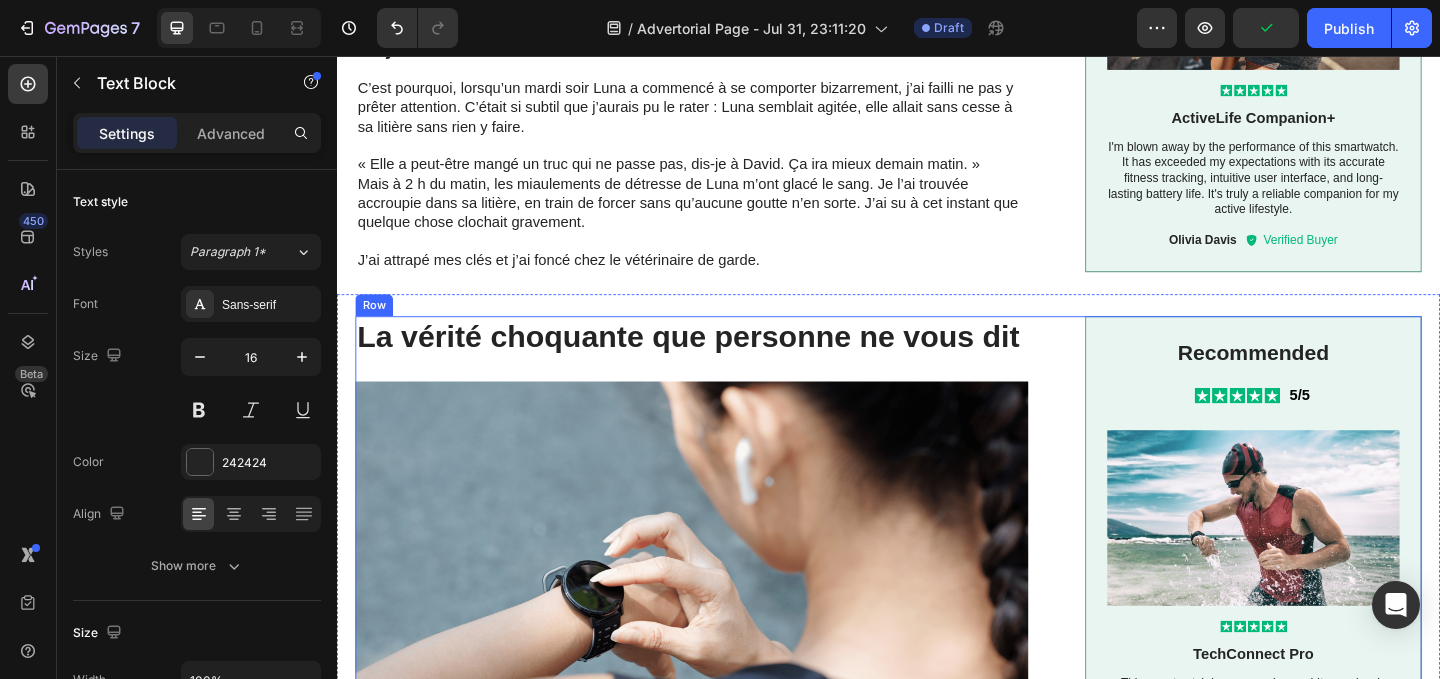 scroll, scrollTop: 1849, scrollLeft: 0, axis: vertical 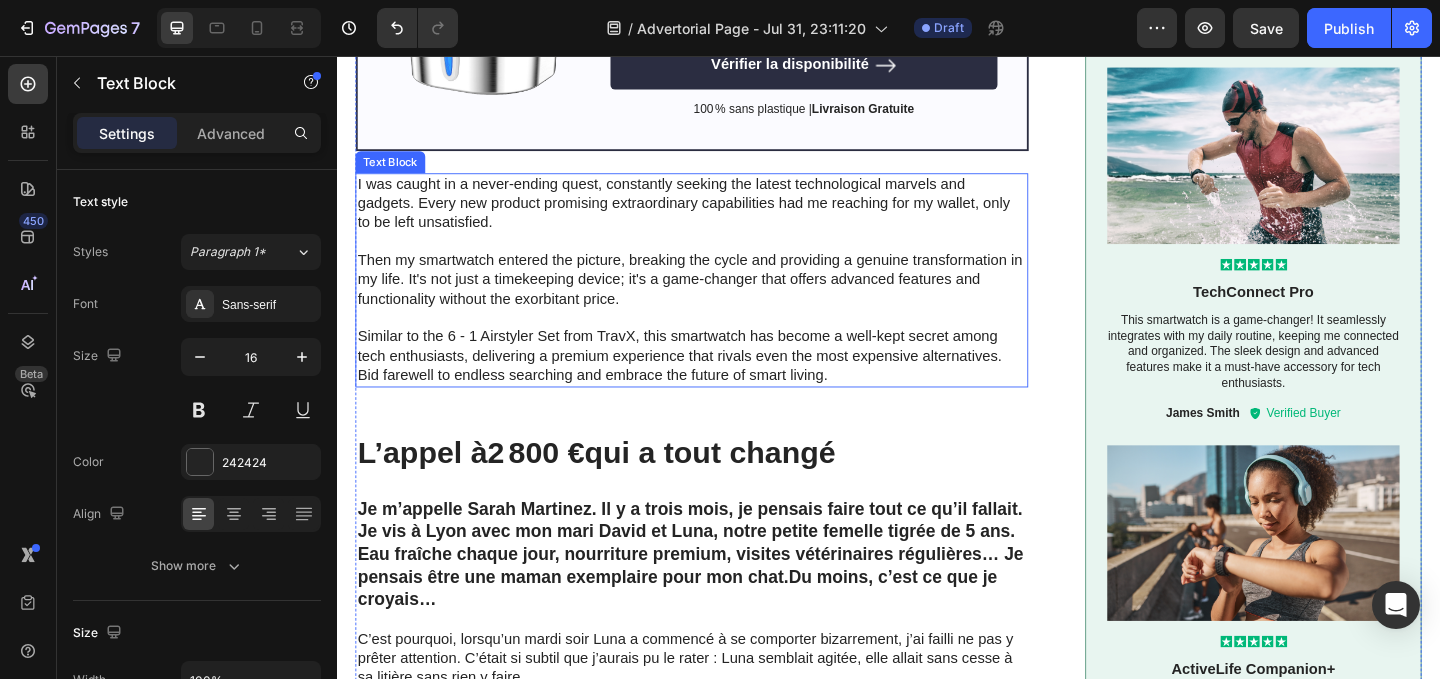 click on "I was caught in a never-ending quest, constantly seeking the latest technological marvels and gadgets. Every new product promising extraordinary capabilities had me reaching for my wallet, only to be left unsatisfied." at bounding box center [721, 216] 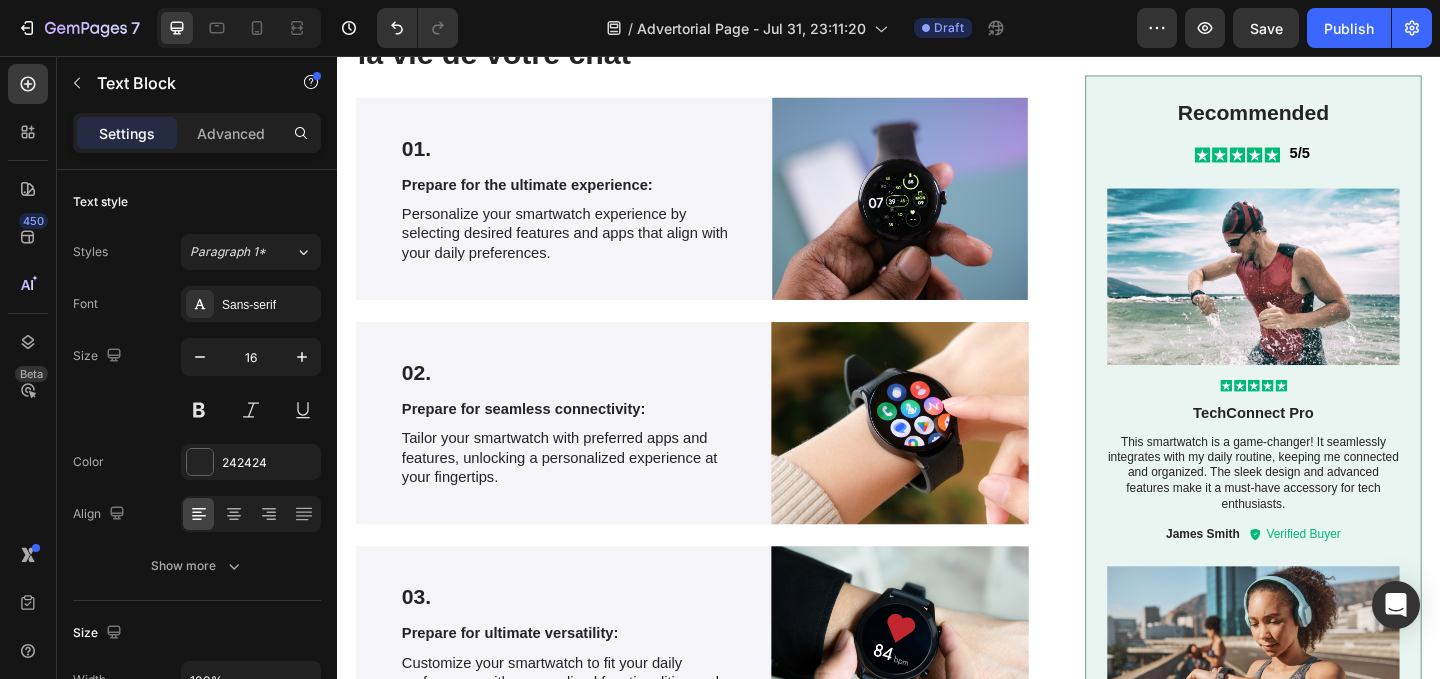 scroll, scrollTop: 3565, scrollLeft: 0, axis: vertical 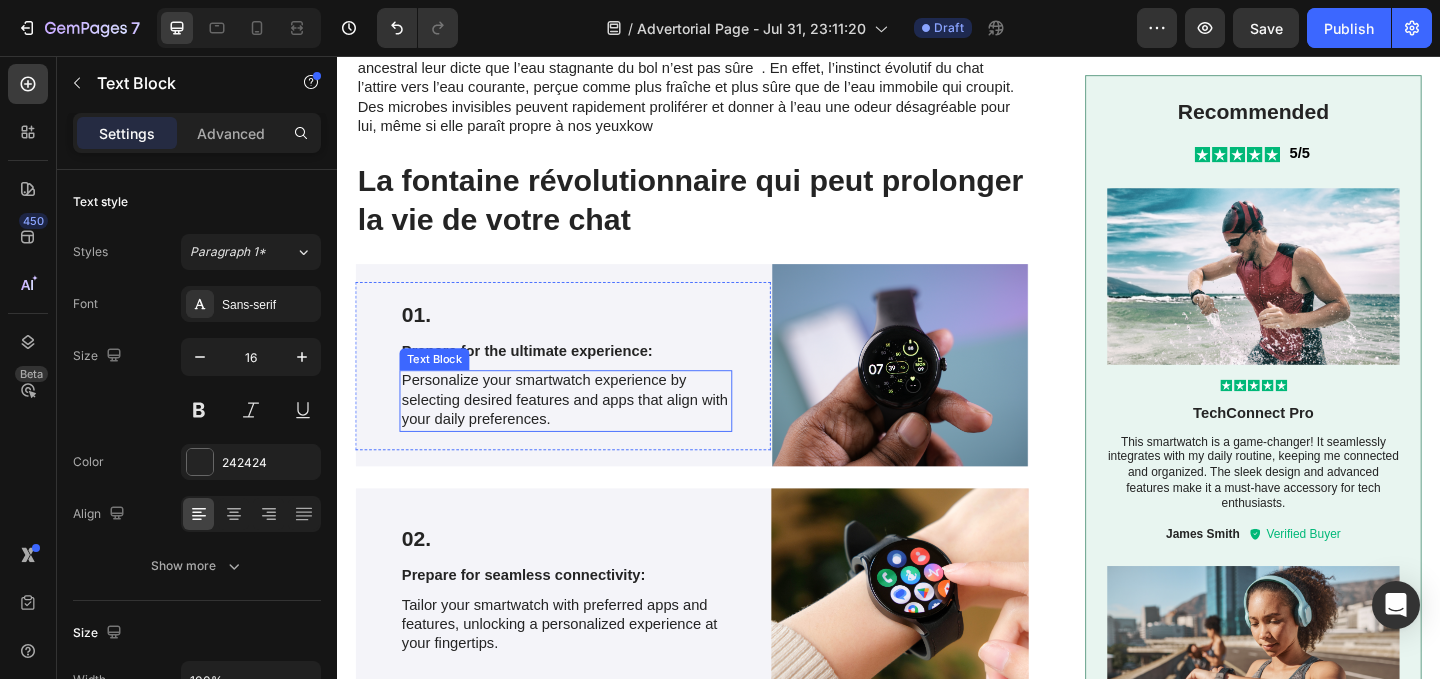 click on "Personalize your smartwatch experience by selecting desired features and apps that align with your daily preferences." at bounding box center (586, 430) 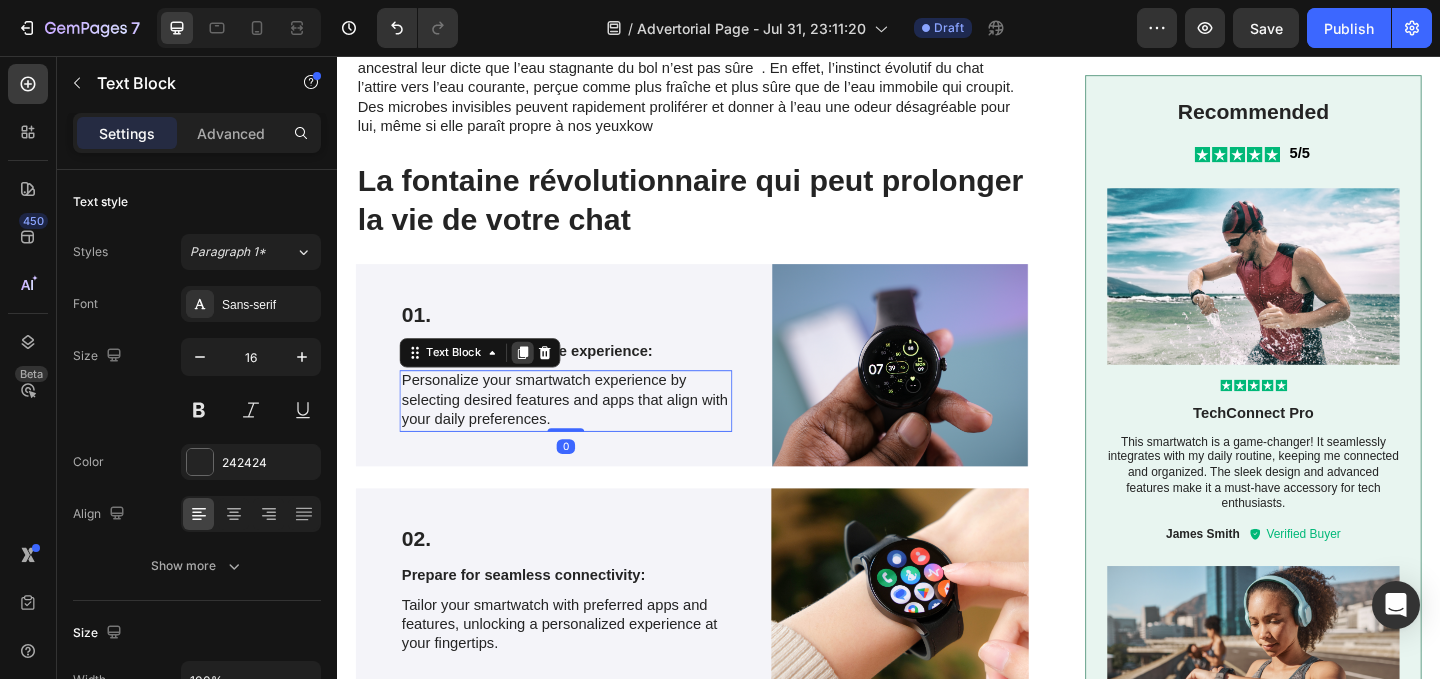 click 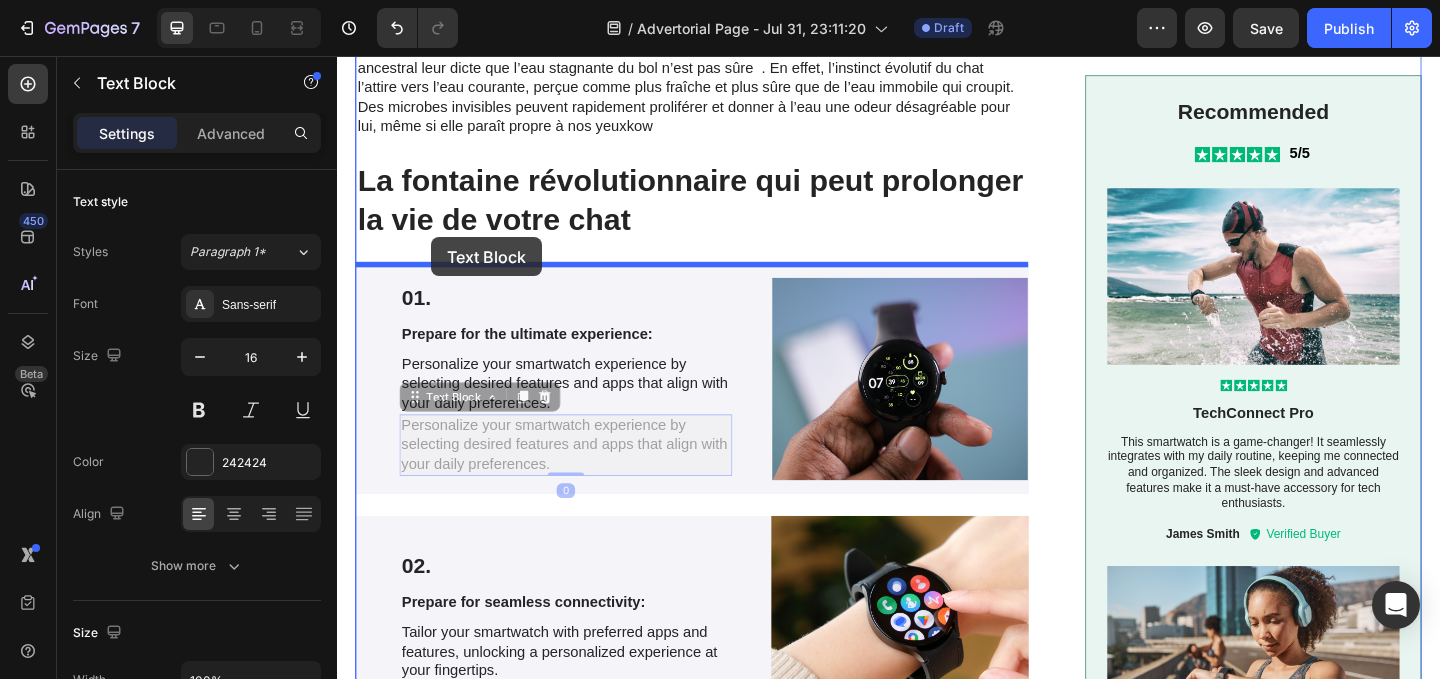 drag, startPoint x: 424, startPoint y: 430, endPoint x: 439, endPoint y: 253, distance: 177.63446 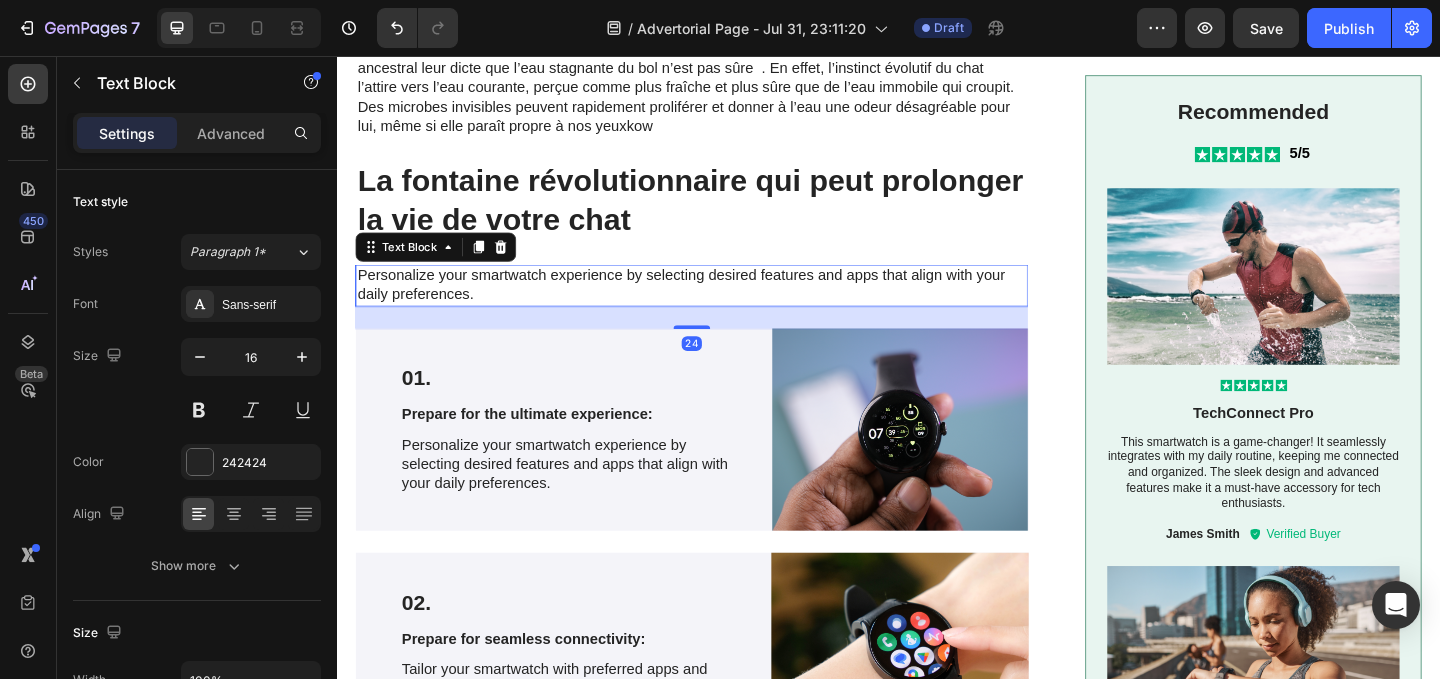 click on "Personalize your smartwatch experience by selecting desired features and apps that align with your daily preferences." at bounding box center [723, 305] 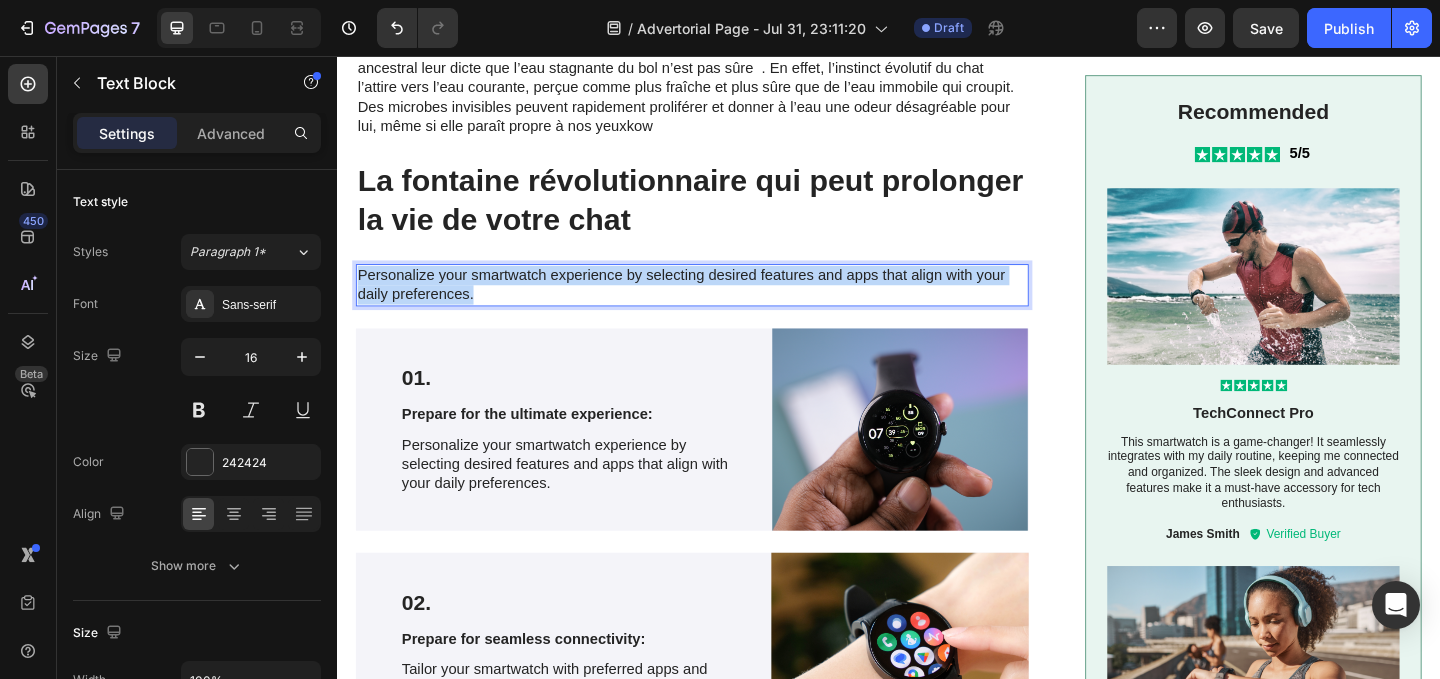 drag, startPoint x: 490, startPoint y: 319, endPoint x: 356, endPoint y: 290, distance: 137.10216 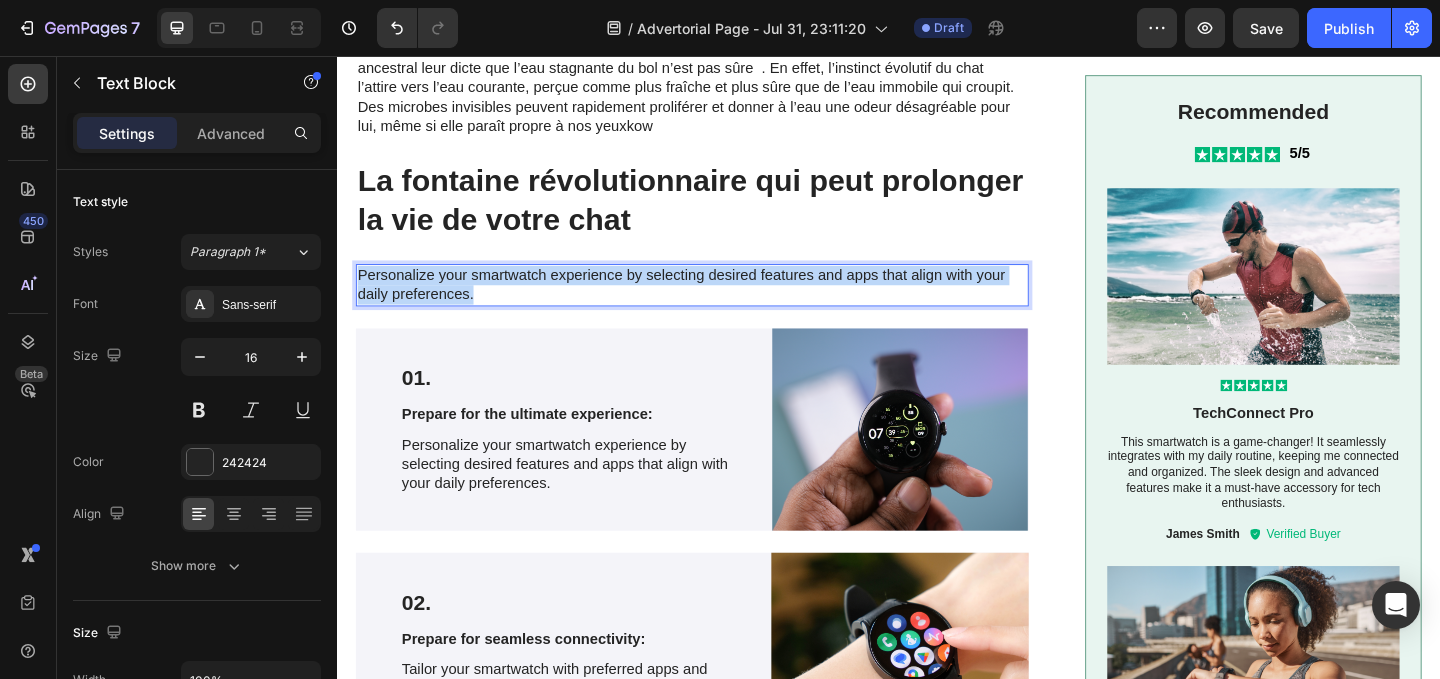 click on "La vérité choquante que personne ne vous dit Heading Image C’est alors que la Dre Stevens m’a révélé une vérité dont personne ne parle jamais : Les chats d’intérieur souffrent d’une véritable crise de déshydratation chronique – et les bols d’eau ne font qu’aggraver le problème.   Voici ce qui se passe réellement :  les instincts de survie de votre chat se retournent contre lui. Nos chats descendent de félins du désert qui ont développé des réflexes de survie très pointus pour rester en vie. Mais dans nos maisons modernes, ces mêmes instincts sont en train de les tuer à petit feu.   Vous voyez, les chats peuvent percevoir dans l’eau des choses invisibles pour nous. En quelques heures à peine après avoir rempli son bol, une menace invisible commence à s’y développer. Les scientifiques appellent cela le  « retour de bâton de l’instinct de survie » il l’évite .   kow Text Block La fontaine révolutionnaire qui peut prolonger la vie de votre chat Heading" at bounding box center [937, 1508] 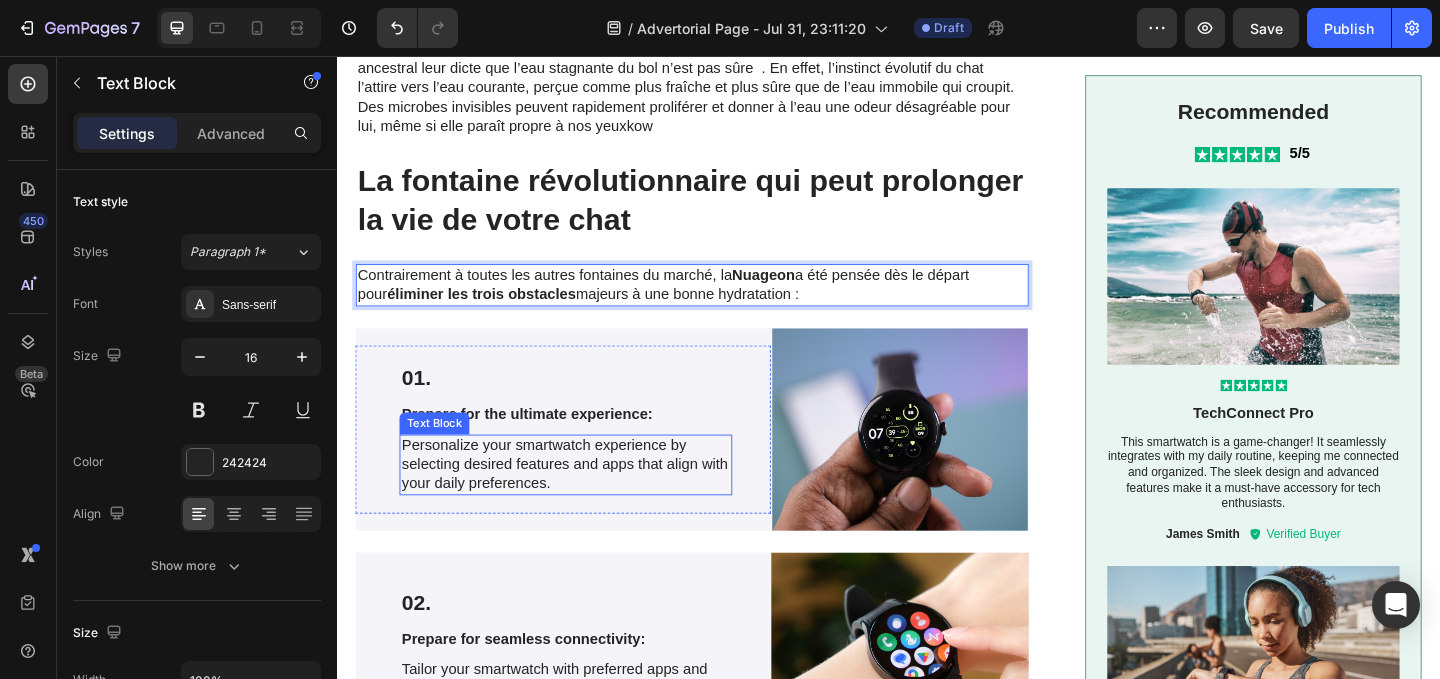 click on "Personalize your smartwatch experience by selecting desired features and apps that align with your daily preferences." at bounding box center (586, 500) 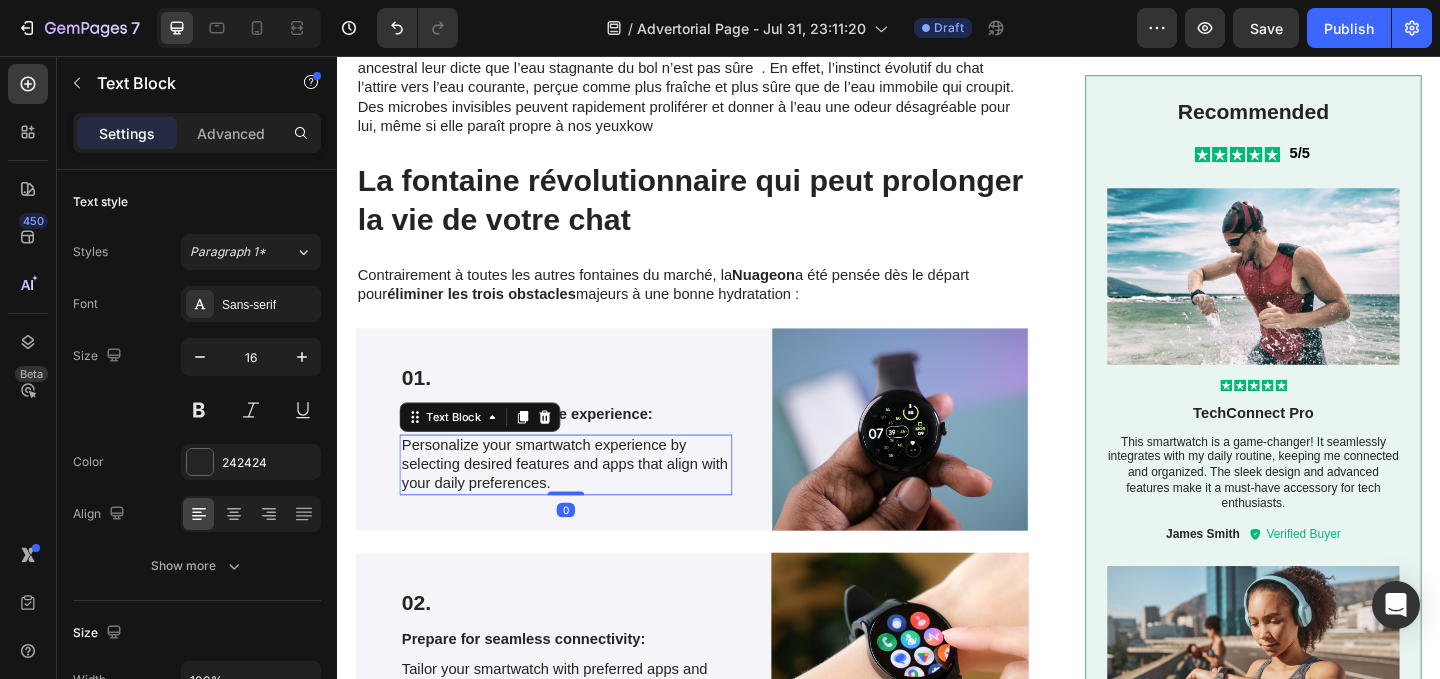 click on "01." at bounding box center [586, 407] 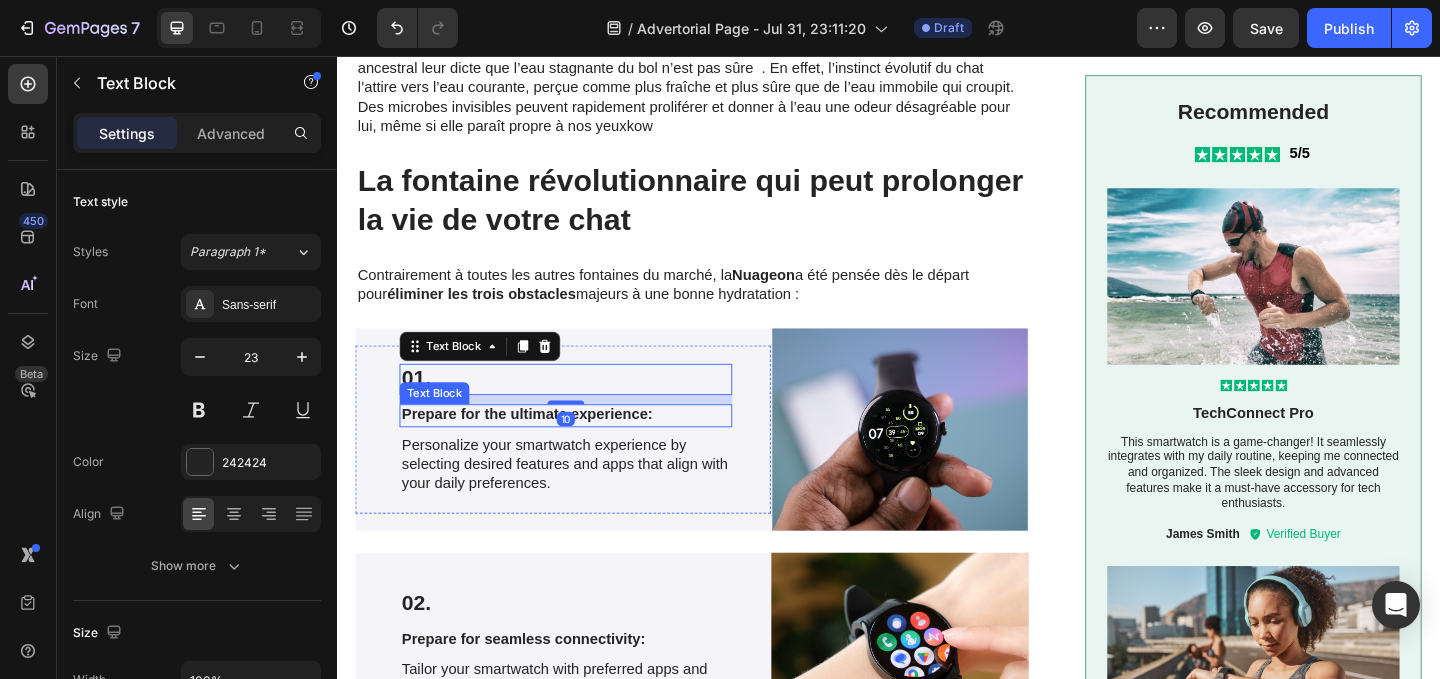 click on "Prepare for the ultimate experience:" at bounding box center [586, 446] 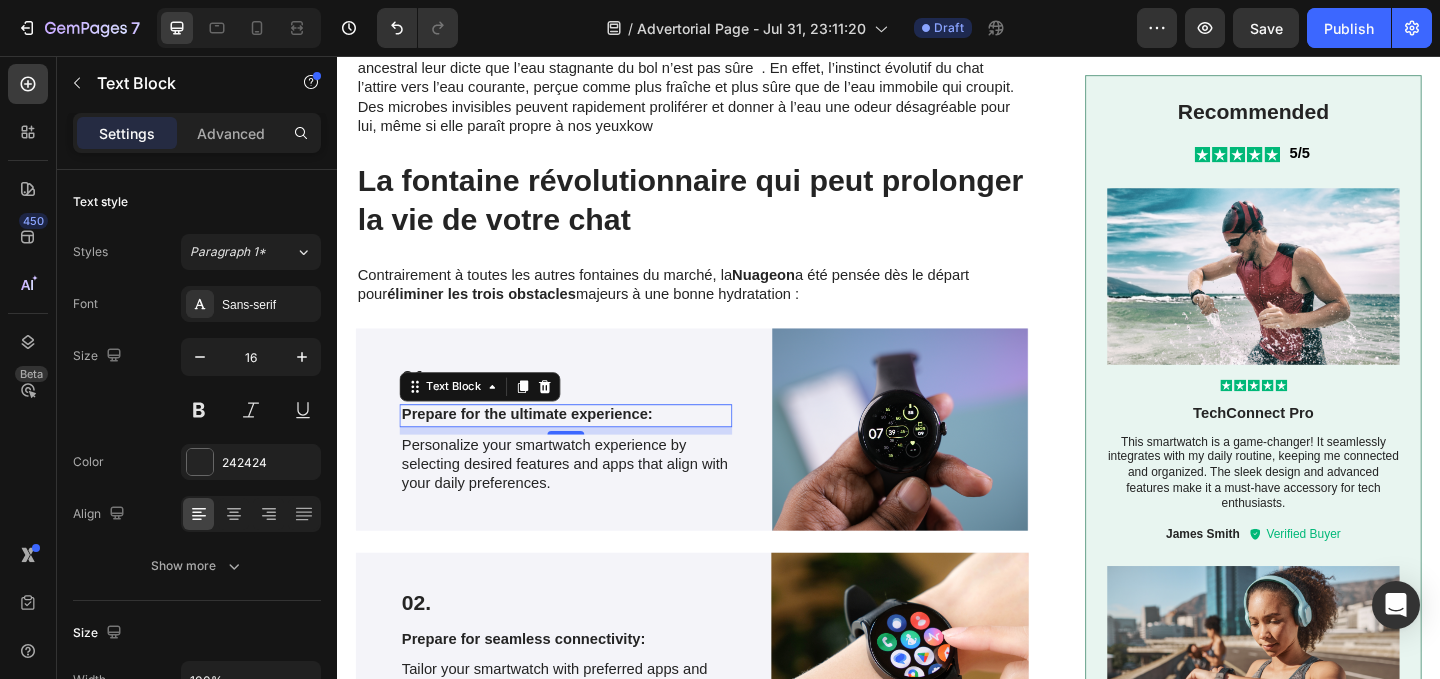 click on "01." at bounding box center (586, 407) 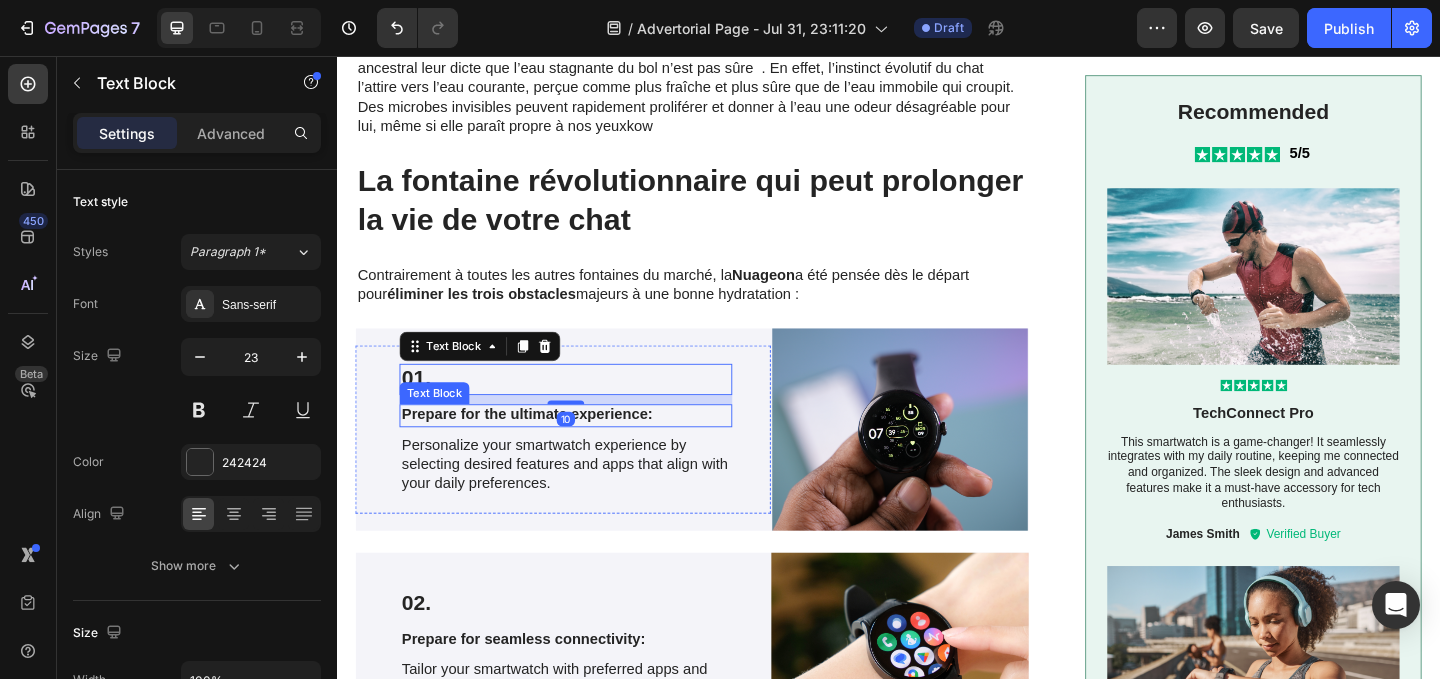 click on "Prepare for the ultimate experience:" at bounding box center (586, 446) 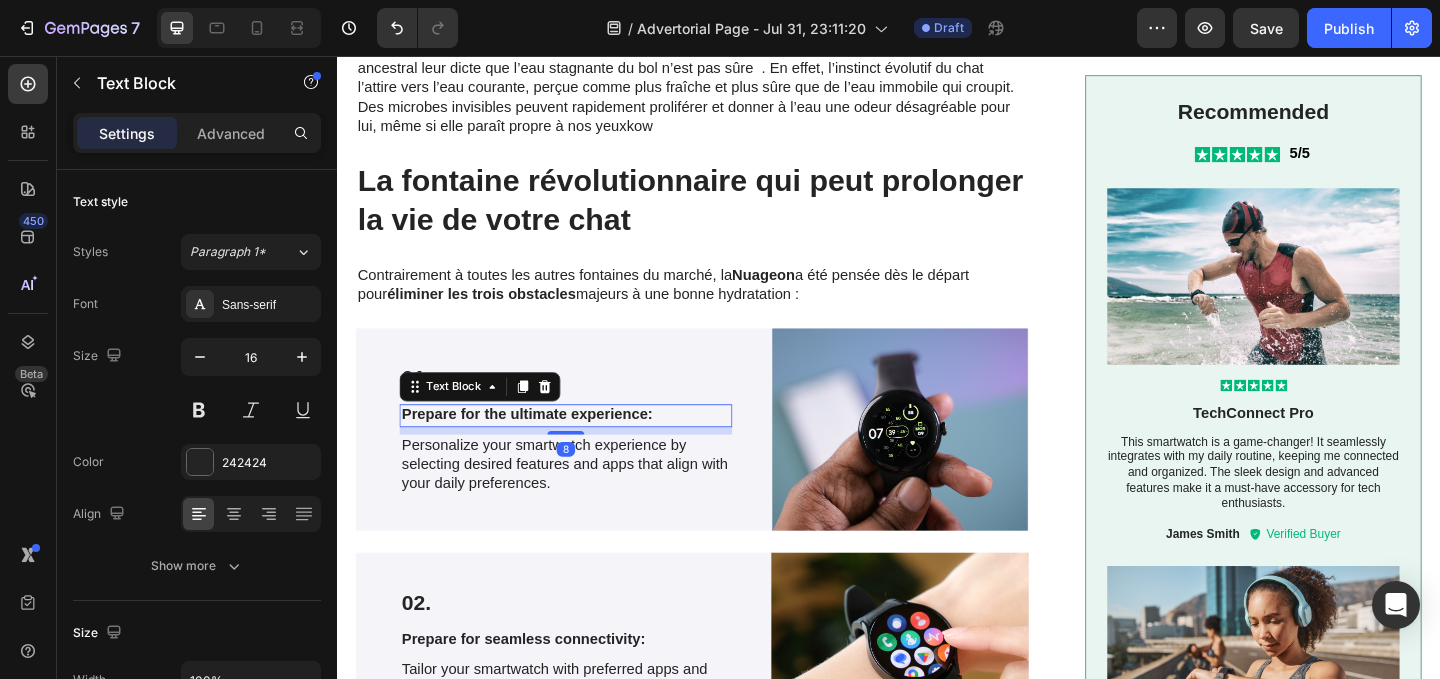 click on "Prepare for the ultimate experience:" at bounding box center (586, 446) 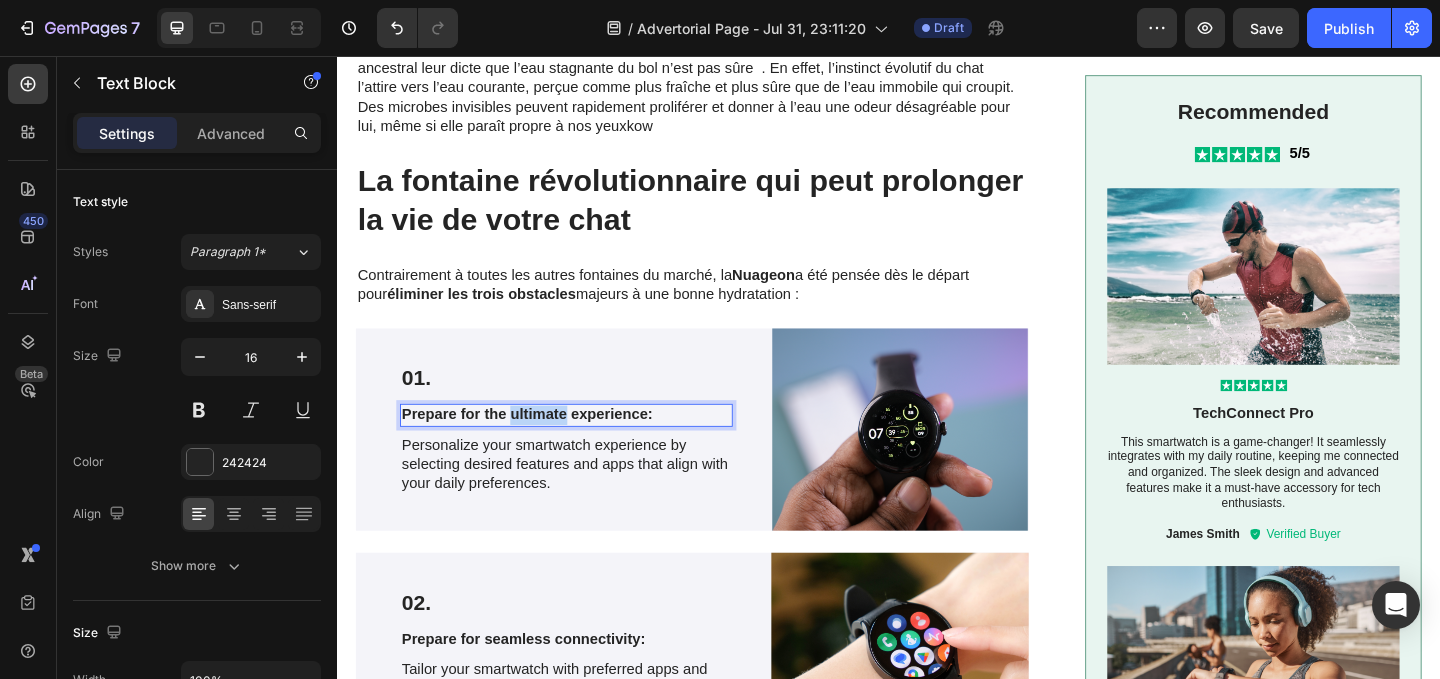 click on "Prepare for the ultimate experience:" at bounding box center [586, 446] 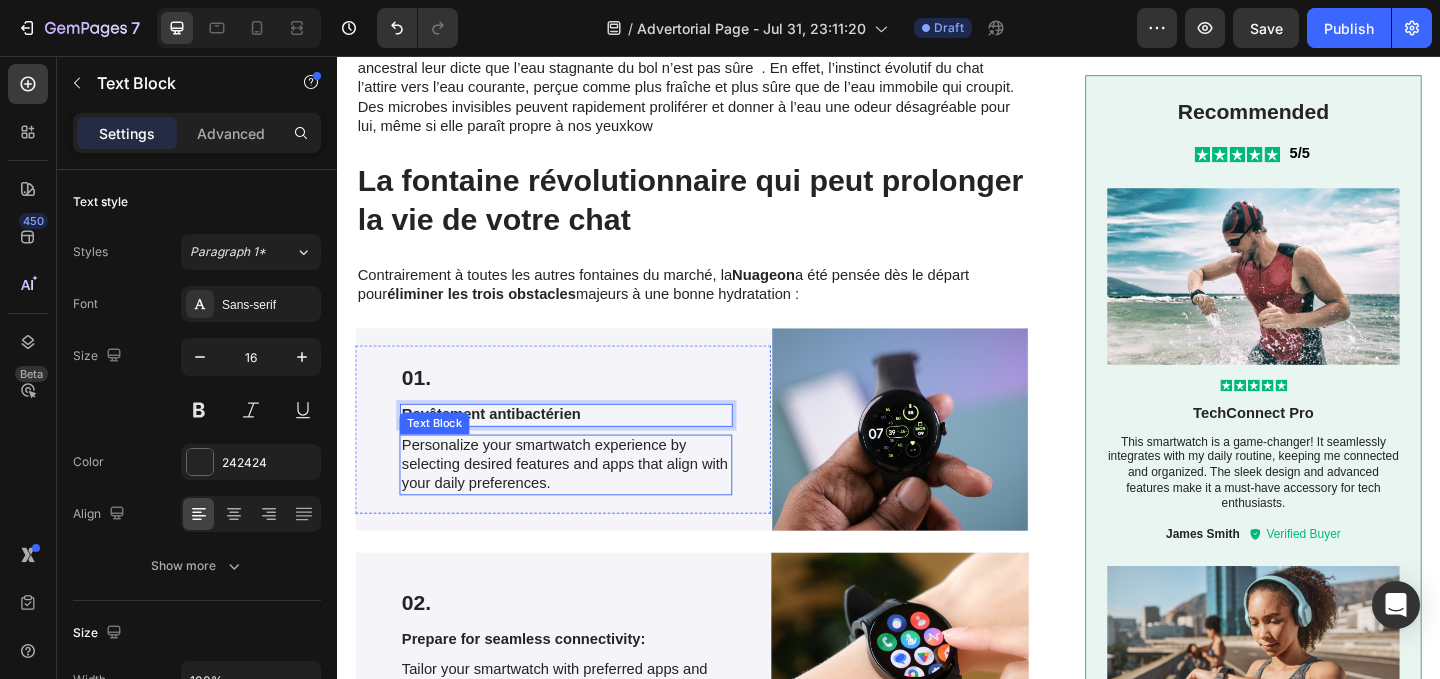 click on "Personalize your smartwatch experience by selecting desired features and apps that align with your daily preferences." at bounding box center (586, 500) 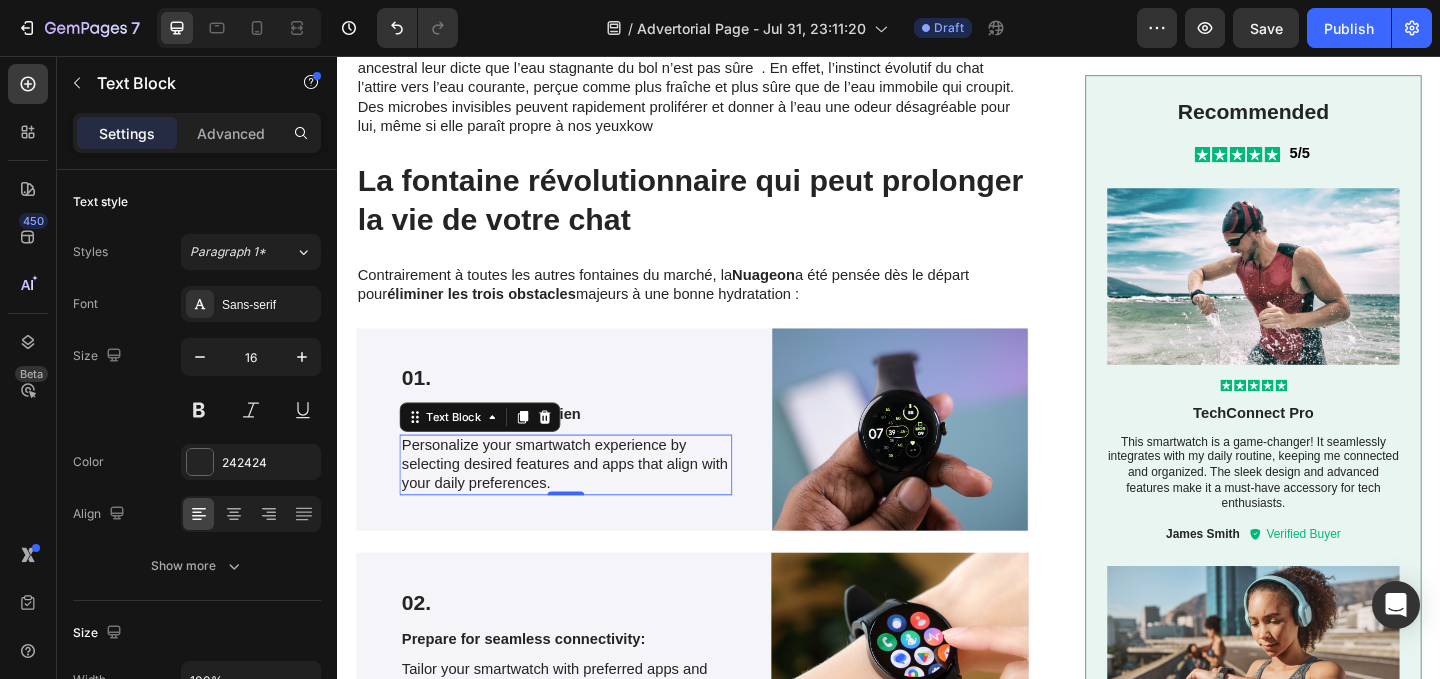 click on "Personalize your smartwatch experience by selecting desired features and apps that align with your daily preferences." at bounding box center [586, 500] 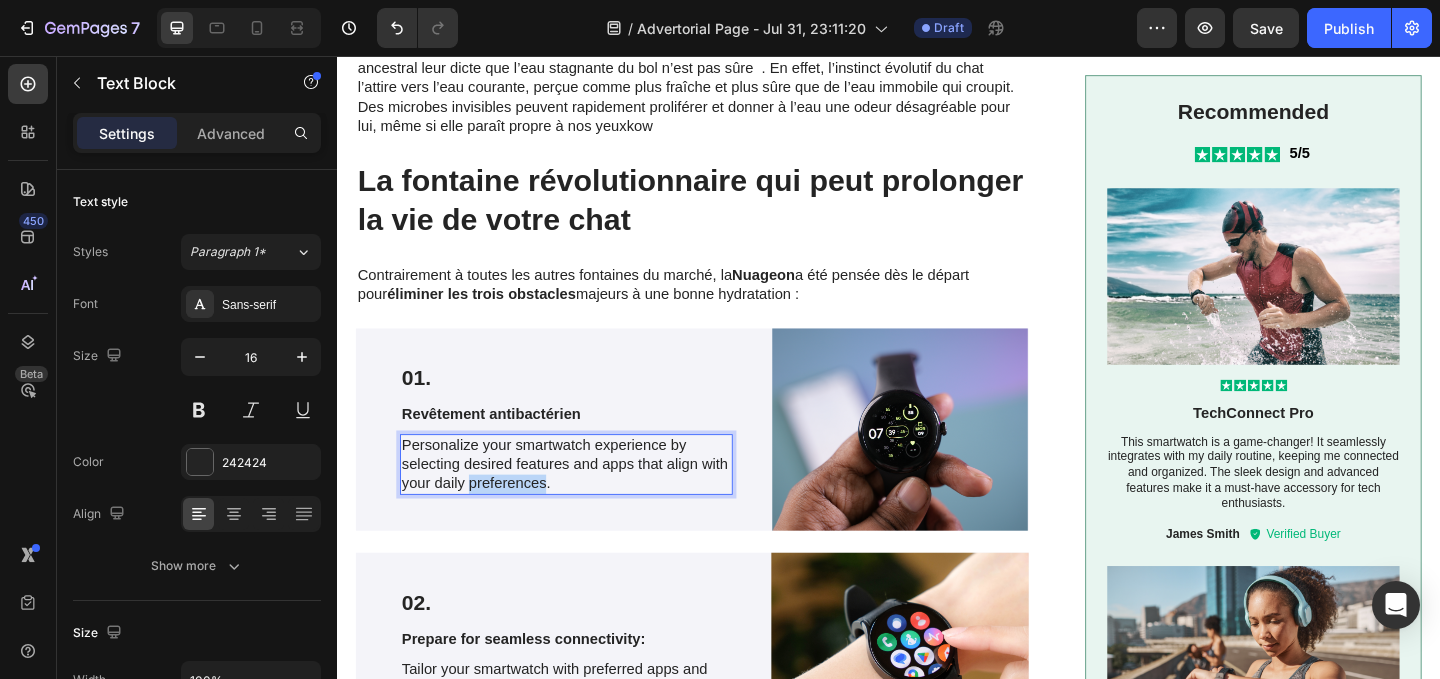 click on "Personalize your smartwatch experience by selecting desired features and apps that align with your daily preferences." at bounding box center (586, 500) 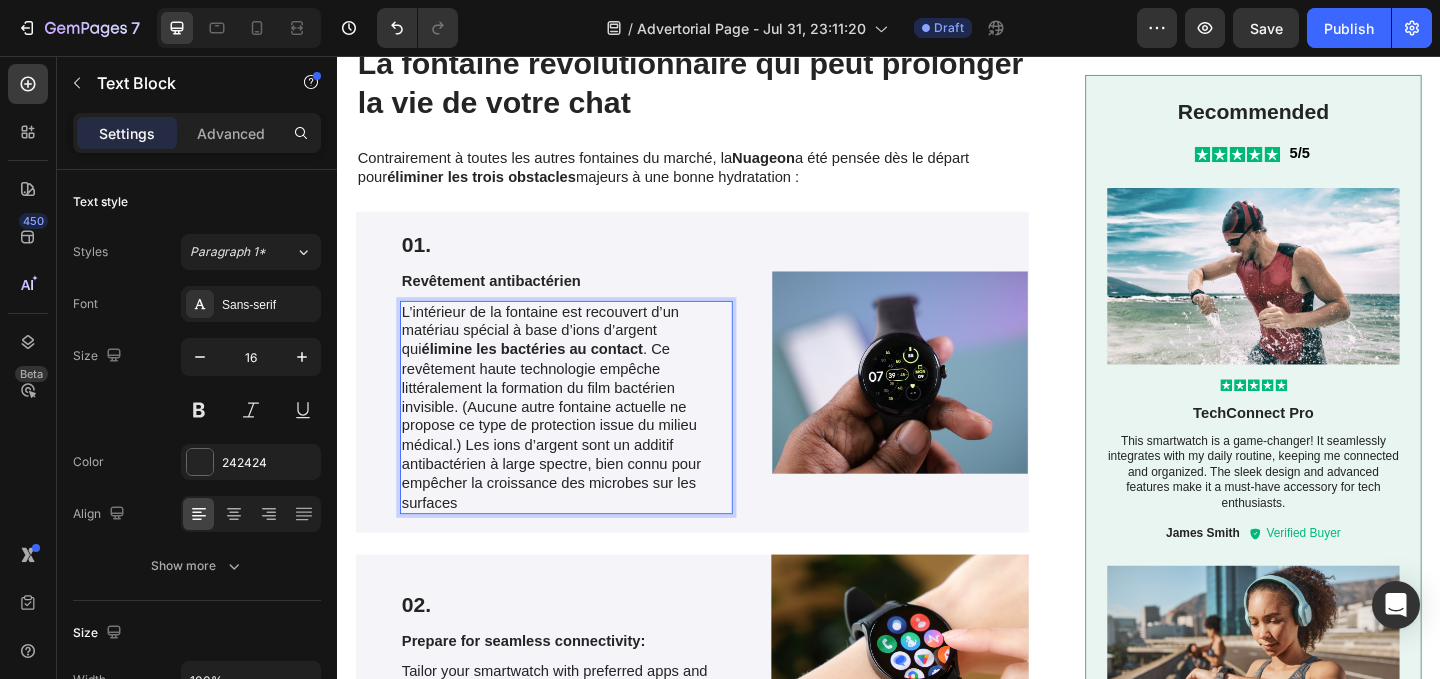 scroll, scrollTop: 3701, scrollLeft: 0, axis: vertical 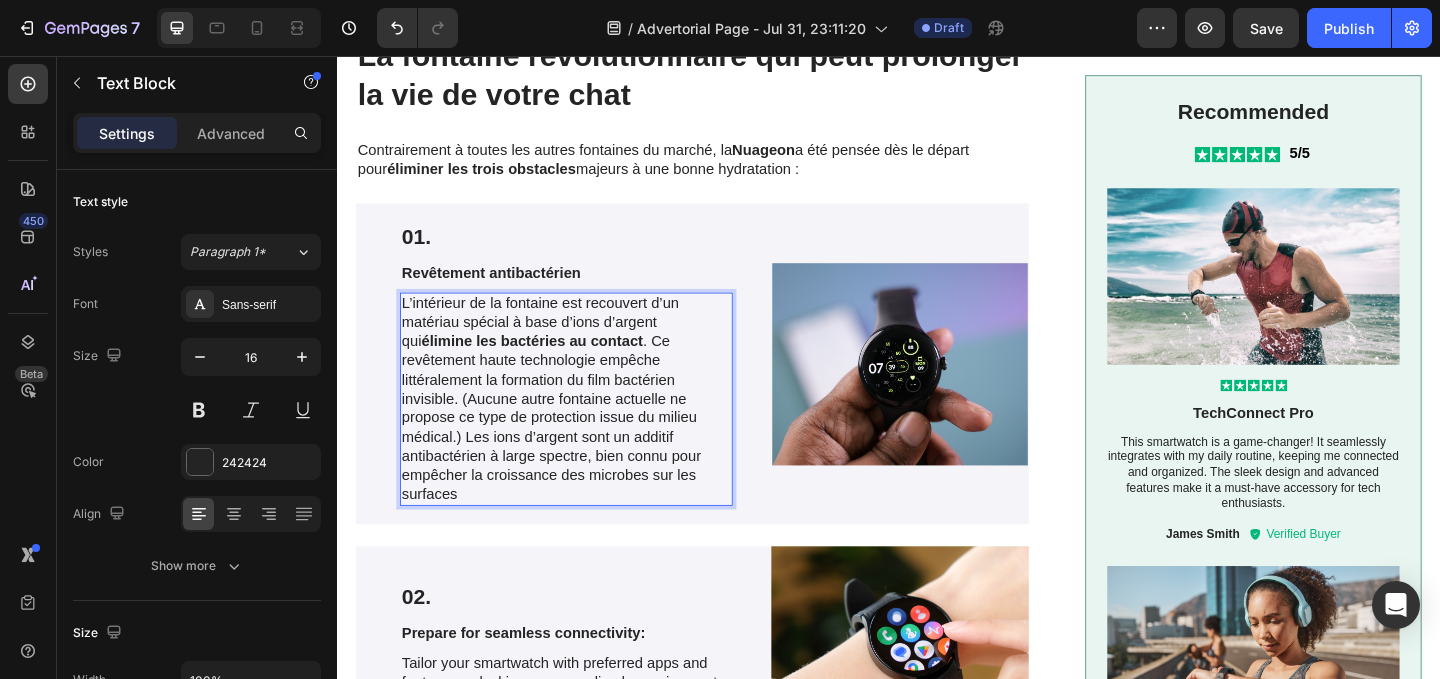 click on "L’intérieur de la fontaine est recouvert d’un matériau spécial à base d’ions d’argent qui  élimine les bactéries au contact . Ce revêtement haute technologie empêche littéralement la formation du film bactérien invisible. (Aucune autre fontaine actuelle ne propose ce type de protection issue du milieu médical.) Les ions d’argent sont un additif antibactérien à large spectre, bien connu pour empêcher la croissance des microbes sur les surfaces" at bounding box center (586, 429) 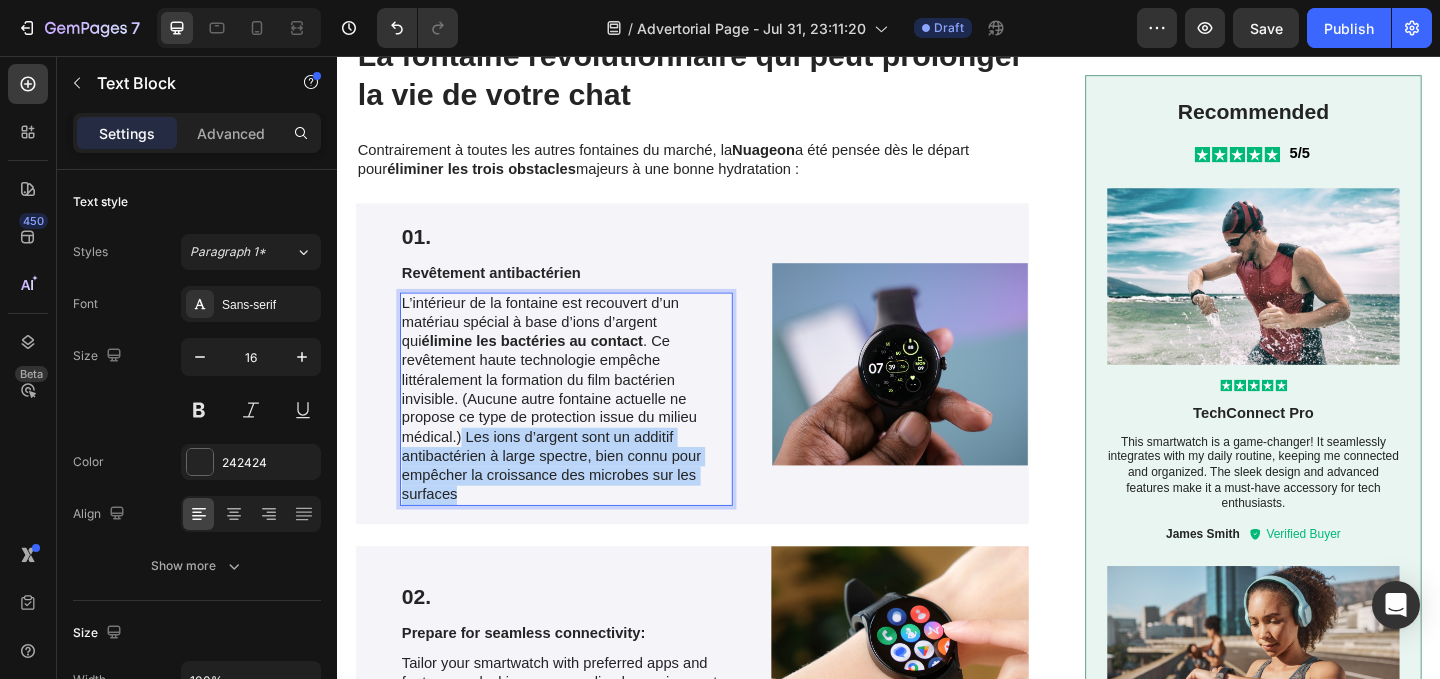 drag, startPoint x: 657, startPoint y: 445, endPoint x: 740, endPoint y: 521, distance: 112.53888 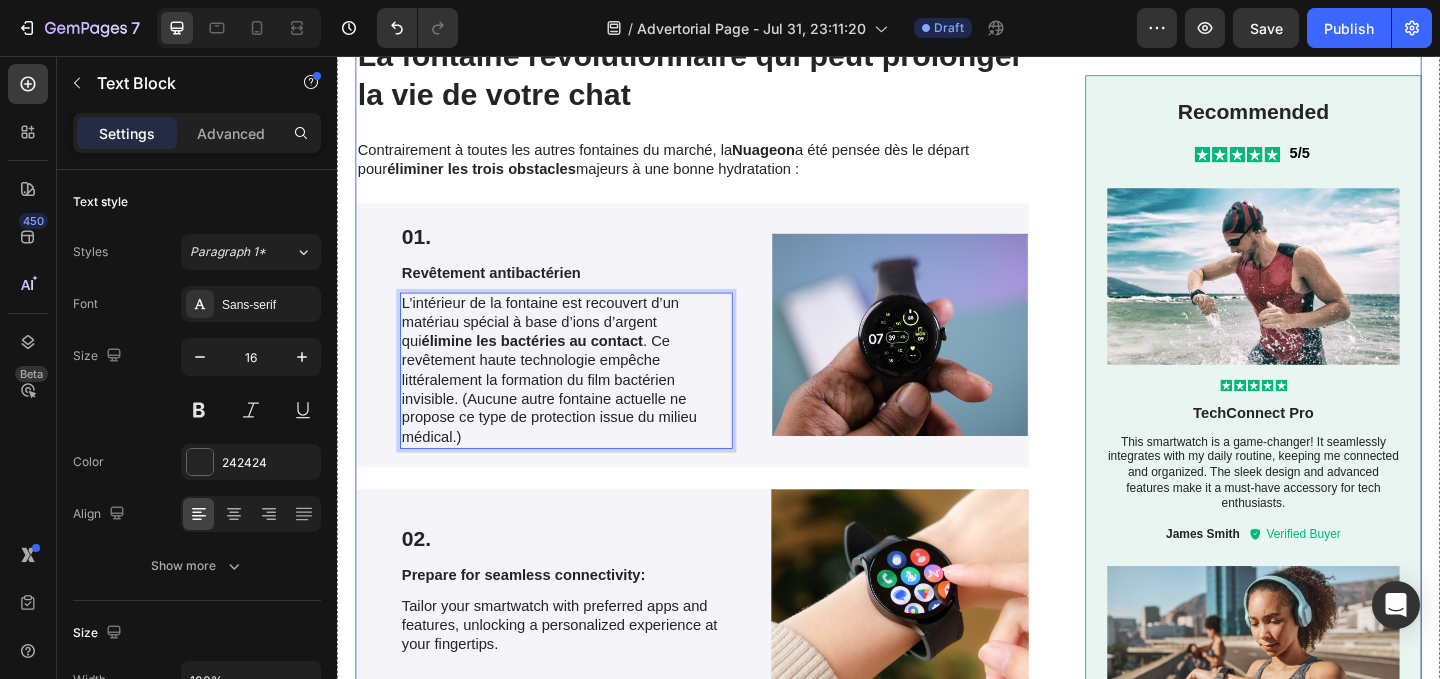 click on "La vérité choquante que personne ne vous dit Heading Image C’est alors que la Dre Stevens m’a révélé une vérité dont personne ne parle jamais : Les chats d’intérieur souffrent d’une véritable crise de déshydratation chronique – et les bols d’eau ne font qu’aggraver le problème.   Voici ce qui se passe réellement :  les instincts de survie de votre chat se retournent contre lui. Nos chats descendent de félins du désert qui ont développé des réflexes de survie très pointus pour rester en vie. Mais dans nos maisons modernes, ces mêmes instincts sont en train de les tuer à petit feu.   Vous voyez, les chats peuvent percevoir dans l’eau des choses invisibles pour nous. En quelques heures à peine après avoir rempli son bol, une menace invisible commence à s’y développer. Les scientifiques appellent cela le  « retour de bâton de l’instinct de survie » il l’évite .   kow Text Block La fontaine révolutionnaire qui peut prolonger la vie de votre chat Heading" at bounding box center (937, 1394) 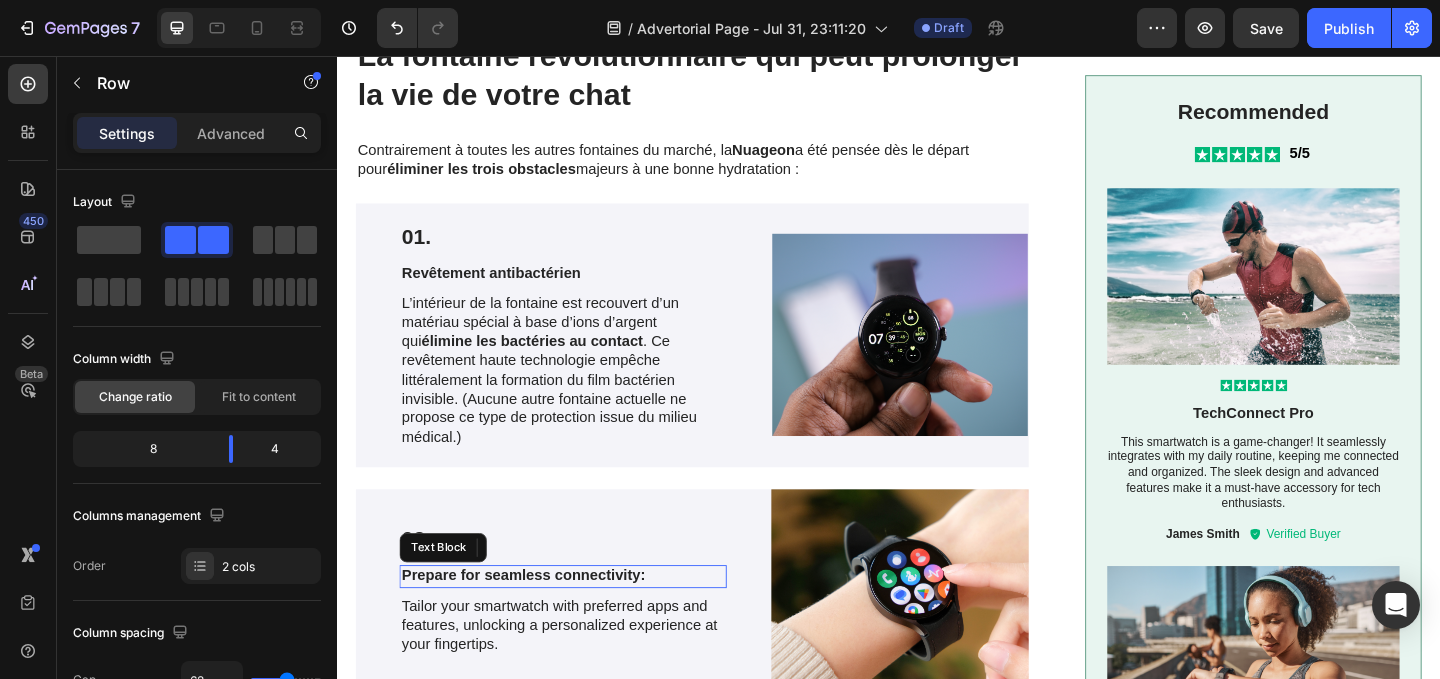 click on "Prepare for seamless connectivity:" at bounding box center [583, 621] 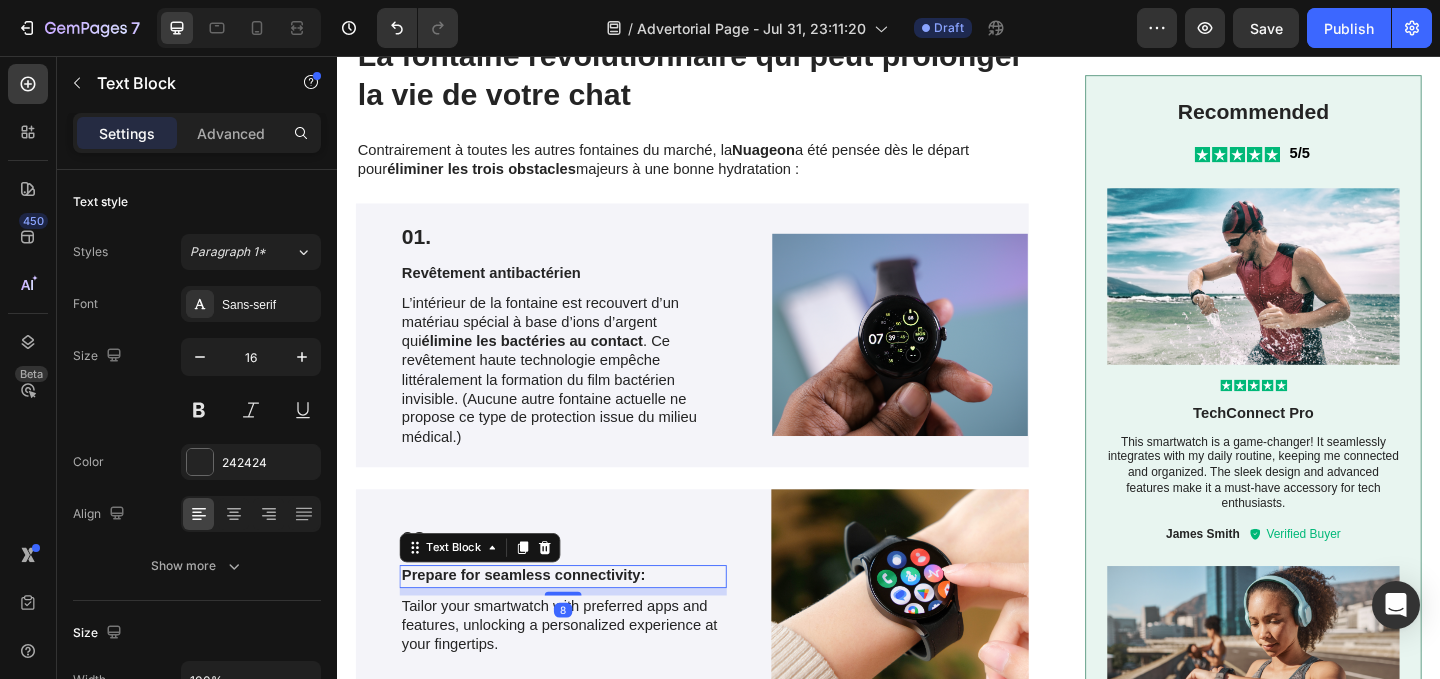 scroll, scrollTop: 3685, scrollLeft: 0, axis: vertical 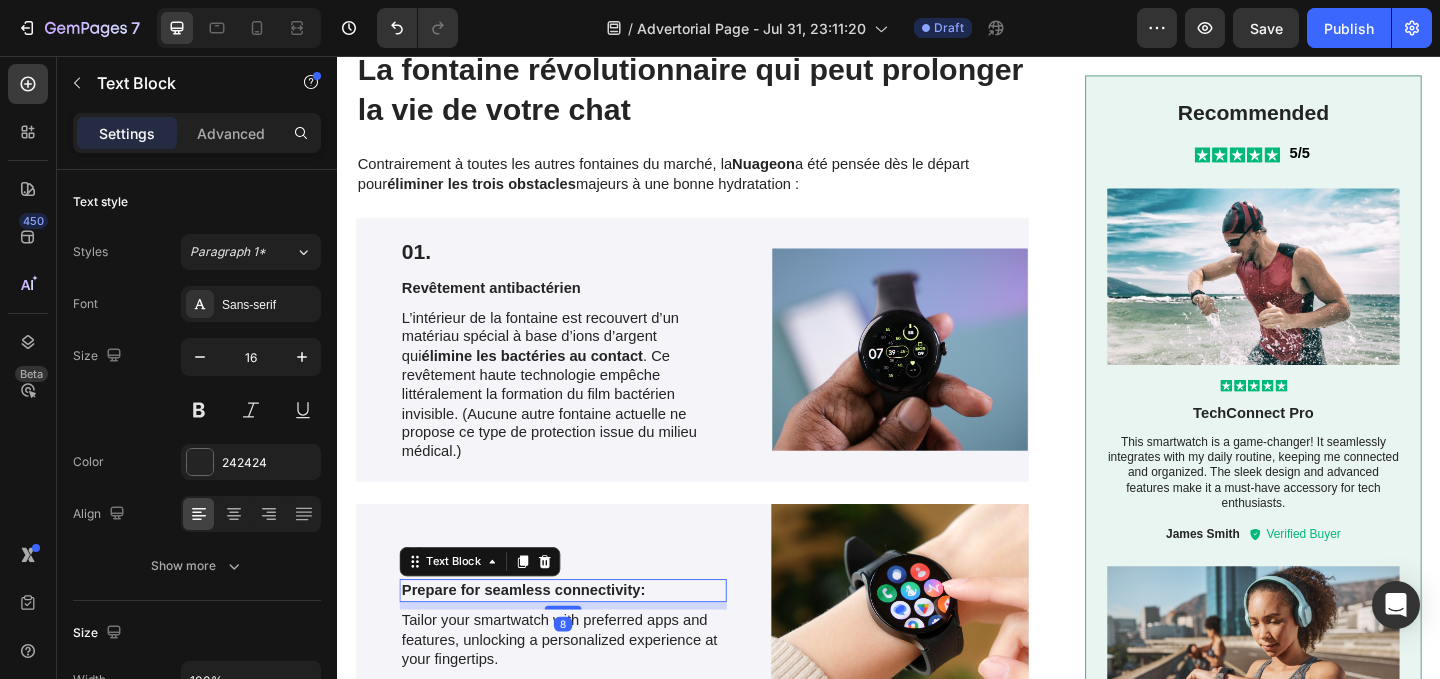 click on "Text Block" at bounding box center (492, 606) 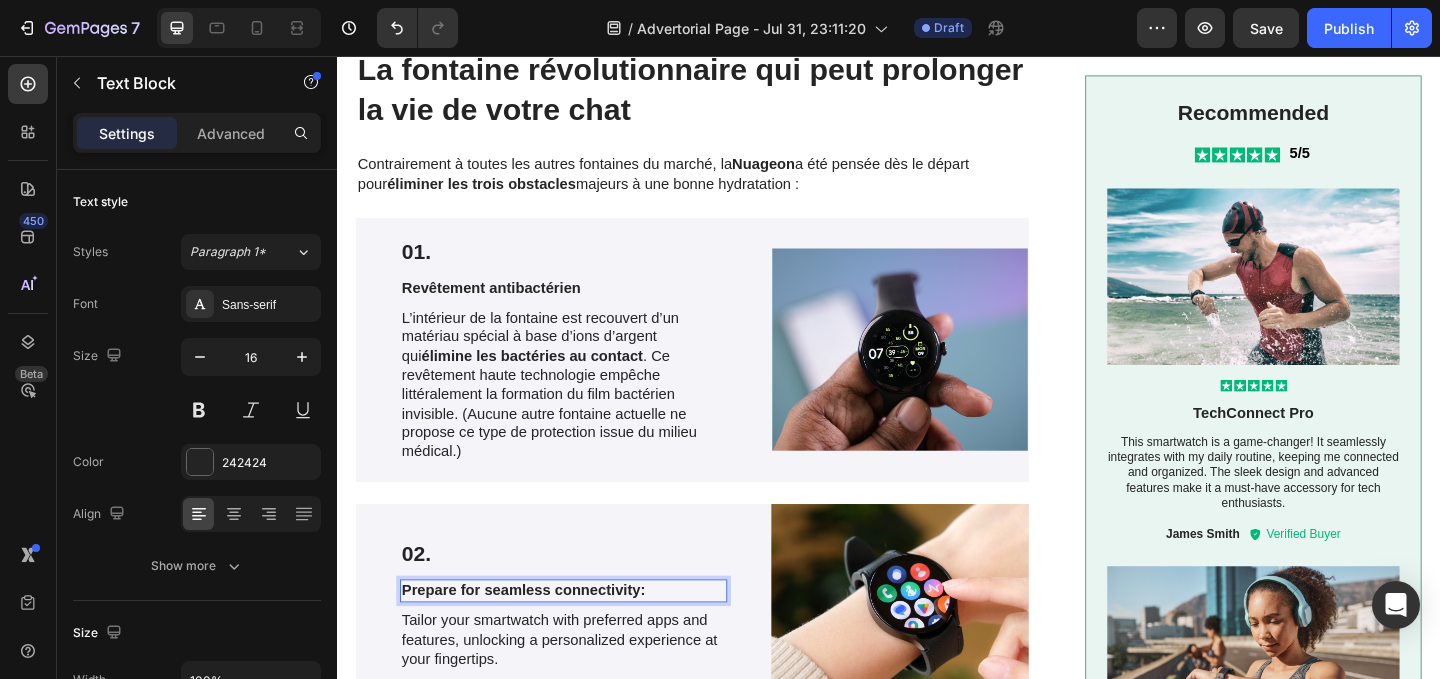 click on "Prepare for seamless connectivity:" at bounding box center [583, 637] 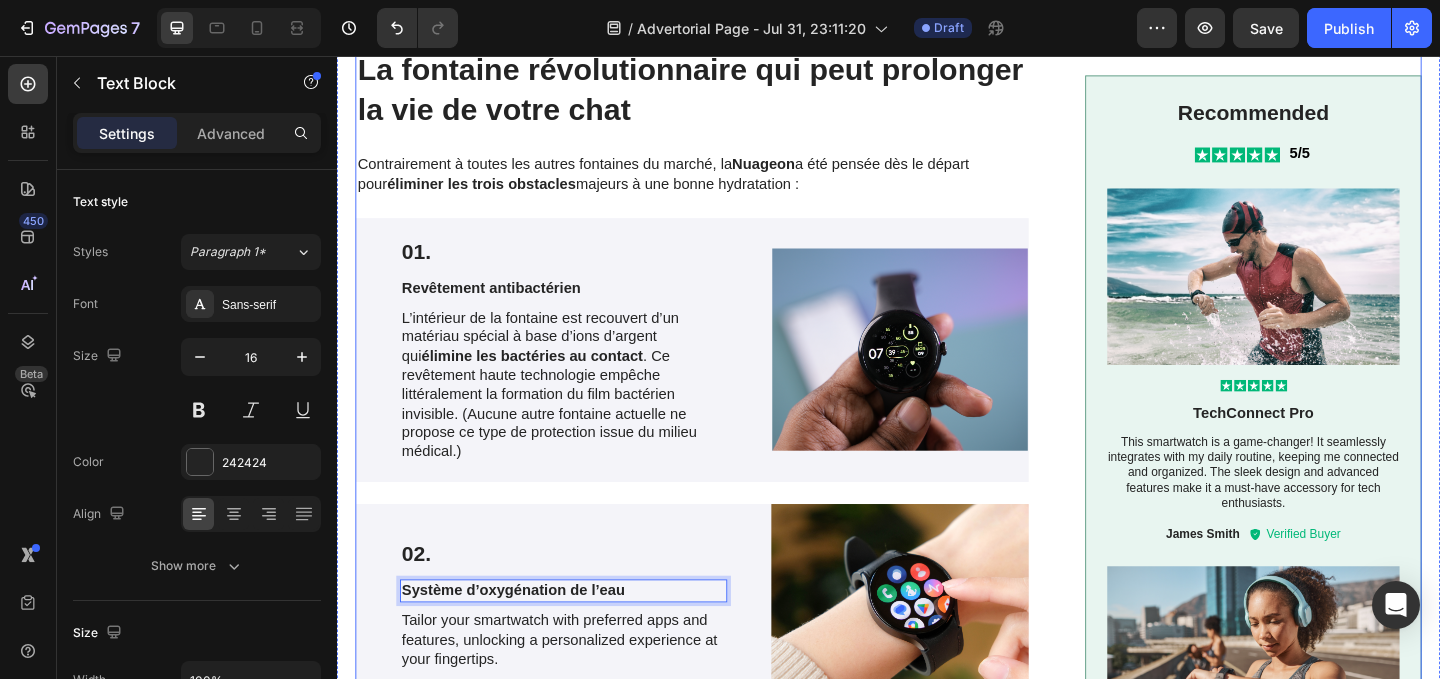 scroll, scrollTop: 3829, scrollLeft: 0, axis: vertical 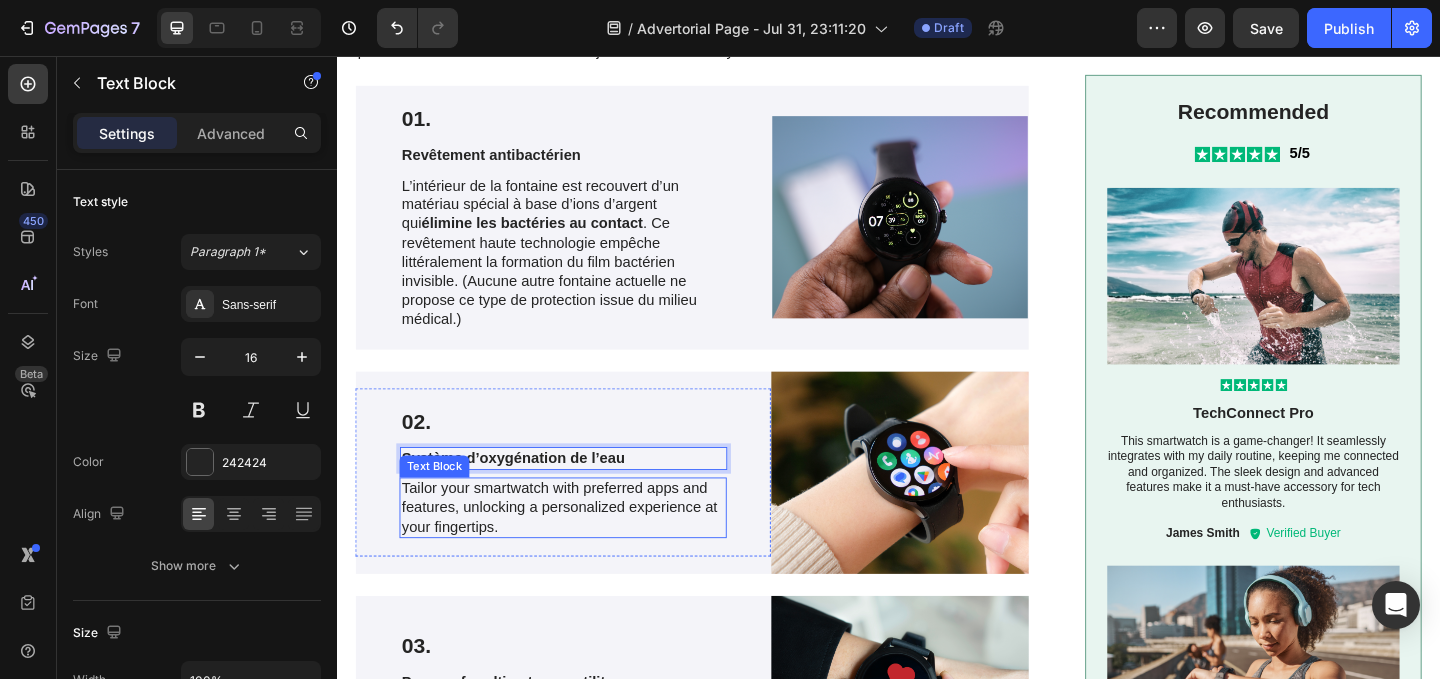click on "Tailor your smartwatch with preferred apps and features, unlocking a personalized experience at your fingertips." at bounding box center (583, 547) 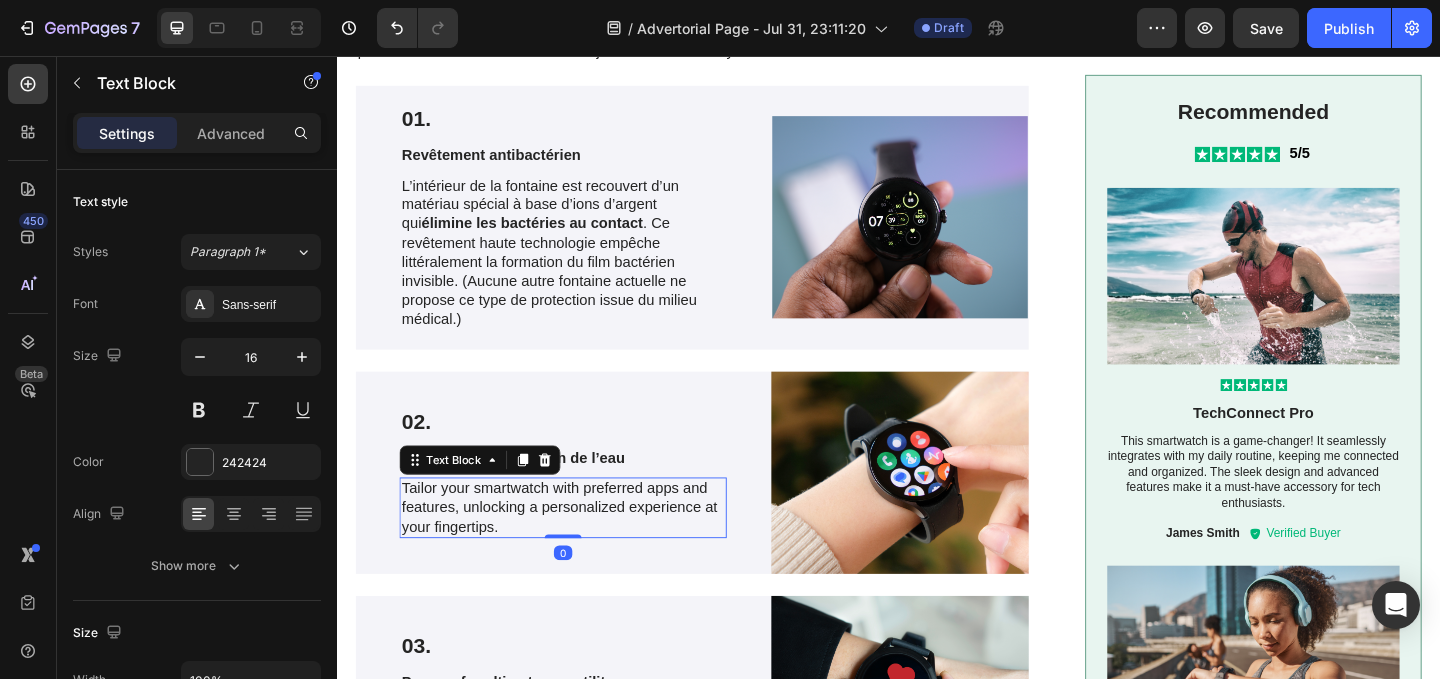 click on "Tailor your smartwatch with preferred apps and features, unlocking a personalized experience at your fingertips." at bounding box center [583, 547] 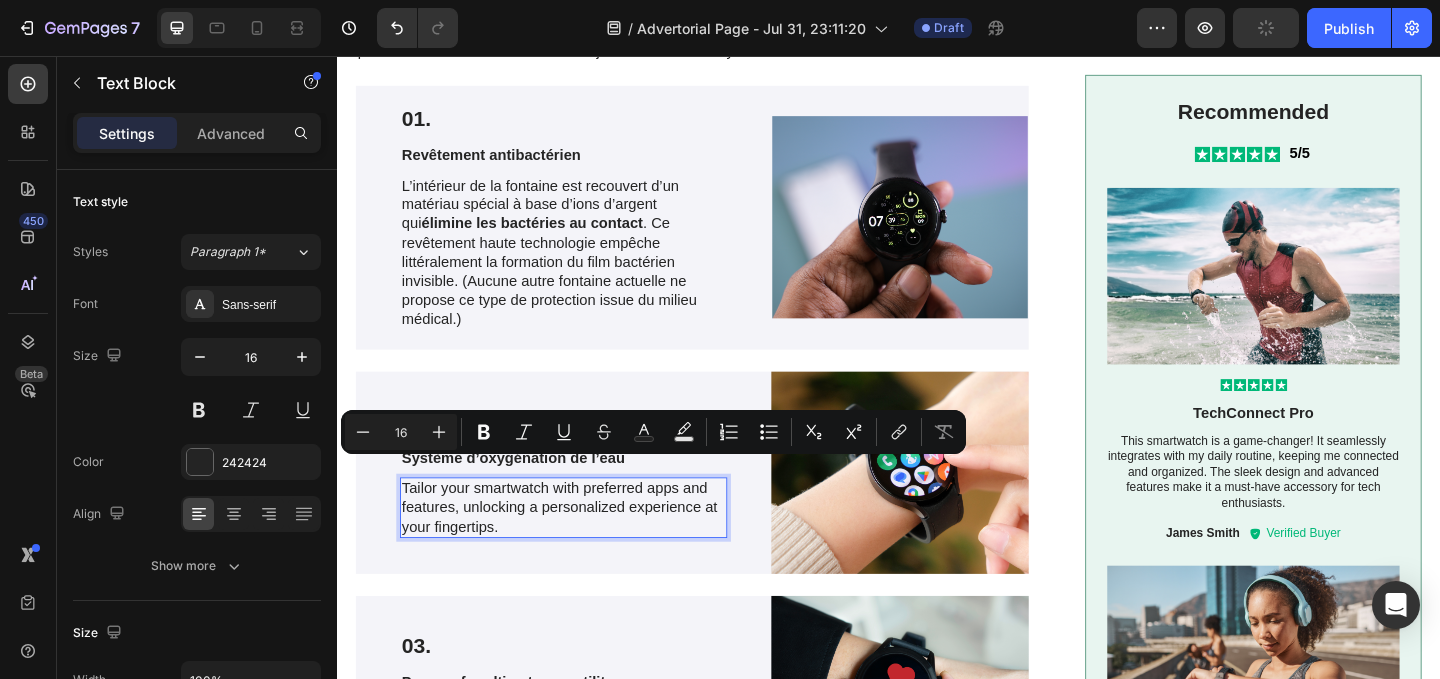 scroll, scrollTop: 3810, scrollLeft: 0, axis: vertical 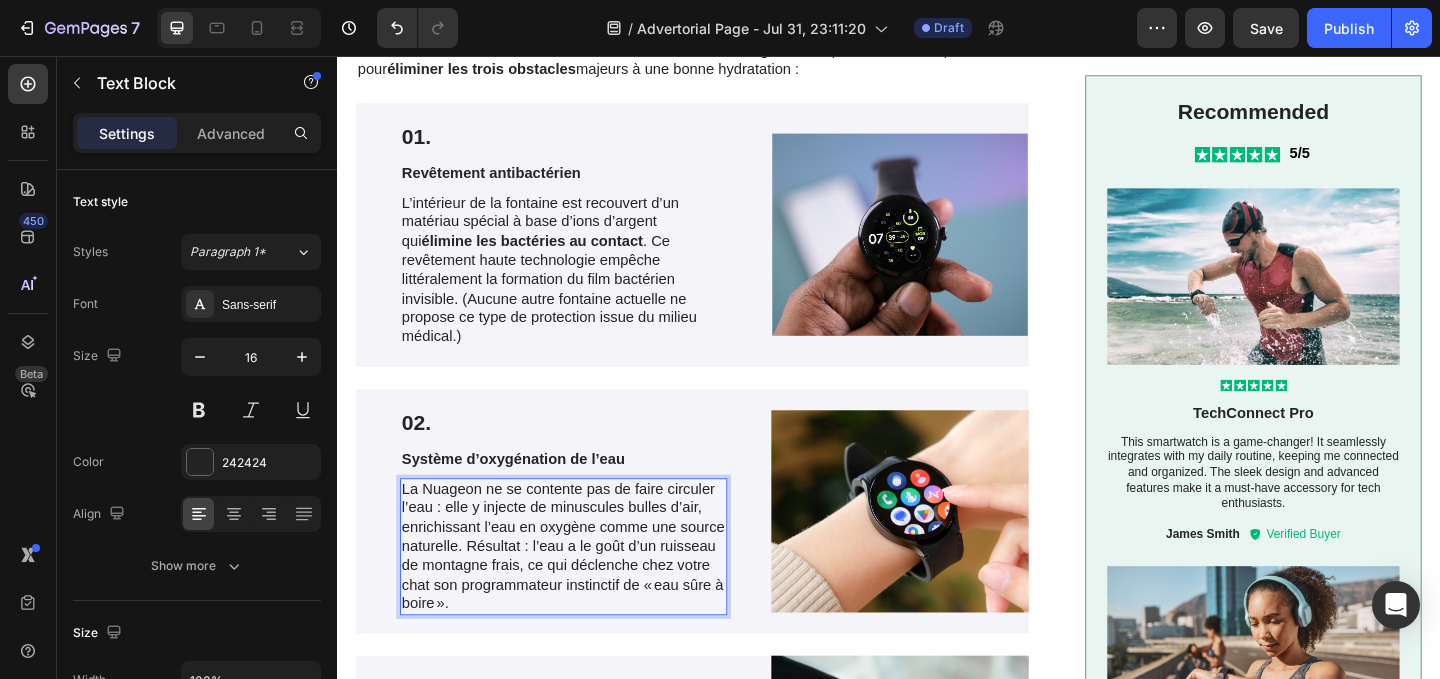 click on "La Nuageon ne se contente pas de faire circuler l’eau : elle y injecte de minuscules bulles d’air, enrichissant l’eau en oxygène comme une source naturelle. Résultat : l’eau a le goût d’un ruisseau de montagne frais, ce qui déclenche chez votre chat son programmateur instinctif de « eau sûre à boire »." at bounding box center (583, 590) 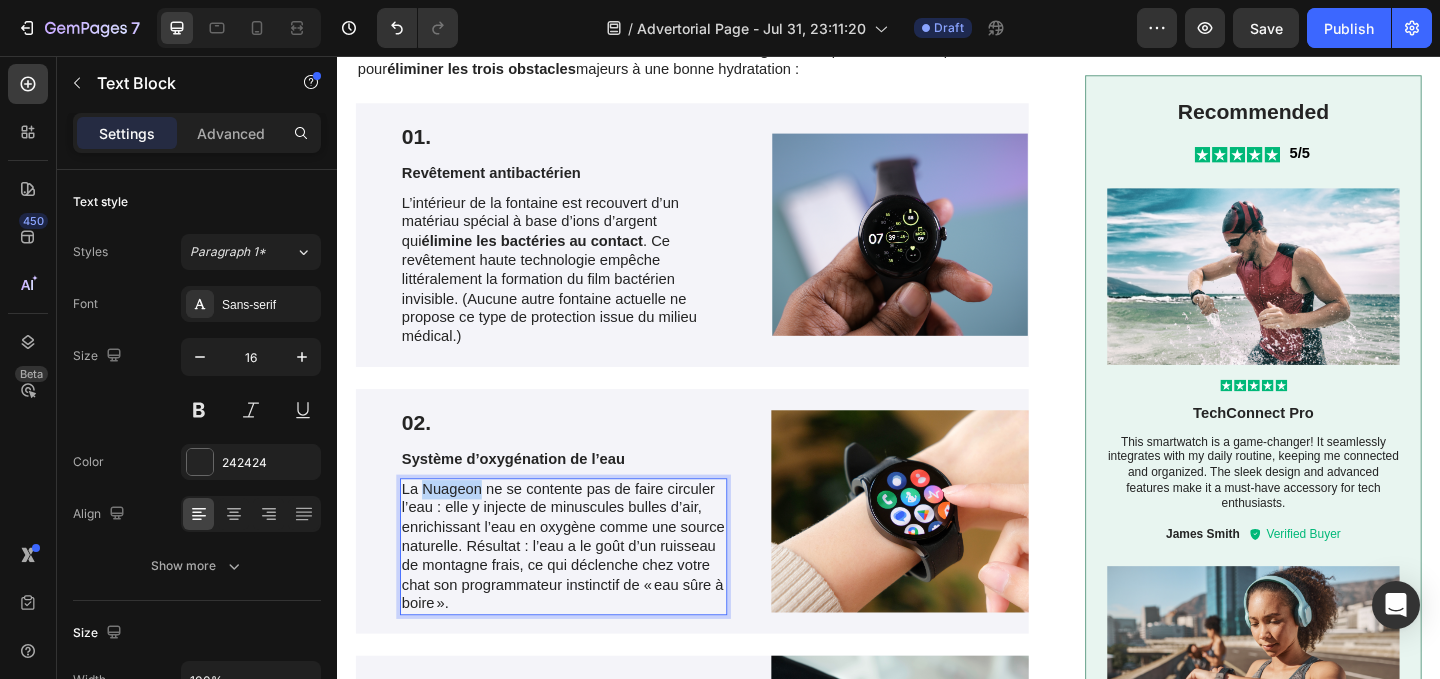 click on "La Nuageon ne se contente pas de faire circuler l’eau : elle y injecte de minuscules bulles d’air, enrichissant l’eau en oxygène comme une source naturelle. Résultat : l’eau a le goût d’un ruisseau de montagne frais, ce qui déclenche chez votre chat son programmateur instinctif de « eau sûre à boire »." at bounding box center [583, 590] 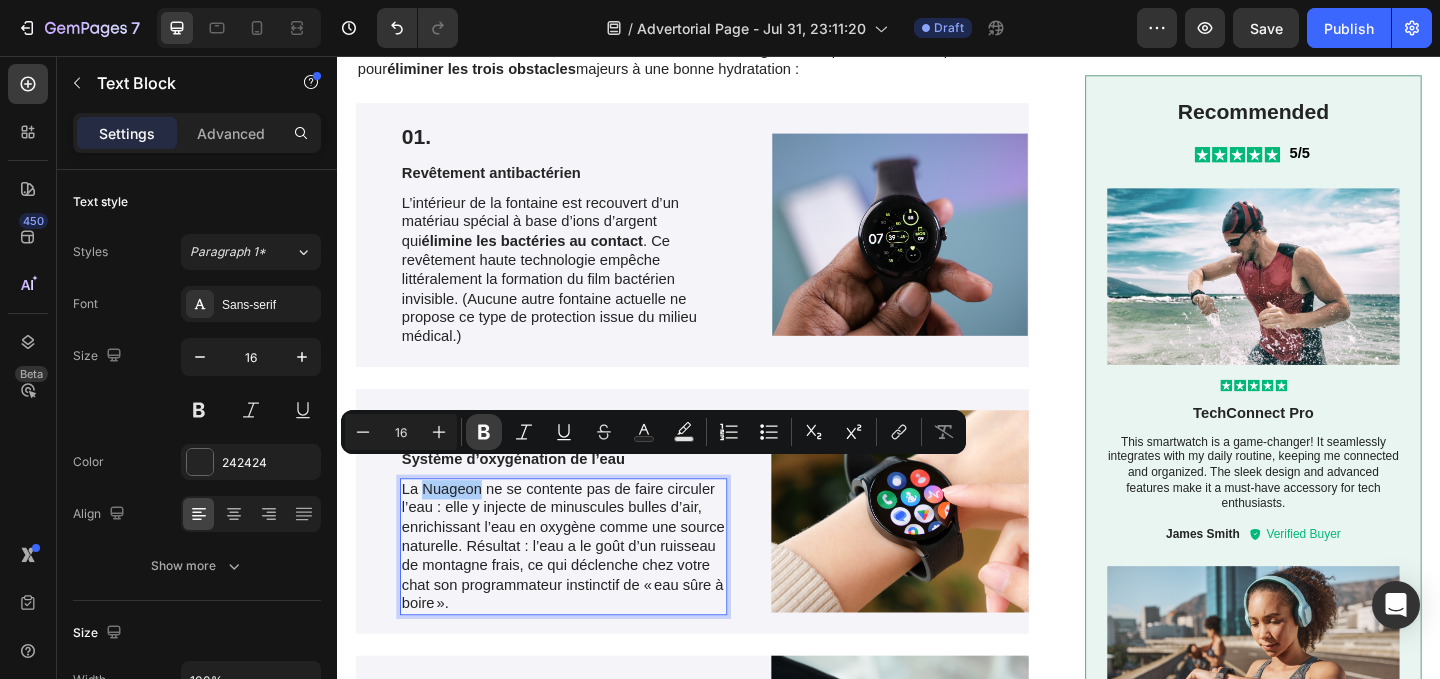 click 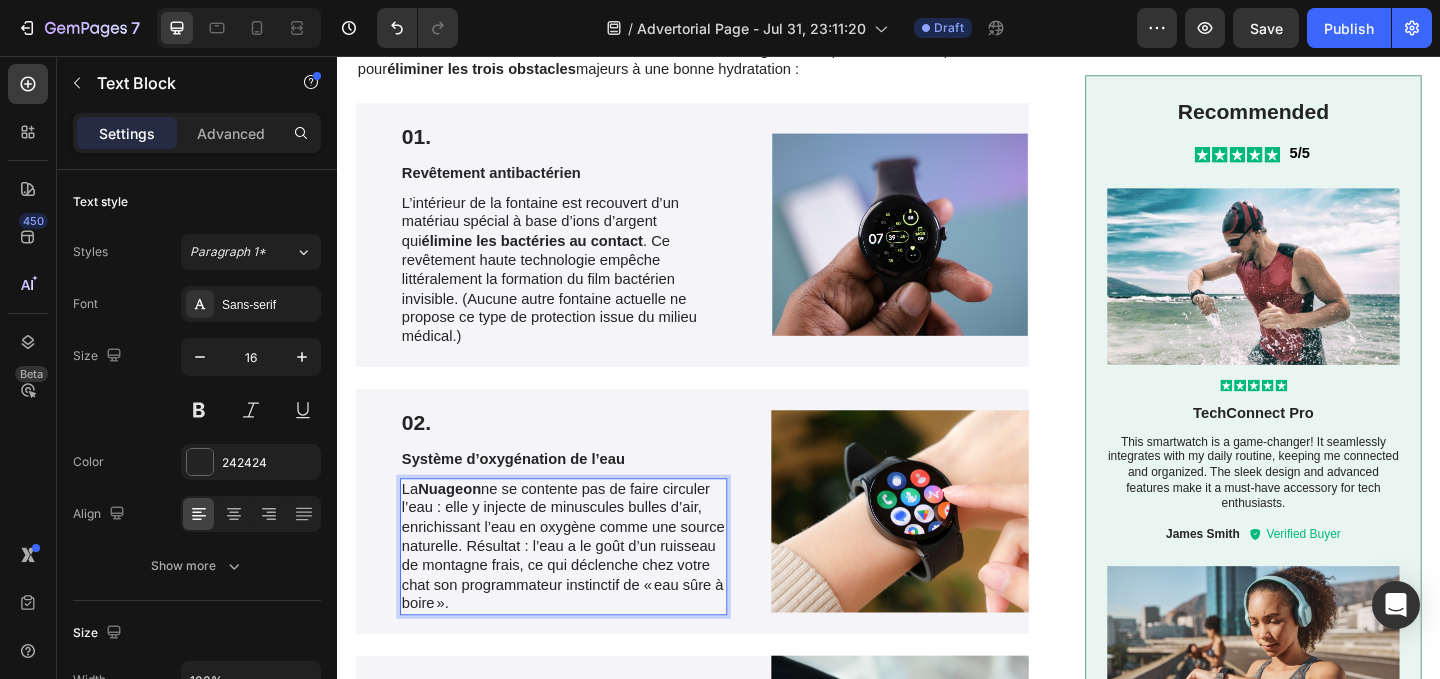click on "La  Nuageon  ne se contente pas de faire circuler l’eau : elle y injecte de minuscules bulles d’air, enrichissant l’eau en oxygène comme une source naturelle. Résultat : l’eau a le goût d’un ruisseau de montagne frais, ce qui déclenche chez votre chat son programmateur instinctif de « eau sûre à boire »." at bounding box center (583, 590) 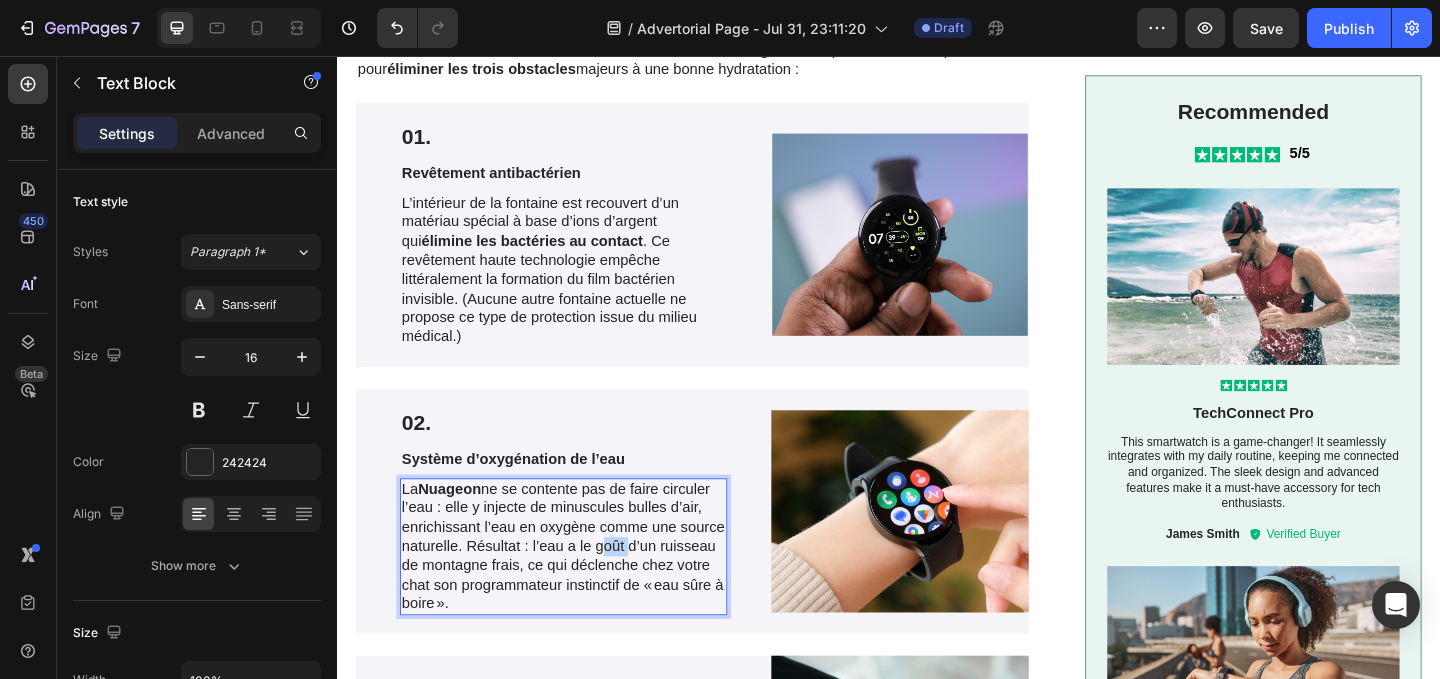 click on "La  Nuageon  ne se contente pas de faire circuler l’eau : elle y injecte de minuscules bulles d’air, enrichissant l’eau en oxygène comme une source naturelle. Résultat : l’eau a le goût d’un ruisseau de montagne frais, ce qui déclenche chez votre chat son programmateur instinctif de « eau sûre à boire »." at bounding box center [583, 590] 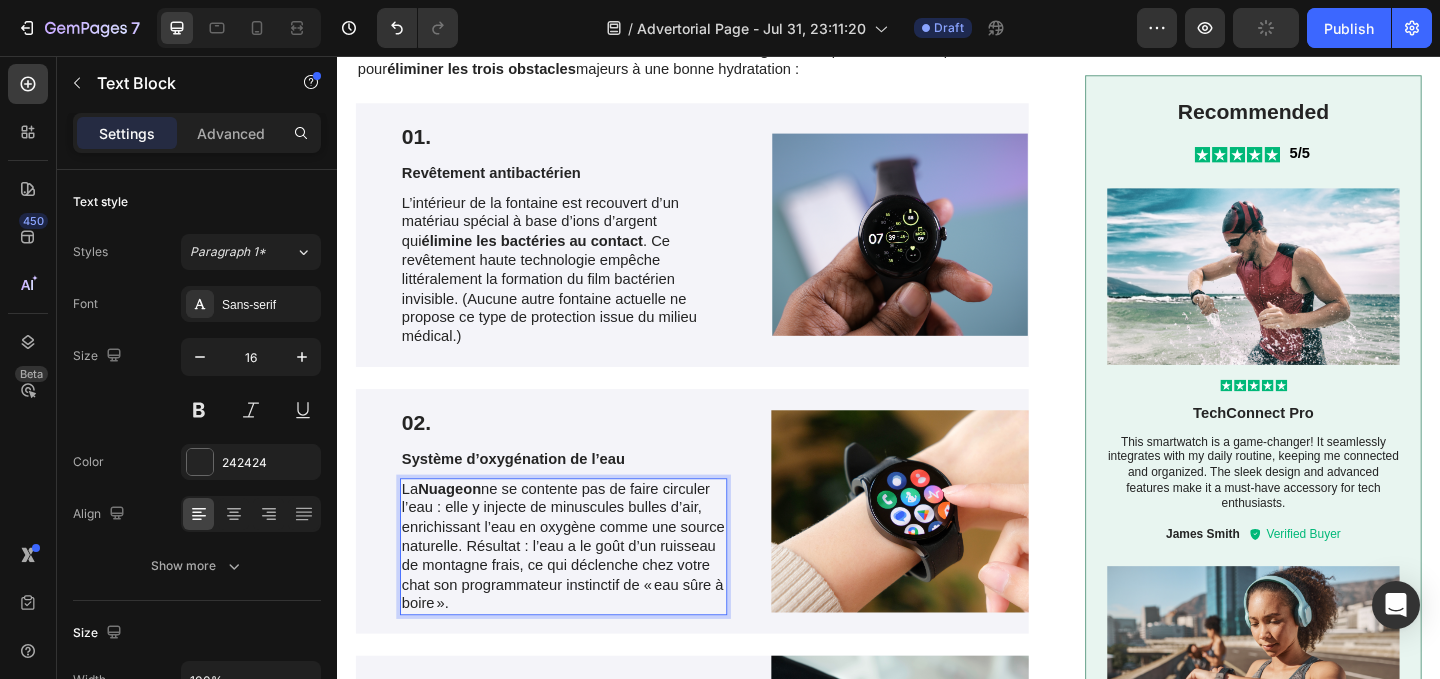 drag, startPoint x: 547, startPoint y: 561, endPoint x: 676, endPoint y: 592, distance: 132.67253 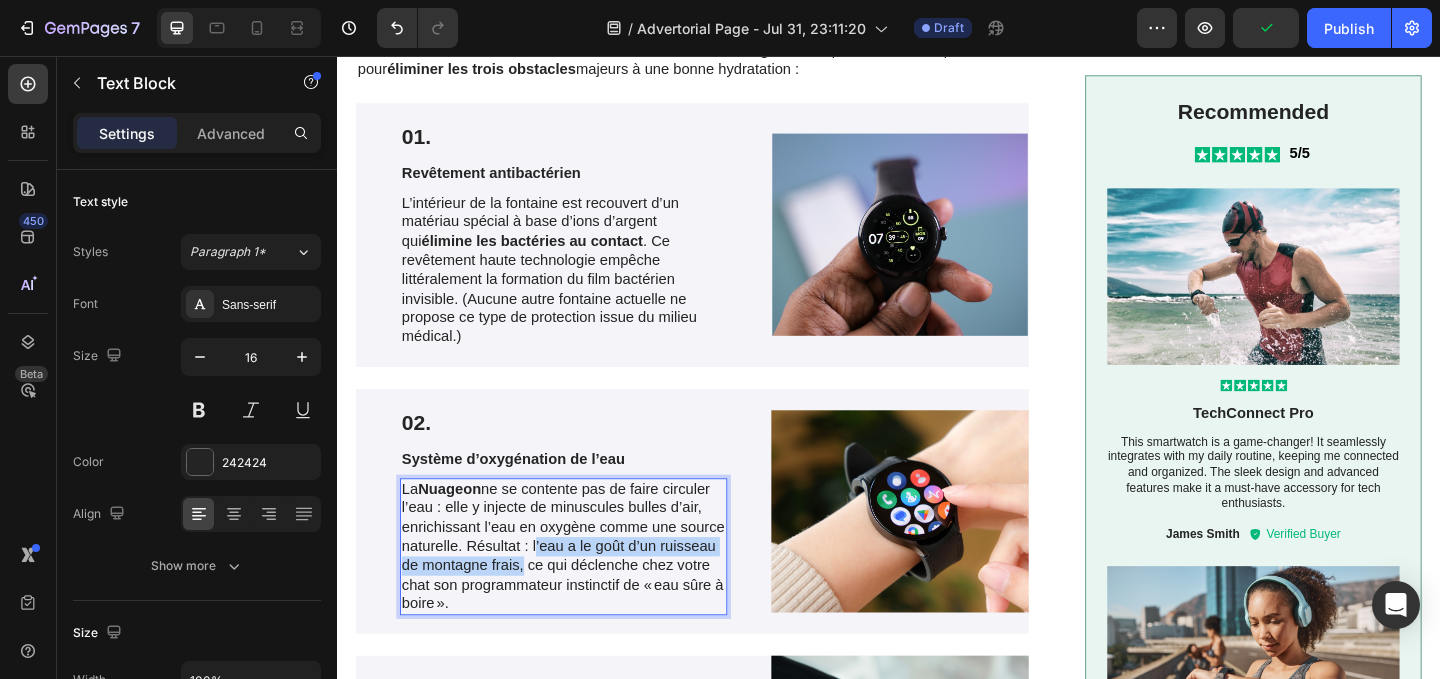 drag, startPoint x: 547, startPoint y: 564, endPoint x: 533, endPoint y: 591, distance: 30.413813 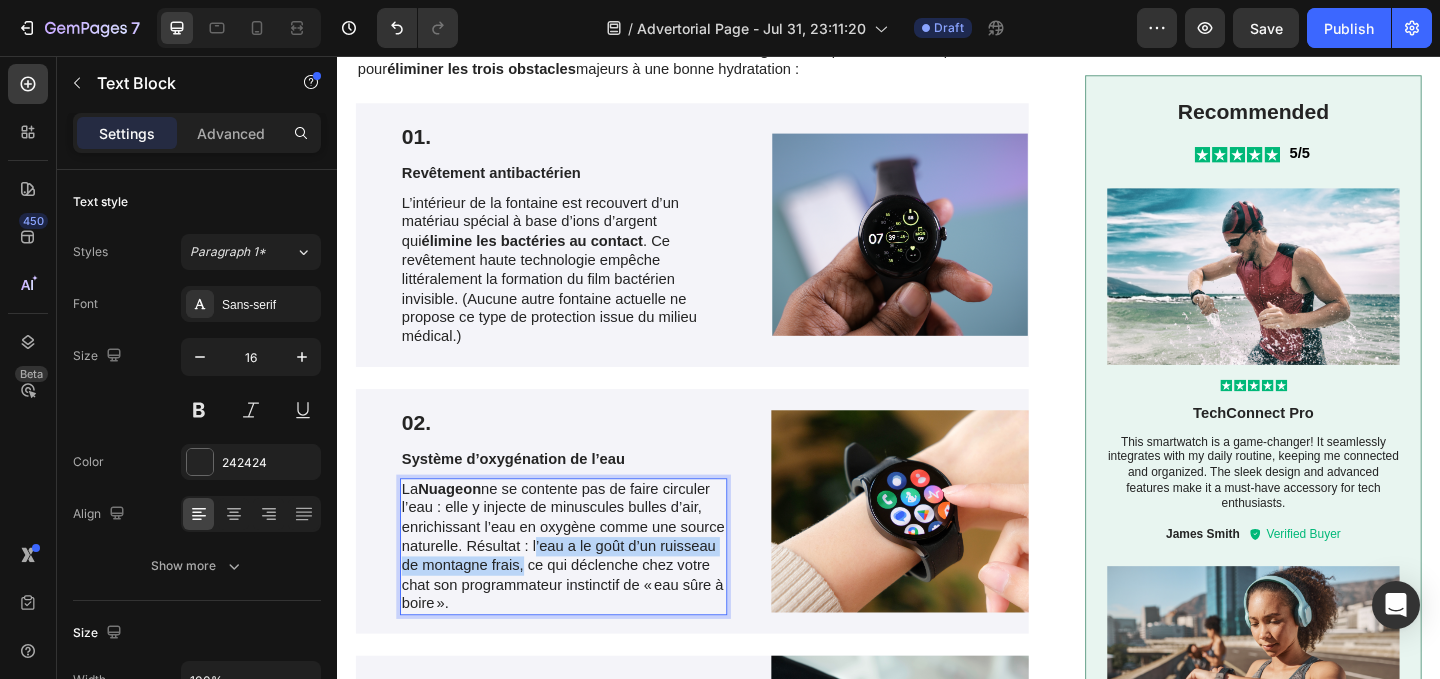 click on "La  Nuageon  ne se contente pas de faire circuler l’eau : elle y injecte de minuscules bulles d’air, enrichissant l’eau en oxygène comme une source naturelle. Résultat : l’eau a le goût d’un ruisseau de montagne frais, ce qui déclenche chez votre chat son programmateur instinctif de « eau sûre à boire »." at bounding box center (583, 590) 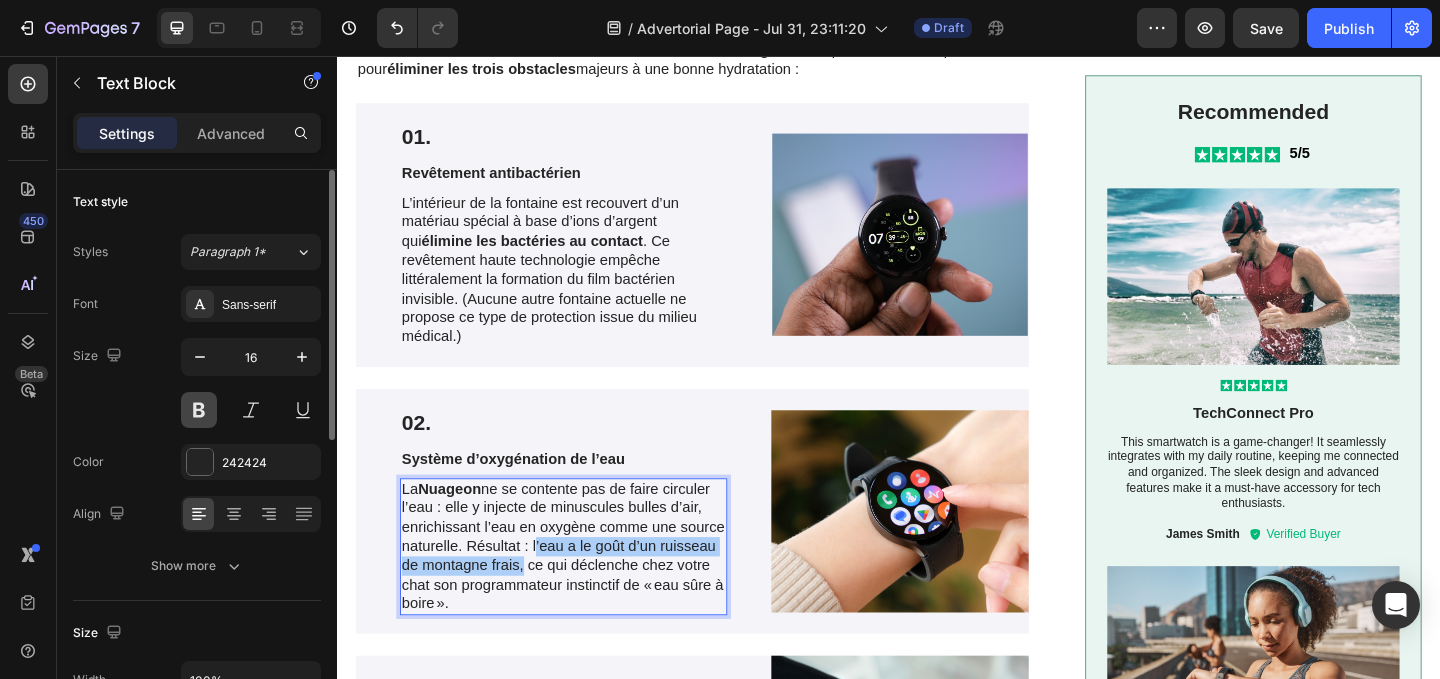 click at bounding box center [199, 410] 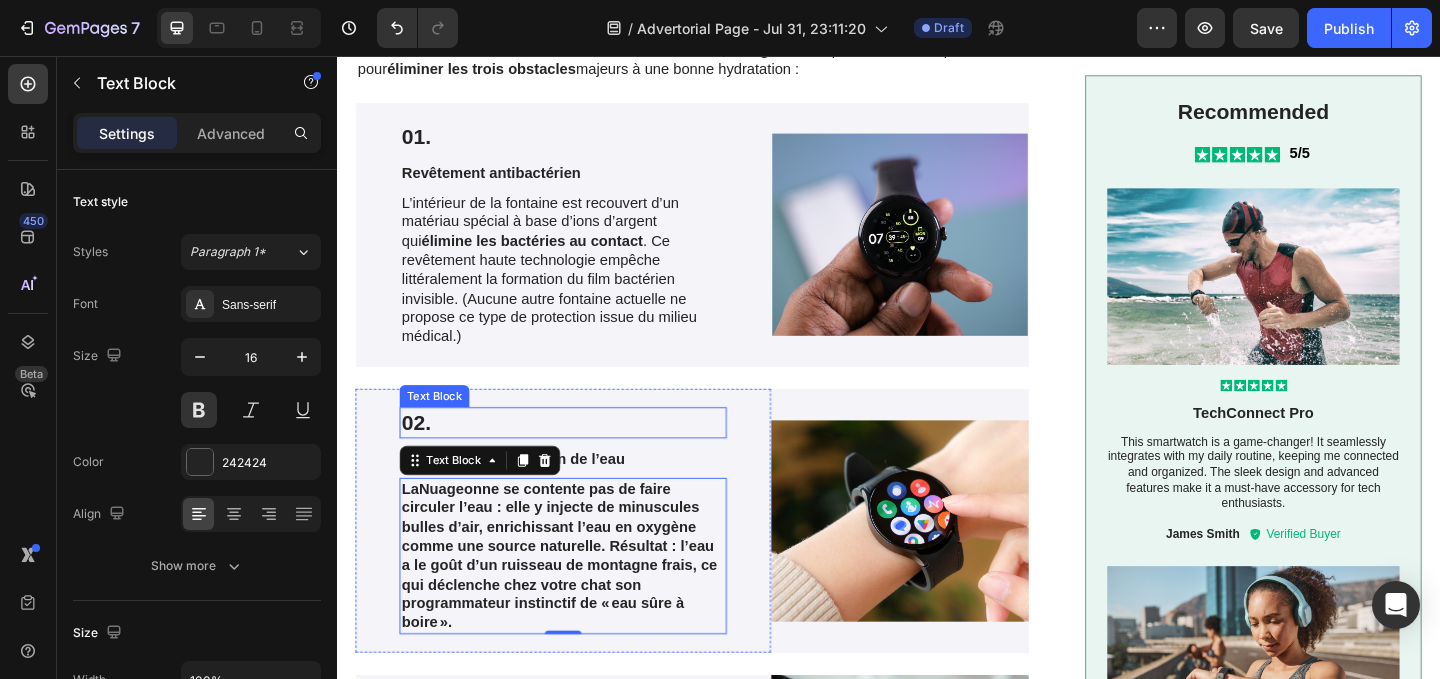 type 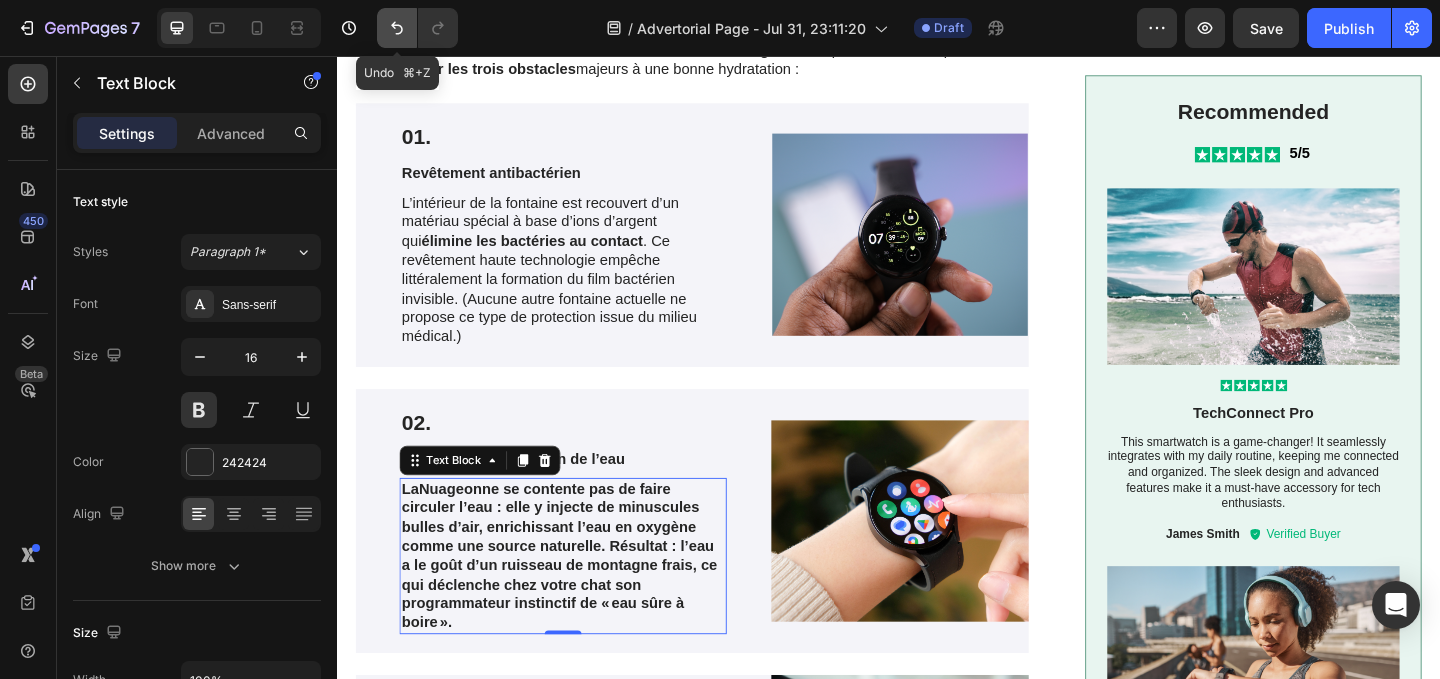 click 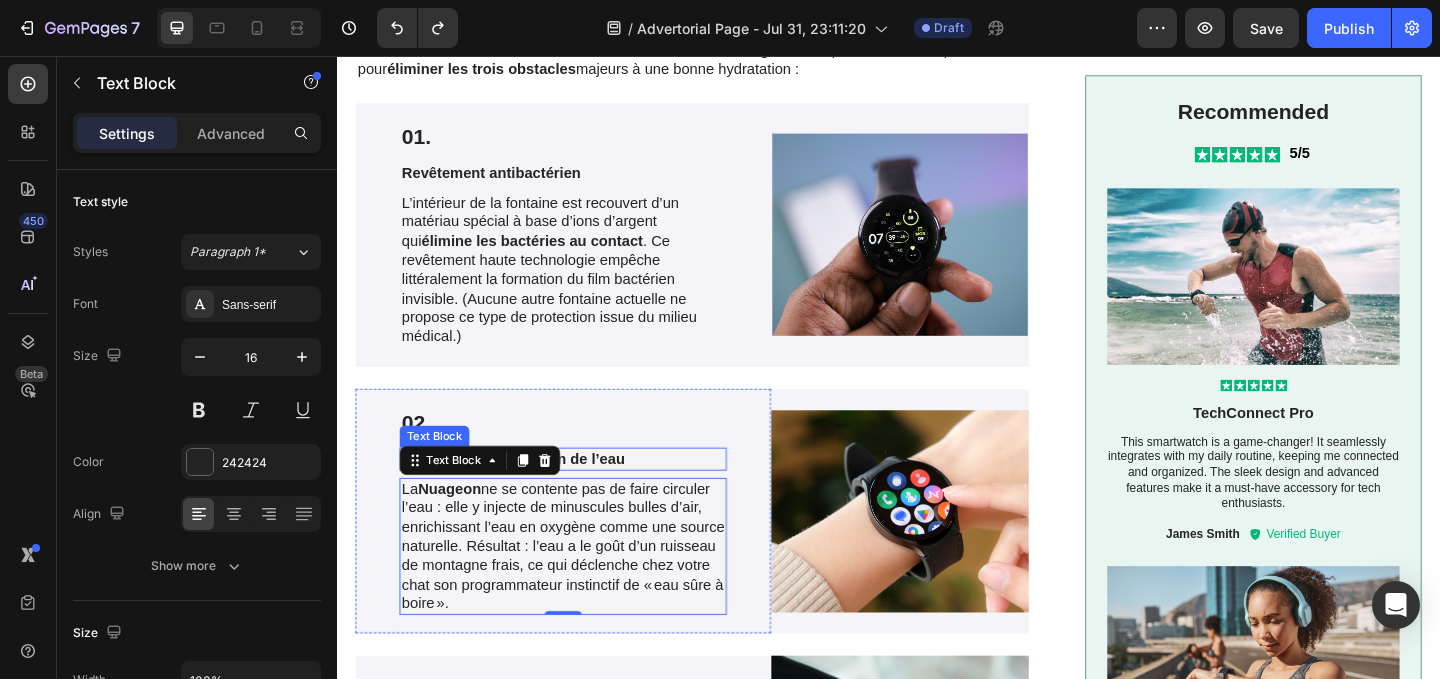 click on "Système d’oxygénation de l’eau" at bounding box center [583, 494] 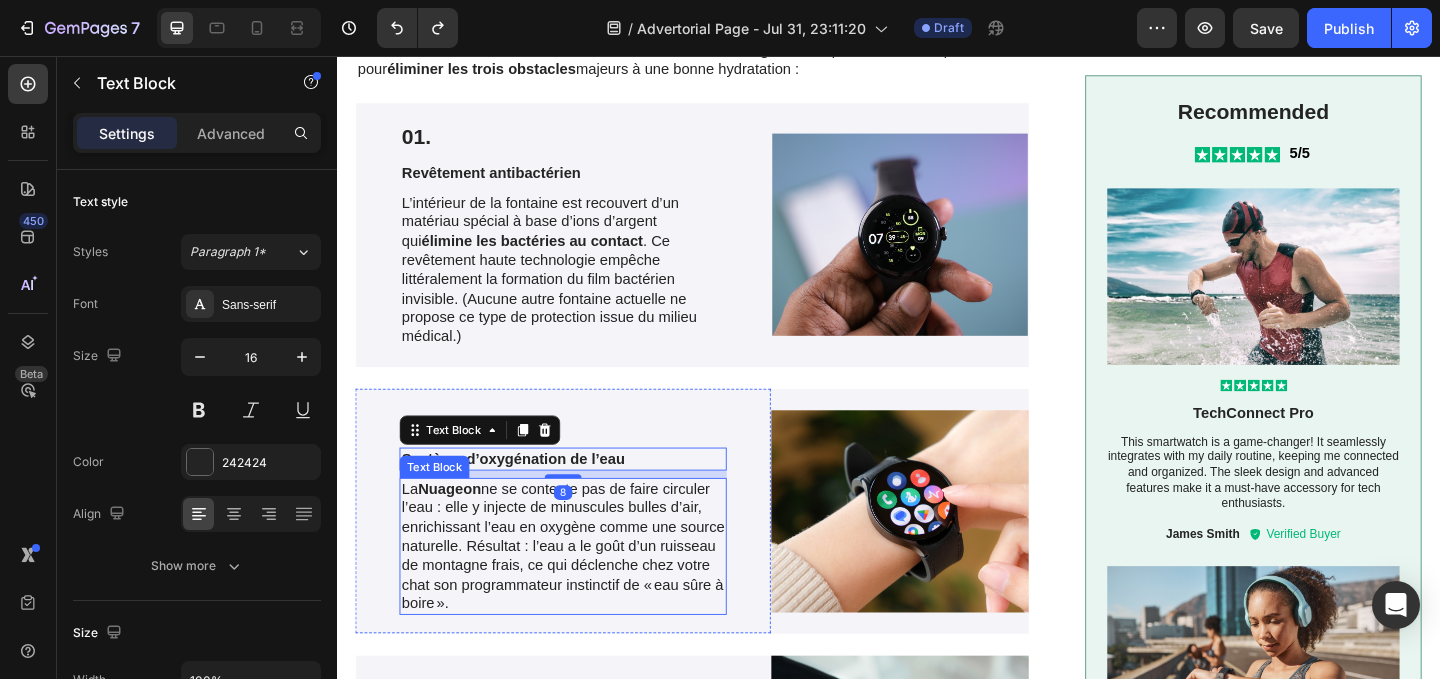 click on "La  Nuageon  ne se contente pas de faire circuler l’eau : elle y injecte de minuscules bulles d’air, enrichissant l’eau en oxygène comme une source naturelle. Résultat : l’eau a le goût d’un ruisseau de montagne frais, ce qui déclenche chez votre chat son programmateur instinctif de « eau sûre à boire »." at bounding box center [583, 590] 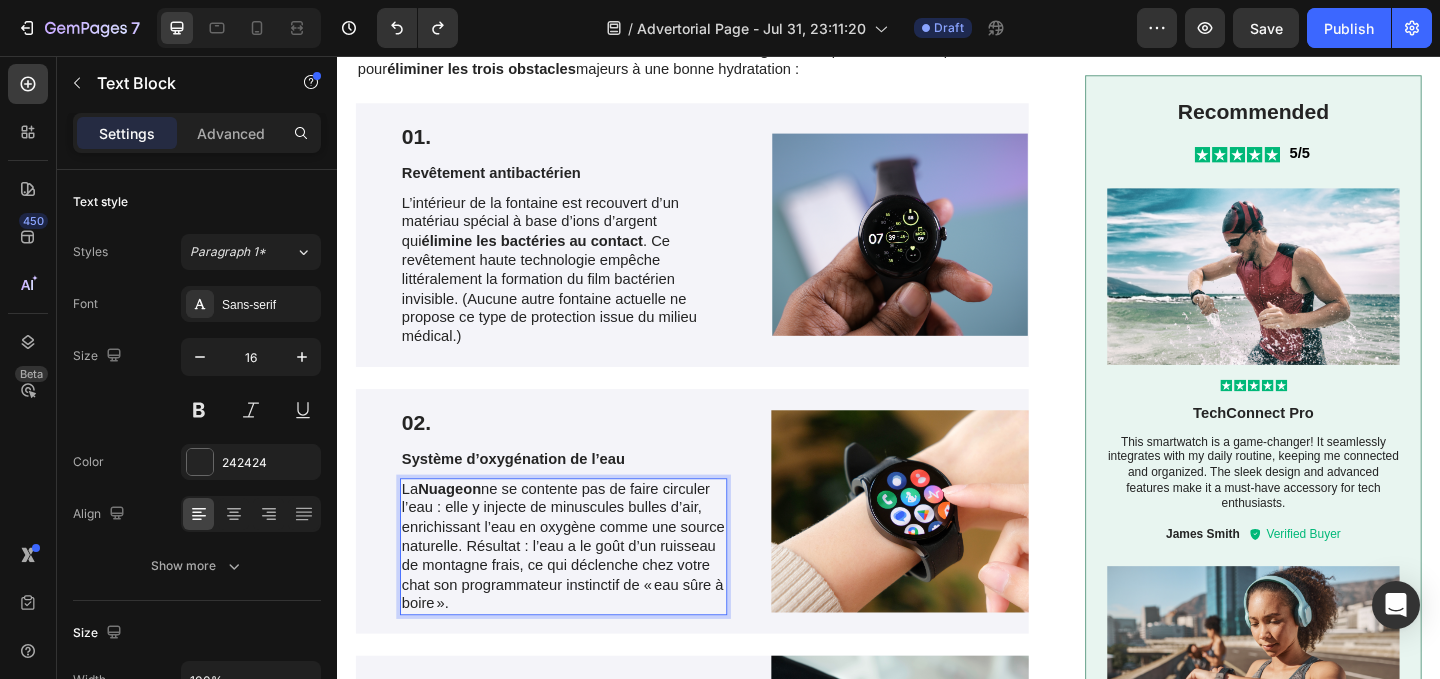 click on "La  Nuageon  ne se contente pas de faire circuler l’eau : elle y injecte de minuscules bulles d’air, enrichissant l’eau en oxygène comme une source naturelle. Résultat : l’eau a le goût d’un ruisseau de montagne frais, ce qui déclenche chez votre chat son programmateur instinctif de « eau sûre à boire »." at bounding box center (583, 590) 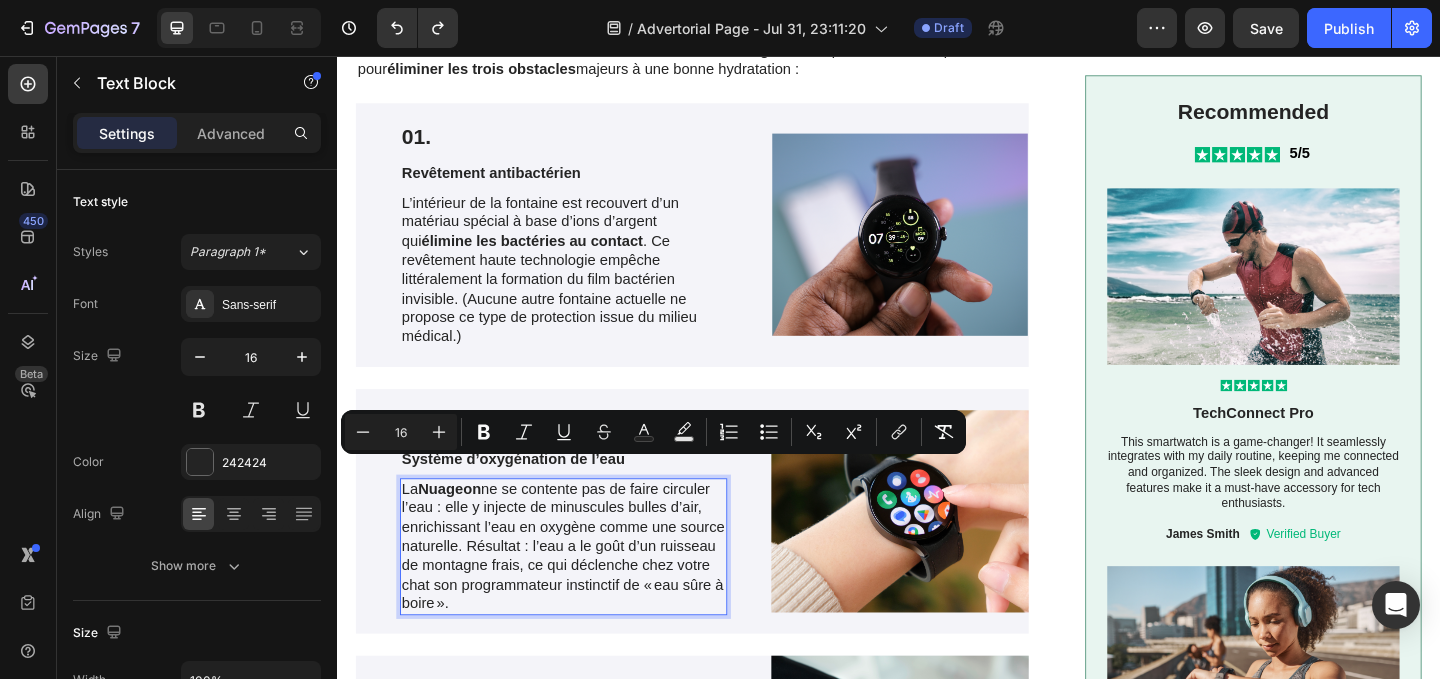 click on "La  Nuageon  ne se contente pas de faire circuler l’eau : elle y injecte de minuscules bulles d’air, enrichissant l’eau en oxygène comme une source naturelle. Résultat : l’eau a le goût d’un ruisseau de montagne frais, ce qui déclenche chez votre chat son programmateur instinctif de « eau sûre à boire »." at bounding box center [583, 590] 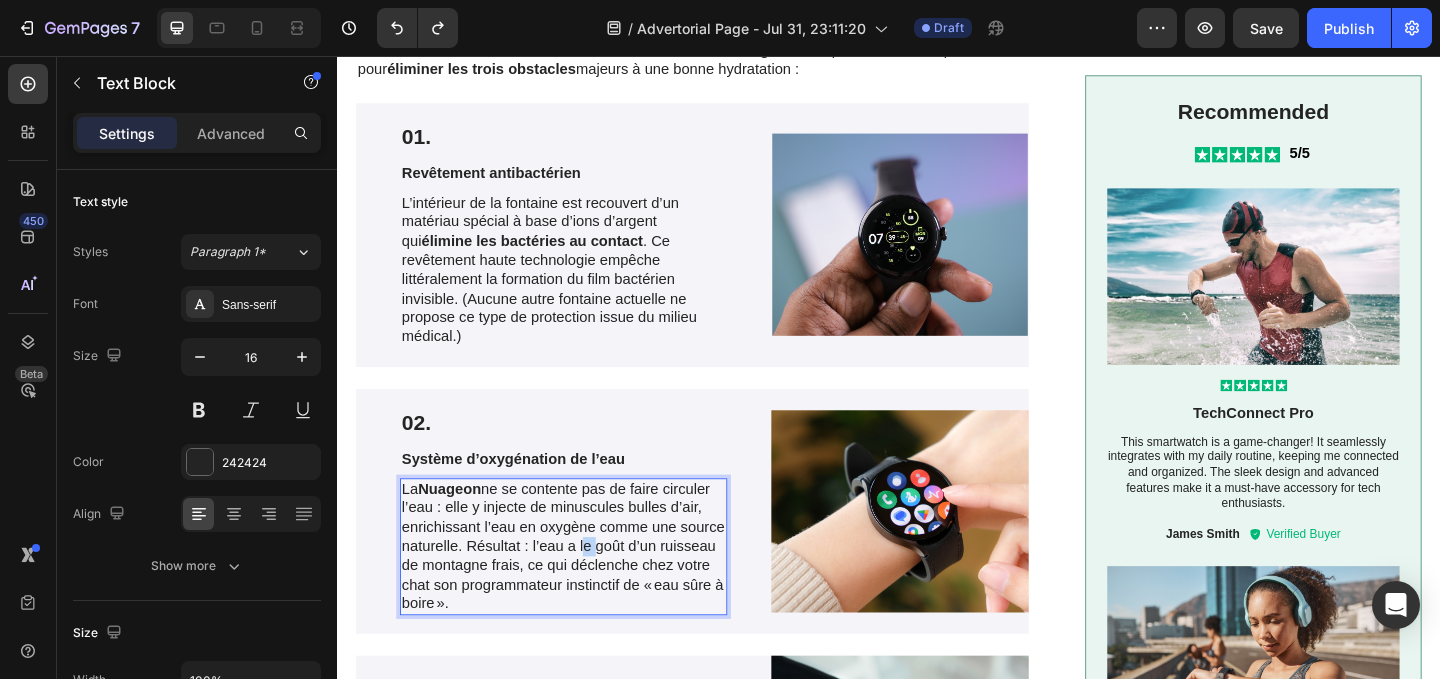 click on "La  Nuageon  ne se contente pas de faire circuler l’eau : elle y injecte de minuscules bulles d’air, enrichissant l’eau en oxygène comme une source naturelle. Résultat : l’eau a le goût d’un ruisseau de montagne frais, ce qui déclenche chez votre chat son programmateur instinctif de « eau sûre à boire »." at bounding box center [583, 590] 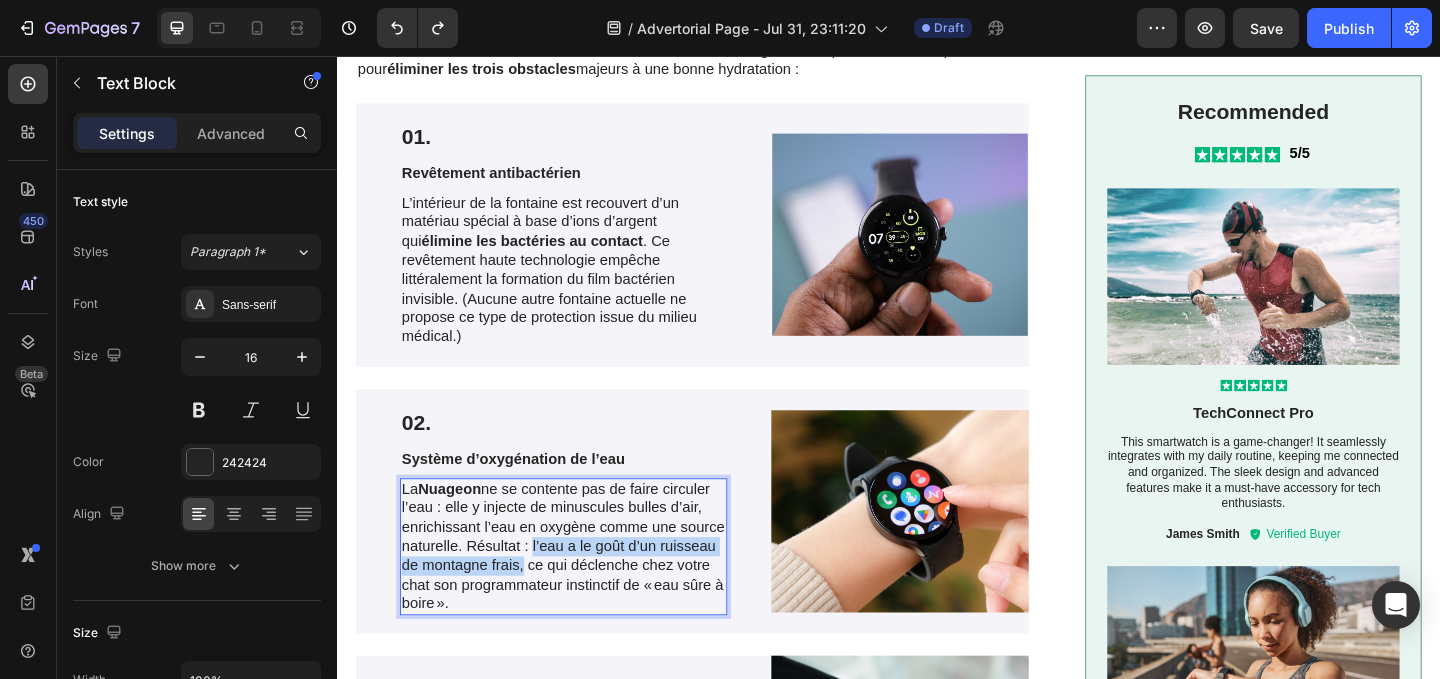 drag, startPoint x: 544, startPoint y: 563, endPoint x: 533, endPoint y: 590, distance: 29.15476 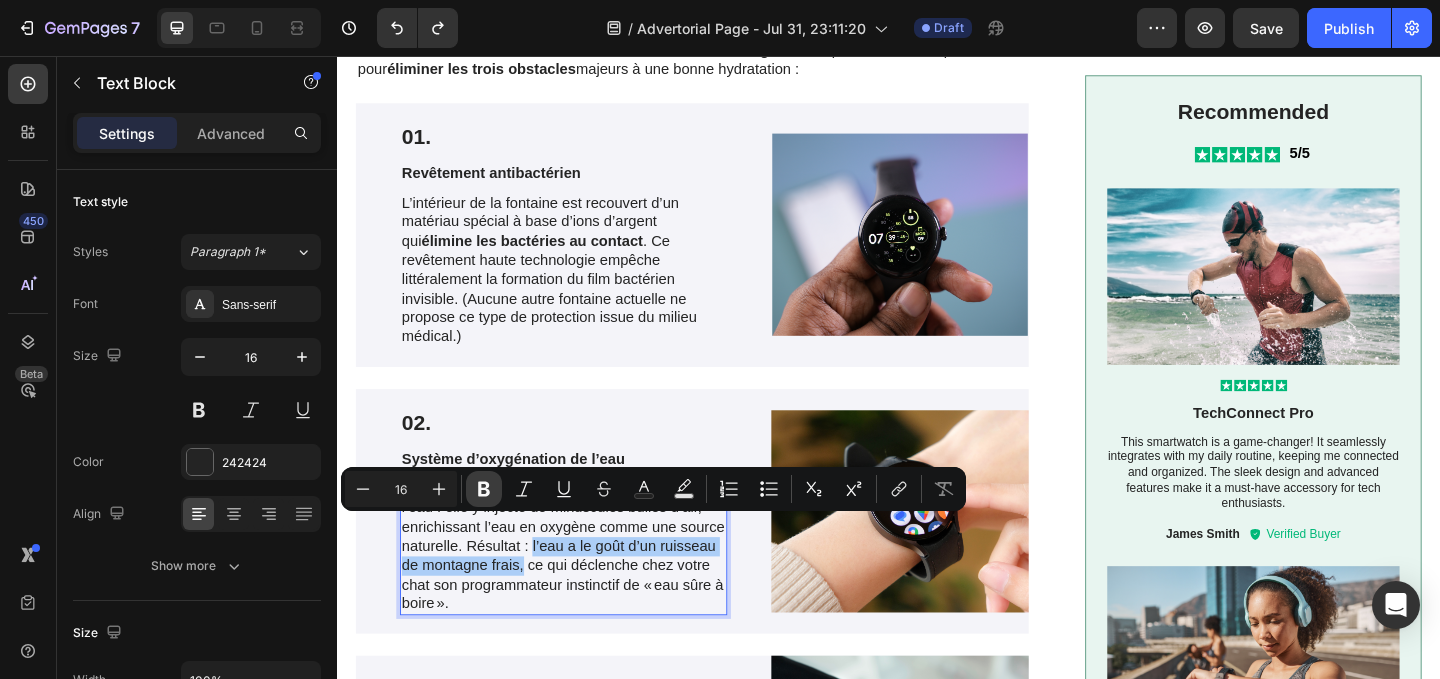 click 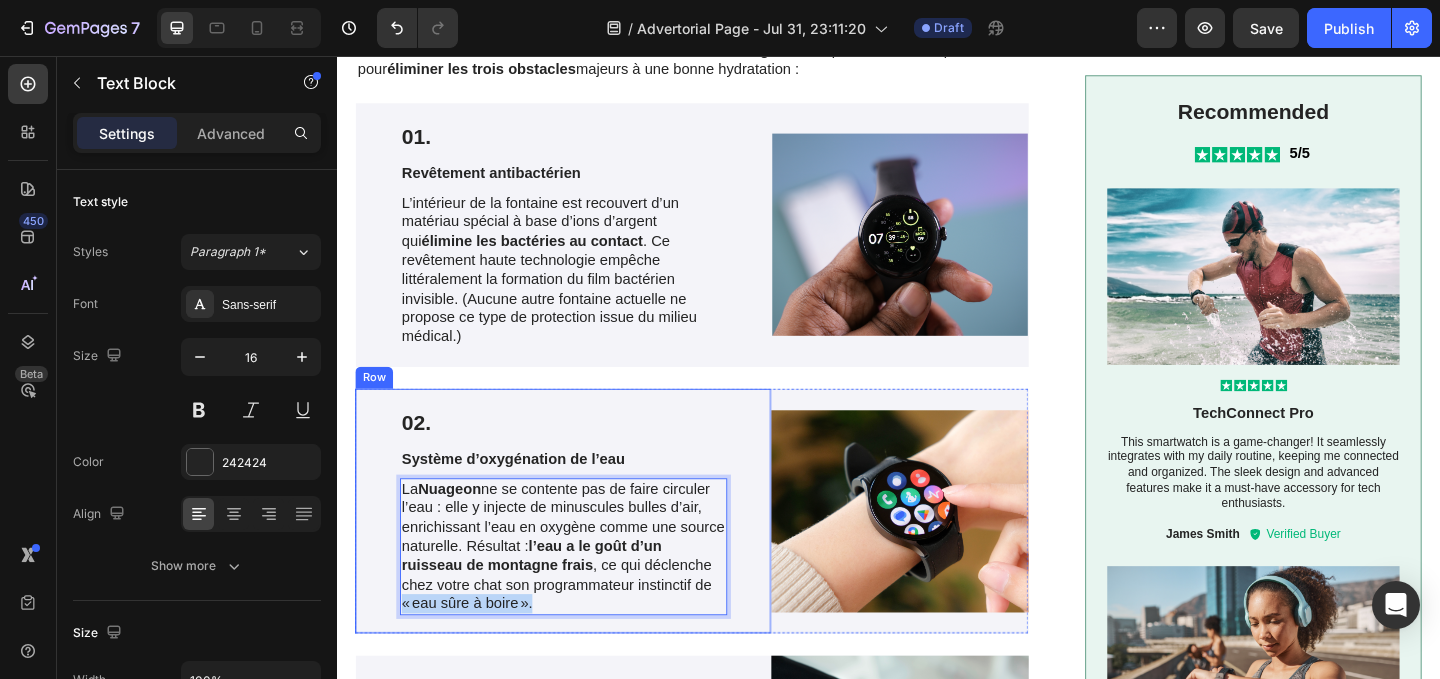 drag, startPoint x: 563, startPoint y: 633, endPoint x: 404, endPoint y: 635, distance: 159.01257 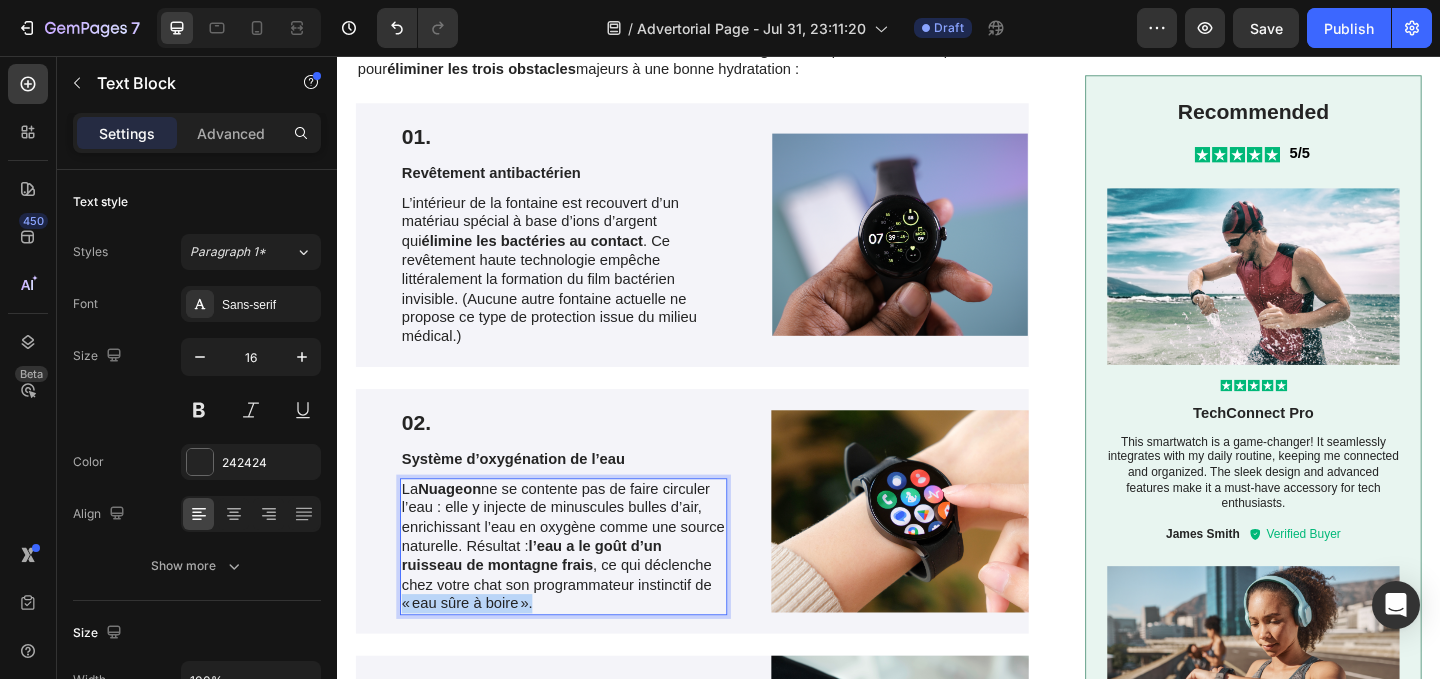 click on "La  Nuageon  ne se contente pas de faire circuler l’eau : elle y injecte de minuscules bulles d’air, enrichissant l’eau en oxygène comme une source naturelle. Résultat :  l’eau a le goût d’un ruisseau de montagne frais , ce qui déclenche chez votre chat son programmateur instinctif de « eau sûre à boire »." at bounding box center [583, 590] 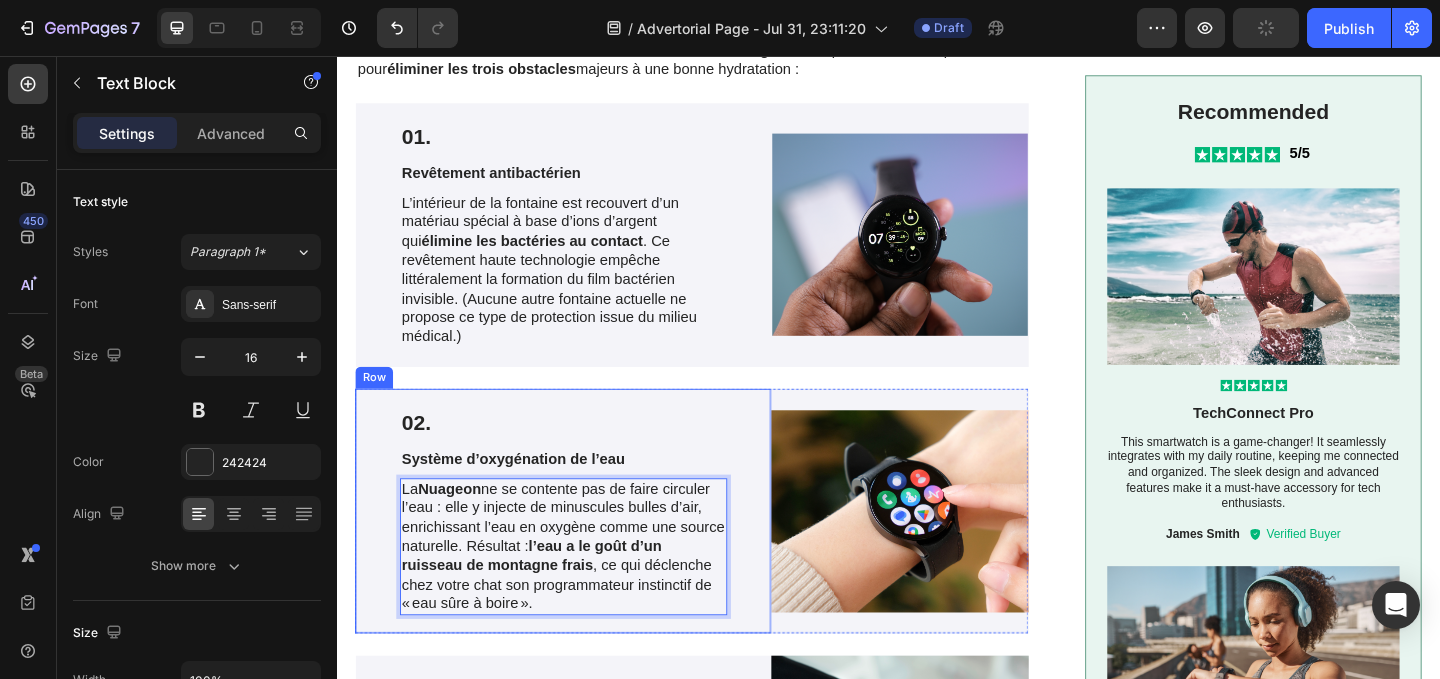 click on "02. Text Block Système d’oxygénation de l’eau Text Block La  Nuageon  ne se contente pas de faire circuler l’eau : elle y injecte de minuscules bulles d’air, enrichissant l’eau en oxygène comme une source naturelle. Résultat :  l’eau a le goût d’un ruisseau de montagne frais , ce qui déclenche chez votre chat son programmateur instinctif de « eau sûre à boire ». Text Block   0 Row" at bounding box center (583, 551) 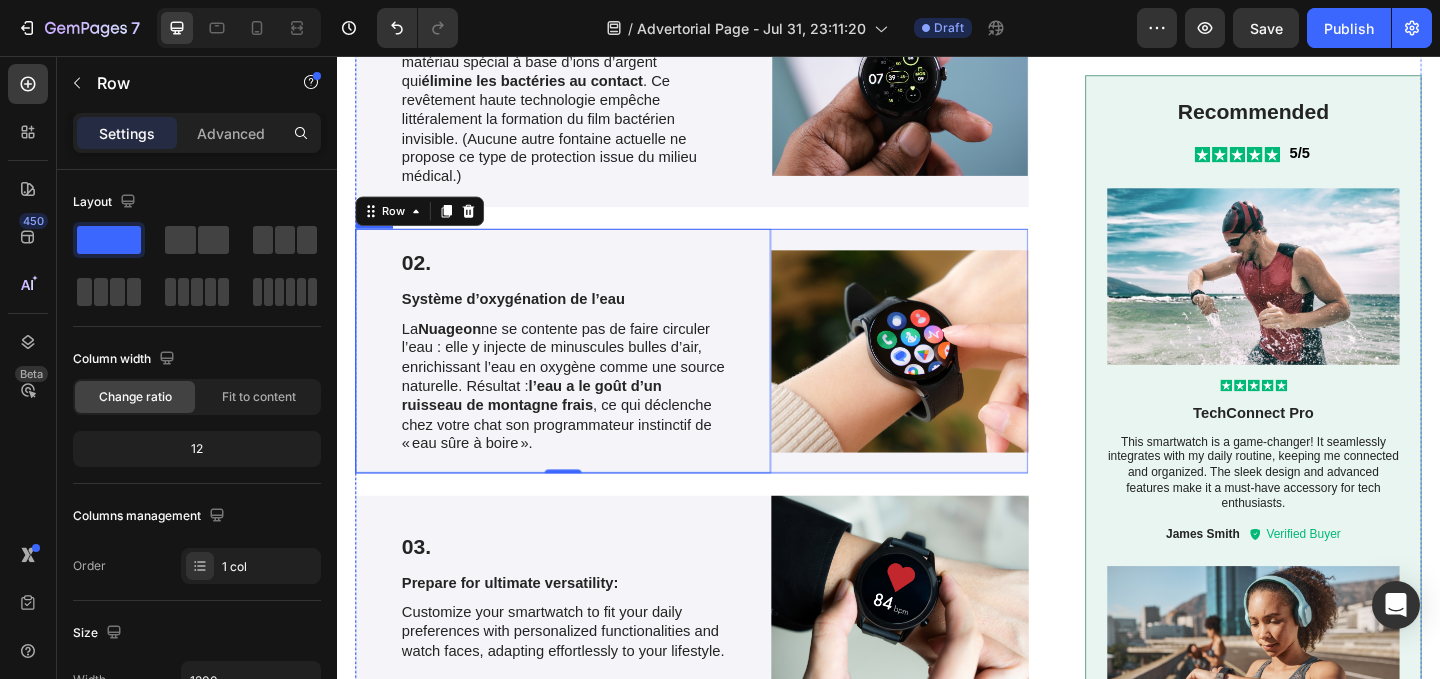 scroll, scrollTop: 3749, scrollLeft: 0, axis: vertical 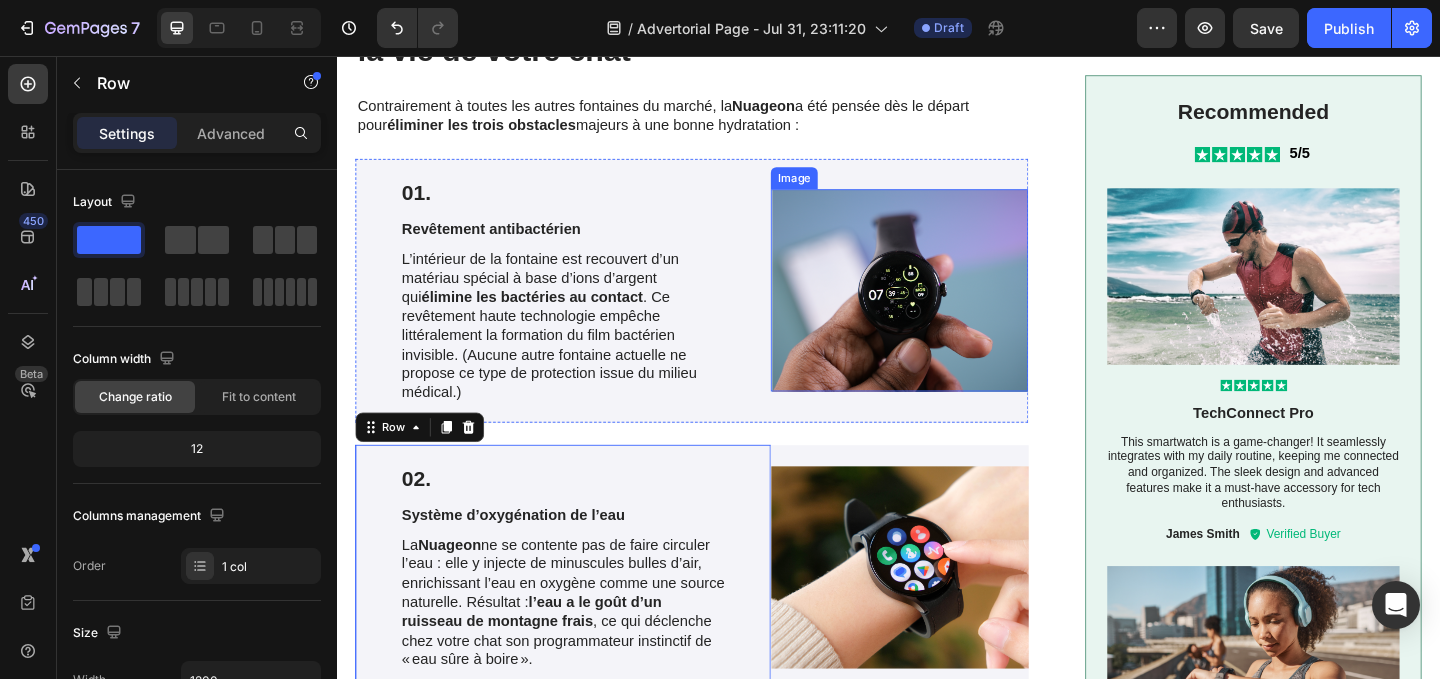 click at bounding box center [949, 311] 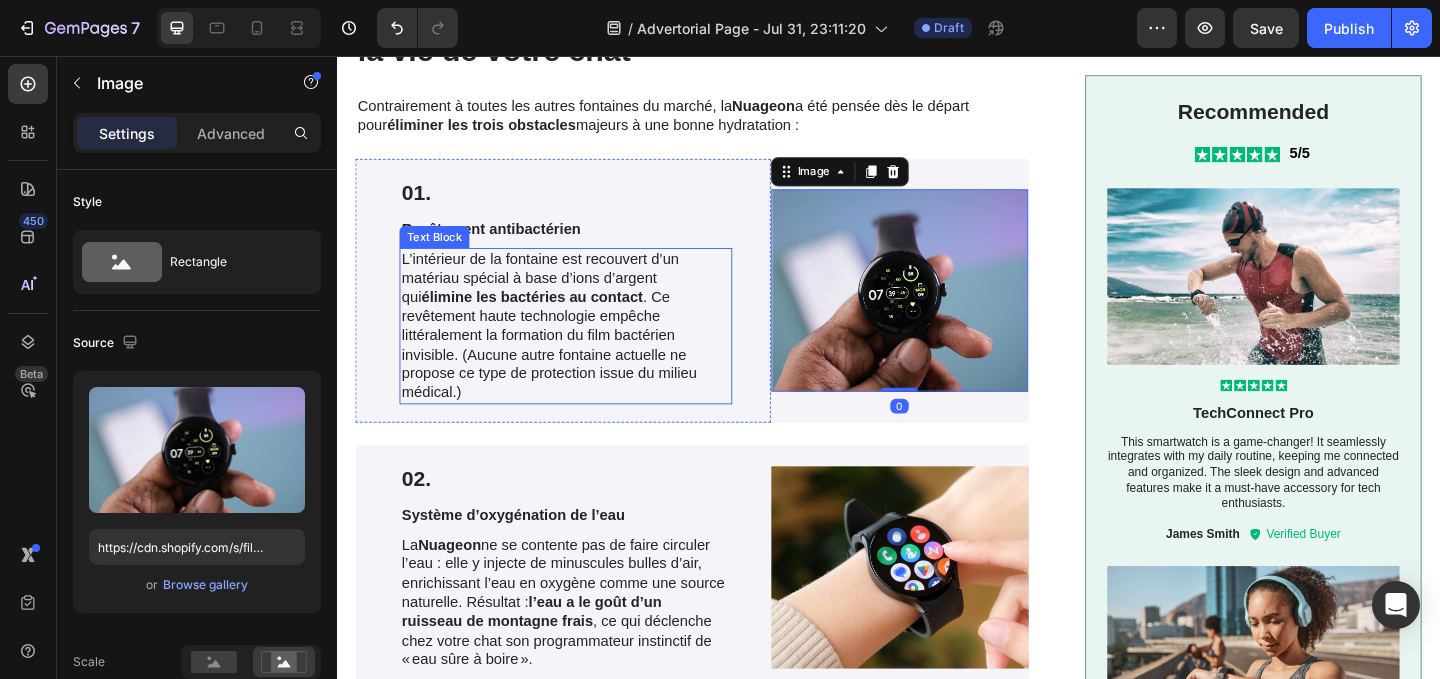 click on "L’intérieur de la fontaine est recouvert d’un matériau spécial à base d’ions d’argent qui  élimine les bactéries au contact . Ce revêtement haute technologie empêche littéralement la formation du film bactérien invisible. (Aucune autre fontaine actuelle ne propose ce type de protection issue du milieu médical.)" at bounding box center [586, 350] 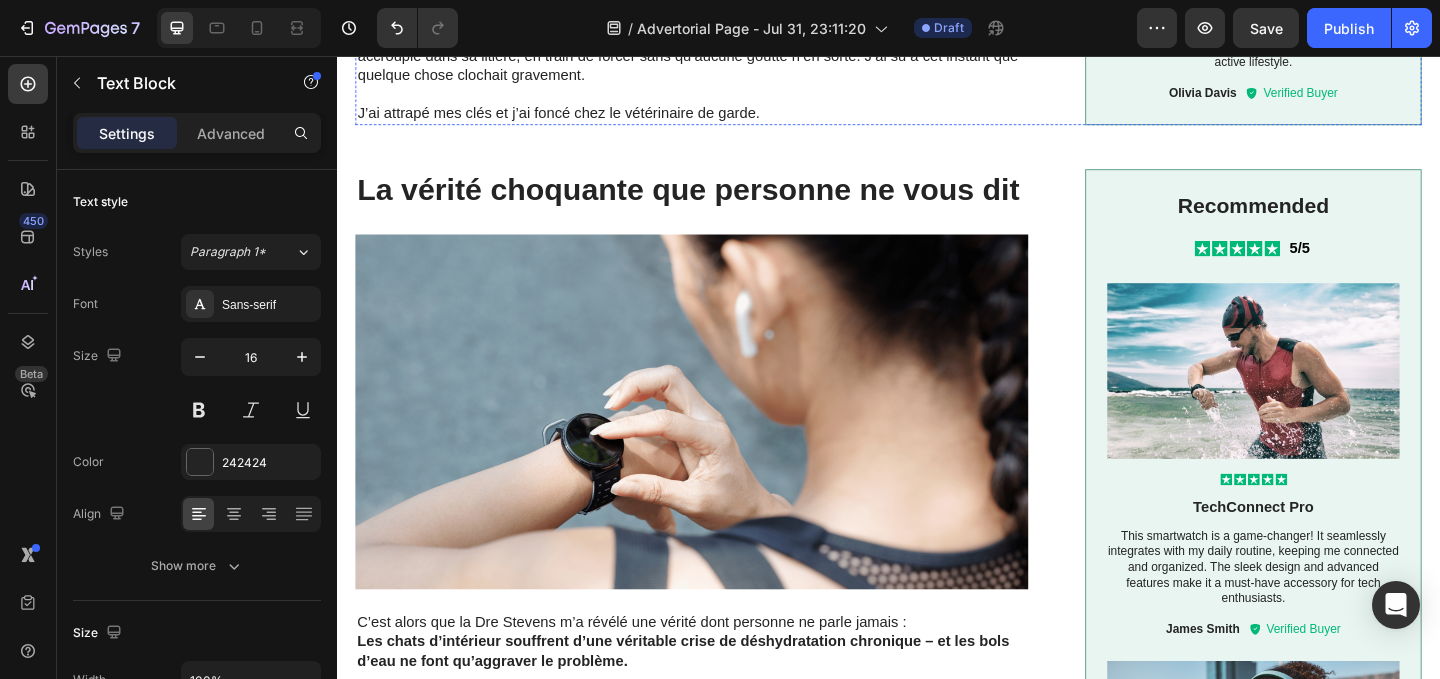 scroll, scrollTop: 2628, scrollLeft: 0, axis: vertical 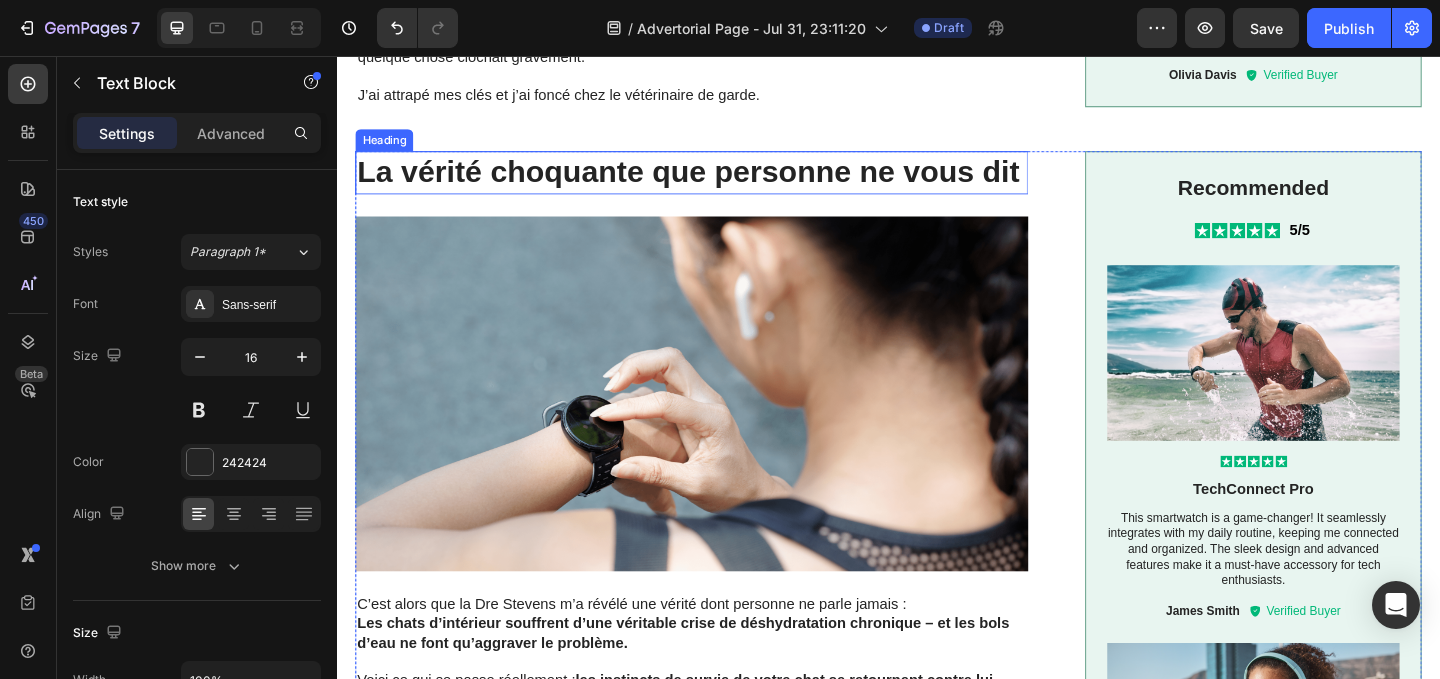 click on "La vérité choquante que personne ne vous dit" at bounding box center (723, 182) 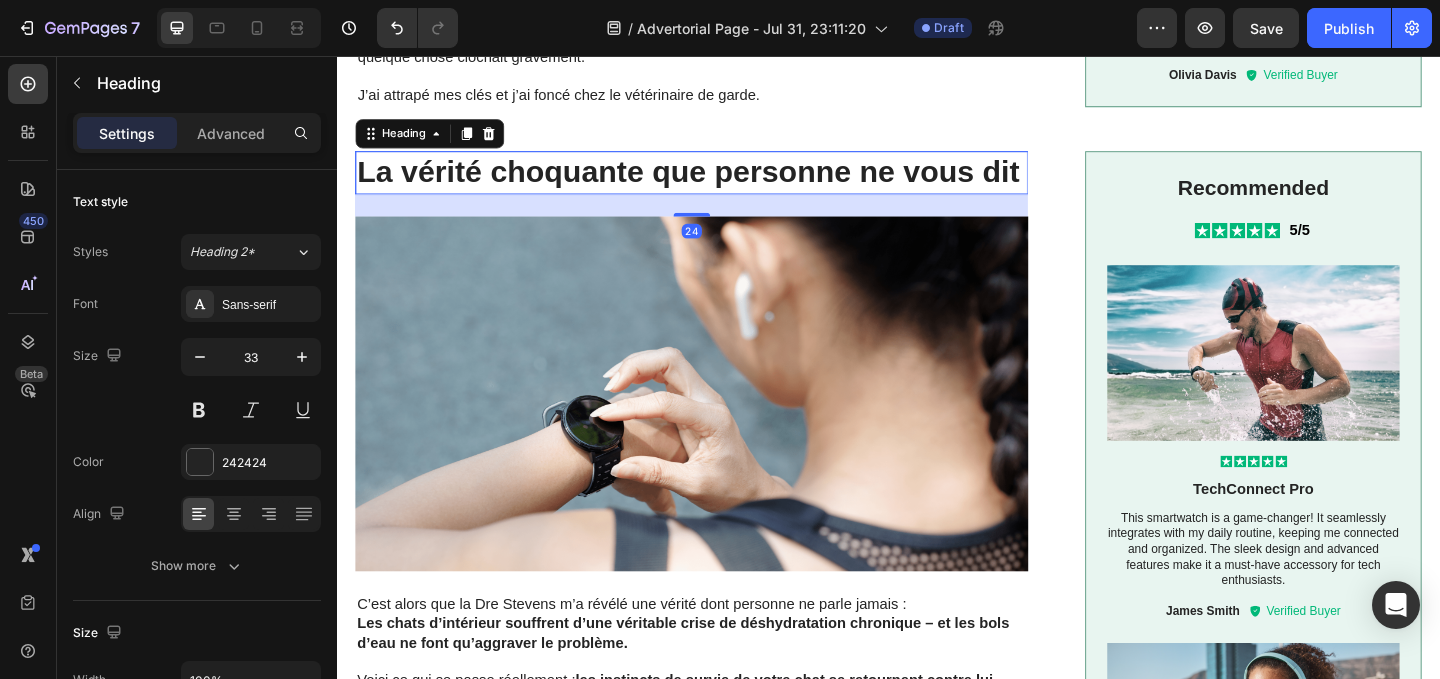 click on "La vérité choquante que personne ne vous dit" at bounding box center [723, 182] 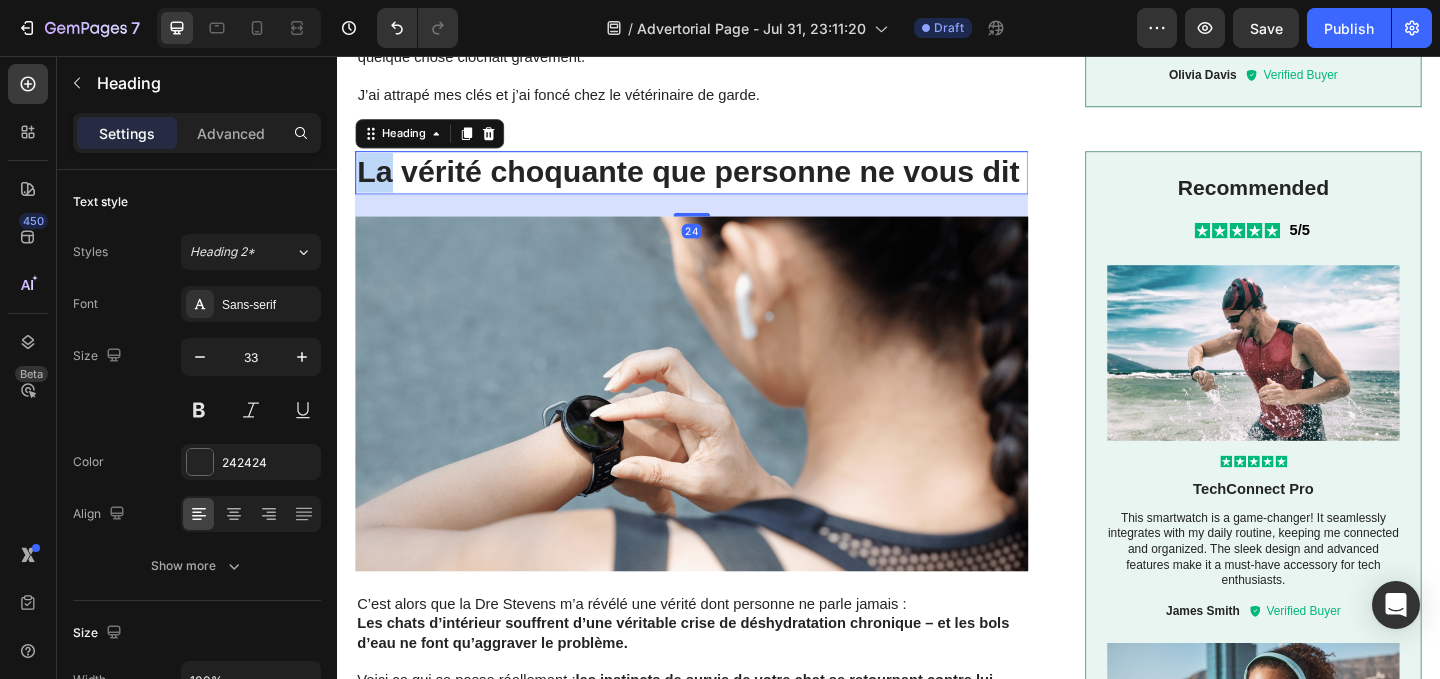 click on "La vérité choquante que personne ne vous dit" at bounding box center (723, 182) 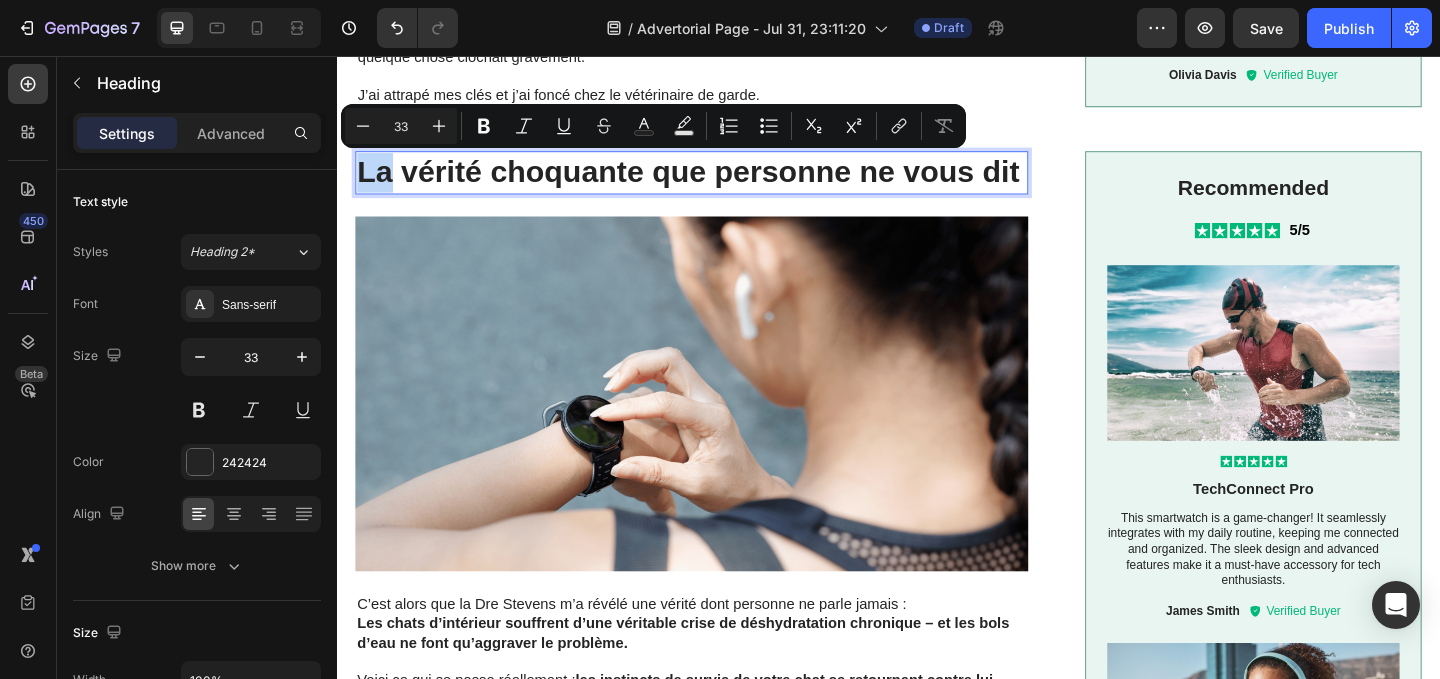 click on "La vérité choquante que personne ne vous dit" at bounding box center (723, 182) 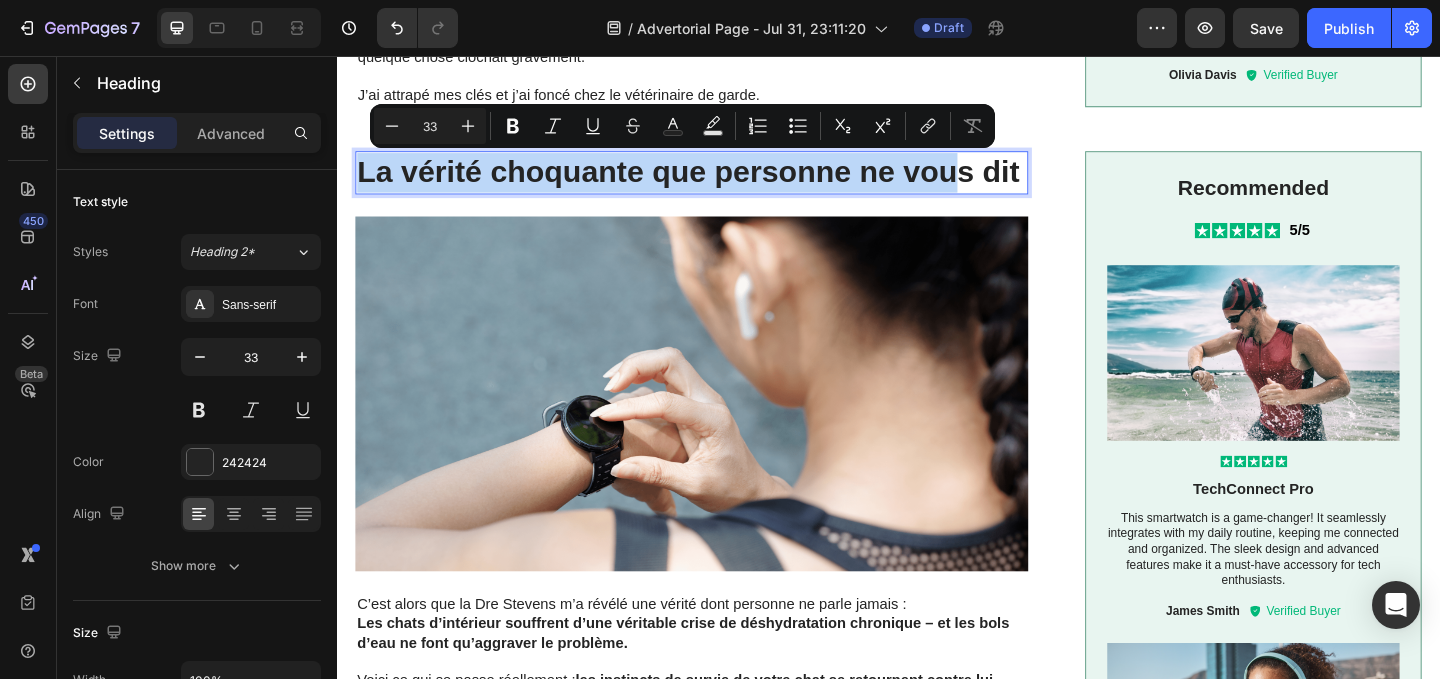 drag, startPoint x: 361, startPoint y: 183, endPoint x: 1016, endPoint y: 191, distance: 655.0488 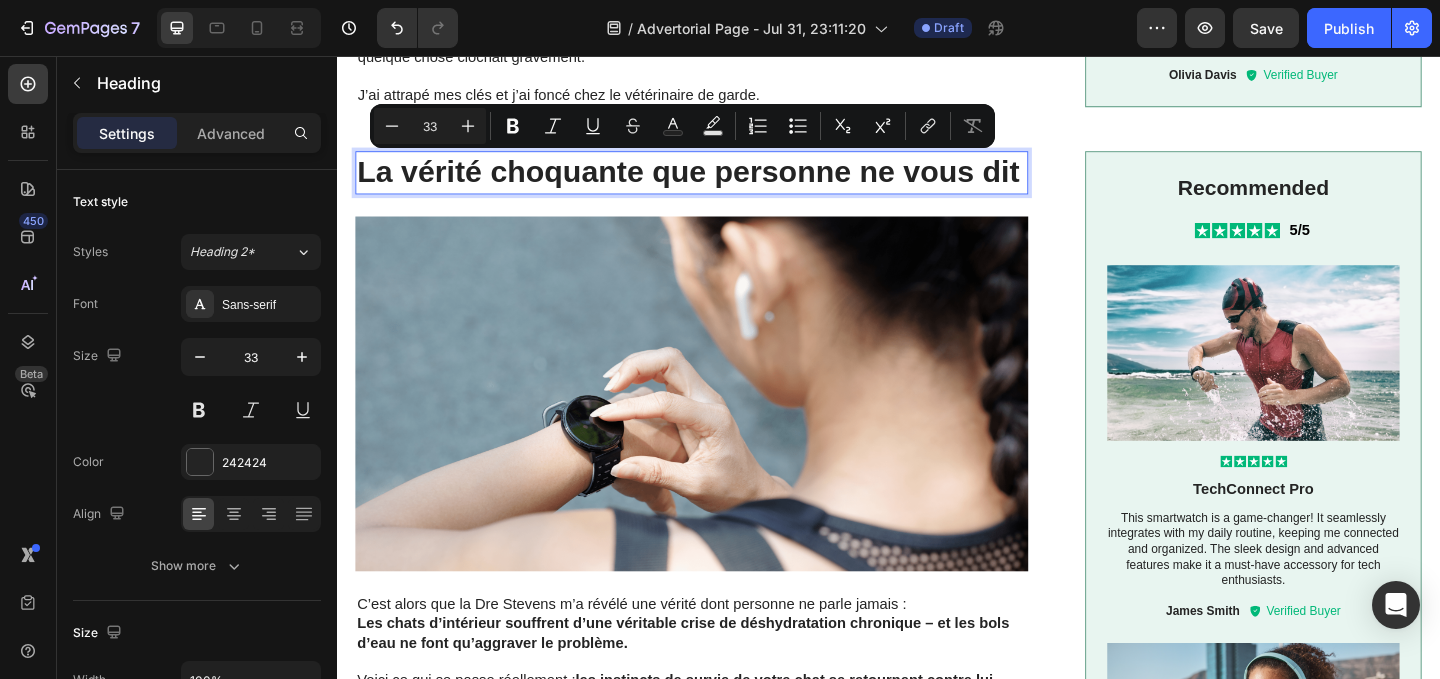 click on "La vérité choquante que personne ne vous dit" at bounding box center [723, 182] 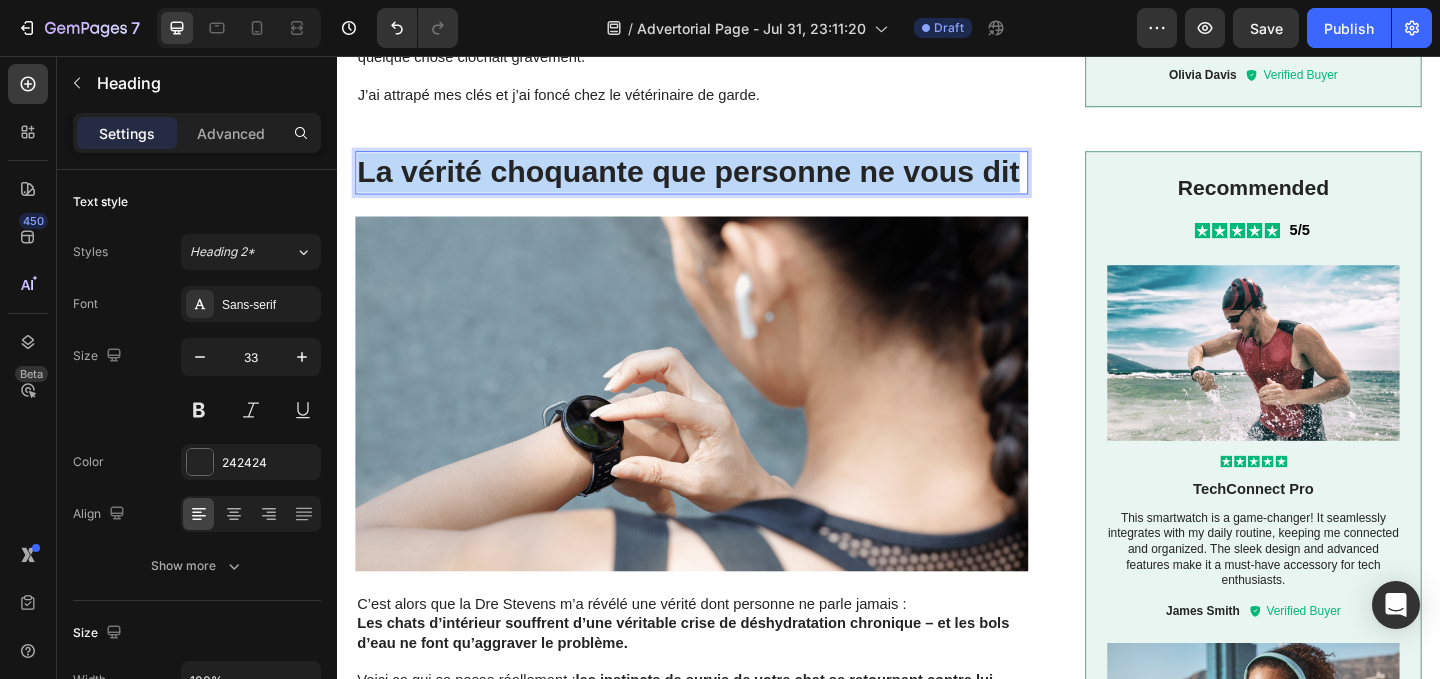 drag, startPoint x: 1077, startPoint y: 184, endPoint x: 361, endPoint y: 163, distance: 716.3079 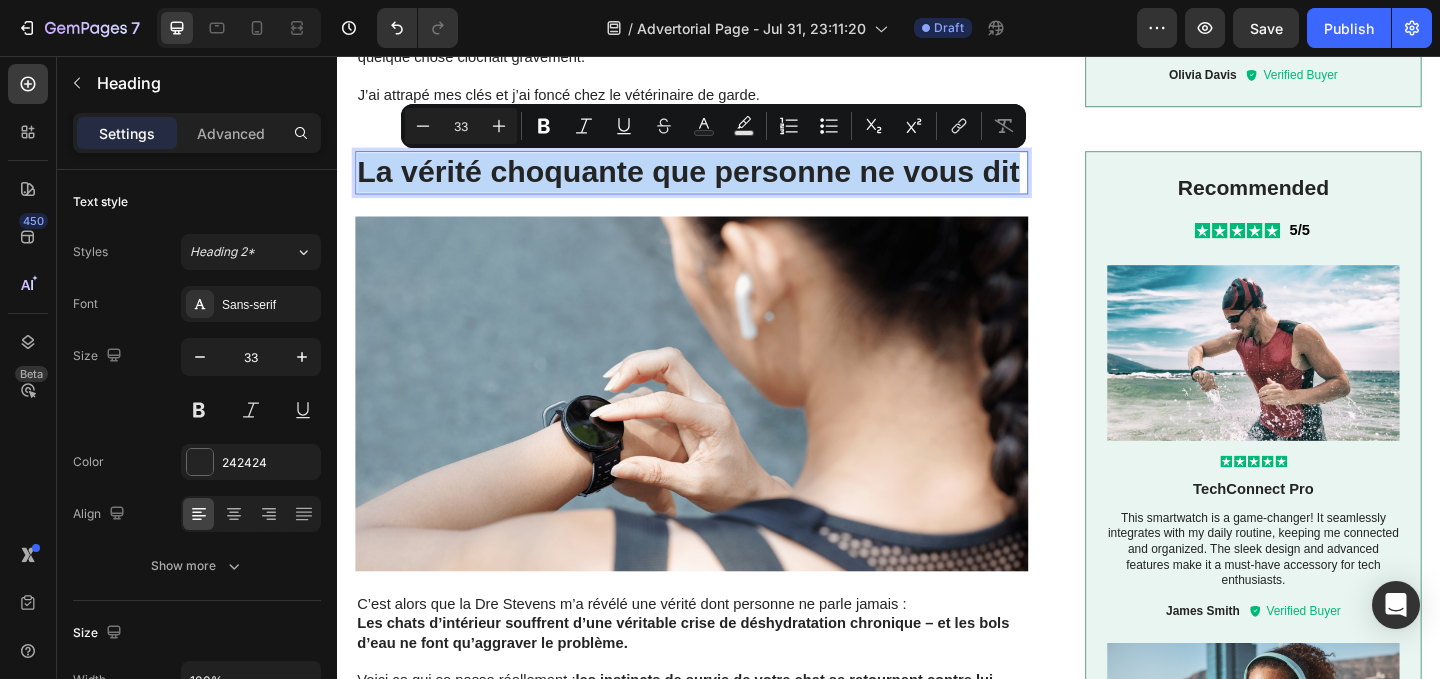 copy on "La vérité choquante que personne ne vous dit" 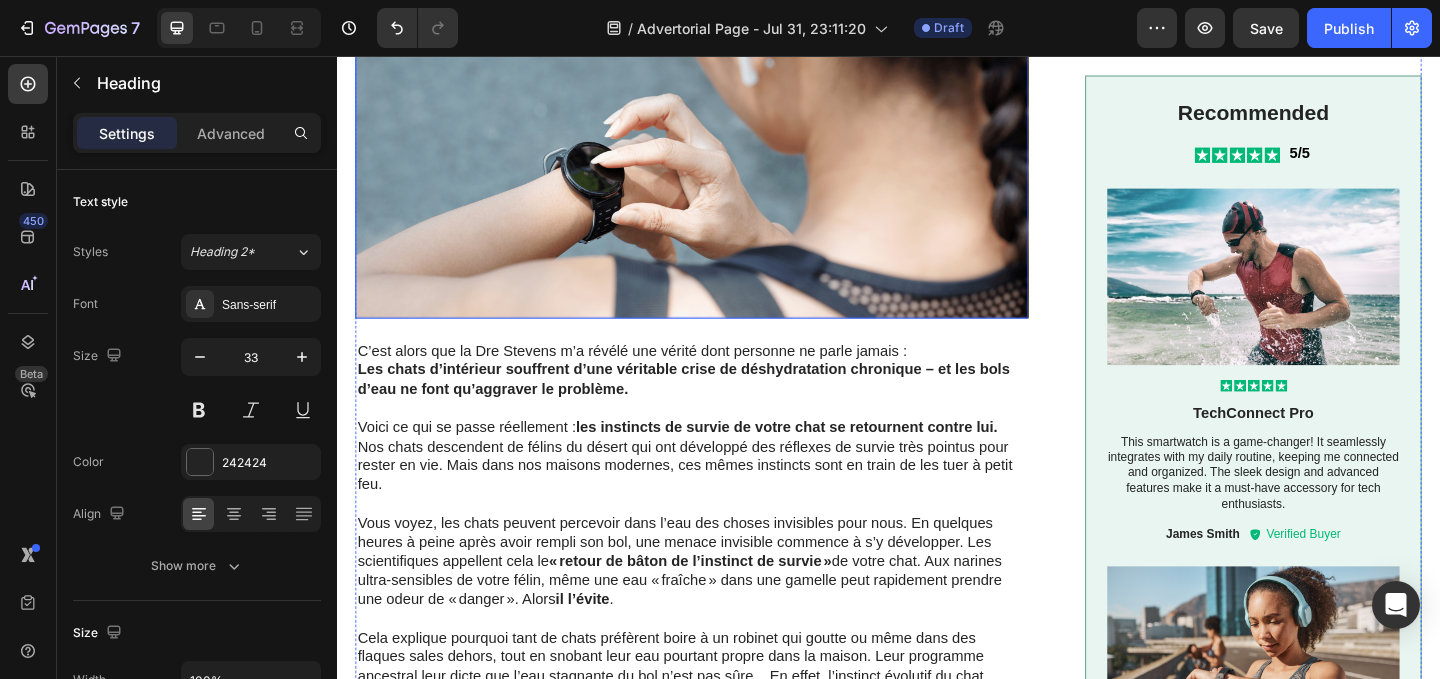 scroll, scrollTop: 3078, scrollLeft: 0, axis: vertical 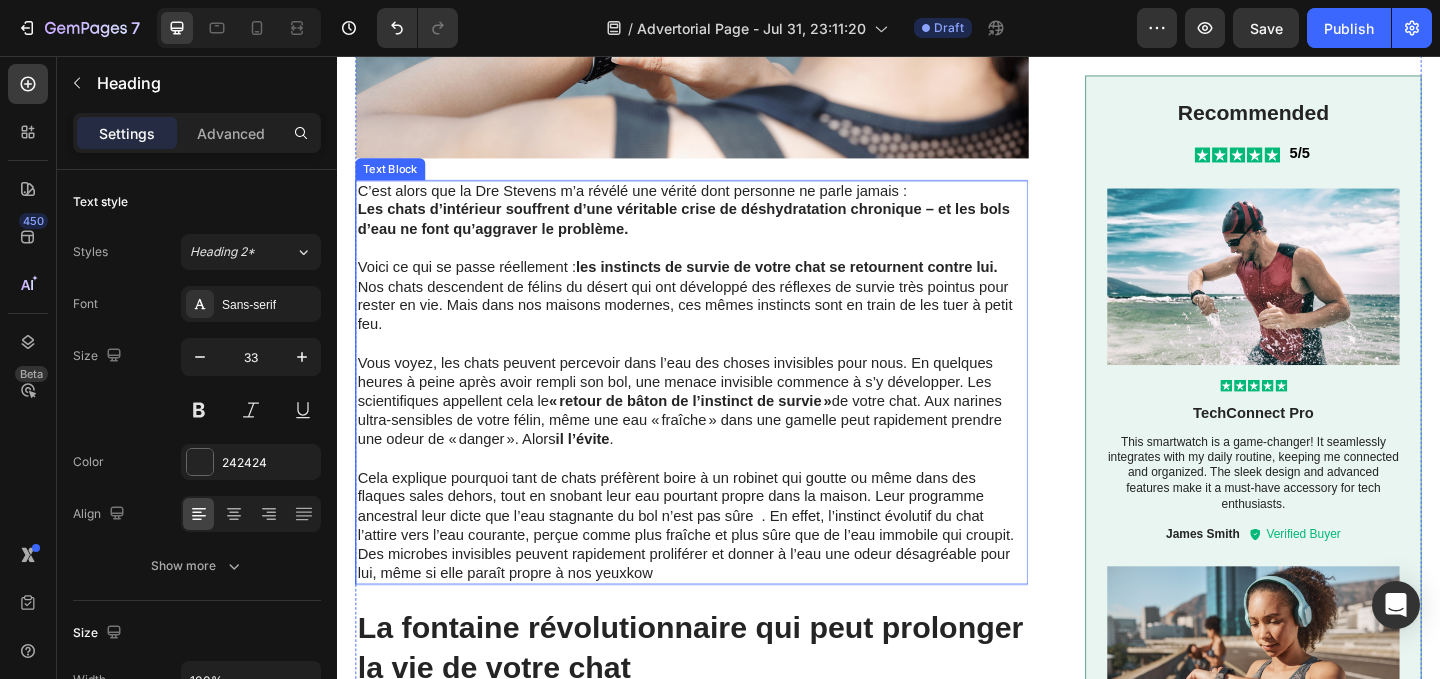 click on "C’est alors que la Dre Stevens m’a révélé une vérité dont personne ne parle jamais :" at bounding box center (723, 203) 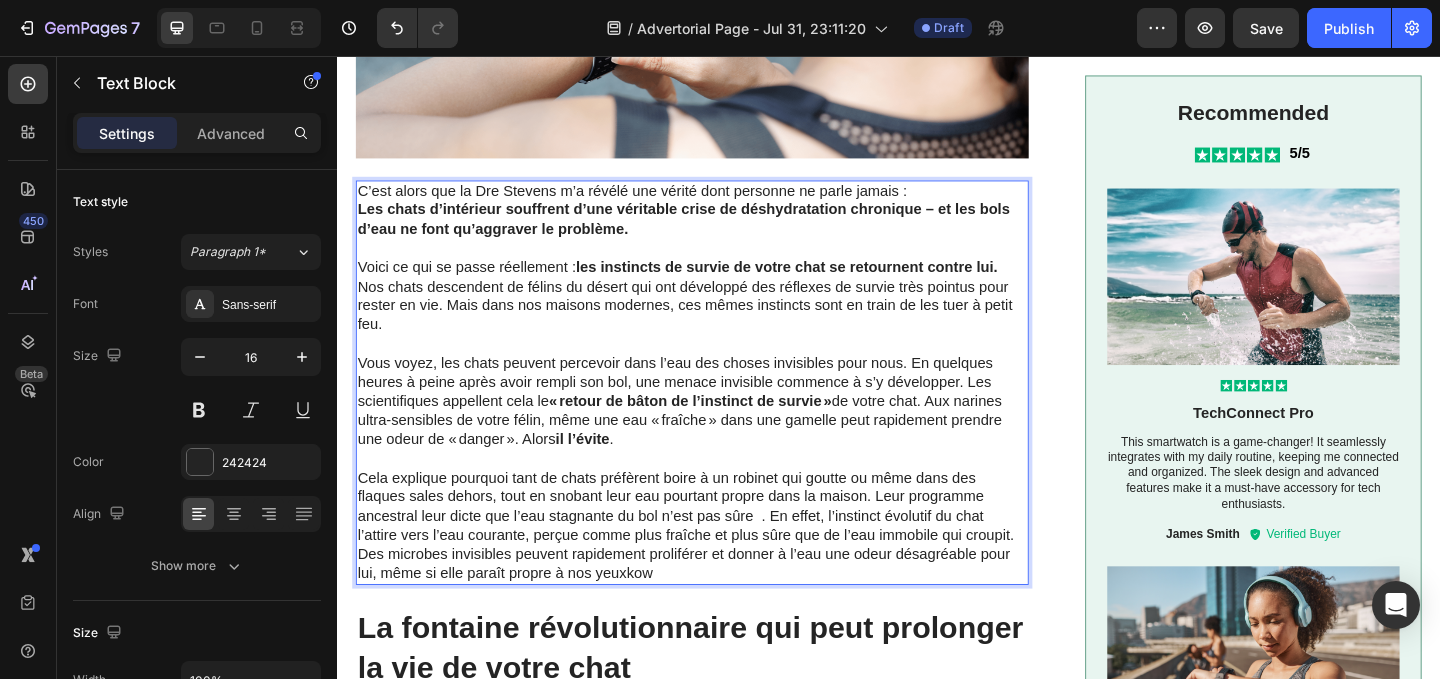 click on "C’est alors que la Dre Stevens m’a révélé une vérité dont personne ne parle jamais :" at bounding box center [723, 203] 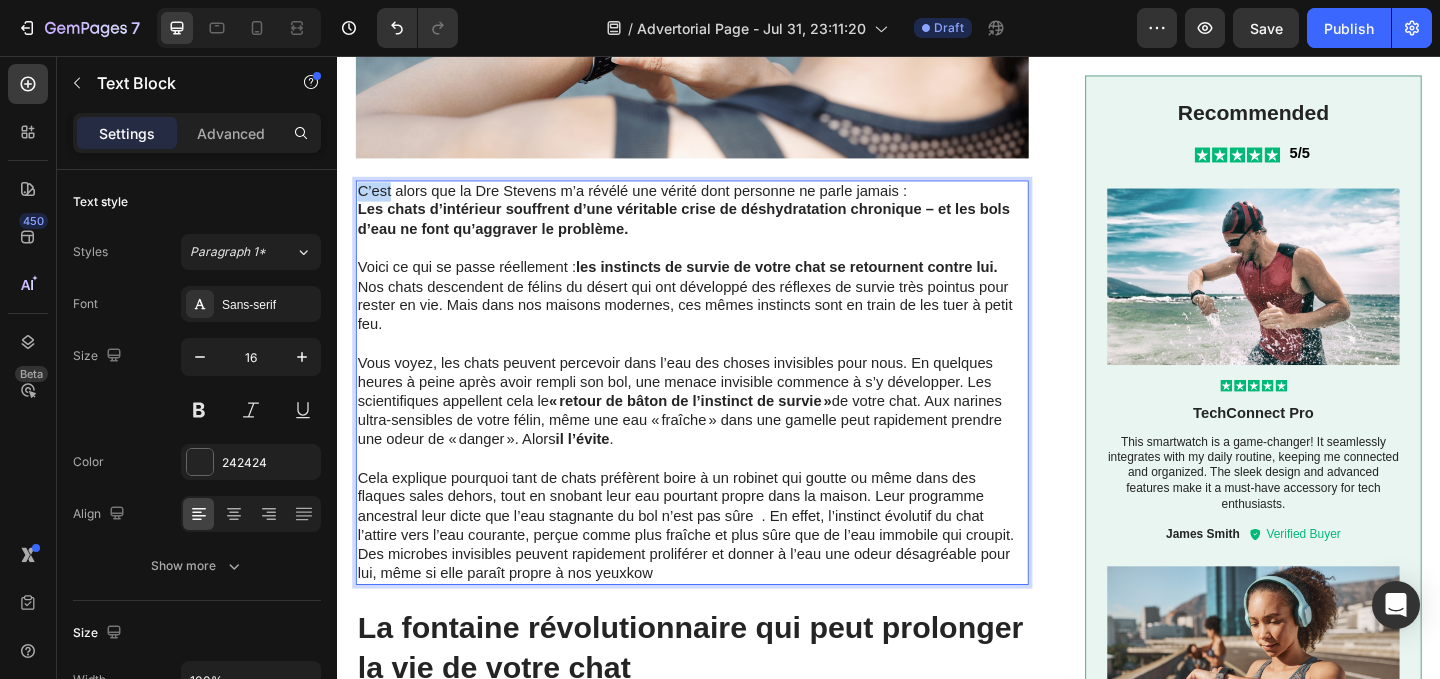 click on "C’est alors que la Dre Stevens m’a révélé une vérité dont personne ne parle jamais :" at bounding box center [723, 203] 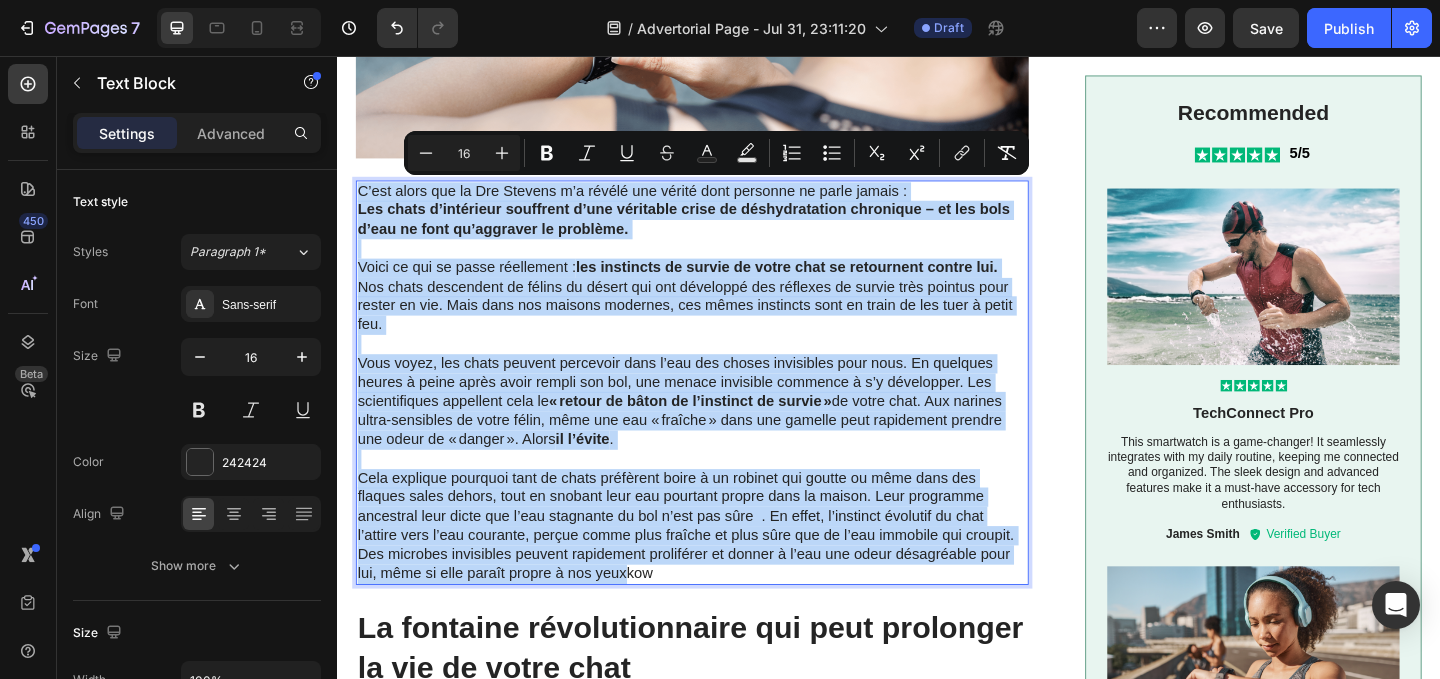 copy on "C’est alors que la Dre Stevens m’a révélé une vérité dont personne ne parle jamais : Les chats d’intérieur souffrent d’une véritable crise de déshydratation chronique – et les bols d’eau ne font qu’aggraver le problème. Voici ce qui se passe réellement :  les instincts de survie de votre chat se retournent contre lui. Nos chats descendent de félins du désert qui ont développé des réflexes de survie très pointus pour rester en vie. Mais dans nos maisons modernes, ces mêmes instincts sont en train de les tuer à petit feu. Vous voyez, les chats peuvent percevoir dans l’eau des choses invisibles pour nous. En quelques heures à peine après avoir rempli son bol, une menace invisible commence à s’y développer. Les scientifiques appellent cela le  « retour de bâton de l’instinct de survie »  de votre chat. Aux narines ultra-sensibles de votre félin, même une eau « fraîche » dans une gamelle peut rapidement prendre une odeur de « danger ». Alors  il l’évite . Cela explique pourquoi tant de chats préfèrent boire à u..." 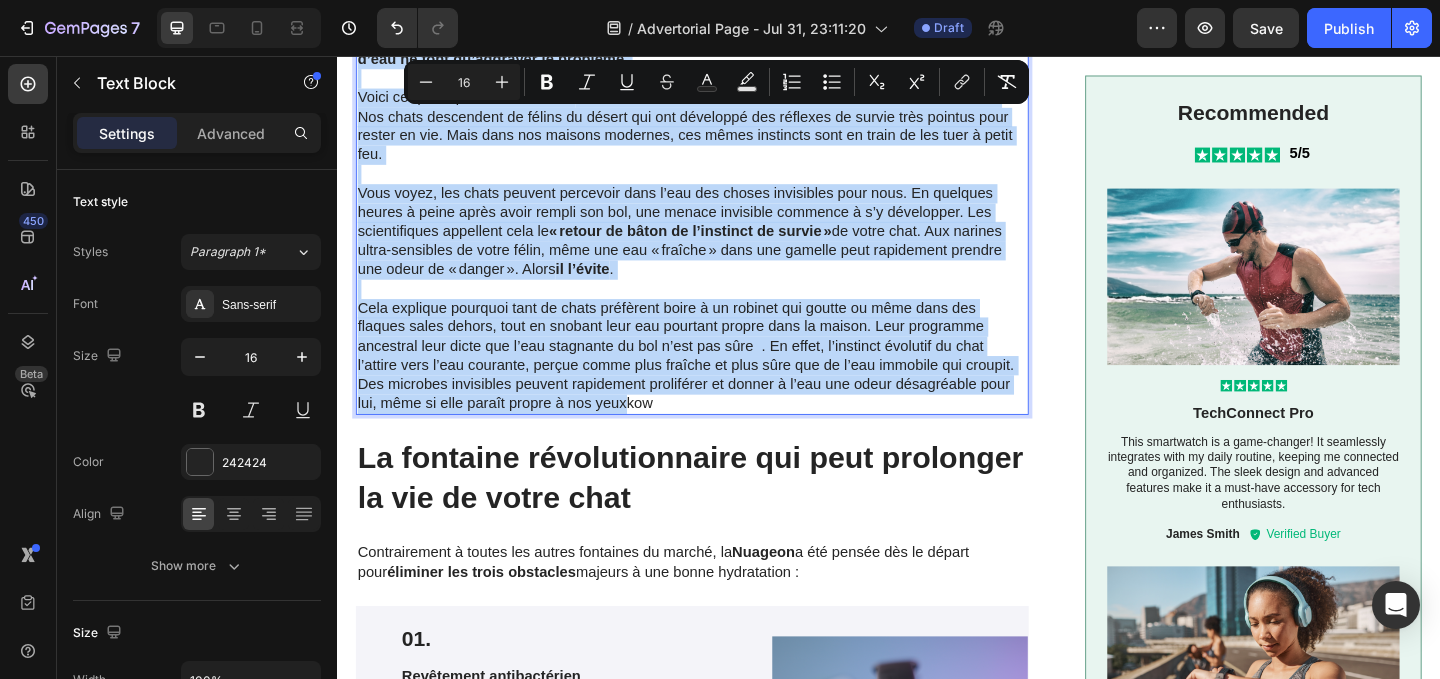 scroll, scrollTop: 3663, scrollLeft: 0, axis: vertical 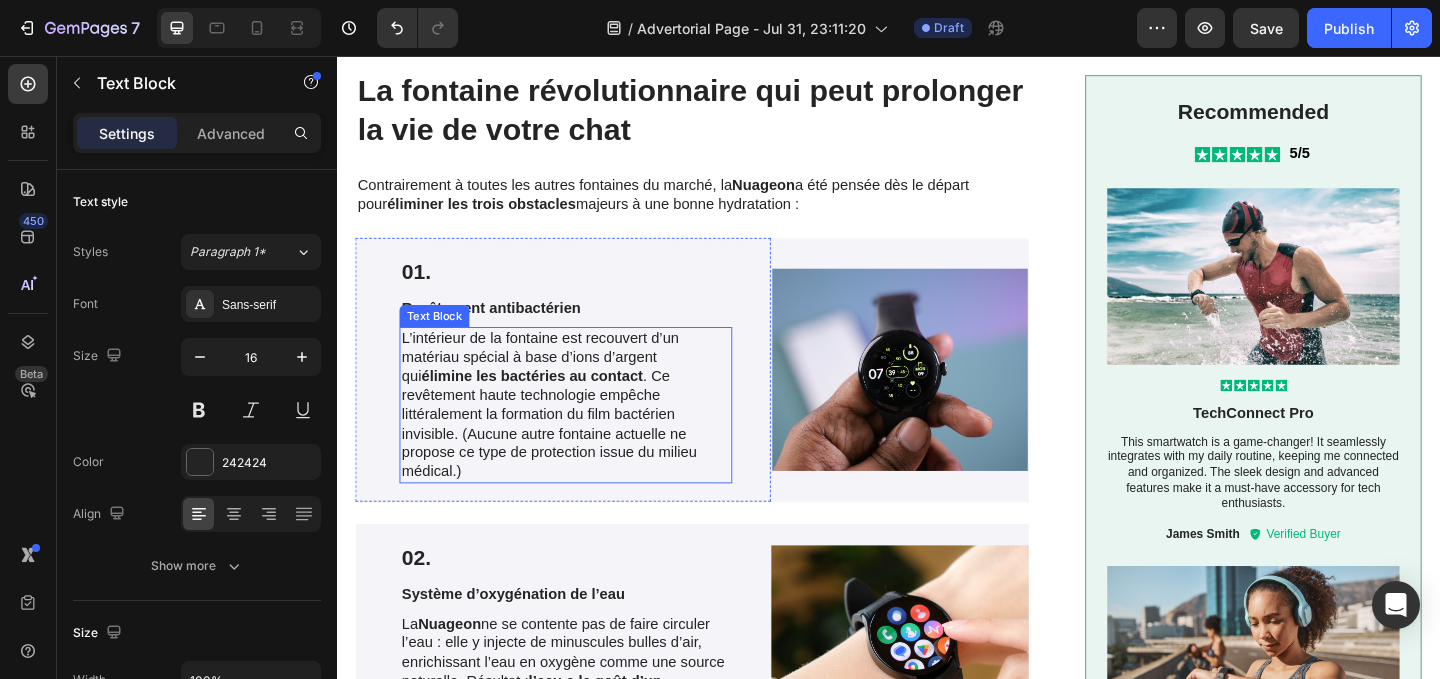 click on "L’intérieur de la fontaine est recouvert d’un matériau spécial à base d’ions d’argent qui  élimine les bactéries au contact . Ce revêtement haute technologie empêche littéralement la formation du film bactérien invisible. (Aucune autre fontaine actuelle ne propose ce type de protection issue du milieu médical.)" at bounding box center [586, 436] 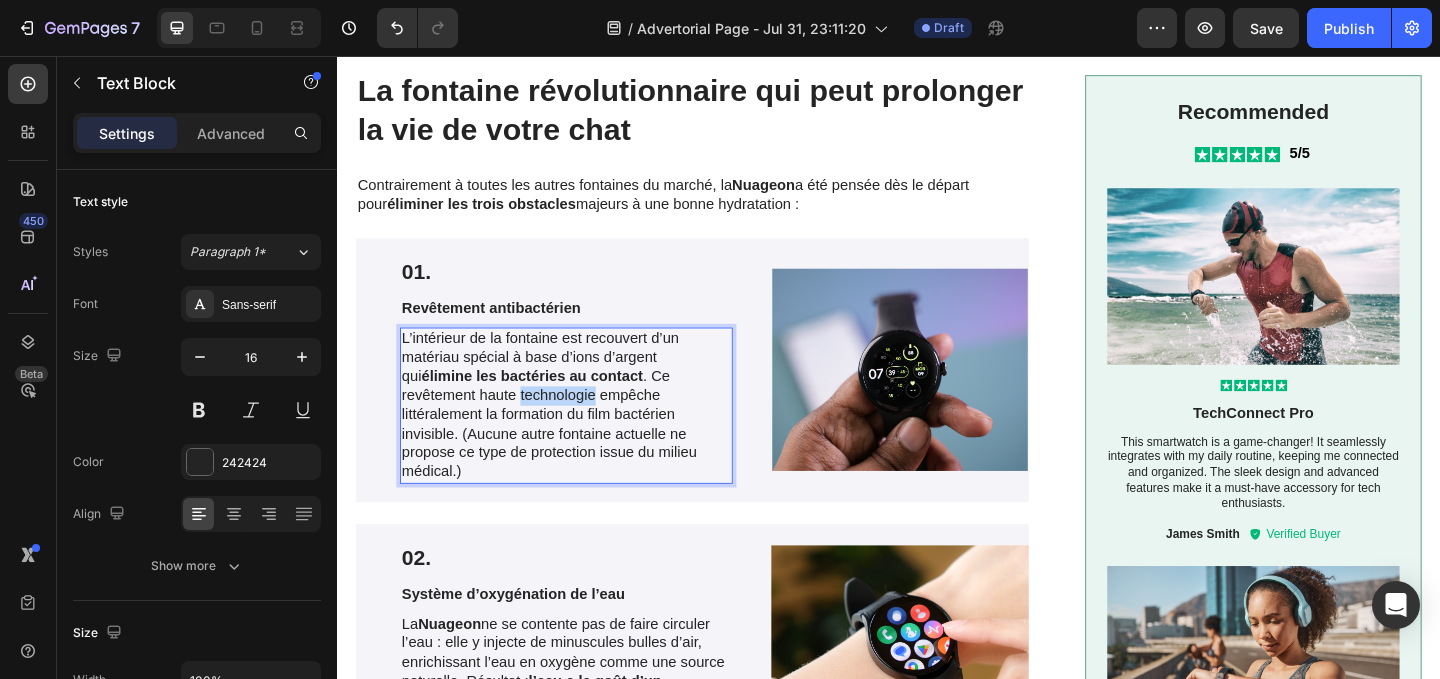 click on "L’intérieur de la fontaine est recouvert d’un matériau spécial à base d’ions d’argent qui  élimine les bactéries au contact . Ce revêtement haute technologie empêche littéralement la formation du film bactérien invisible. (Aucune autre fontaine actuelle ne propose ce type de protection issue du milieu médical.)" at bounding box center [586, 436] 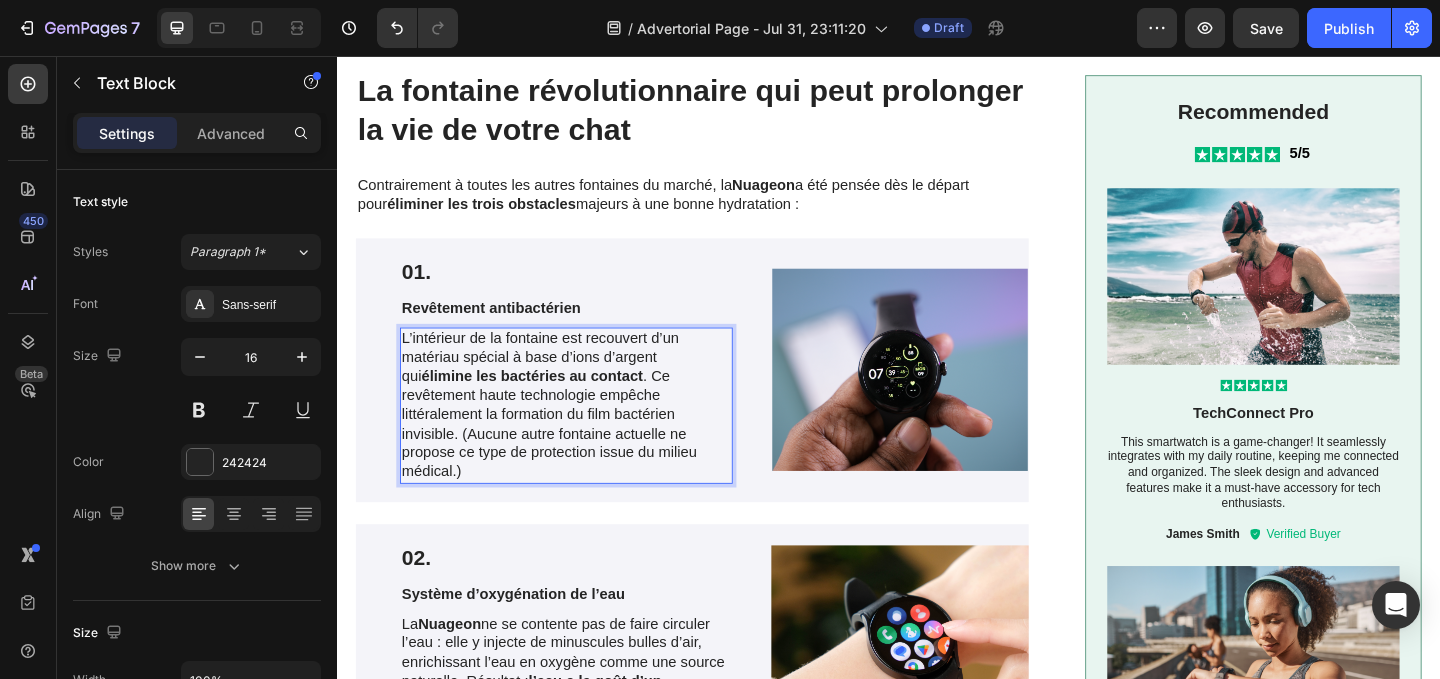 click on "L’intérieur de la fontaine est recouvert d’un matériau spécial à base d’ions d’argent qui  élimine les bactéries au contact . Ce revêtement haute technologie empêche littéralement la formation du film bactérien invisible. (Aucune autre fontaine actuelle ne propose ce type de protection issue du milieu médical.)" at bounding box center [586, 436] 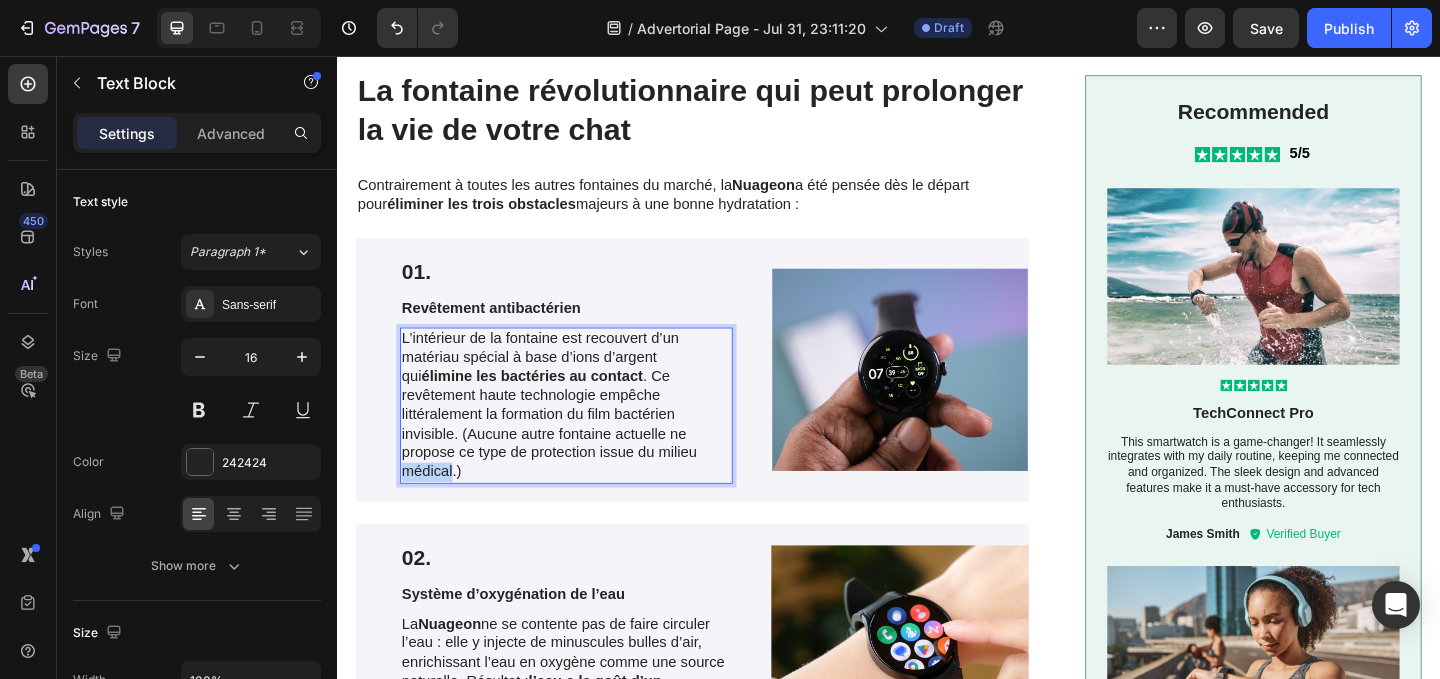 click on "L’intérieur de la fontaine est recouvert d’un matériau spécial à base d’ions d’argent qui  élimine les bactéries au contact . Ce revêtement haute technologie empêche littéralement la formation du film bactérien invisible. (Aucune autre fontaine actuelle ne propose ce type de protection issue du milieu médical.)" at bounding box center (586, 436) 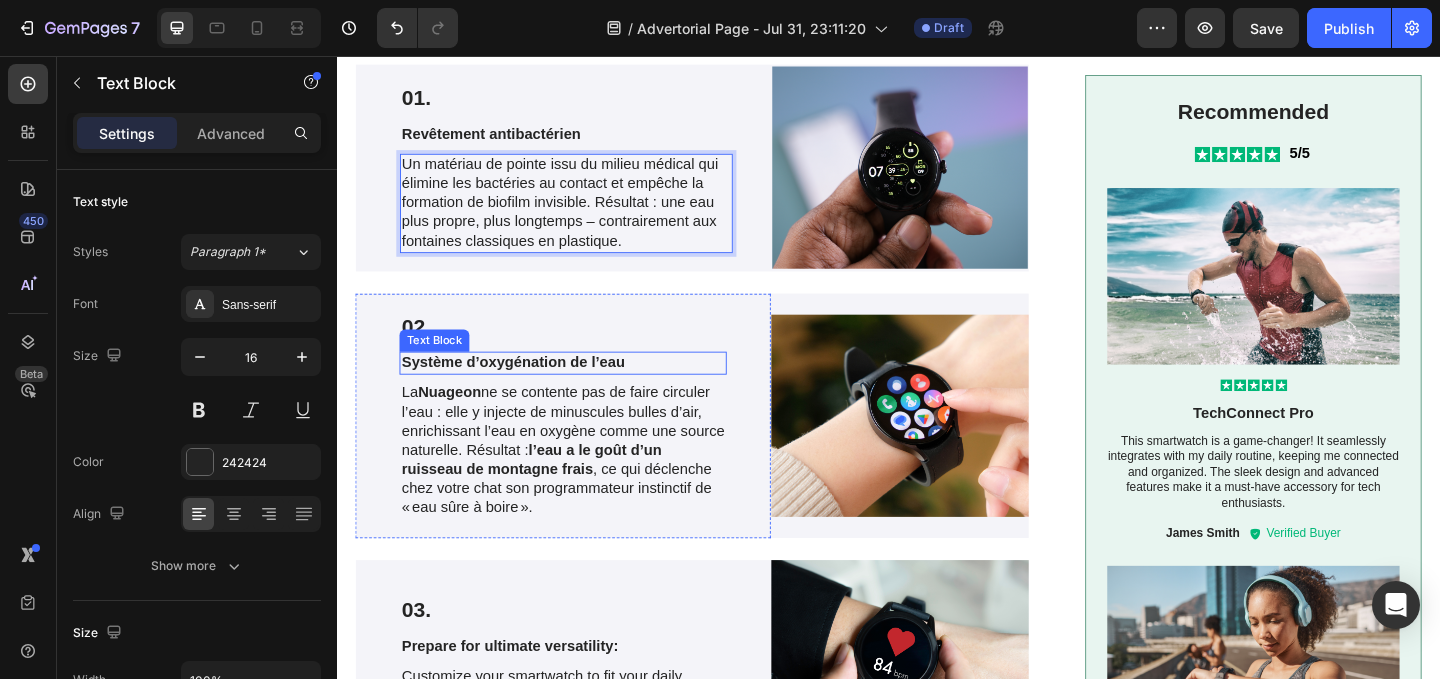 scroll, scrollTop: 3887, scrollLeft: 0, axis: vertical 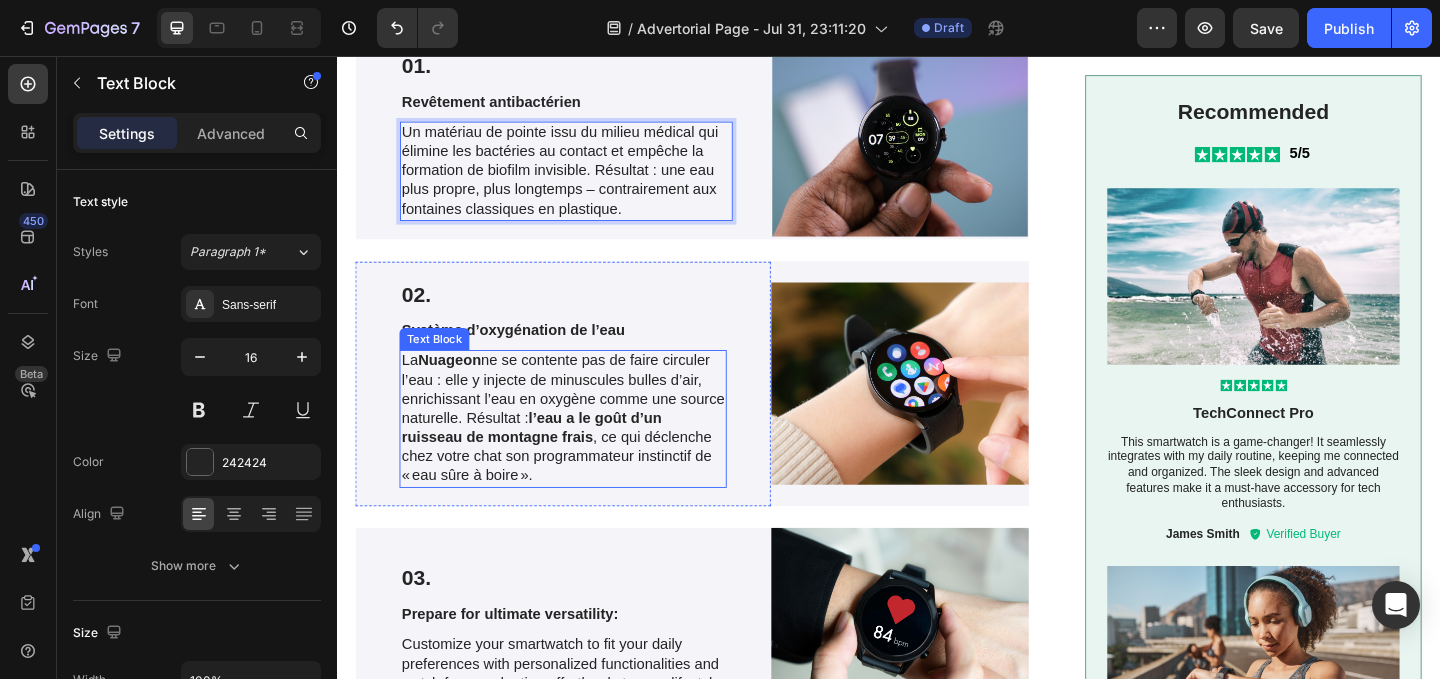 click on "l’eau a le goût d’un ruisseau de montagne frais" at bounding box center (548, 460) 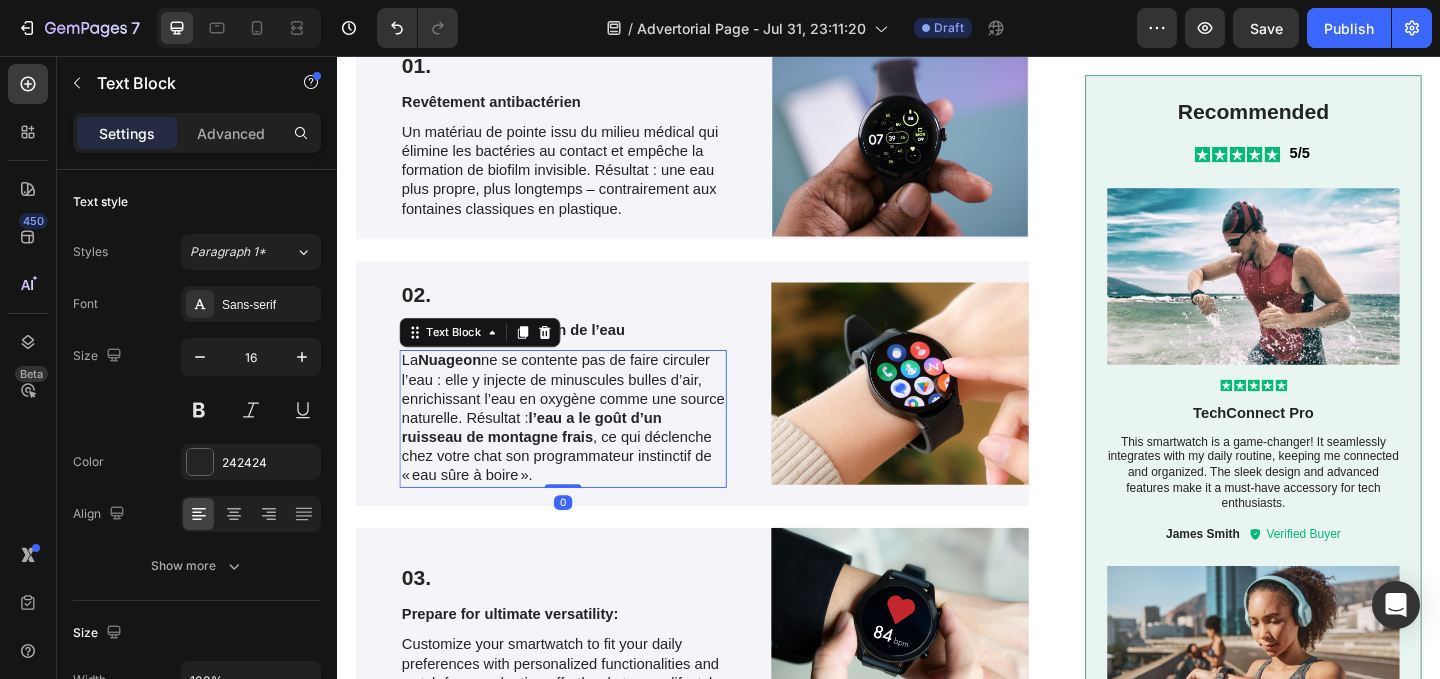 click on "l’eau a le goût d’un ruisseau de montagne frais" at bounding box center (548, 460) 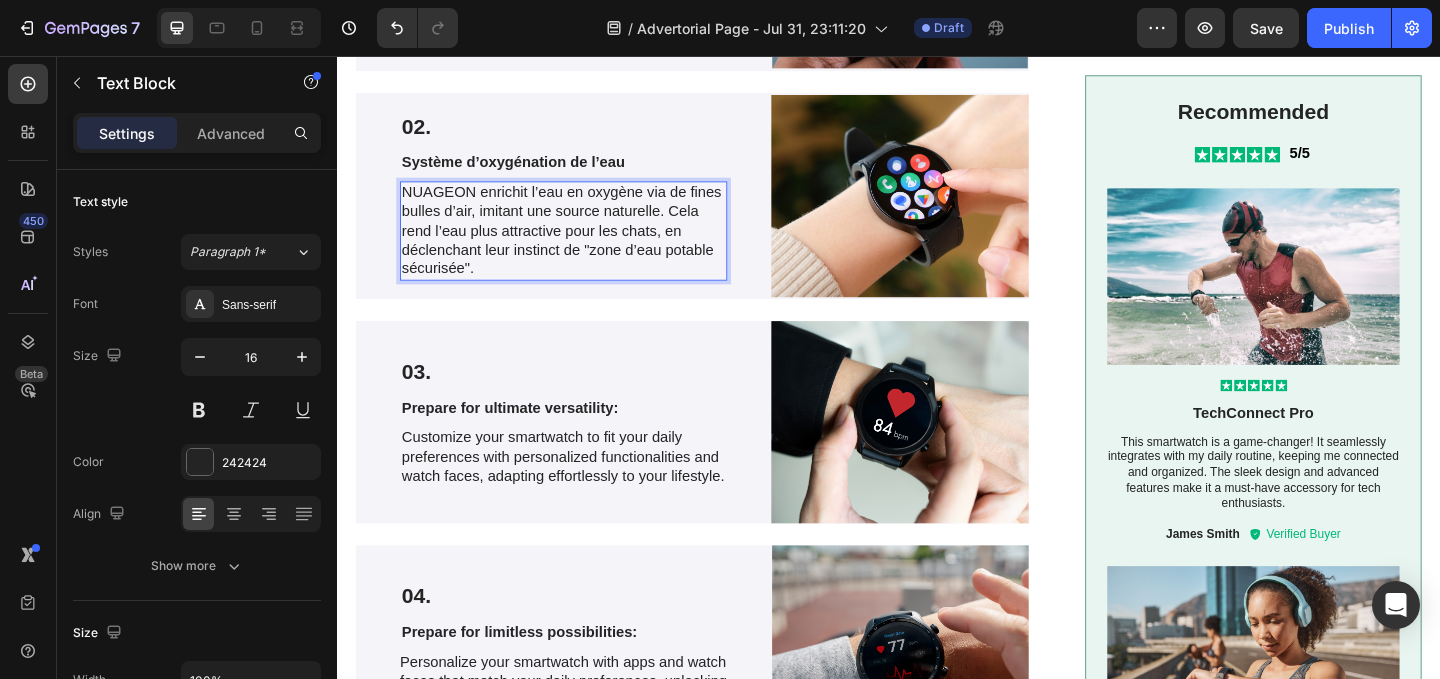 scroll, scrollTop: 4237, scrollLeft: 0, axis: vertical 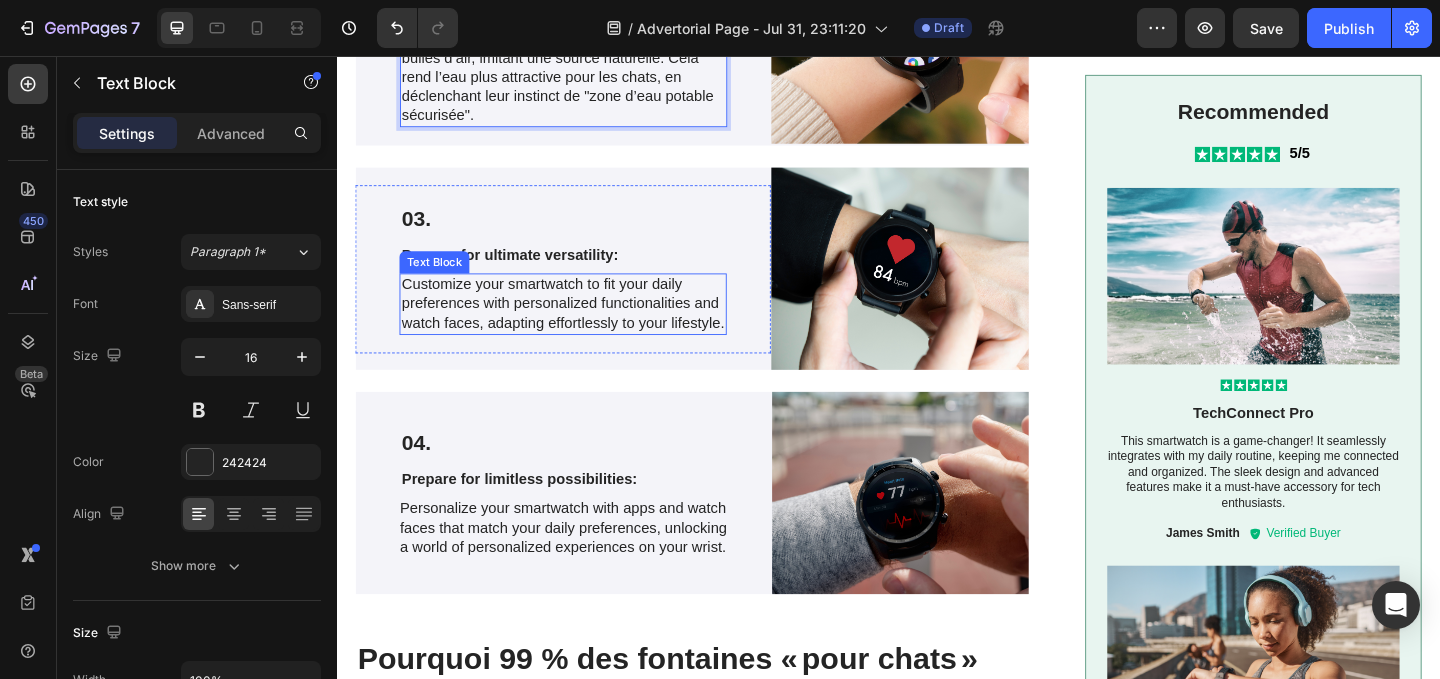 click on "Customize your smartwatch to fit your daily preferences with personalized functionalities and watch faces, adapting effortlessly to your lifestyle." at bounding box center (583, 325) 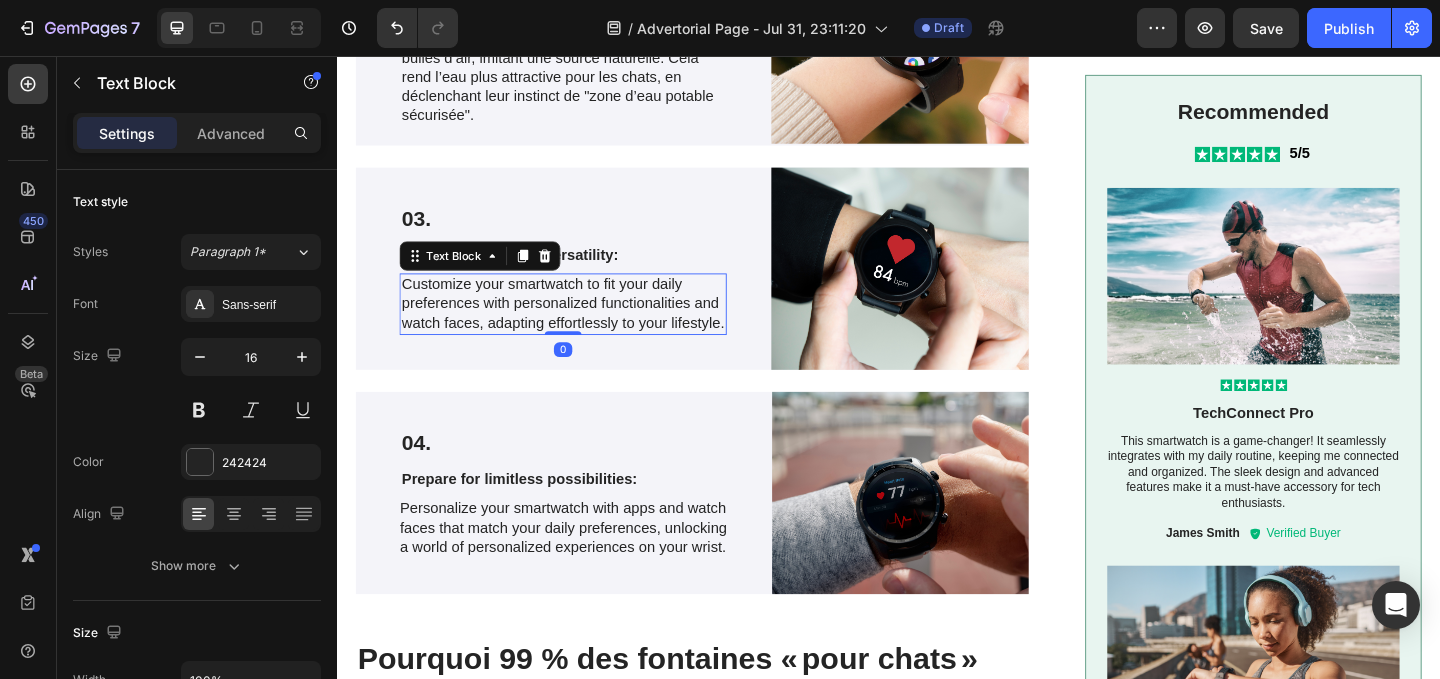 click on "Customize your smartwatch to fit your daily preferences with personalized functionalities and watch faces, adapting effortlessly to your lifestyle." at bounding box center (583, 325) 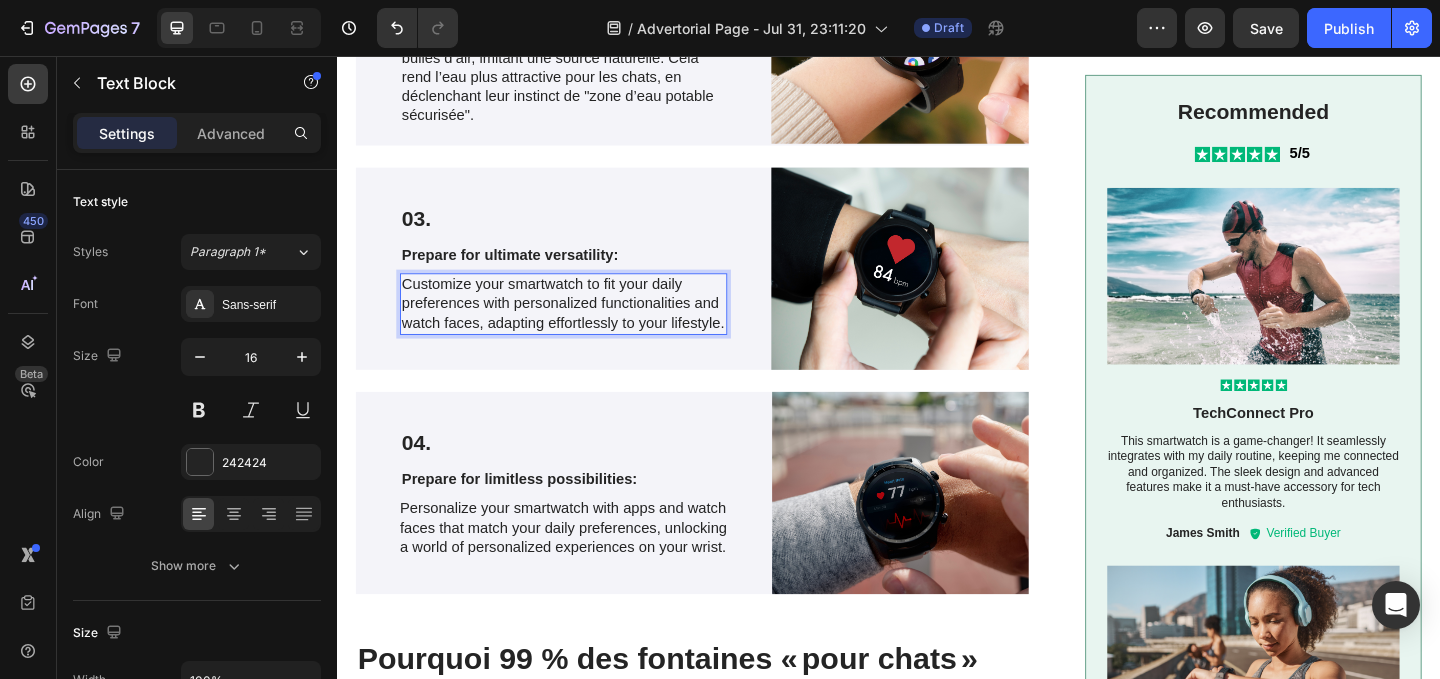 scroll, scrollTop: 4219, scrollLeft: 0, axis: vertical 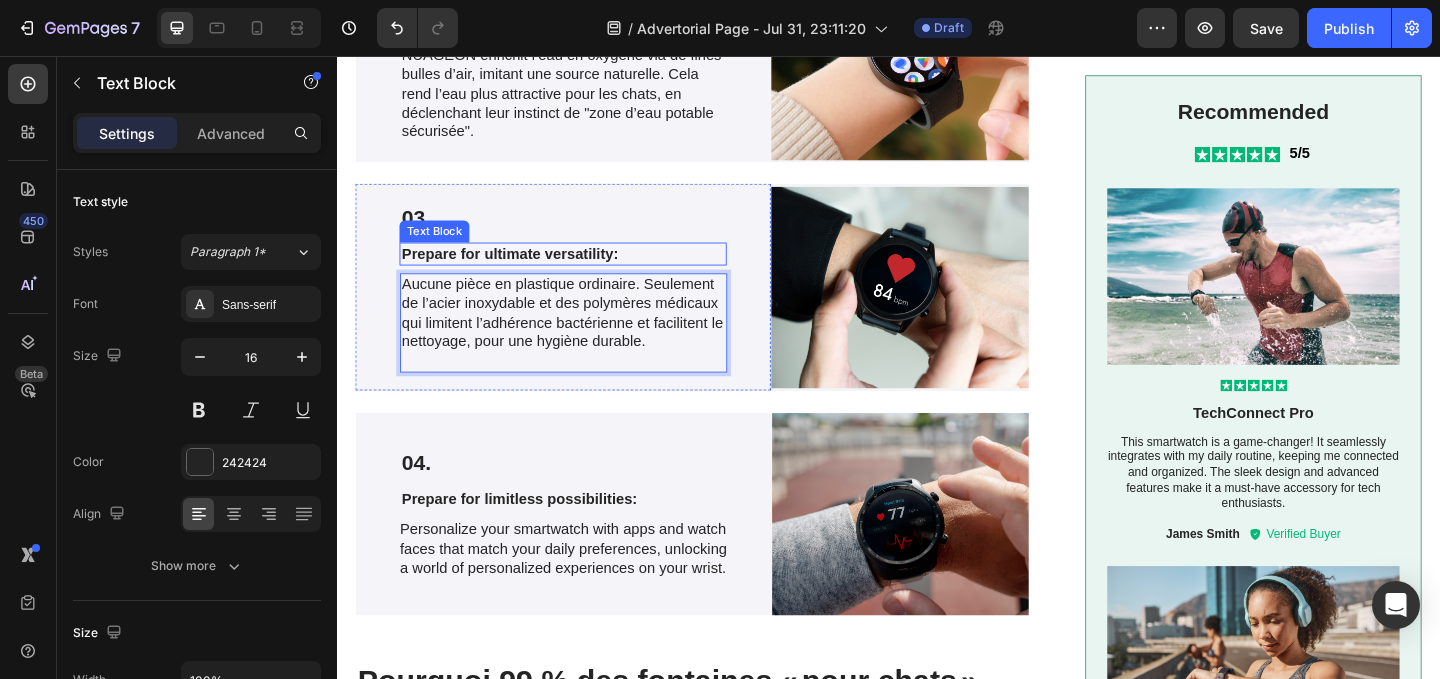 click on "Prepare for ultimate versatility:" at bounding box center (583, 271) 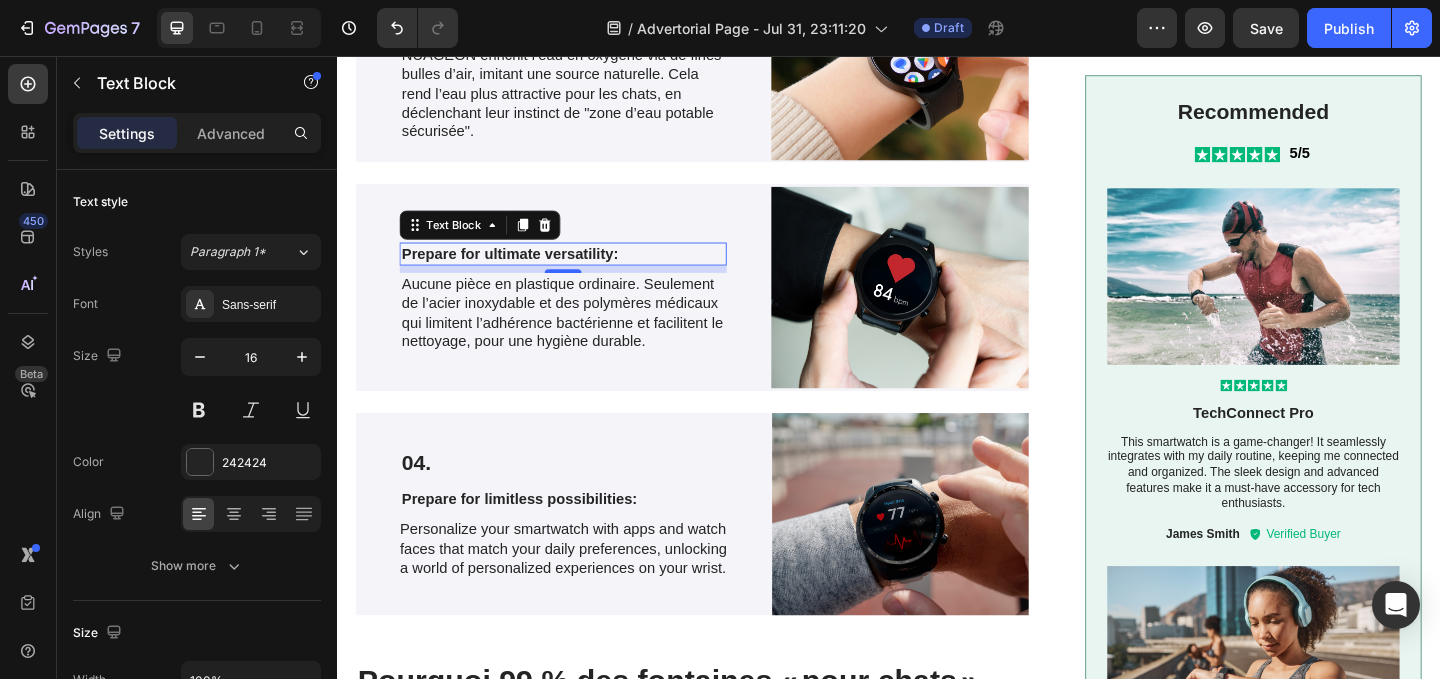 click on "Prepare for ultimate versatility:" at bounding box center (583, 271) 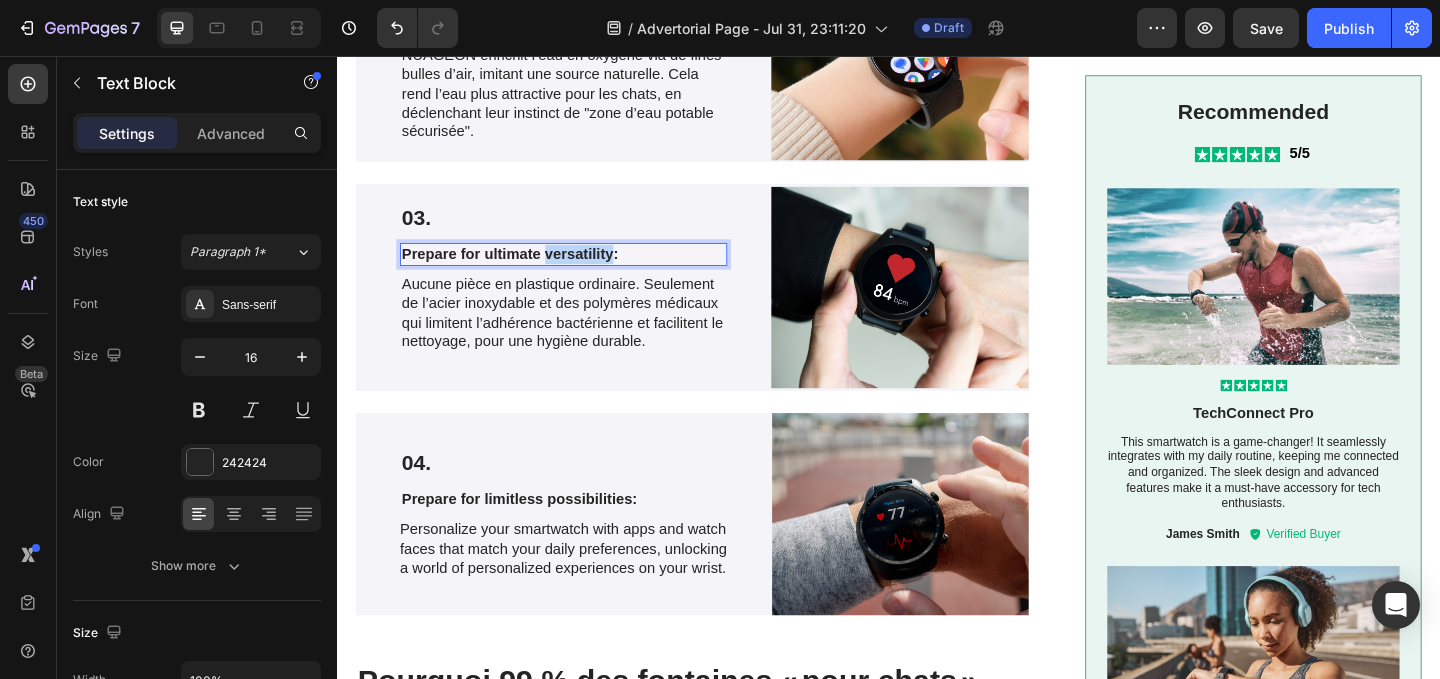 click on "Prepare for ultimate versatility:" at bounding box center (583, 271) 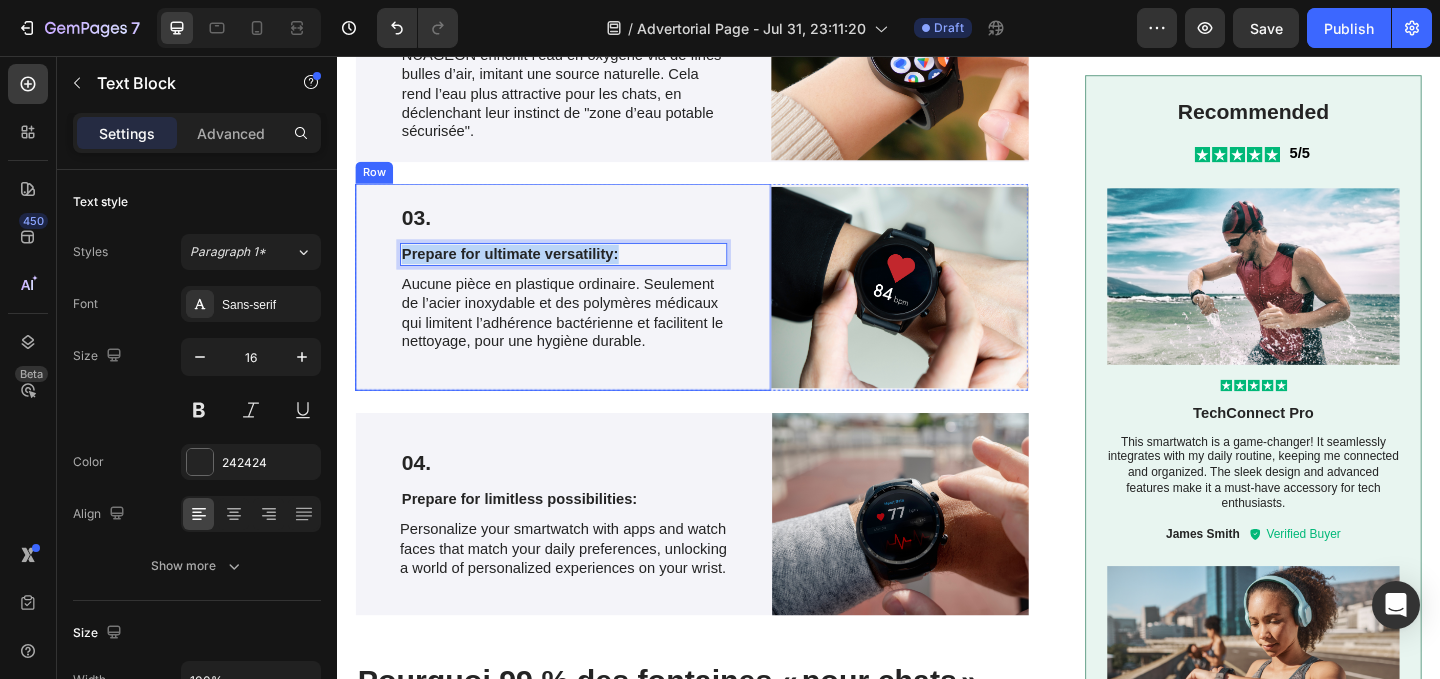 drag, startPoint x: 662, startPoint y: 274, endPoint x: 381, endPoint y: 277, distance: 281.01602 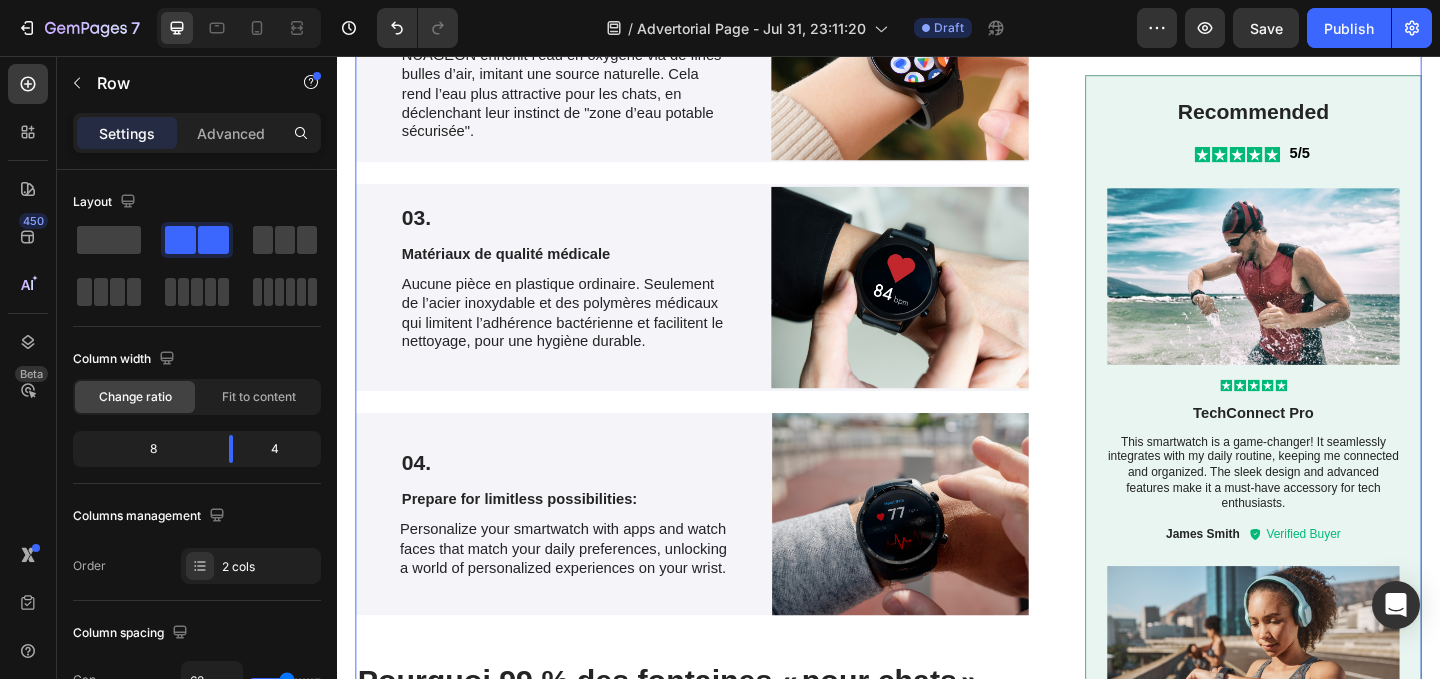click on "La vérité choquante que personne ne vous dit Heading Image C’est alors que la Dre Stevens m’a révélé une vérité dont personne ne parle jamais : Les chats d’intérieur souffrent d’une véritable crise de déshydratation chronique – et les bols d’eau ne font qu’aggraver le problème. Voici ce qui se passe réellement :  les instincts de survie de votre chat se retournent contre lui. Nos chats descendent de félins du désert qui ont développé des réflexes de survie très pointus pour rester en vie. Mais dans nos maisons modernes, ces mêmes instincts sont en train de les tuer à petit feu. Vous voyez, les chats peuvent percevoir dans l’eau des choses invisibles pour nous. En quelques heures à peine après avoir rempli son bol, une menace invisible commence à s’y développer. Les scientifiques appellent cela le  « retour de bâton de l’instinct de survie » il l’évite . kow Text Block La fontaine révolutionnaire qui peut prolonger la vie de votre chat Heading Nuageon" at bounding box center [723, 849] 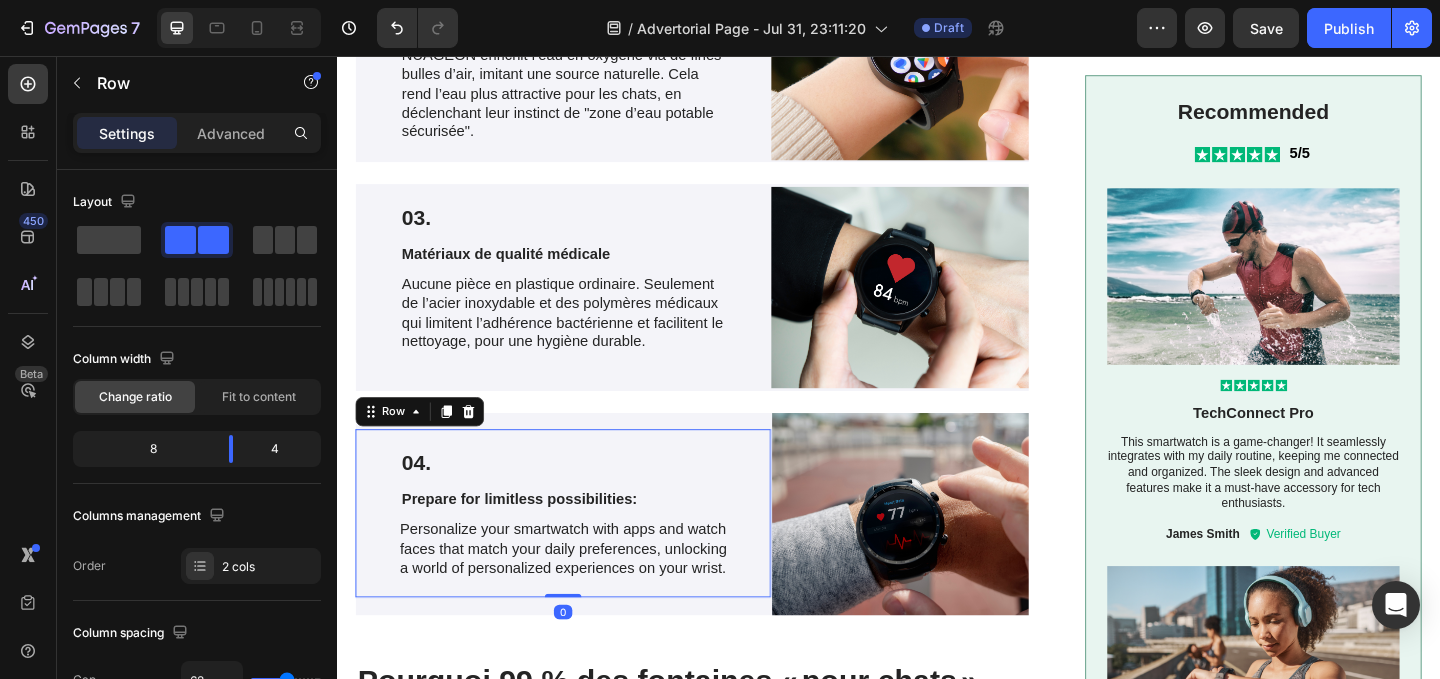 click on "04. Text Block Prepare for limitless possibilities: Text Block Personalize your smartwatch with apps and watch faces that match your daily preferences, unlocking a world of personalized experiences on your wrist. Text Block Row   0" at bounding box center [583, 553] 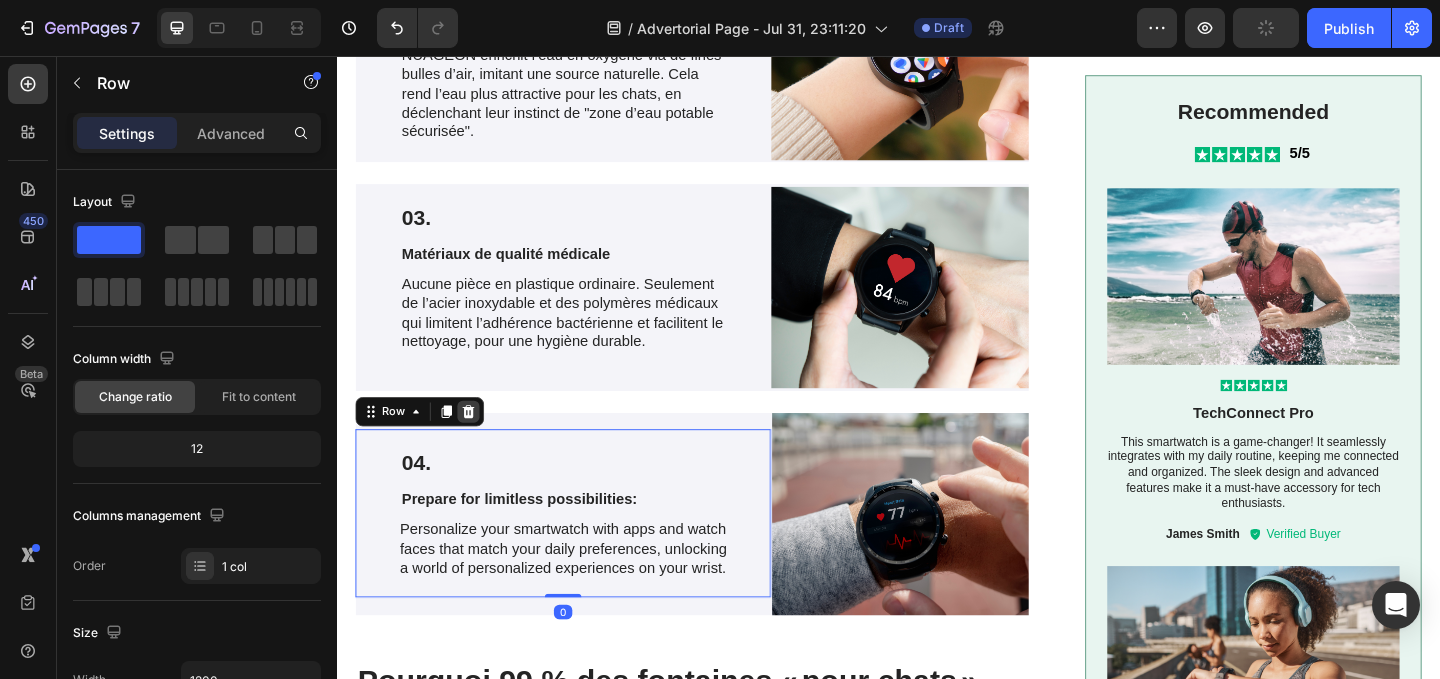 click 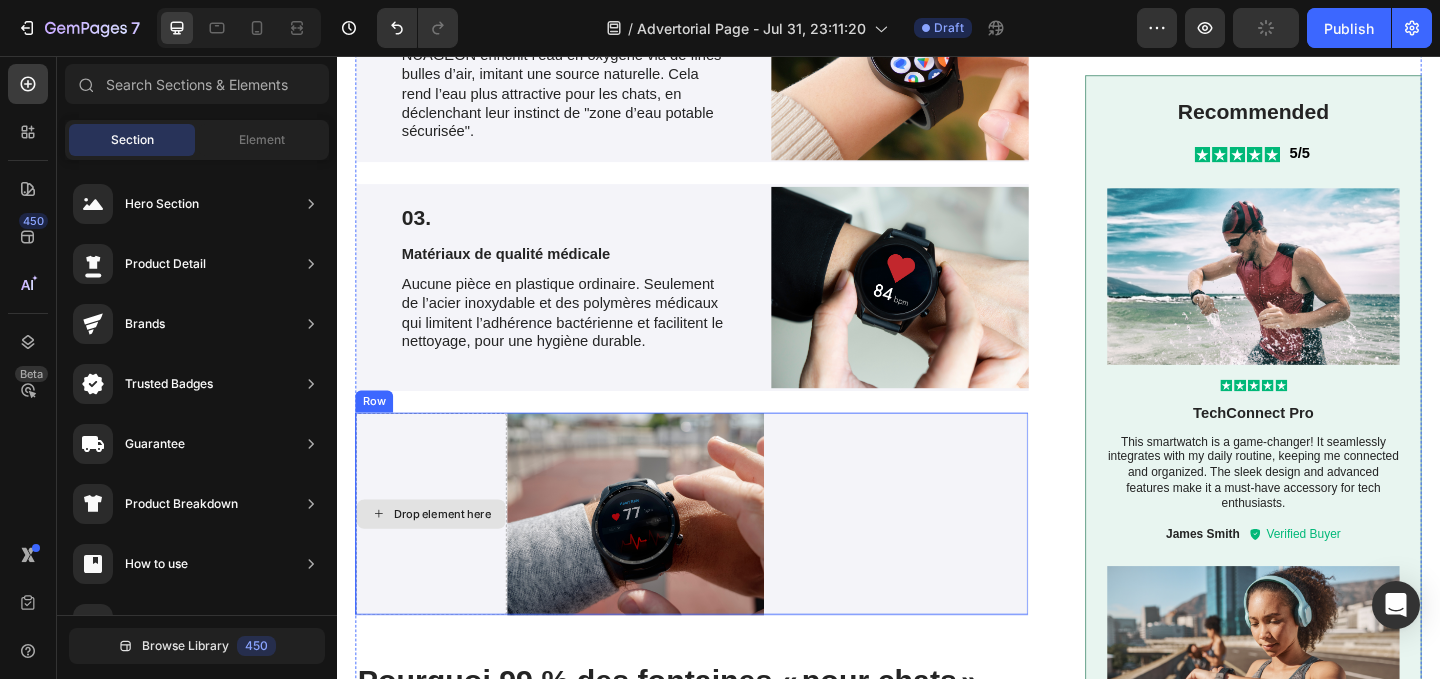 click on "Drop element here" at bounding box center (439, 554) 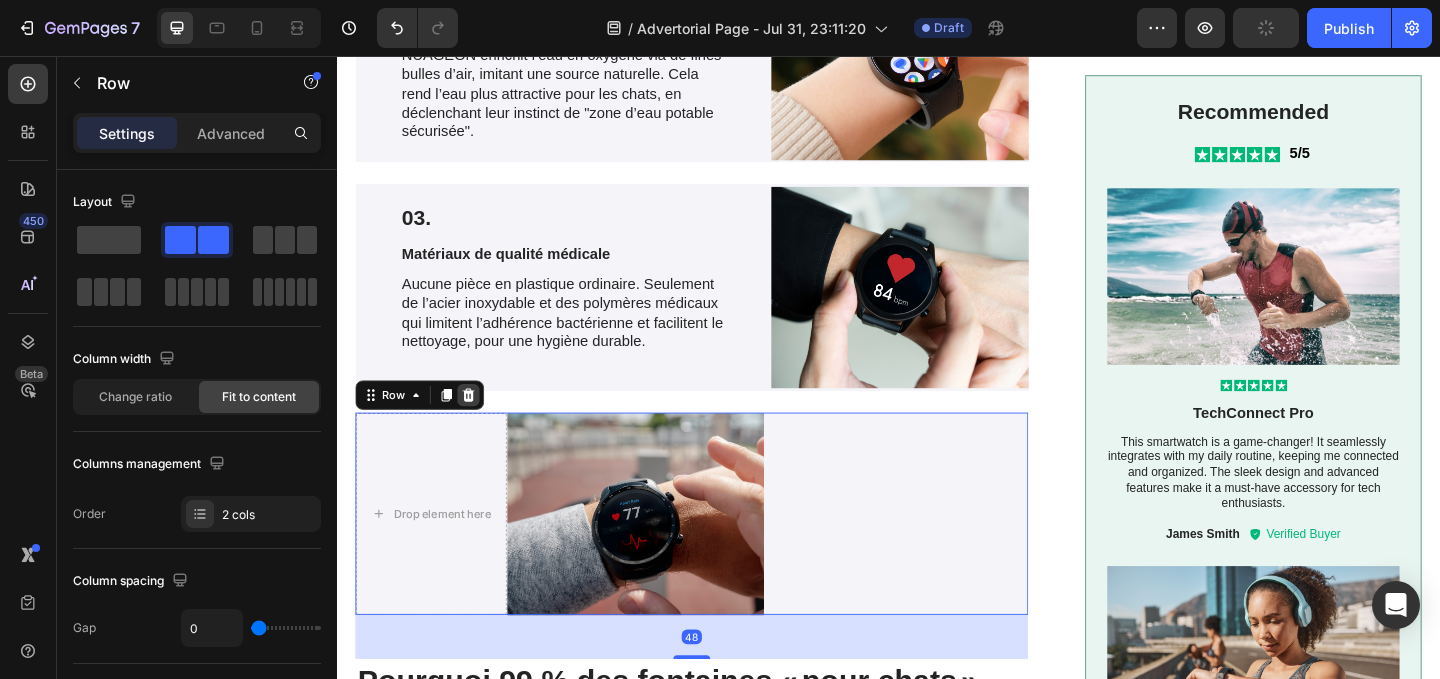 click 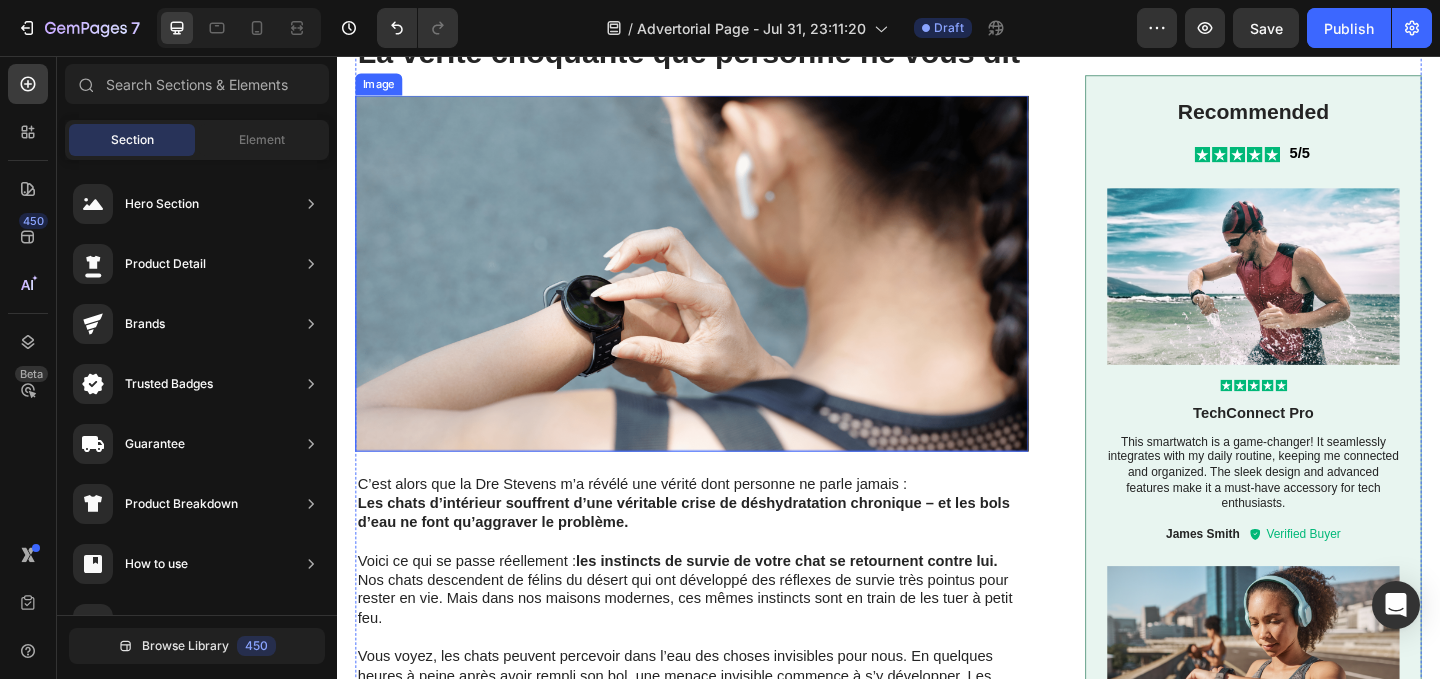 scroll, scrollTop: 2769, scrollLeft: 0, axis: vertical 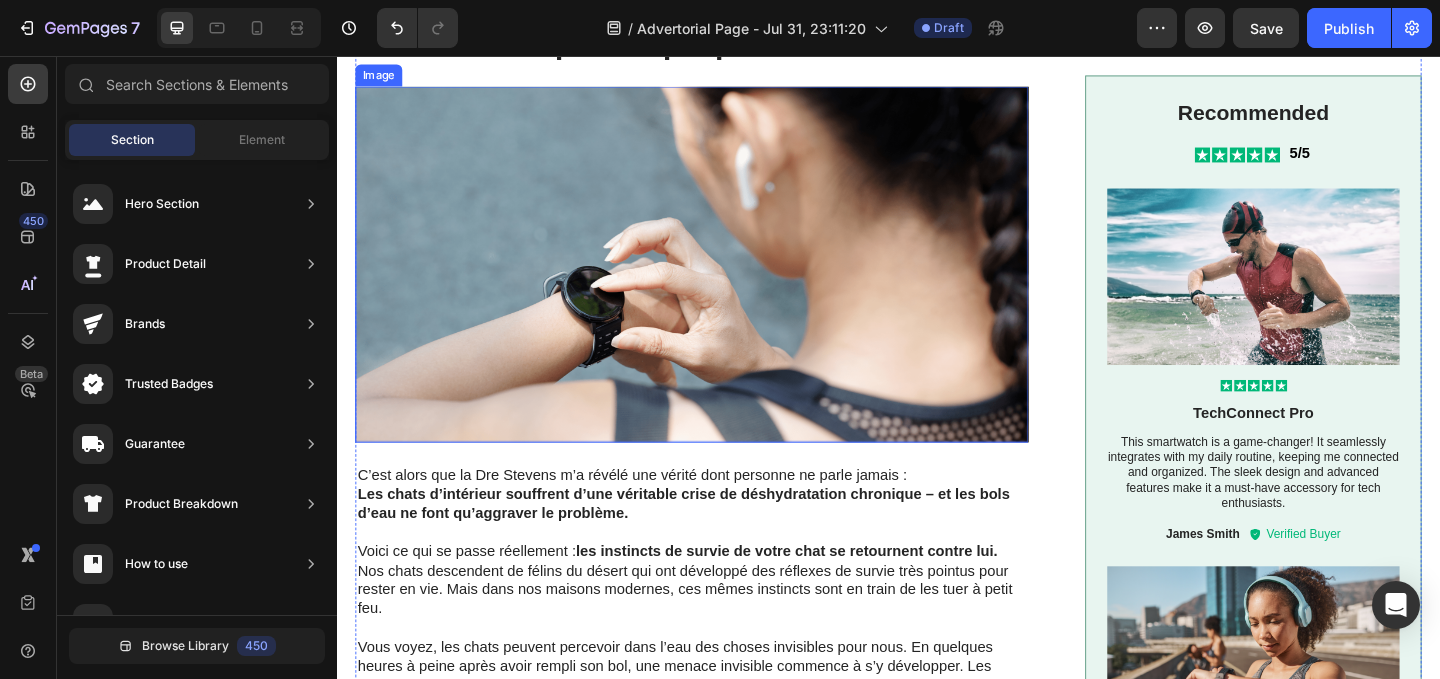 click at bounding box center (723, 282) 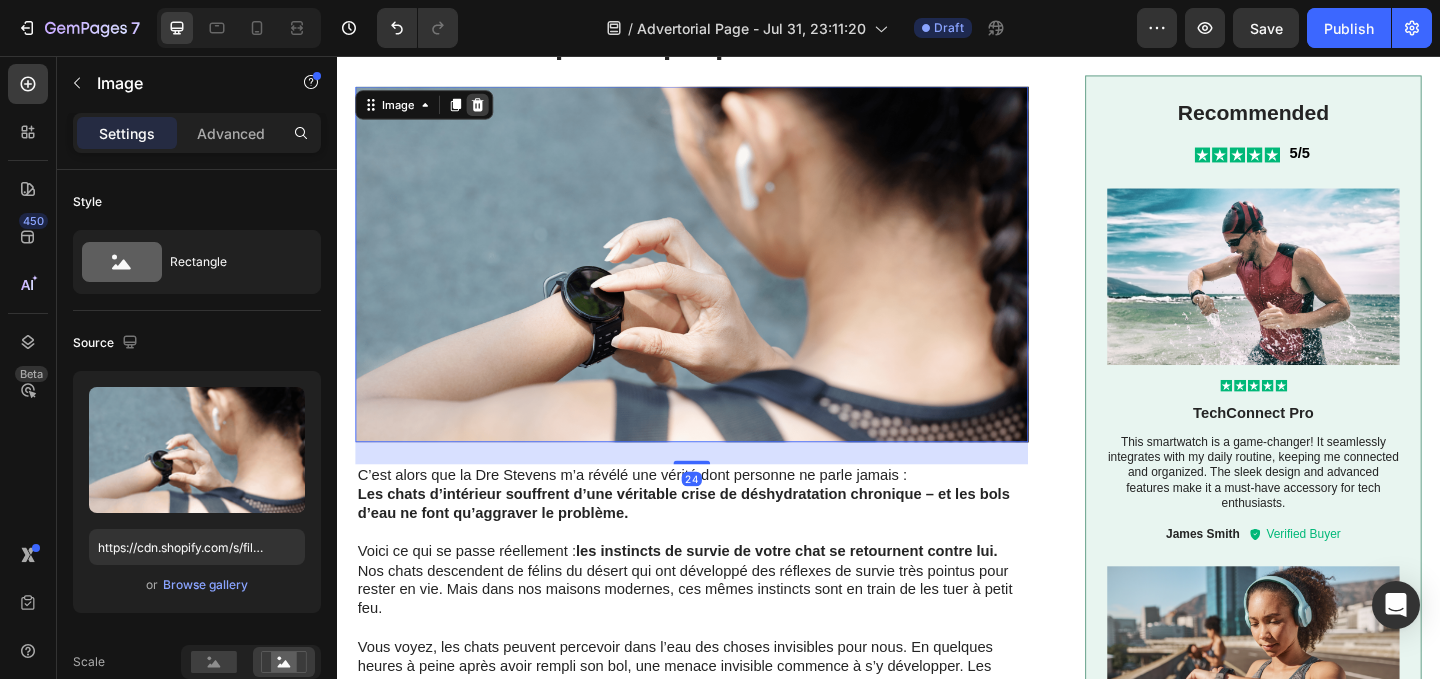 click 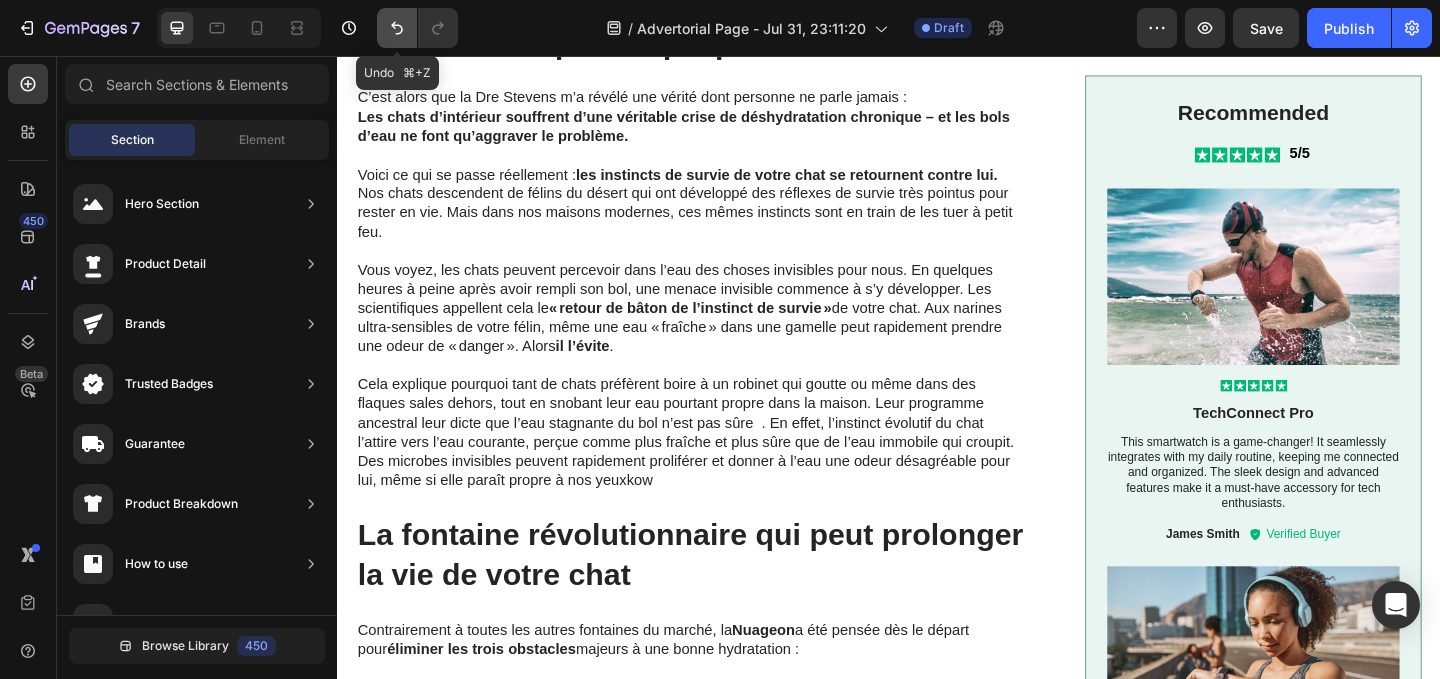 click 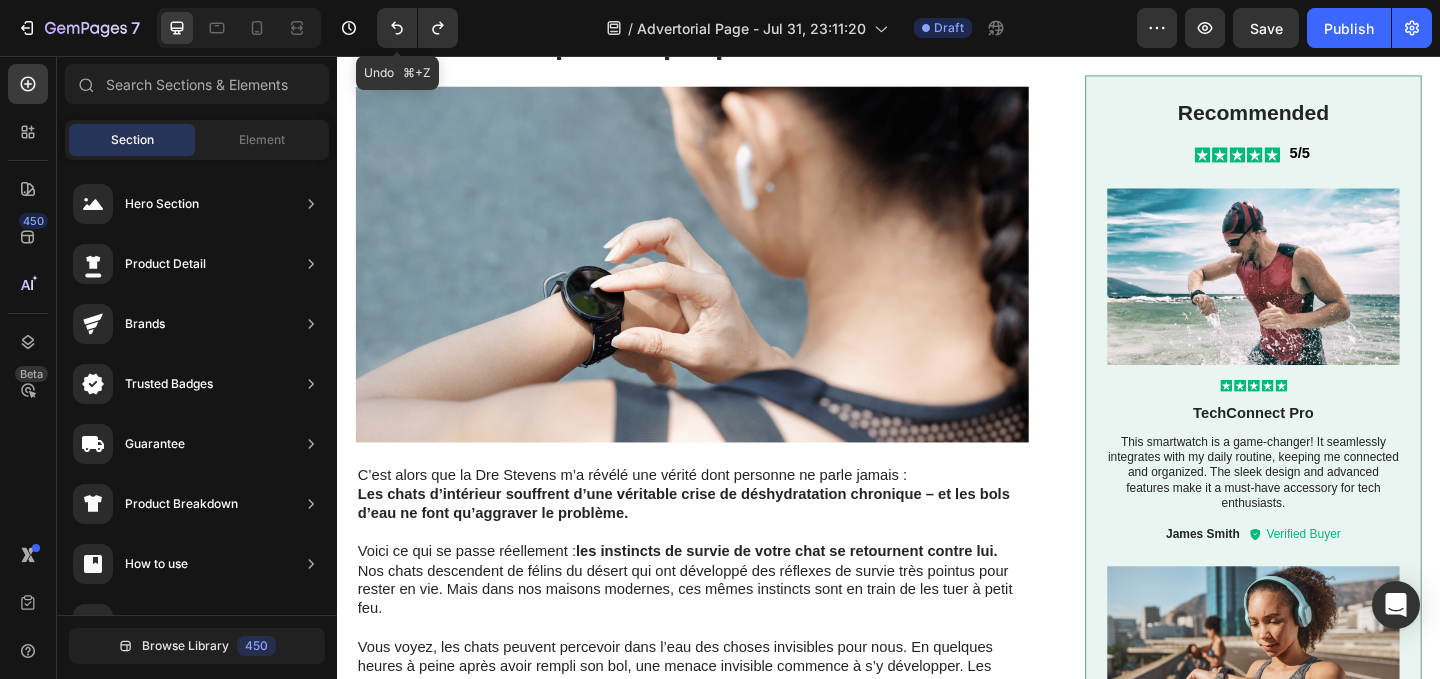 click at bounding box center (723, 282) 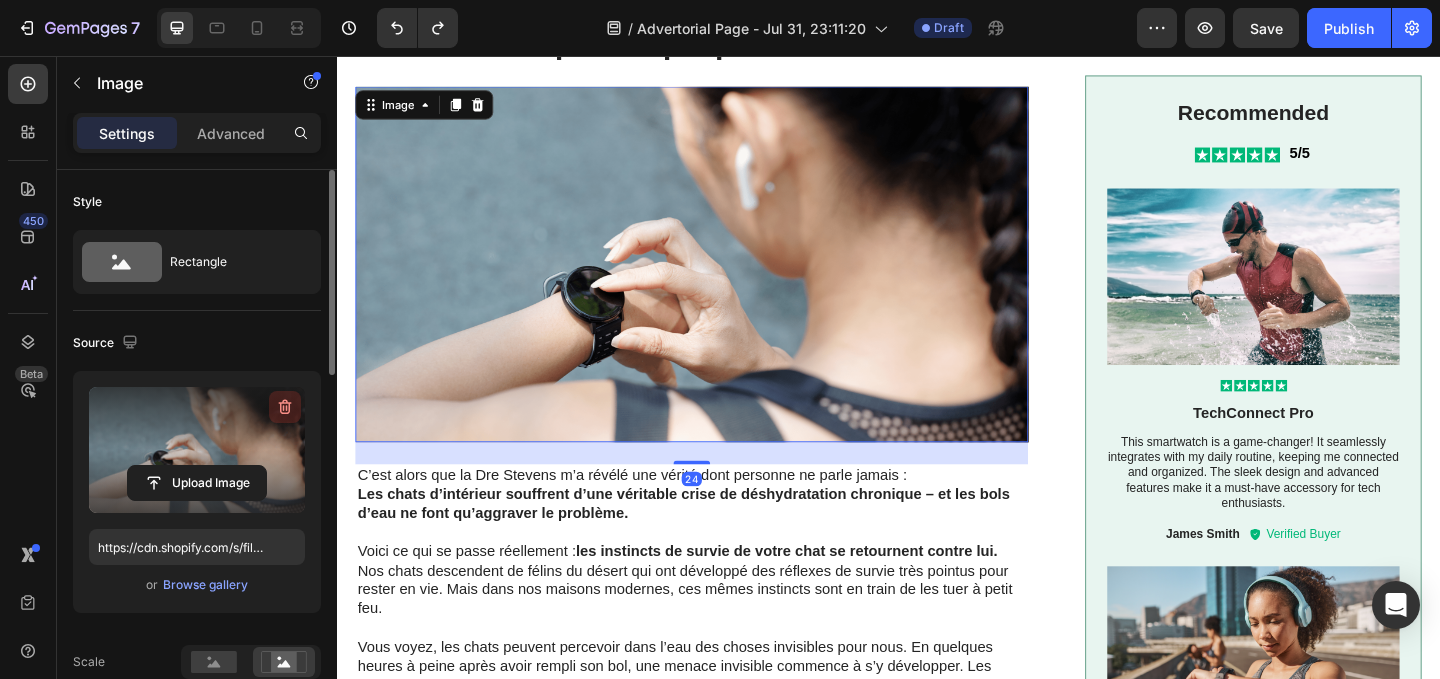 click 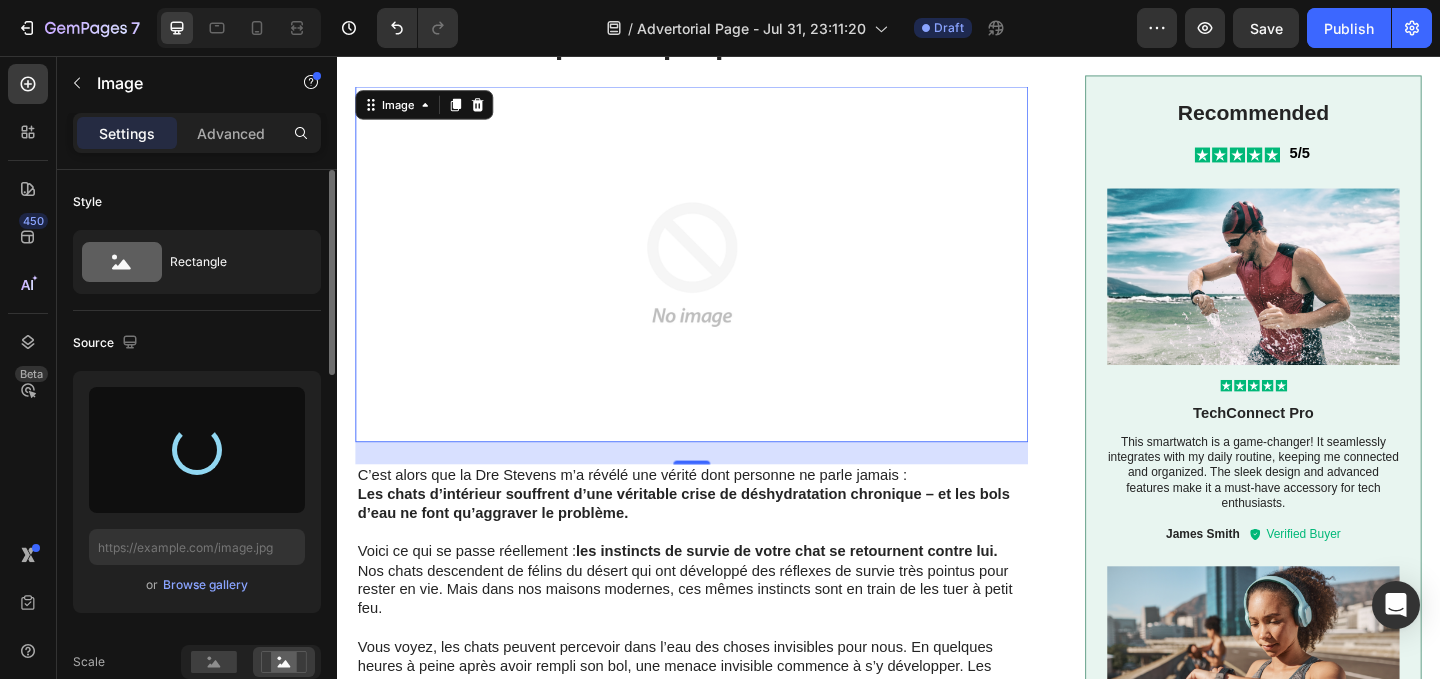 type on "https://cdn.shopify.com/s/files/1/0617/0643/6651/files/gempages_575377570325857219-d4fc8ff8-4ad8-4d13-ace7-6dbe51caf8aa.png" 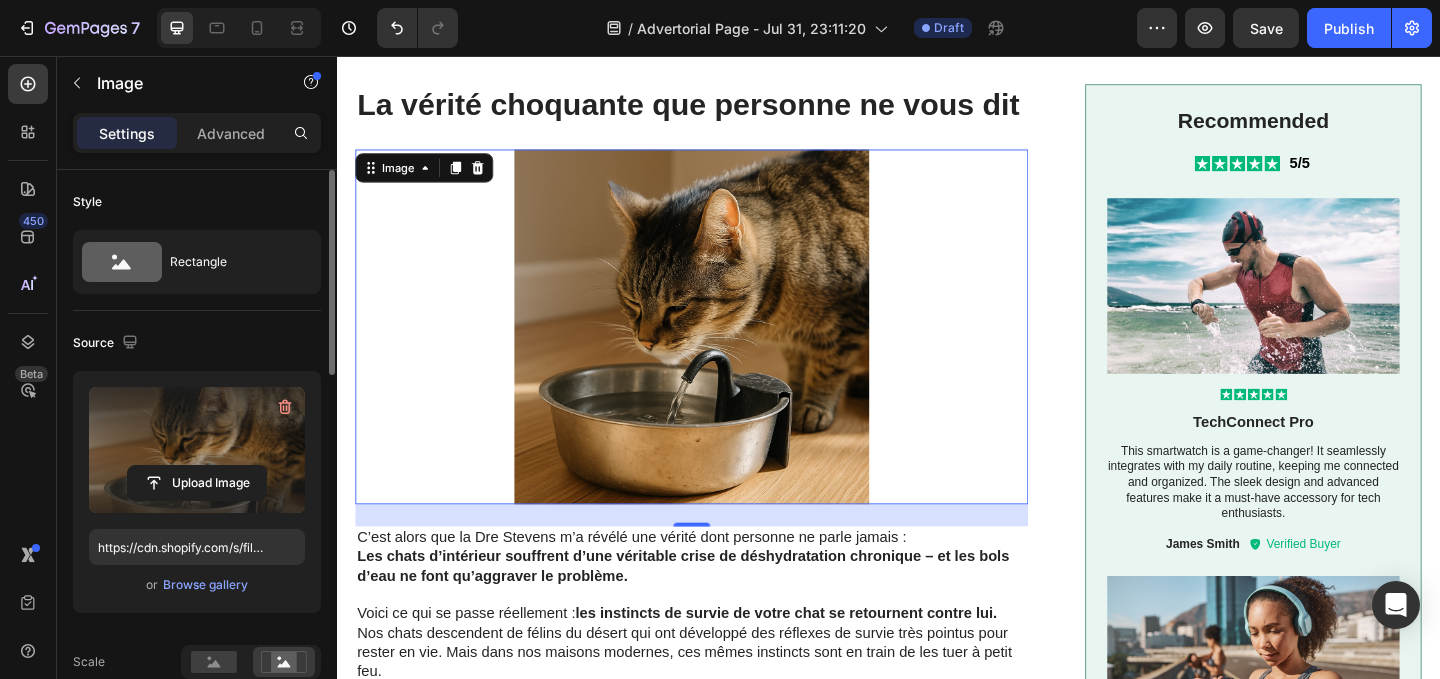 scroll, scrollTop: 2675, scrollLeft: 0, axis: vertical 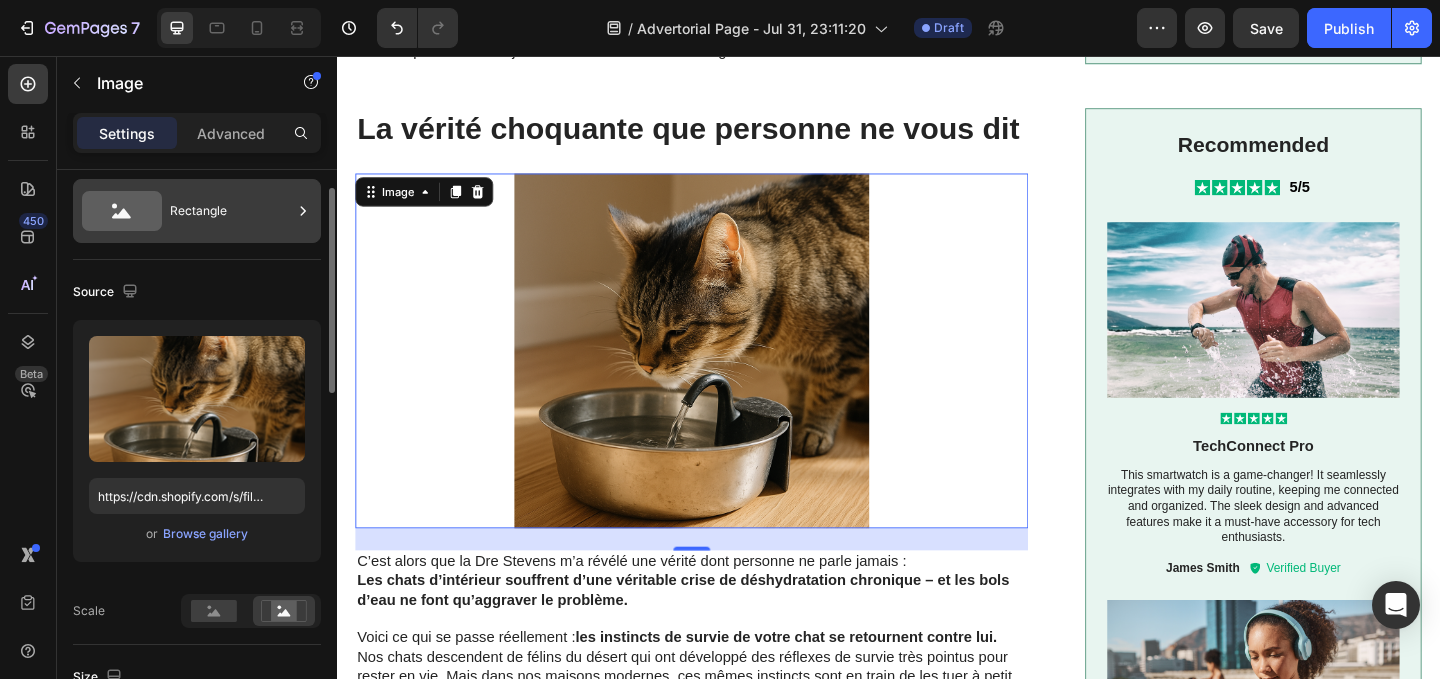 click on "Rectangle" at bounding box center [231, 211] 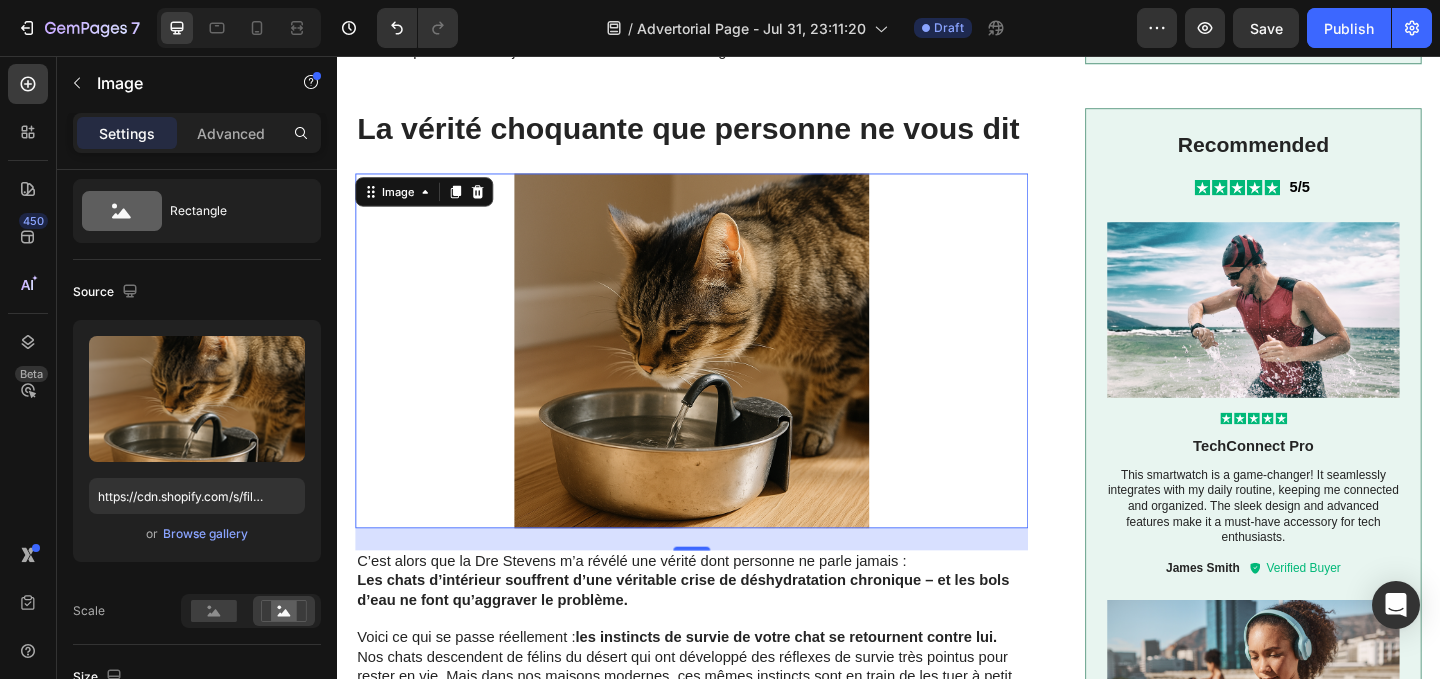 click at bounding box center [723, 376] 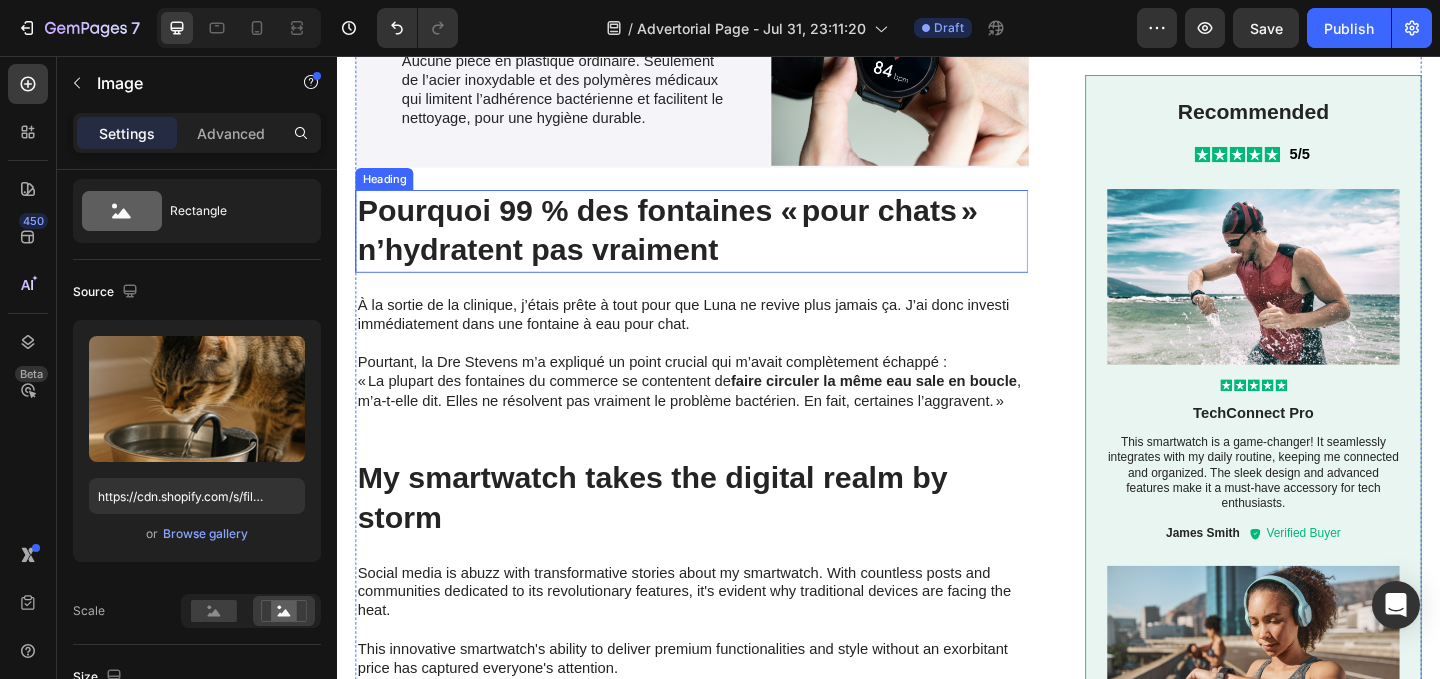 scroll, scrollTop: 4482, scrollLeft: 0, axis: vertical 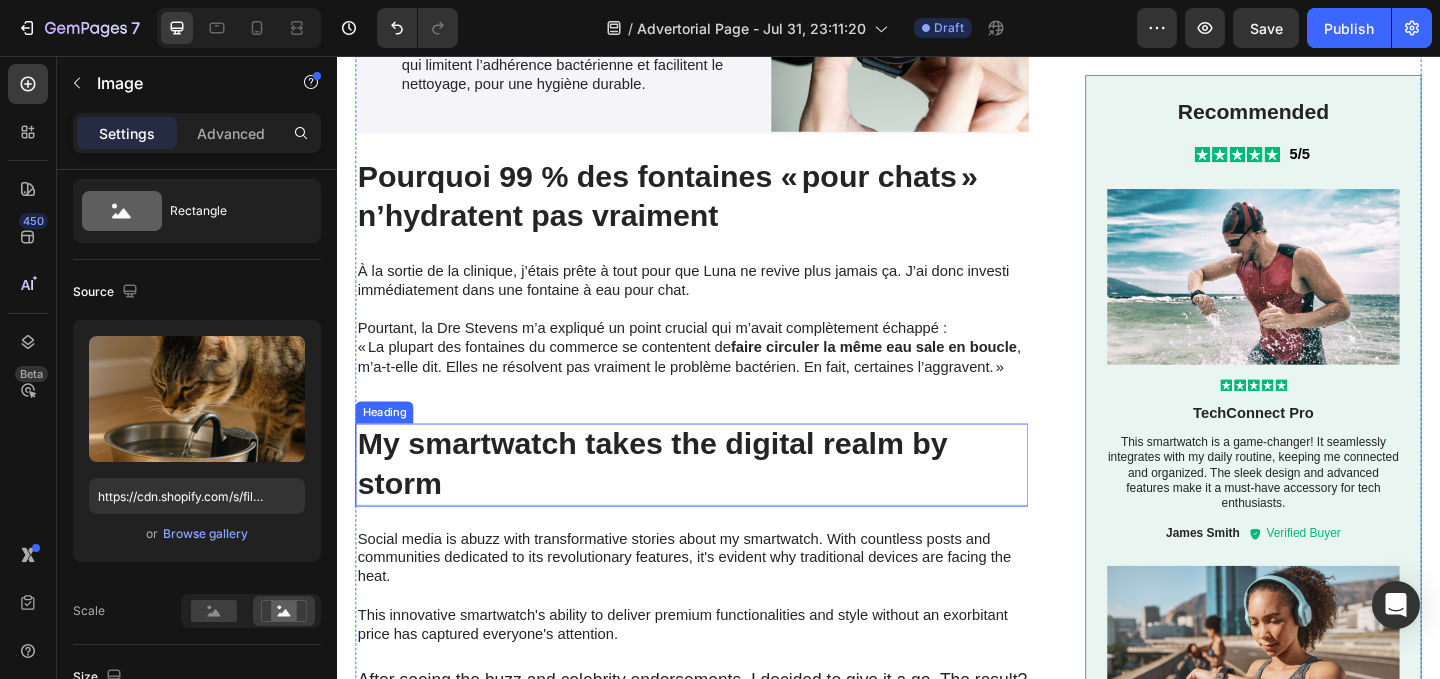 click on "My smartwatch takes the digital realm by storm" at bounding box center (723, 500) 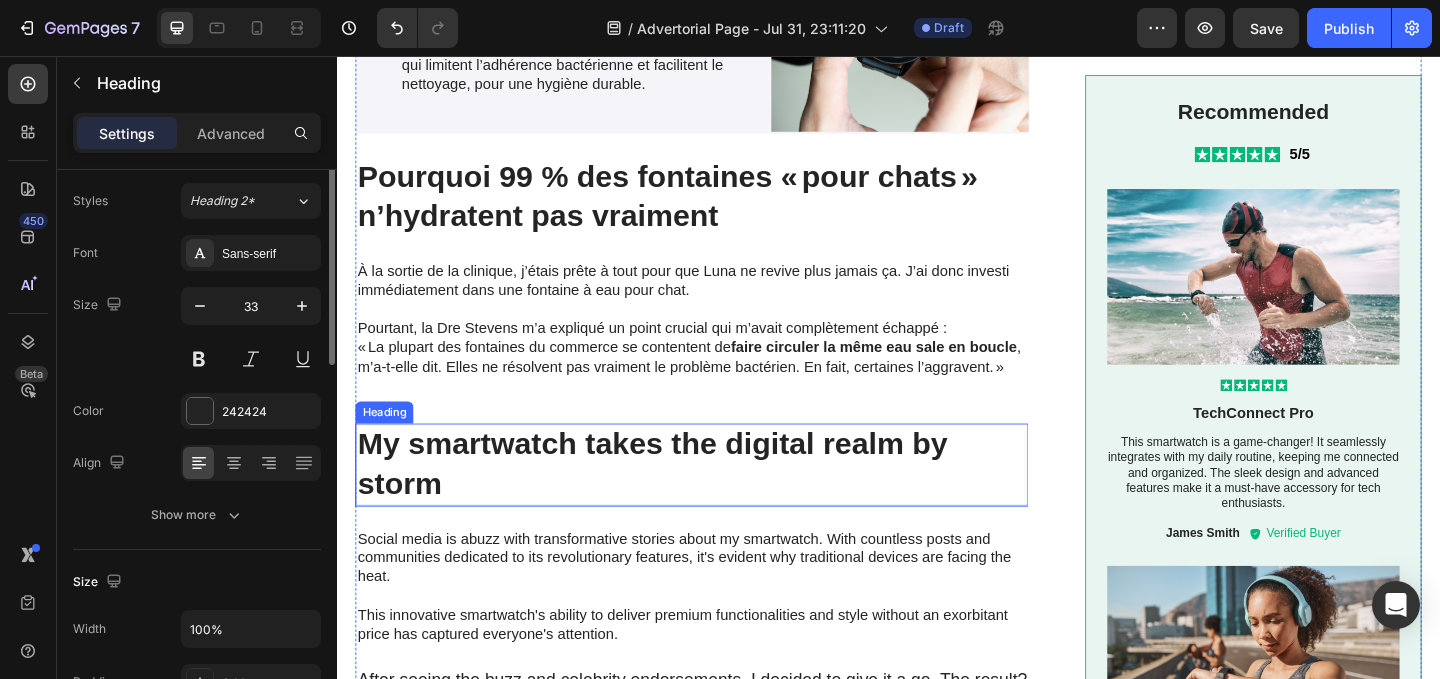 scroll, scrollTop: 0, scrollLeft: 0, axis: both 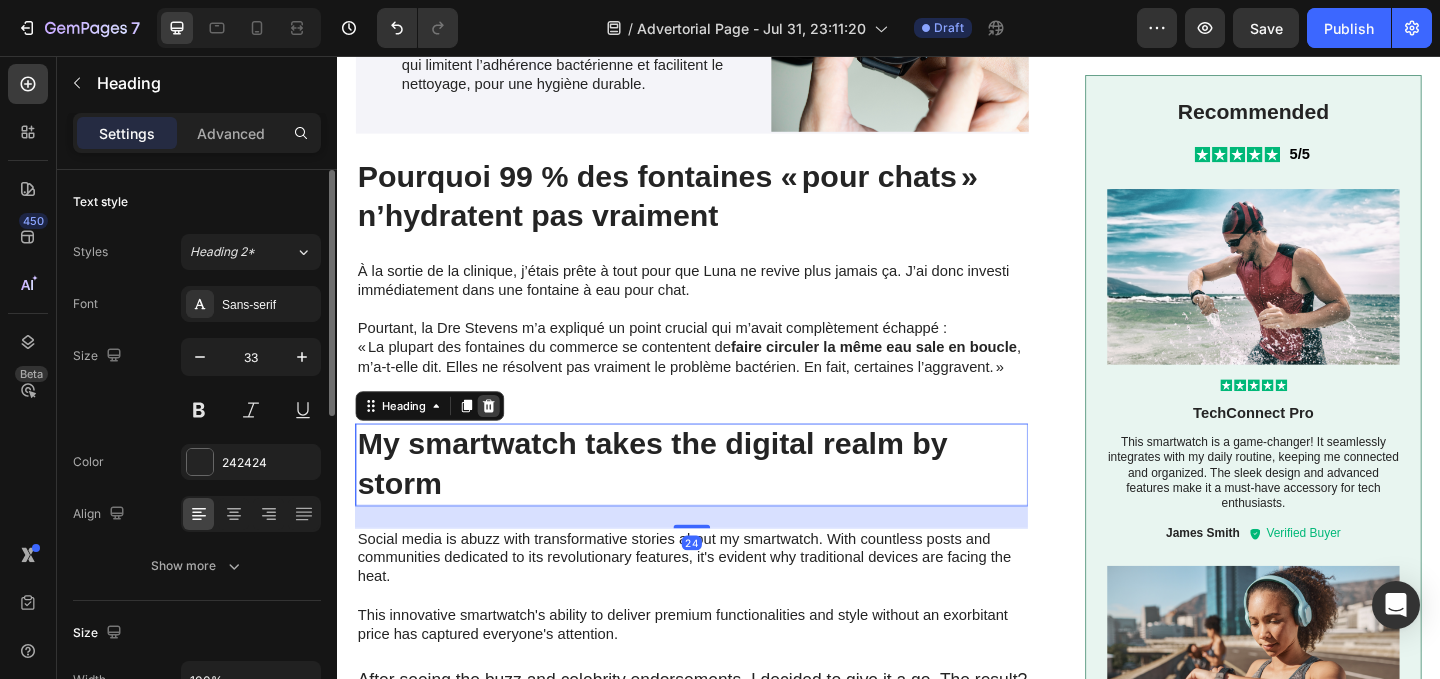 click 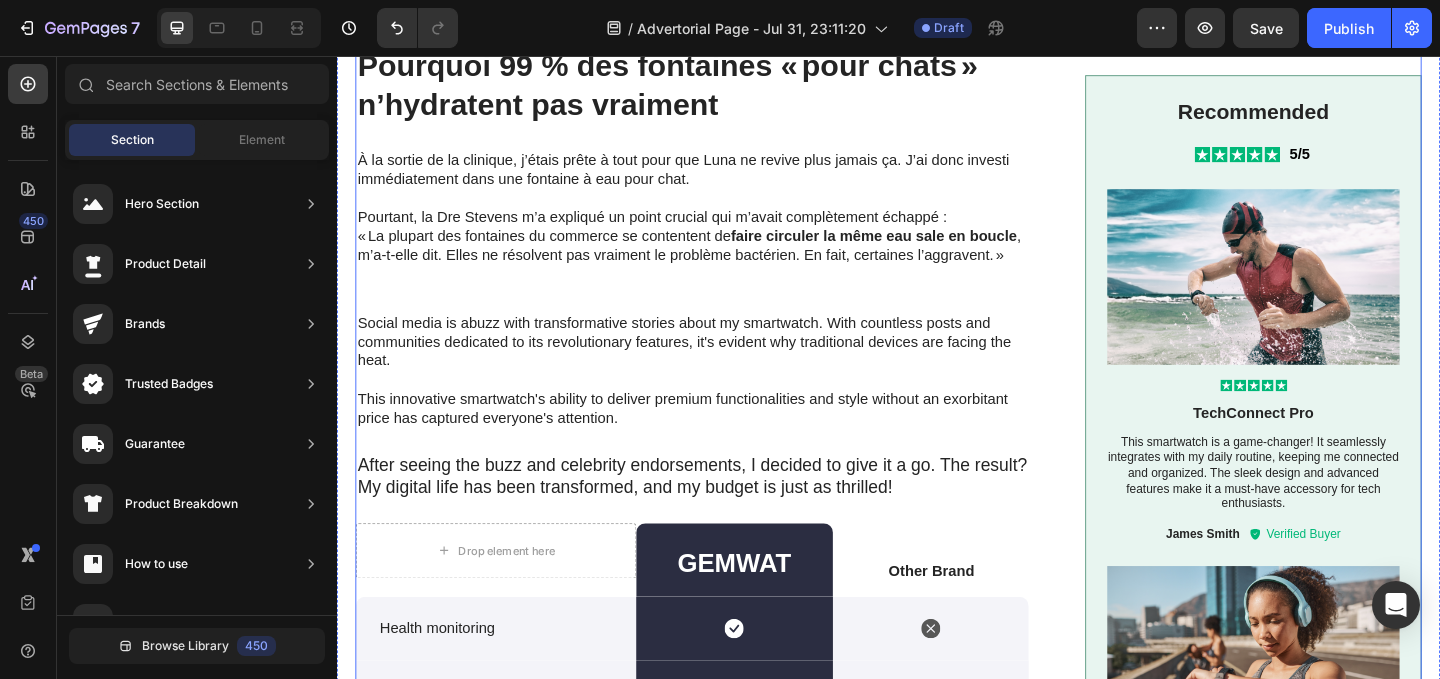 scroll, scrollTop: 4605, scrollLeft: 0, axis: vertical 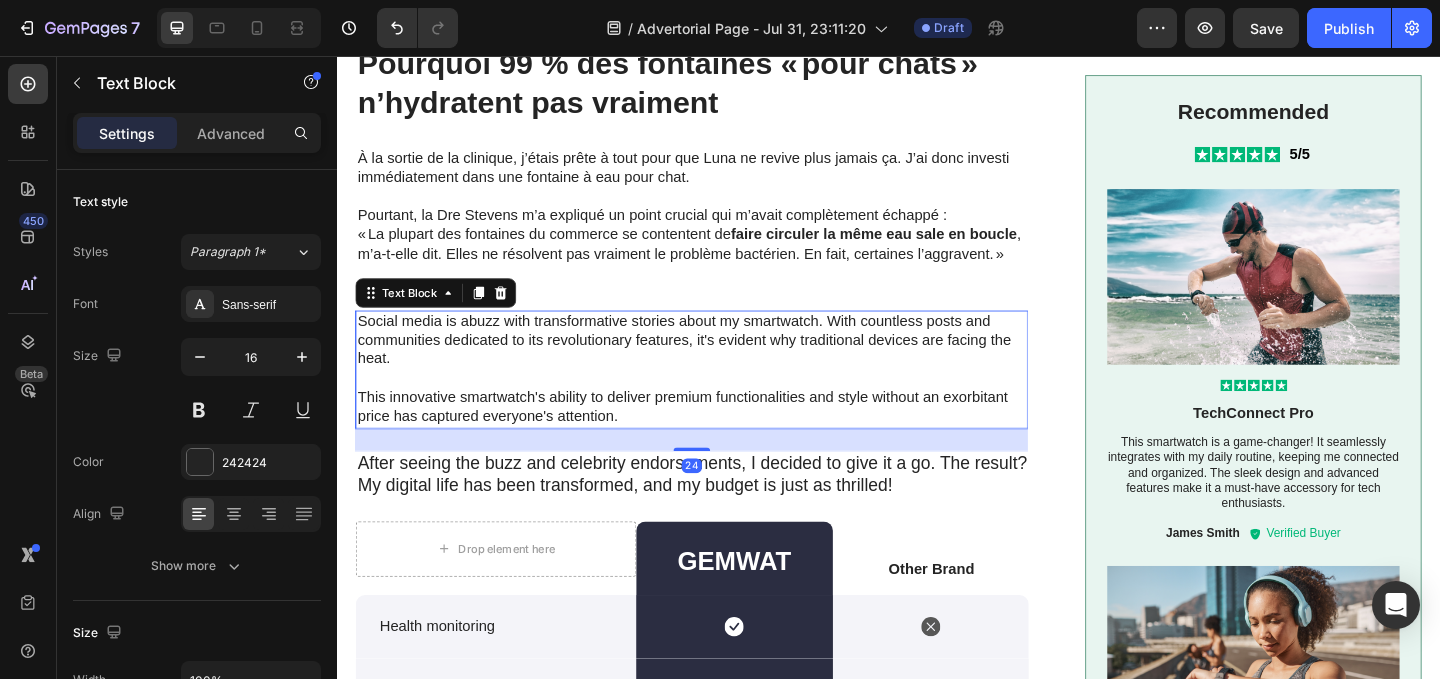 click on "Social media is abuzz with transformative stories about my smartwatch. With countless posts and communities dedicated to its revolutionary features, it's evident why traditional devices are facing the heat." at bounding box center (724, 365) 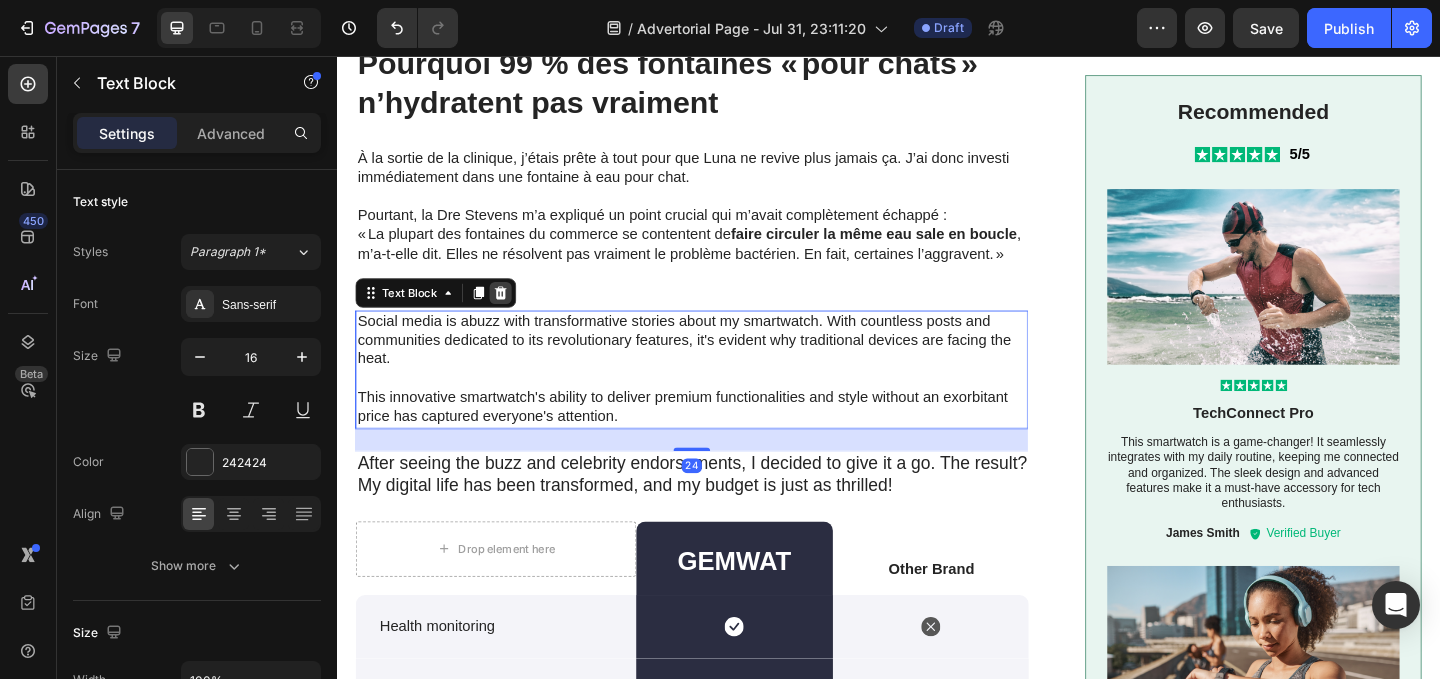 click at bounding box center [515, 313] 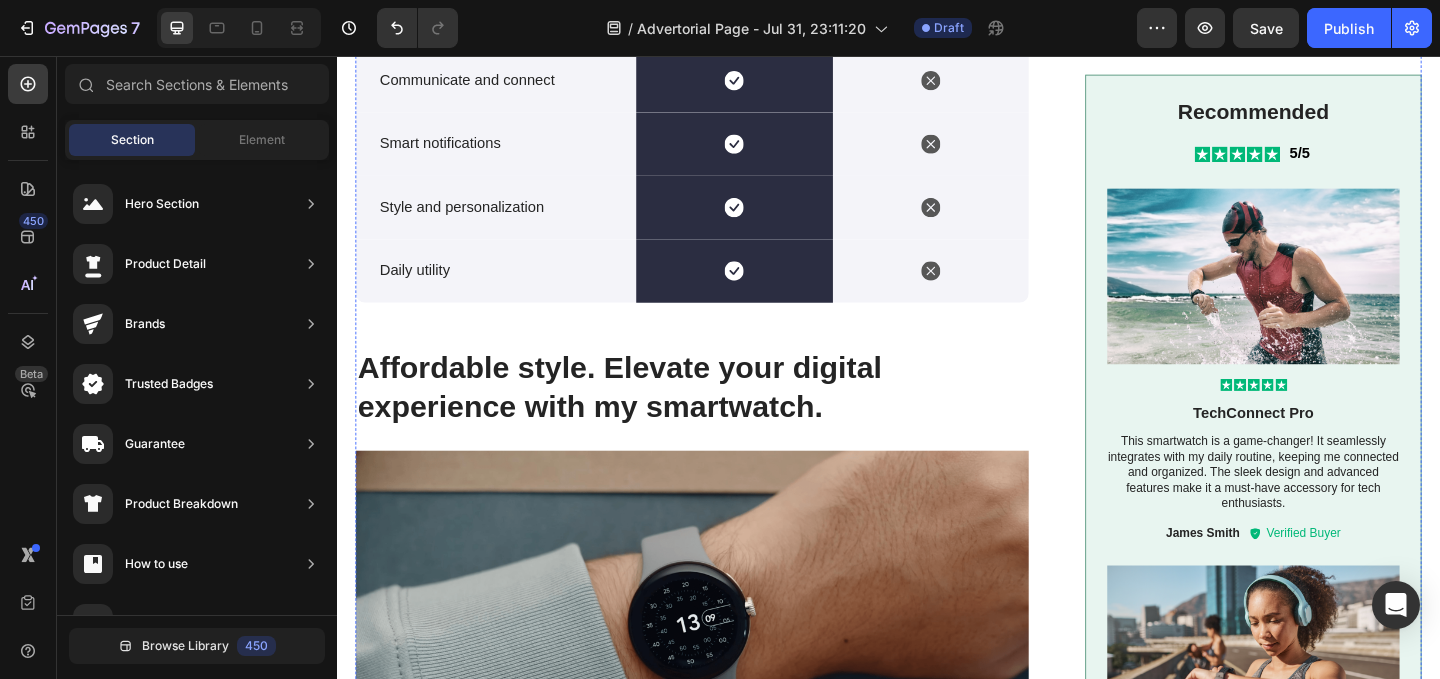 scroll, scrollTop: 5283, scrollLeft: 0, axis: vertical 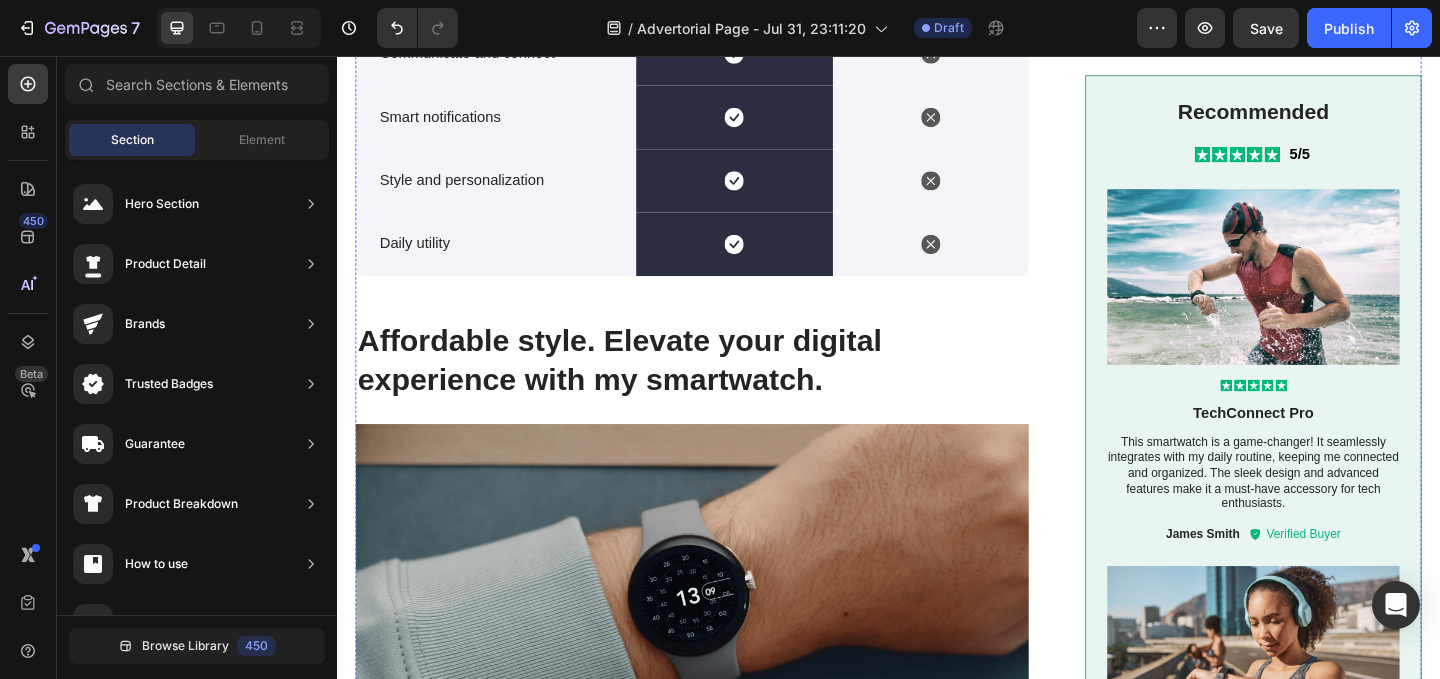 click on "Affordable style. Elevate your digital experience with my smartwatch." at bounding box center (723, 388) 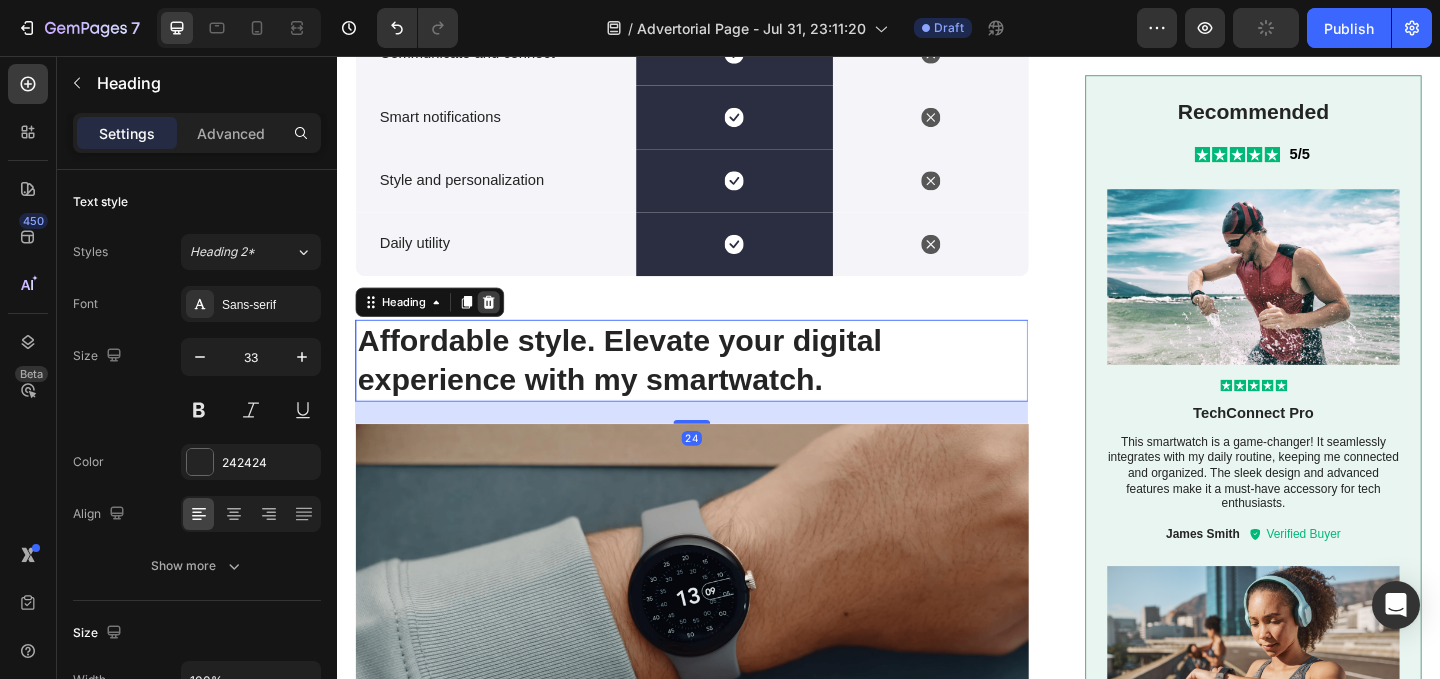 click 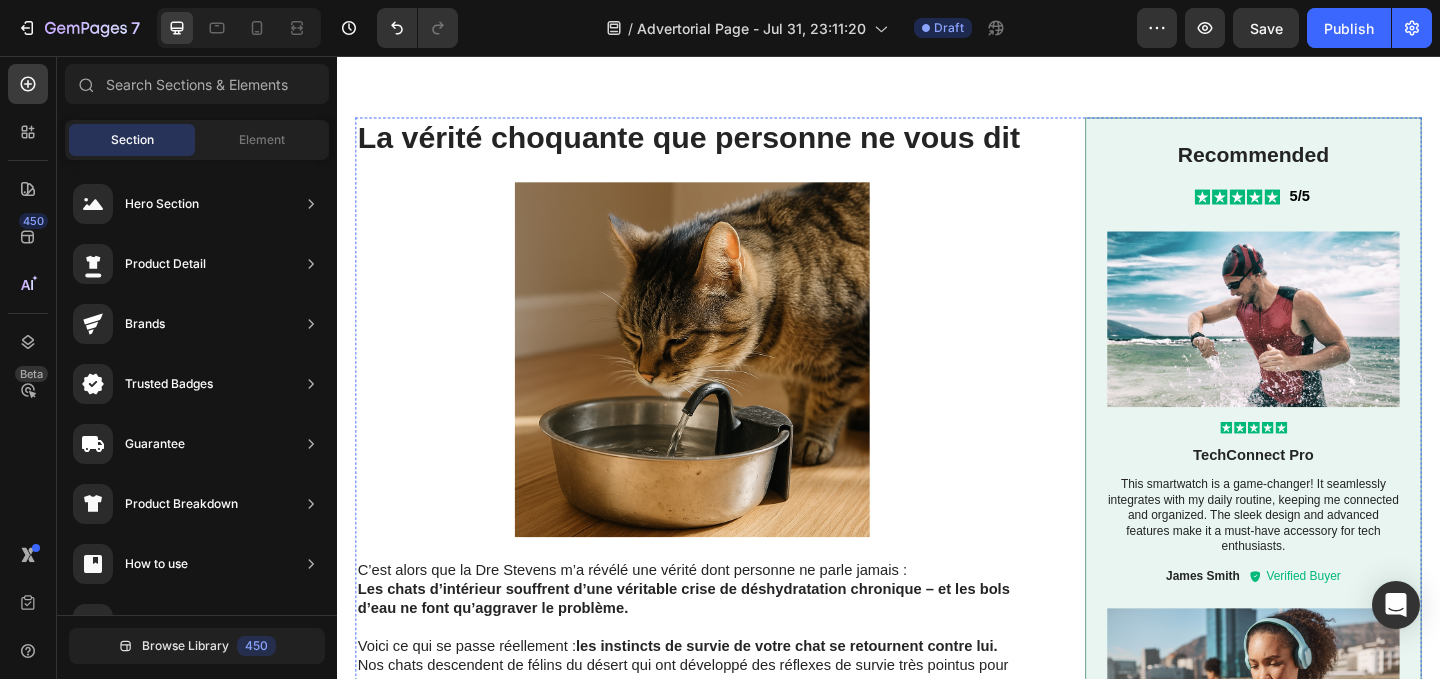 scroll, scrollTop: 2763, scrollLeft: 0, axis: vertical 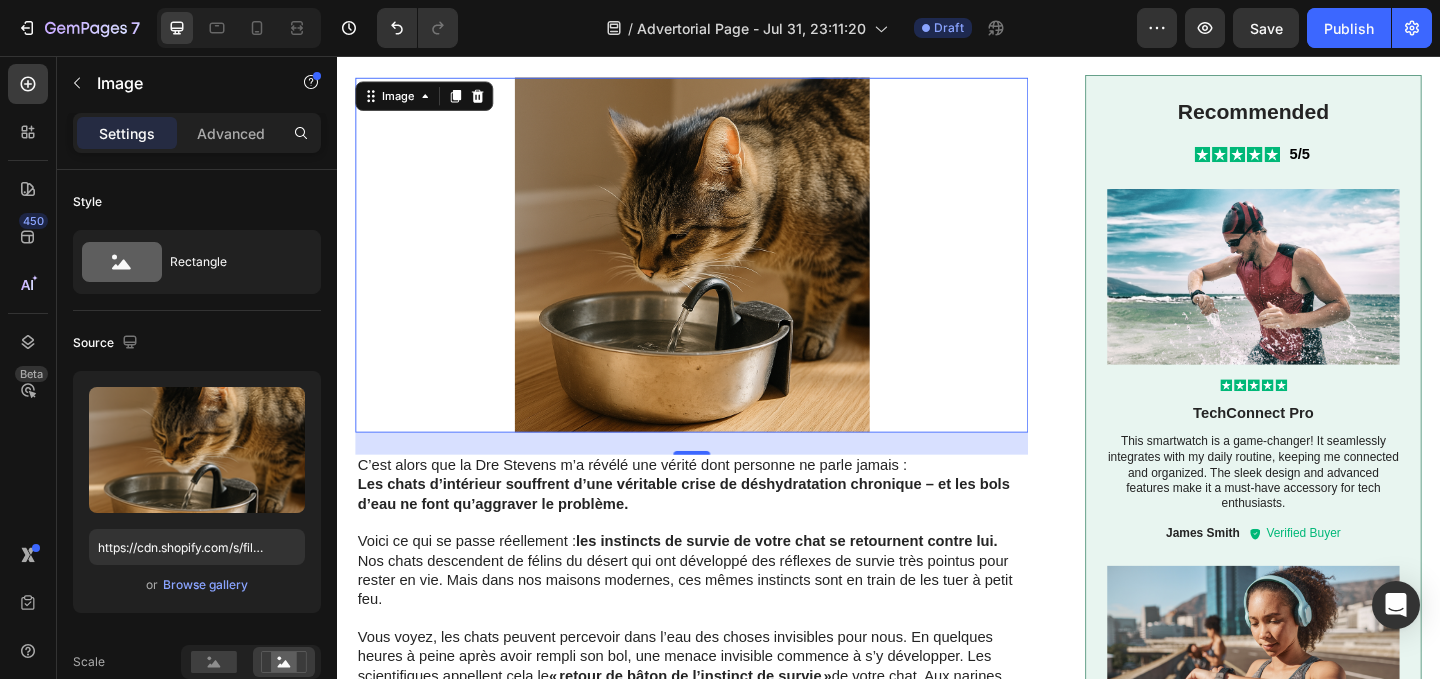 click at bounding box center (723, 272) 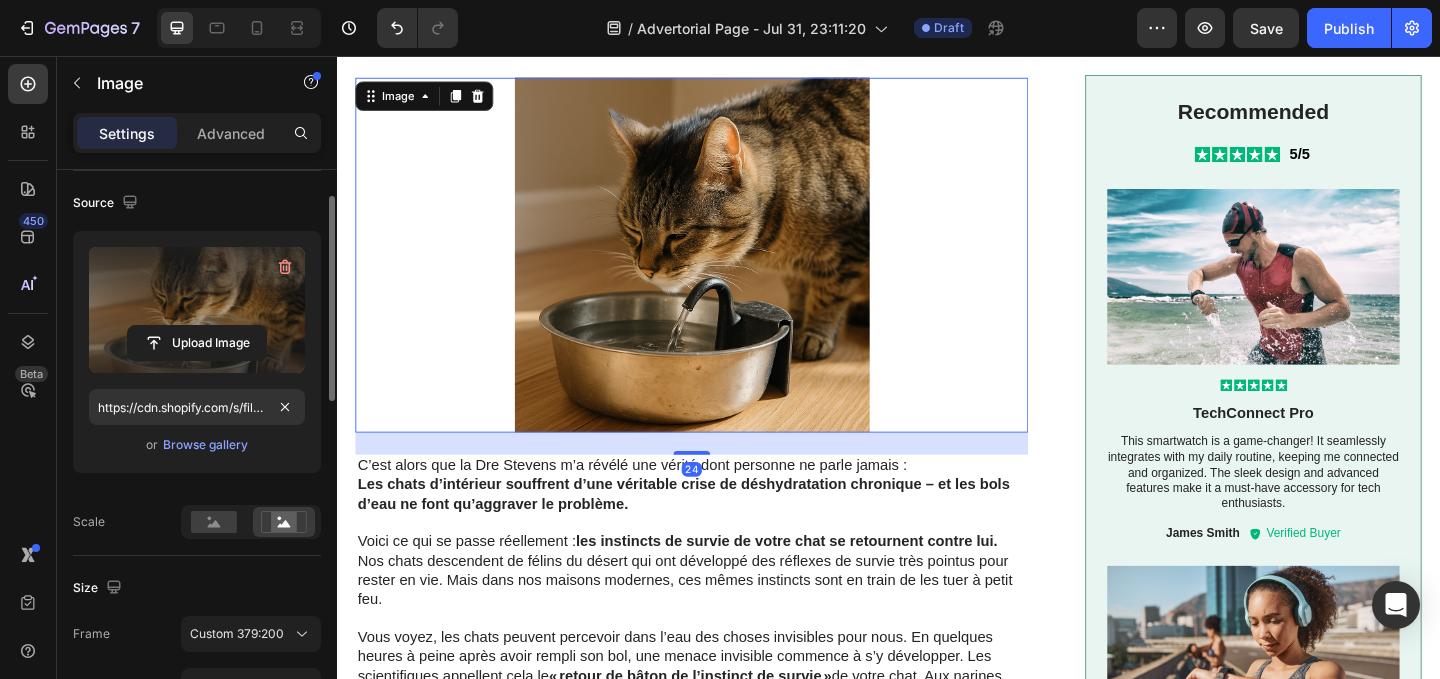 scroll, scrollTop: 142, scrollLeft: 0, axis: vertical 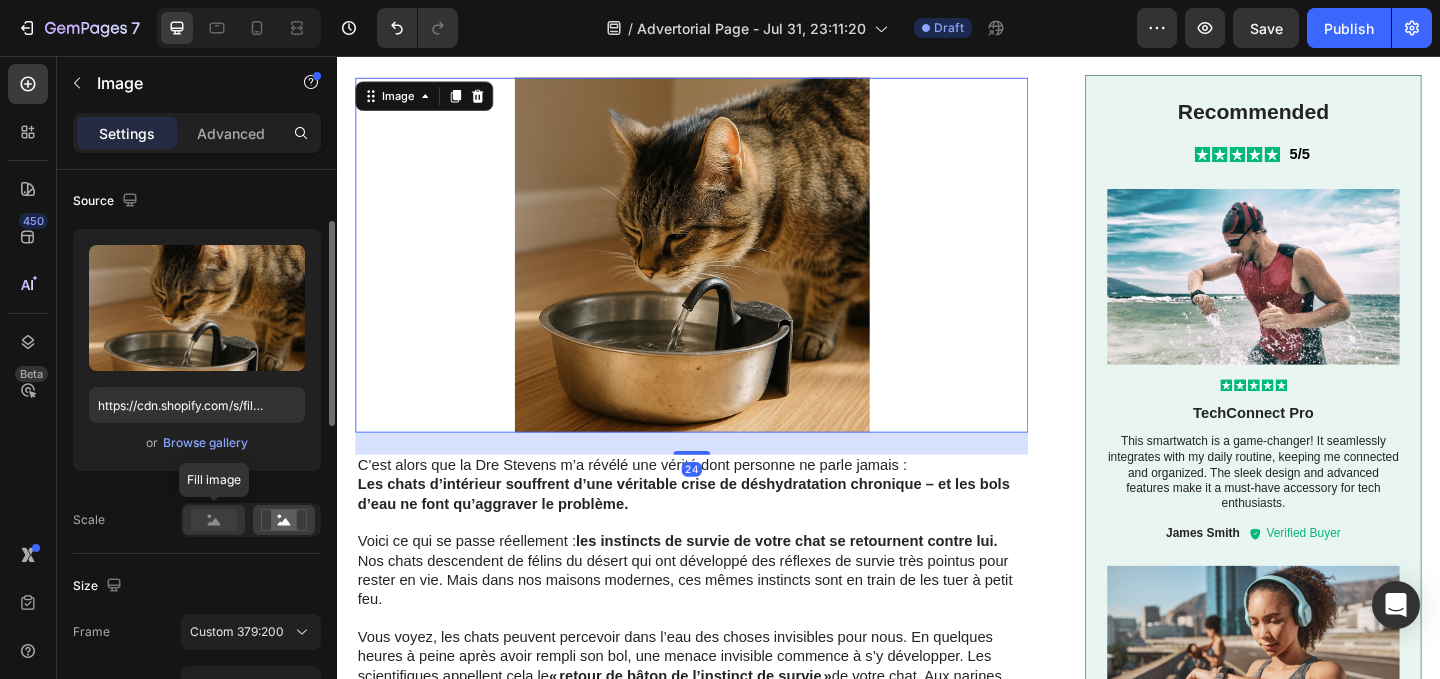 click 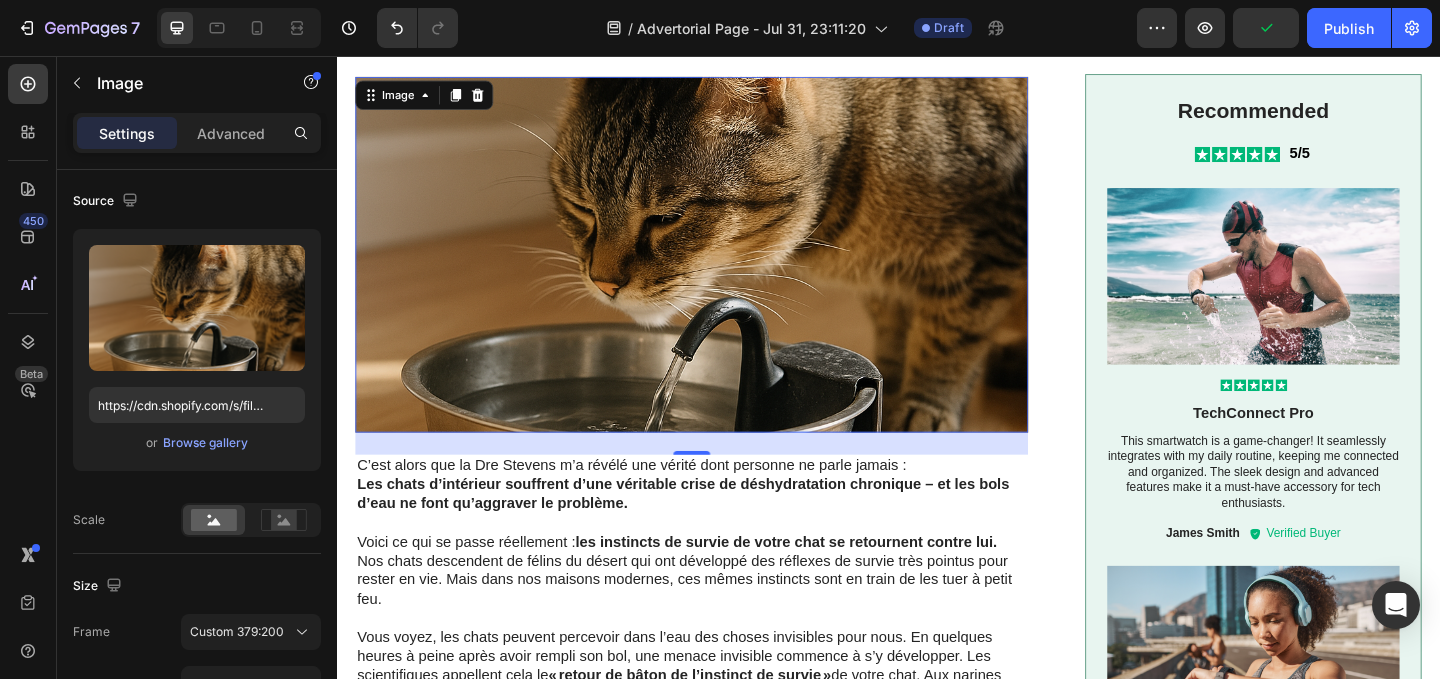 scroll, scrollTop: 2573, scrollLeft: 0, axis: vertical 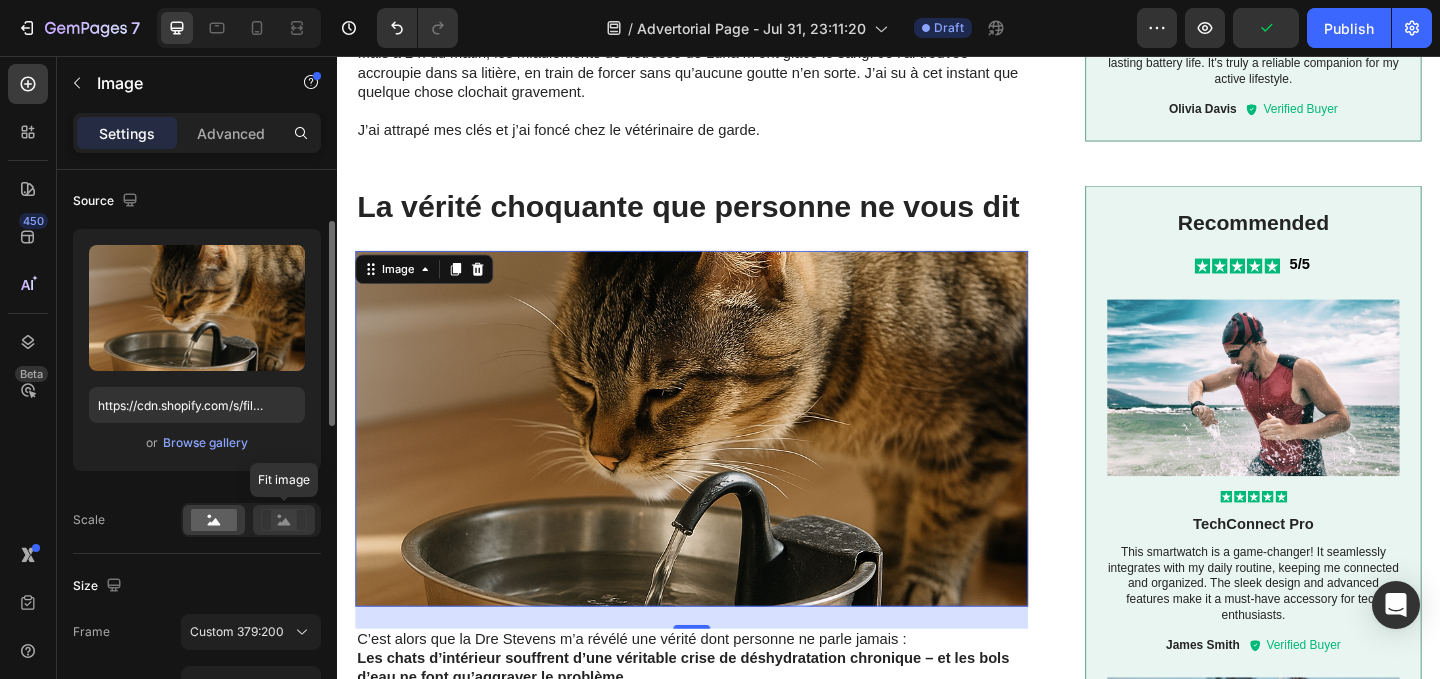click 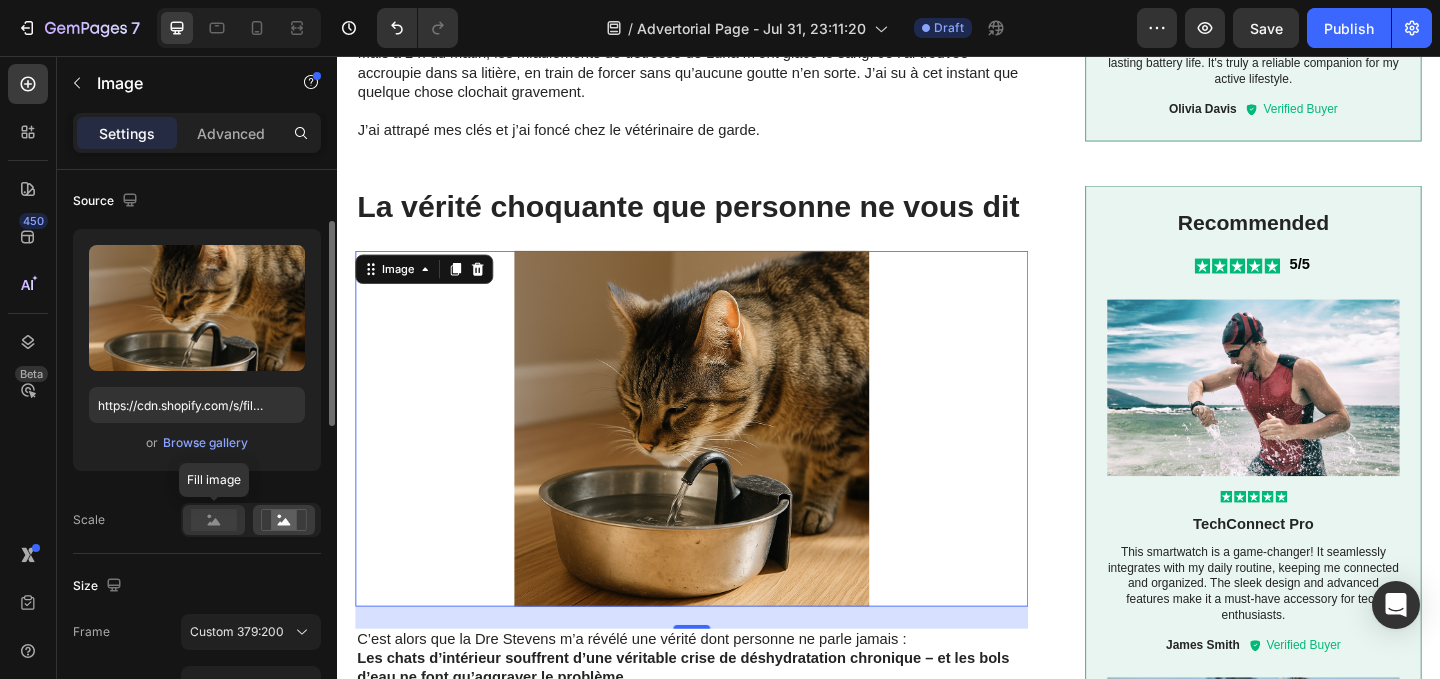 click 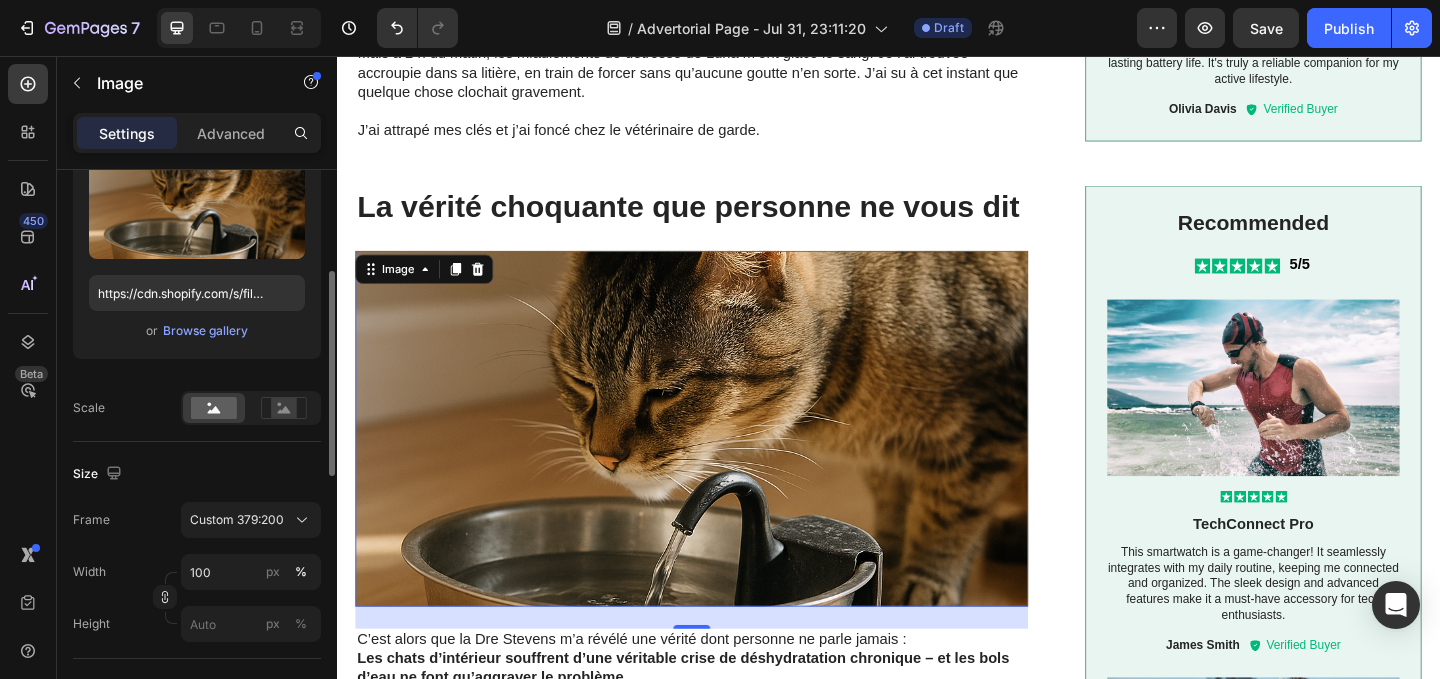 scroll, scrollTop: 266, scrollLeft: 0, axis: vertical 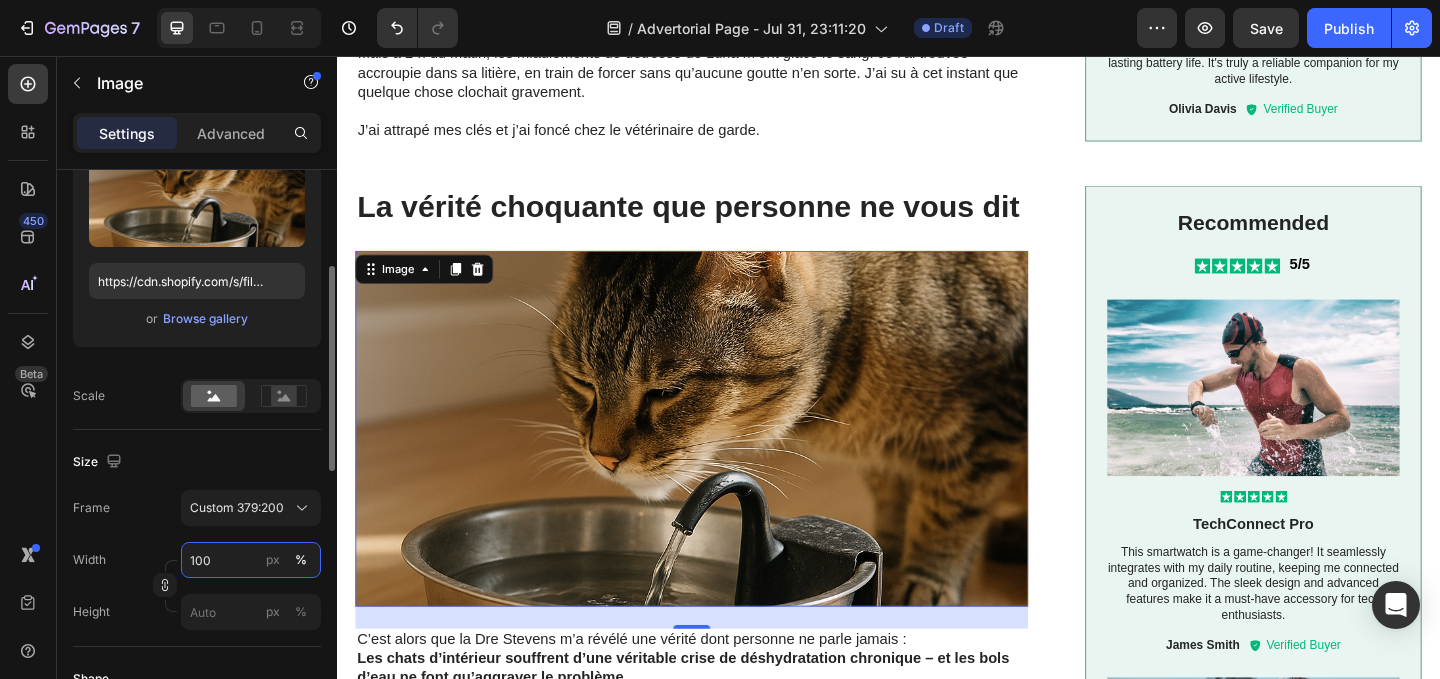 click on "100" at bounding box center [251, 560] 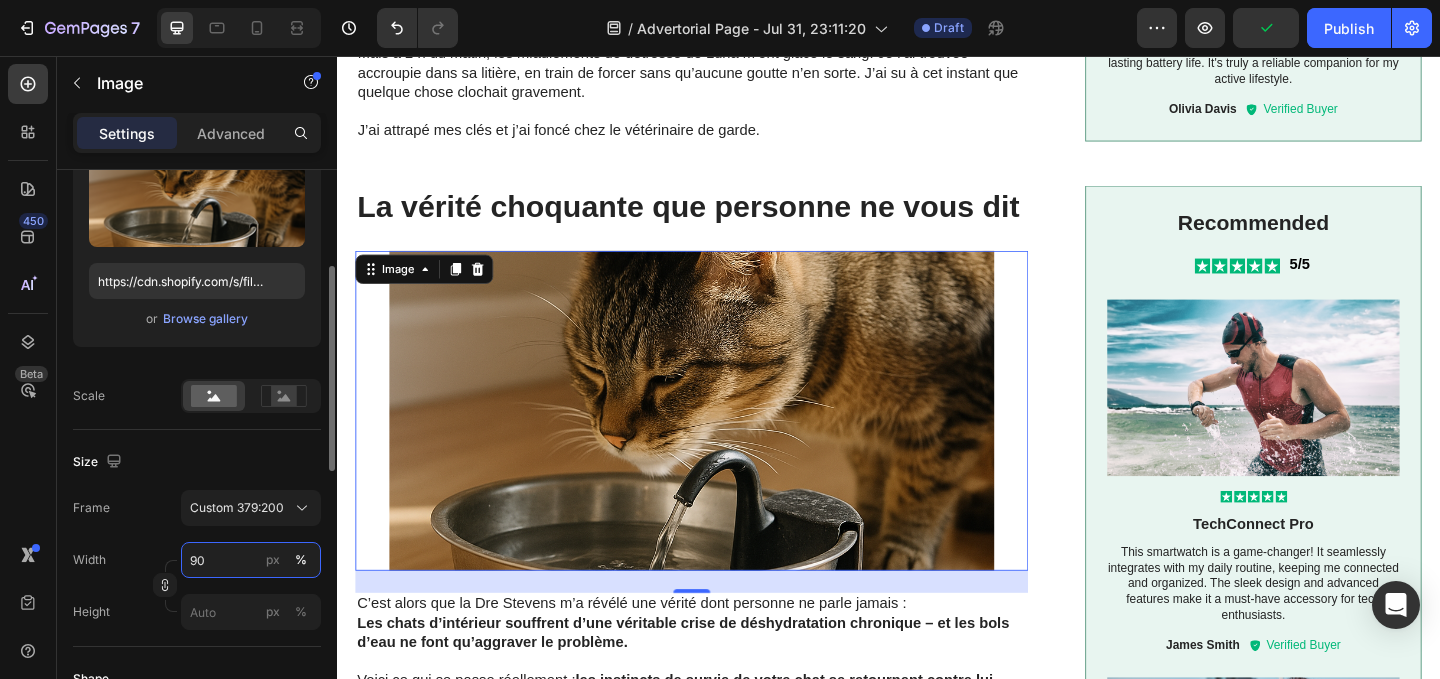 type on "9" 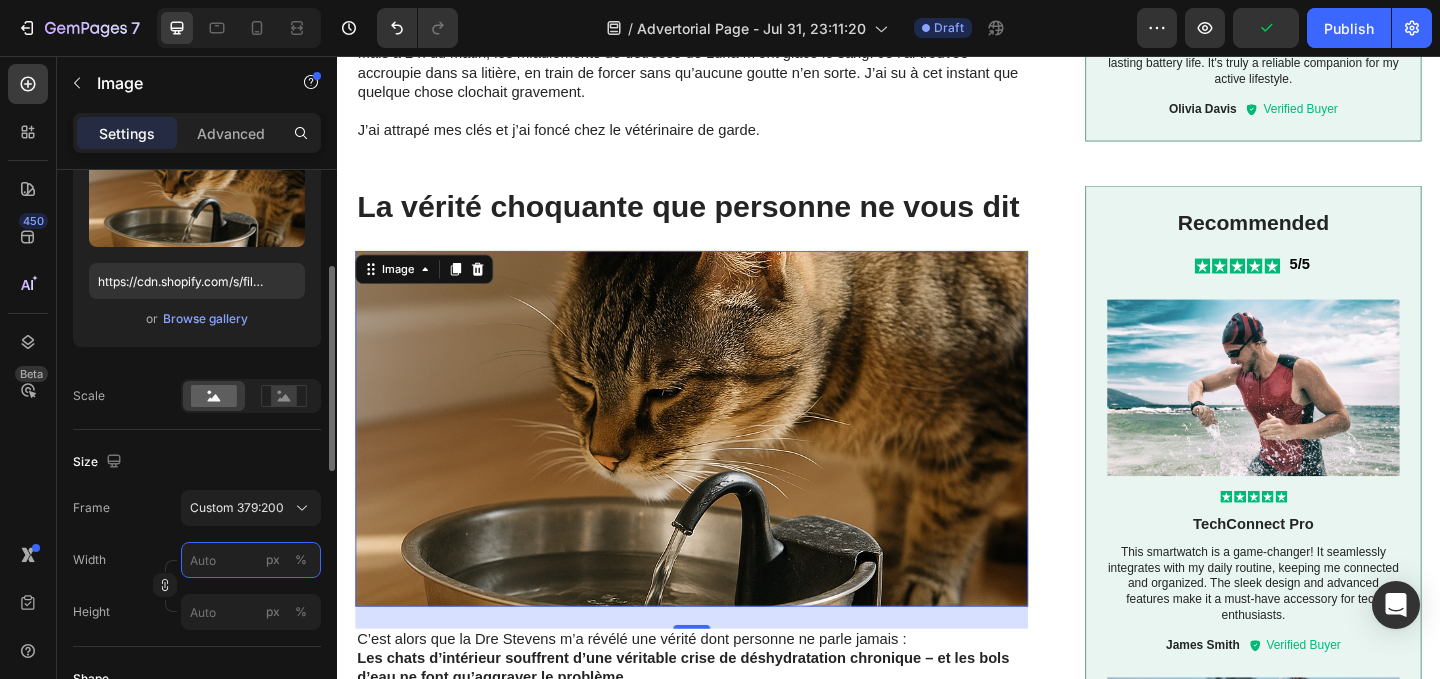 type on "1" 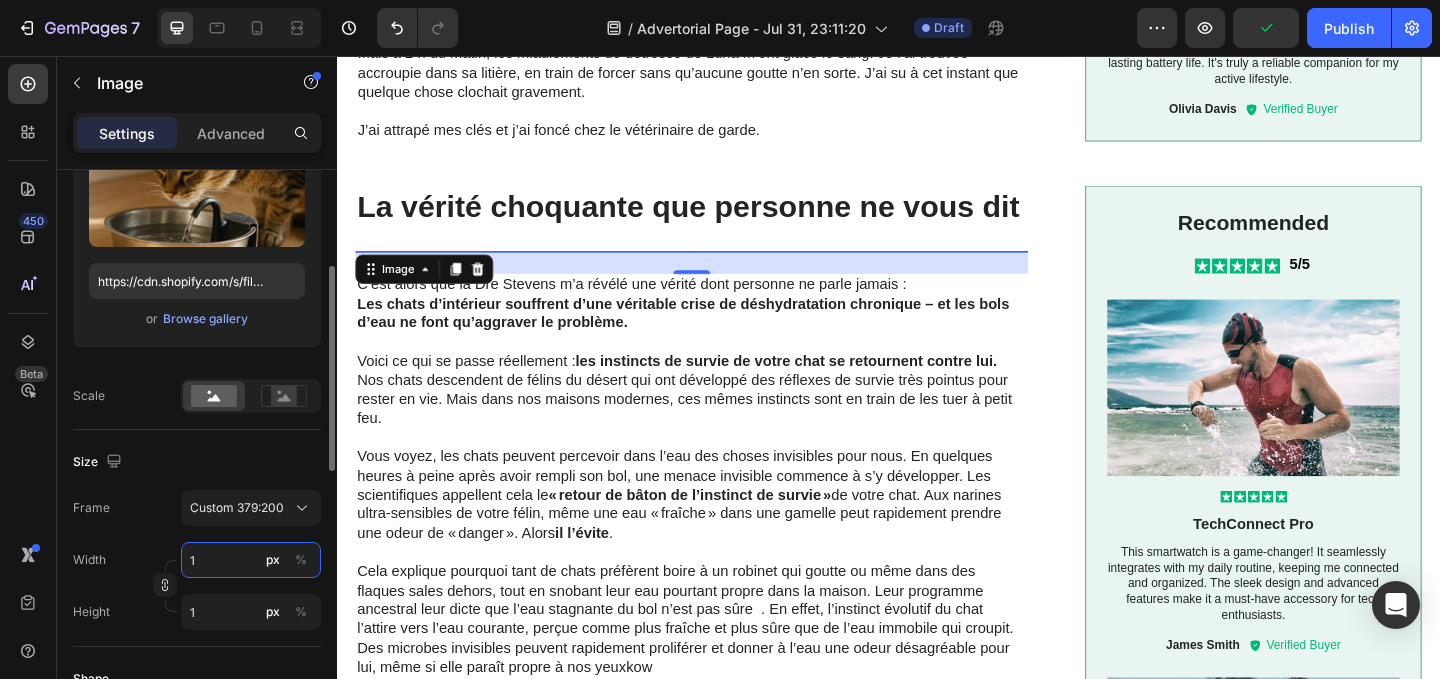 type on "10" 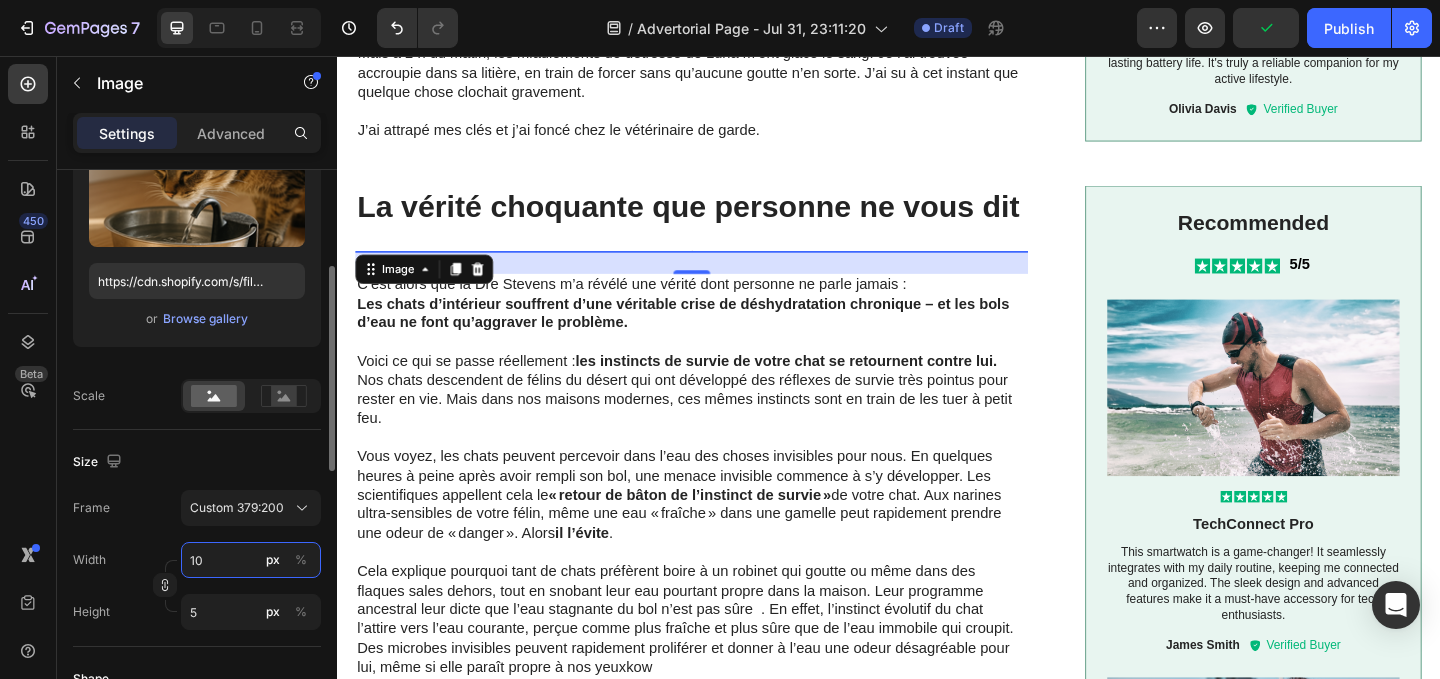 type on "100" 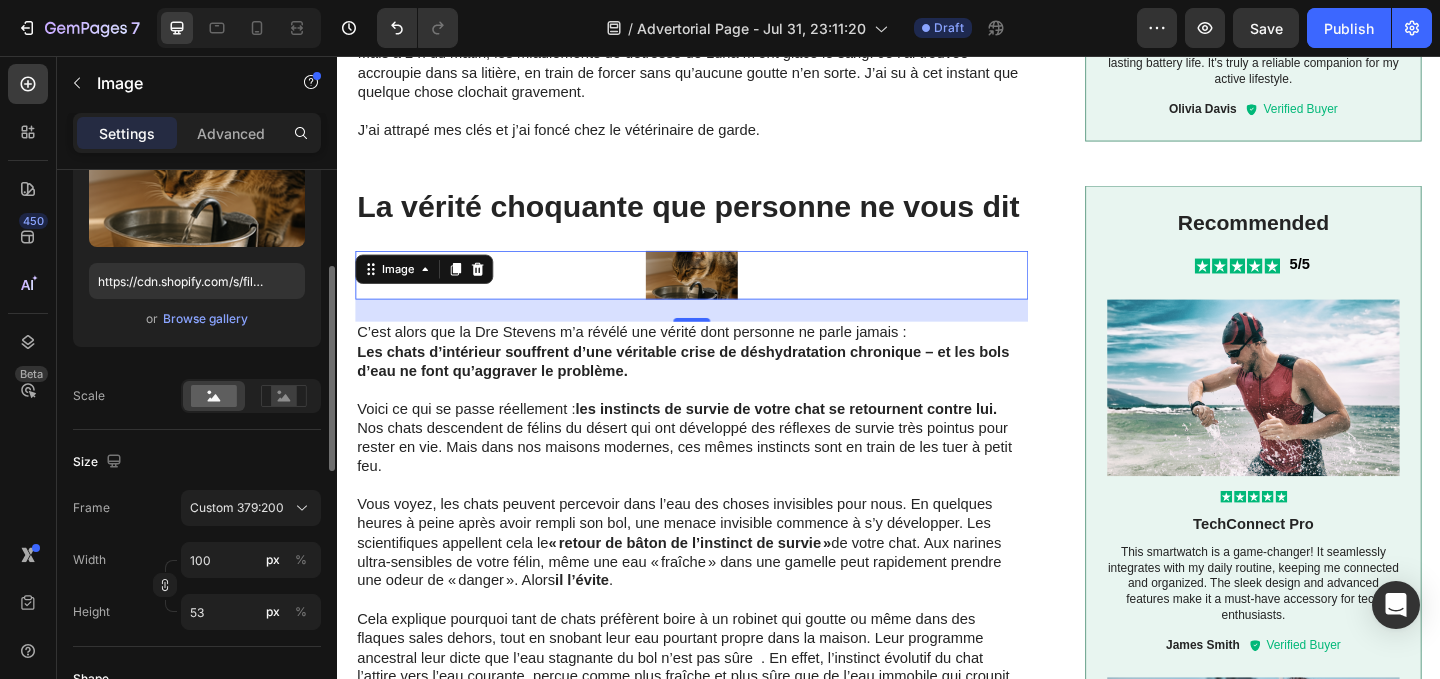 click on "Frame Custom 379:200" at bounding box center [197, 508] 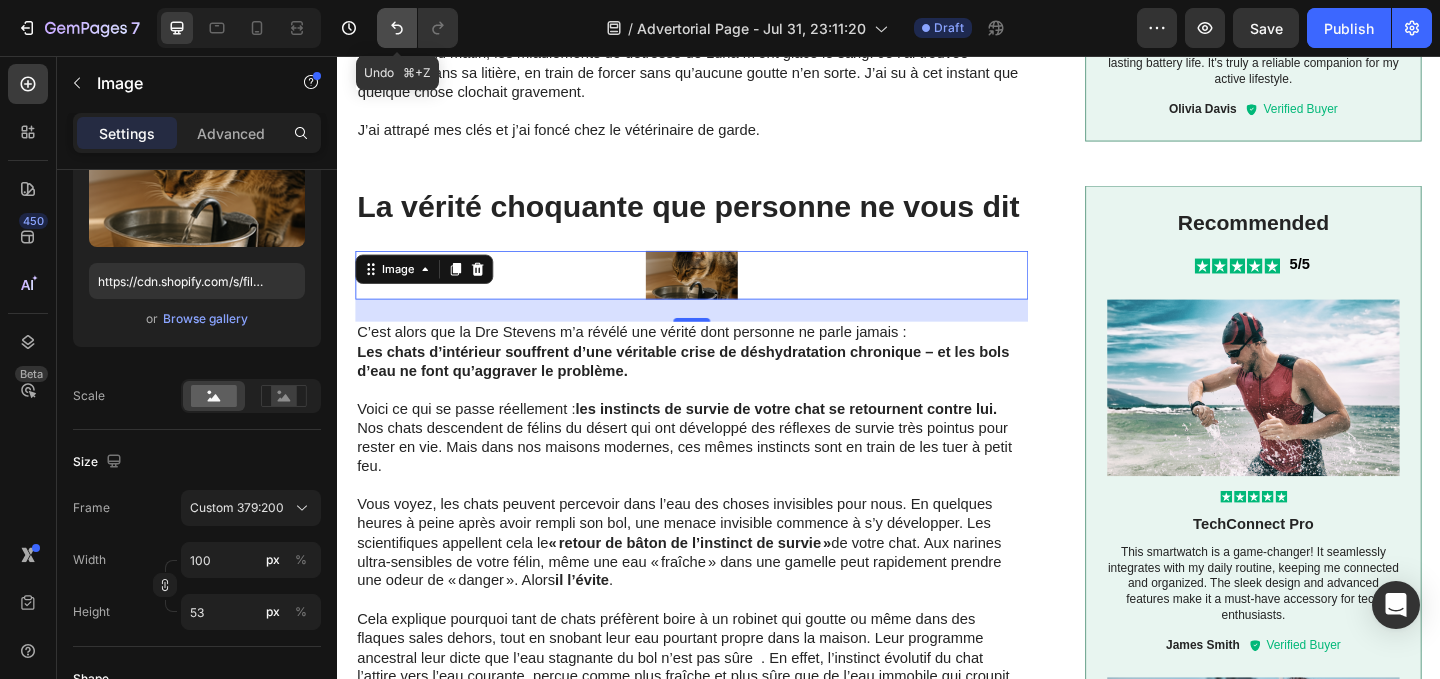click 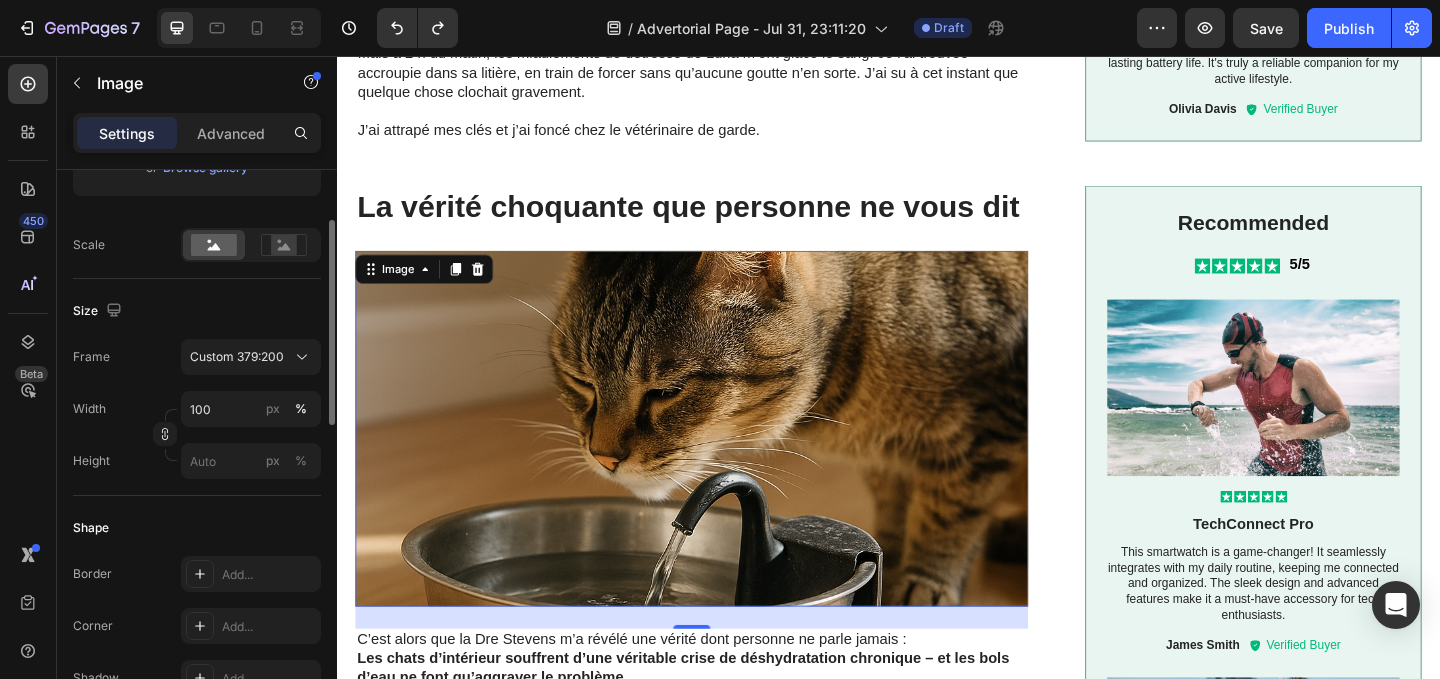 scroll, scrollTop: 433, scrollLeft: 0, axis: vertical 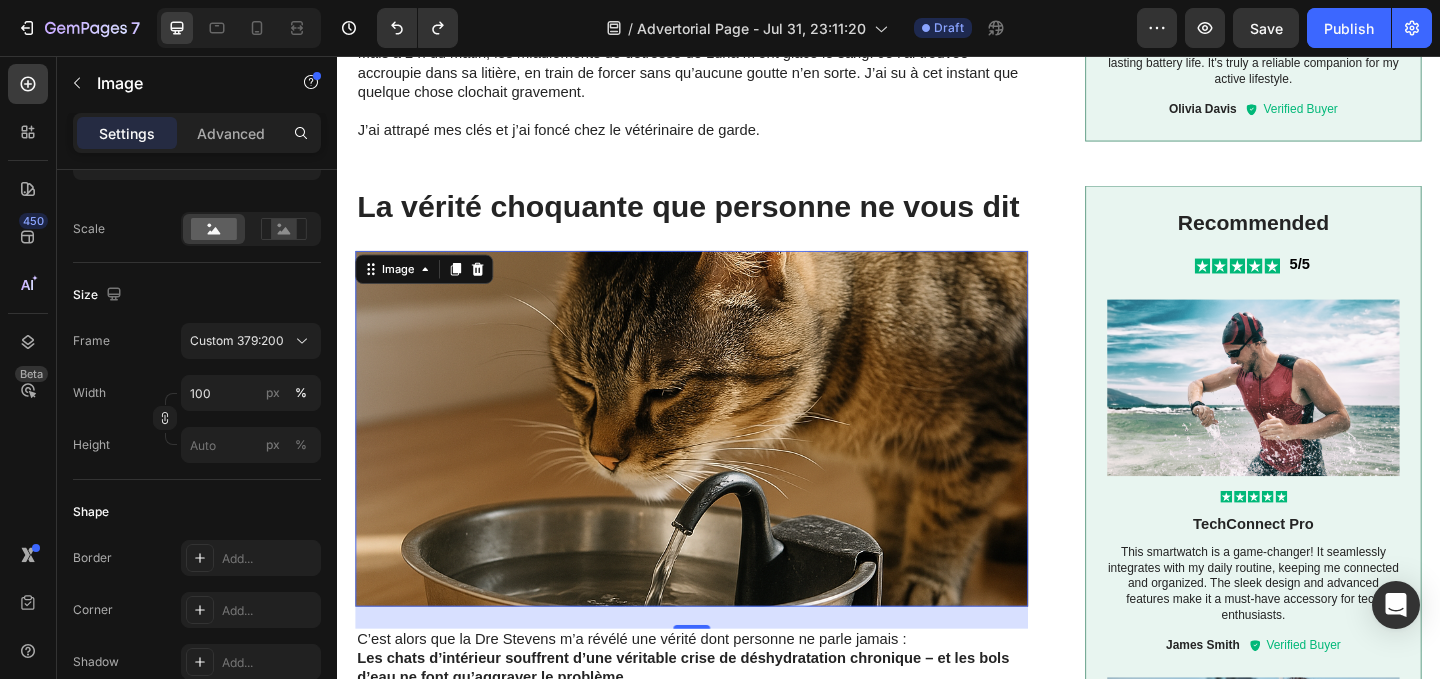 click at bounding box center (723, 461) 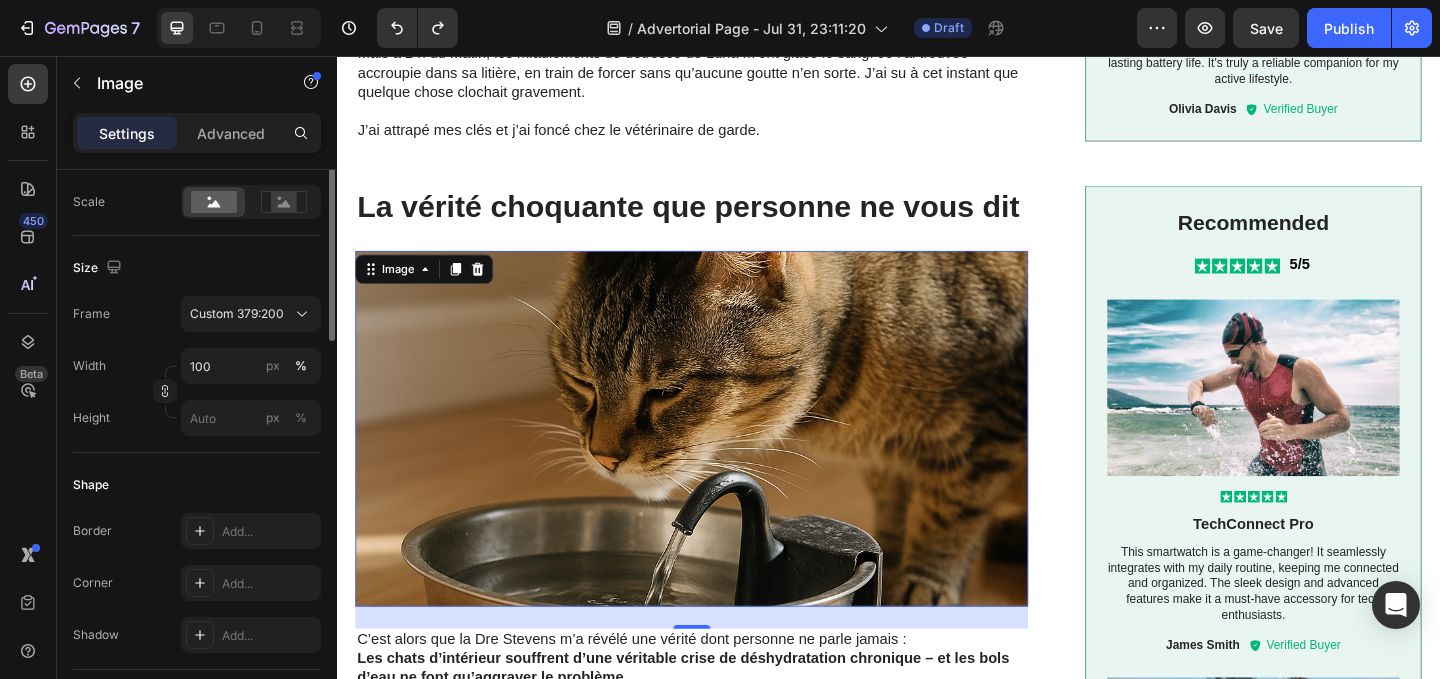 scroll, scrollTop: 0, scrollLeft: 0, axis: both 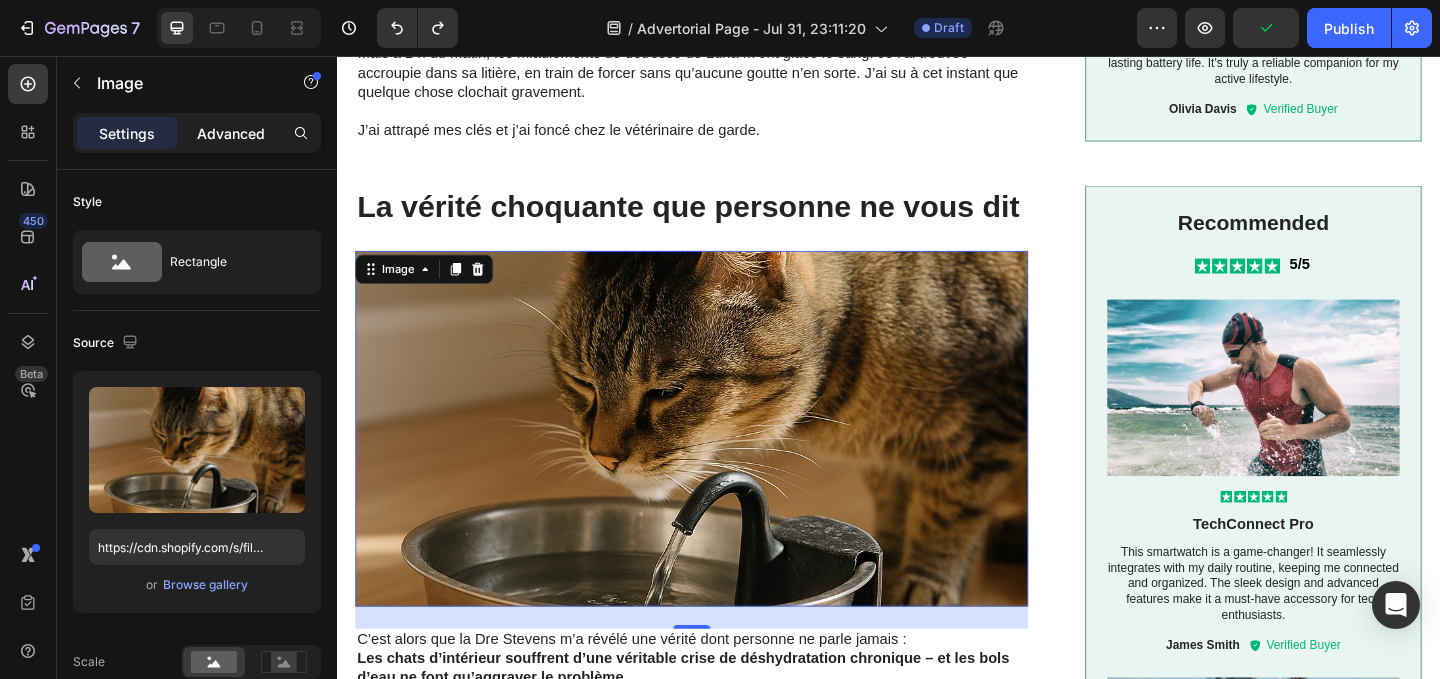 click on "Advanced" at bounding box center (231, 133) 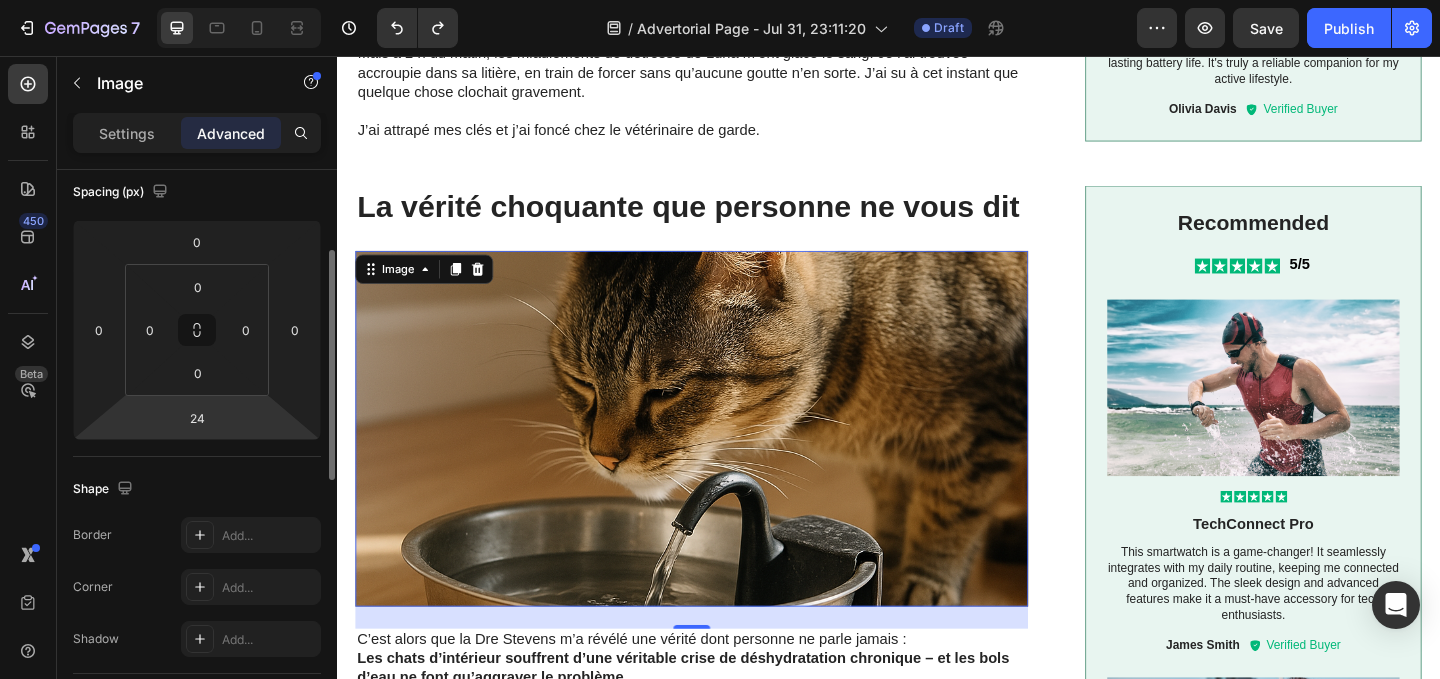 scroll, scrollTop: 218, scrollLeft: 0, axis: vertical 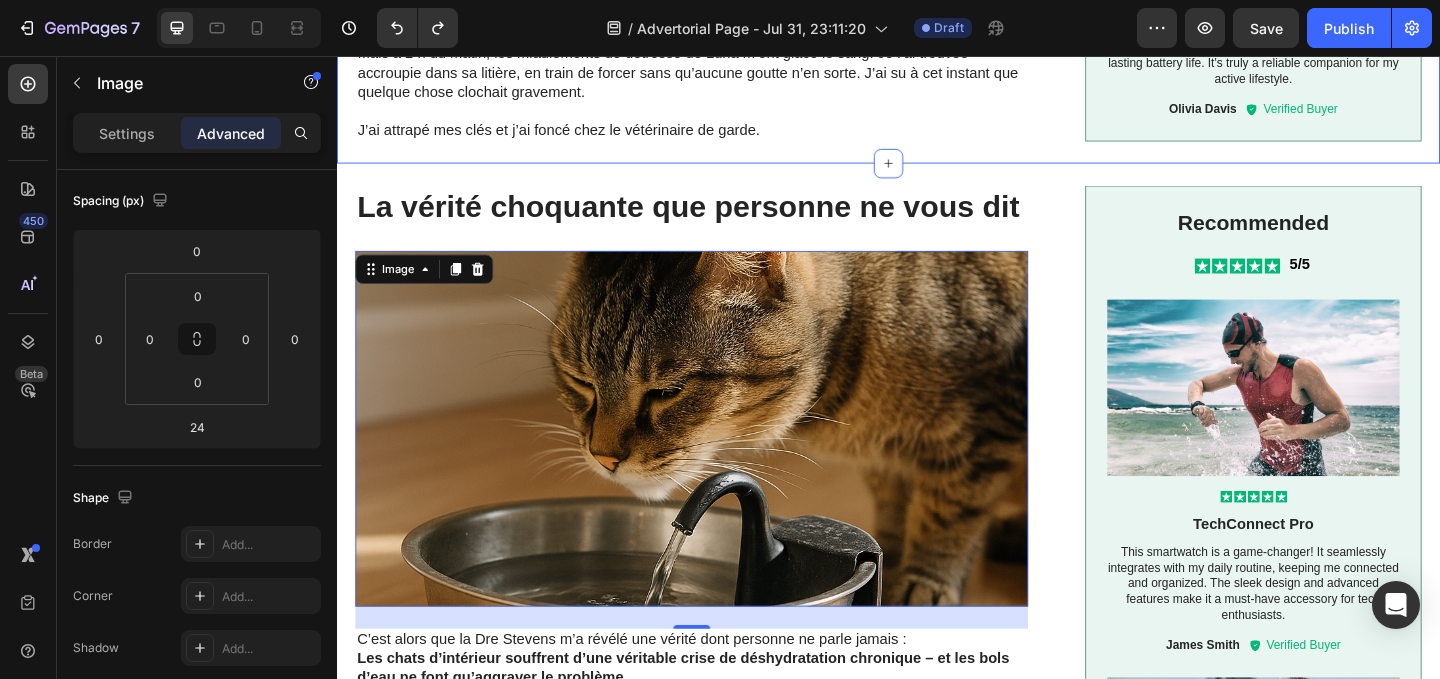 click on "Image  “J’ai acheté la fontaine la mieux notée sur Amazon. Mon chat a failli y laisser la vie.” Heading Luna était en train de mourir, et c’était ma faute.   Si votre chat boit son eau dans une simple gamelle... Si vous vous êtes déjà demandé pourquoi il y touche à peine... Si vous sentez confusément que quelque chose « cloche » chez lui sans pouvoir l’expliquer...   Alors ce que je vais partager avec vous pourrait lui sauver la vie.   Il existe en ce moment une crise cachée qui sévit dans nos foyers. Un fléau invisible qui touche 2 chats d’intérieur sur 3, sans presque aucun symptôme apparent. Et le plus terrifiant, c’est que la chose que vous pensez bien faire pour garder votre chat en bonne santé pourrait en fait aggraver le problème. Je parle de ce que les vétérinaires appellent la  « déshydratation silencieuse » Text Block Fontaine à Eau en Acier Inoxydable Heading Text Block
Icon Matériaux de qualité médicale Text Block Row
Icon Text Block Row" at bounding box center [937, -935] 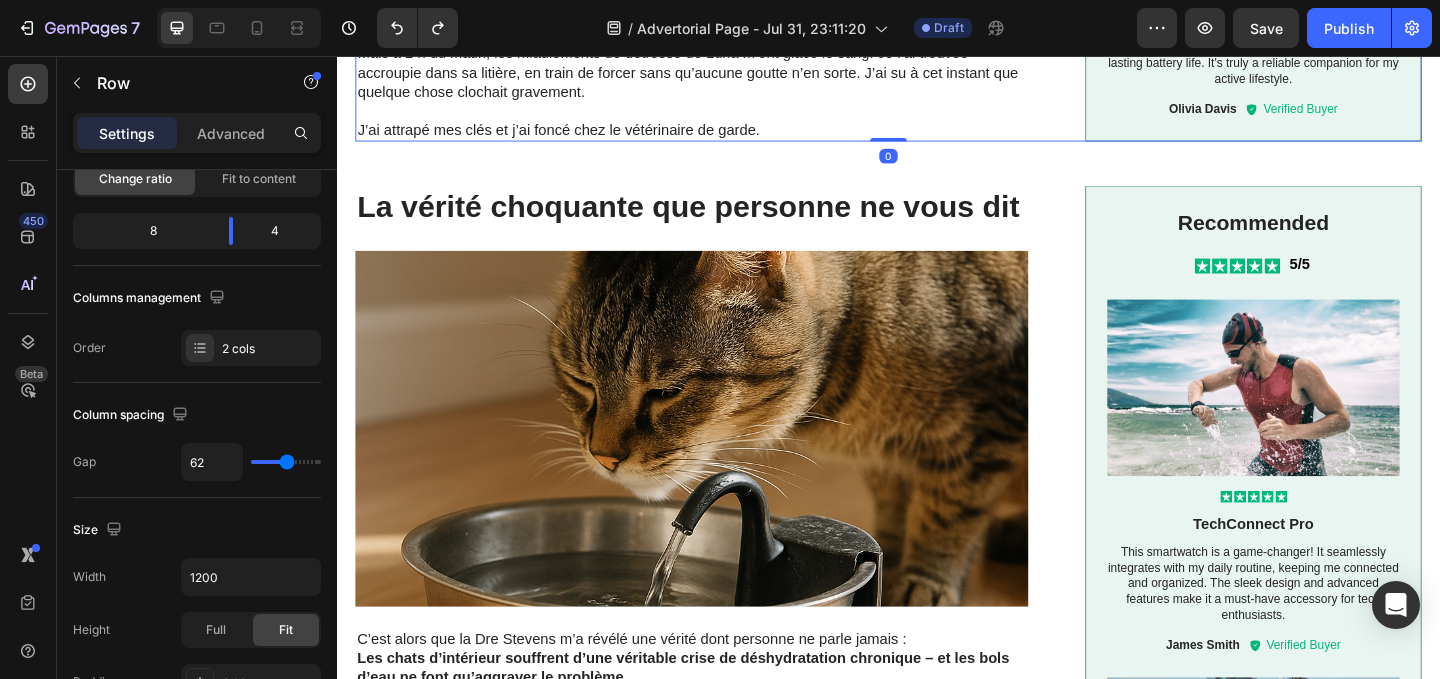 scroll, scrollTop: 0, scrollLeft: 0, axis: both 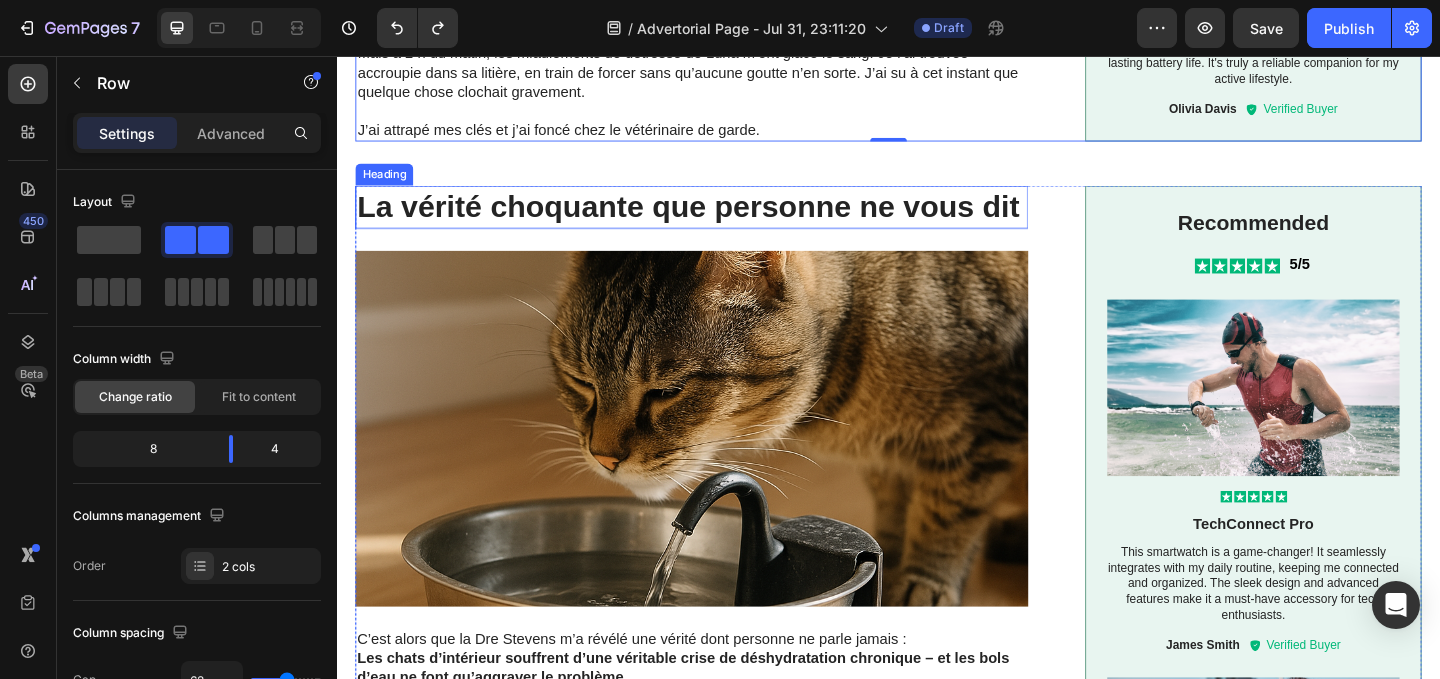 click on "La vérité choquante que personne ne vous dit" at bounding box center [723, 220] 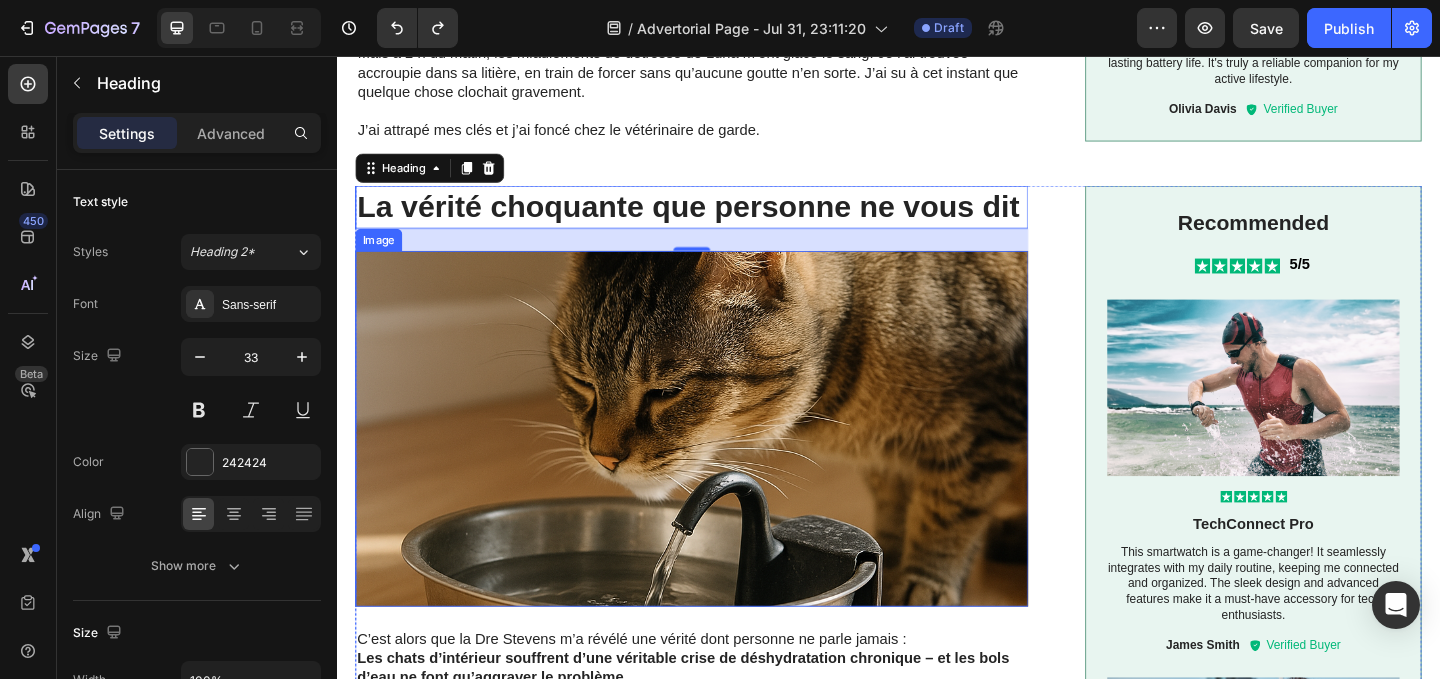 click at bounding box center (723, 461) 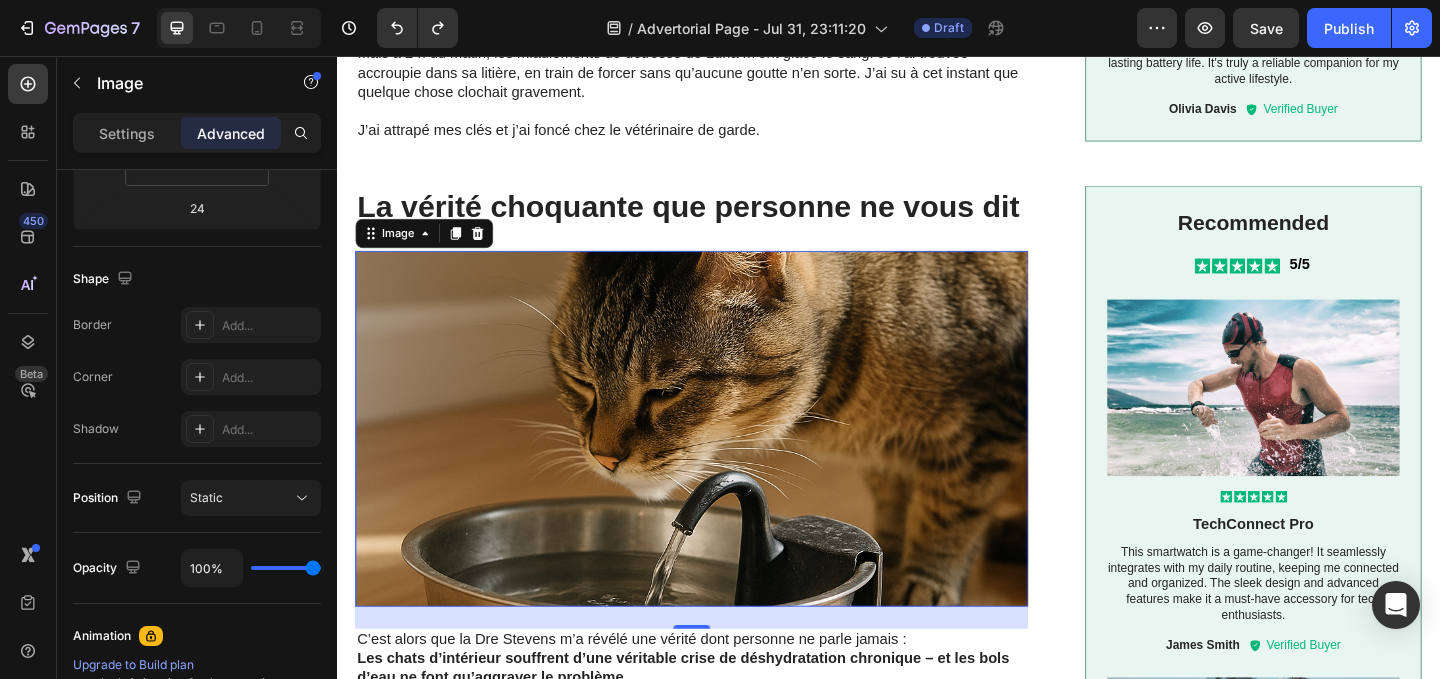 scroll, scrollTop: 0, scrollLeft: 0, axis: both 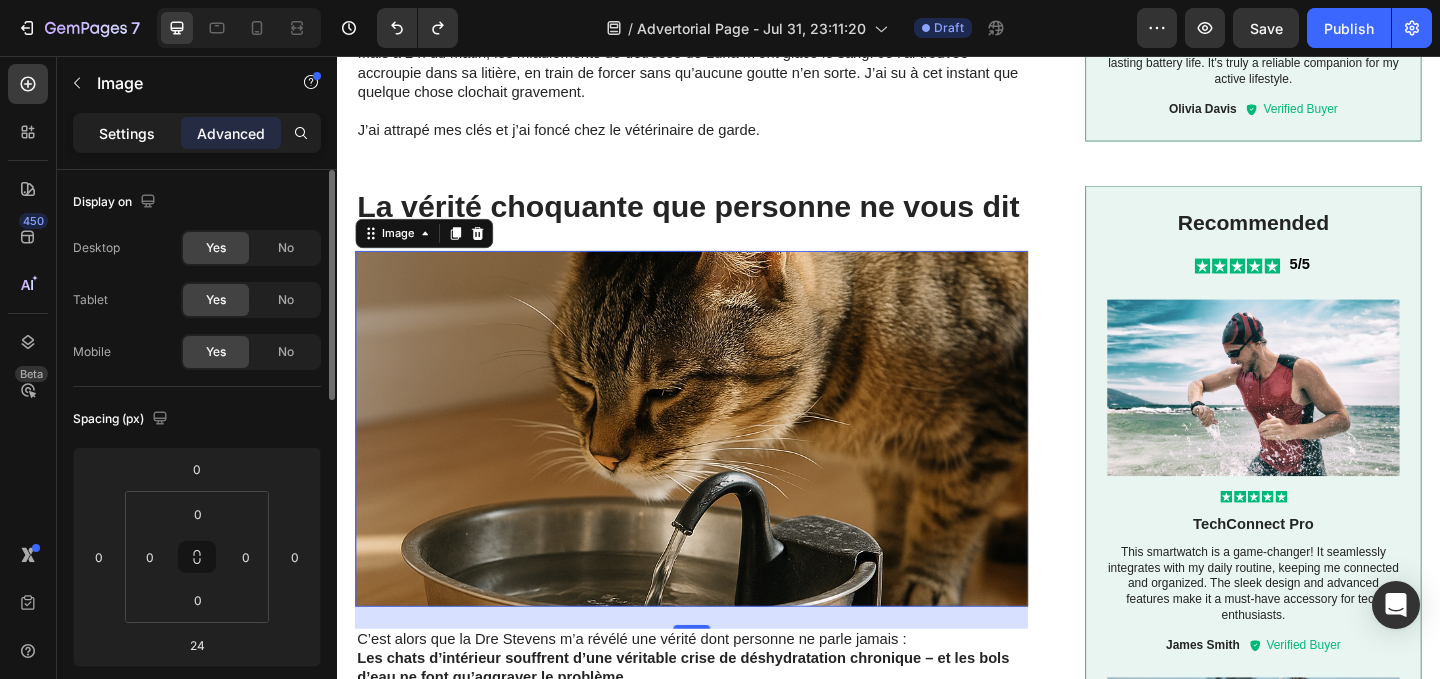 click on "Settings" 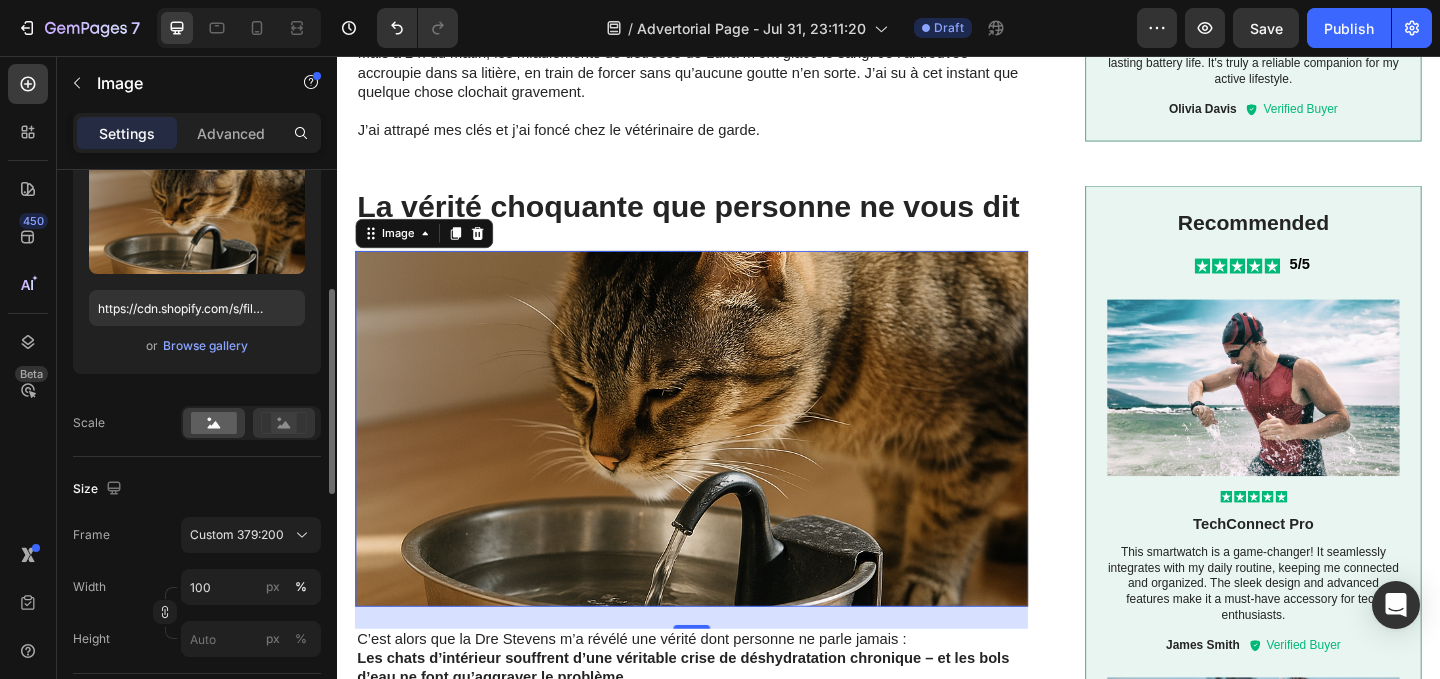 scroll, scrollTop: 263, scrollLeft: 0, axis: vertical 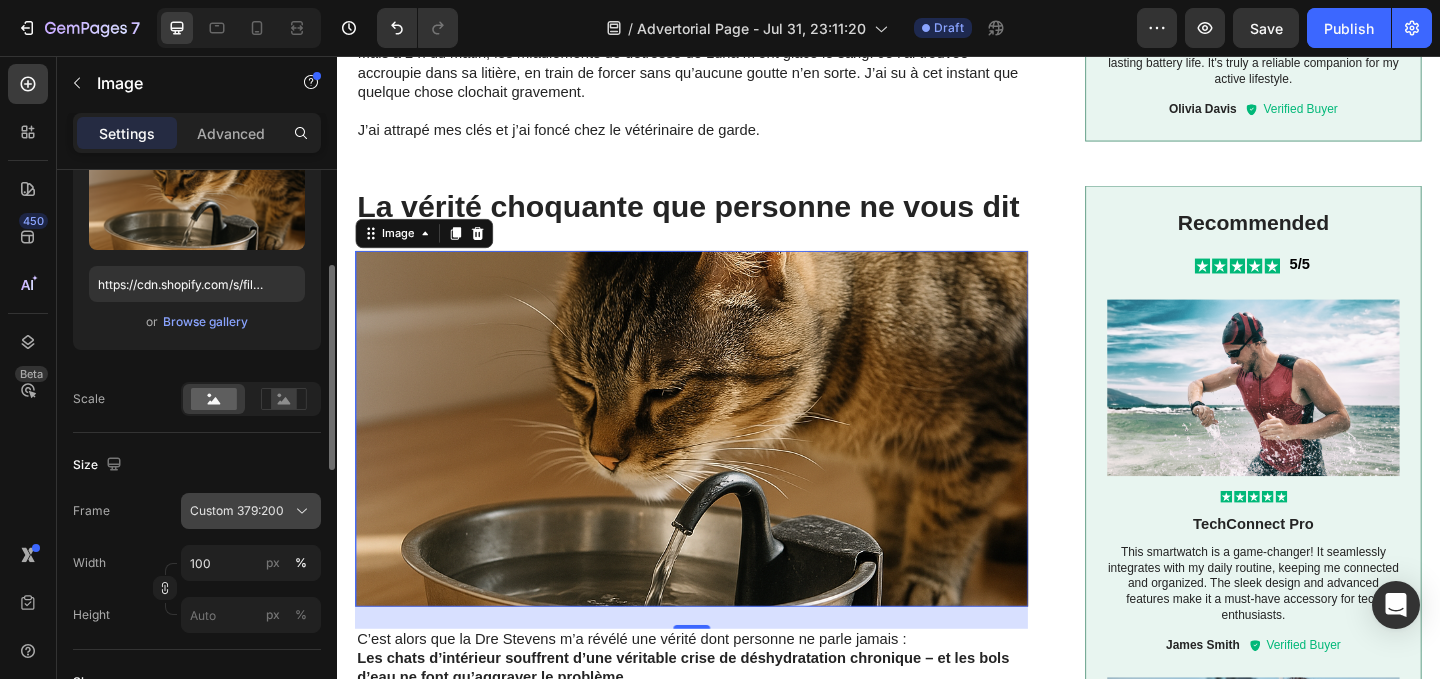 click on "Custom 379:200" at bounding box center (237, 511) 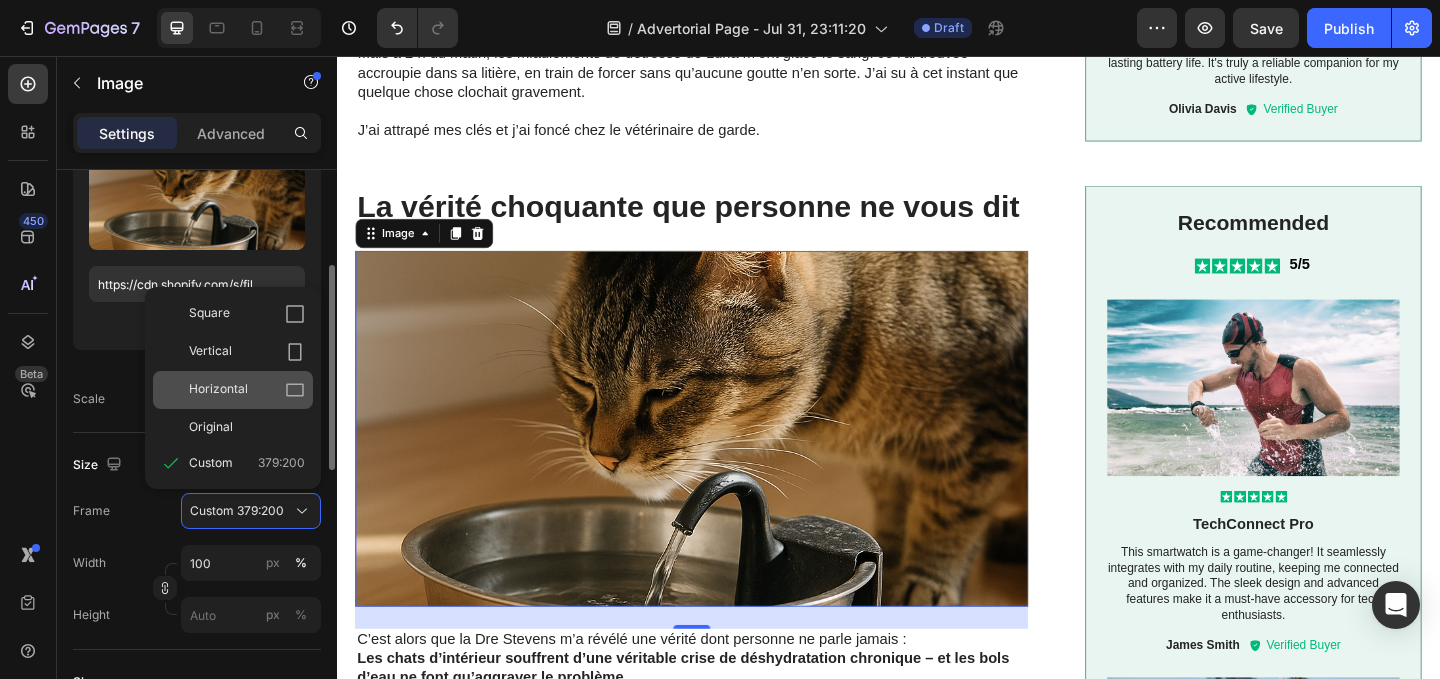 click on "Horizontal" at bounding box center [218, 390] 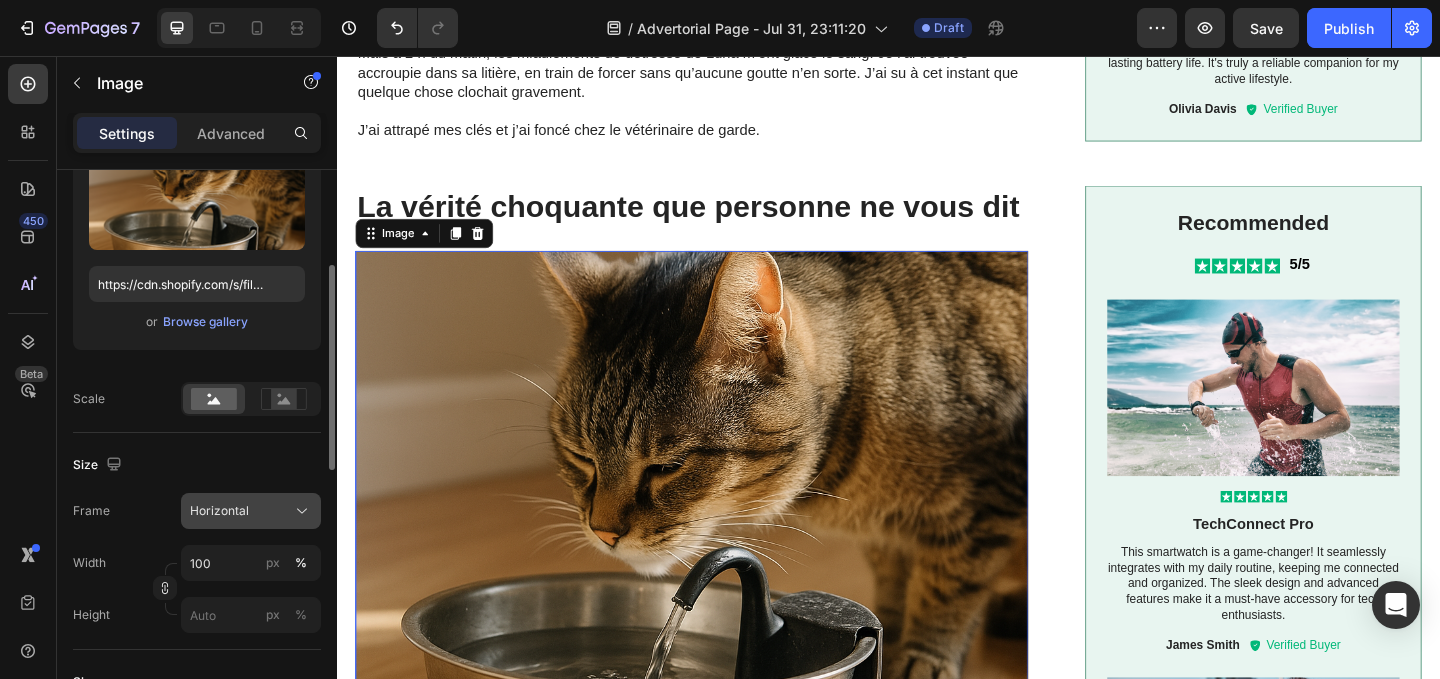 click on "Horizontal" 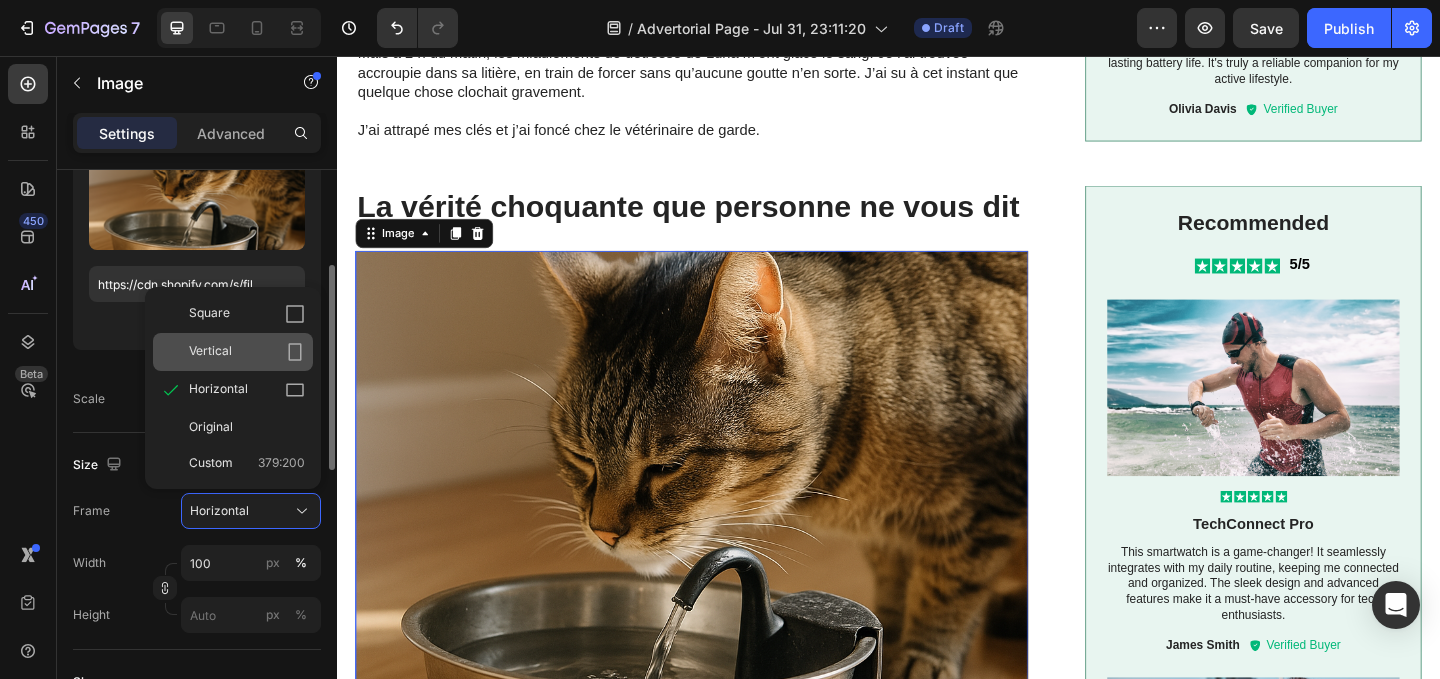 click on "Vertical" at bounding box center [210, 352] 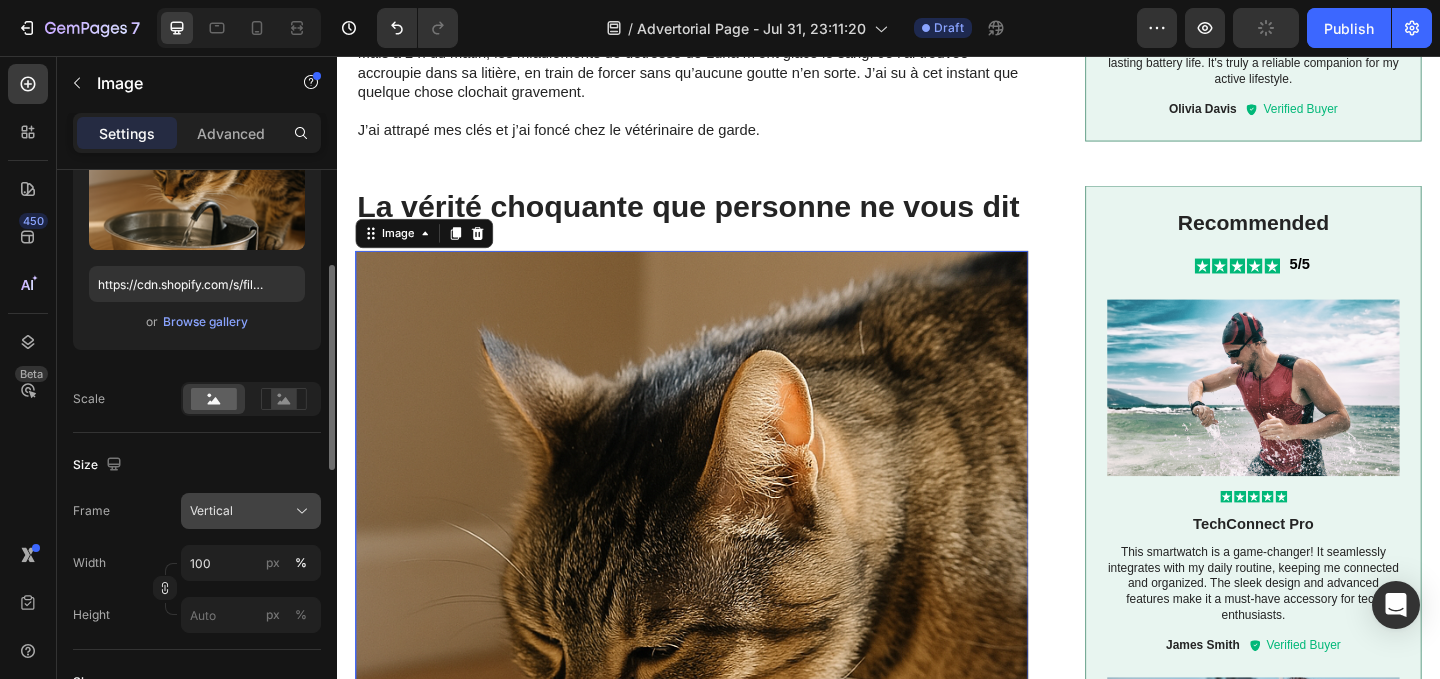 click on "Vertical" 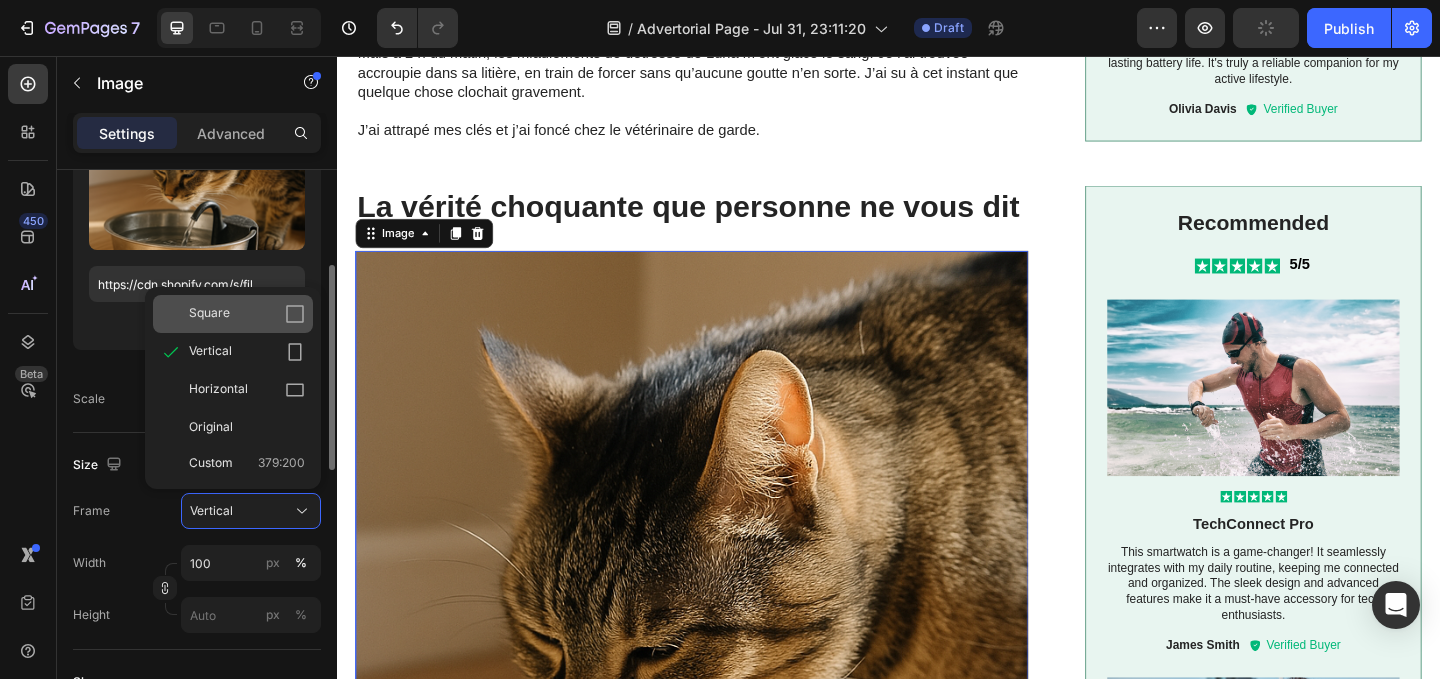 click on "Square" 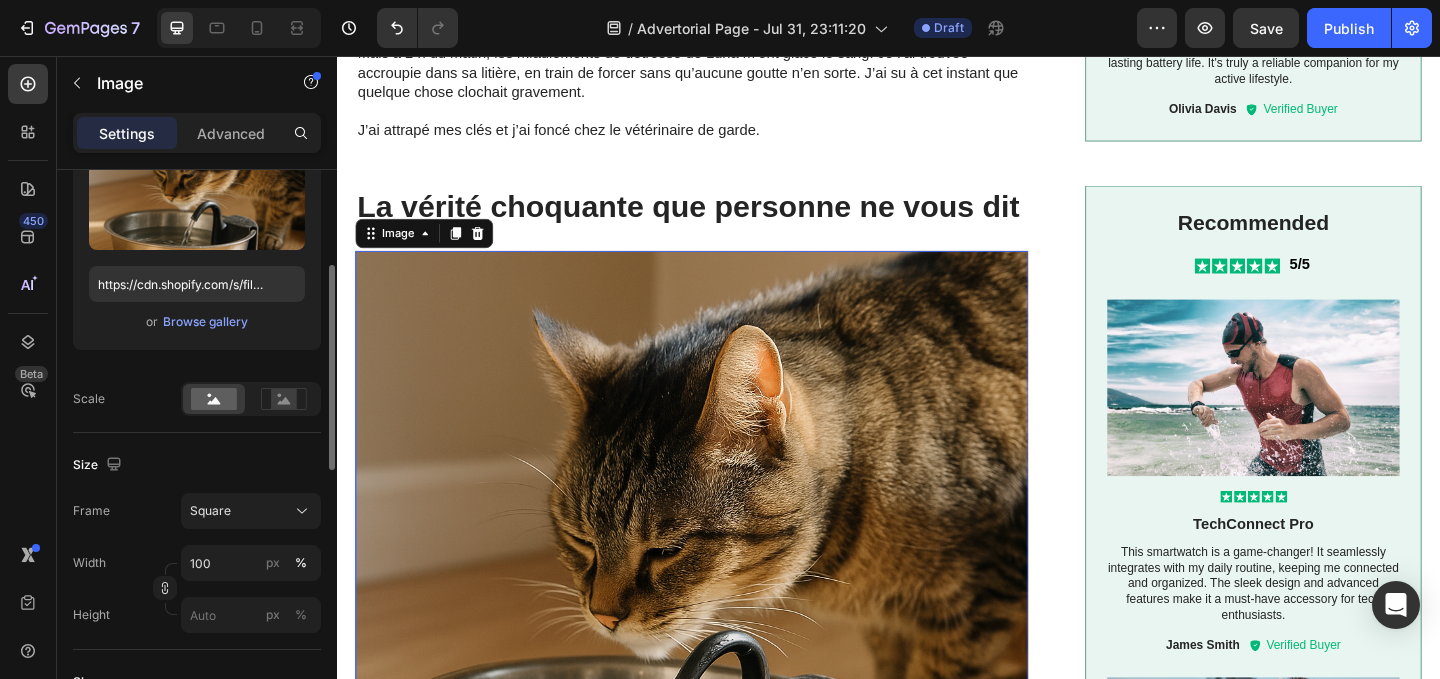 scroll, scrollTop: 2926, scrollLeft: 0, axis: vertical 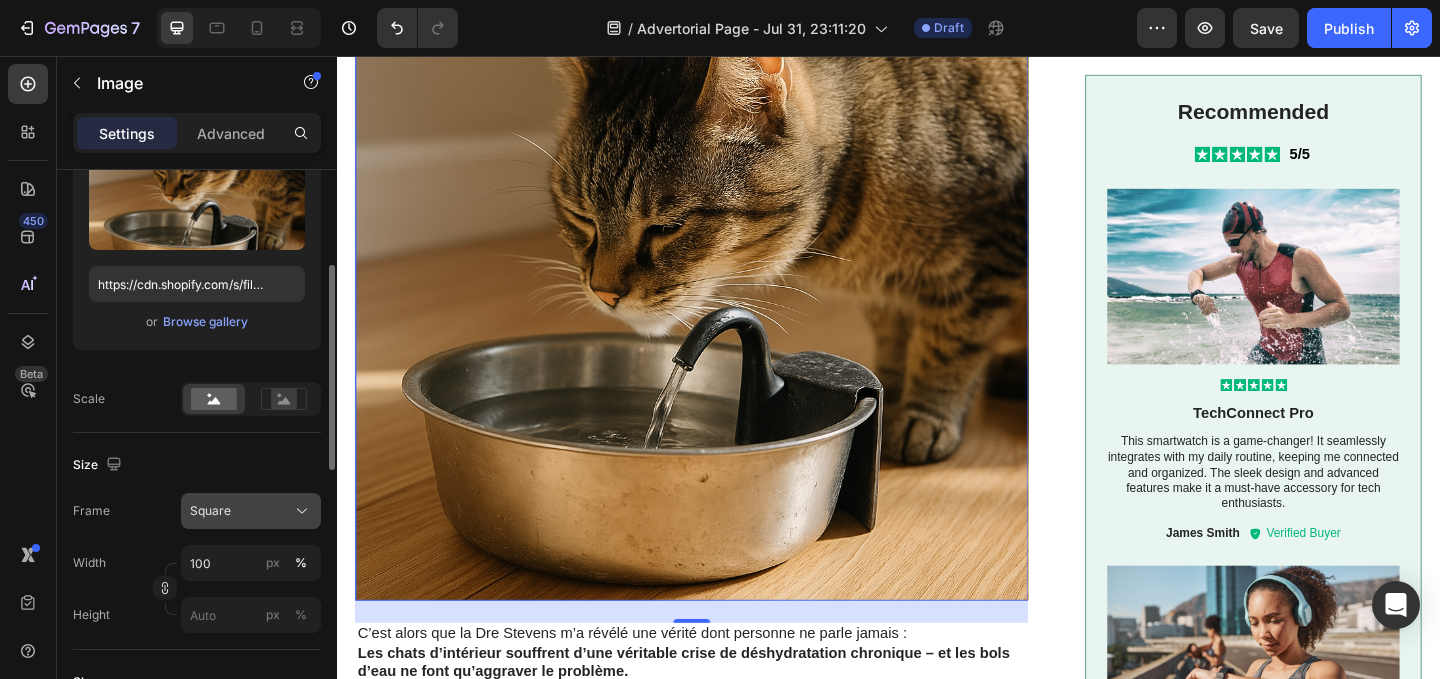 click on "Square" 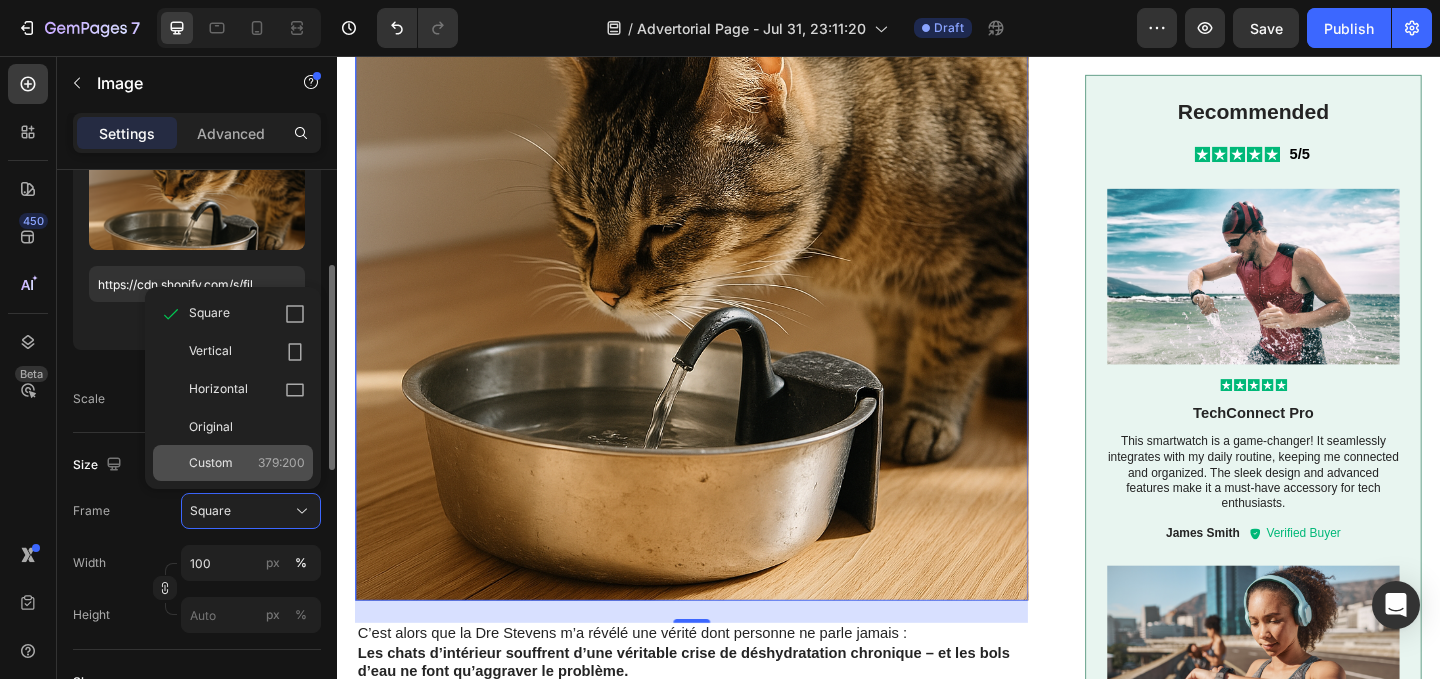 click on "Custom" at bounding box center [211, 463] 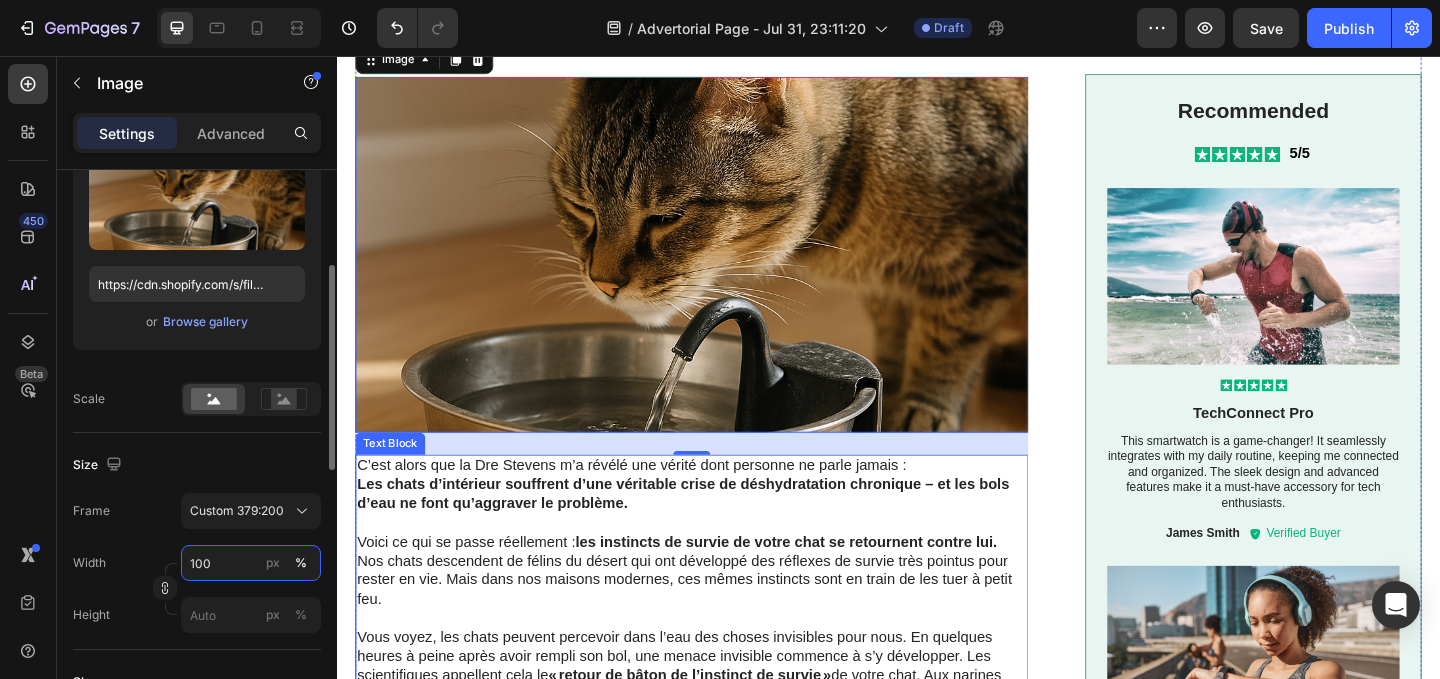 scroll, scrollTop: 2670, scrollLeft: 0, axis: vertical 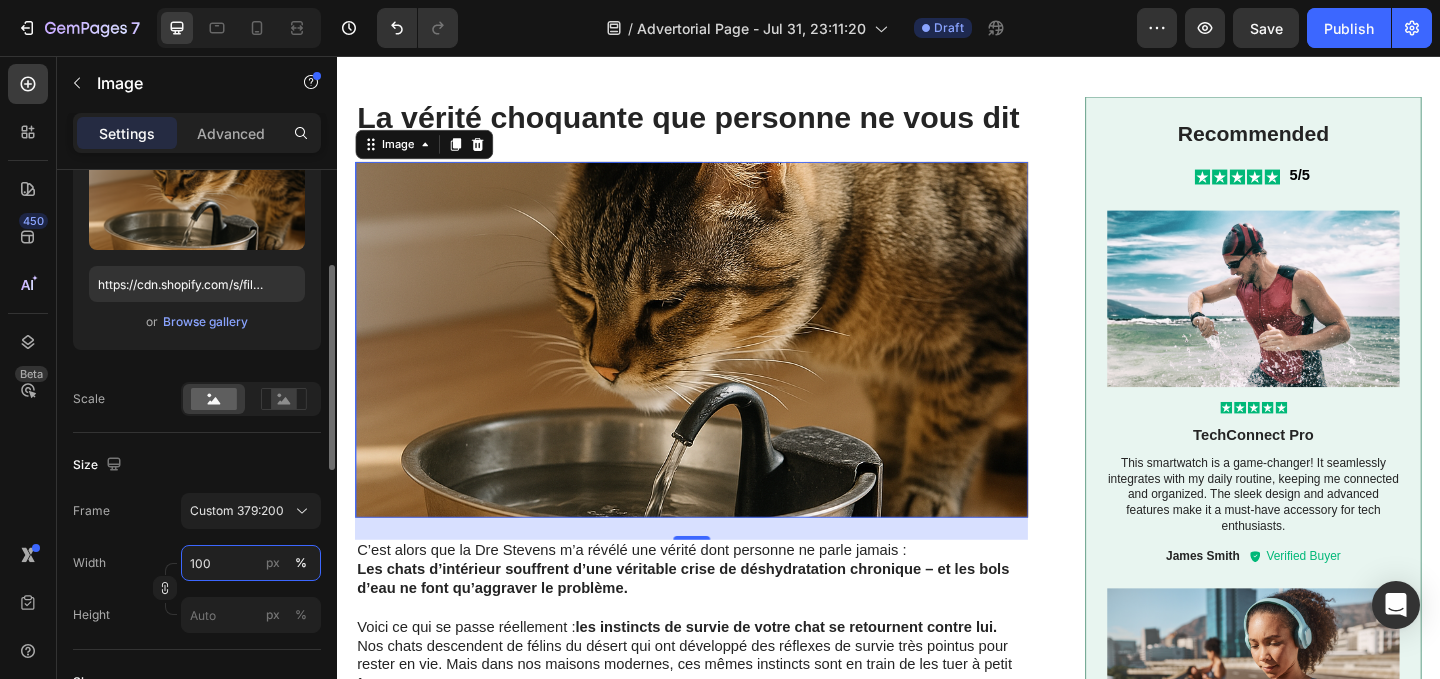 click on "100" at bounding box center (251, 563) 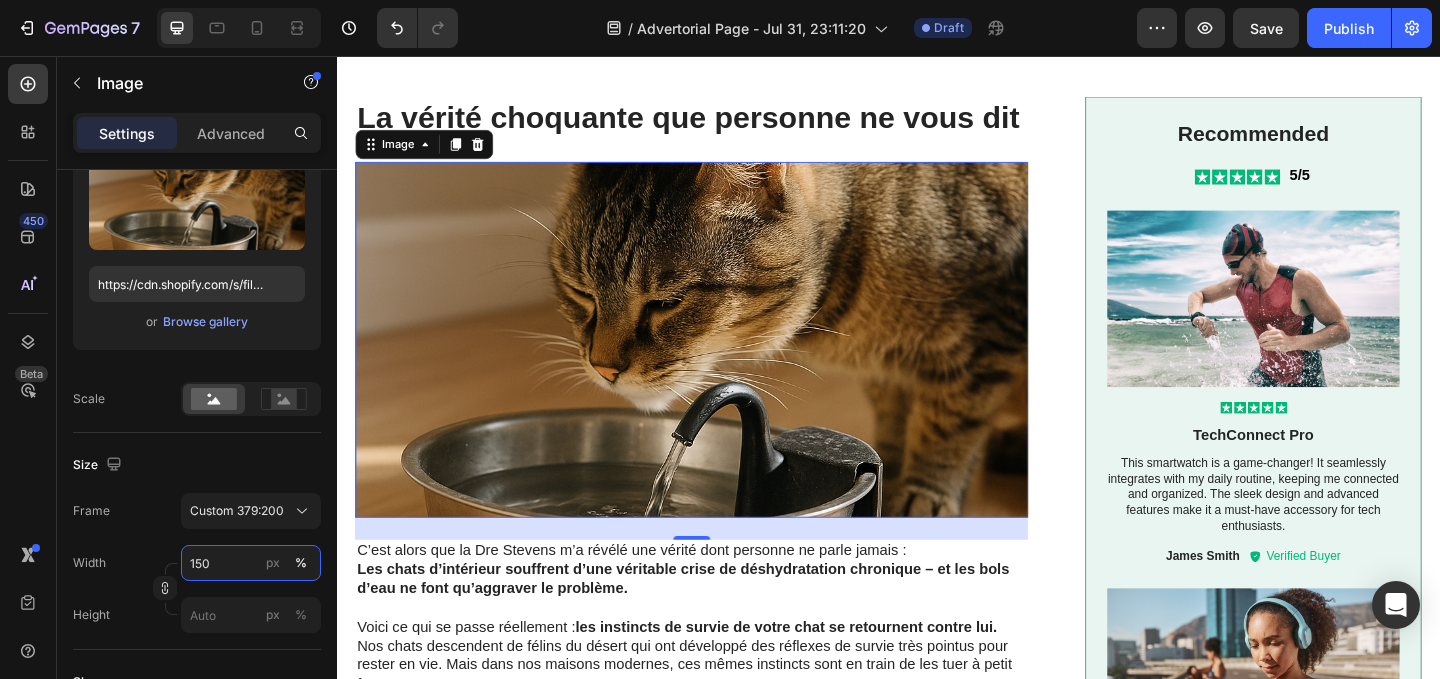 type on "150" 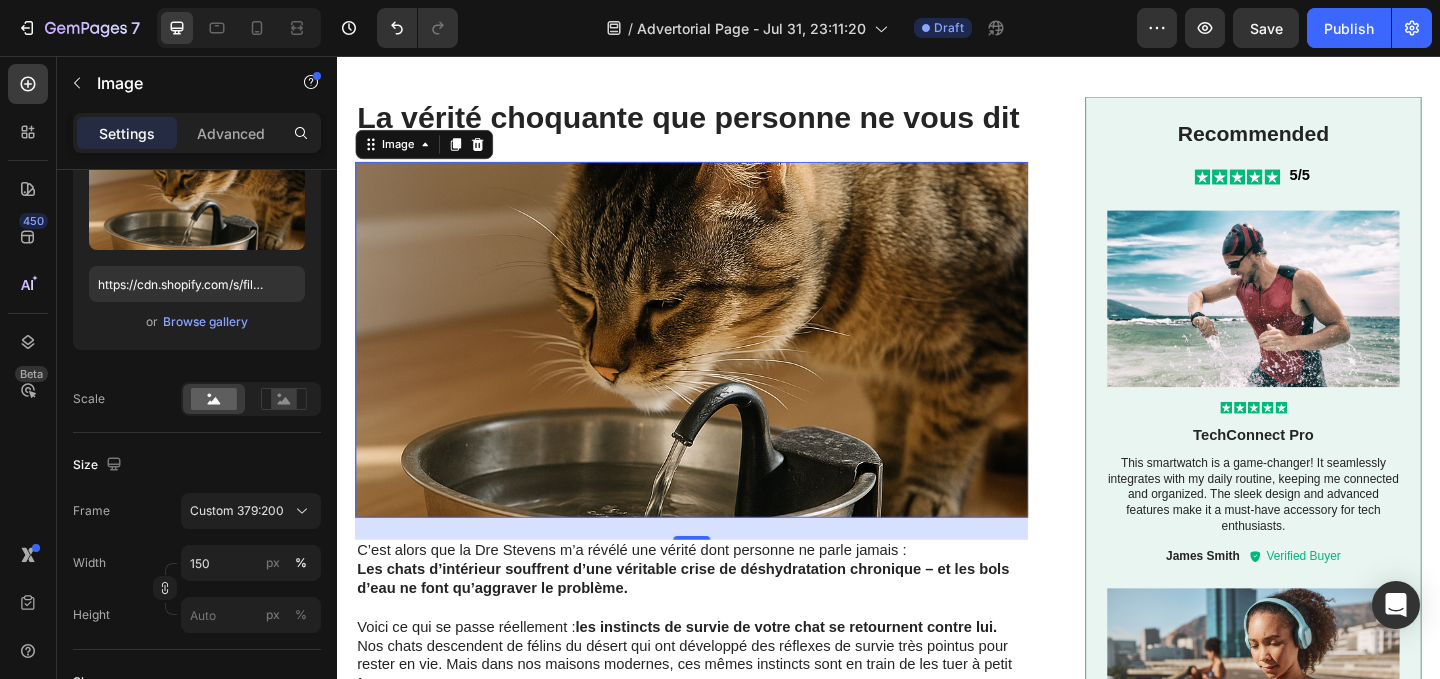 click on "Frame Custom 379:200" at bounding box center [197, 511] 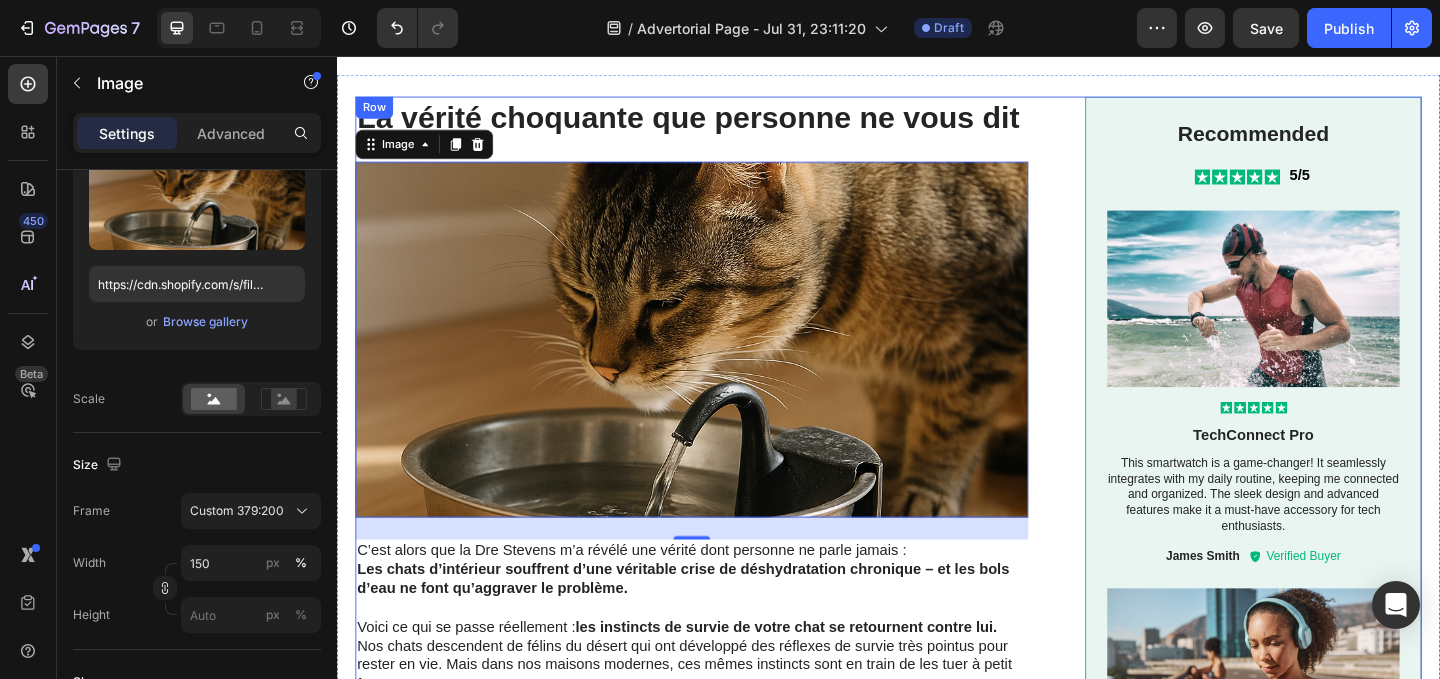click on "La vérité choquante que personne ne vous dit Heading Image   24 C’est alors que la Dre Stevens m’a révélé une vérité dont personne ne parle jamais : Les chats d’intérieur souffrent d’une véritable crise de déshydratation chronique – et les bols d’eau ne font qu’aggraver le problème.   Voici ce qui se passe réellement :  les instincts de survie de votre chat se retournent contre lui. Nos chats descendent de félins du désert qui ont développé des réflexes de survie très pointus pour rester en vie. Mais dans nos maisons modernes, ces mêmes instincts sont en train de les tuer à petit feu.   Vous voyez, les chats peuvent percevoir dans l’eau des choses invisibles pour nous. En quelques heures à peine après avoir rempli son bol, une menace invisible commence à s’y développer. Les scientifiques appellent cela le  « retour de bâton de l’instinct de survie » il l’évite .   kow Text Block La fontaine révolutionnaire qui peut prolonger la vie de votre chat 01." at bounding box center (937, 2056) 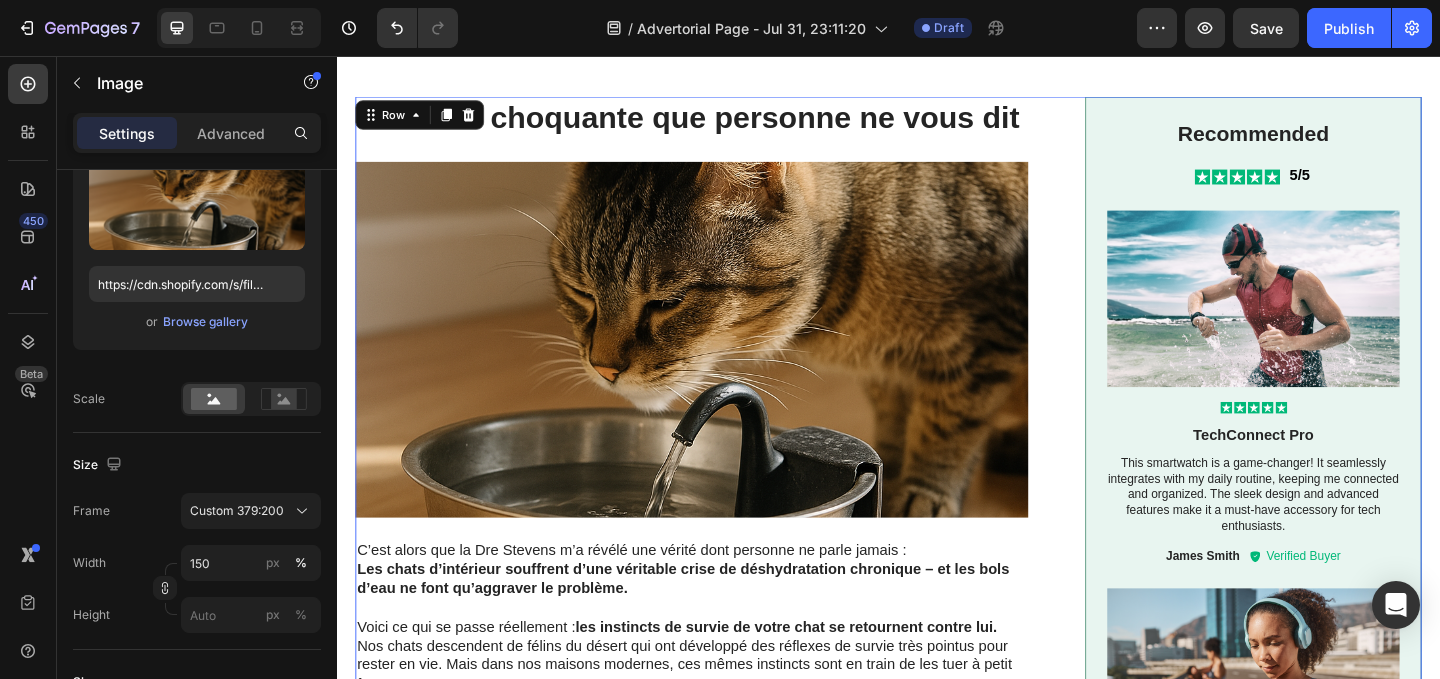 scroll, scrollTop: 0, scrollLeft: 0, axis: both 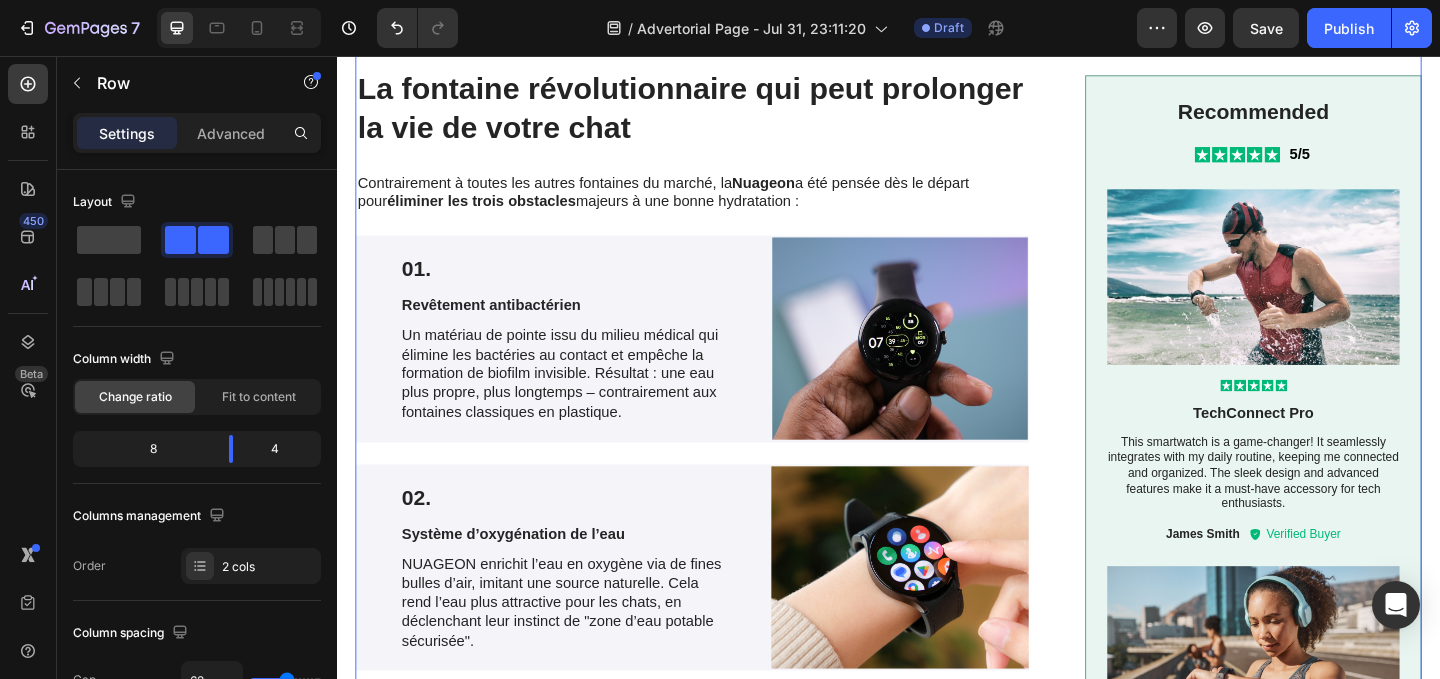 click on "La vérité choquante que personne ne vous dit Heading Image C’est alors que la Dre Stevens m’a révélé une vérité dont personne ne parle jamais : Les chats d’intérieur souffrent d’une véritable crise de déshydratation chronique – et les bols d’eau ne font qu’aggraver le problème.   Voici ce qui se passe réellement :  les instincts de survie de votre chat se retournent contre lui. Nos chats descendent de félins du désert qui ont développé des réflexes de survie très pointus pour rester en vie. Mais dans nos maisons modernes, ces mêmes instincts sont en train de les tuer à petit feu.   Vous voyez, les chats peuvent percevoir dans l’eau des choses invisibles pour nous. En quelques heures à peine après avoir rempli son bol, une menace invisible commence à s’y développer. Les scientifiques appellent cela le  « retour de bâton de l’instinct de survie » il l’évite .   kow Text Block La fontaine révolutionnaire qui peut prolonger la vie de votre chat Heading" at bounding box center (937, 1078) 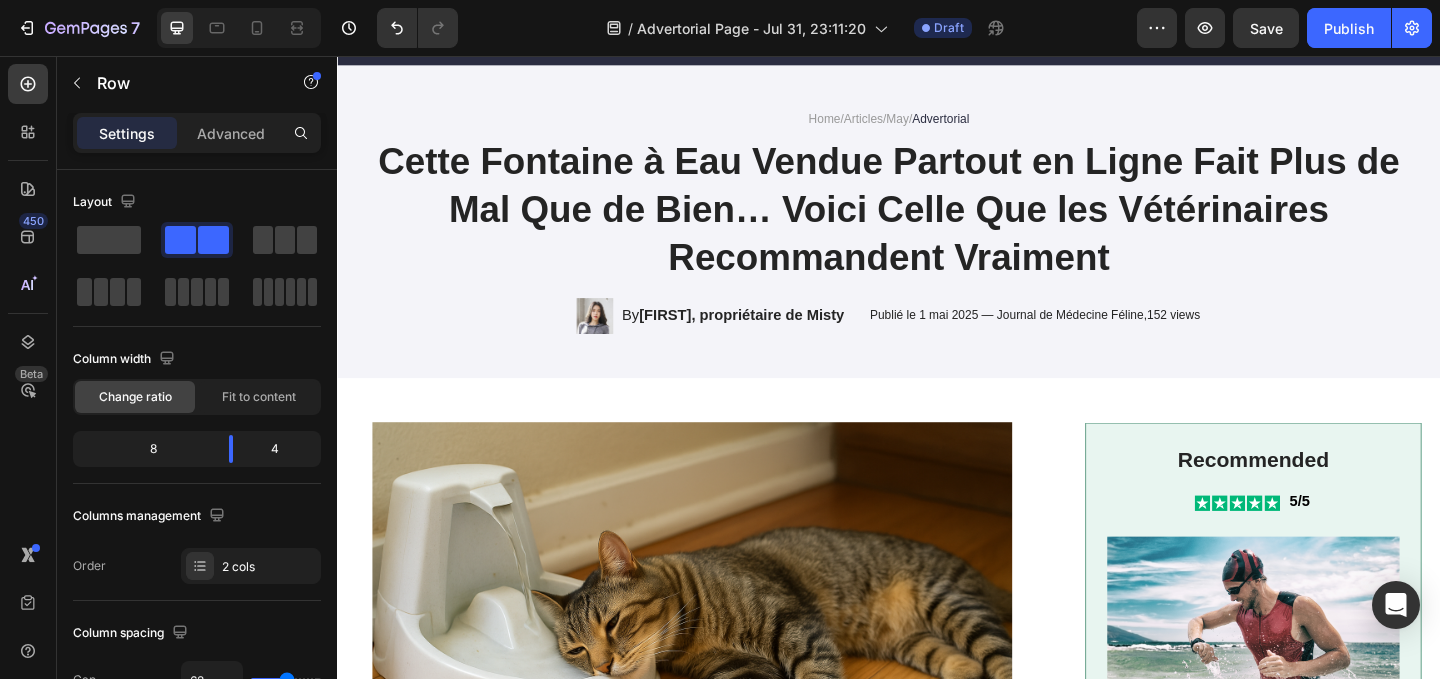 scroll, scrollTop: 136, scrollLeft: 0, axis: vertical 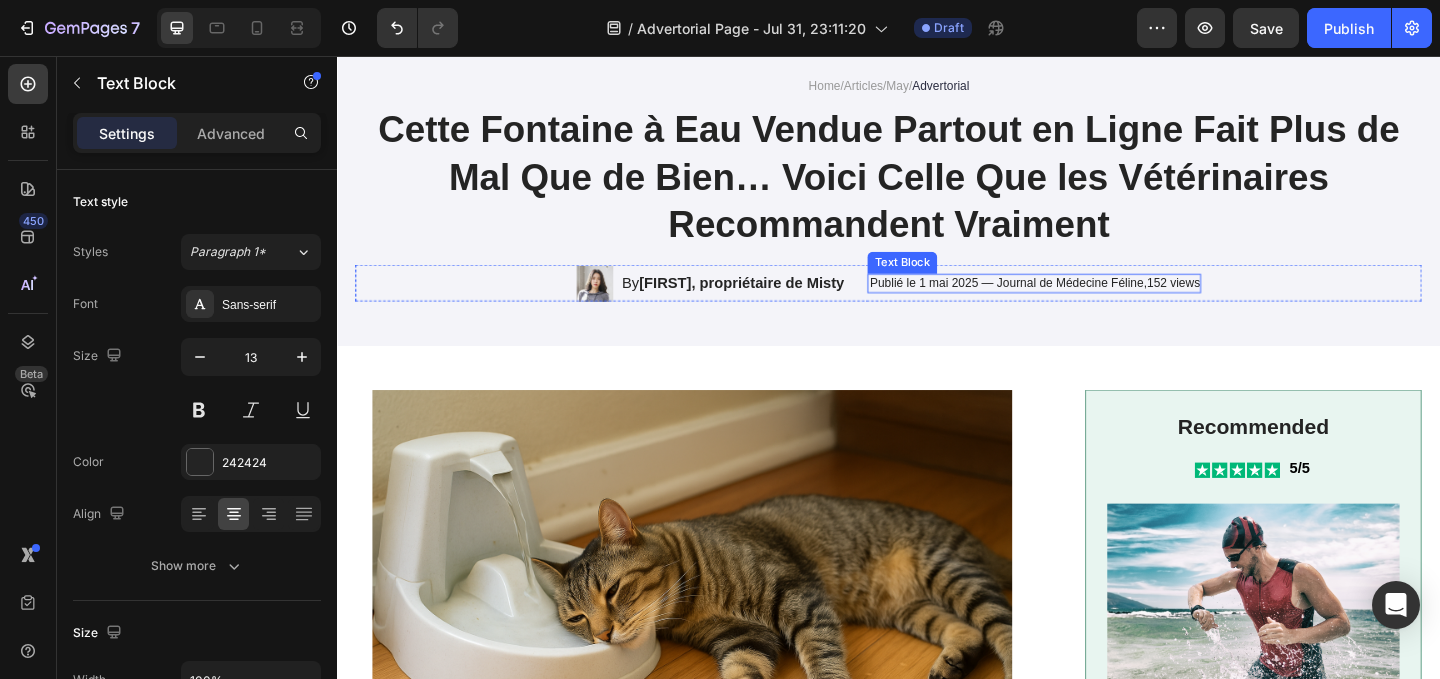click on "Publié le 1 mai 2025 — Journal de Médecine Féline,[NUMBER]views" at bounding box center [1095, 303] 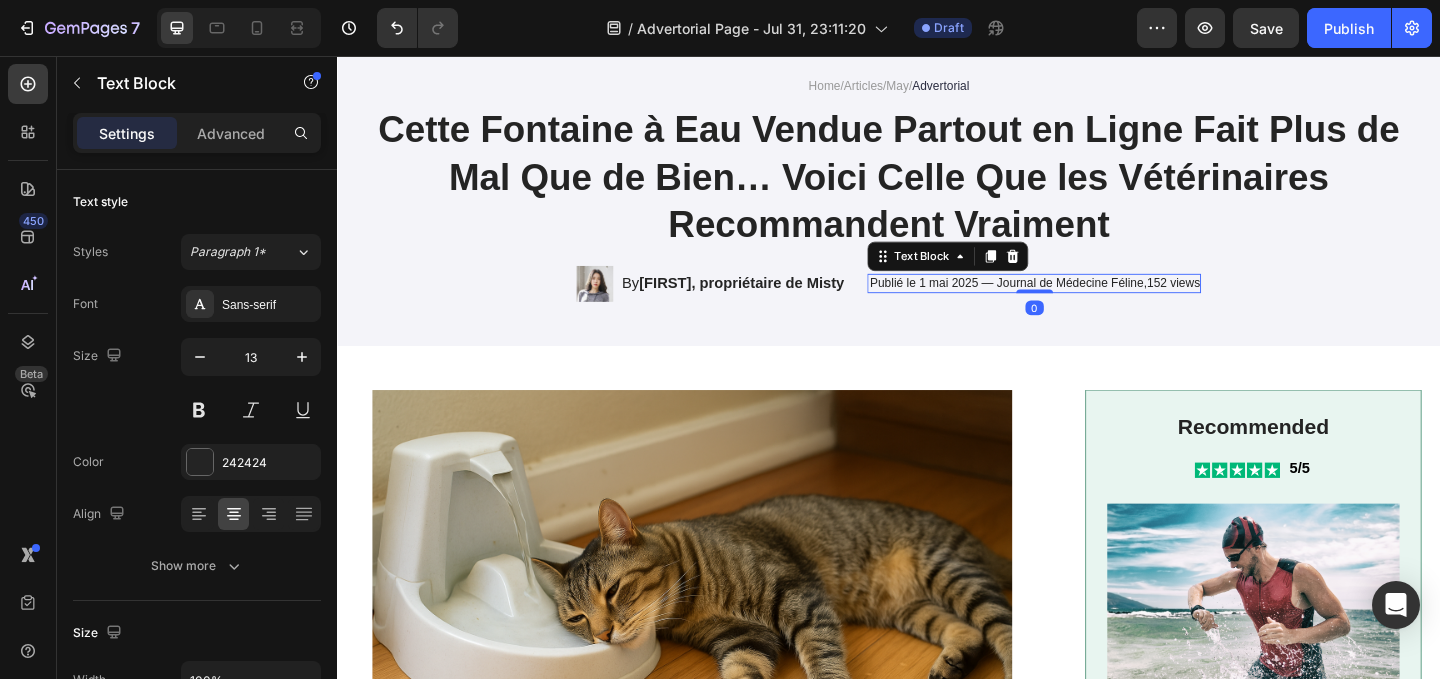 click on "Publié le 1 mai 2025 — Journal de Médecine Féline,[NUMBER]views" at bounding box center (1095, 303) 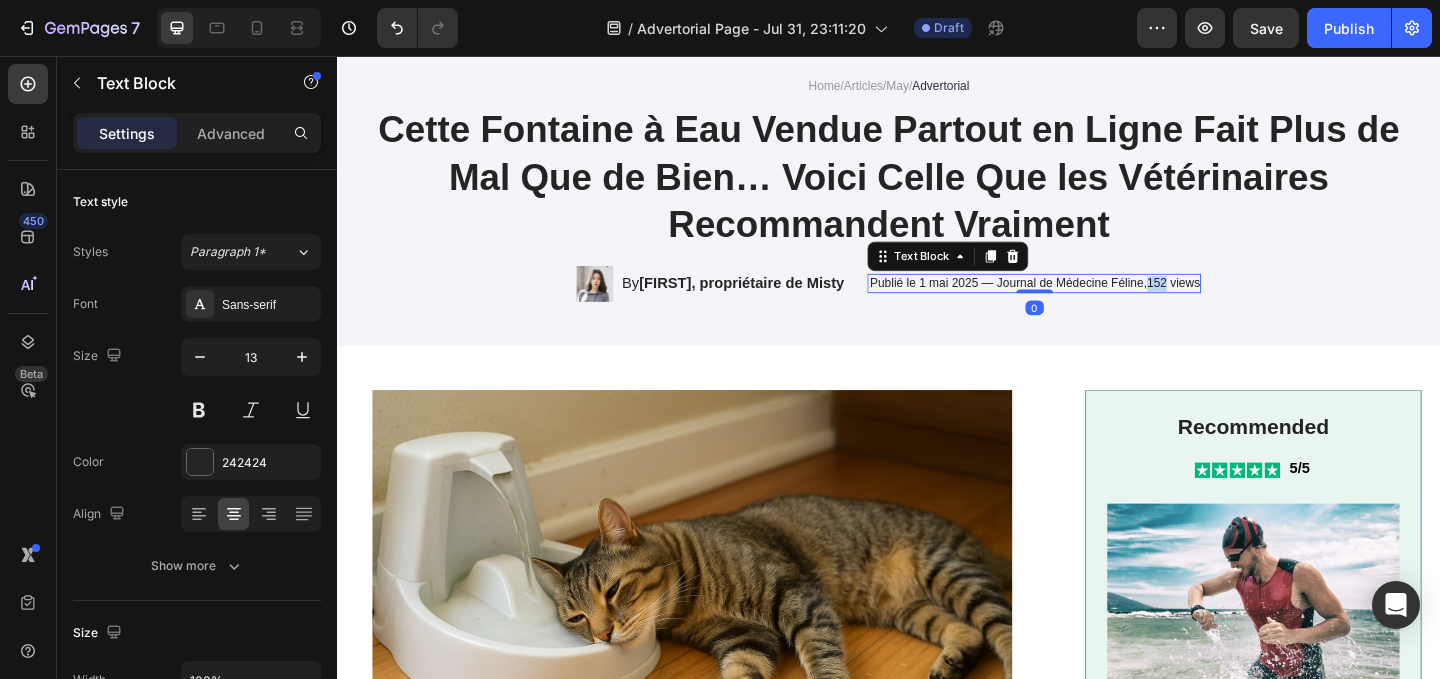 click on "Publié le 1 mai 2025 — Journal de Médecine Féline,[NUMBER]views" at bounding box center (1095, 303) 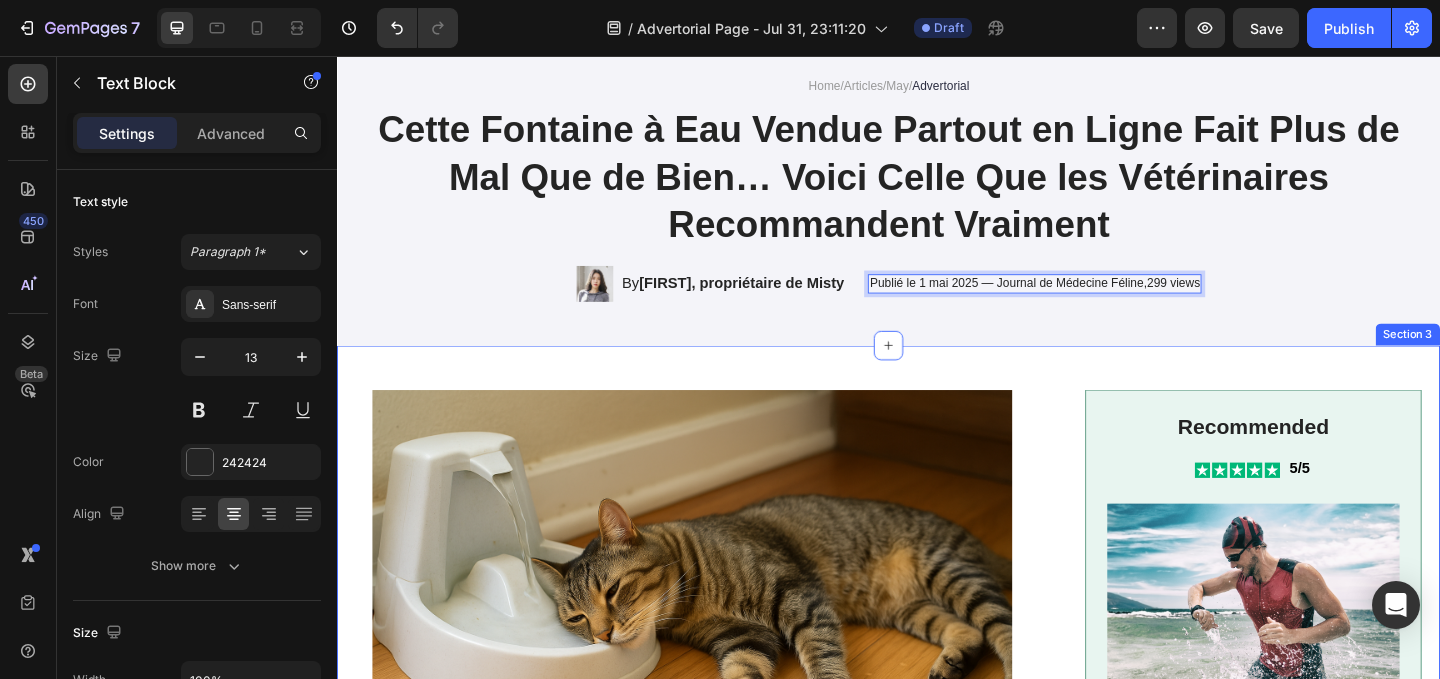 click on "Image  “J’ai acheté la fontaine la mieux notée sur Amazon. Mon chat a failli y laisser la vie.” Heading Luna était en train de mourir, et c’était ma faute.   Si votre chat boit son eau dans une simple gamelle... Si vous vous êtes déjà demandé pourquoi il y touche à peine... Si vous sentez confusément que quelque chose « cloche » chez lui sans pouvoir l’expliquer...   Alors ce que je vais partager avec vous pourrait lui sauver la vie.   Il existe en ce moment une crise cachée qui sévit dans nos foyers. Un fléau invisible qui touche 2 chats d’intérieur sur 3, sans presque aucun symptôme apparent. Et le plus terrifiant, c’est que la chose que vous pensez bien faire pour garder votre chat en bonne santé pourrait en fait aggraver le problème. Je parle de ce que les vétérinaires appellent la  « déshydratation silencieuse » Text Block Fontaine à Eau en Acier Inoxydable Heading Text Block
Icon Matériaux de qualité médicale Text Block Row
Icon Text Block Row" at bounding box center [937, 1492] 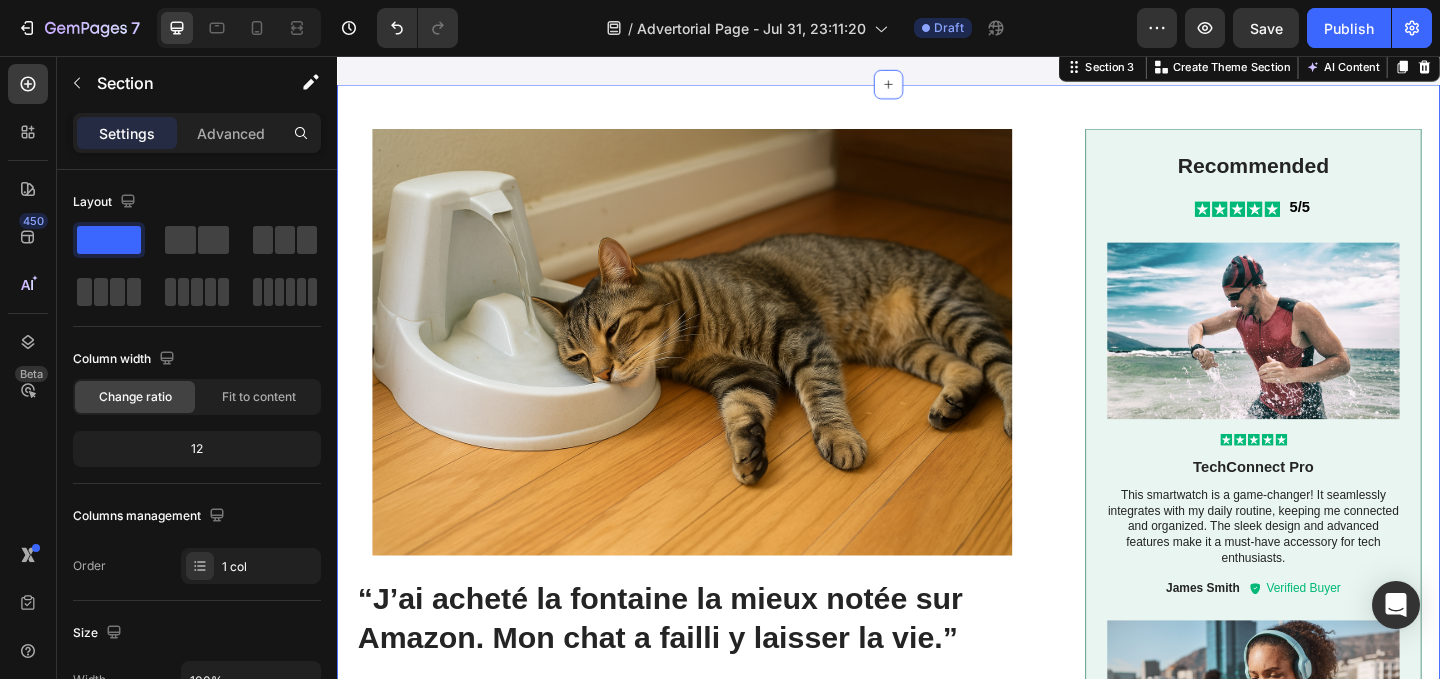 scroll, scrollTop: 459, scrollLeft: 0, axis: vertical 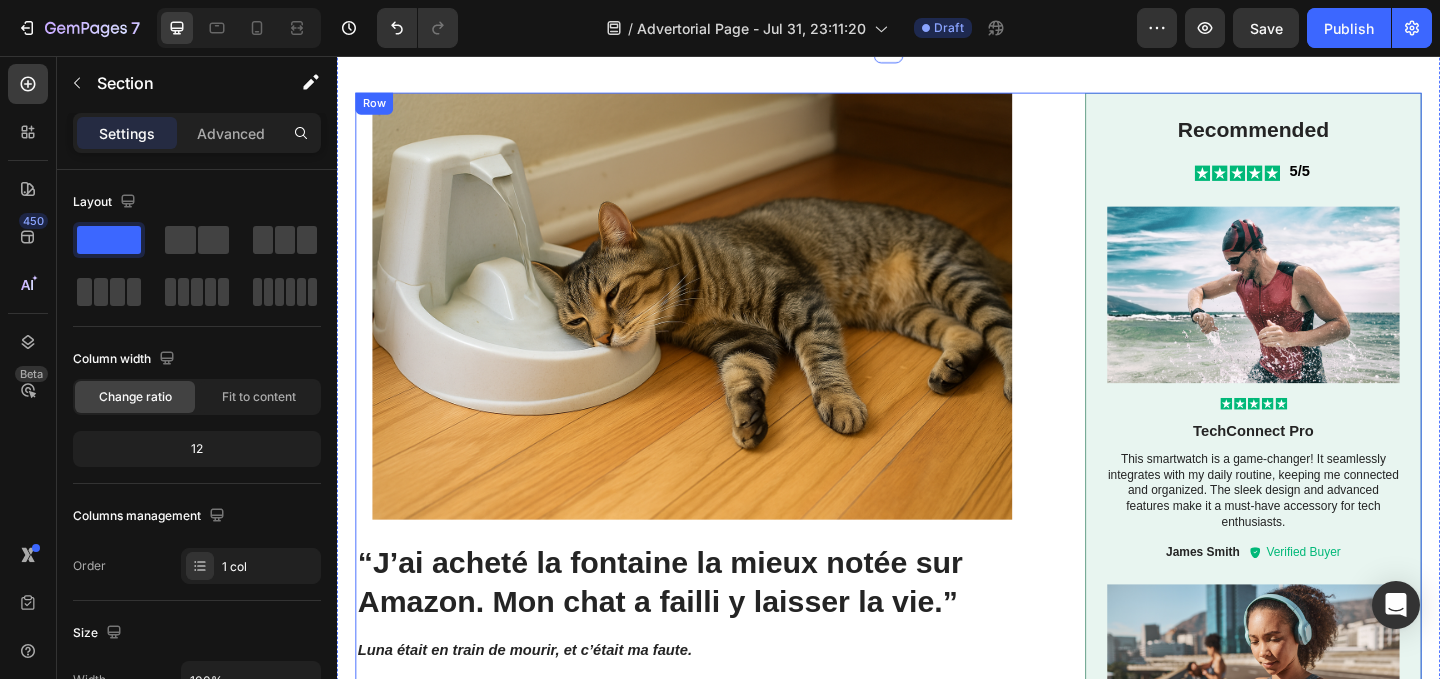 click on "Image  “J’ai acheté la fontaine la mieux notée sur Amazon. Mon chat a failli y laisser la vie.” Heading Luna était en train de mourir, et c’était ma faute.   Si votre chat boit son eau dans une simple gamelle... Si vous vous êtes déjà demandé pourquoi il y touche à peine... Si vous sentez confusément que quelque chose « cloche » chez lui sans pouvoir l’expliquer...   Alors ce que je vais partager avec vous pourrait lui sauver la vie.   Il existe en ce moment une crise cachée qui sévit dans nos foyers. Un fléau invisible qui touche 2 chats d’intérieur sur 3, sans presque aucun symptôme apparent. Et le plus terrifiant, c’est que la chose que vous pensez bien faire pour garder votre chat en bonne santé pourrait en fait aggraver le problème. Je parle de ce que les vétérinaires appellent la  « déshydratation silencieuse » Text Block Fontaine à Eau en Acier Inoxydable Heading Text Block
Icon Matériaux de qualité médicale Text Block Row
Icon Text Block Row" at bounding box center [723, 1181] 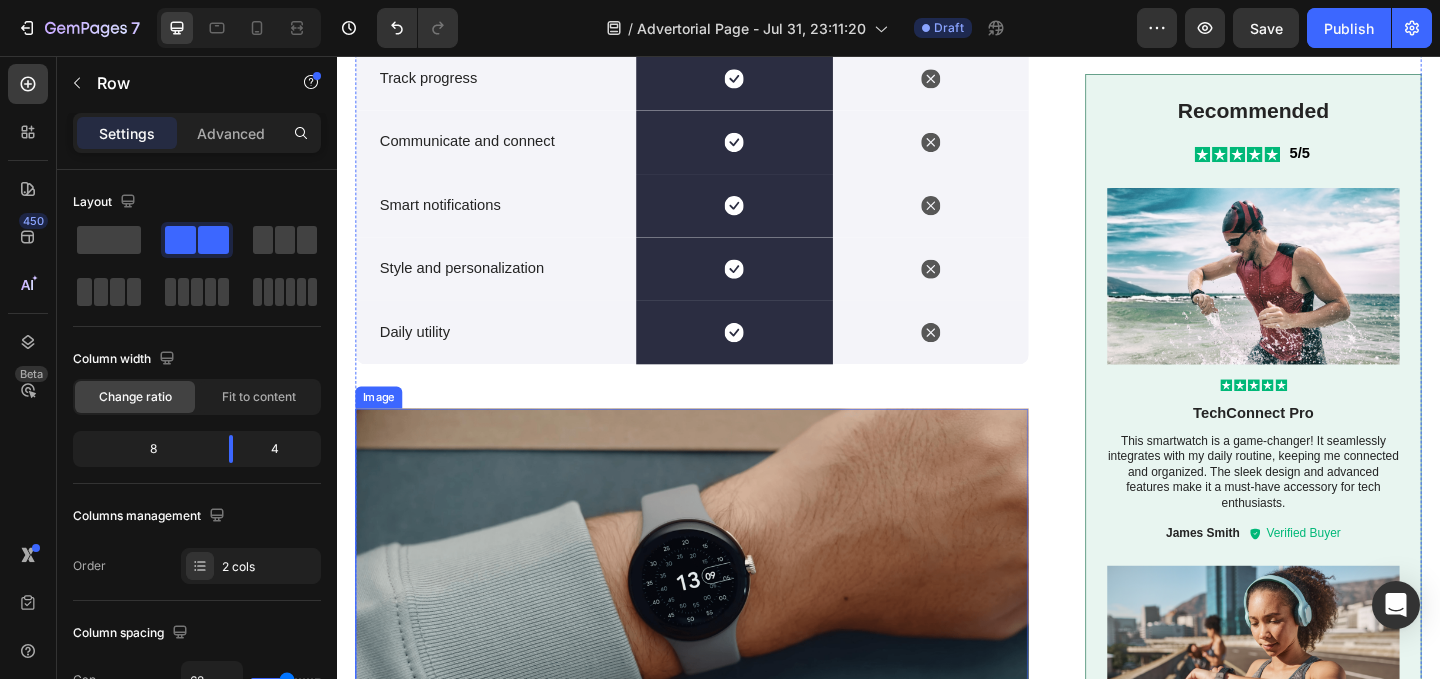 scroll, scrollTop: 4795, scrollLeft: 0, axis: vertical 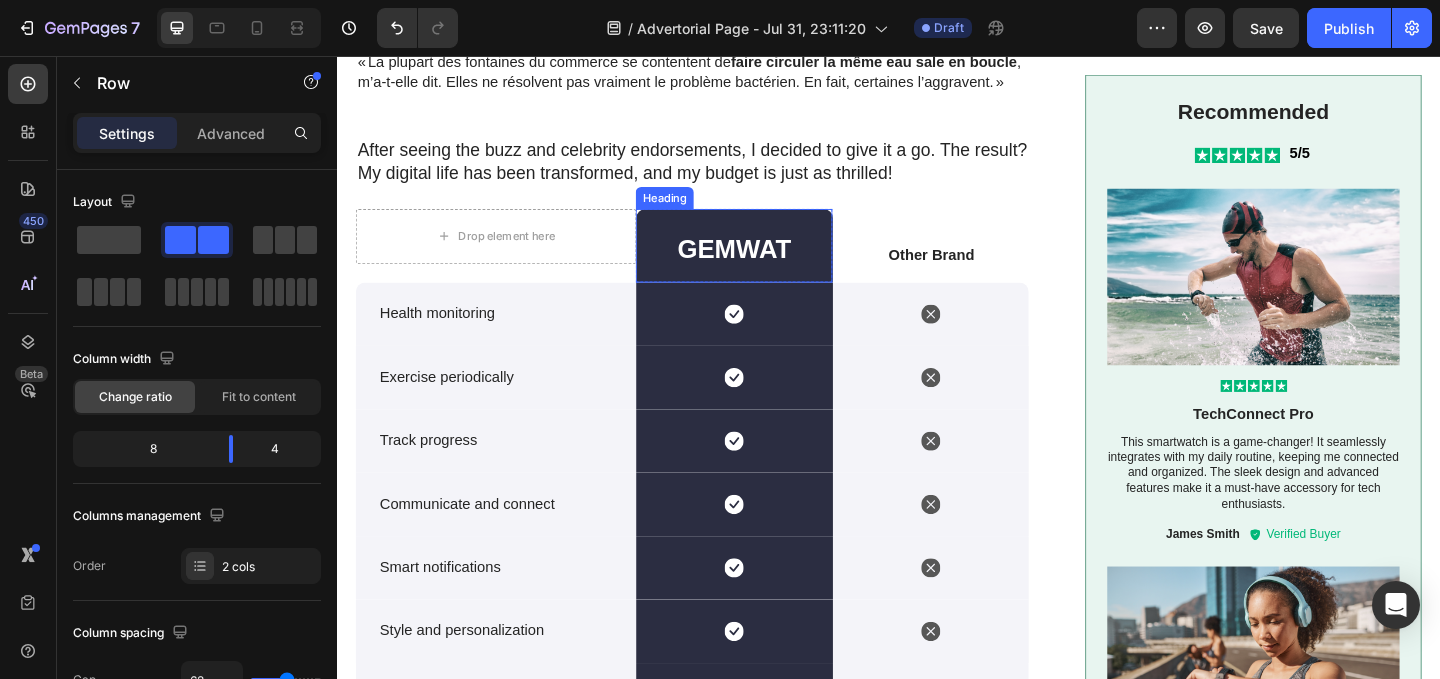 click on "GEMWAT Heading" at bounding box center (769, 262) 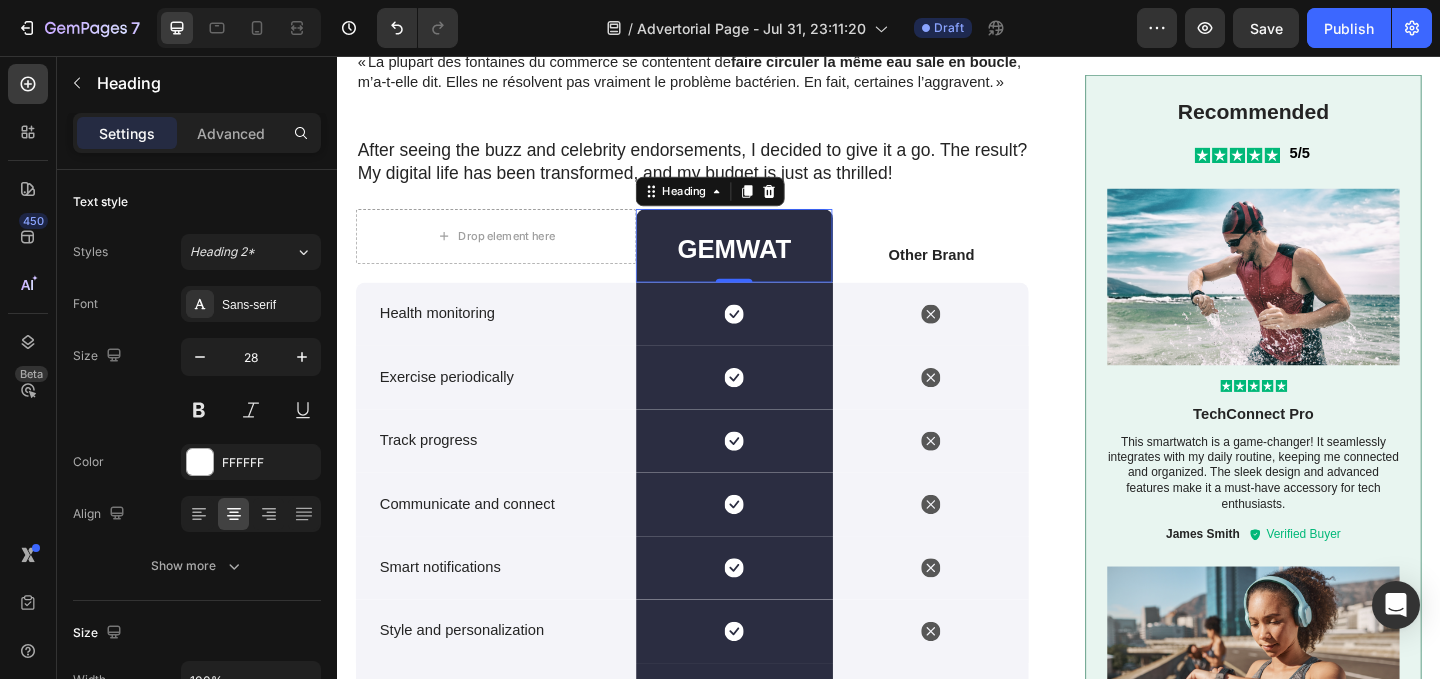 click on "GEMWAT" at bounding box center (769, 266) 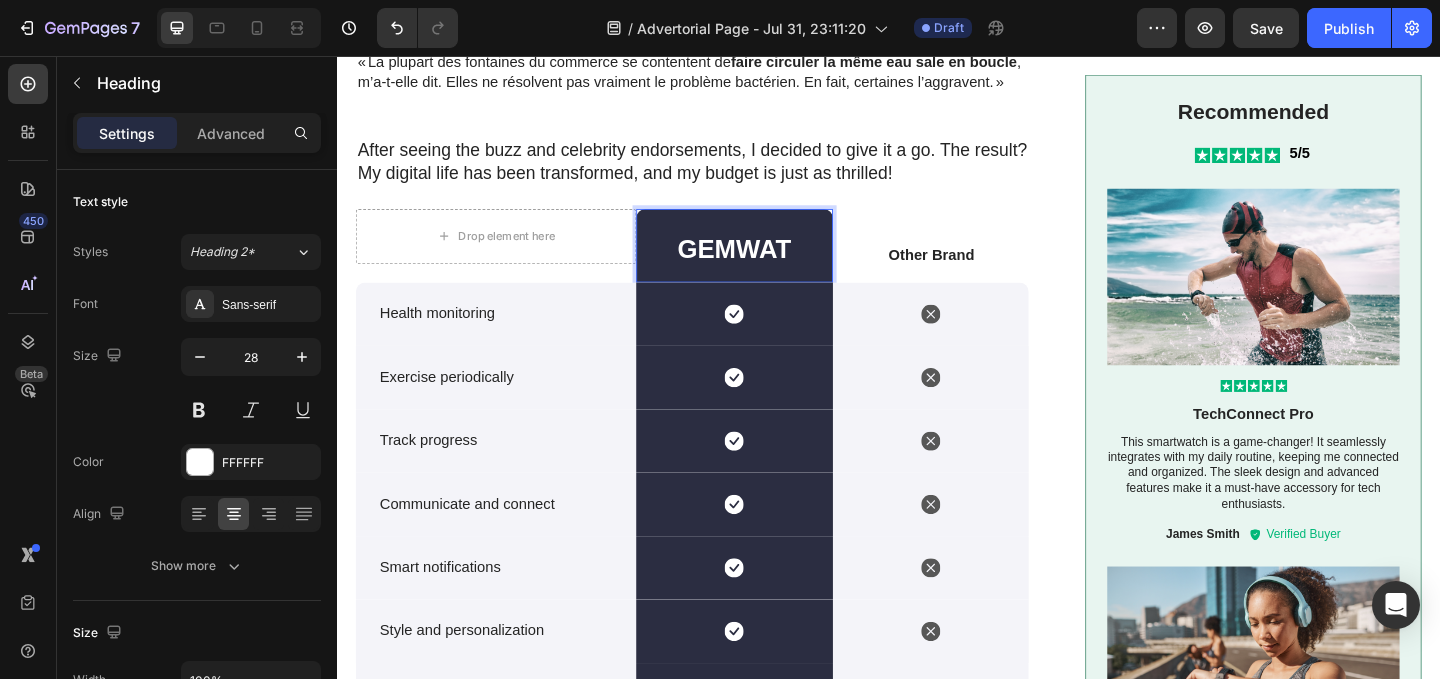 click on "GEMWAT" at bounding box center [769, 266] 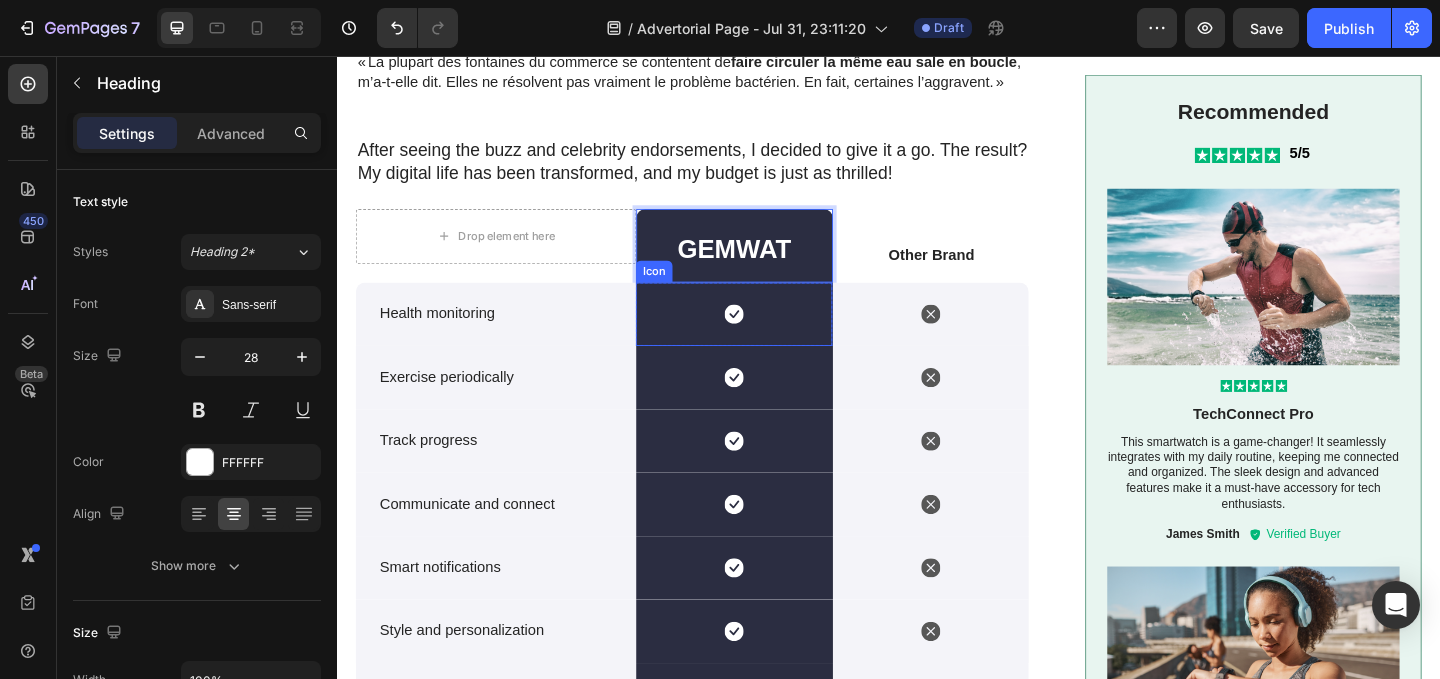 click on "Icon" at bounding box center [769, 336] 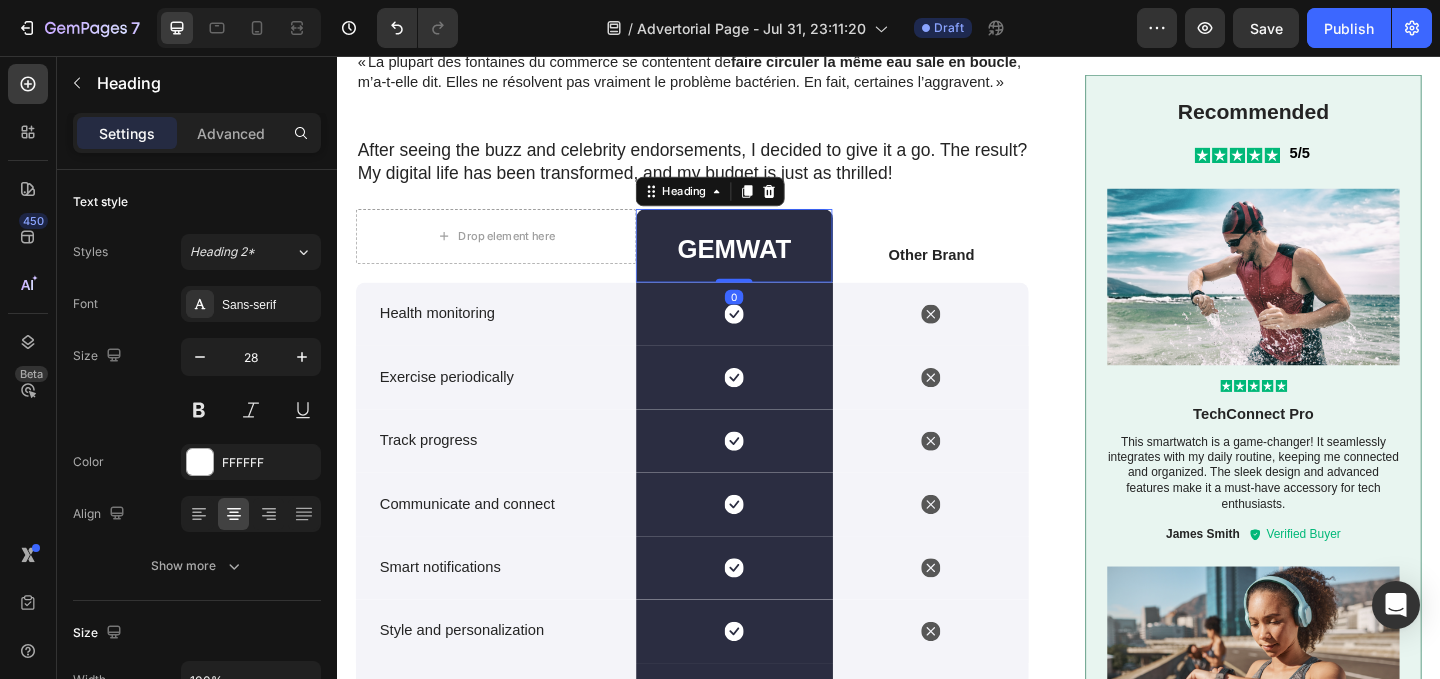 click on "GEMWAT" at bounding box center (769, 266) 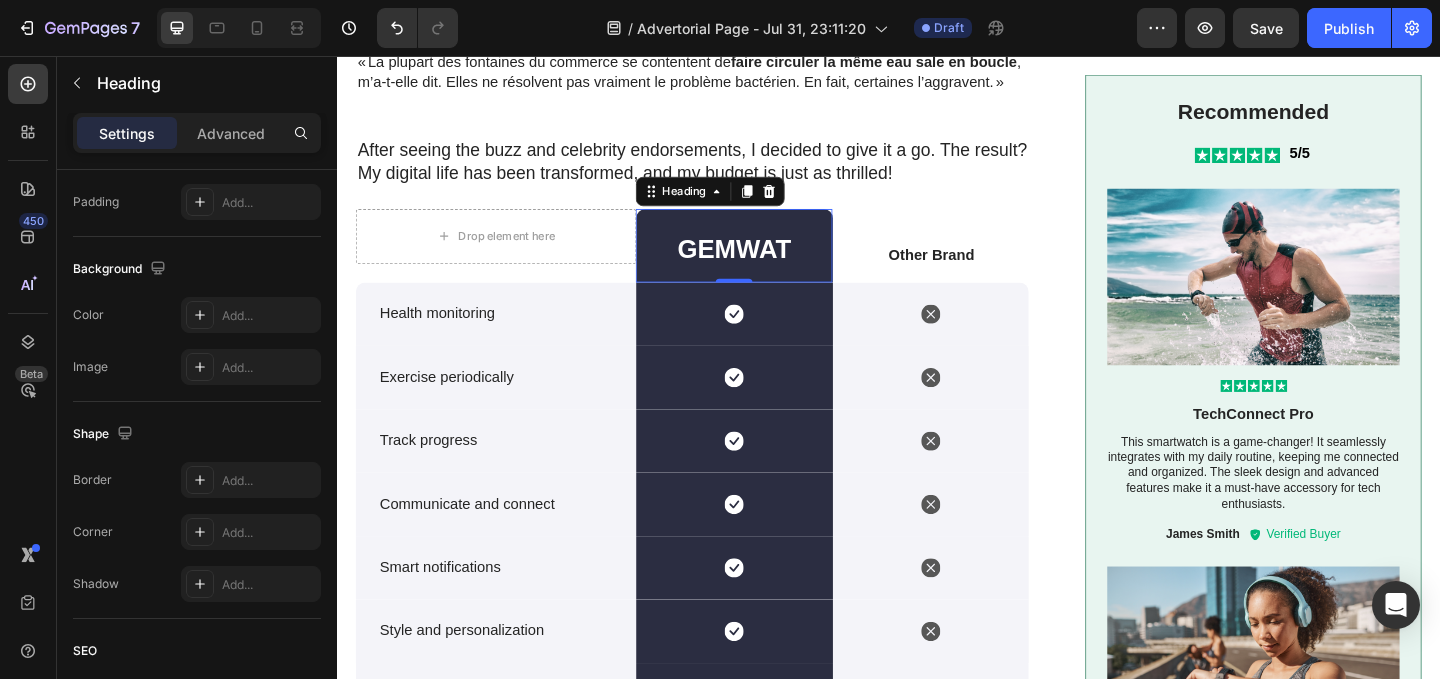 scroll, scrollTop: 0, scrollLeft: 0, axis: both 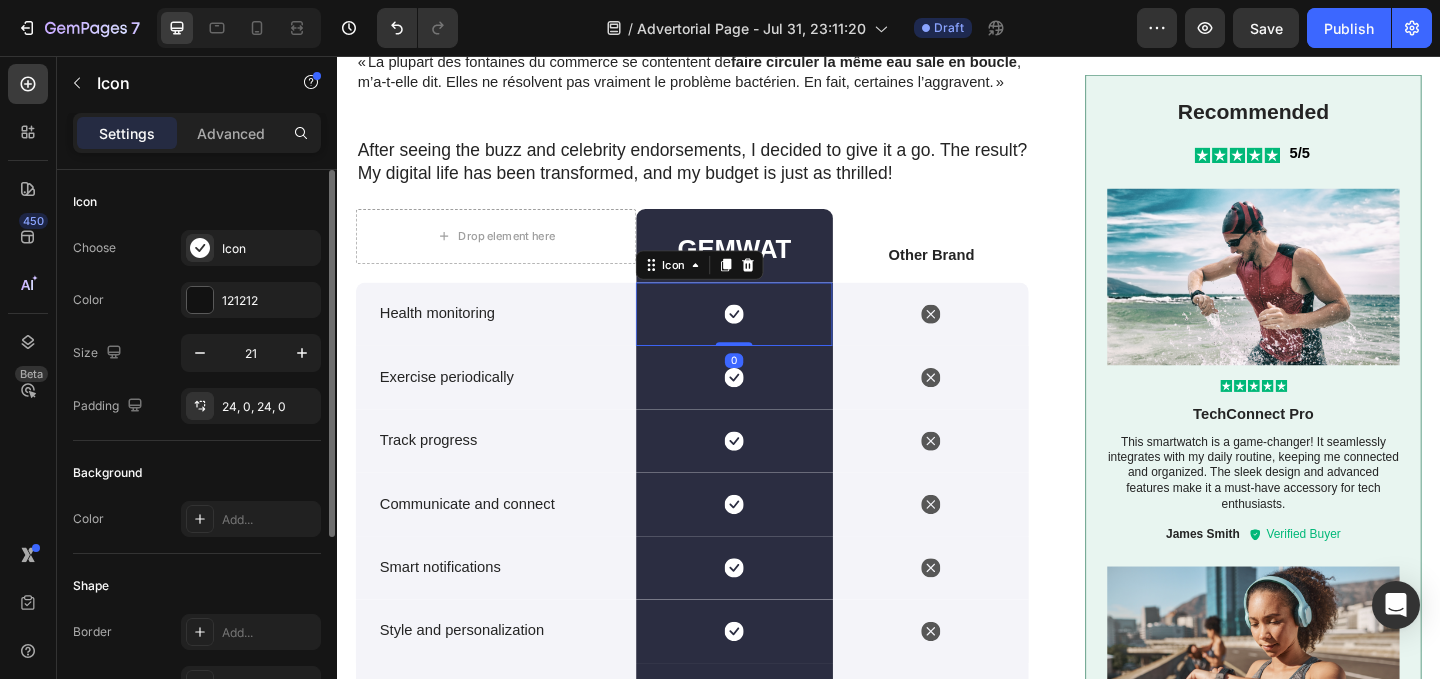 click on "Icon   0" at bounding box center [769, 336] 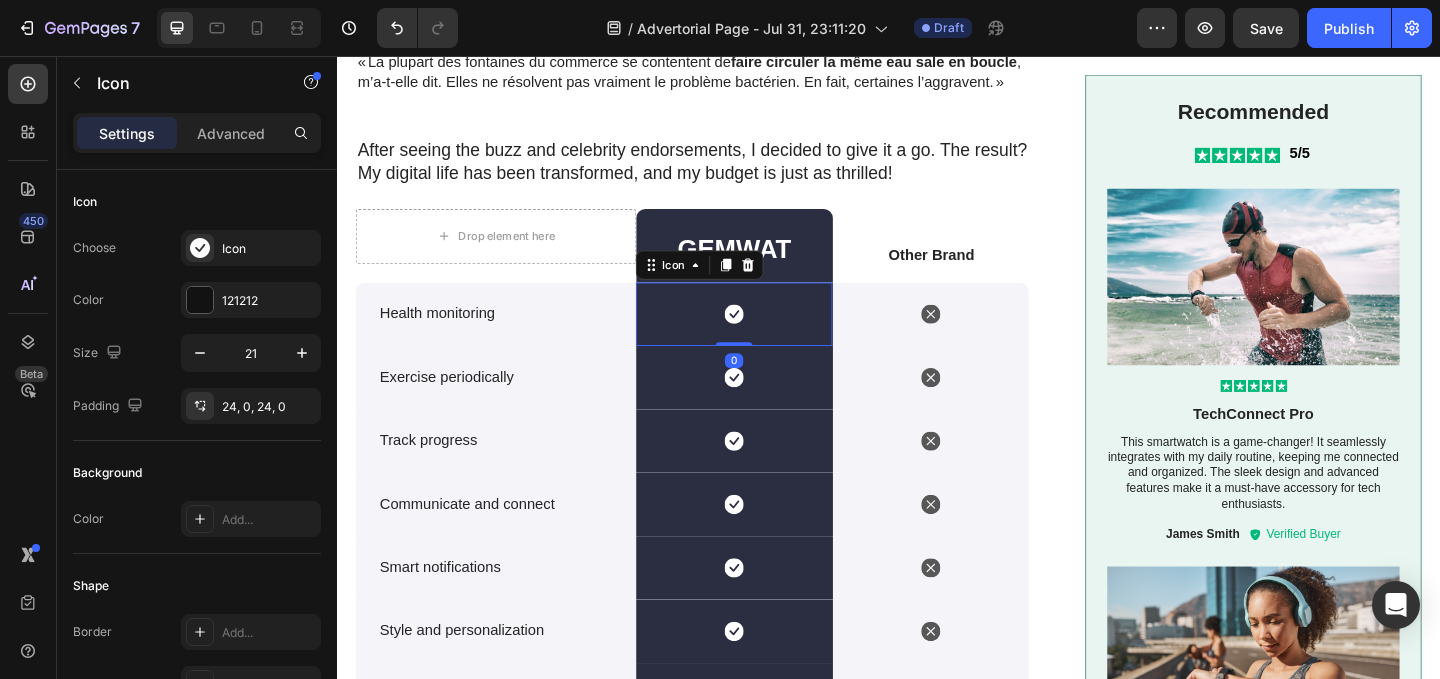 click on "Icon   0" at bounding box center (769, 336) 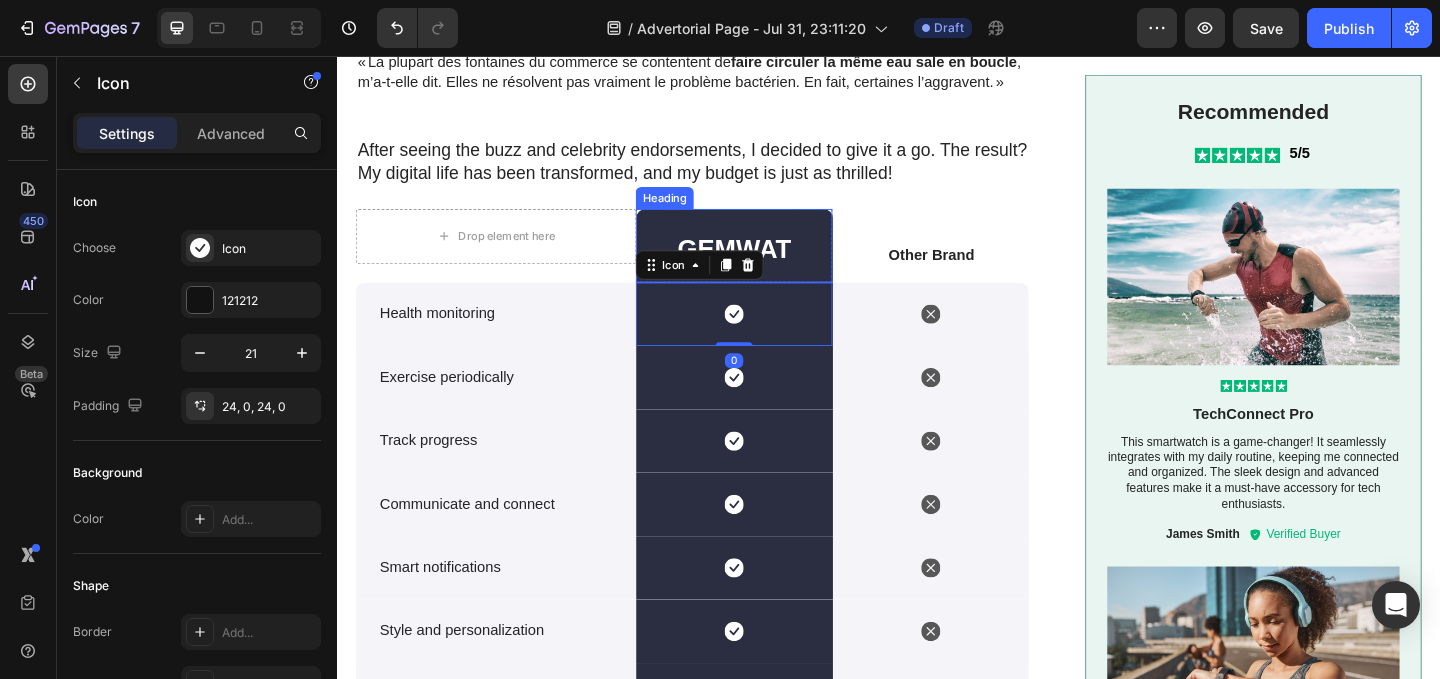 click on "GEMWAT" at bounding box center (769, 266) 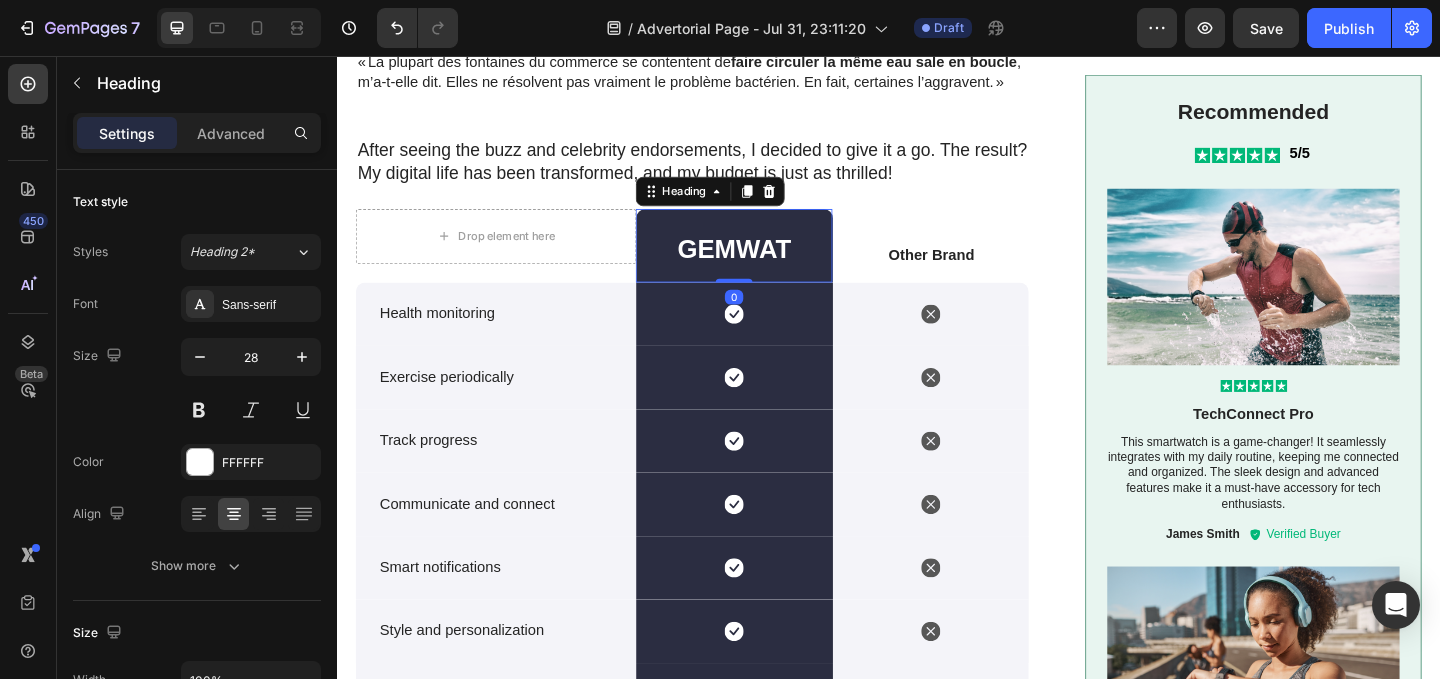click on "GEMWAT" at bounding box center [769, 266] 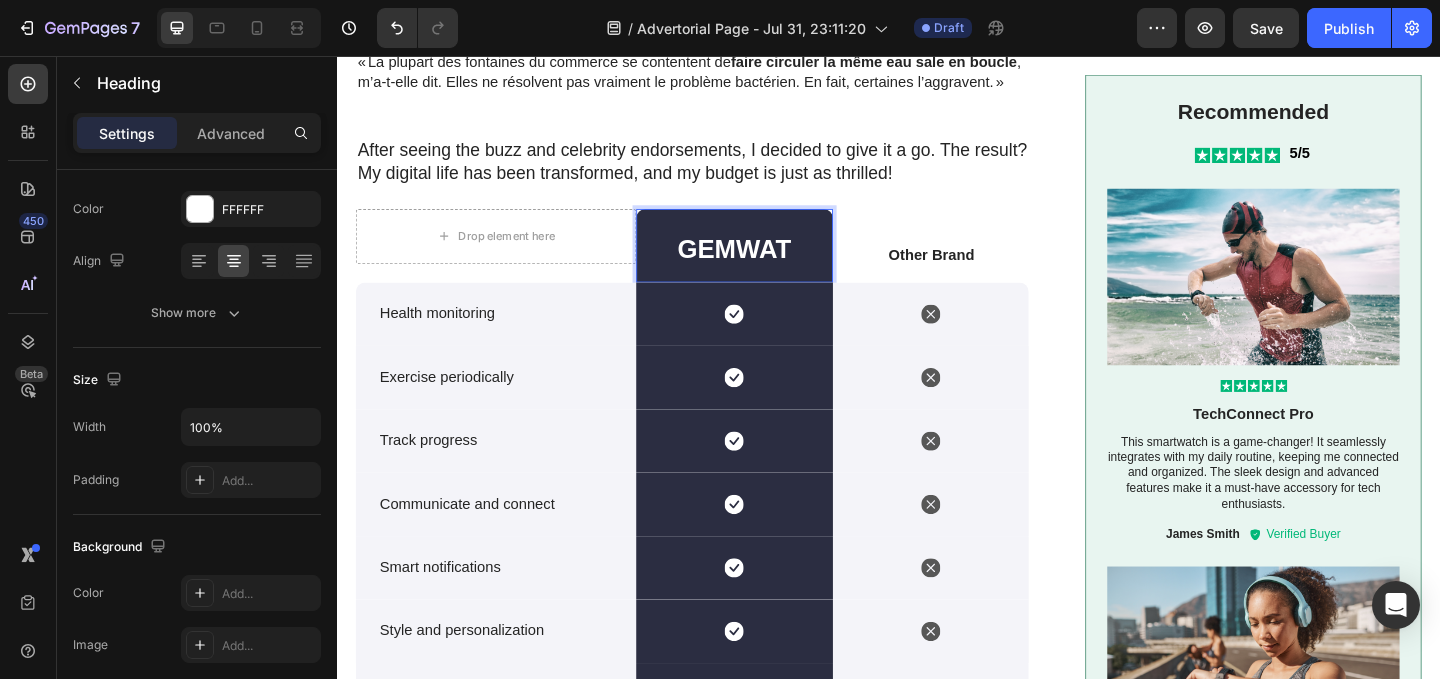 scroll, scrollTop: 0, scrollLeft: 0, axis: both 